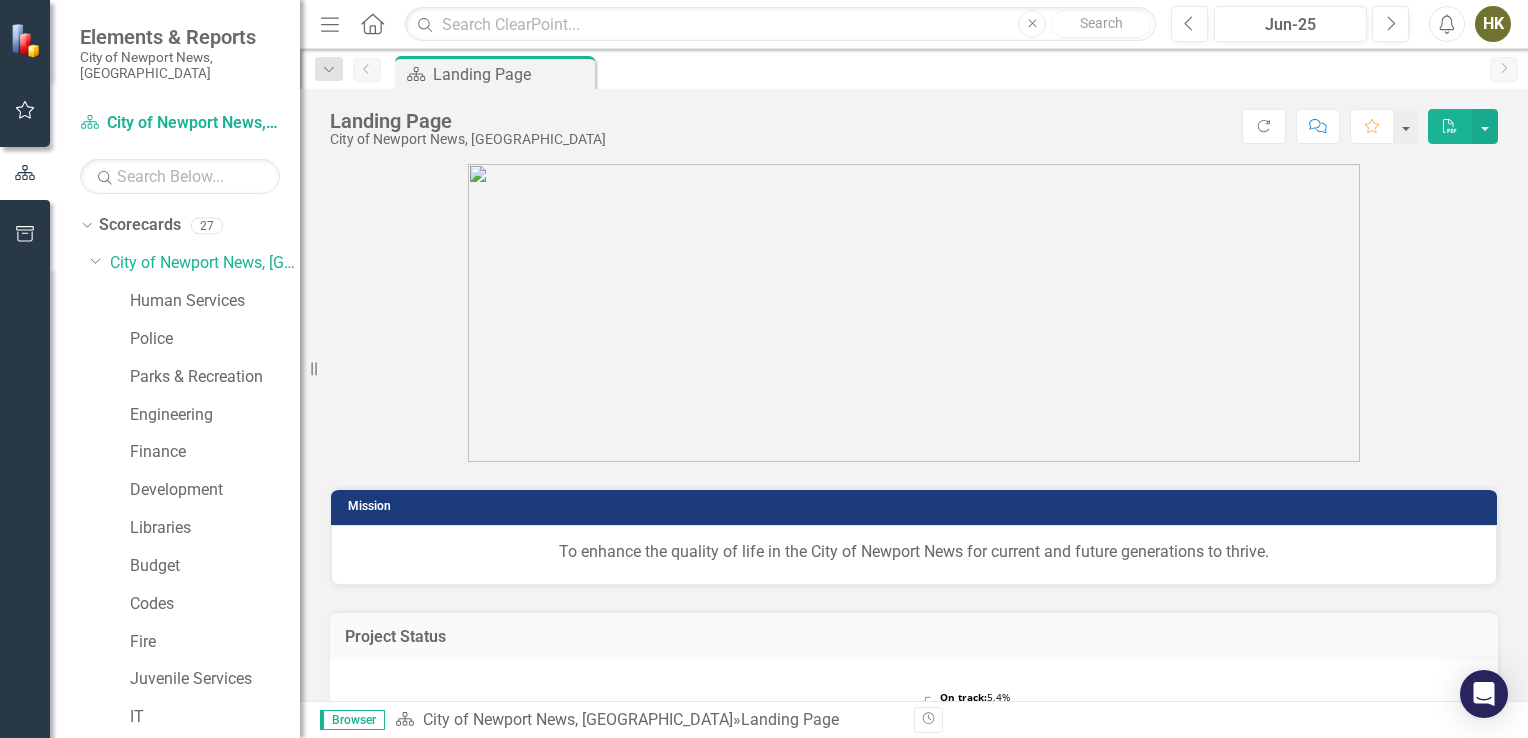 scroll, scrollTop: 0, scrollLeft: 0, axis: both 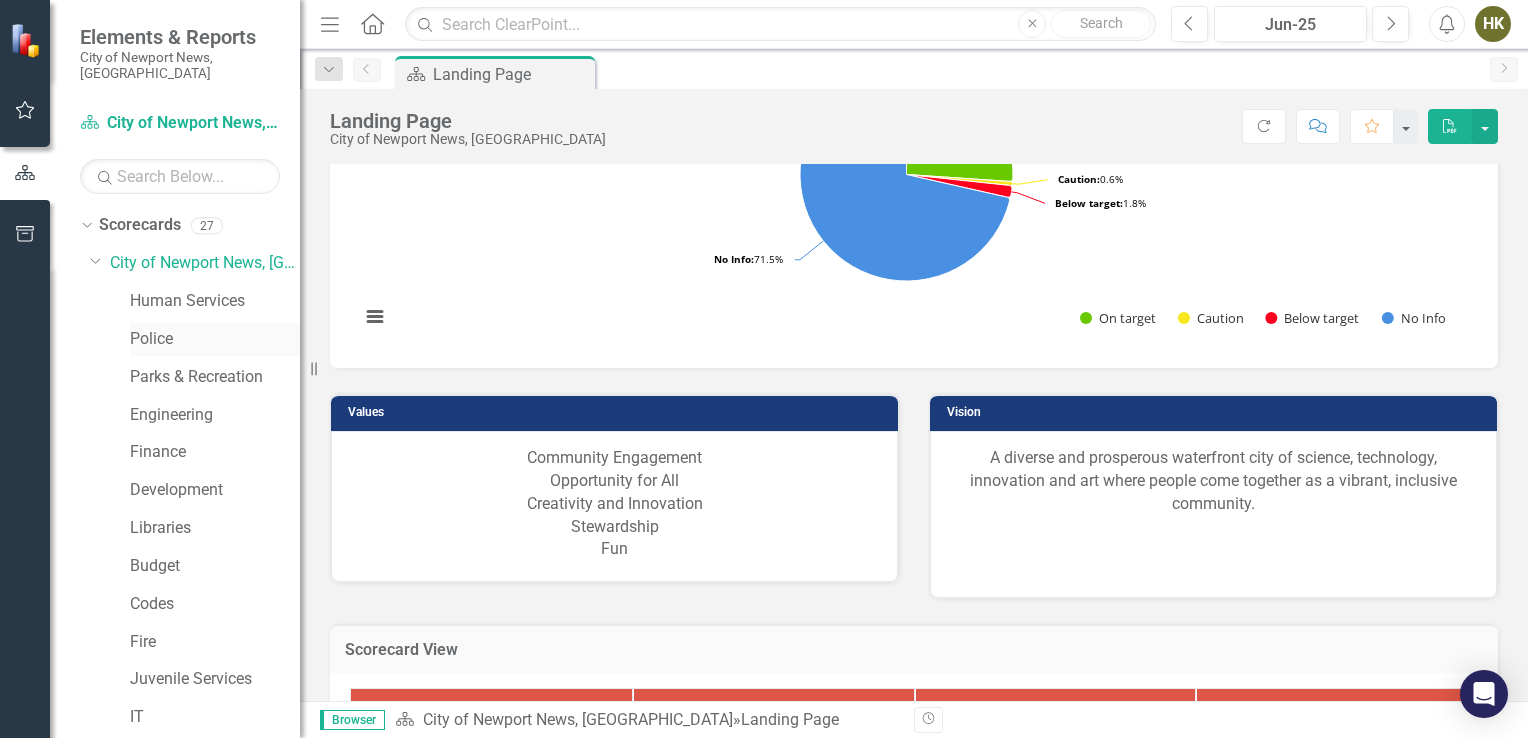 click on "Police" at bounding box center (215, 339) 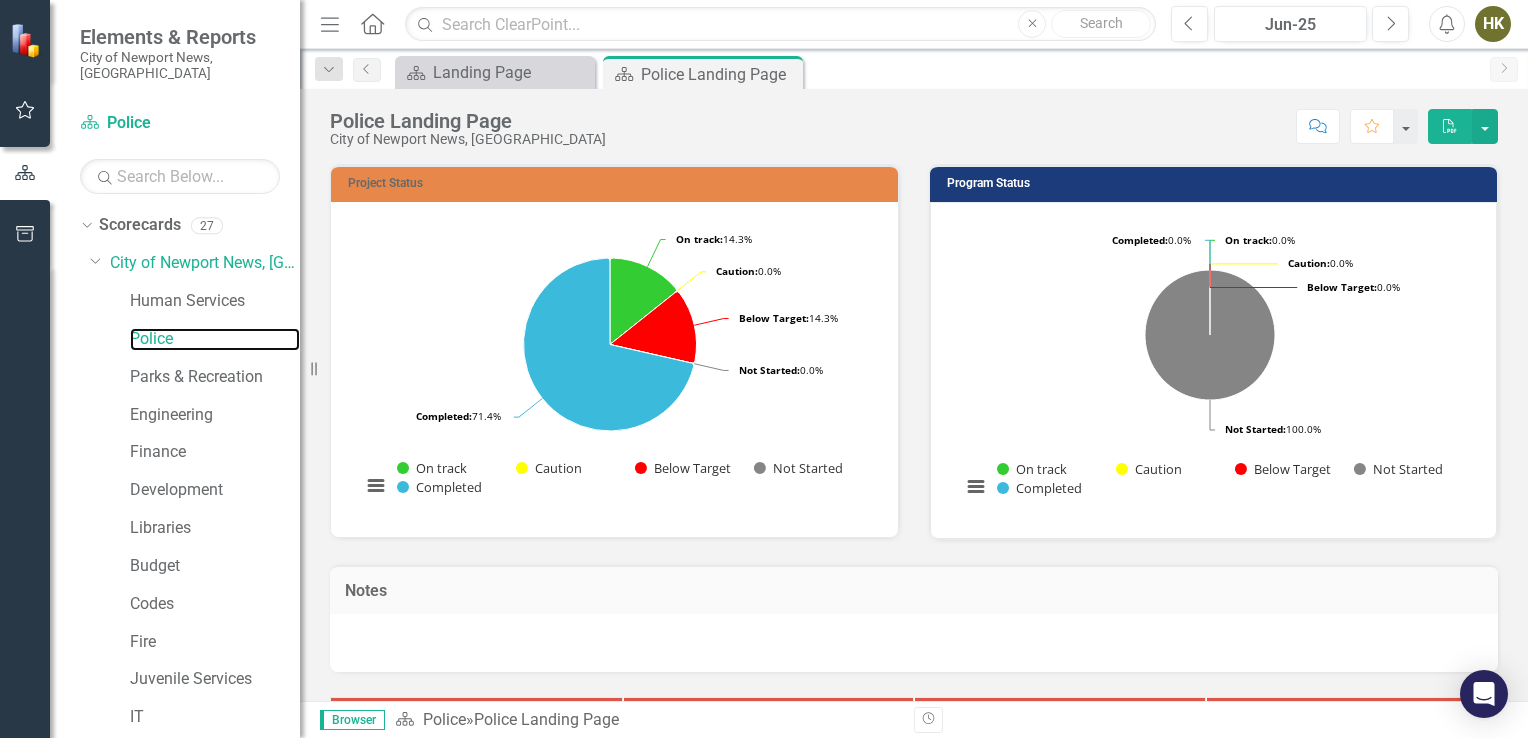 scroll, scrollTop: 418, scrollLeft: 0, axis: vertical 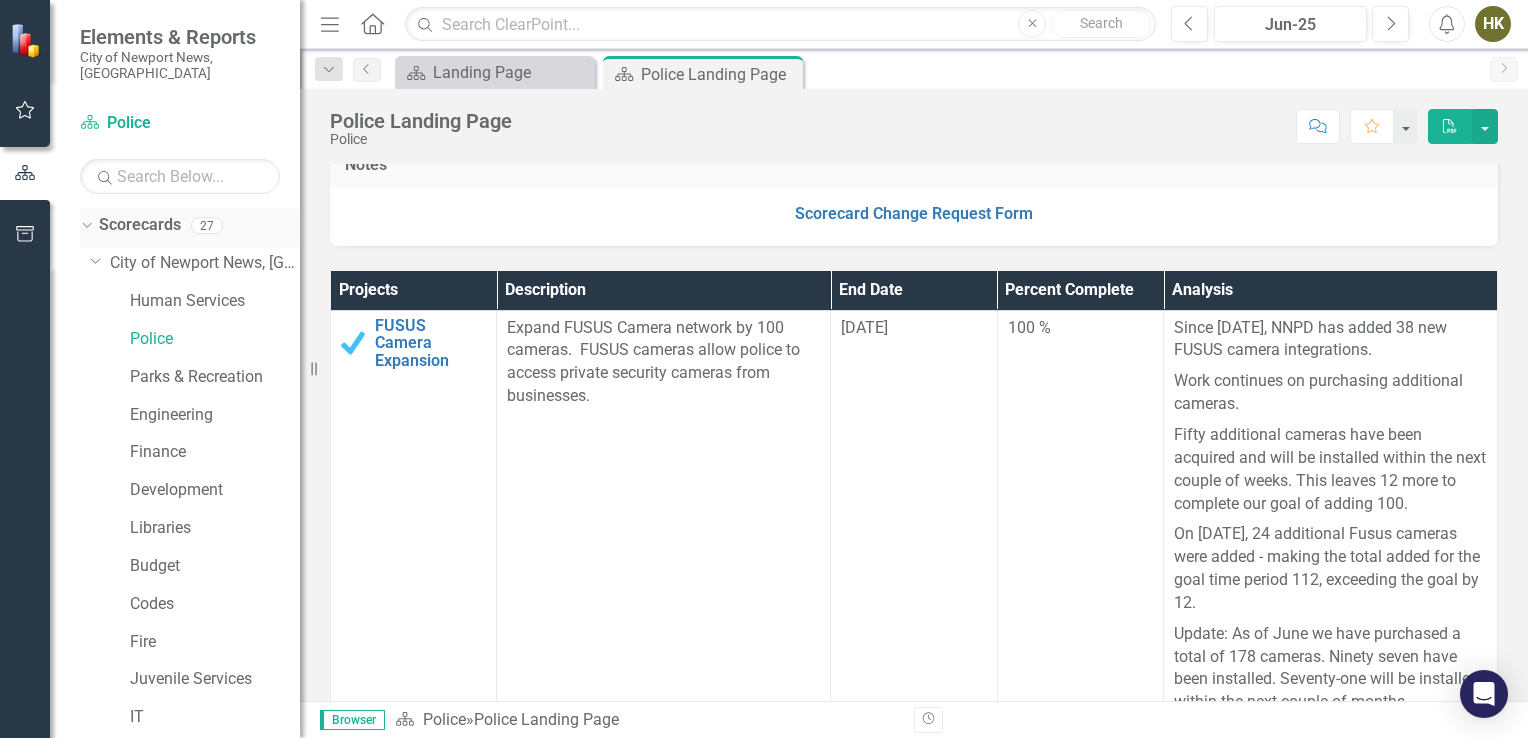 click on "Dropdown Scorecards 27" at bounding box center (190, 228) 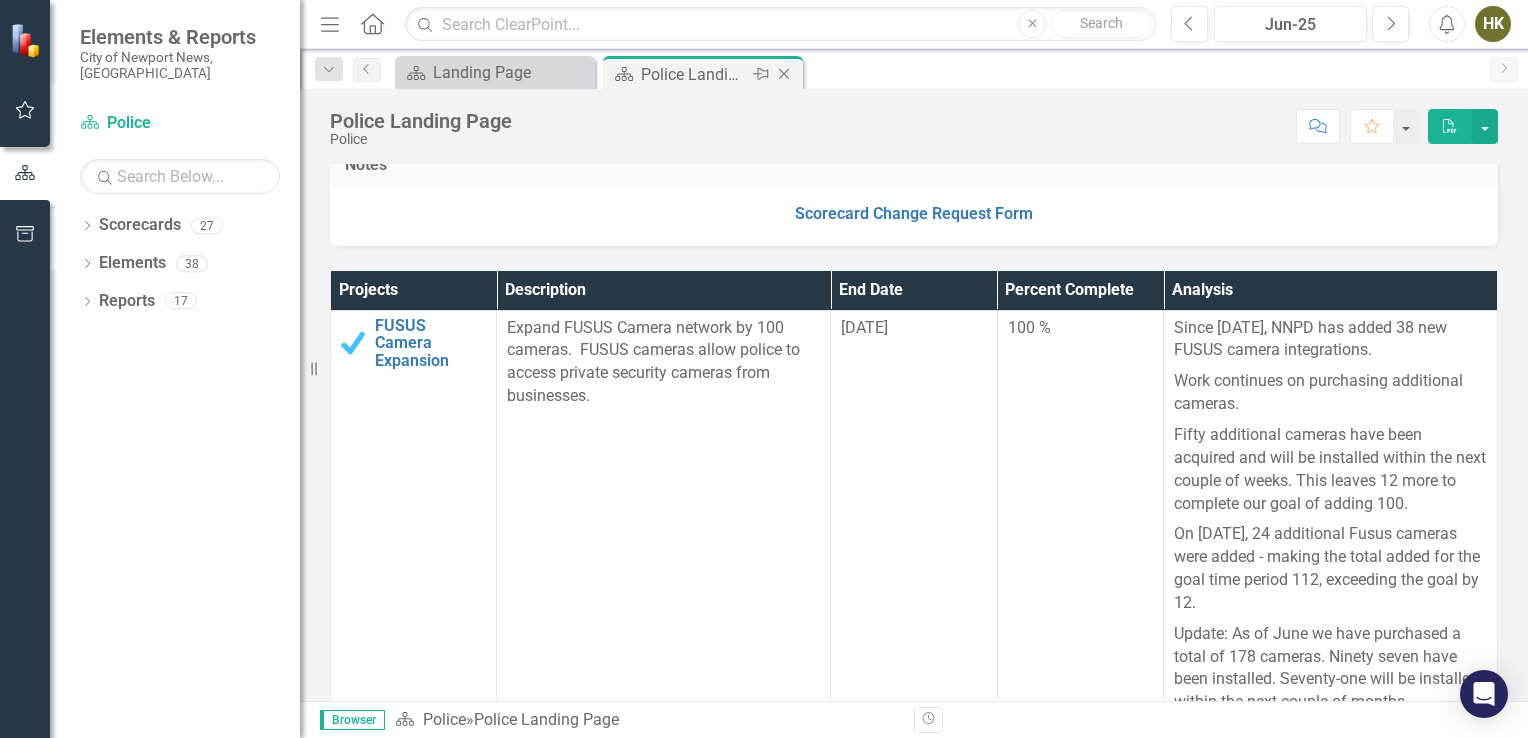 click 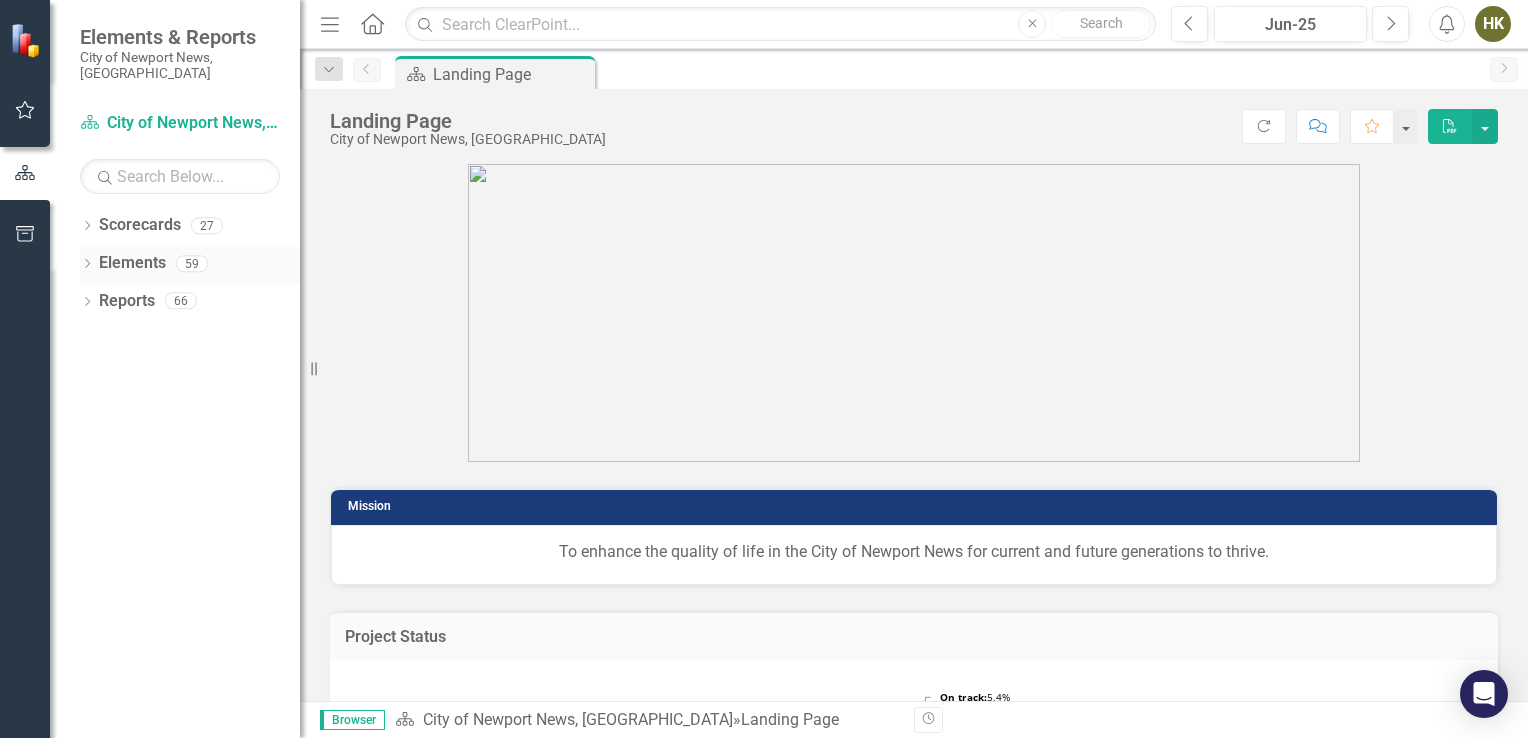 click on "Dropdown" 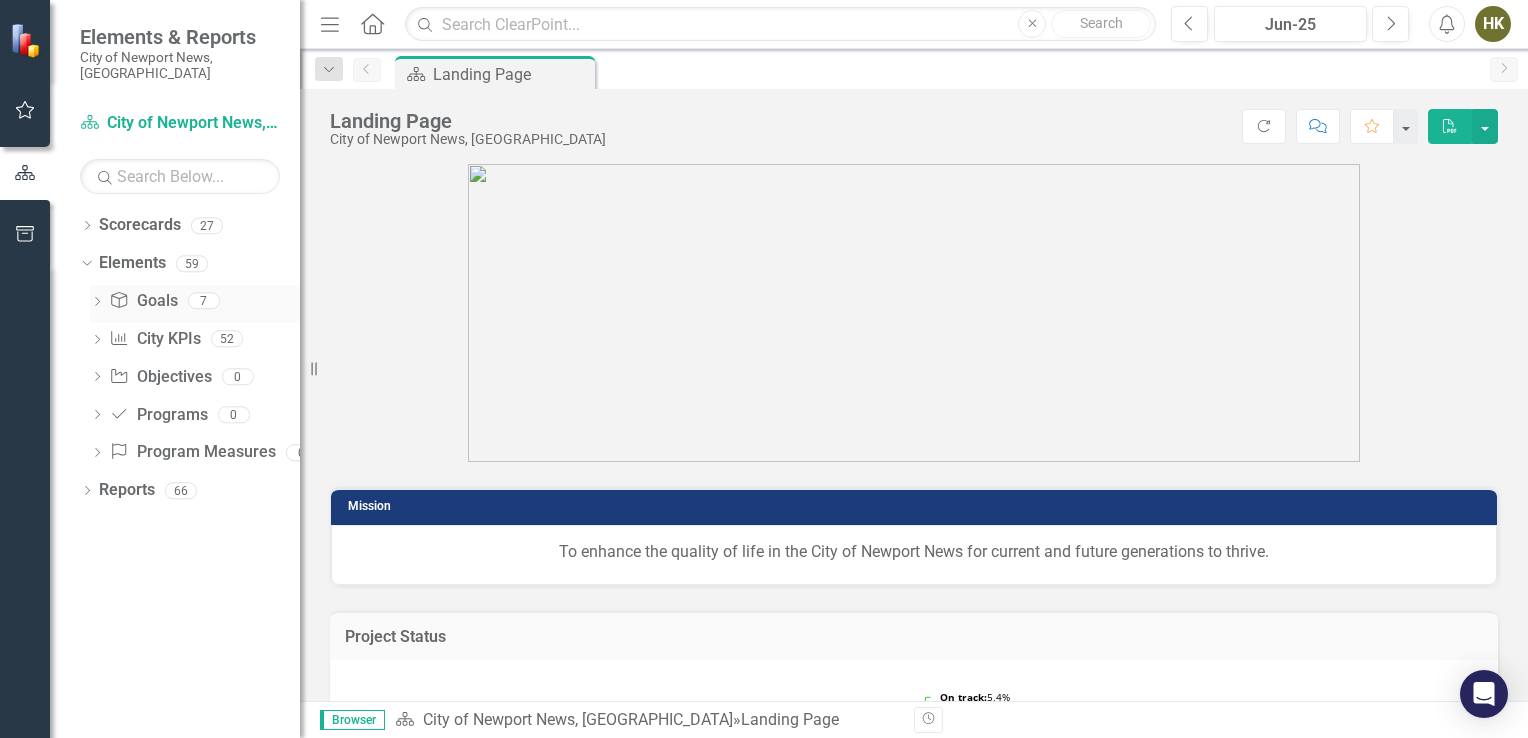 click on "Dropdown" at bounding box center [97, 303] 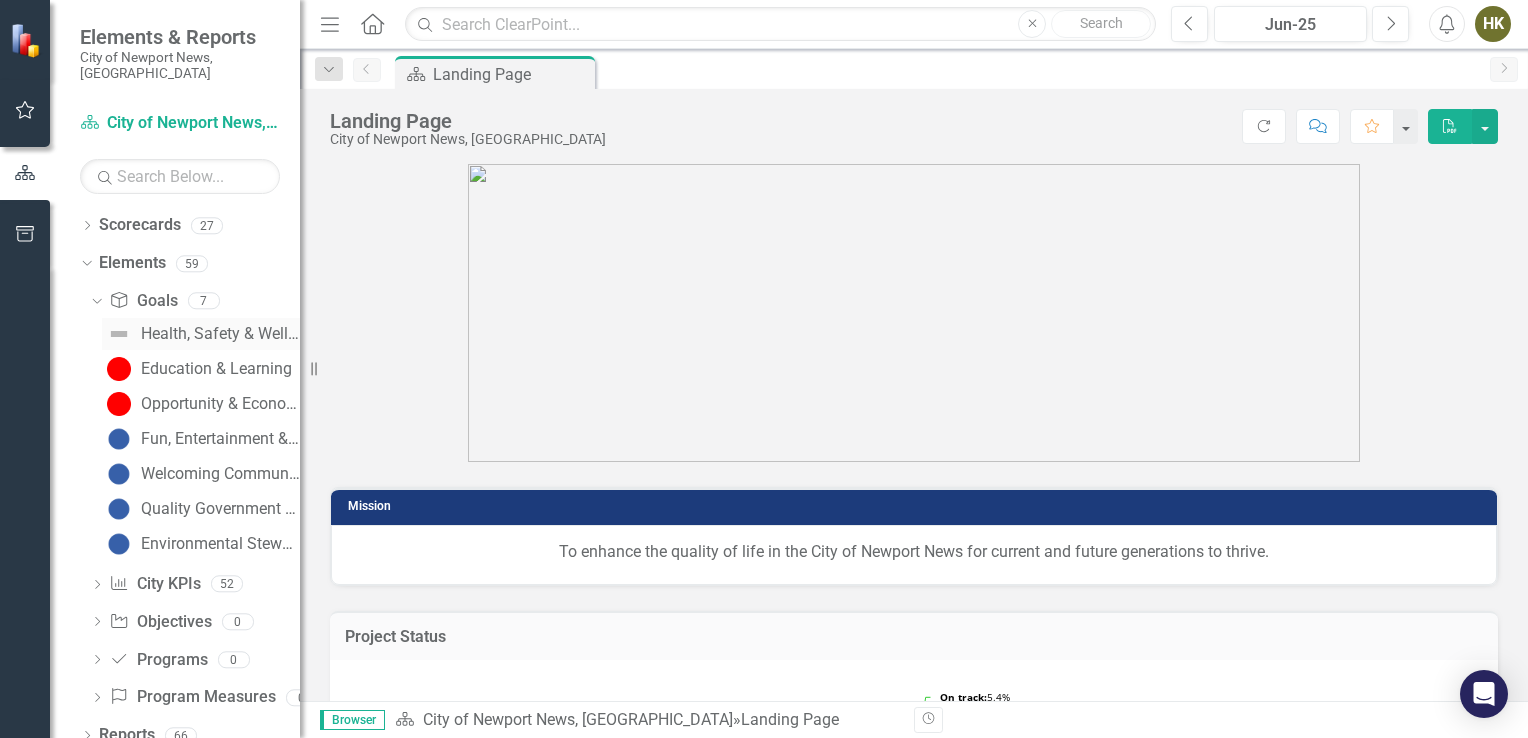 click on "Health, Safety & Well-Being" at bounding box center [220, 334] 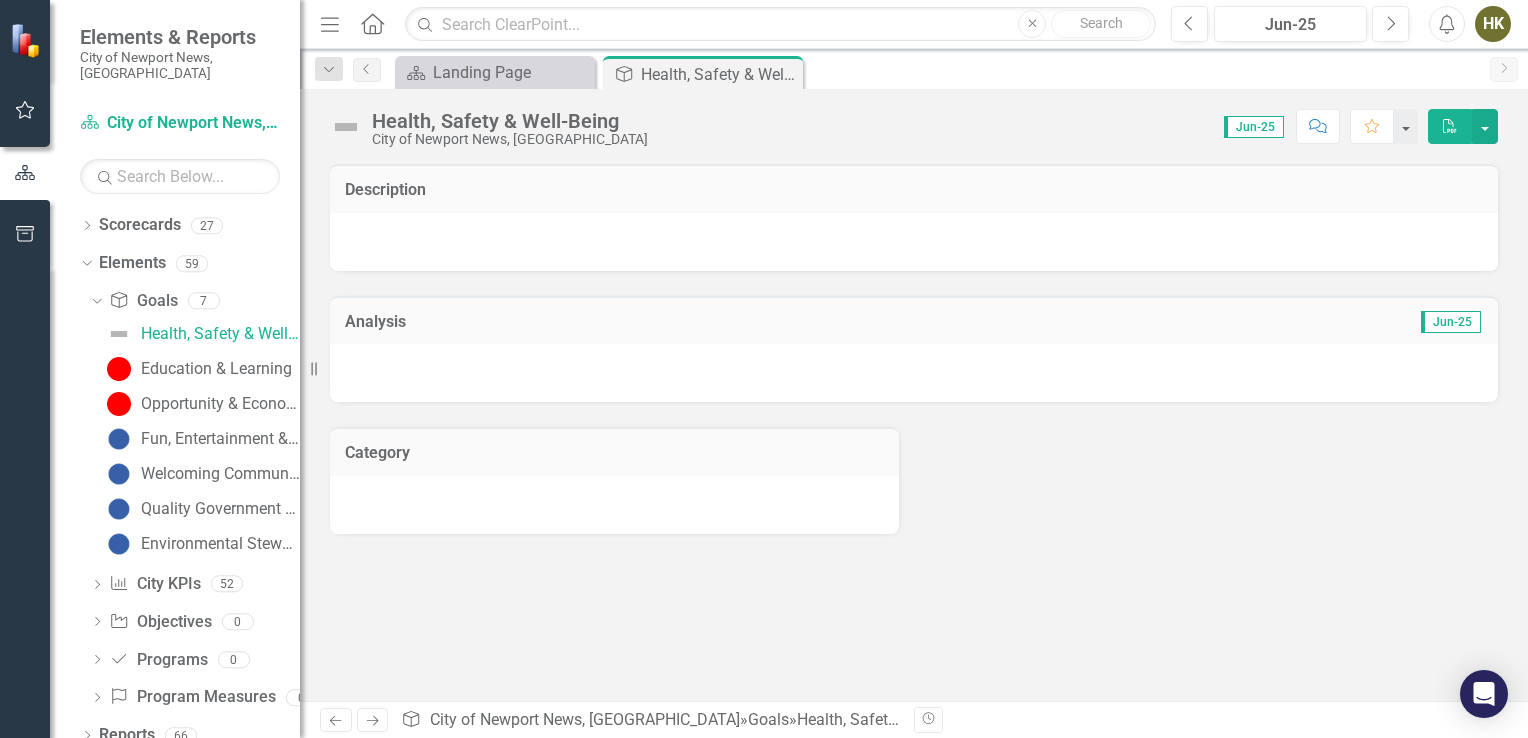 click on "Dropdown Goal Goals 7 Health, Safety & Well-Being Education & Learning Opportunity & Economic Prosperity Fun, Entertainment & Culture Welcoming Communities & Connected Neighborhoods Quality Government & Innovation Environmental Stewardship & Sustainability" at bounding box center (195, 426) 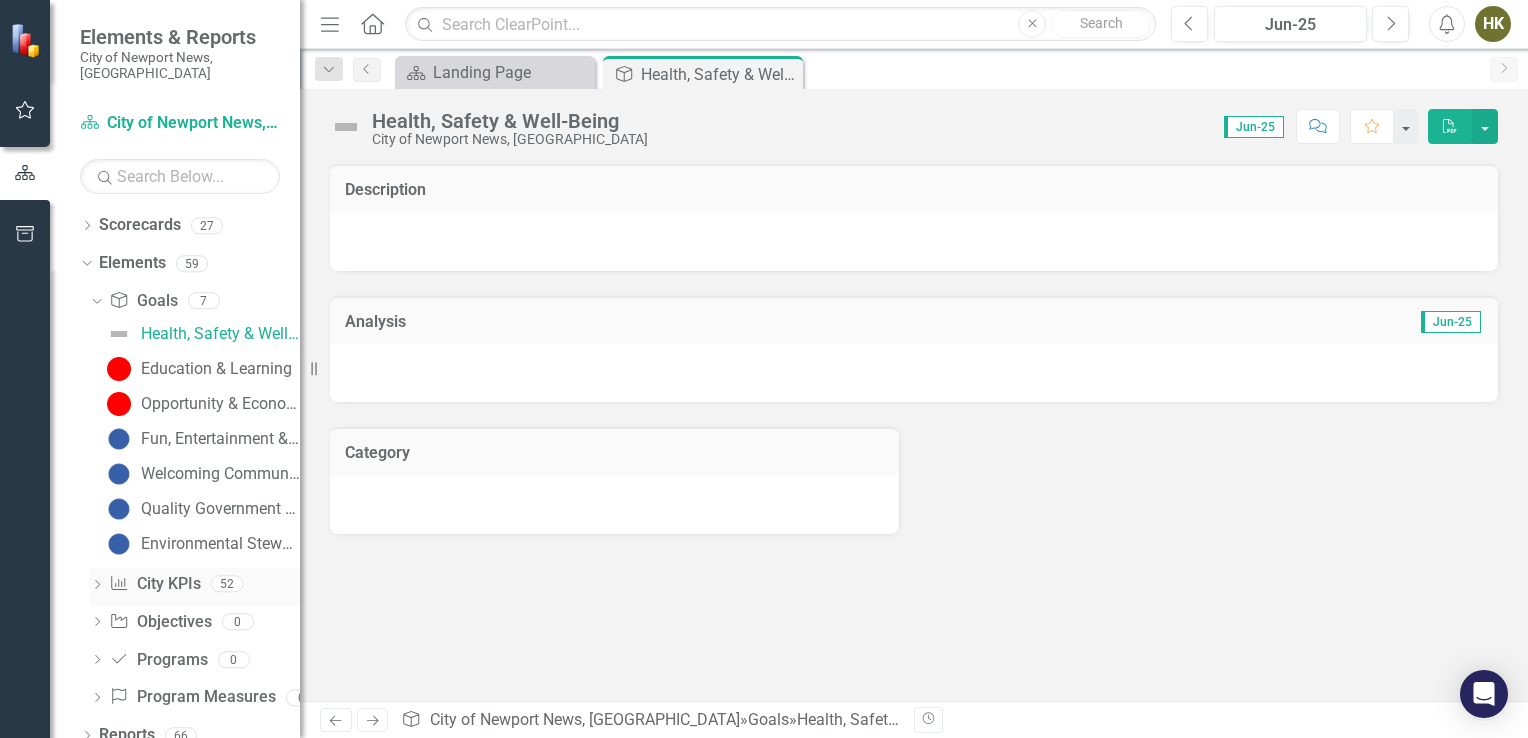 click on "Dropdown" at bounding box center [97, 586] 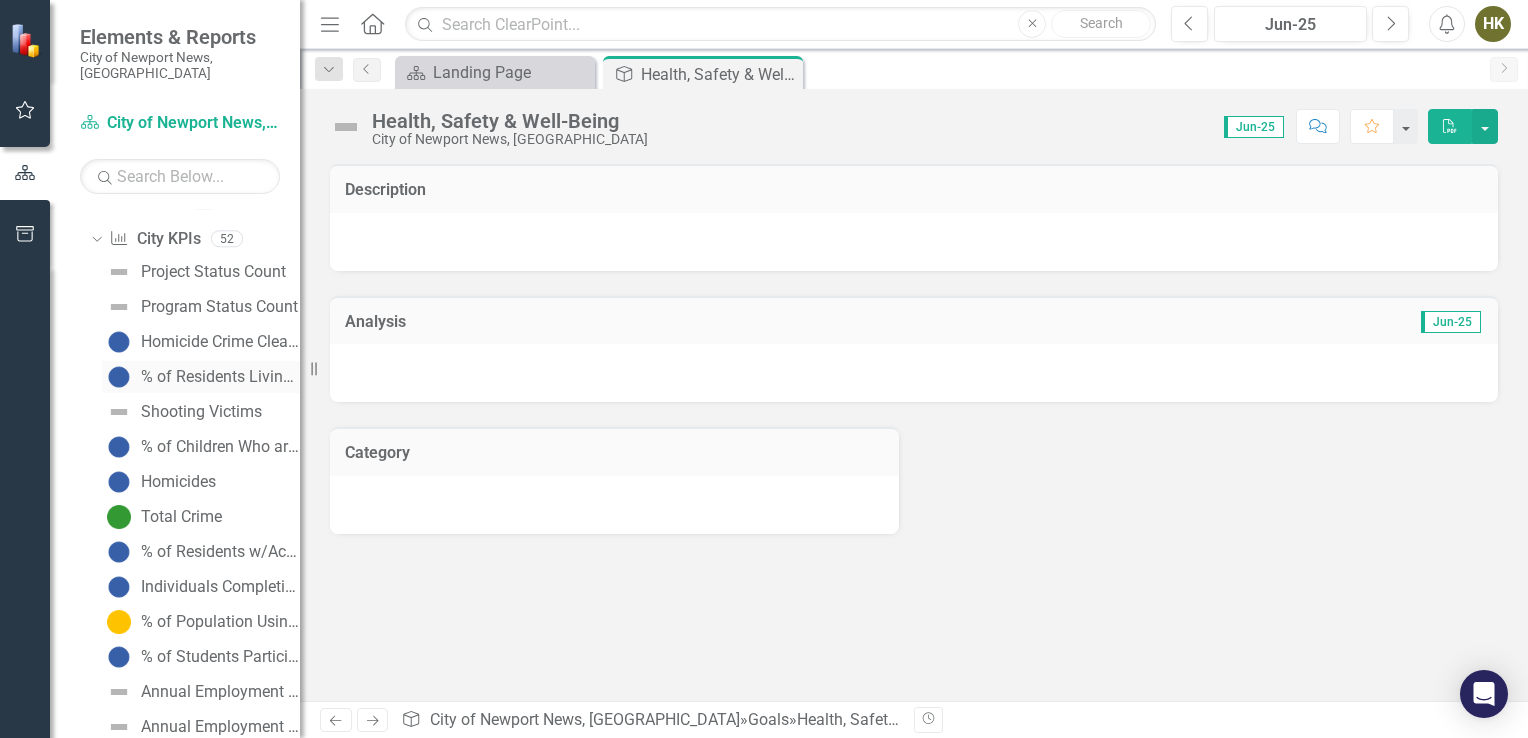 scroll, scrollTop: 0, scrollLeft: 0, axis: both 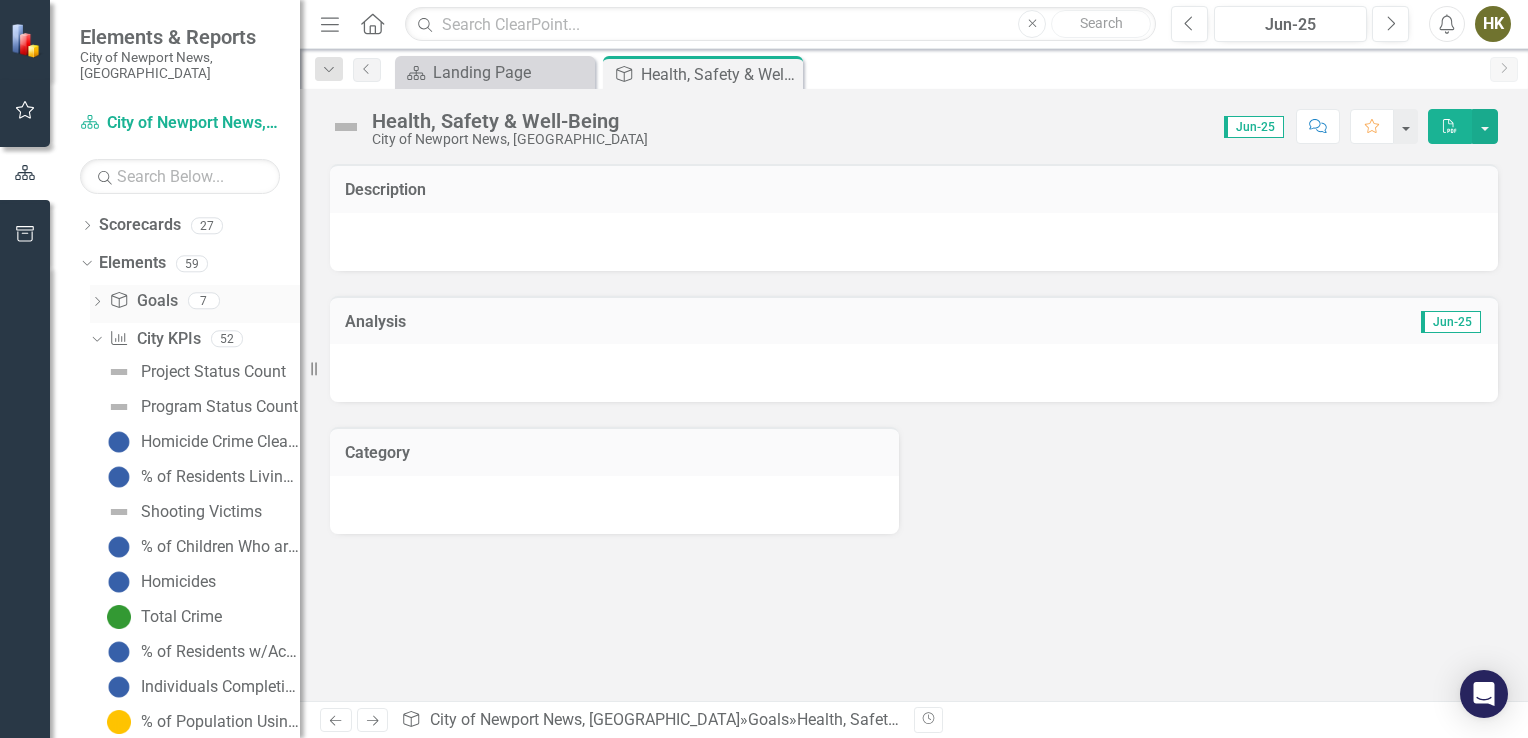 click on "Dropdown" at bounding box center (97, 303) 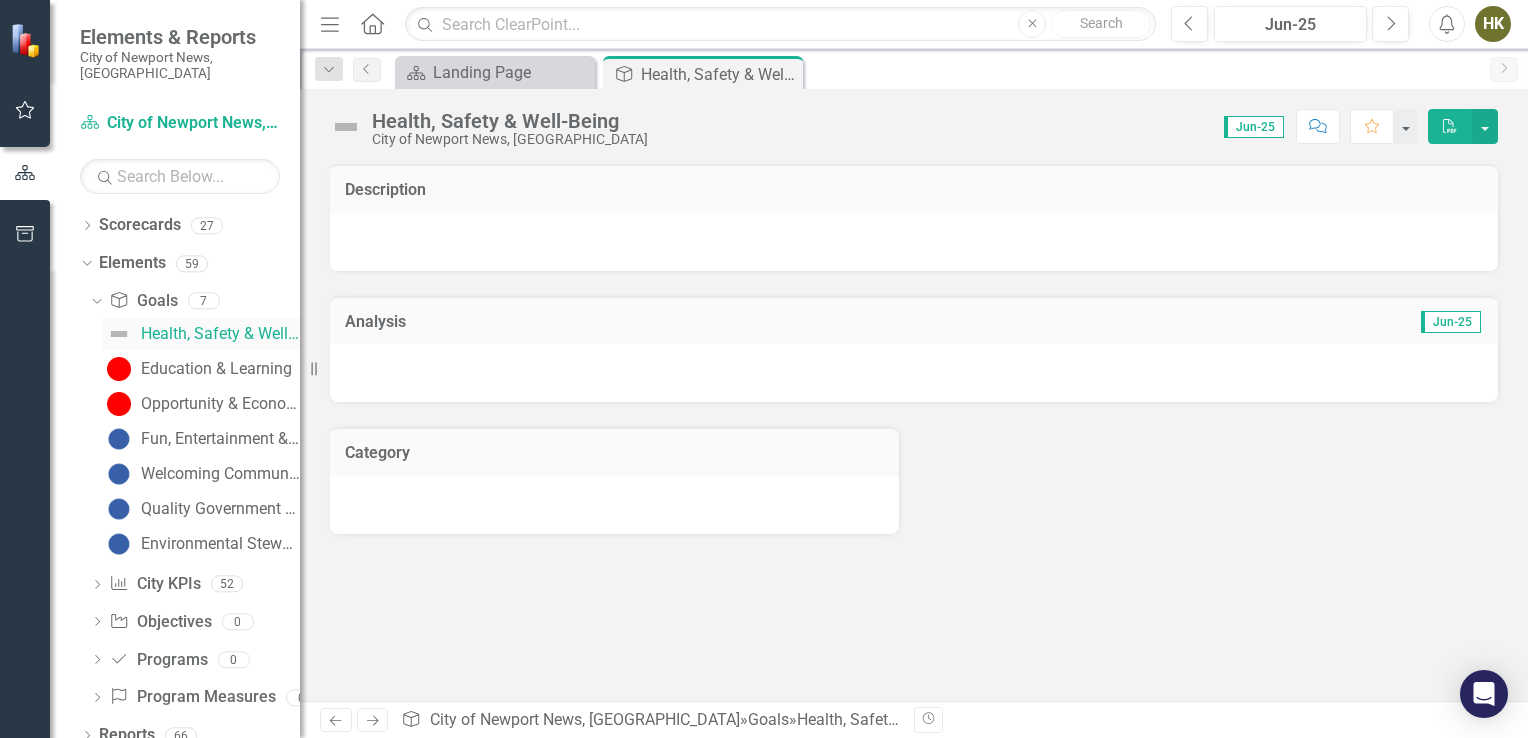 click on "Health, Safety & Well-Being" at bounding box center [201, 334] 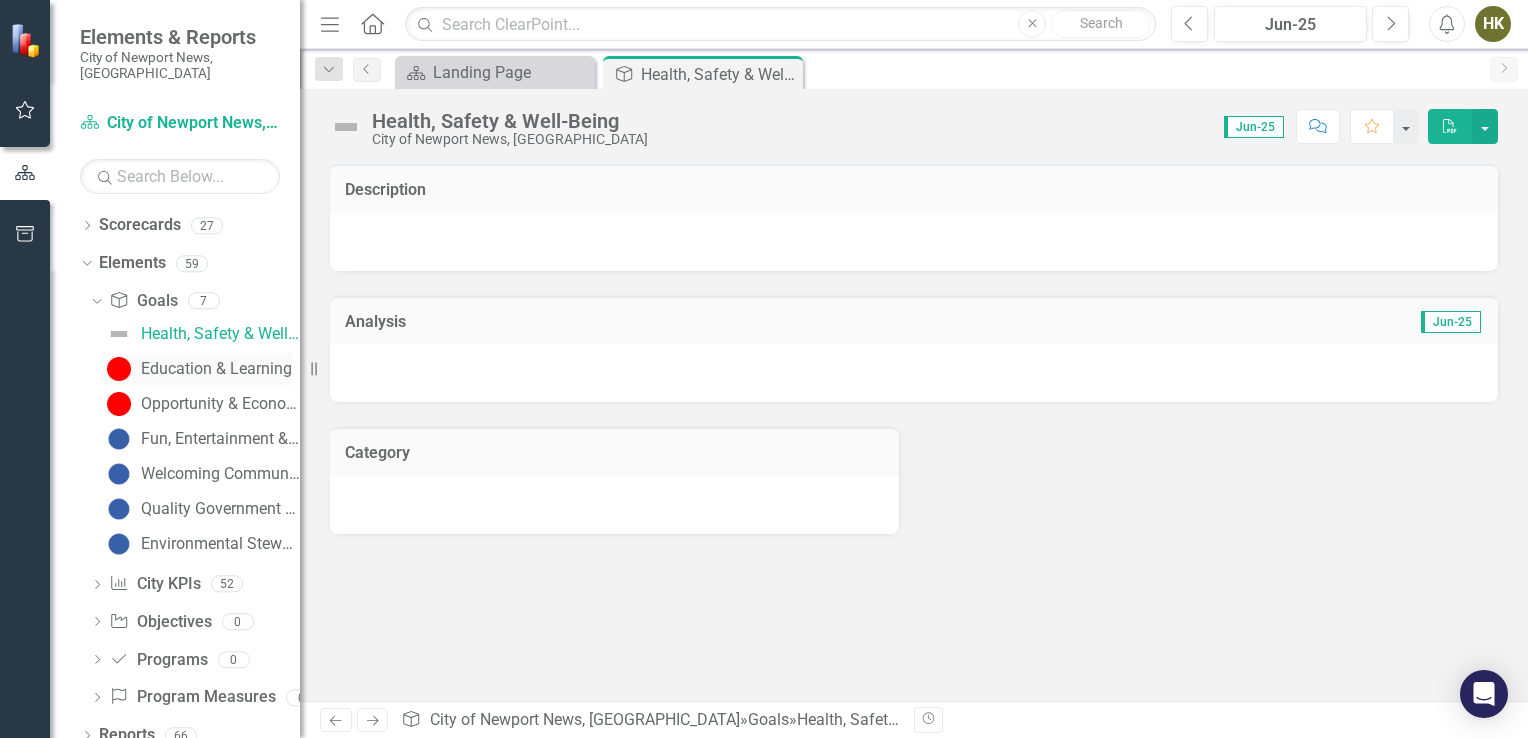 click on "Education & Learning" at bounding box center (216, 369) 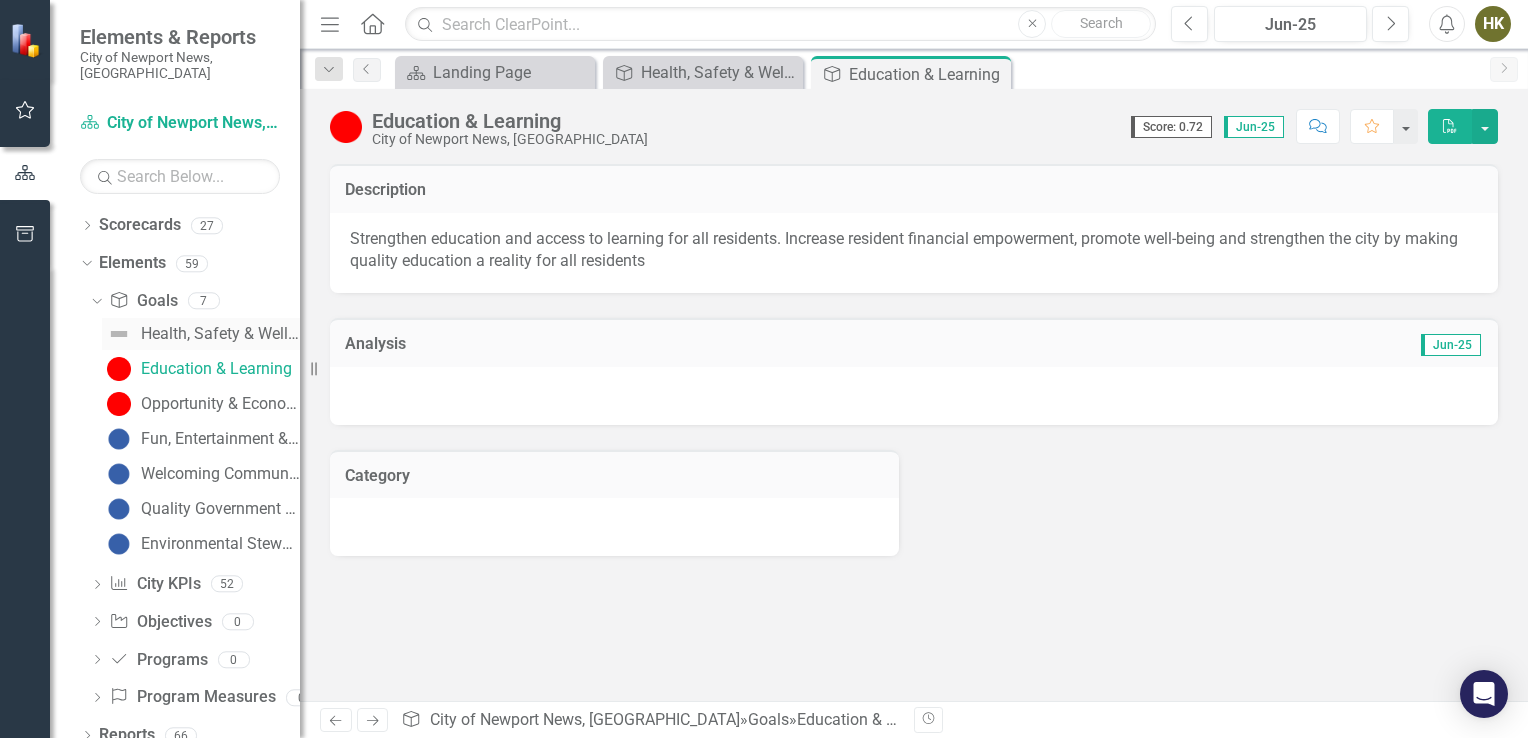 click on "Health, Safety & Well-Being" at bounding box center (220, 334) 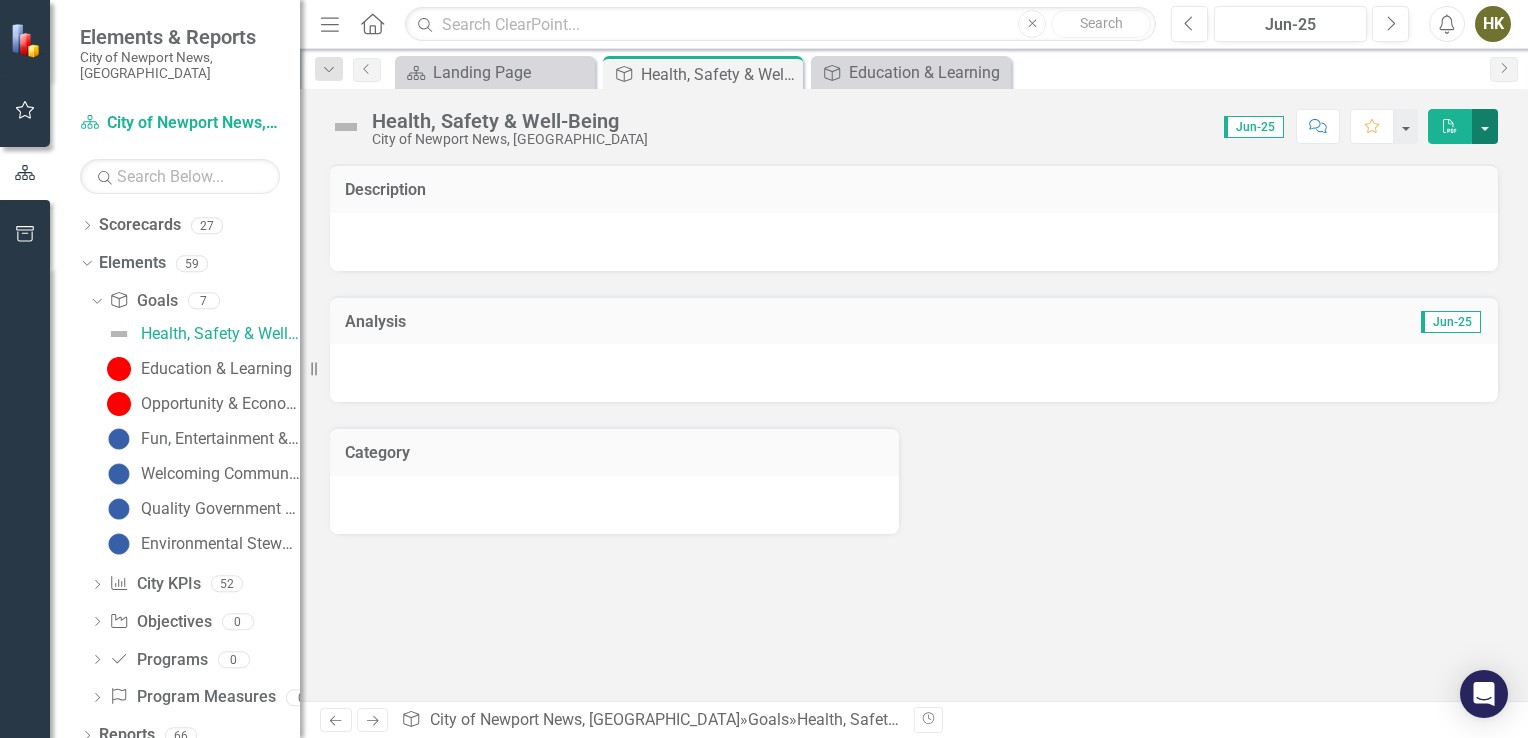click at bounding box center [1485, 126] 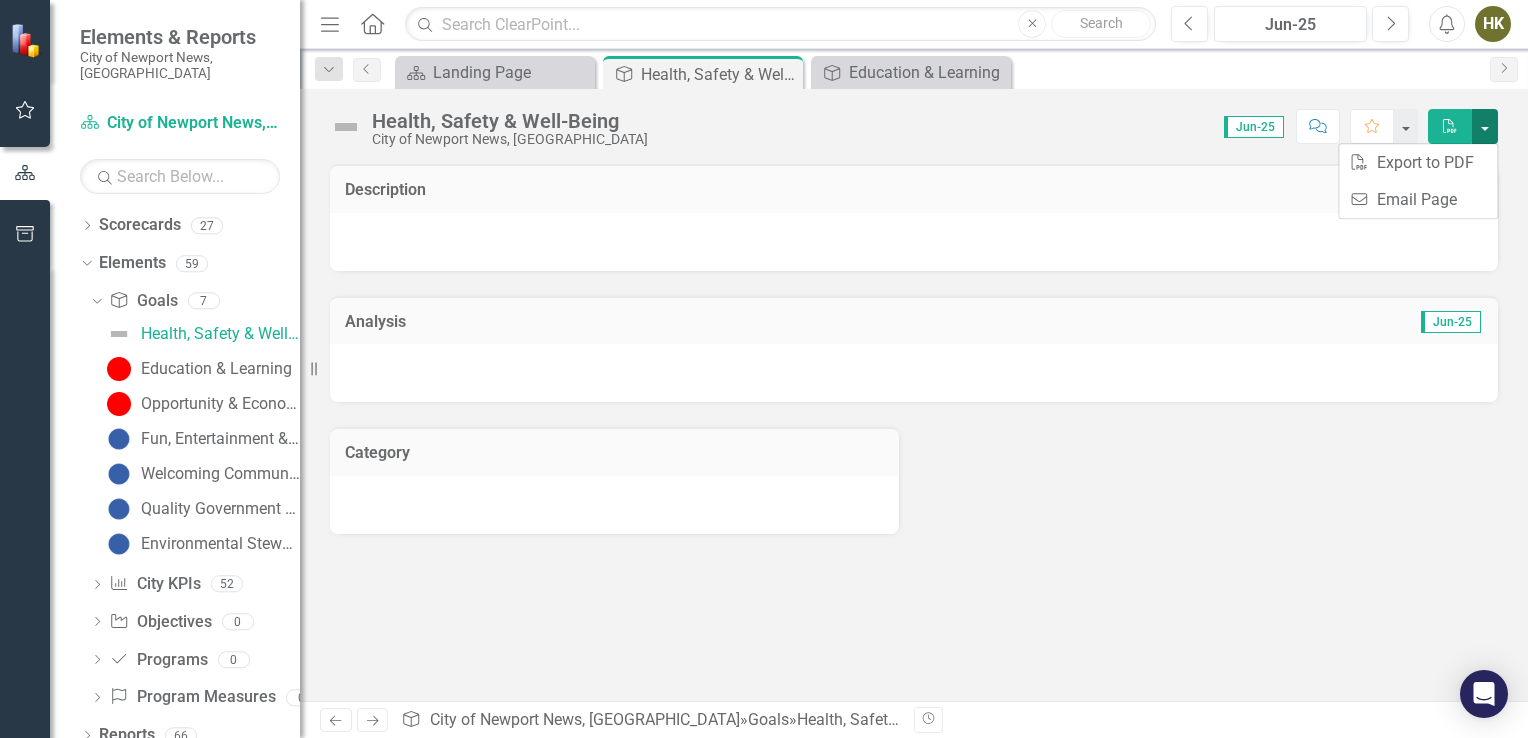 click at bounding box center (1485, 126) 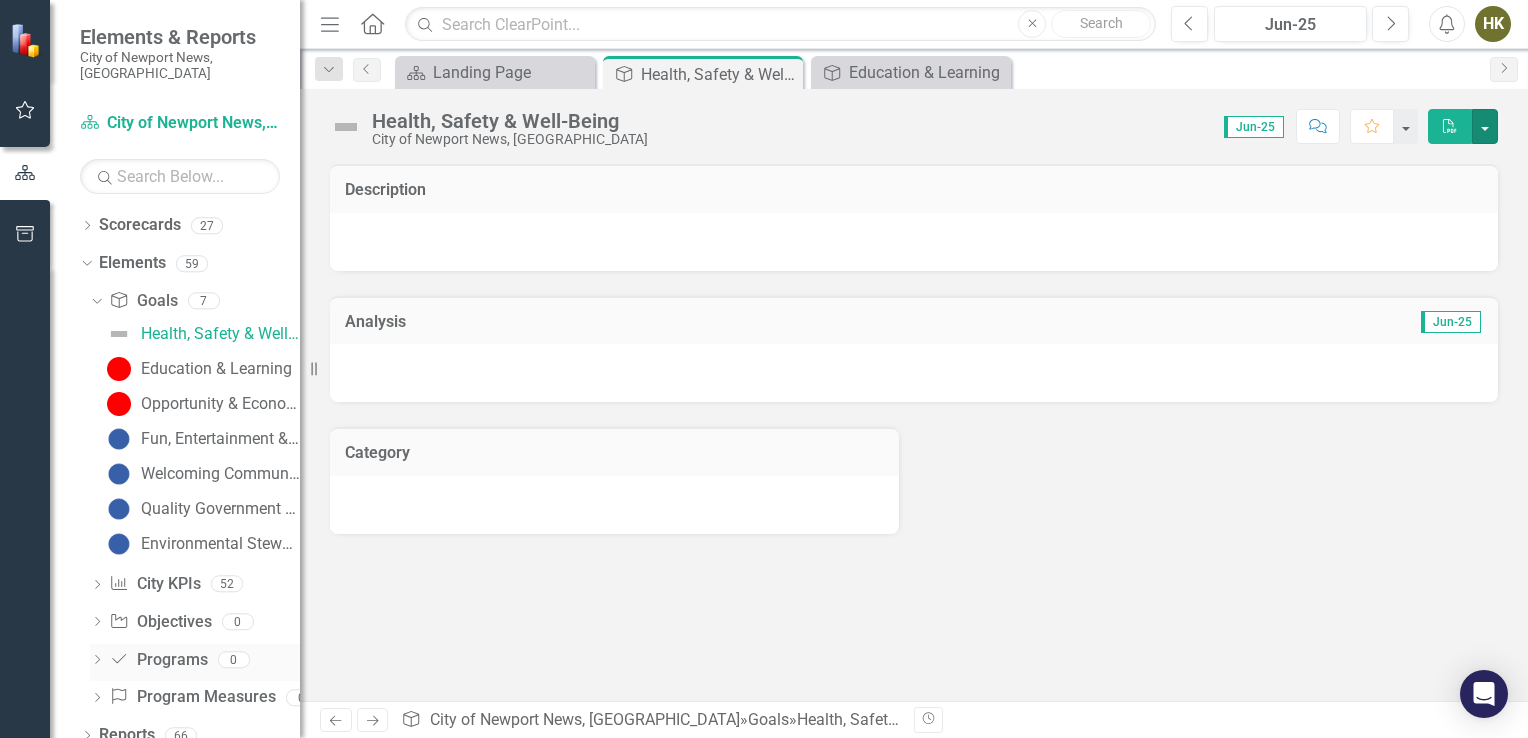 scroll, scrollTop: 2, scrollLeft: 0, axis: vertical 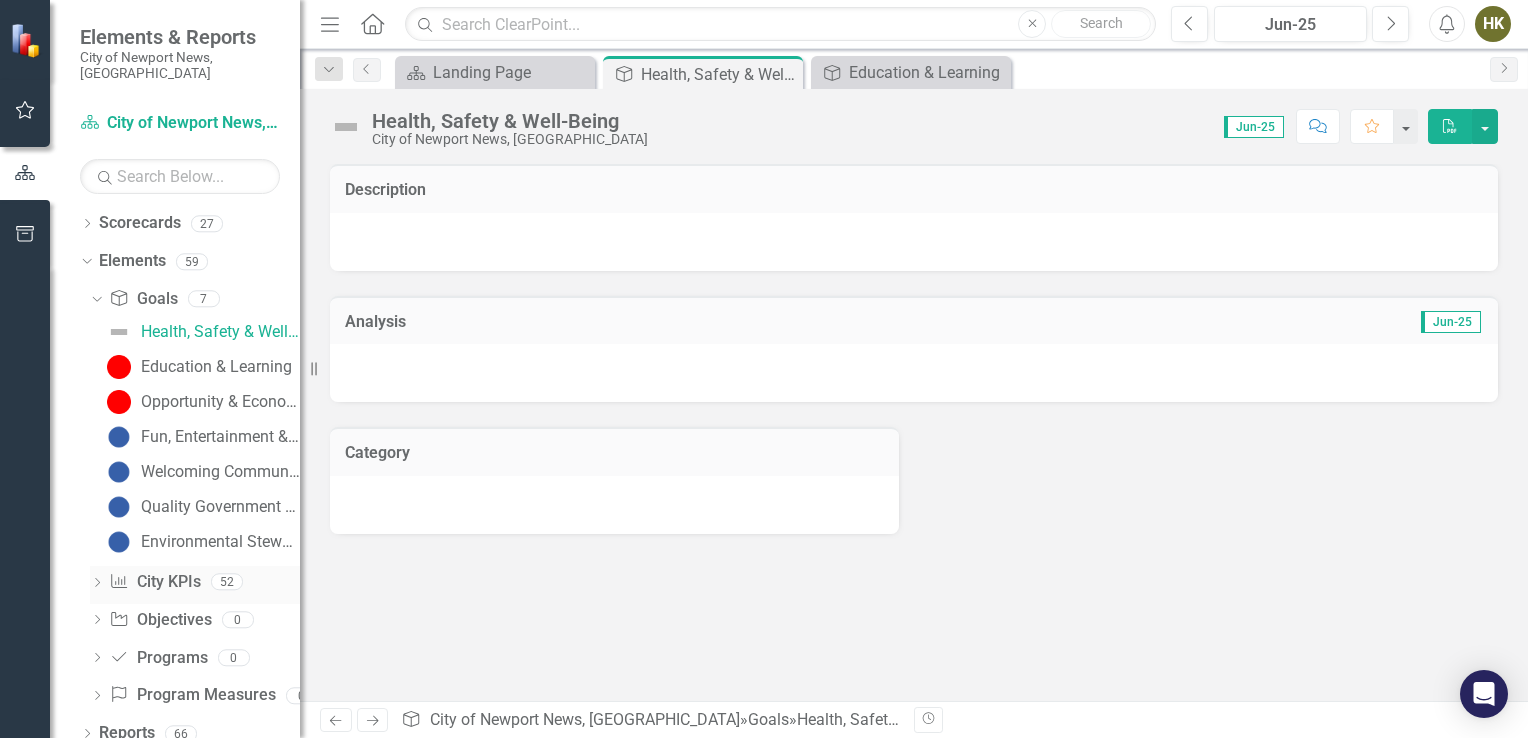 click on "Dropdown" 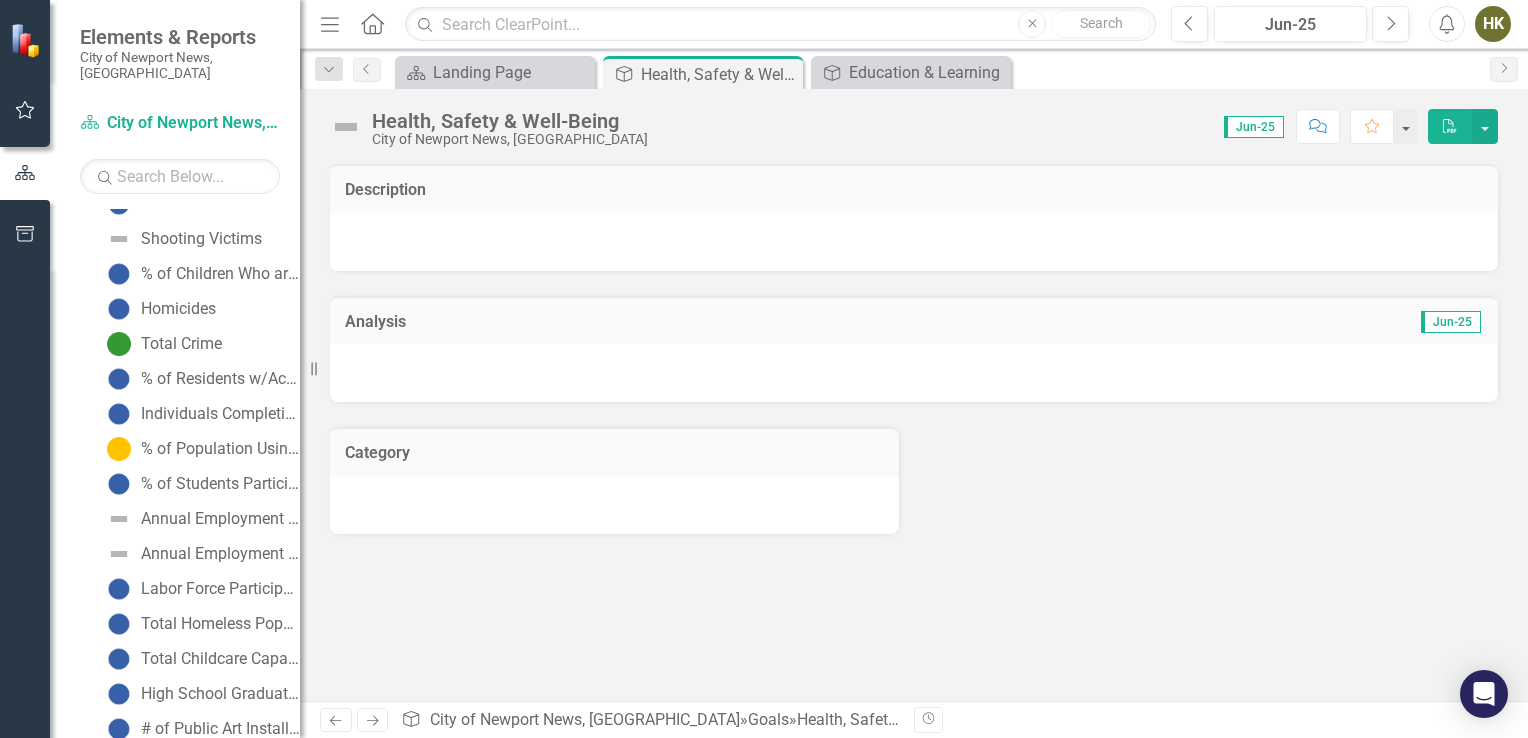 scroll, scrollTop: 291, scrollLeft: 0, axis: vertical 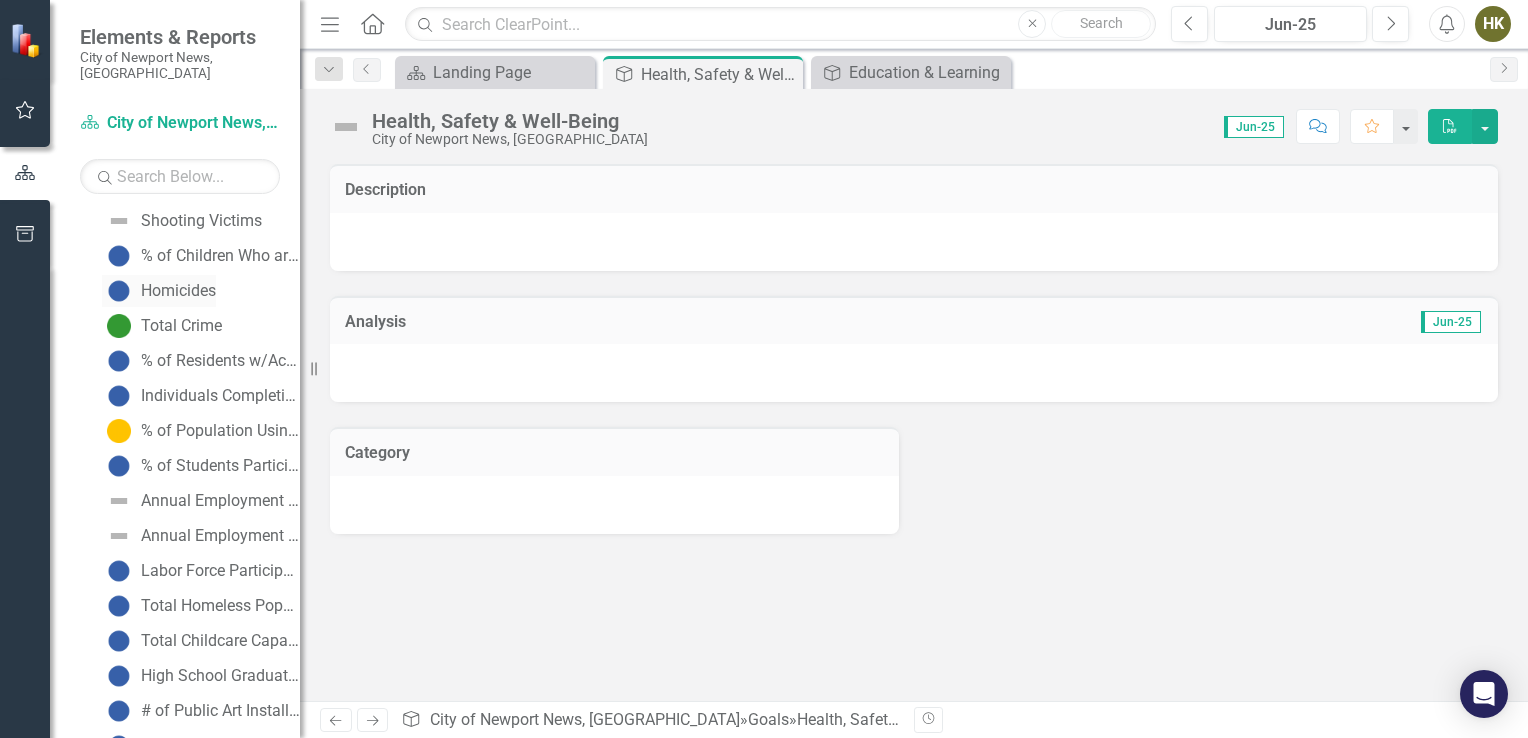 click on "Homicides" at bounding box center (178, 291) 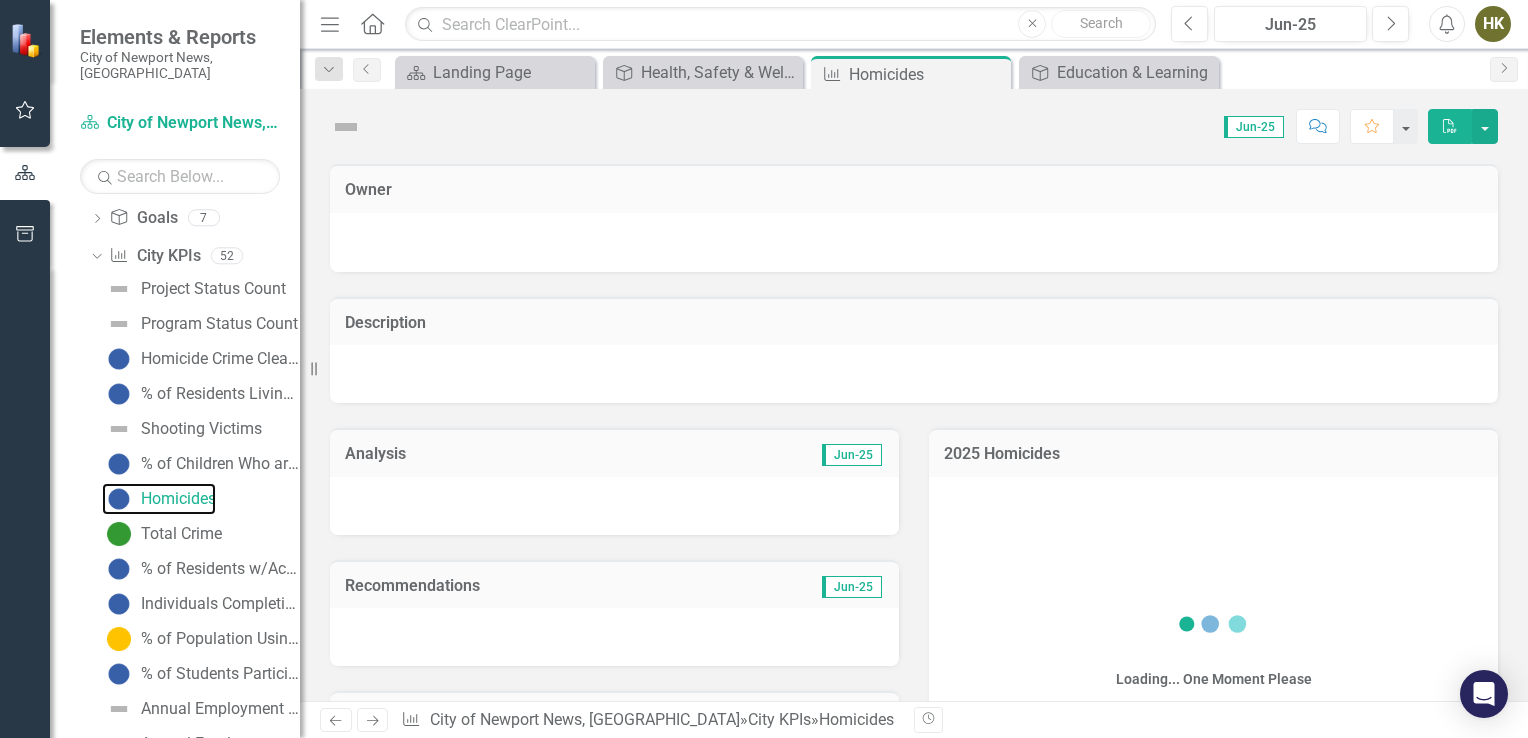 scroll, scrollTop: 0, scrollLeft: 0, axis: both 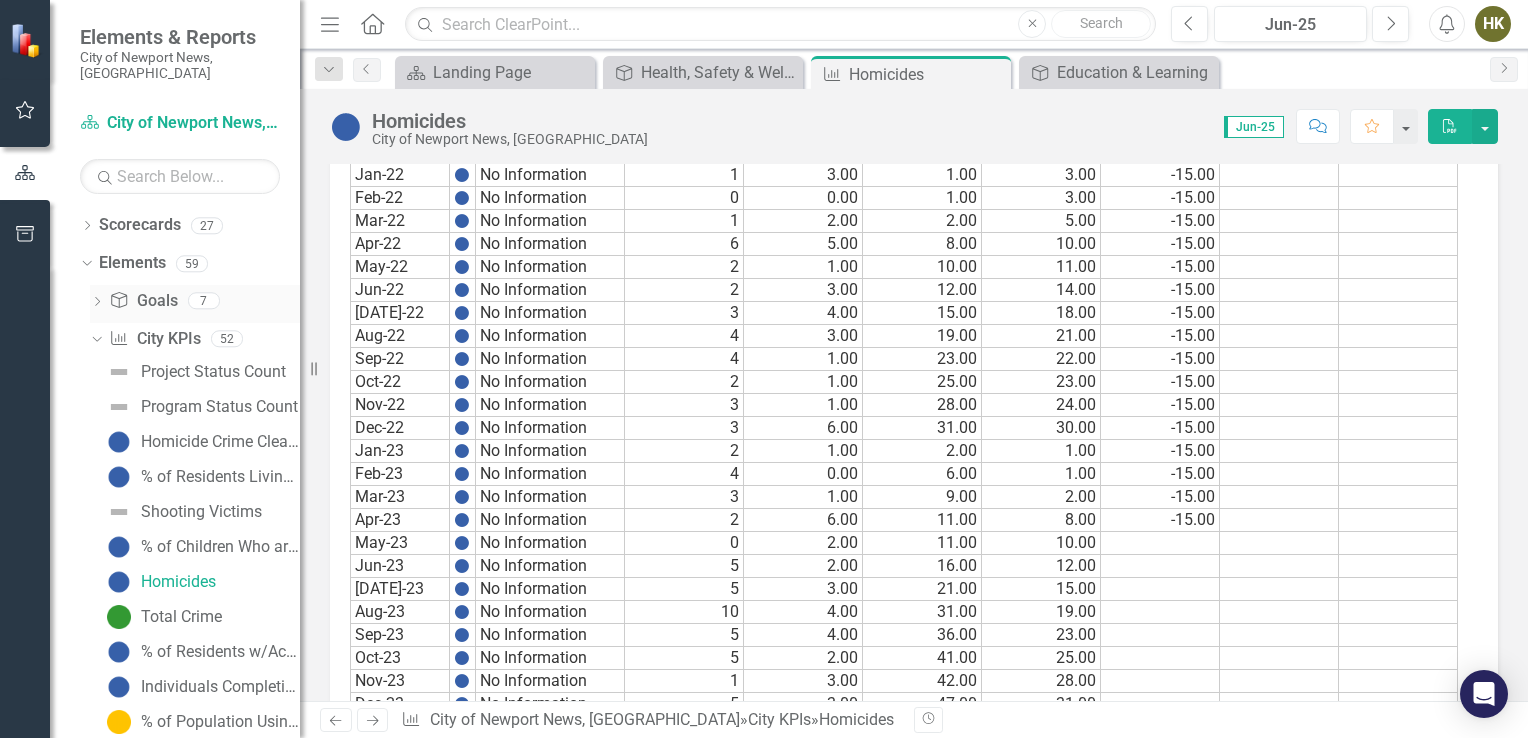 click on "Dropdown Goal Goals 7" at bounding box center (195, 304) 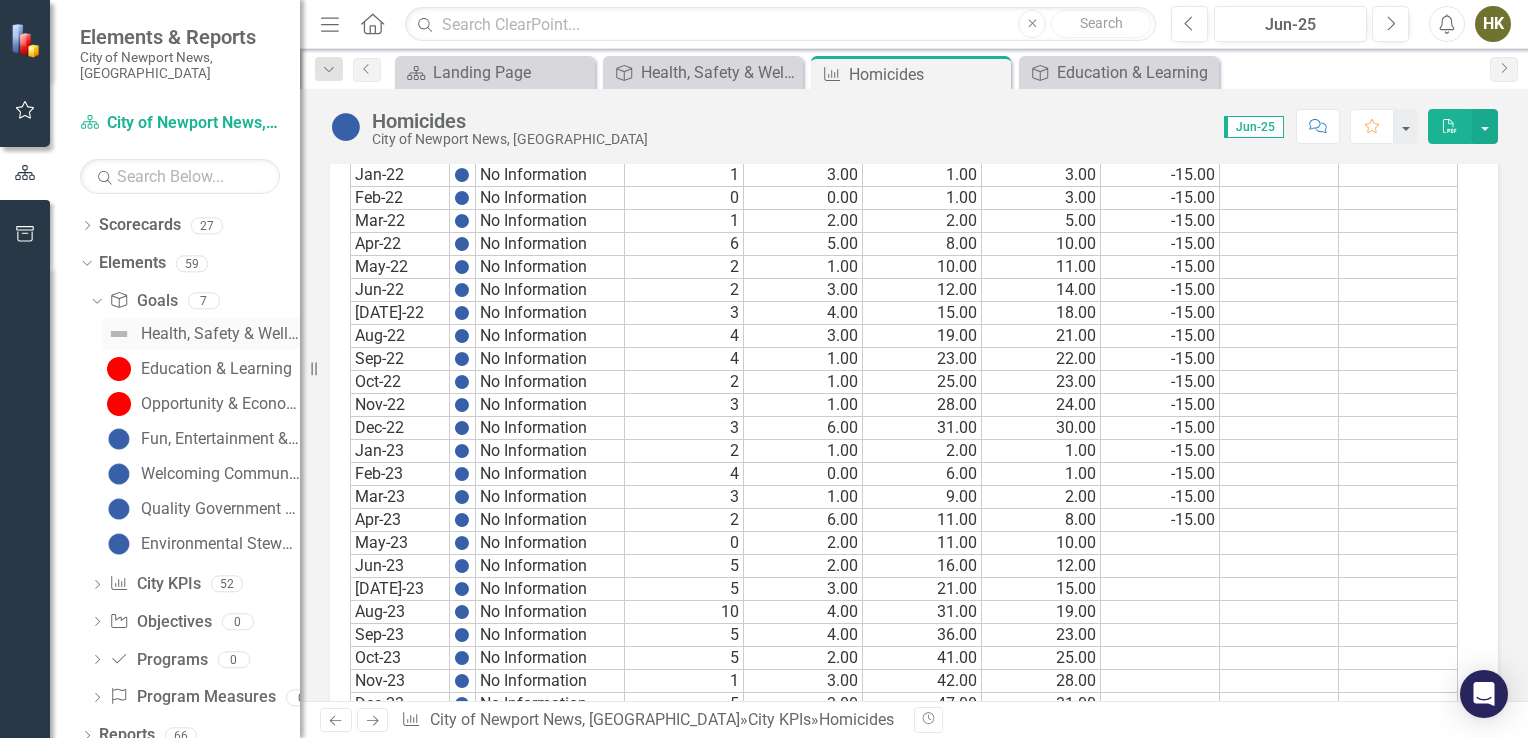 click on "Health, Safety & Well-Being" at bounding box center (201, 334) 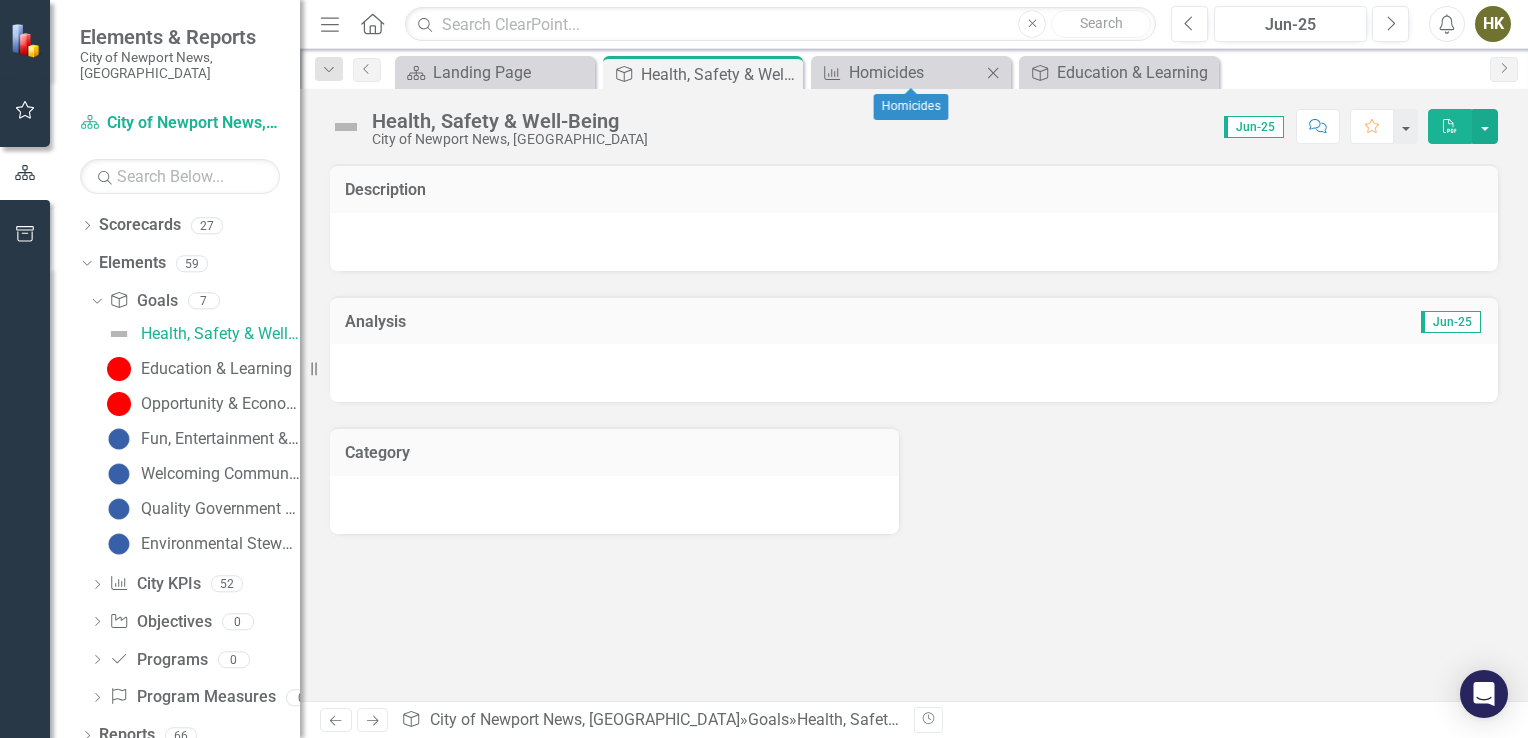 click on "Close" 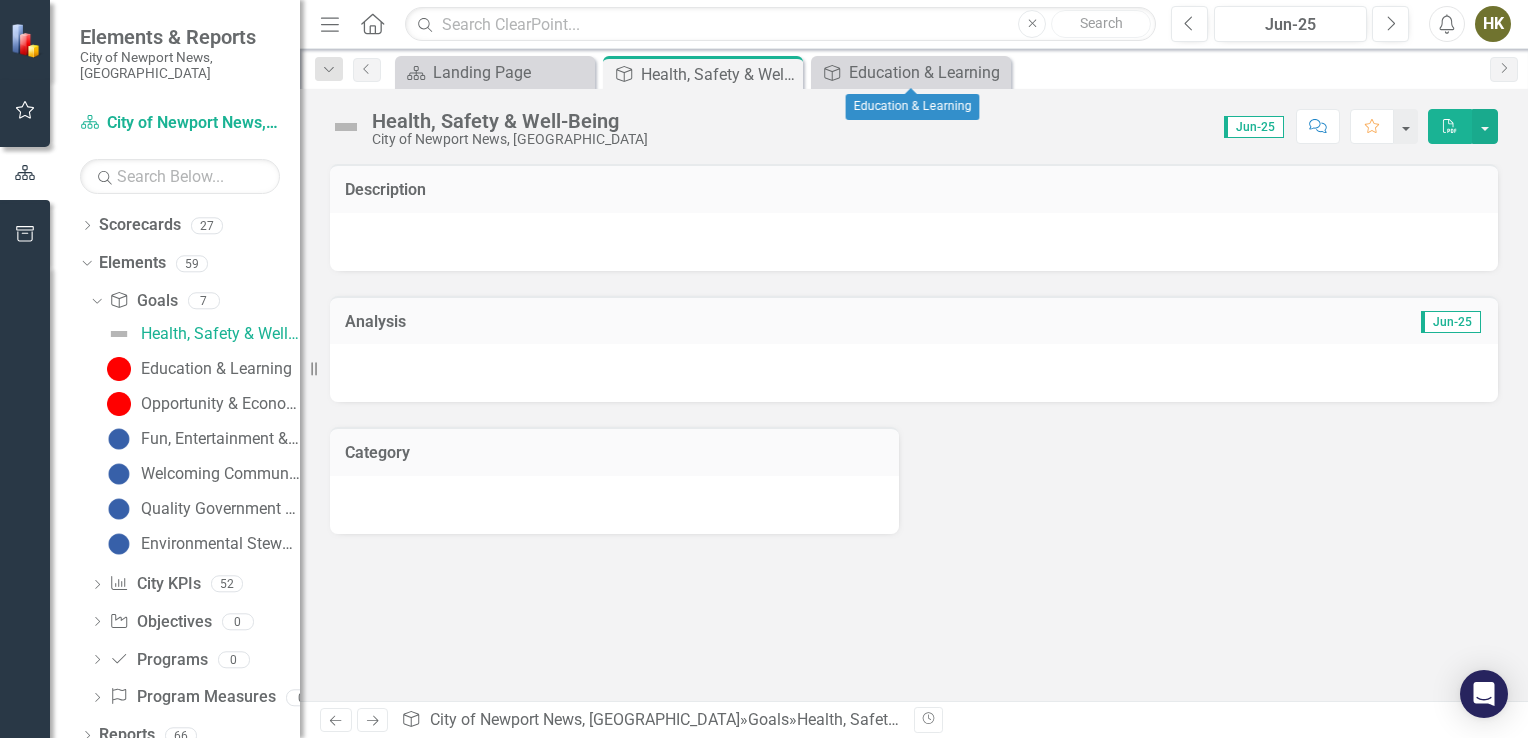 click on "Close" 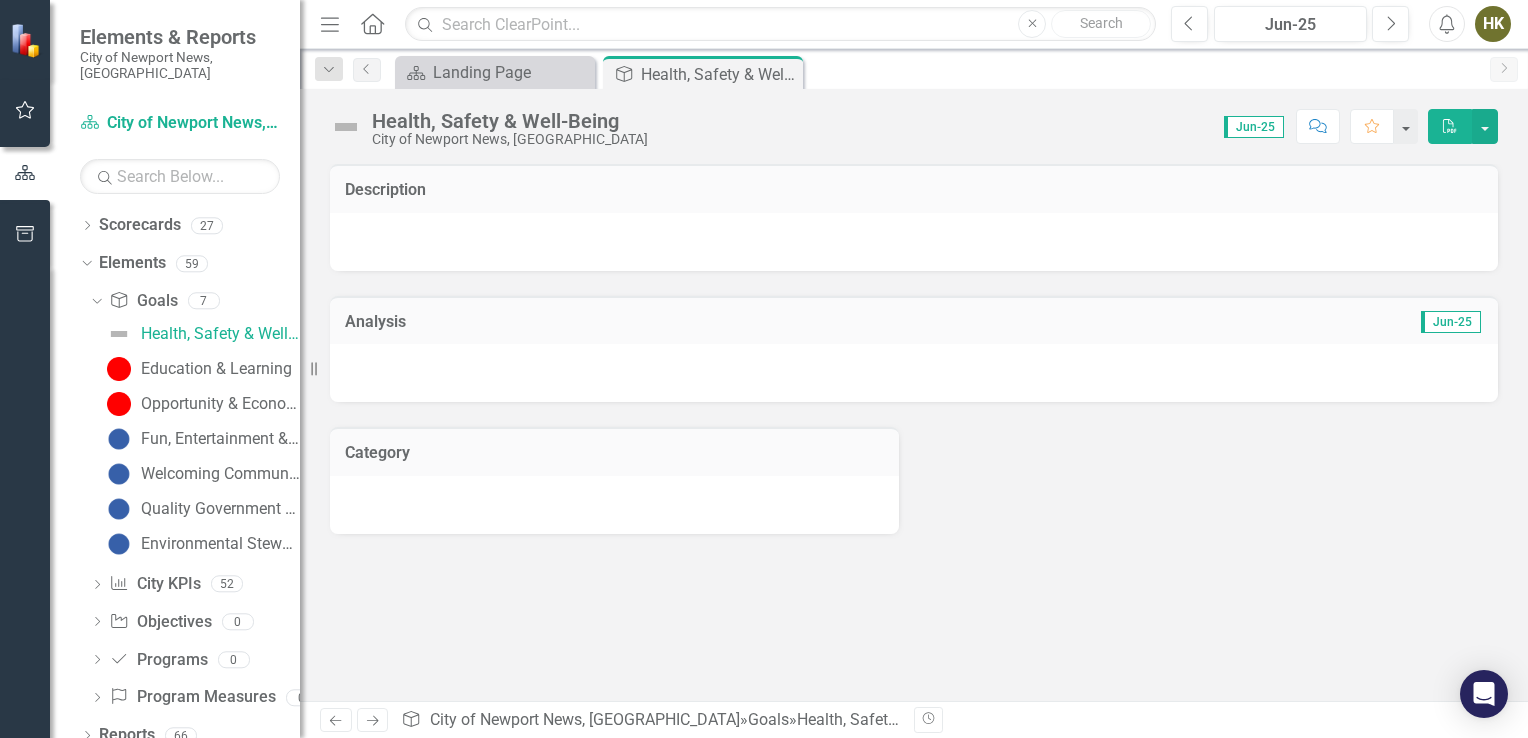 click on "Jun-25" at bounding box center (1254, 127) 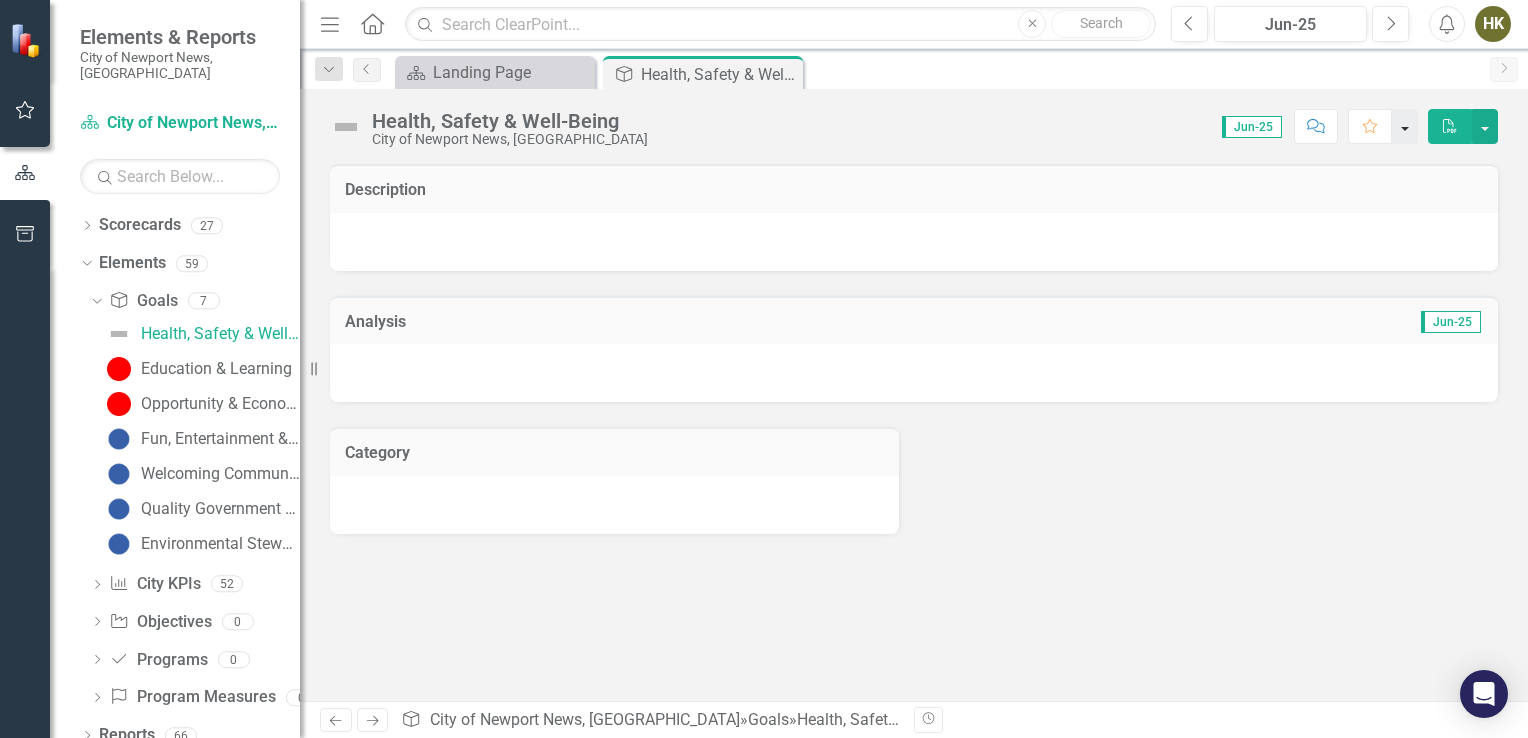 click at bounding box center (1405, 126) 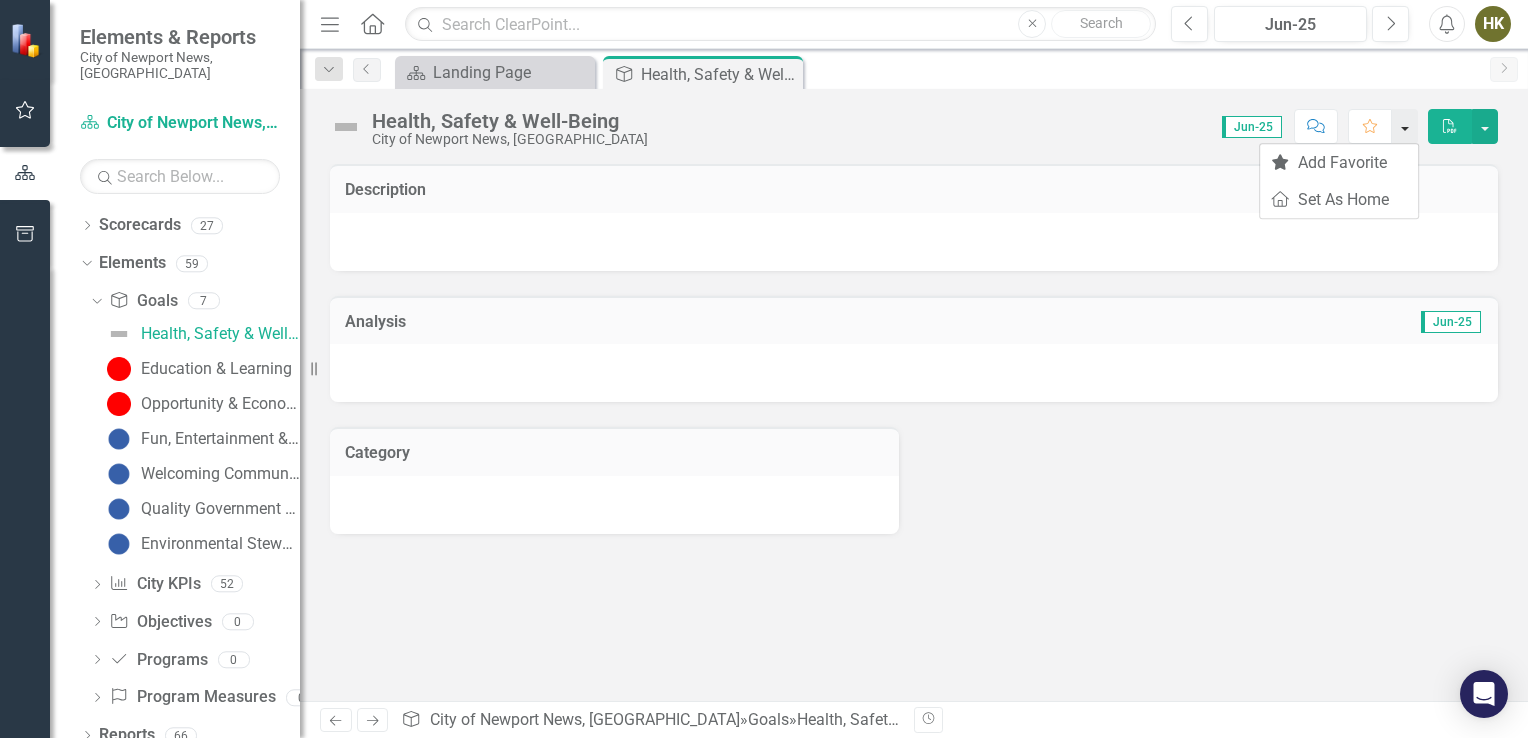click at bounding box center [1405, 126] 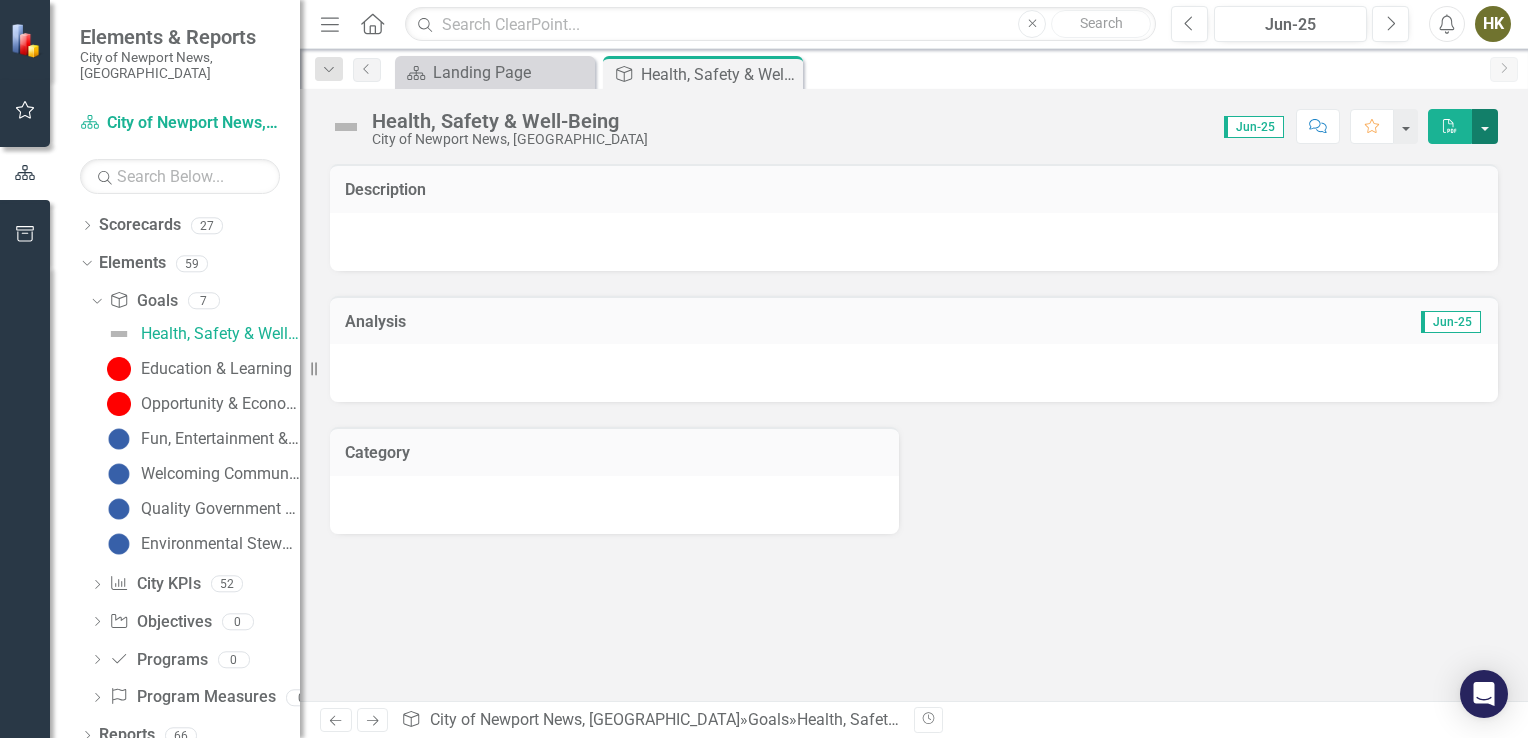click at bounding box center [1485, 126] 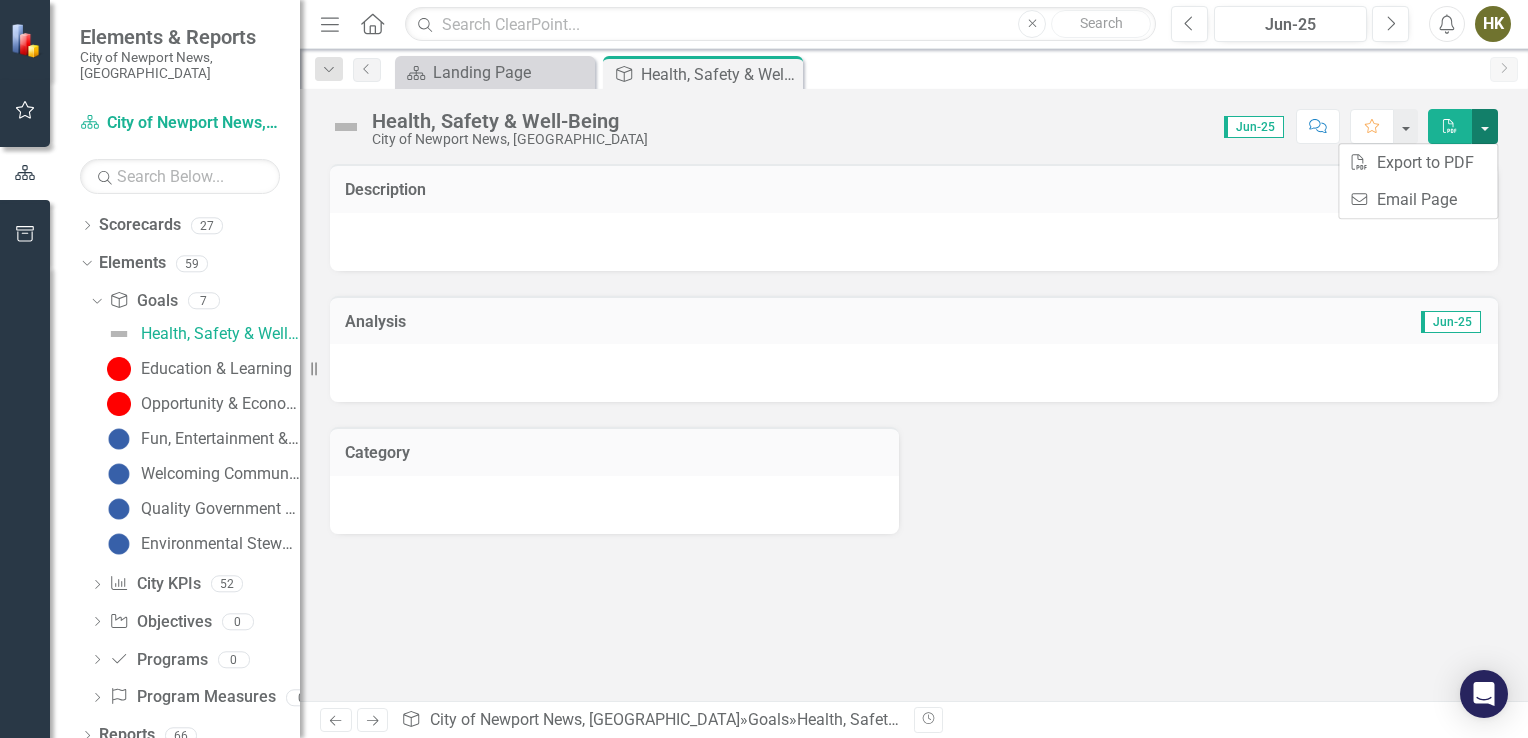 click at bounding box center [1485, 126] 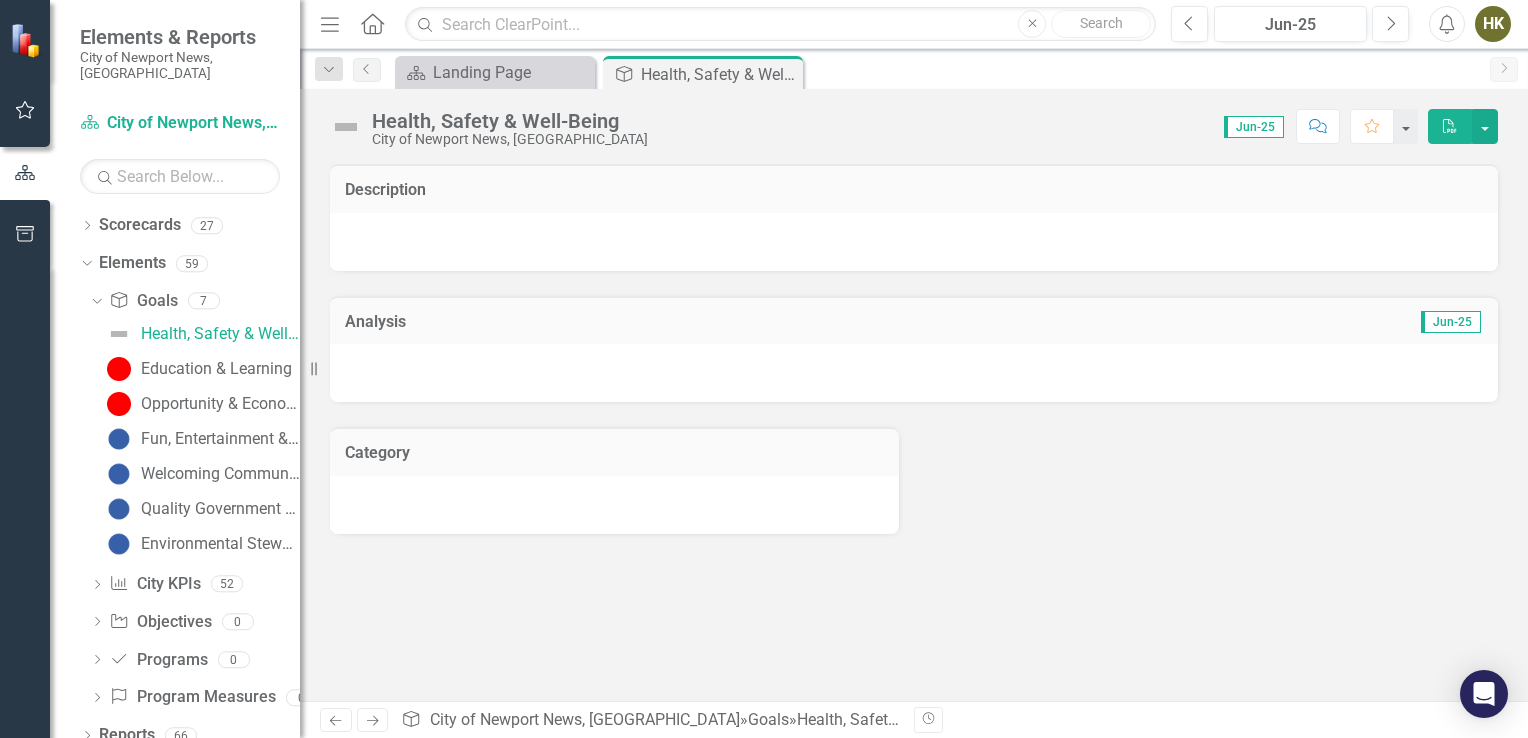 click on "Revision History" 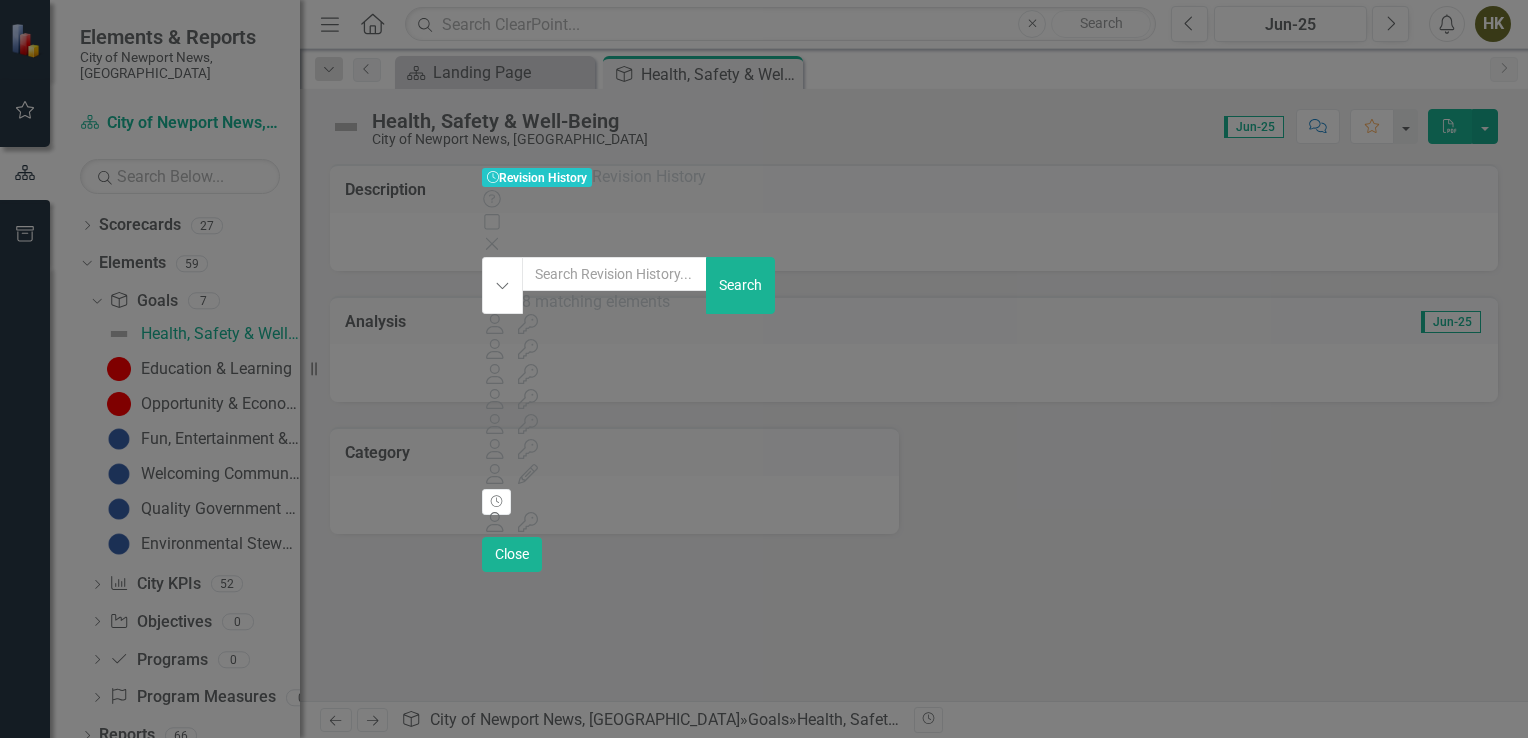 click 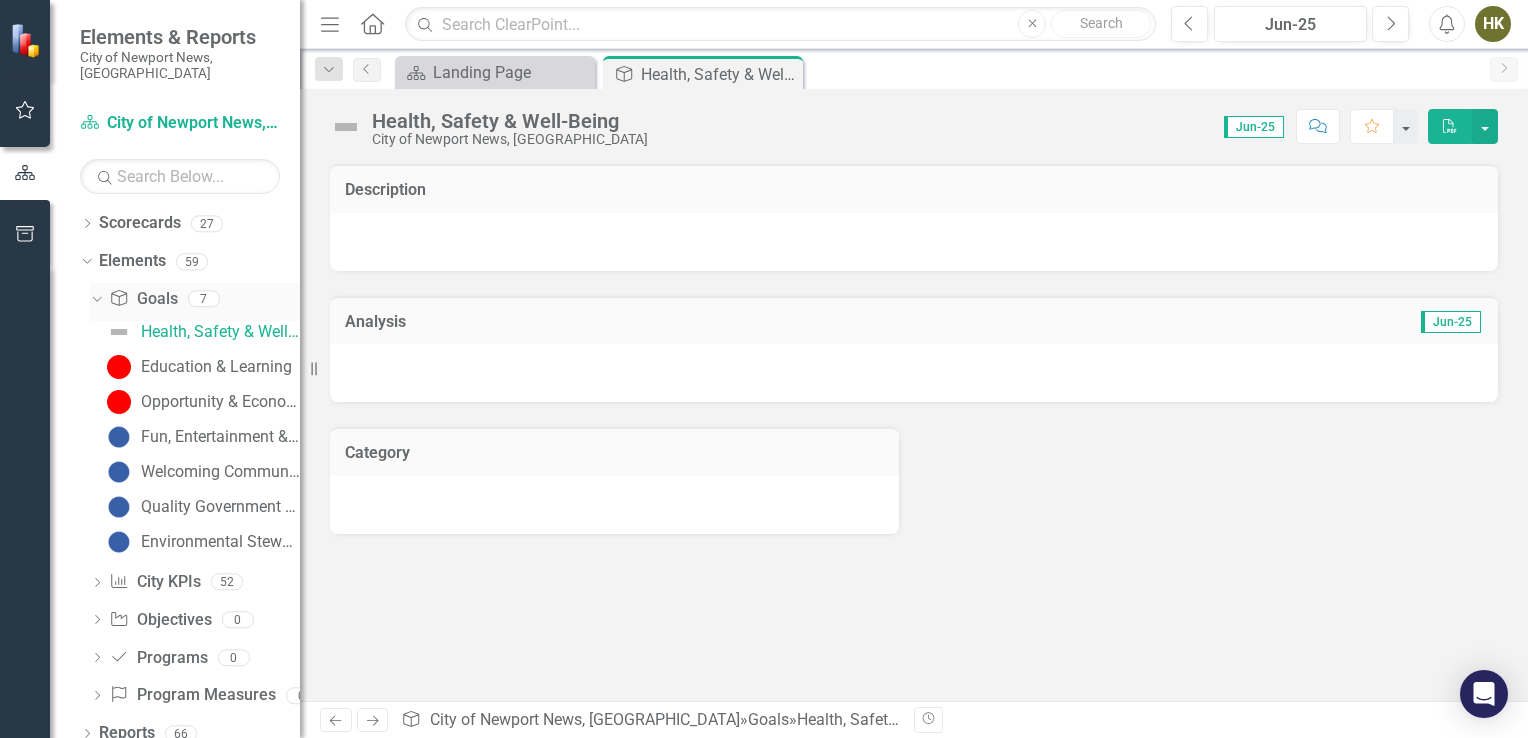scroll, scrollTop: 0, scrollLeft: 0, axis: both 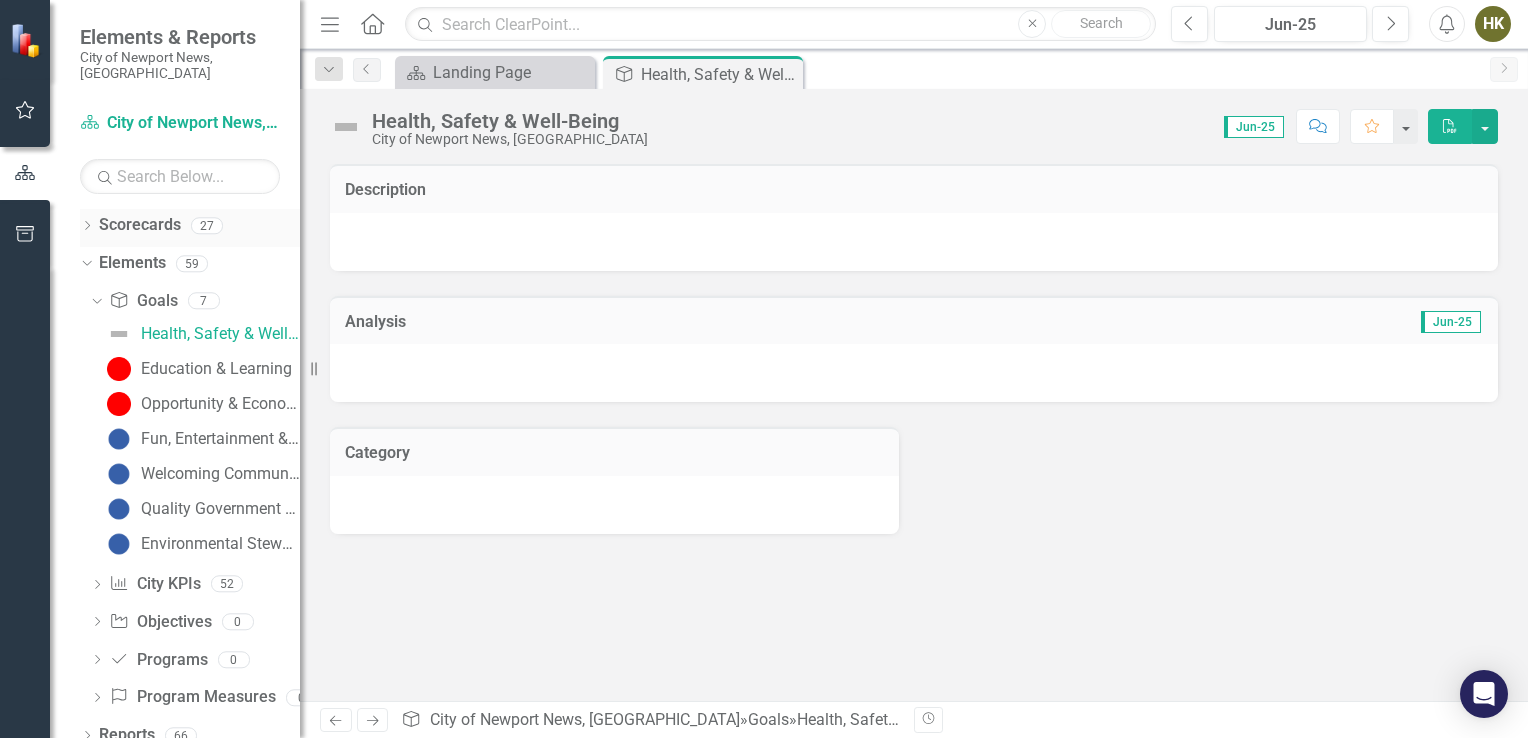 click on "Dropdown" 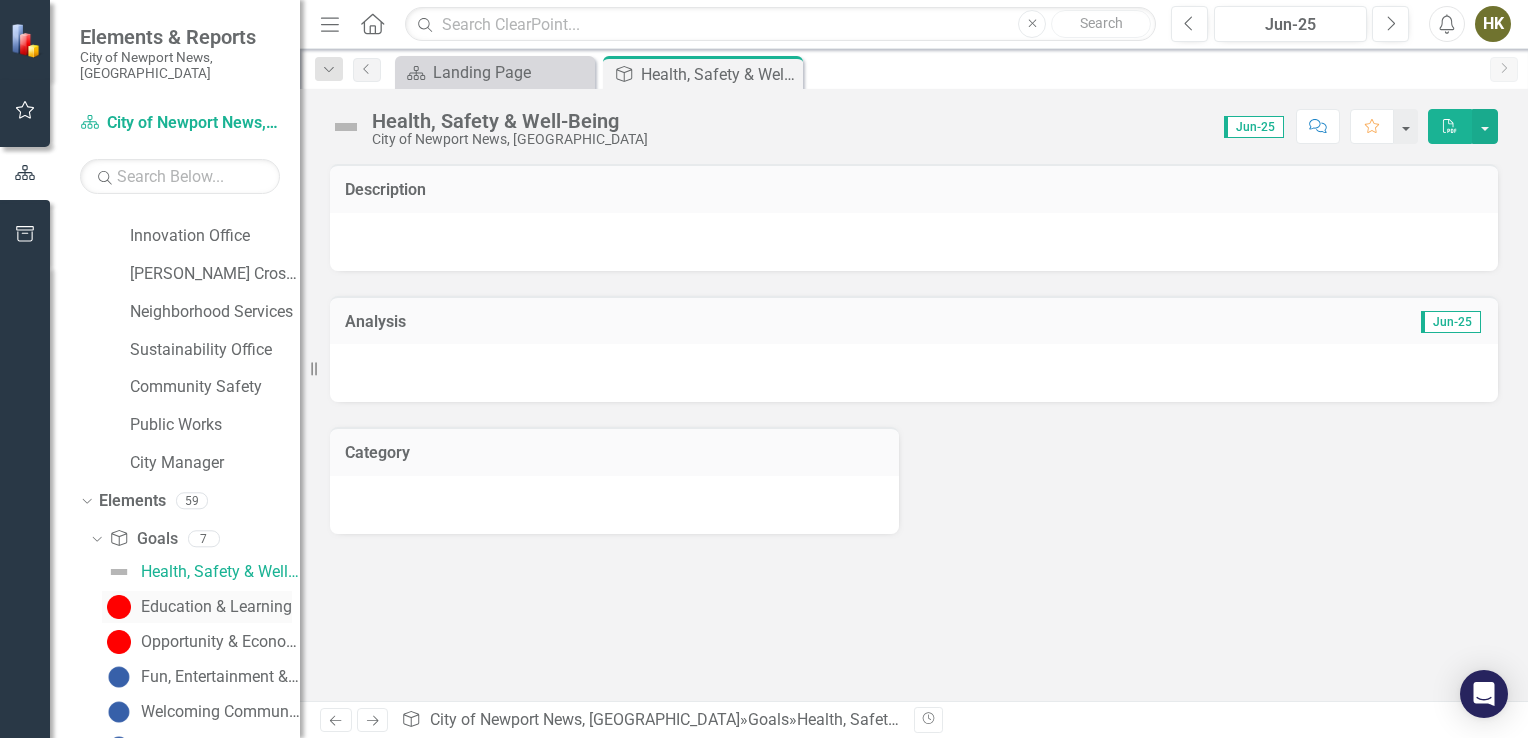 click on "Education & Learning" at bounding box center [216, 607] 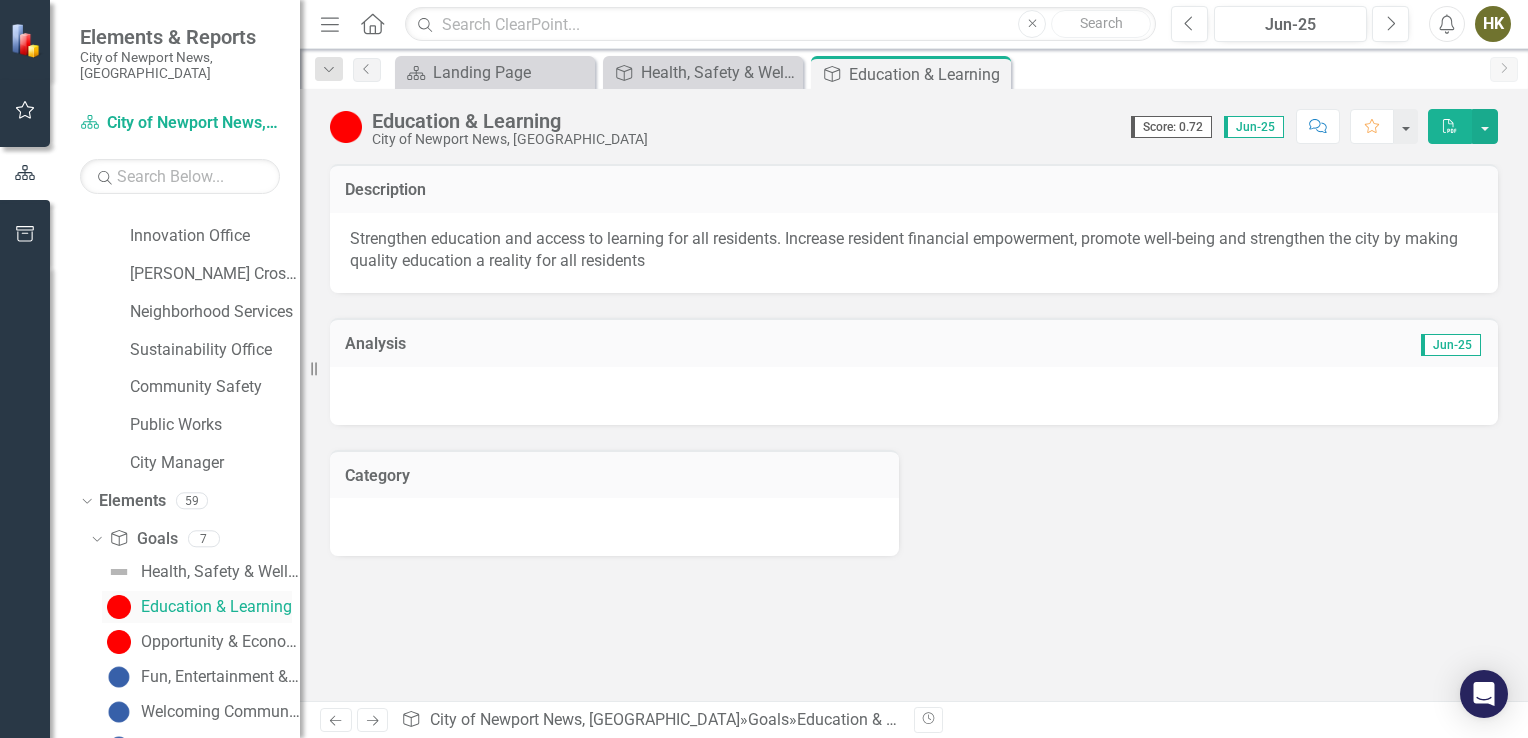 scroll, scrollTop: 652, scrollLeft: 0, axis: vertical 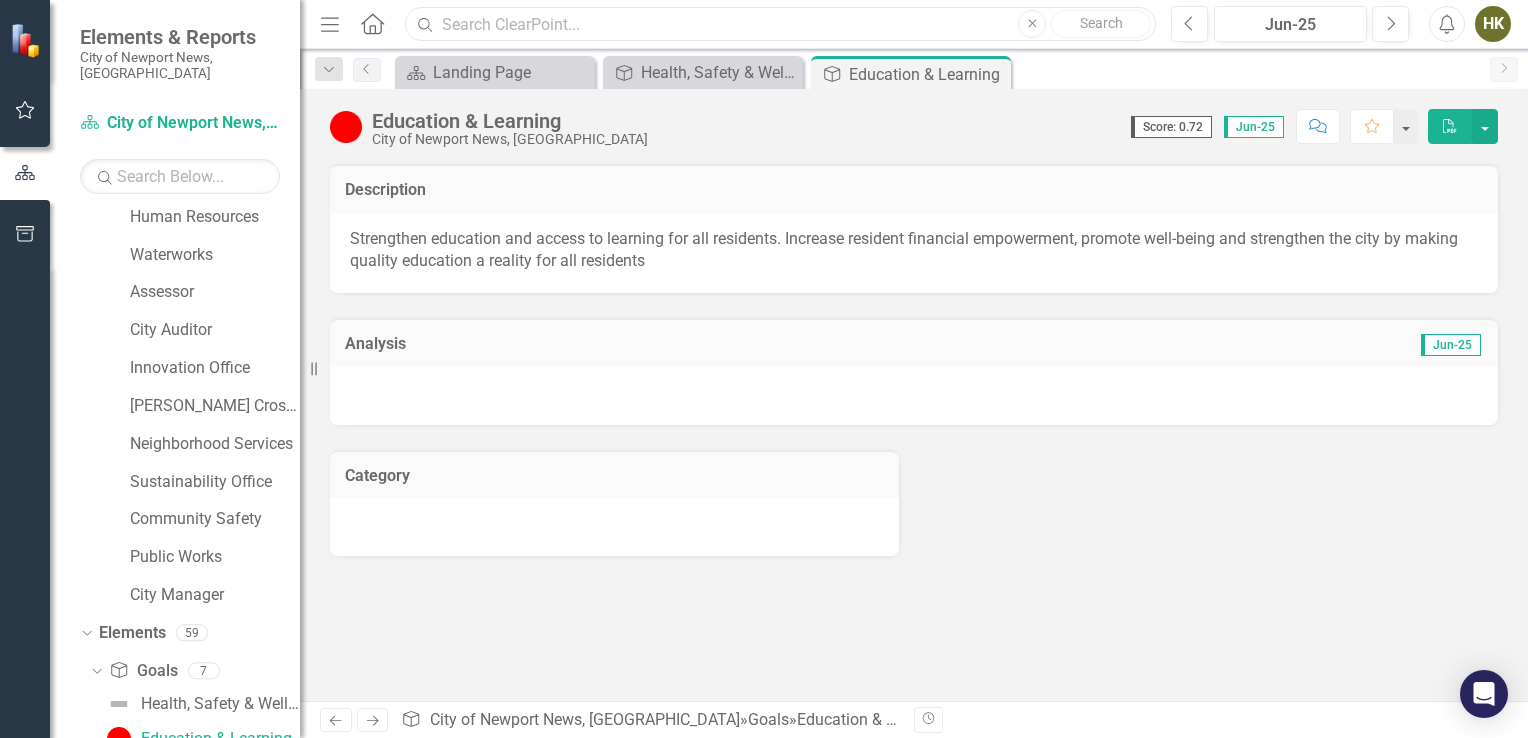 click at bounding box center [780, 24] 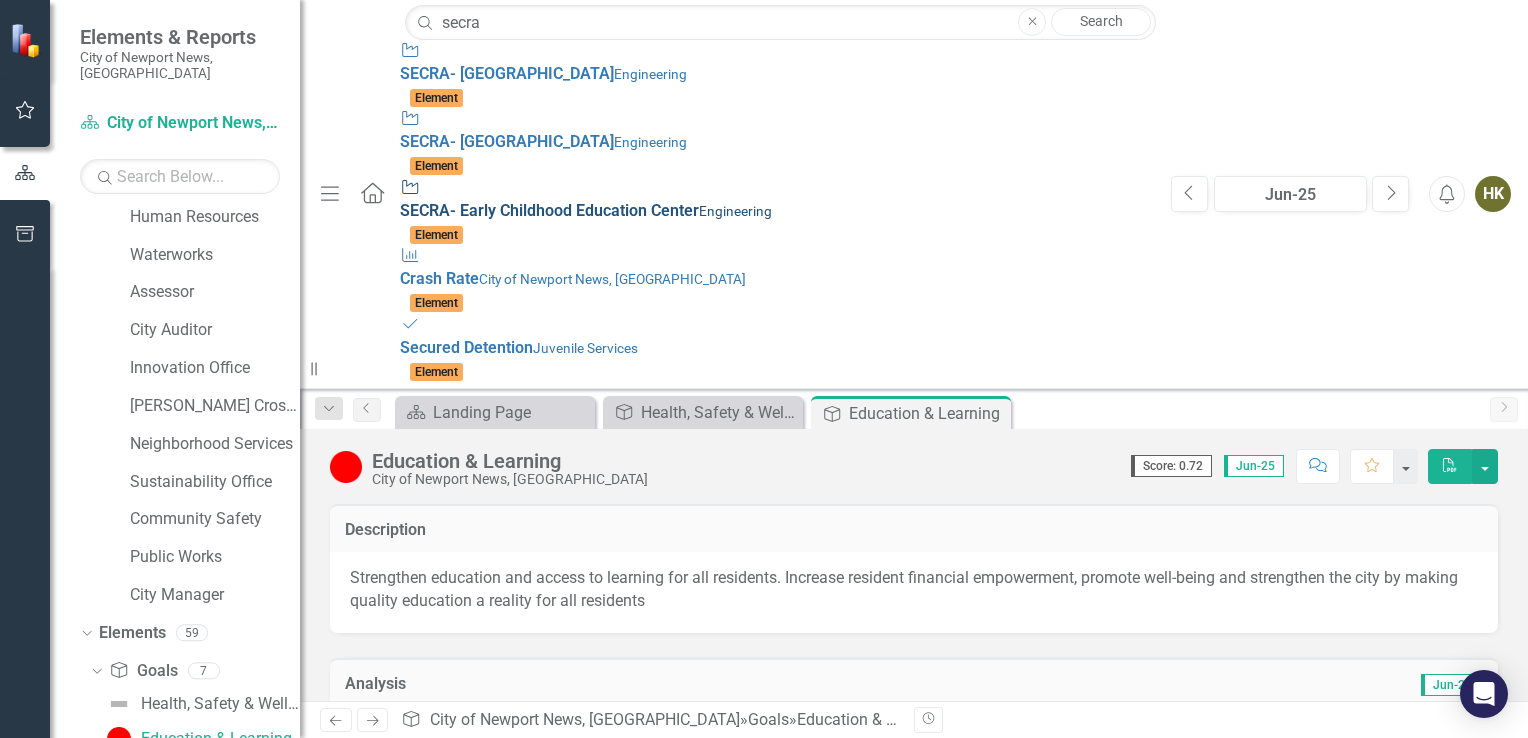 click on "Project SECRA - Early Childhood Education Center Engineering" at bounding box center [775, 200] 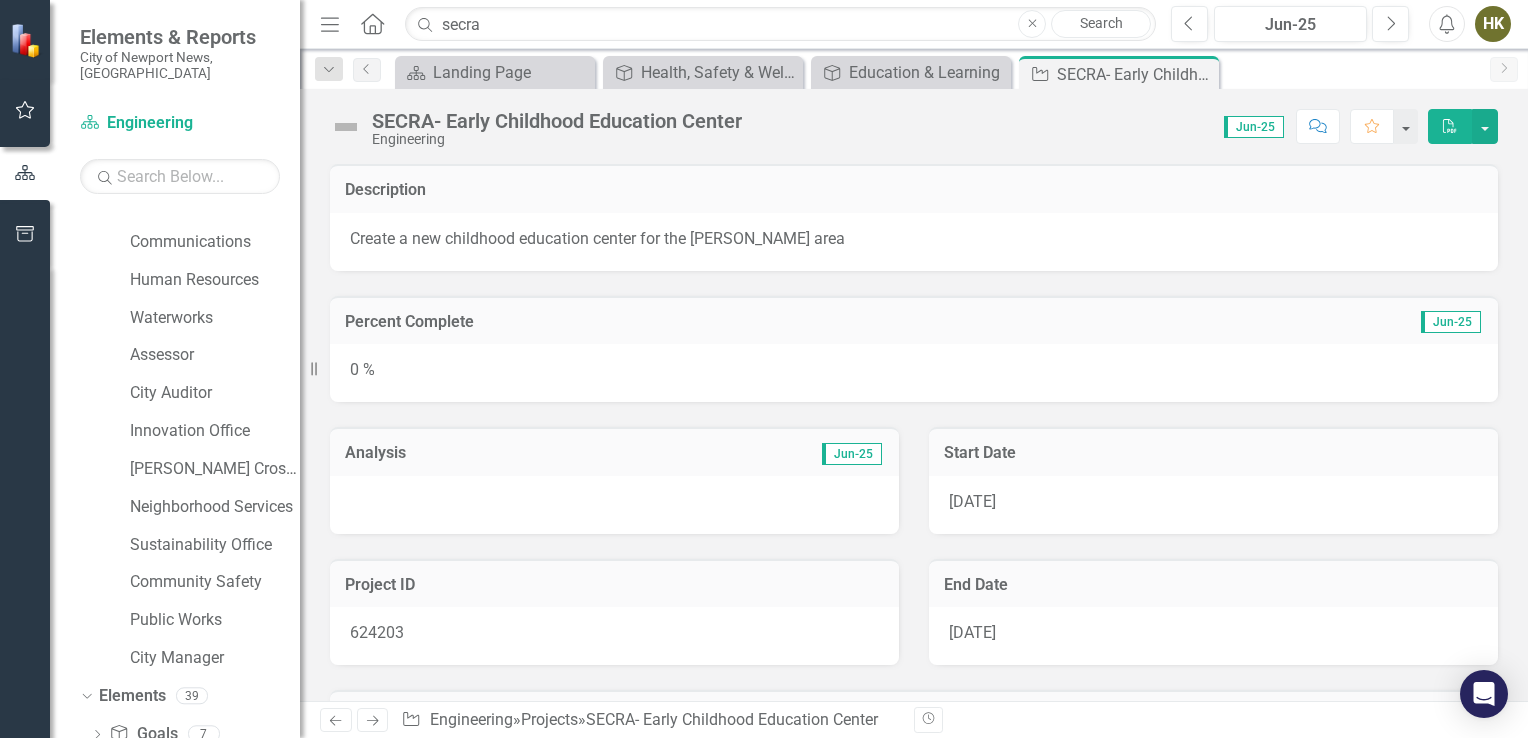 scroll, scrollTop: 652, scrollLeft: 0, axis: vertical 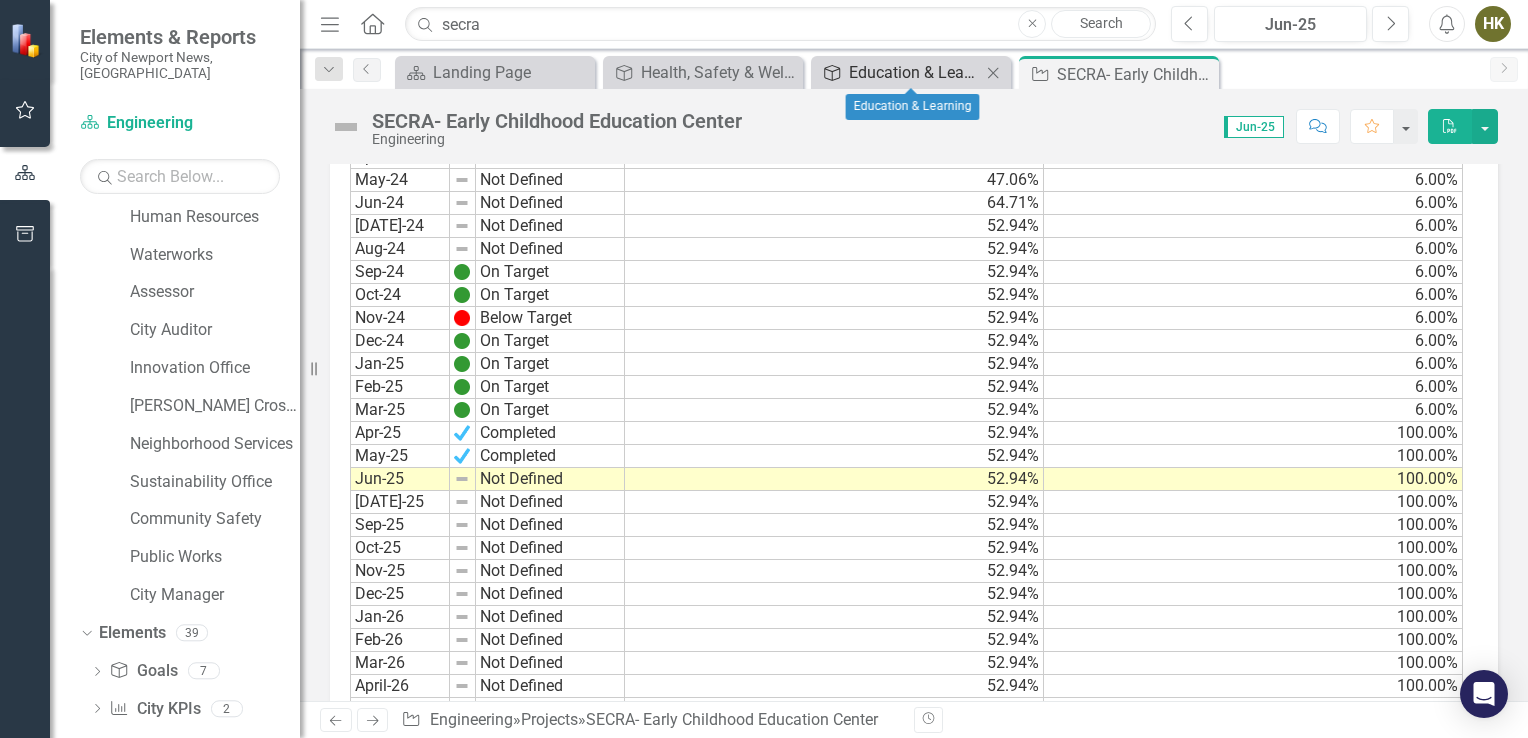 click on "Education & Learning" at bounding box center (915, 72) 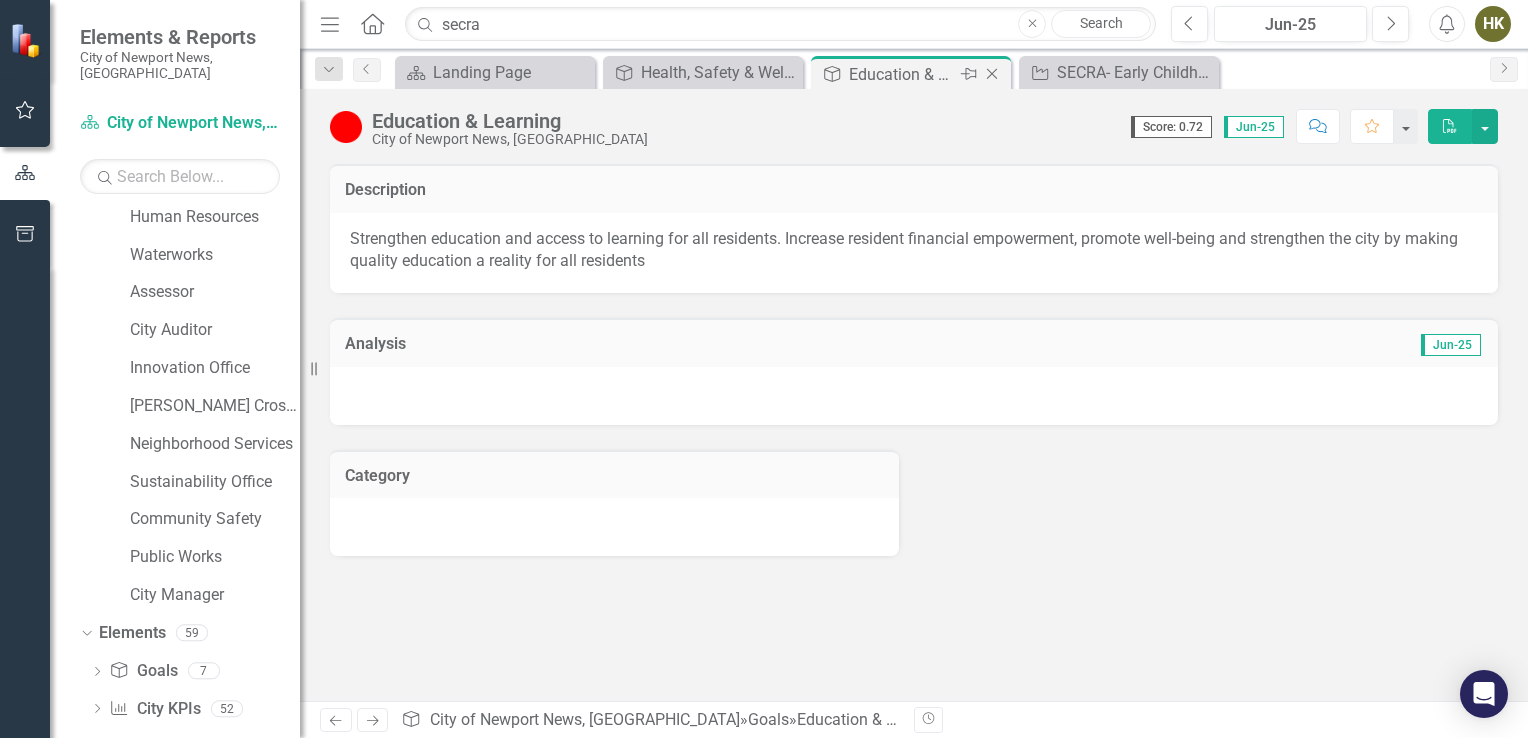 click on "Close" 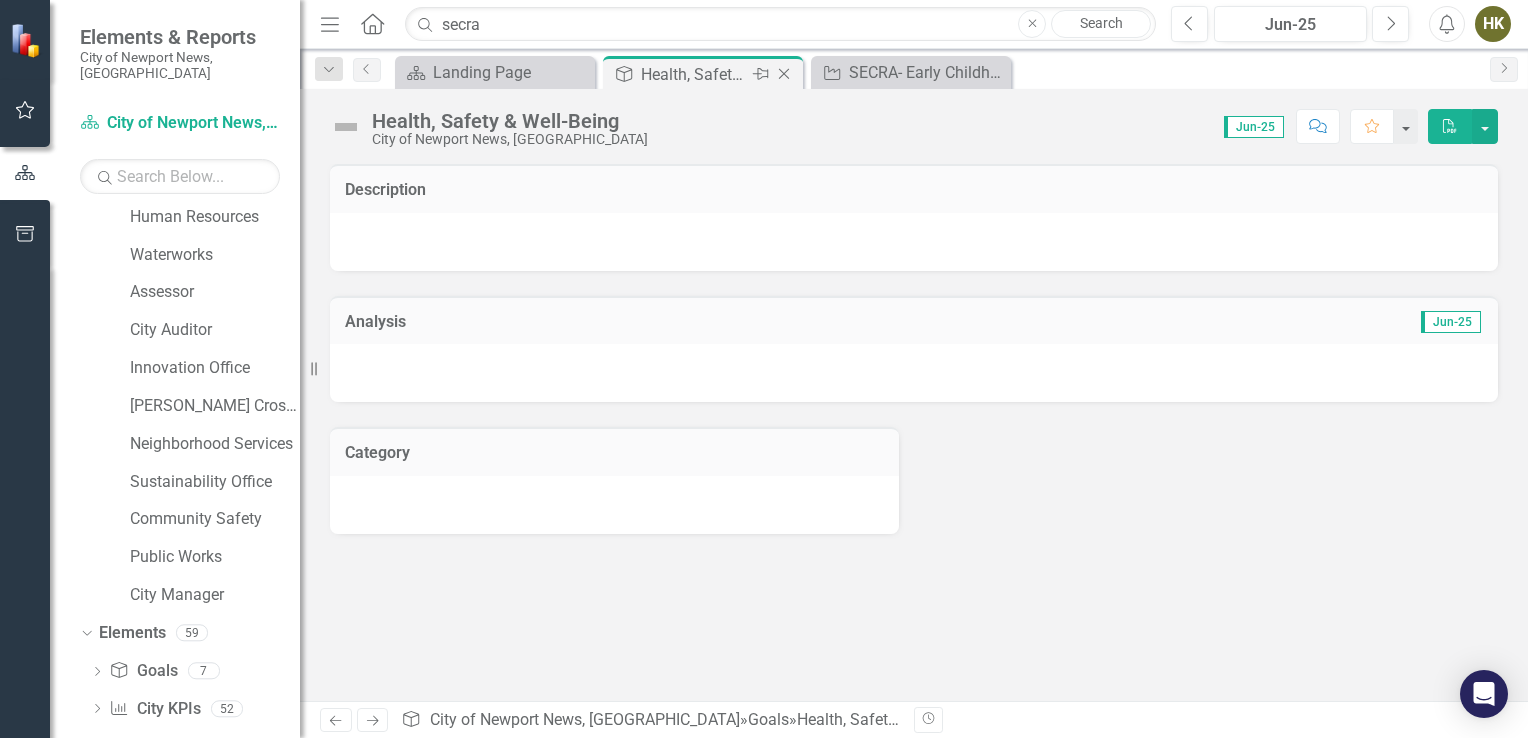 click on "Close" 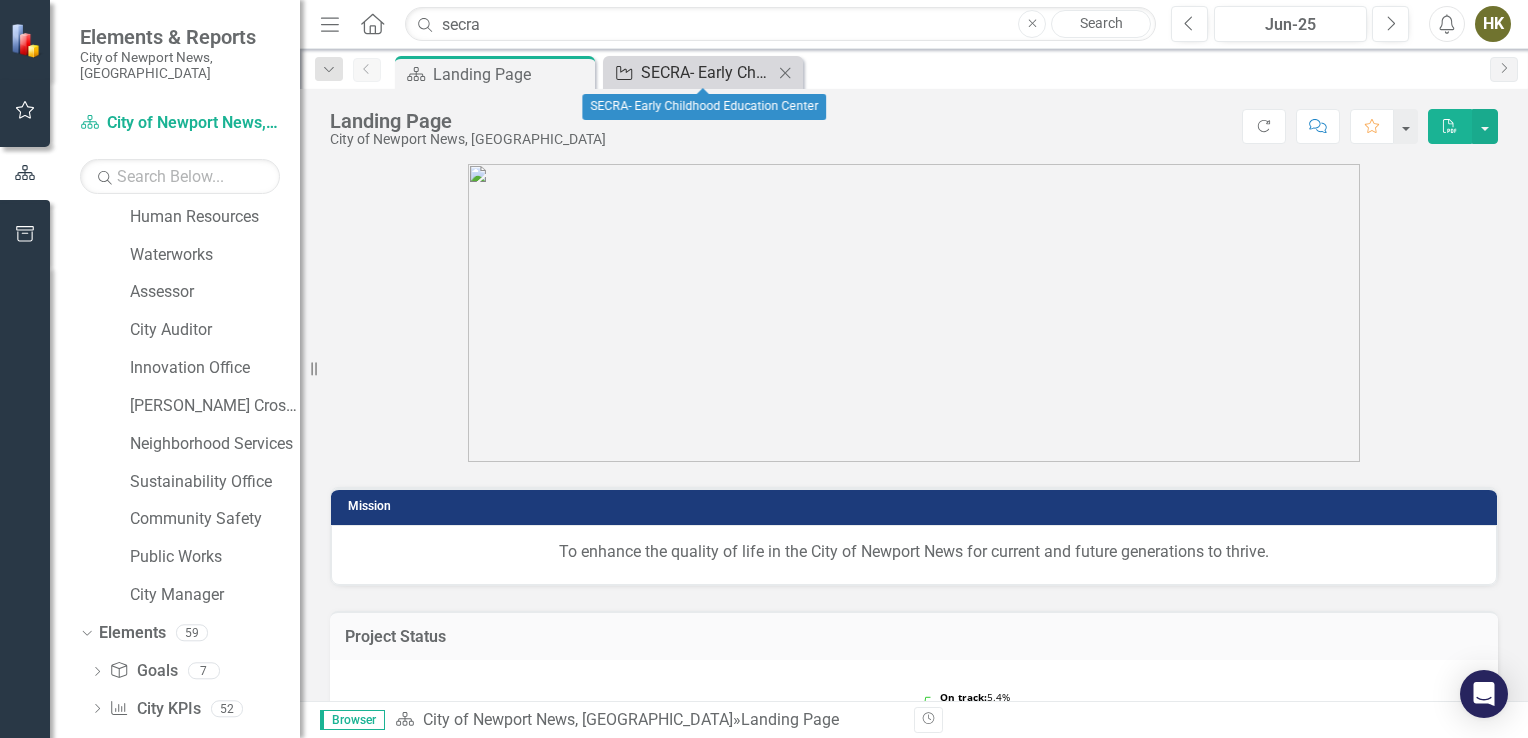 click on "SECRA- Early Childhood Education Center" at bounding box center (707, 72) 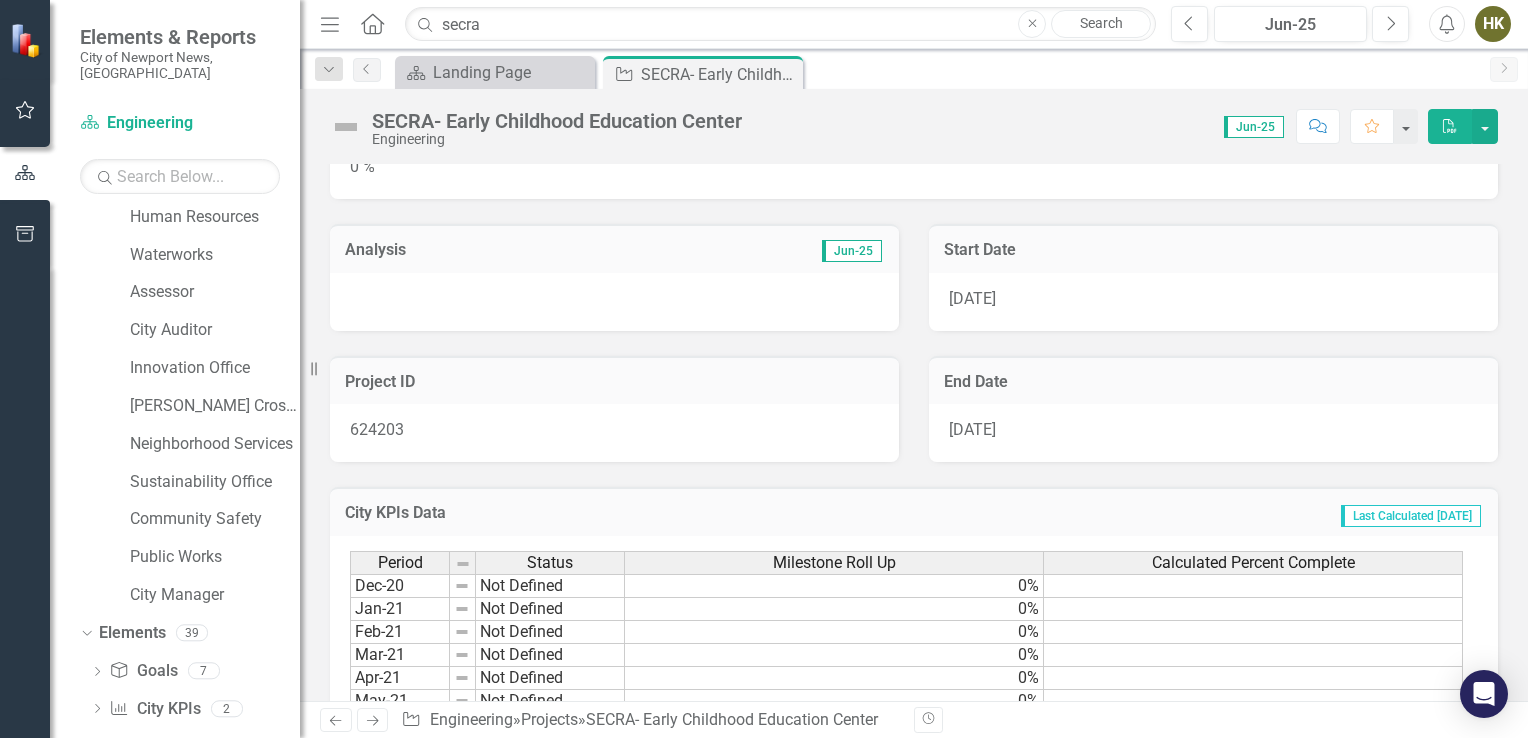 scroll, scrollTop: 207, scrollLeft: 0, axis: vertical 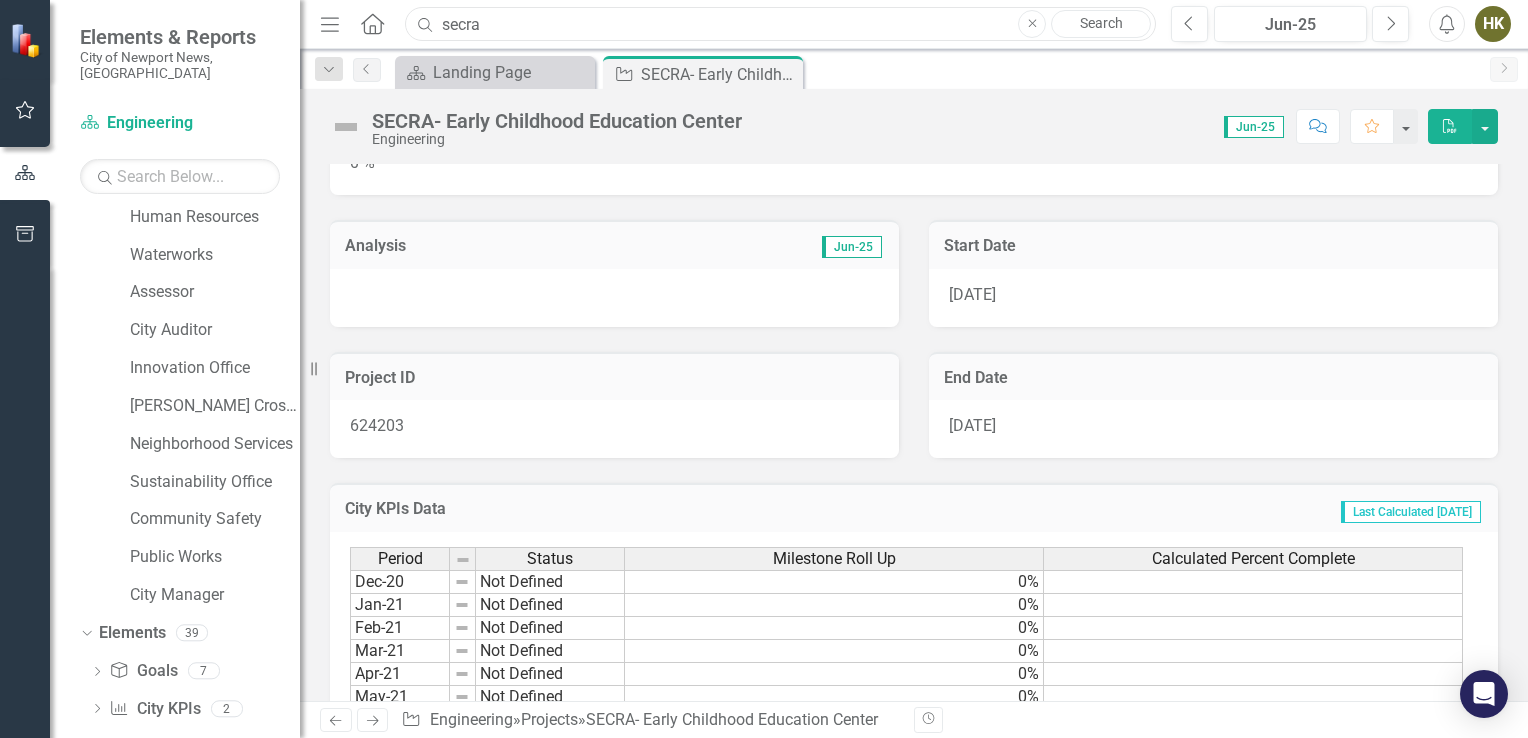 drag, startPoint x: 592, startPoint y: 32, endPoint x: 416, endPoint y: 14, distance: 176.91806 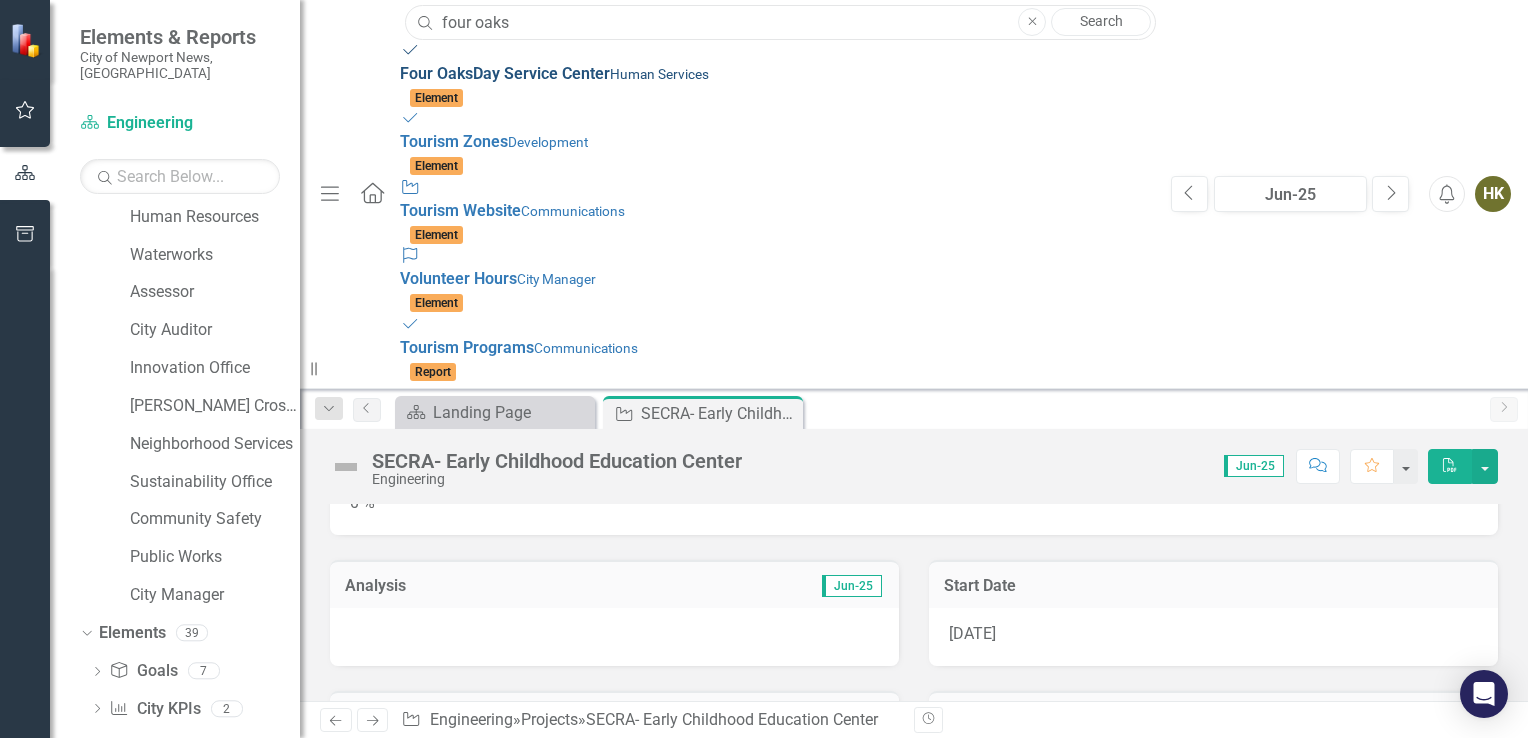 type on "four oaks" 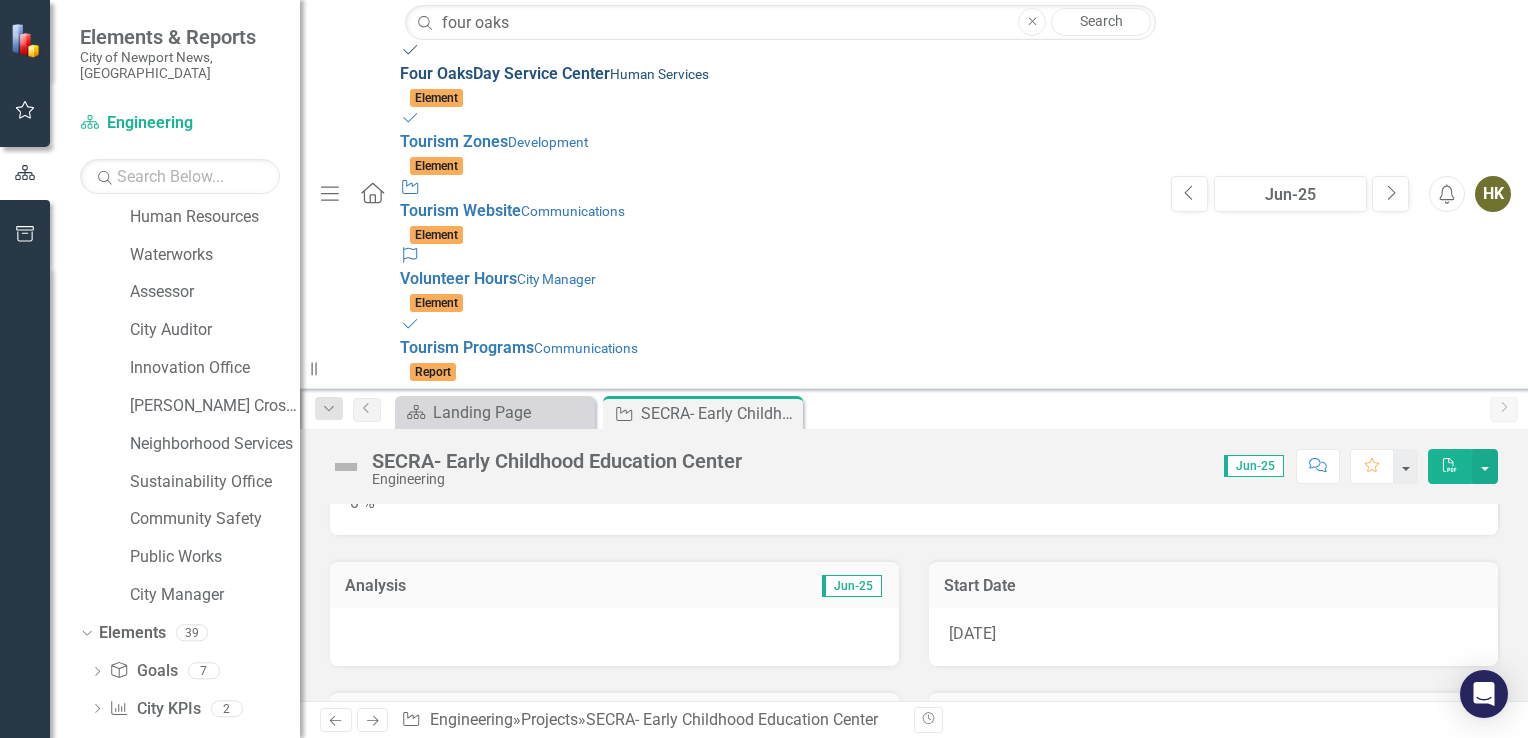 click on "Human Services" at bounding box center [659, 74] 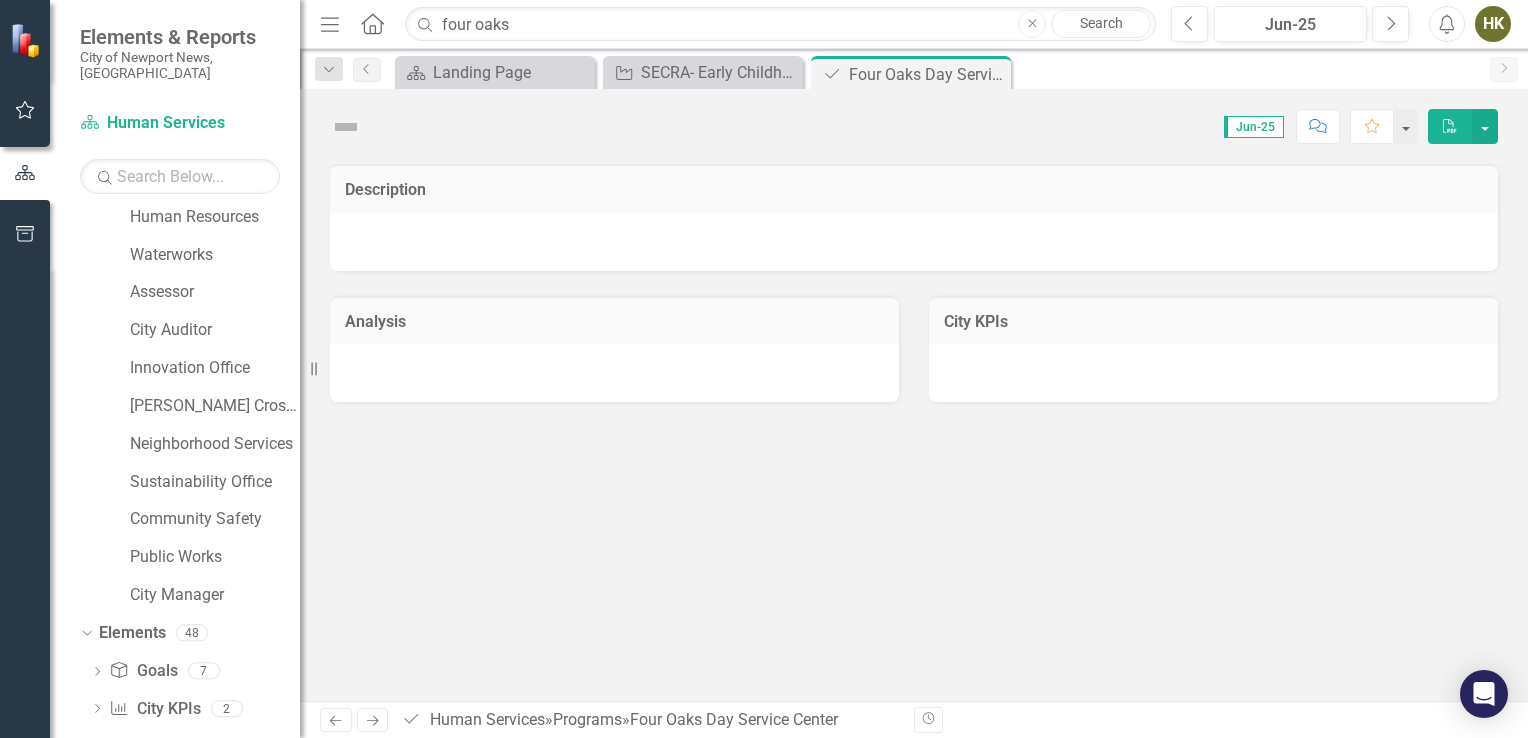 scroll, scrollTop: 652, scrollLeft: 0, axis: vertical 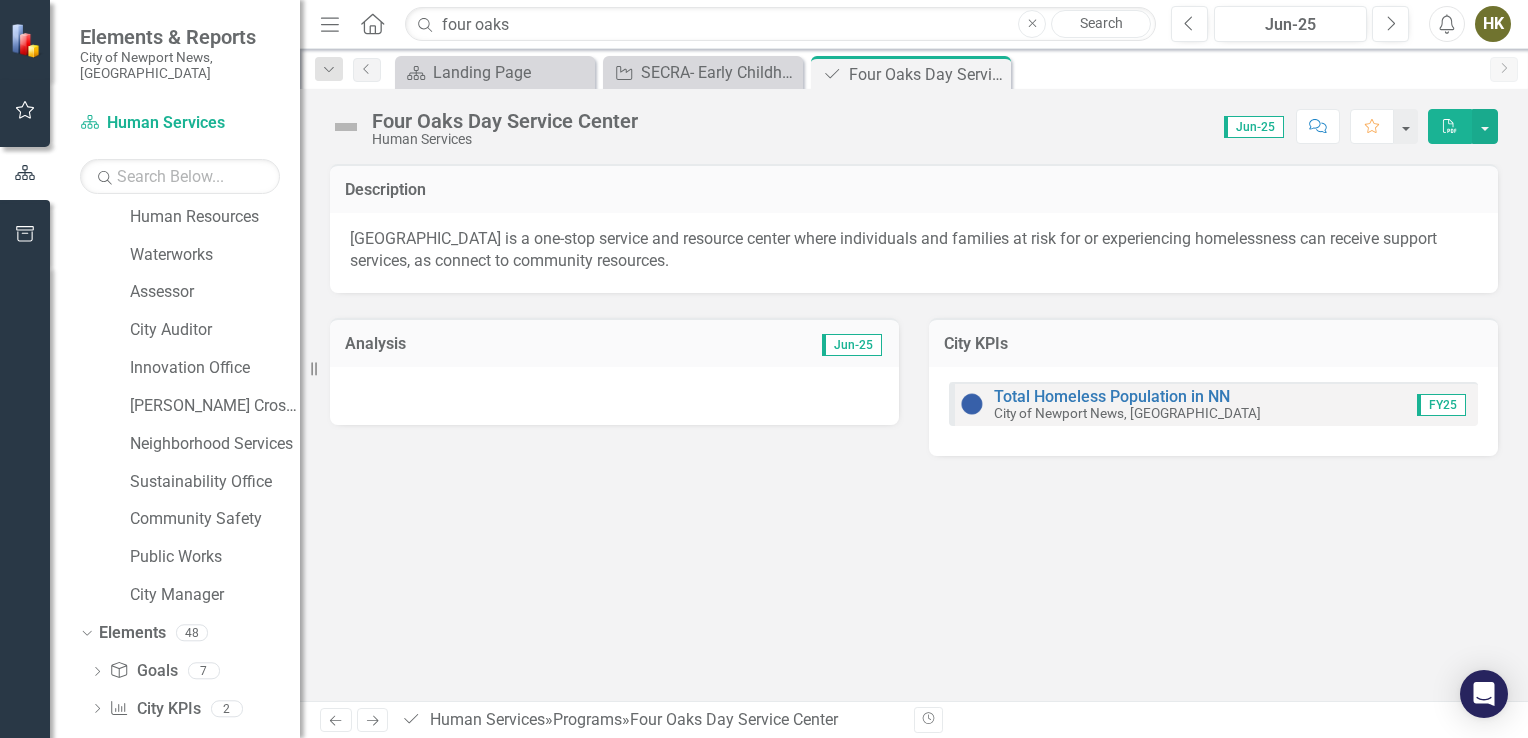 drag, startPoint x: 577, startPoint y: 564, endPoint x: 398, endPoint y: 376, distance: 259.5862 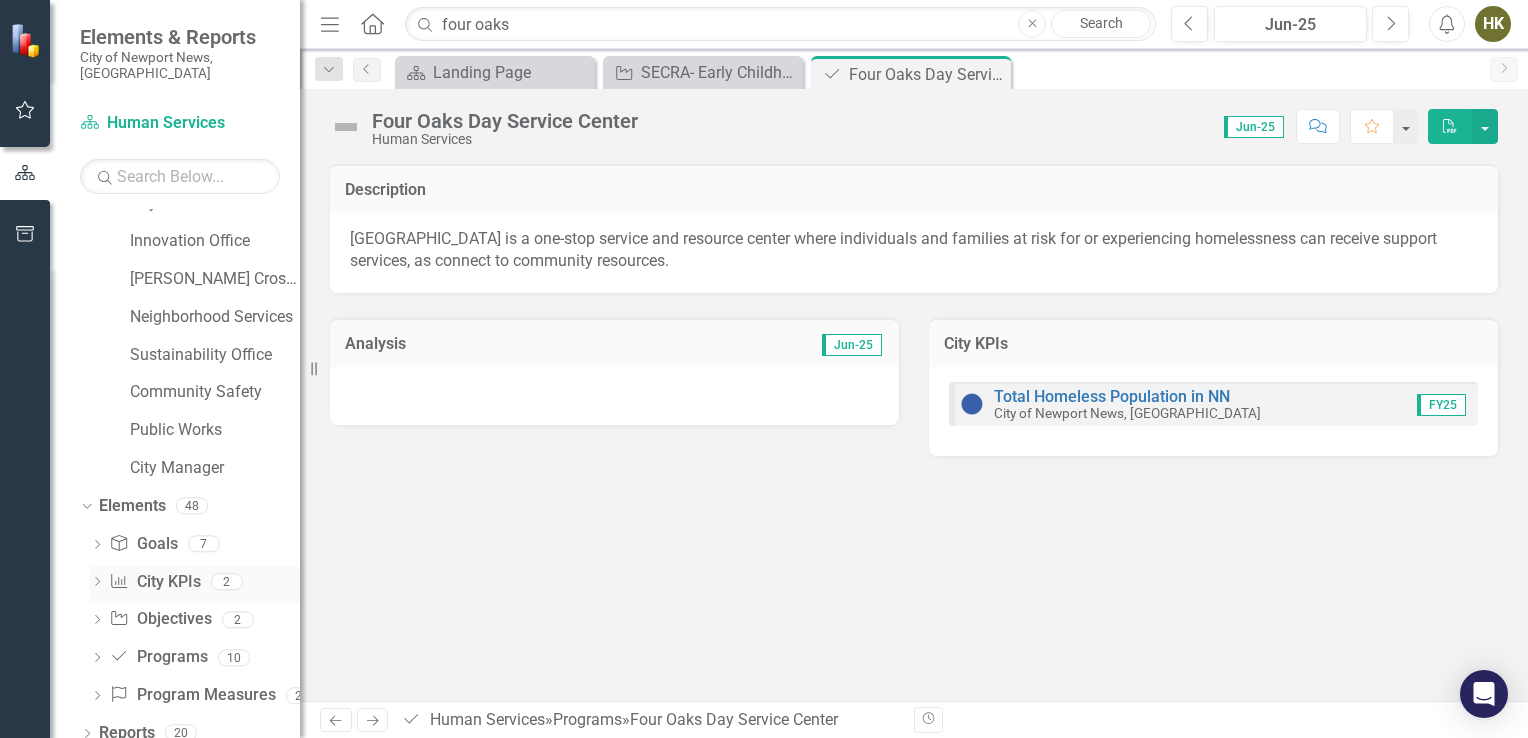 scroll, scrollTop: 778, scrollLeft: 0, axis: vertical 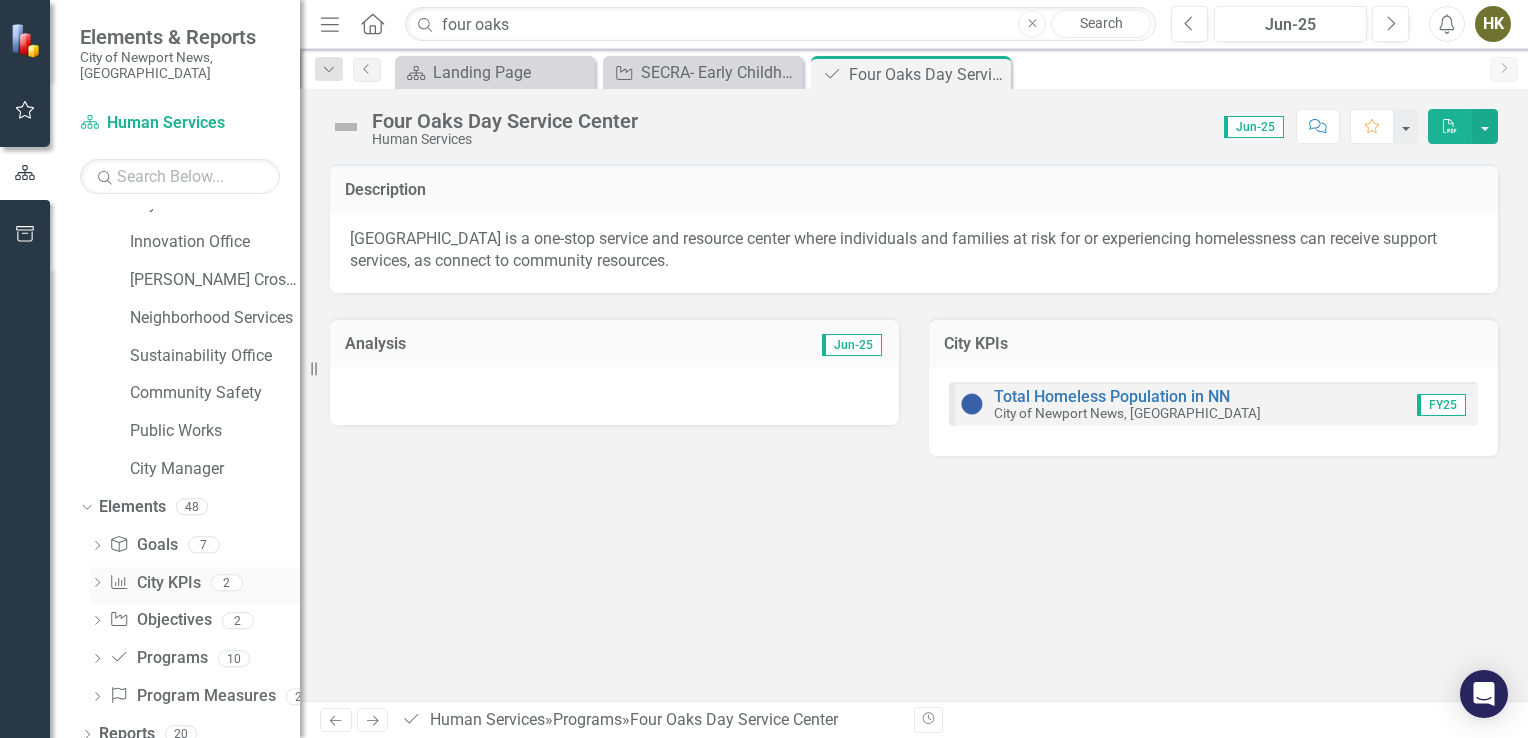 click on "Dropdown" 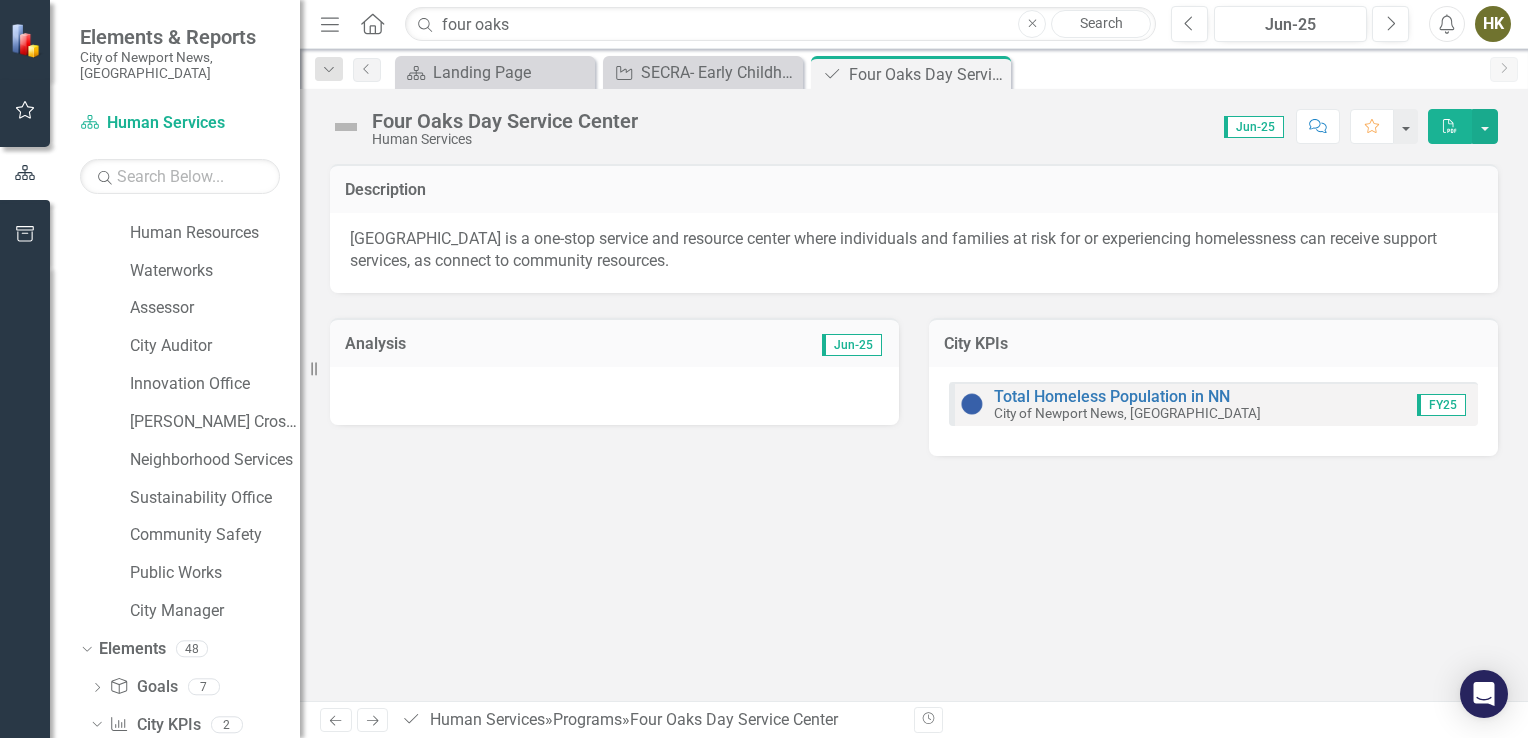 scroll, scrollTop: 848, scrollLeft: 0, axis: vertical 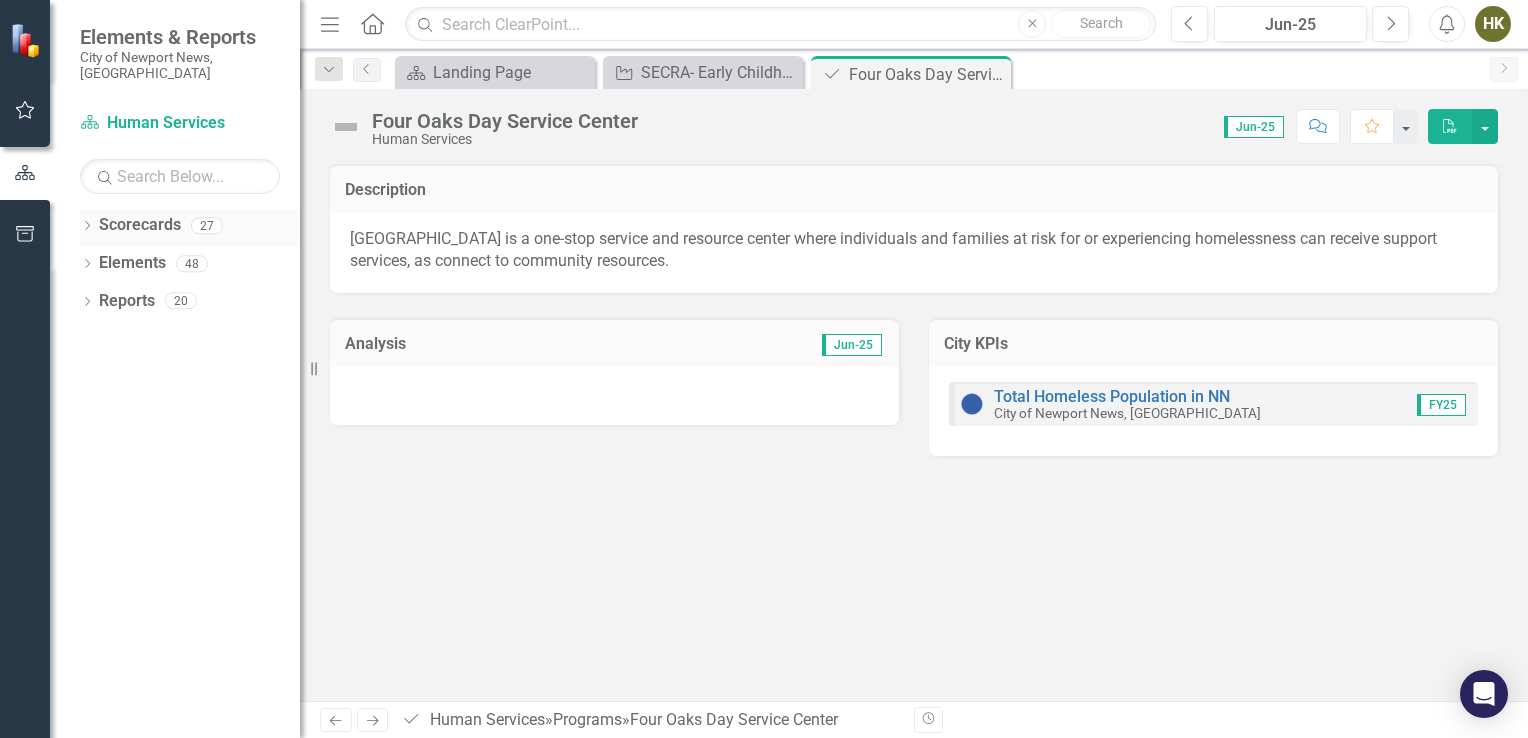 click on "Dropdown" at bounding box center [87, 228] 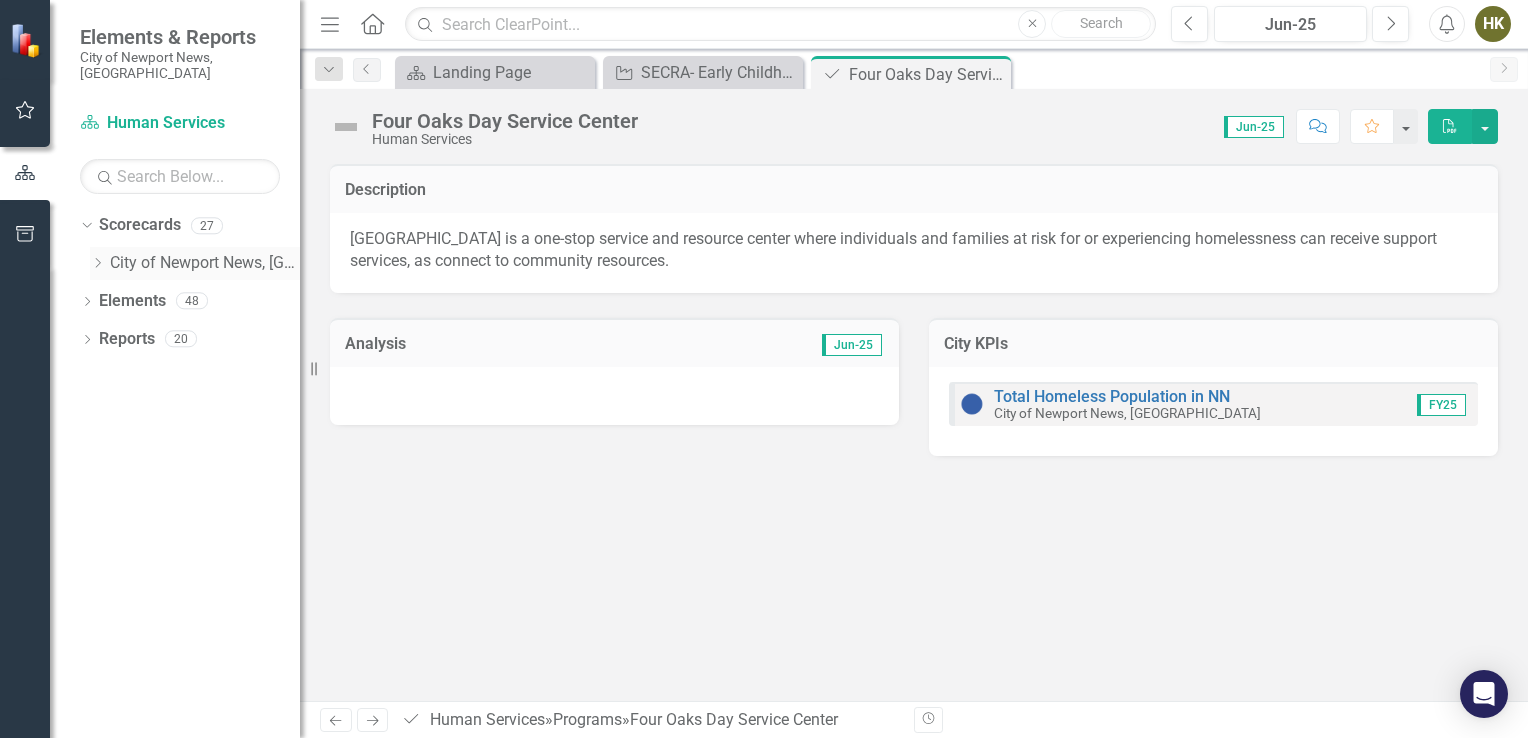 click on "Dropdown" 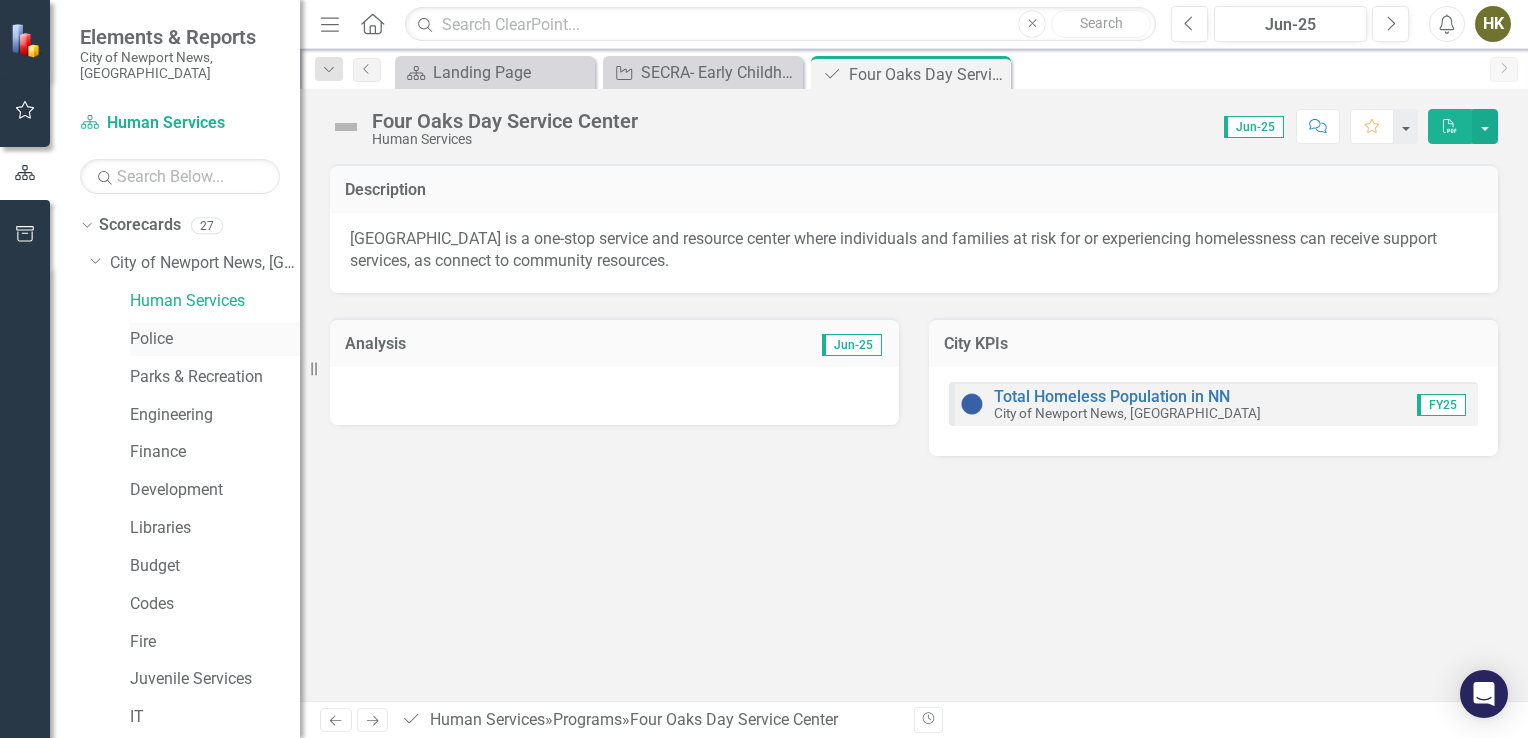 click on "Police" at bounding box center (215, 339) 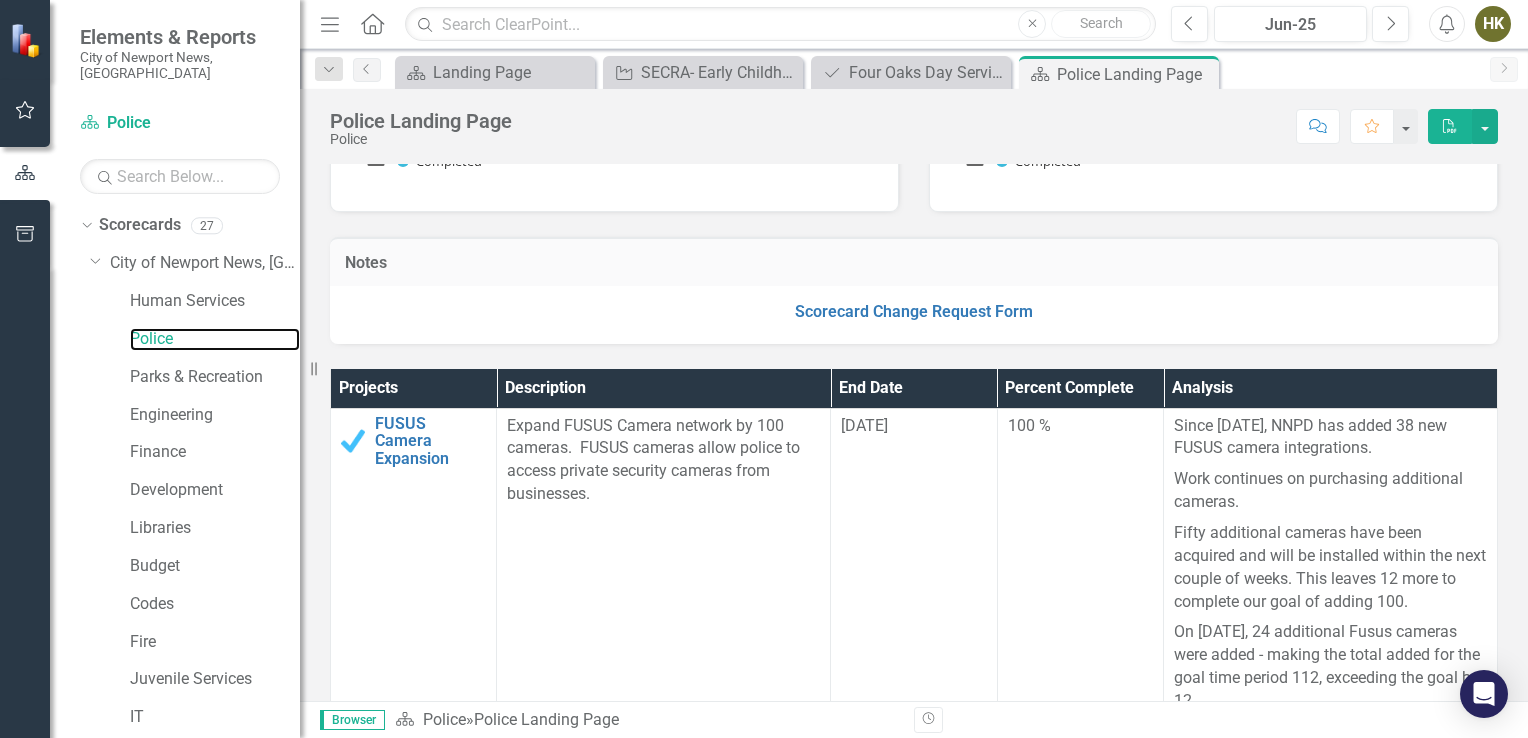 scroll, scrollTop: 345, scrollLeft: 0, axis: vertical 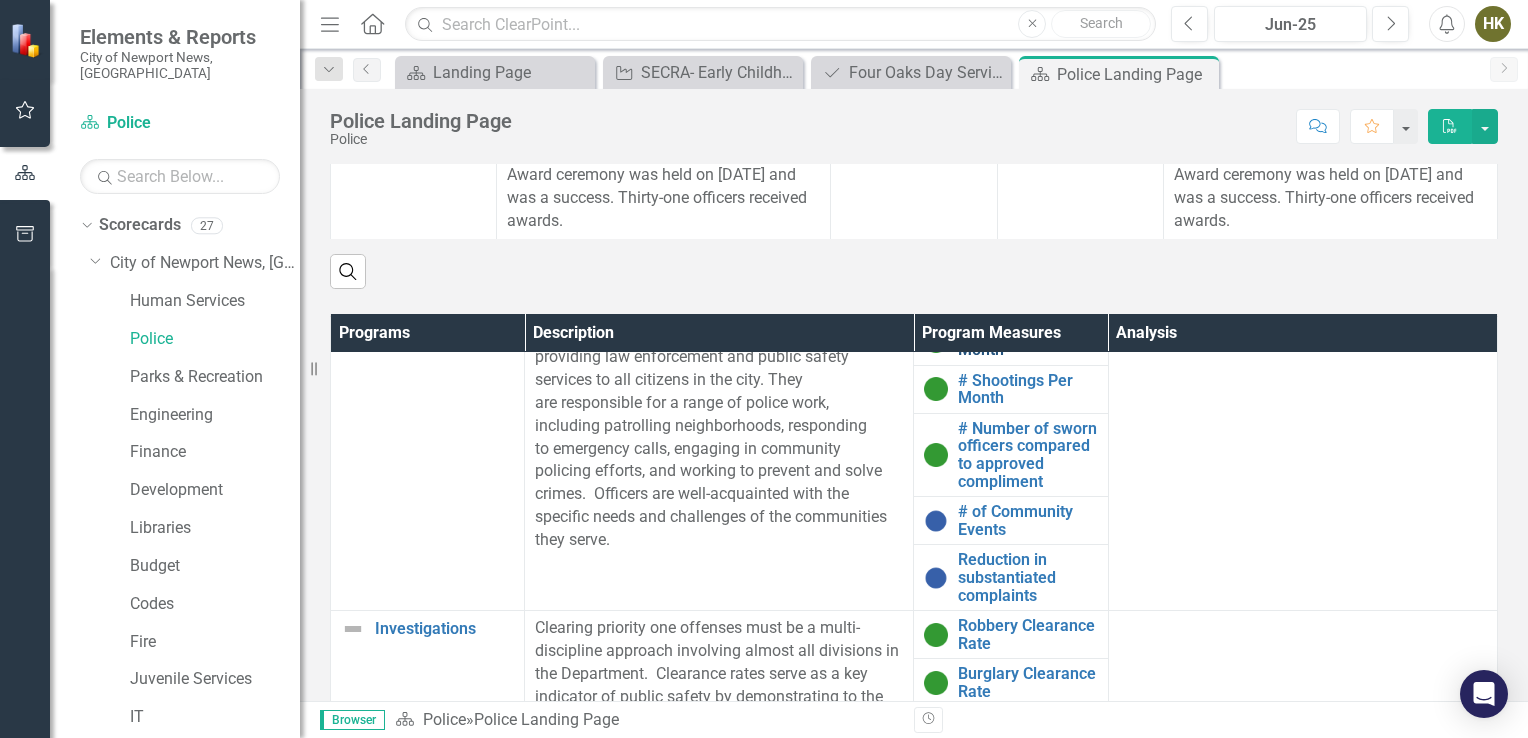click on "# Homicides Per Month" at bounding box center [1027, 340] 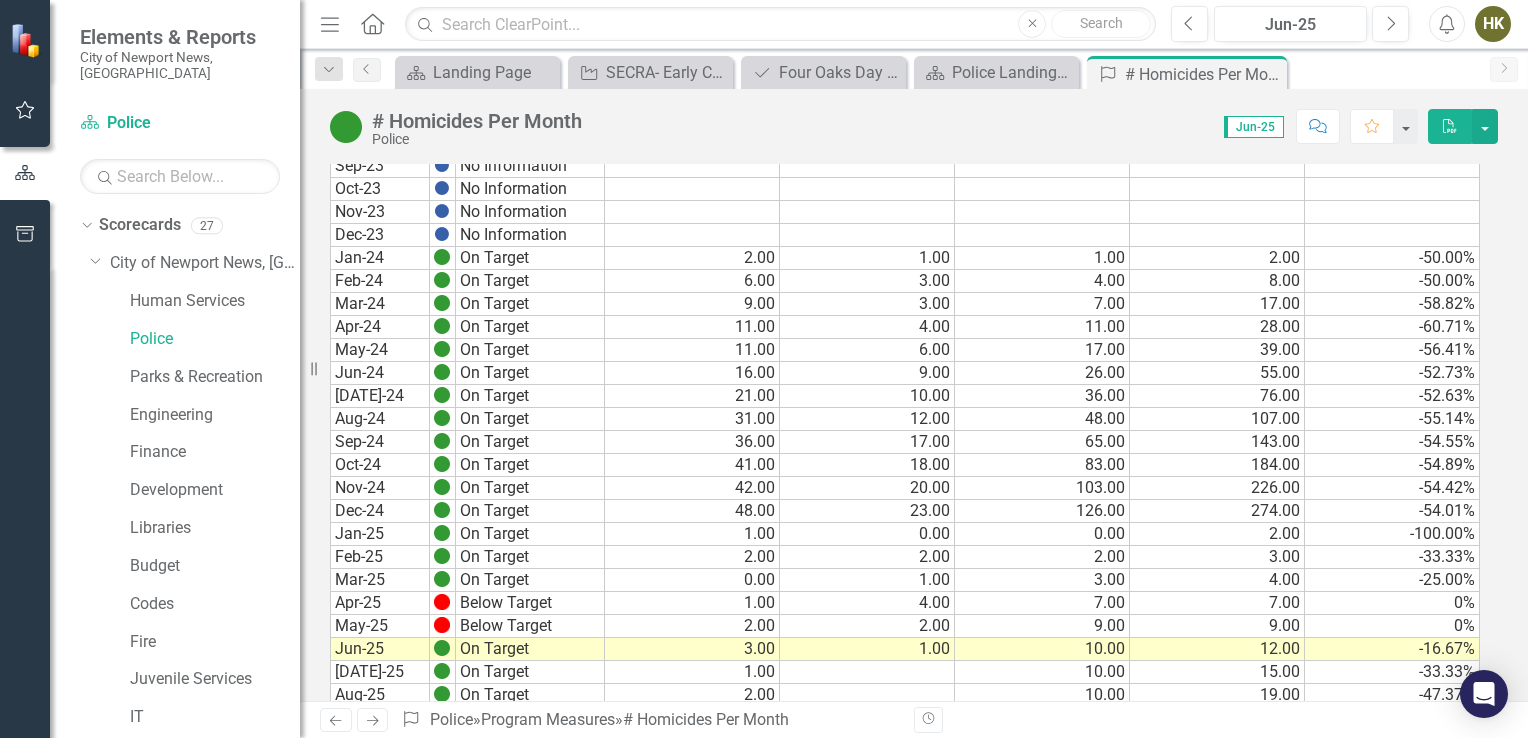 scroll, scrollTop: 1290, scrollLeft: 0, axis: vertical 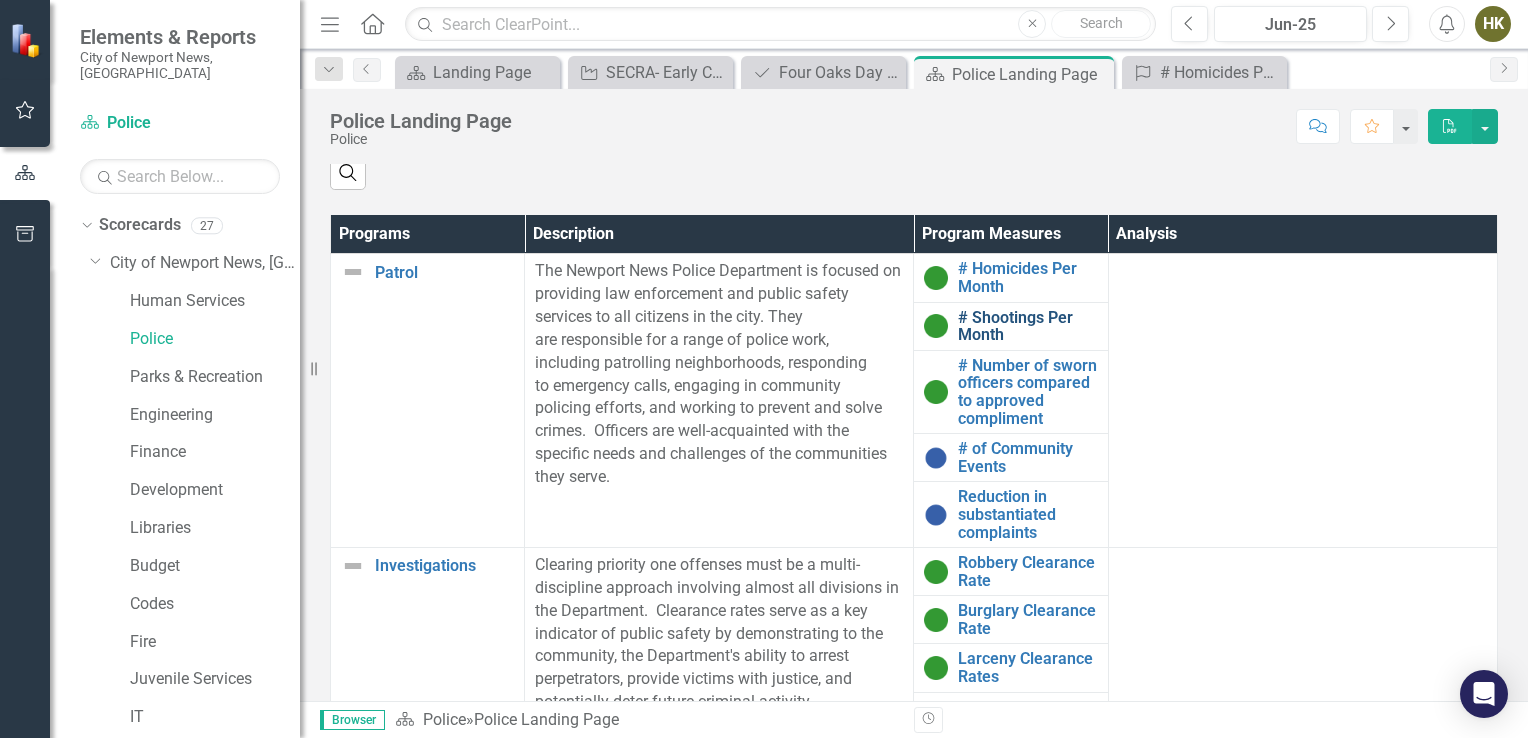 click on "# Shootings Per Month" at bounding box center (1027, 326) 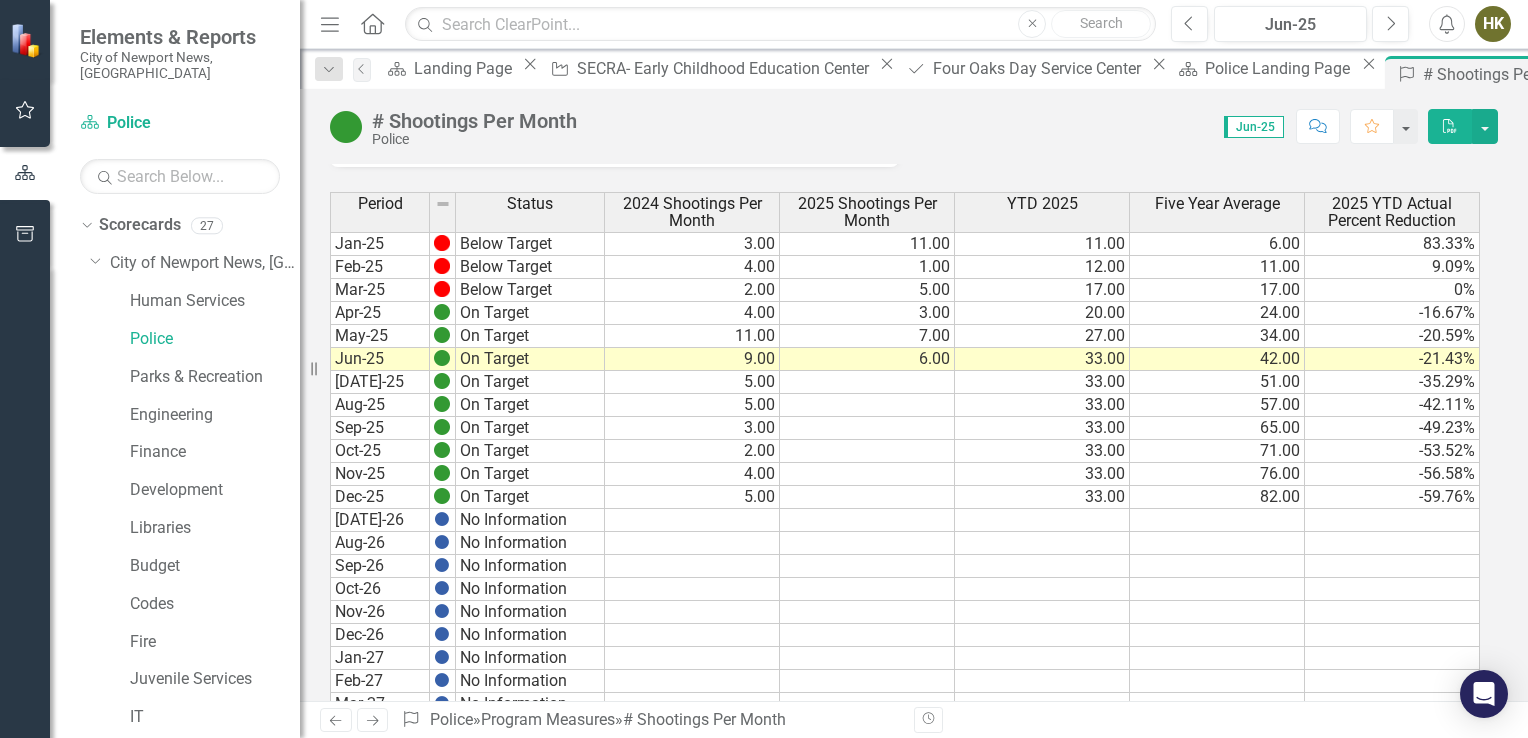scroll, scrollTop: 103, scrollLeft: 0, axis: vertical 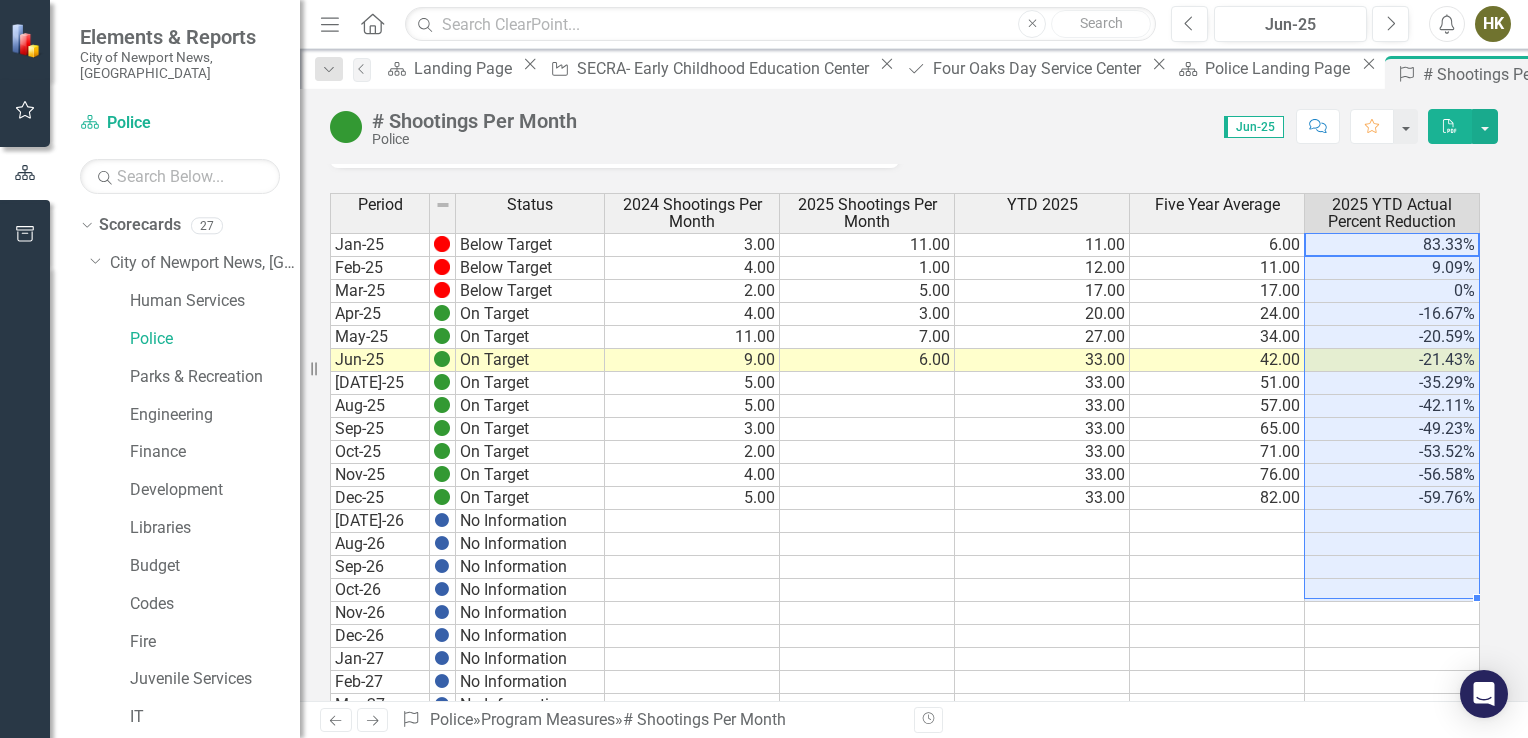 drag, startPoint x: 1411, startPoint y: 245, endPoint x: 1420, endPoint y: 595, distance: 350.1157 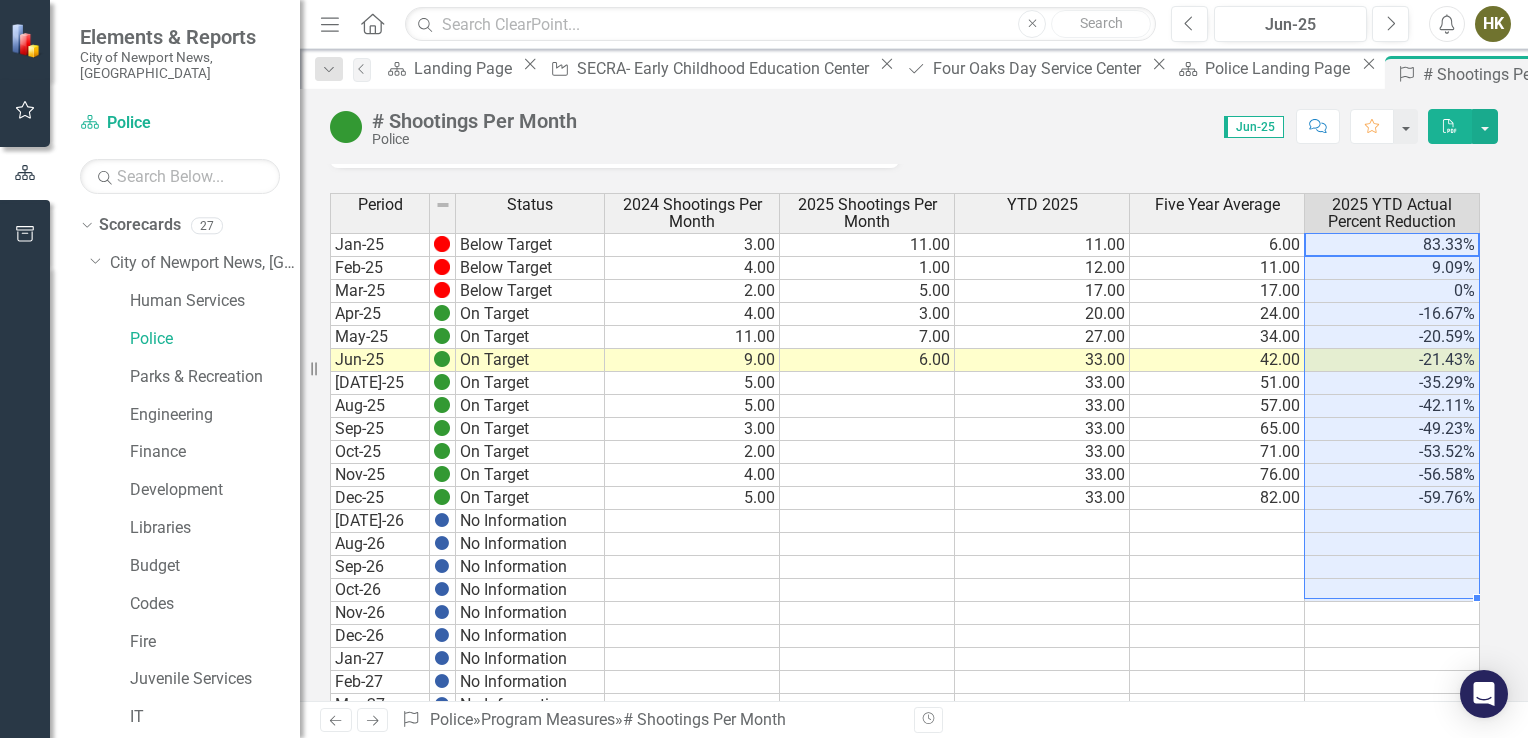click on "Jan-25 Below Target 3.00 11.00 11.00 6.00 83.33% Feb-25 Below Target 4.00 1.00 12.00 11.00 9.09% Mar-25 Below Target 2.00 5.00 17.00 17.00 0% Apr-25 On Target 4.00 3.00 20.00 24.00 -16.67% May-25 On Target 11.00 7.00 27.00 34.00 -20.59% Jun-25 On Target 9.00 6.00 33.00 42.00 -21.43% [DATE]-25 On Target 5.00 33.00 51.00 -35.29% Aug-25 On Target 5.00 33.00 57.00 -42.11% Sep-25 On Target 3.00 33.00 65.00 -49.23% Oct-25 On Target 2.00 33.00 71.00 -53.52% Nov-25 On Target 4.00 33.00 76.00 -56.58% Dec-25 On Target 5.00 33.00 82.00 -59.76% [DATE]-26 No Information Aug-26 No Information Sep-26 No Information Oct-26 No Information Nov-26 No Information Dec-26 No Information Jan-27 No Information Feb-27 No Information Mar-27 No Information Apr-27 No Information May-27 No Information Jun-27 No Information [DATE]-27 No Information Aug-27 No Information Sep-27 No Information Oct-27 No Information Nov-27 No Information Dec-27 No Information" at bounding box center (905, 578) 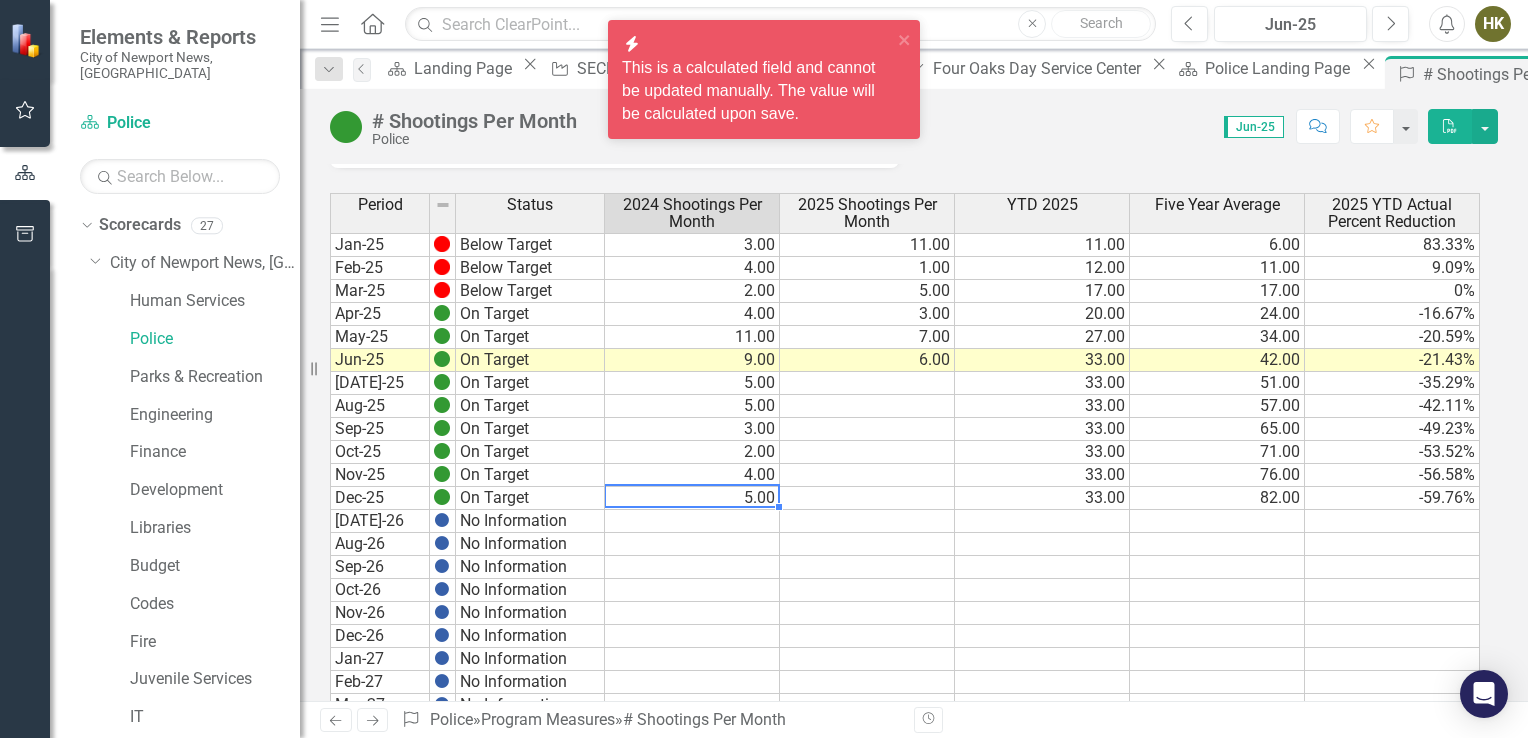 click on "5.00" at bounding box center [692, 498] 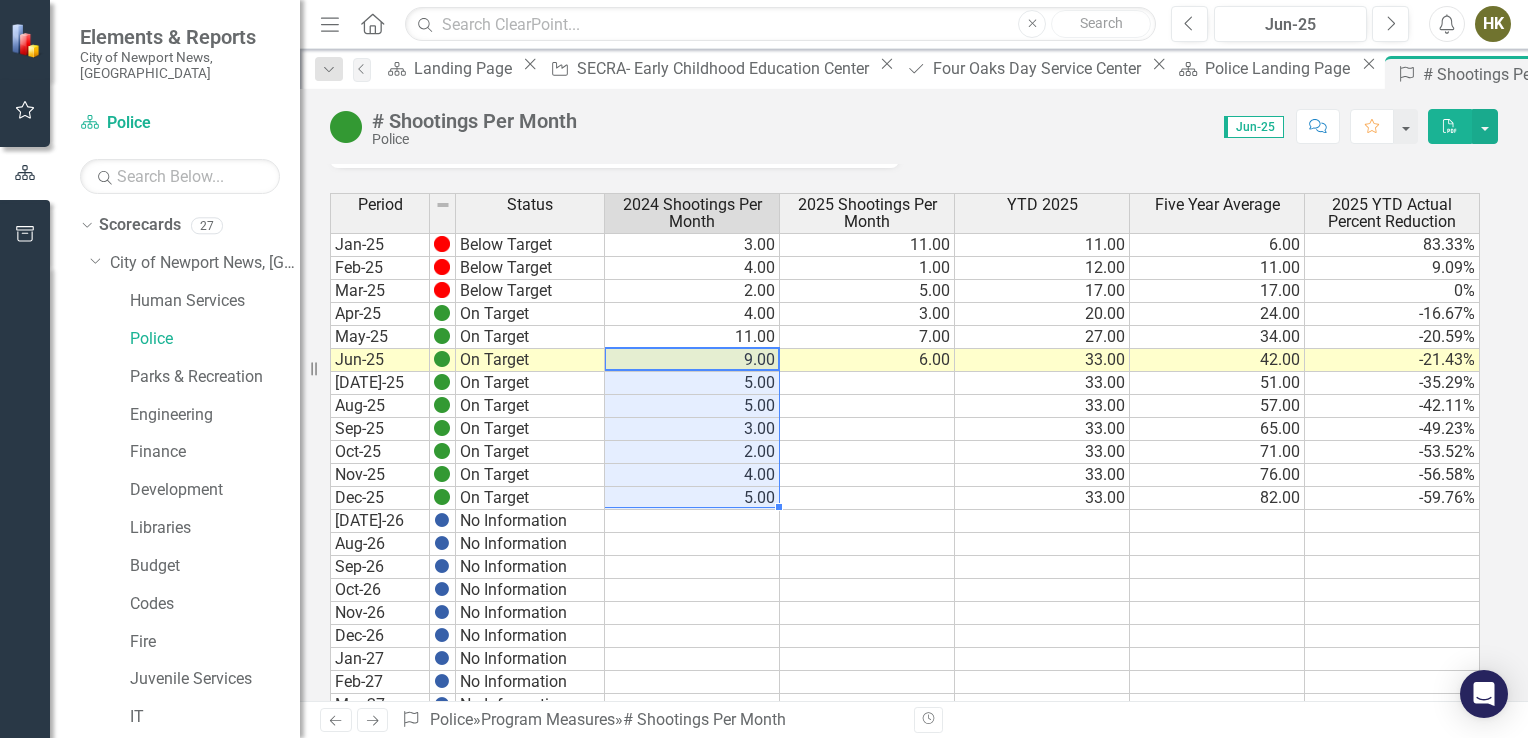 drag, startPoint x: 758, startPoint y: 367, endPoint x: 759, endPoint y: 484, distance: 117.00427 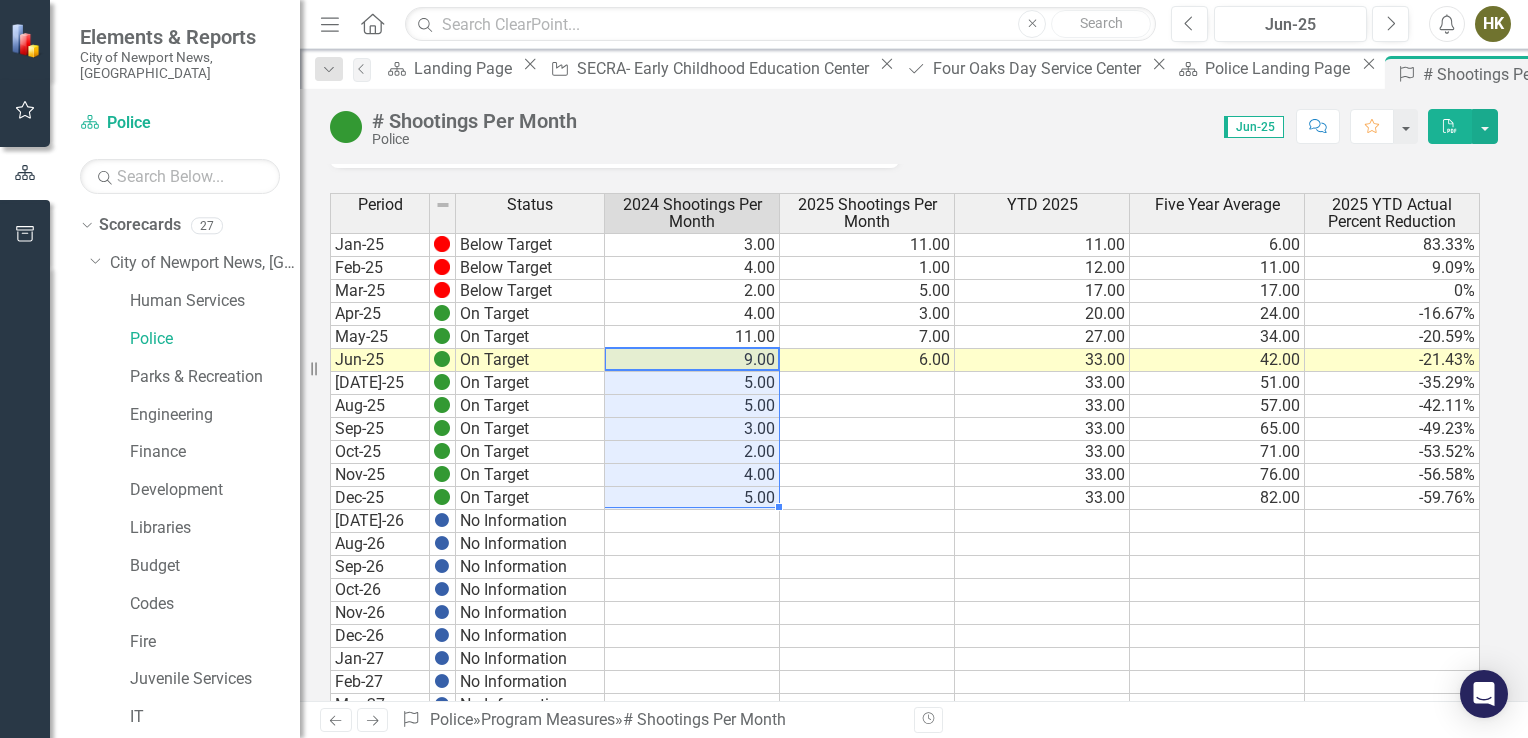 click on "Jan-25 Below Target 3.00 11.00 11.00 6.00 83.33% Feb-25 Below Target 4.00 1.00 12.00 11.00 9.09% Mar-25 Below Target 2.00 5.00 17.00 17.00 0% Apr-25 On Target 4.00 3.00 20.00 24.00 -16.67% May-25 On Target 11.00 7.00 27.00 34.00 -20.59% Jun-25 On Target 9.00 6.00 33.00 42.00 -21.43% [DATE]-25 On Target 5.00 33.00 51.00 -35.29% Aug-25 On Target 5.00 33.00 57.00 -42.11% Sep-25 On Target 3.00 33.00 65.00 -49.23% Oct-25 On Target 2.00 33.00 71.00 -53.52% Nov-25 On Target 4.00 33.00 76.00 -56.58% Dec-25 On Target 5.00 33.00 82.00 -59.76% [DATE]-26 No Information Aug-26 No Information Sep-26 No Information Oct-26 No Information Nov-26 No Information Dec-26 No Information Jan-27 No Information Feb-27 No Information Mar-27 No Information Apr-27 No Information May-27 No Information Jun-27 No Information [DATE]-27 No Information Aug-27 No Information Sep-27 No Information Oct-27 No Information Nov-27 No Information Dec-27 No Information" at bounding box center (905, 578) 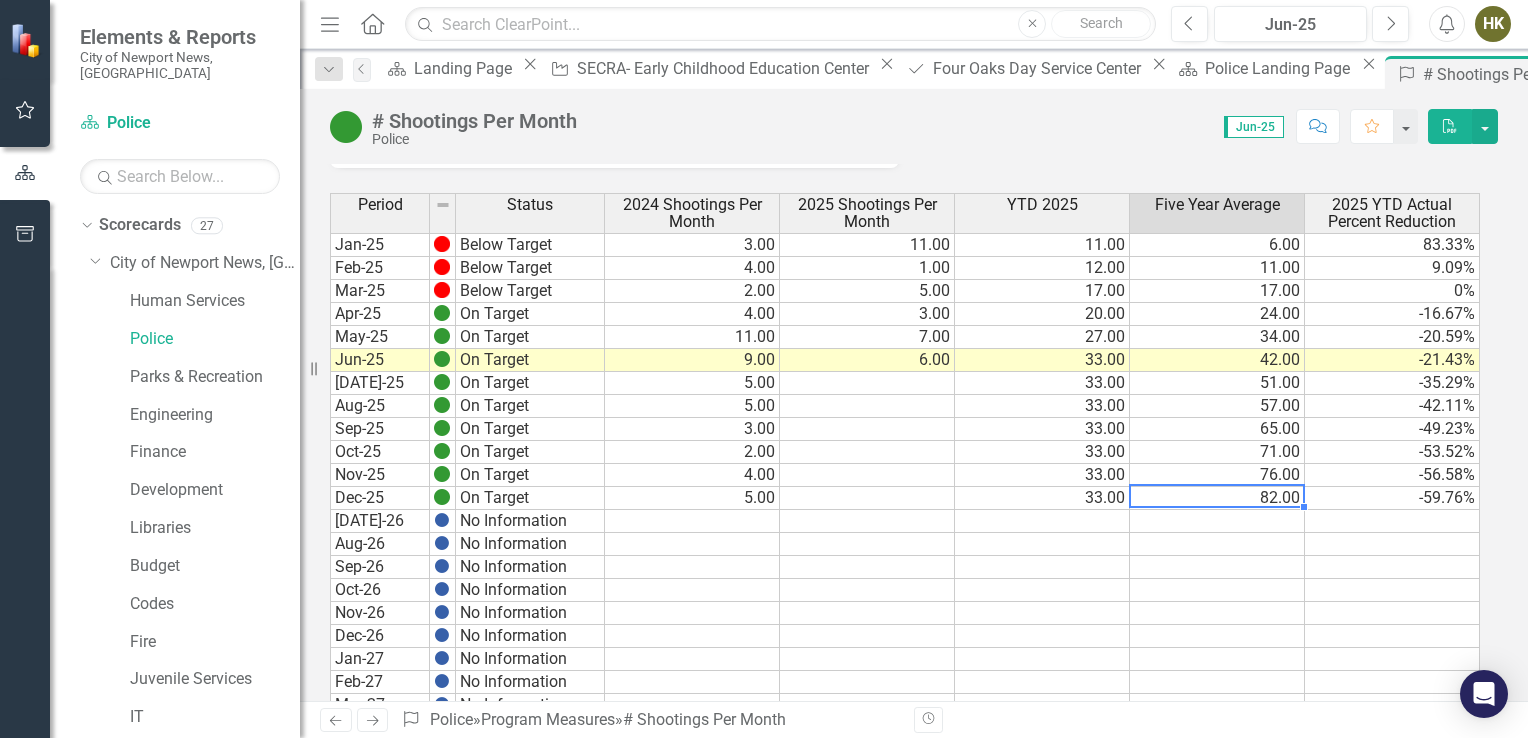 click on "82.00" at bounding box center (1217, 498) 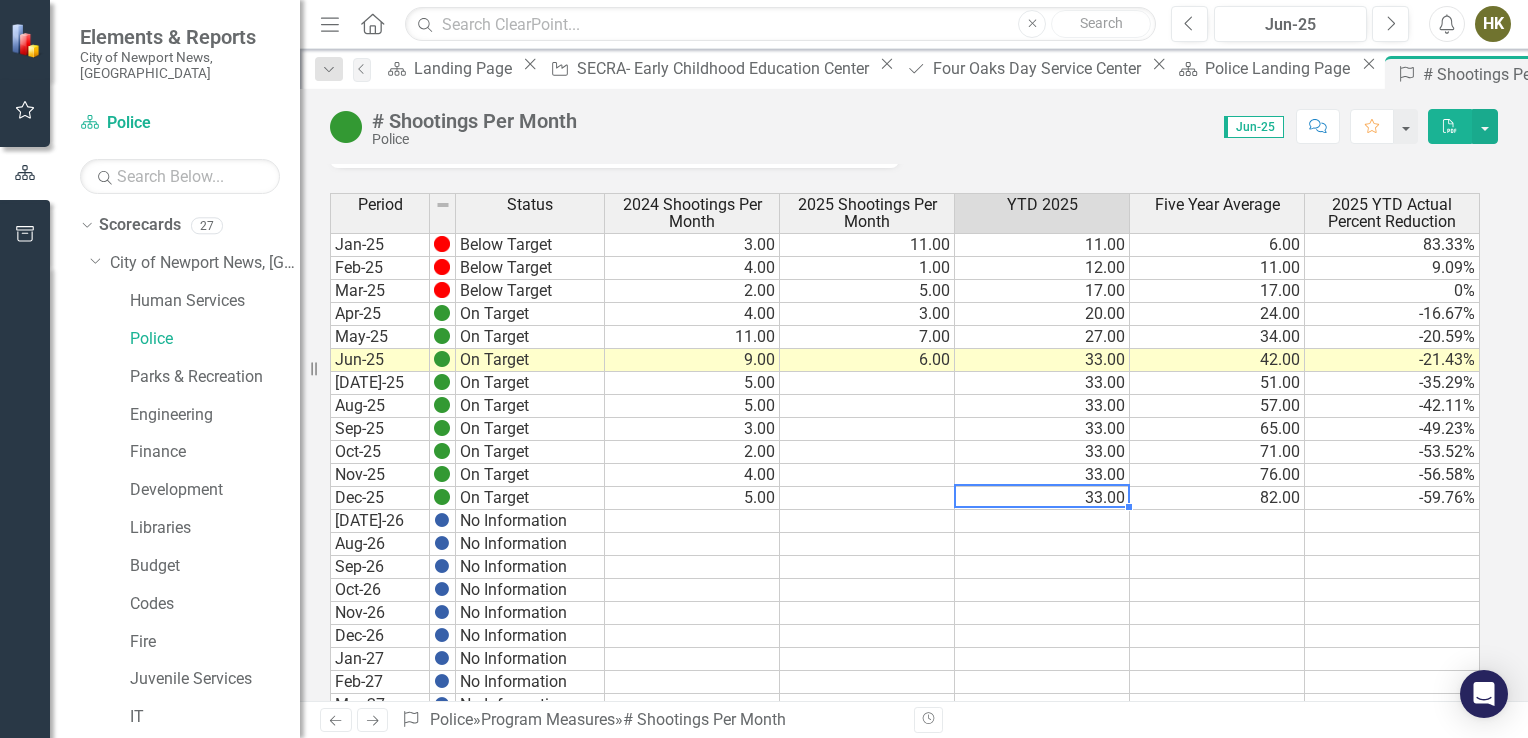 click on "33.00" at bounding box center (1042, 498) 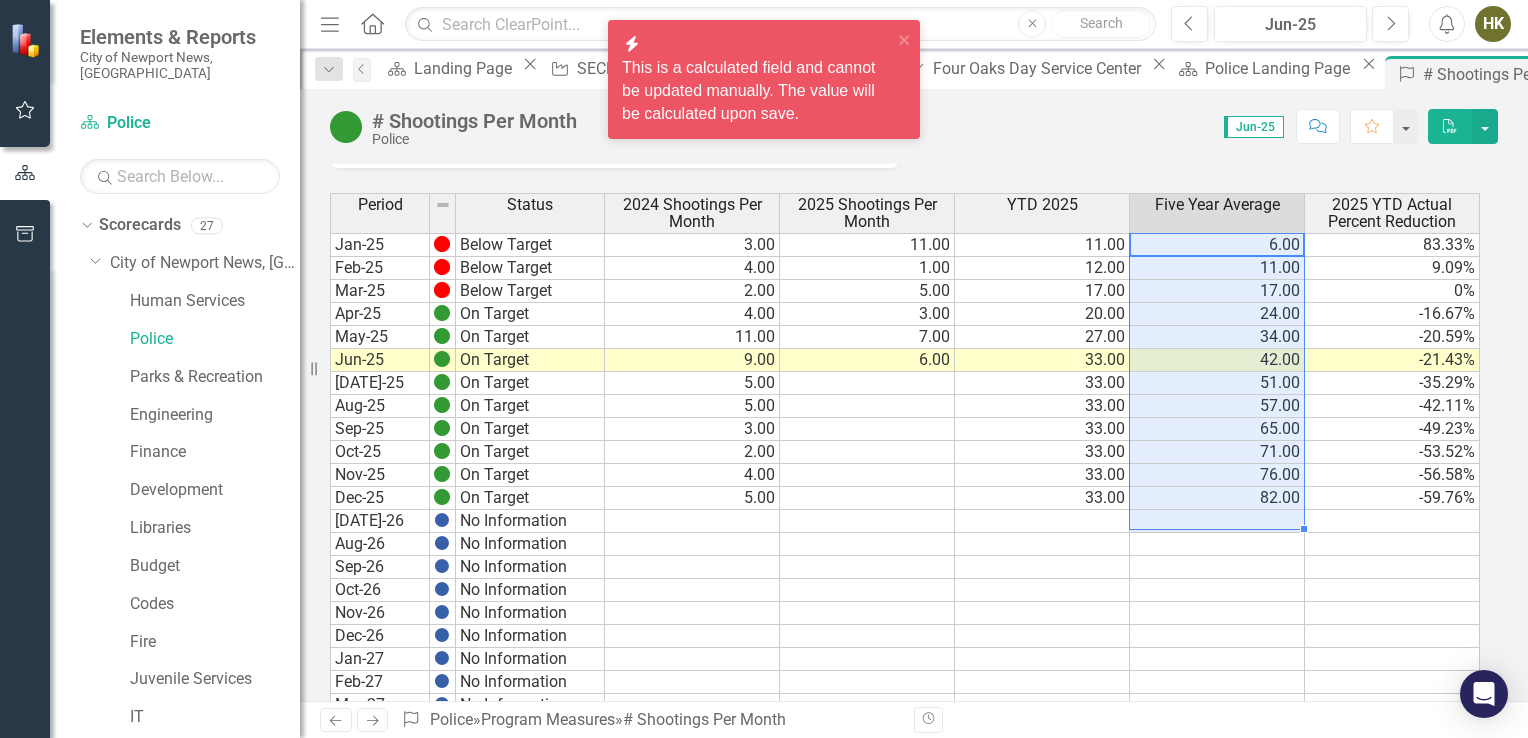 drag, startPoint x: 1256, startPoint y: 241, endPoint x: 1276, endPoint y: 552, distance: 311.64243 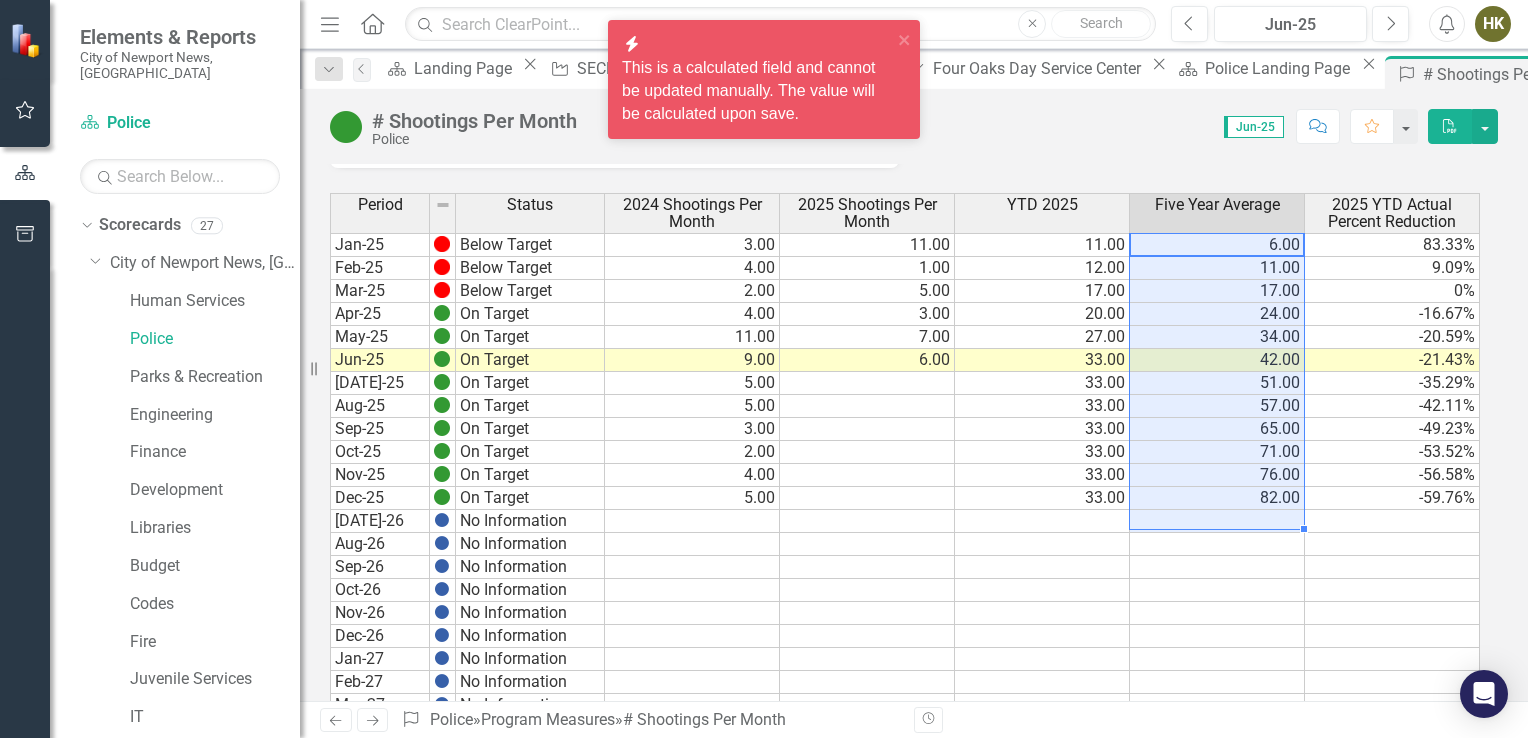 click on "Jan-25 Below Target 3.00 11.00 11.00 6.00 83.33% Feb-25 Below Target 4.00 1.00 12.00 11.00 9.09% Mar-25 Below Target 2.00 5.00 17.00 17.00 0% Apr-25 On Target 4.00 3.00 20.00 24.00 -16.67% May-25 On Target 11.00 7.00 27.00 34.00 -20.59% Jun-25 On Target 9.00 6.00 33.00 42.00 -21.43% [DATE]-25 On Target 5.00 33.00 51.00 -35.29% Aug-25 On Target 5.00 33.00 57.00 -42.11% Sep-25 On Target 3.00 33.00 65.00 -49.23% Oct-25 On Target 2.00 33.00 71.00 -53.52% Nov-25 On Target 4.00 33.00 76.00 -56.58% Dec-25 On Target 5.00 33.00 82.00 -59.76% [DATE]-26 No Information Aug-26 No Information Sep-26 No Information Oct-26 No Information Nov-26 No Information Dec-26 No Information Jan-27 No Information Feb-27 No Information Mar-27 No Information Apr-27 No Information May-27 No Information Jun-27 No Information [DATE]-27 No Information Aug-27 No Information Sep-27 No Information Oct-27 No Information Nov-27 No Information Dec-27 No Information" at bounding box center (905, 578) 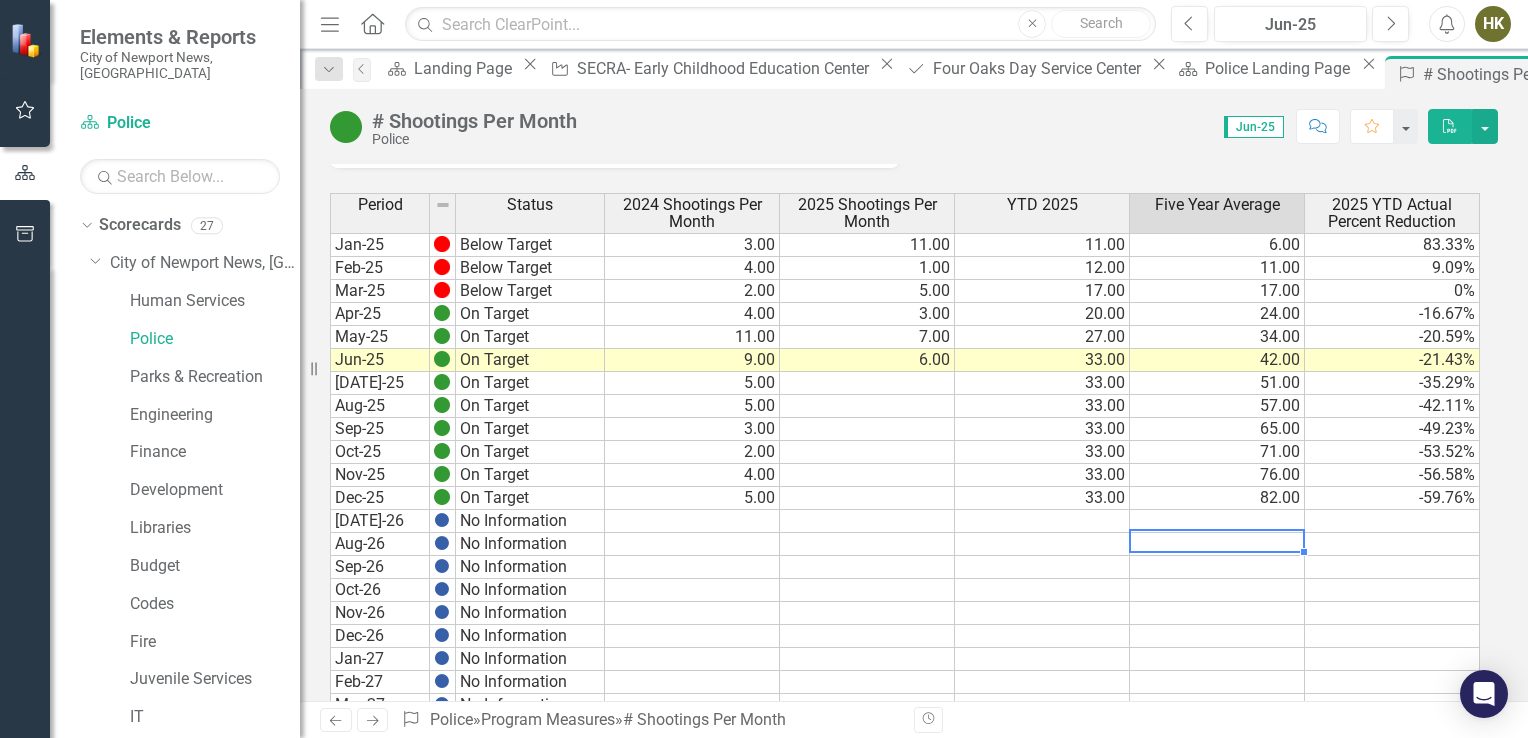 click at bounding box center (1217, 544) 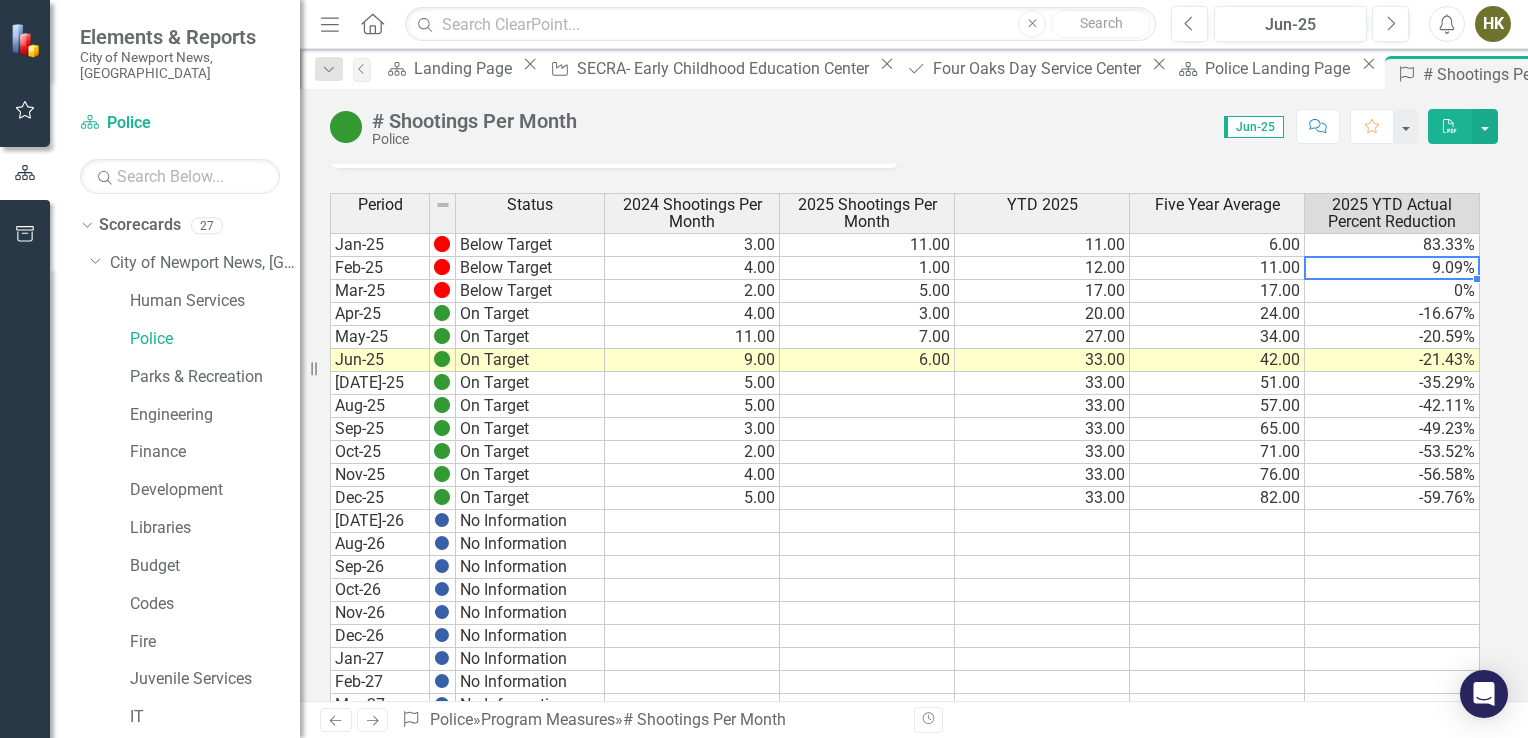 click on "Period Status 2024 Shootings Per Month 2025 Shootings Per Month YTD 2025 Five Year Average 2025 YTD Actual Percent Reduction  Jan-25 Below Target 3.00 11.00 11.00 6.00 83.33% Feb-25 Below Target 4.00 1.00 12.00 11.00 9.09% Mar-25 Below Target 2.00 5.00 17.00 17.00 0% Apr-25 On Target 4.00 3.00 20.00 24.00 -16.67% May-25 On Target 11.00 7.00 27.00 34.00 -20.59% Jun-25 On Target 9.00 6.00 33.00 42.00 -21.43% [DATE]-25 On Target 5.00 33.00 51.00 -35.29% Aug-25 On Target 5.00 33.00 57.00 -42.11% Sep-25 On Target 3.00 33.00 65.00 -49.23% Oct-25 On Target 2.00 33.00 71.00 -53.52% Nov-25 On Target 4.00 33.00 76.00 -56.58% Dec-25 On Target 5.00 33.00 82.00 -59.76% [DATE]-26 No Information Aug-26 No Information Sep-26 No Information Oct-26 No Information Nov-26 No Information Dec-26 No Information Jan-27 No Information Feb-27 No Information Mar-27 No Information Apr-27 No Information May-27 No Information Jun-27 No Information [DATE]-27 No Information Aug-27 No Information Sep-27 No Information Oct-27 No Information Nov-27" at bounding box center [330, 558] 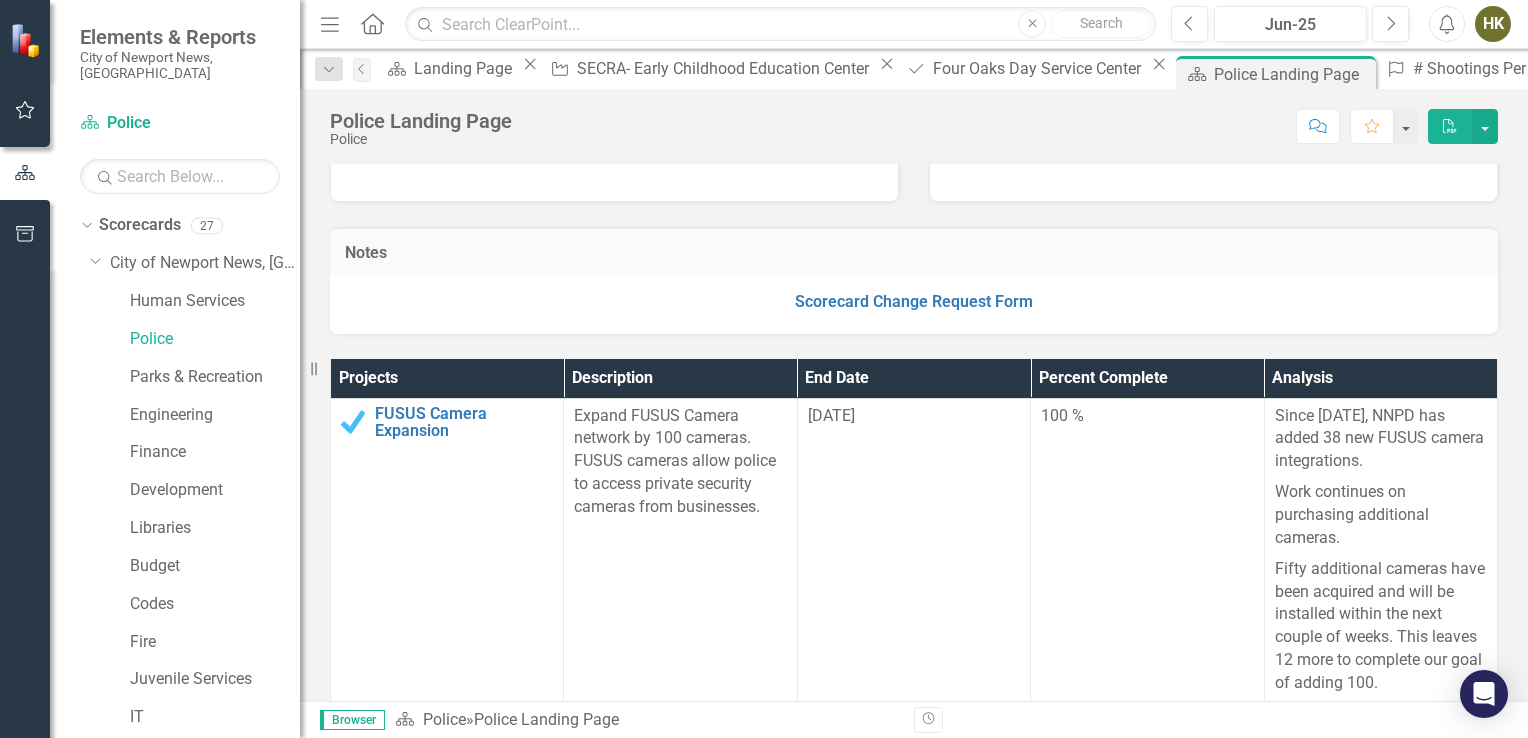 scroll, scrollTop: 398, scrollLeft: 0, axis: vertical 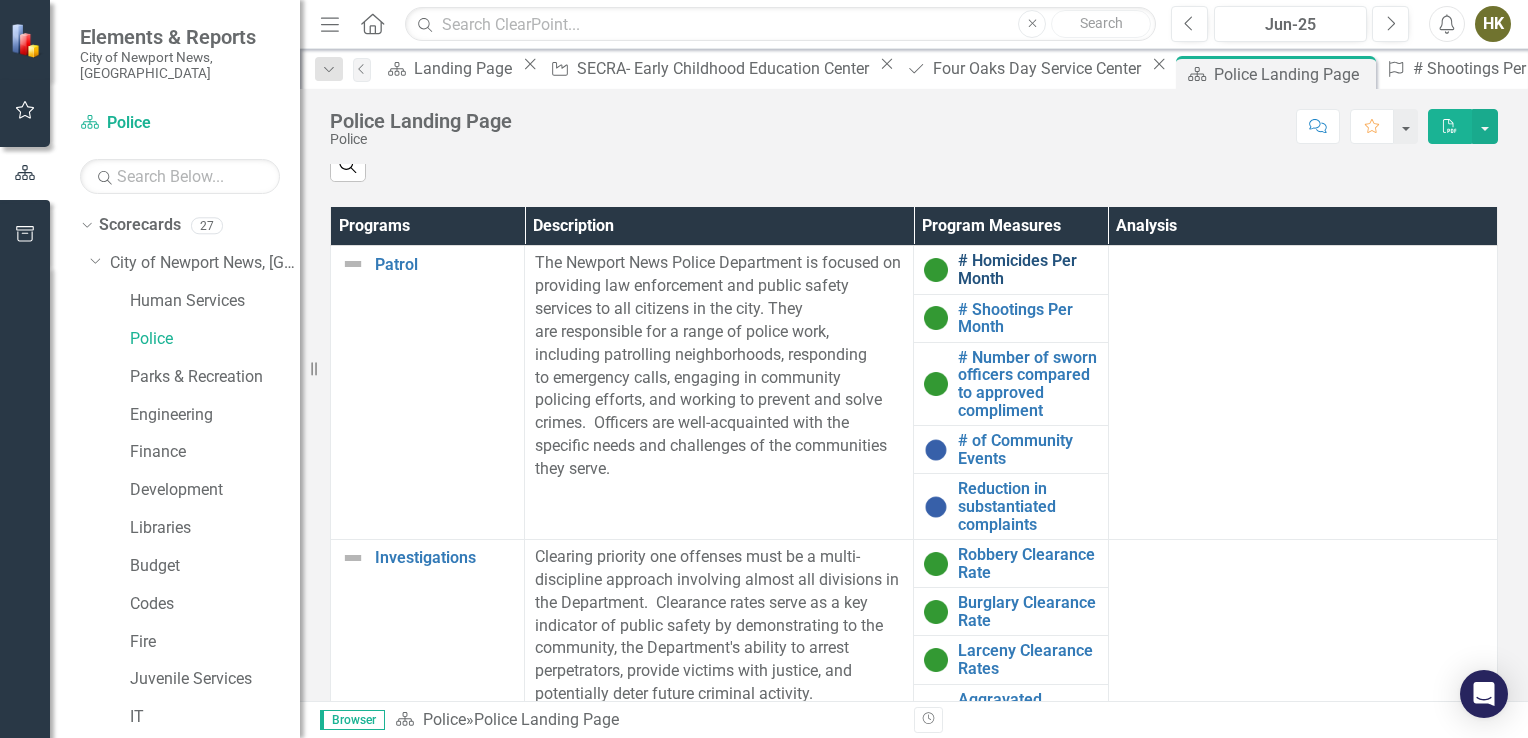 click on "# Homicides Per Month" at bounding box center [1027, 269] 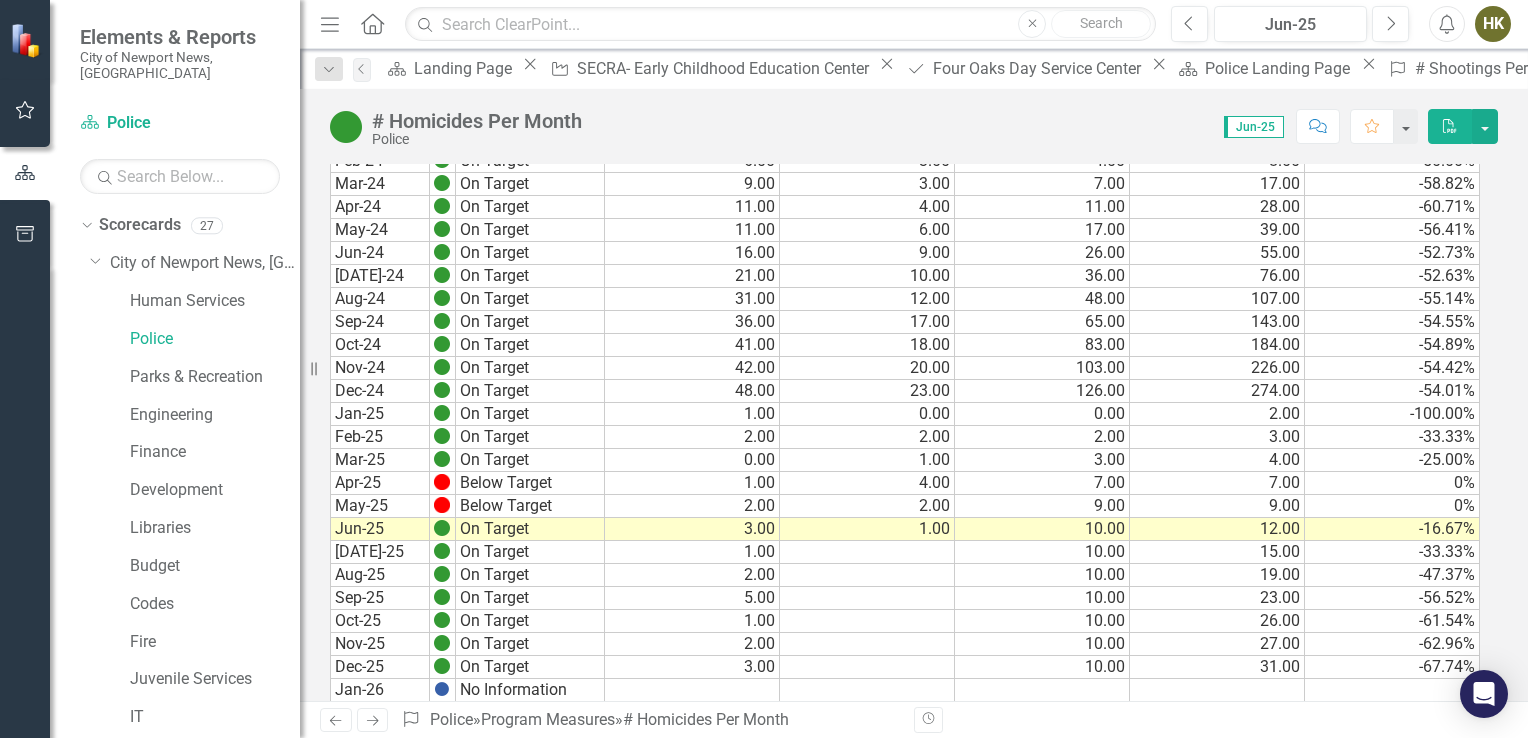 scroll, scrollTop: 1404, scrollLeft: 0, axis: vertical 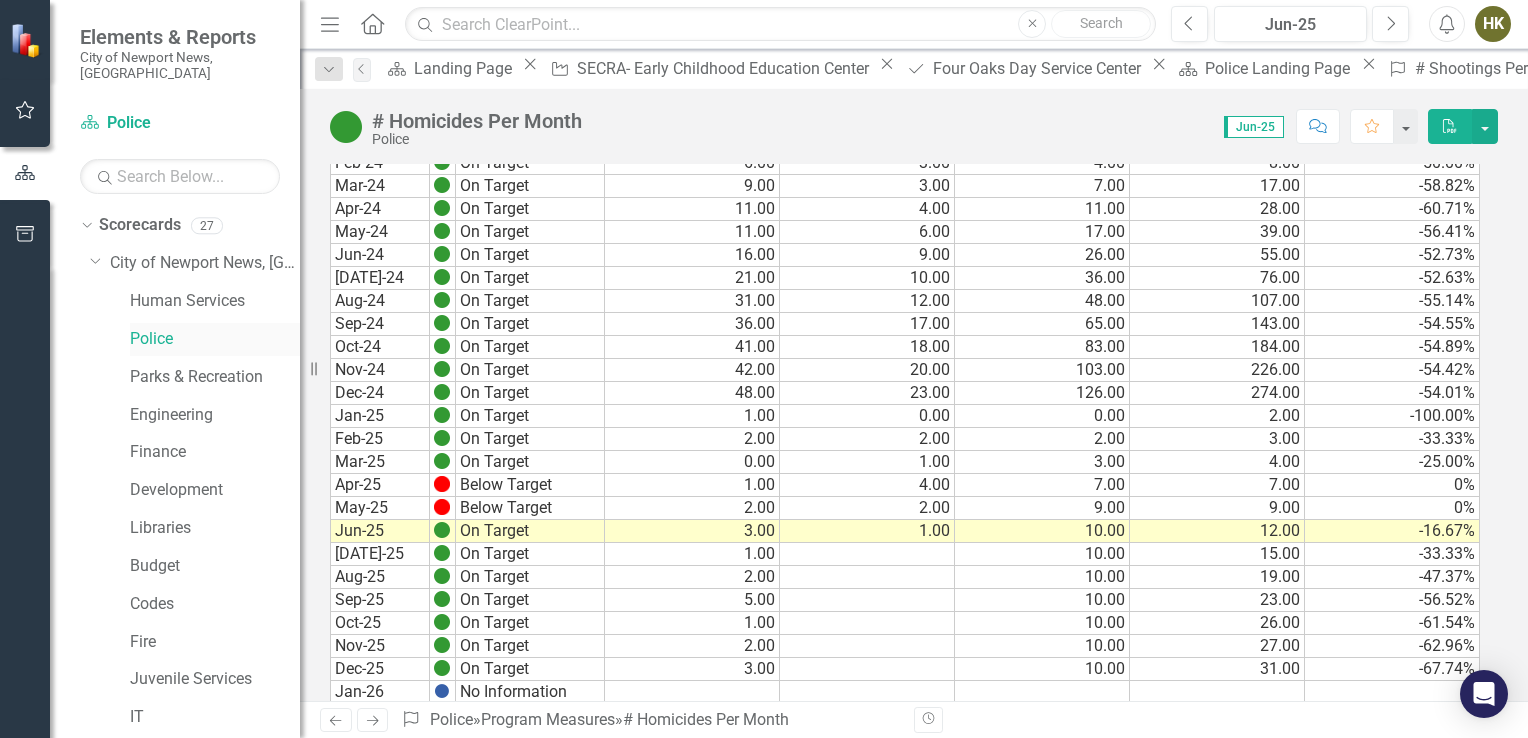 click on "Police" at bounding box center (215, 339) 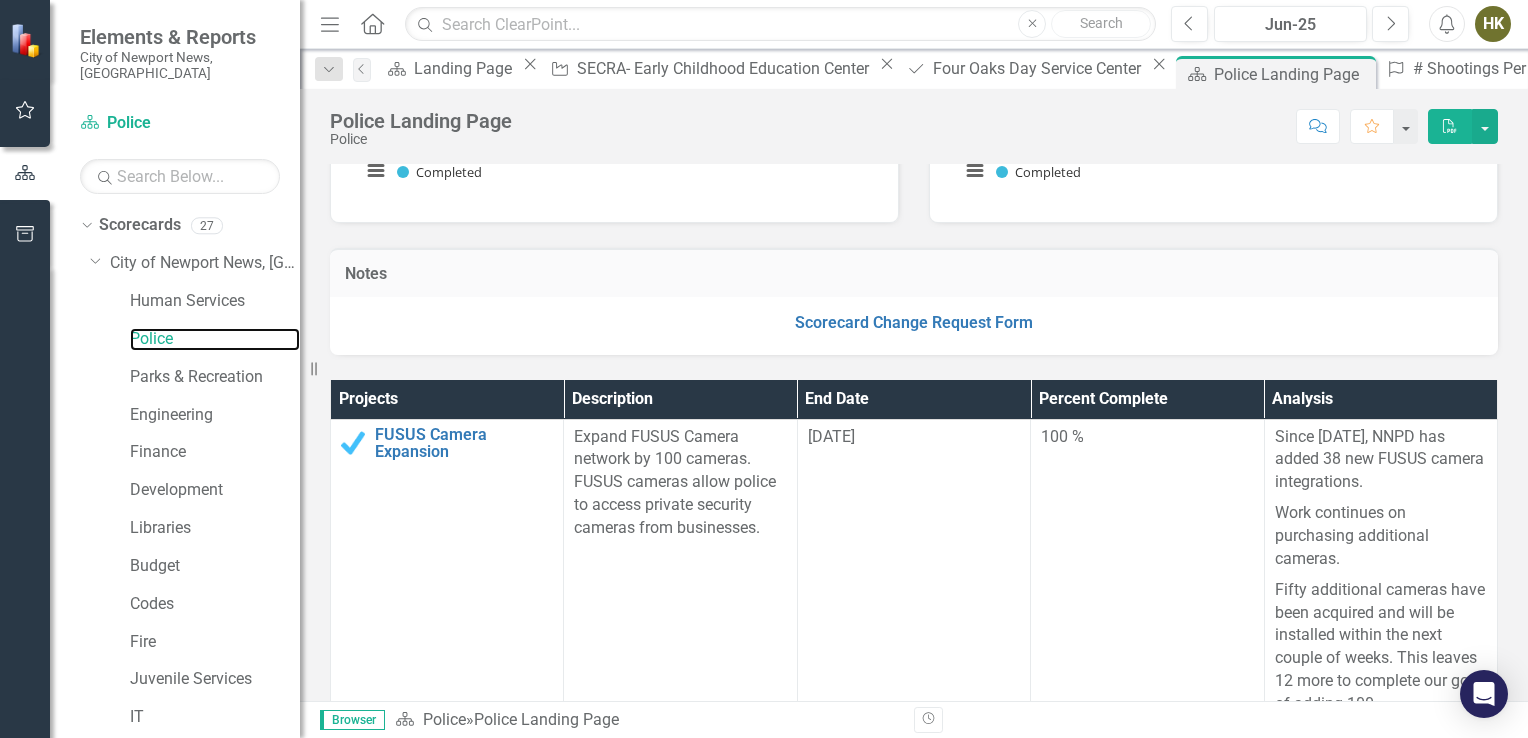 scroll, scrollTop: 346, scrollLeft: 0, axis: vertical 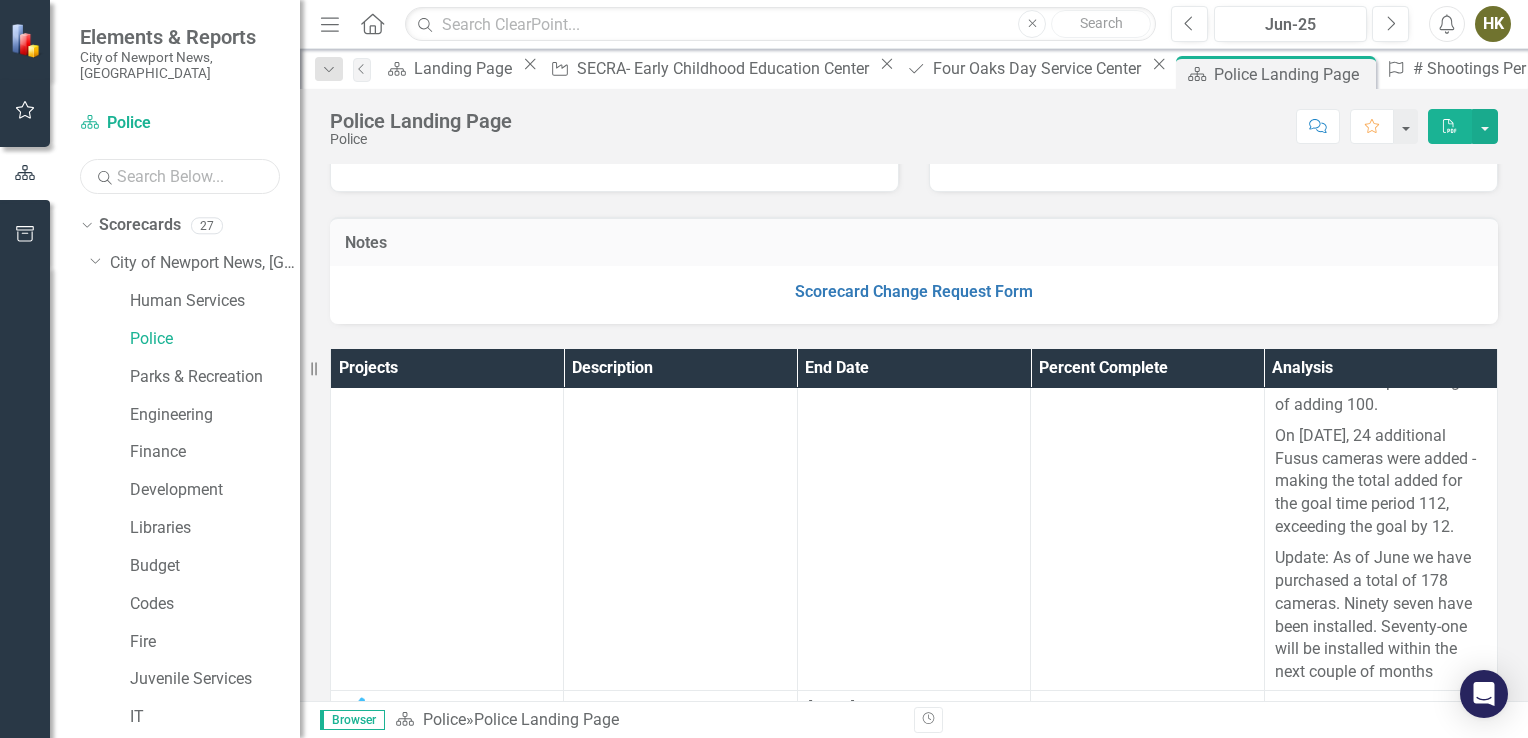 click at bounding box center [180, 176] 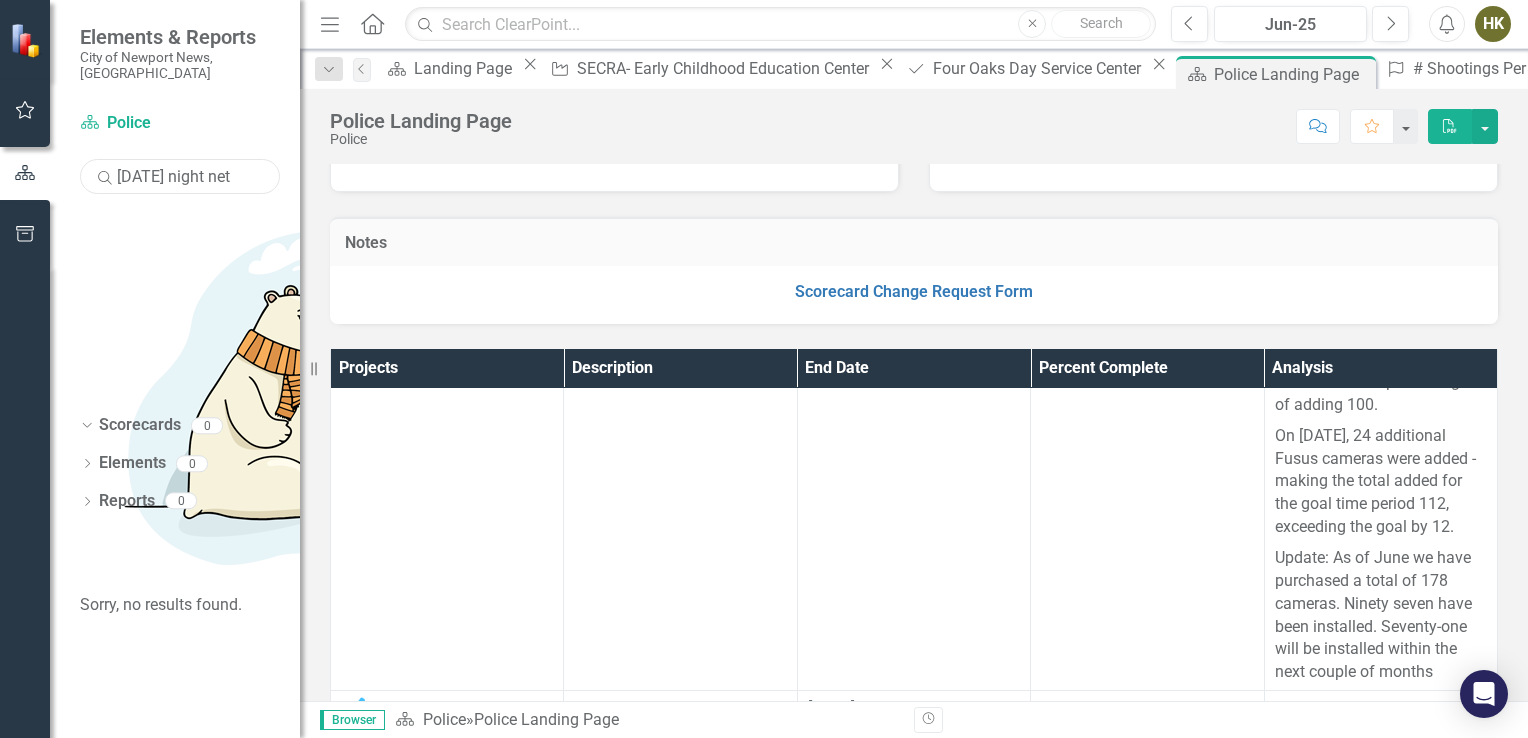 type on "[DATE] night net" 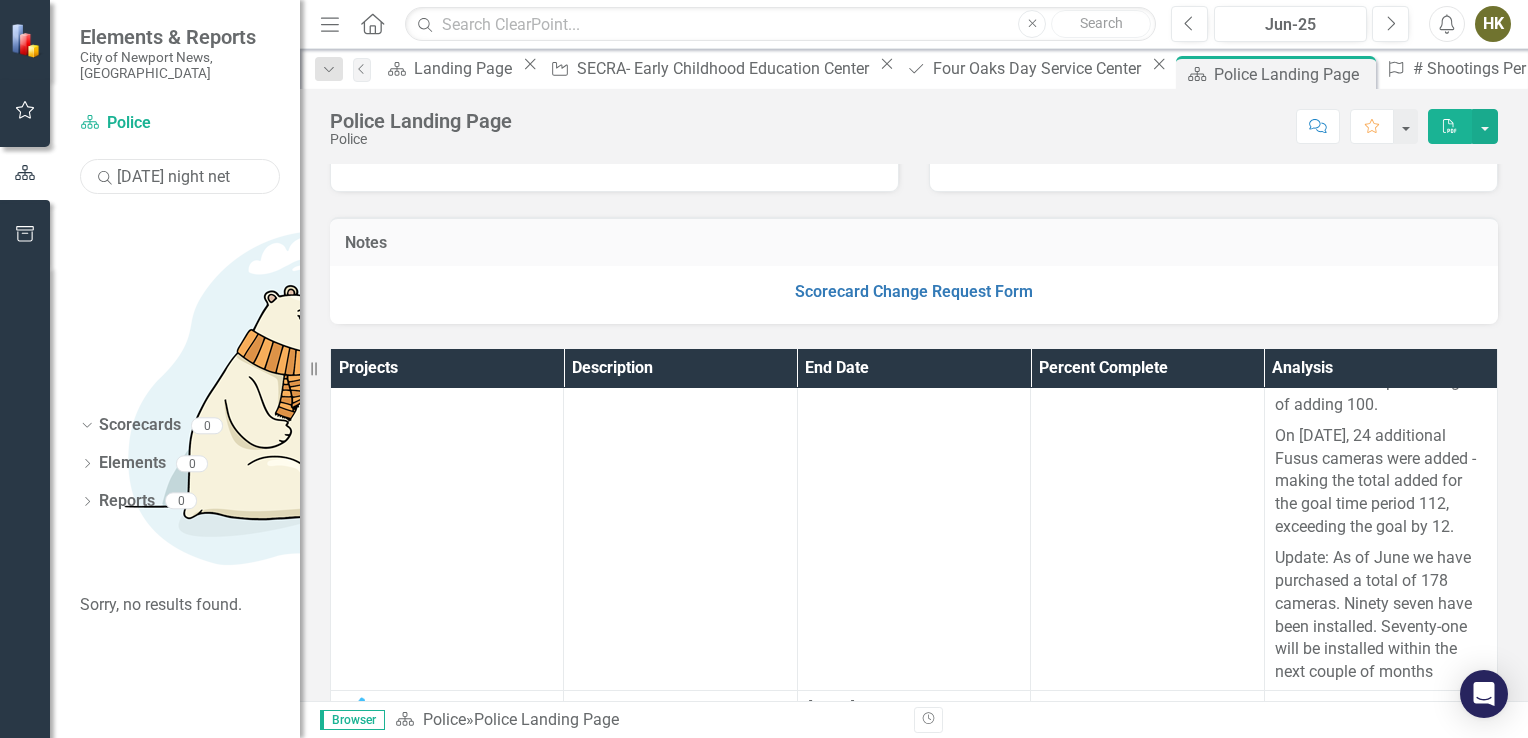 drag, startPoint x: 236, startPoint y: 169, endPoint x: 212, endPoint y: 166, distance: 24.186773 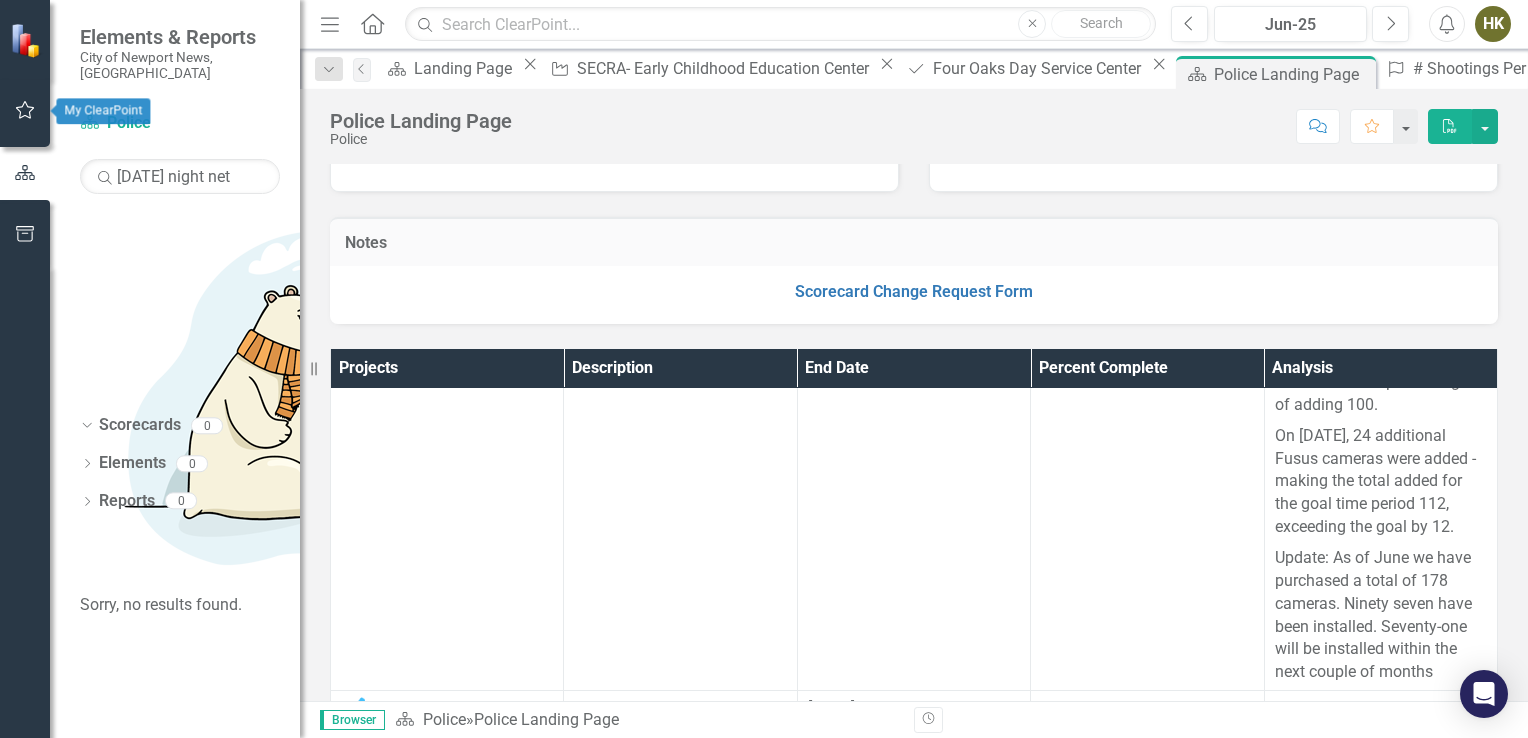 click 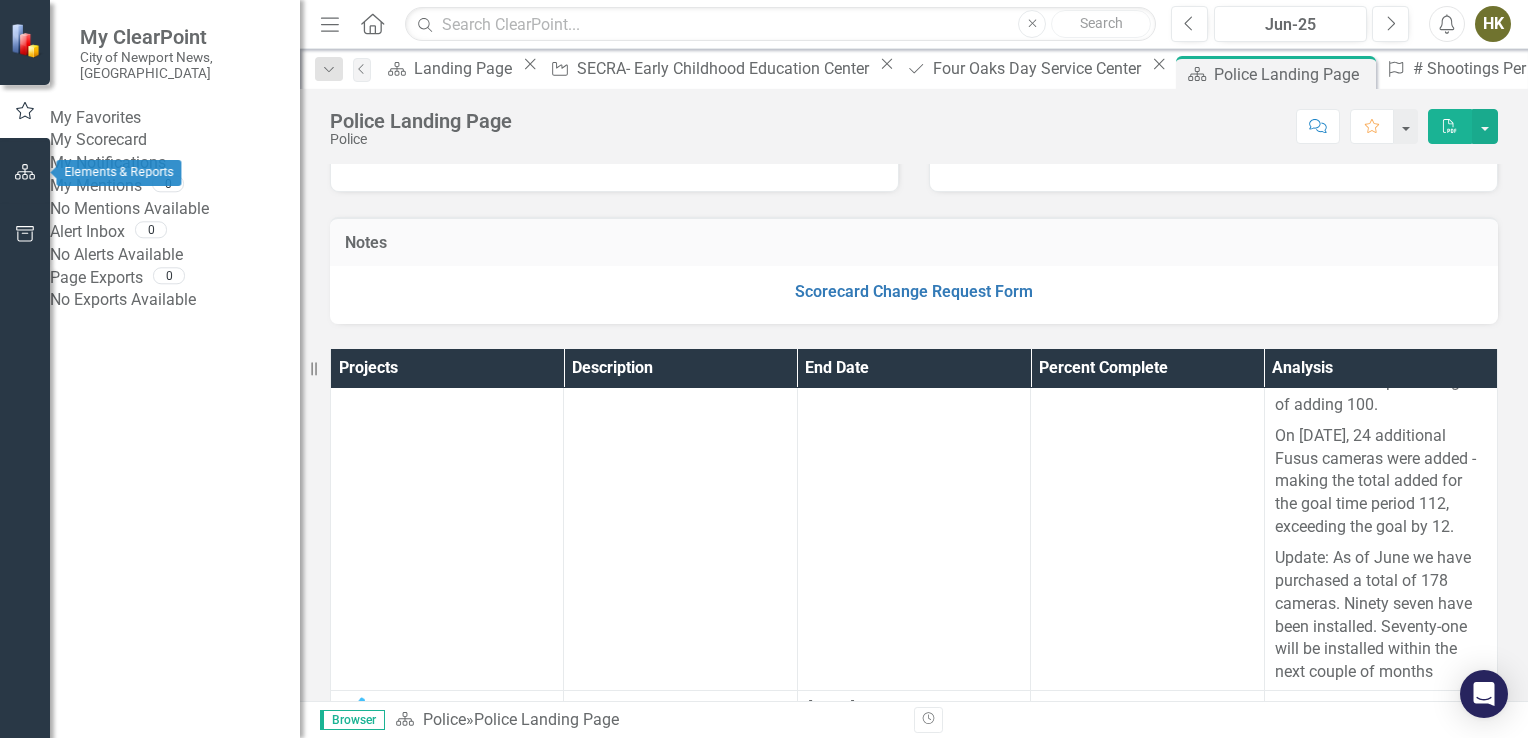 click 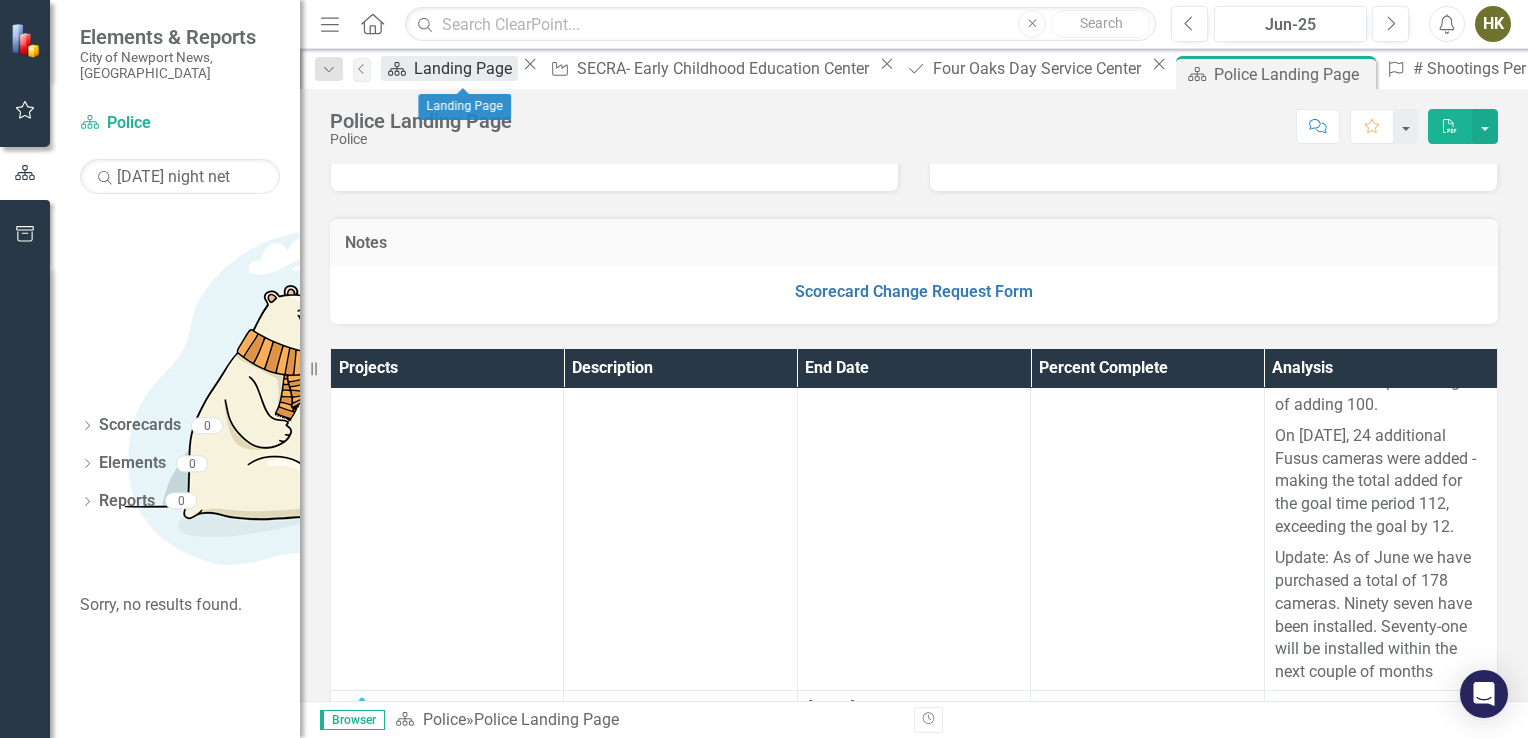 click on "Landing Page" at bounding box center [466, 68] 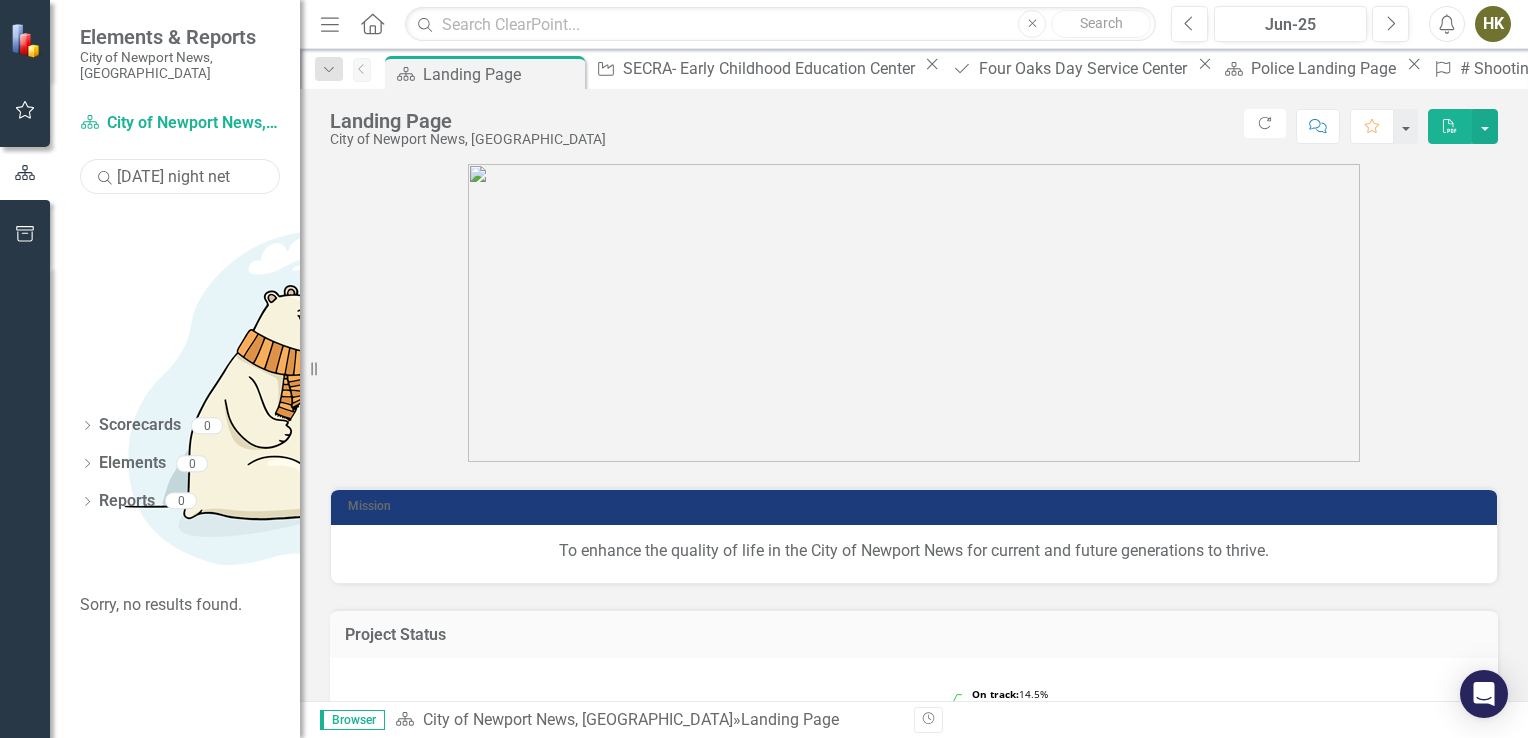 click on "Friday night net" at bounding box center [180, 176] 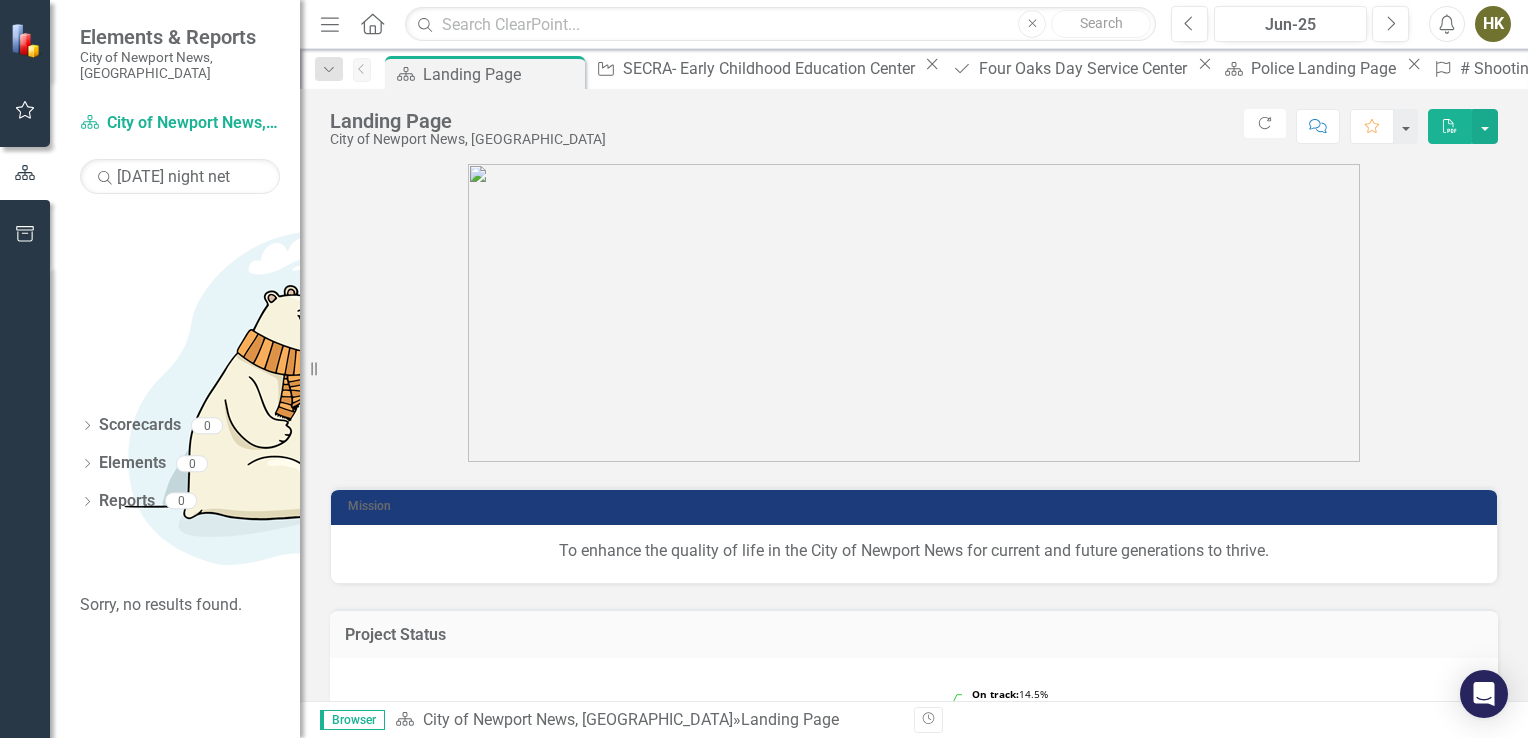 click on "Dropdown Scorecards 0 Dropdown Elements 0 Dropdown Goal Goals 0 Dropdown City KPIs City KPIs 0 Dropdown Project Objectives 0 Dropdown Program Programs 0 Dropdown Program Measures Program Measures 0 Dropdown Reports 0 Dropdown Scorecard Scorecard 0 Dropdown Map Maps 0 Dropdown Goal Goals 0 Dropdown City KPIs City KPIs 0 Dropdown Project Objectives 0 Dropdown Program Programs 0 Dropdown Program Measures Program Measures 0" at bounding box center [175, 573] 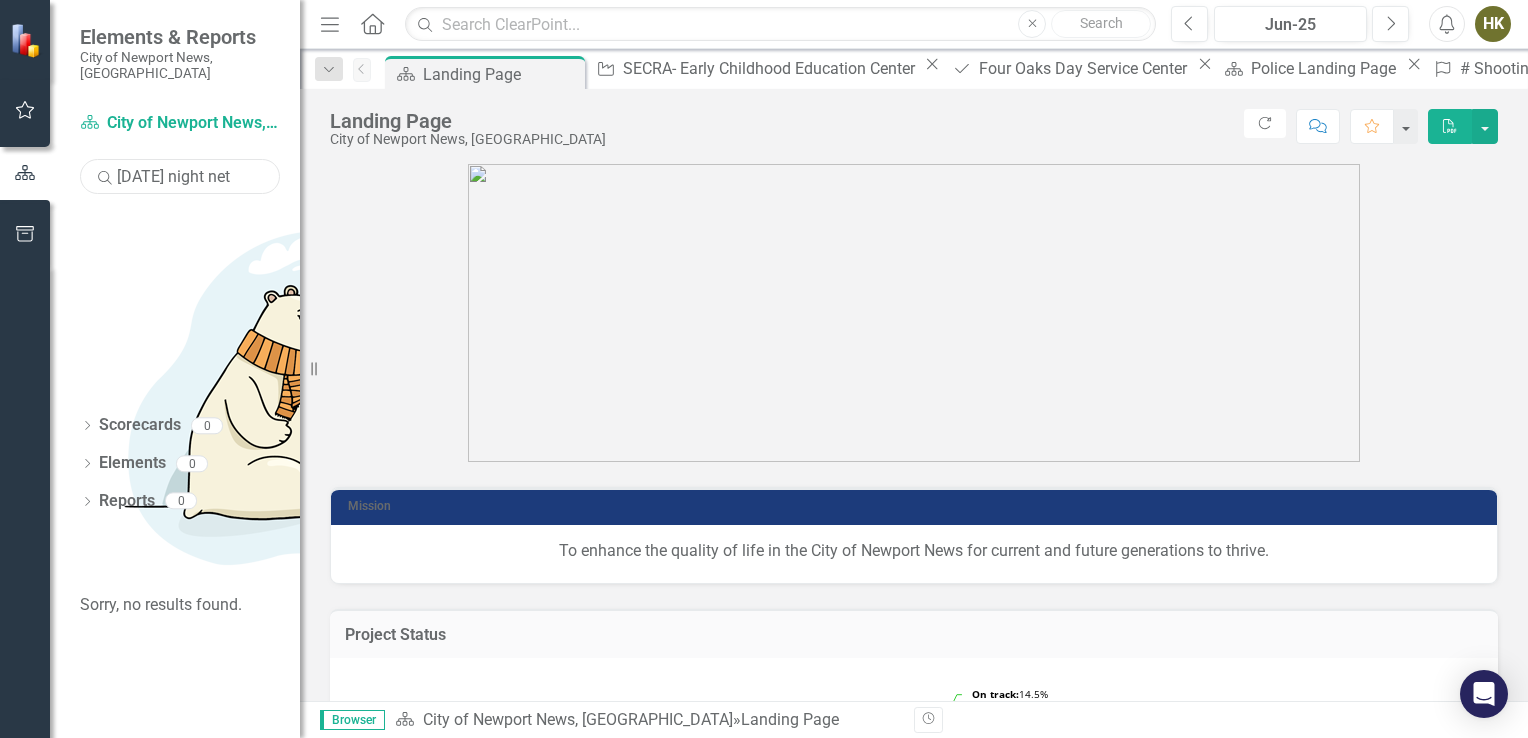 drag, startPoint x: 238, startPoint y: 157, endPoint x: 156, endPoint y: 156, distance: 82.006096 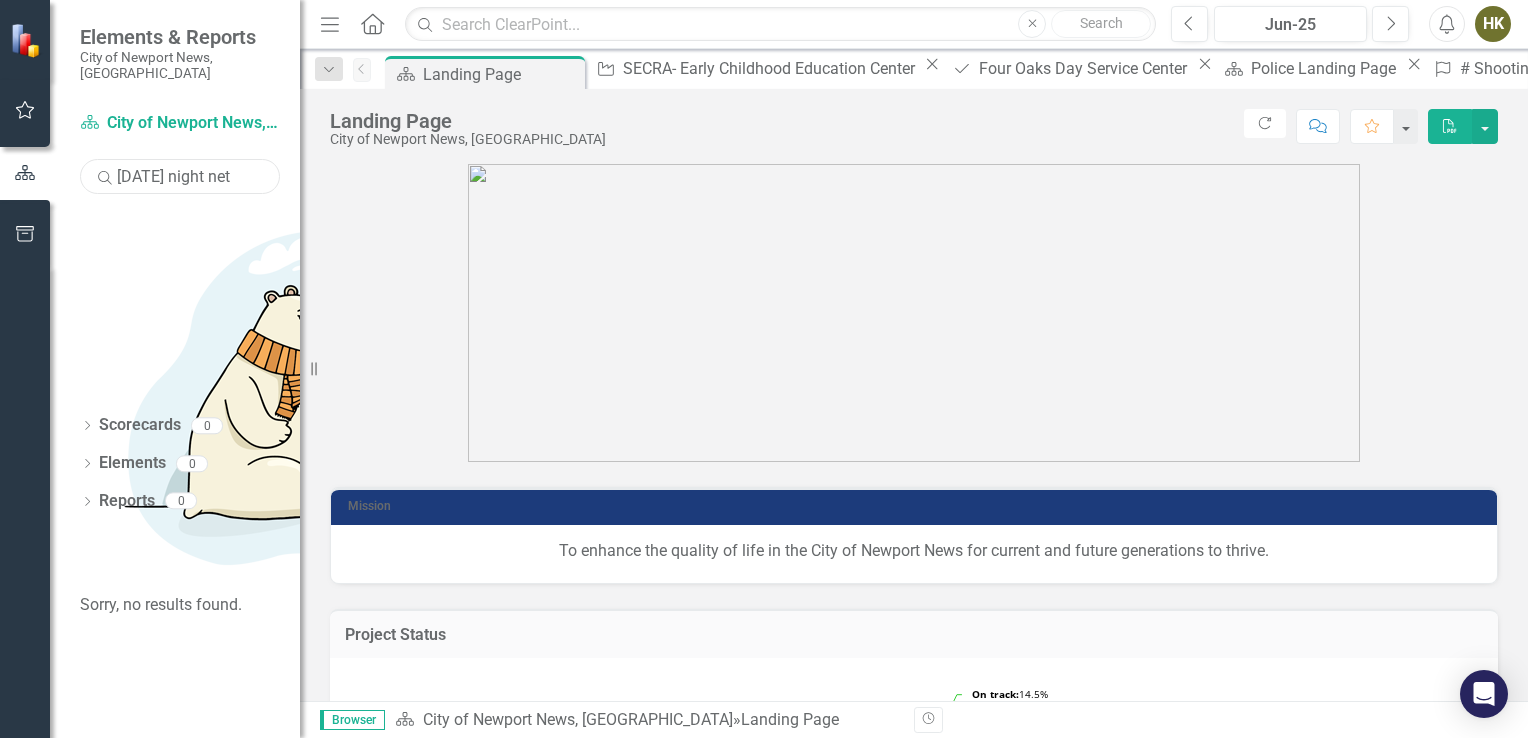 click on "Friday night net" at bounding box center [180, 176] 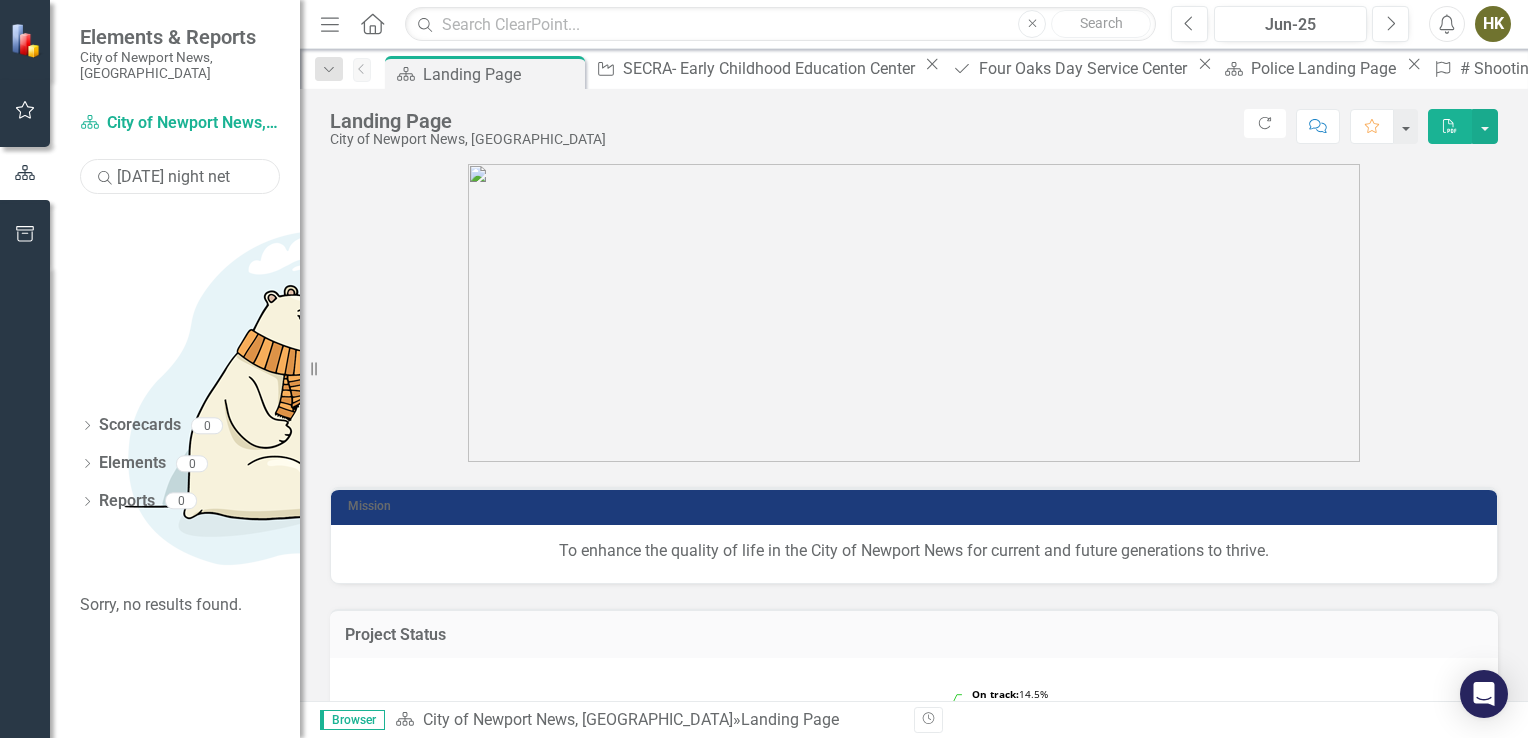 click on "Friday night net" at bounding box center [180, 176] 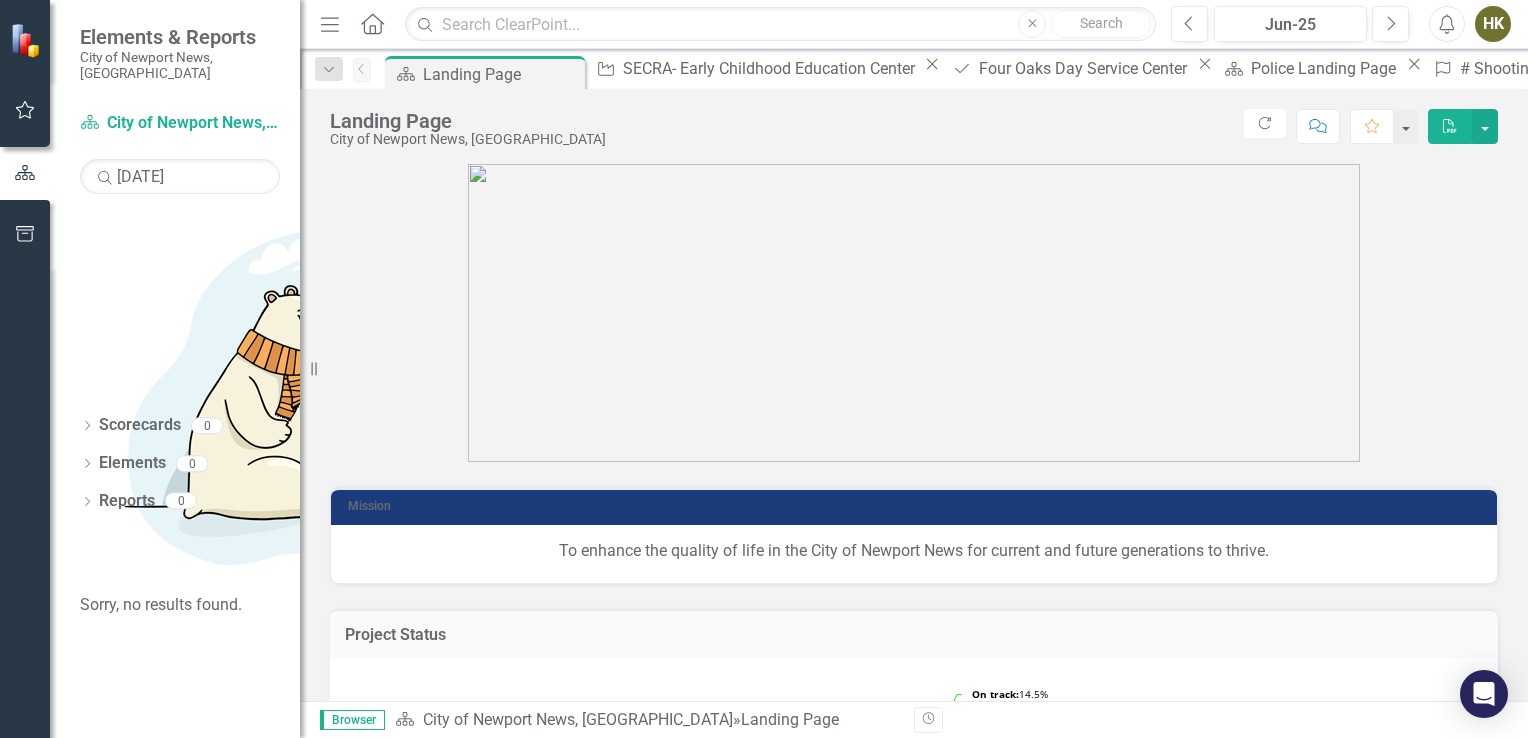 click on "Dropdown Scorecards 0 Dropdown Elements 0 Dropdown Goal Goals 0 Dropdown City KPIs City KPIs 0 Dropdown Project Objectives 0 Dropdown Program Programs 0 Dropdown Program Measures Program Measures 0 Dropdown Reports 0 Dropdown Scorecard Scorecard 0 Dropdown Map Maps 0 Dropdown Goal Goals 0 Dropdown City KPIs City KPIs 0 Dropdown Project Objectives 0 Dropdown Program Programs 0 Dropdown Program Measures Program Measures 0" at bounding box center (175, 573) 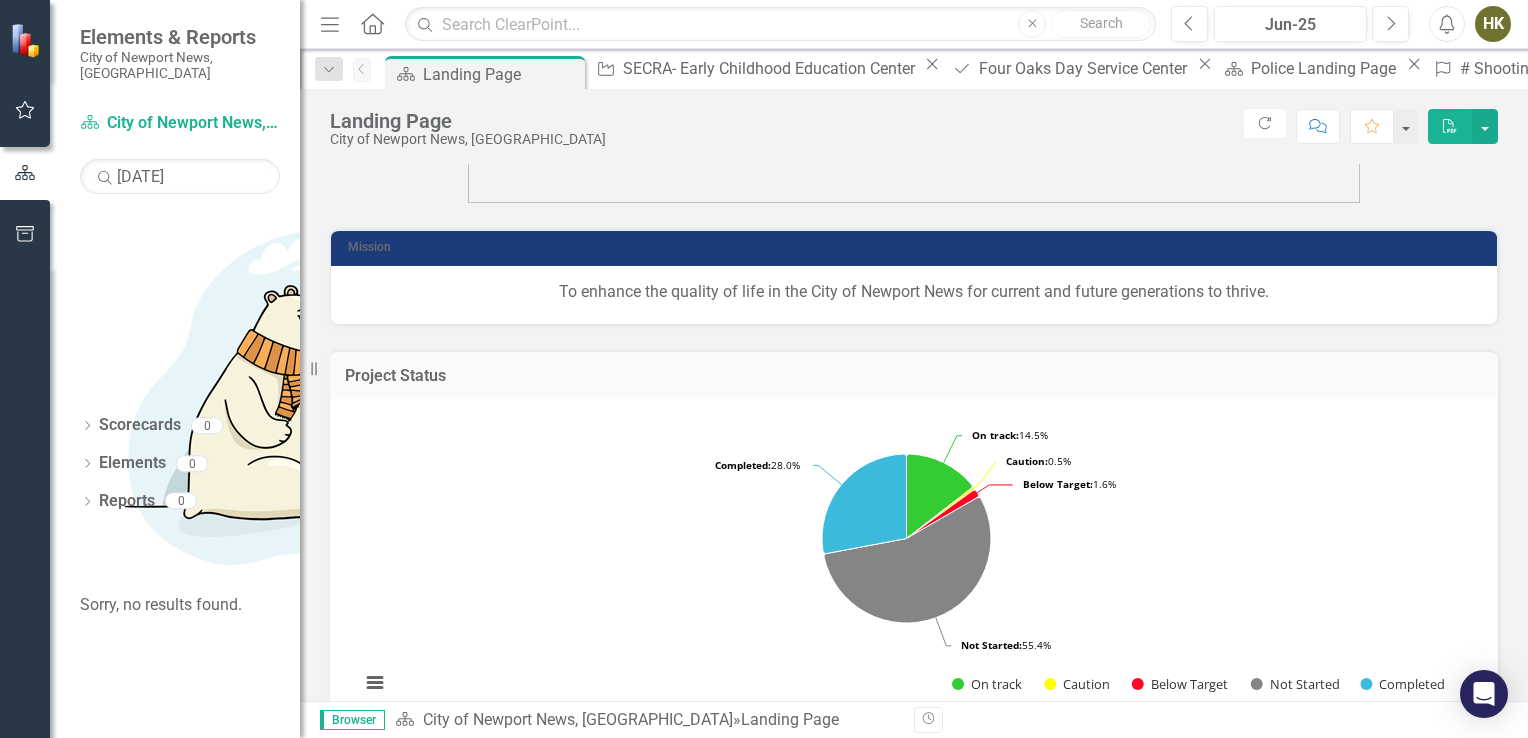 scroll, scrollTop: 0, scrollLeft: 0, axis: both 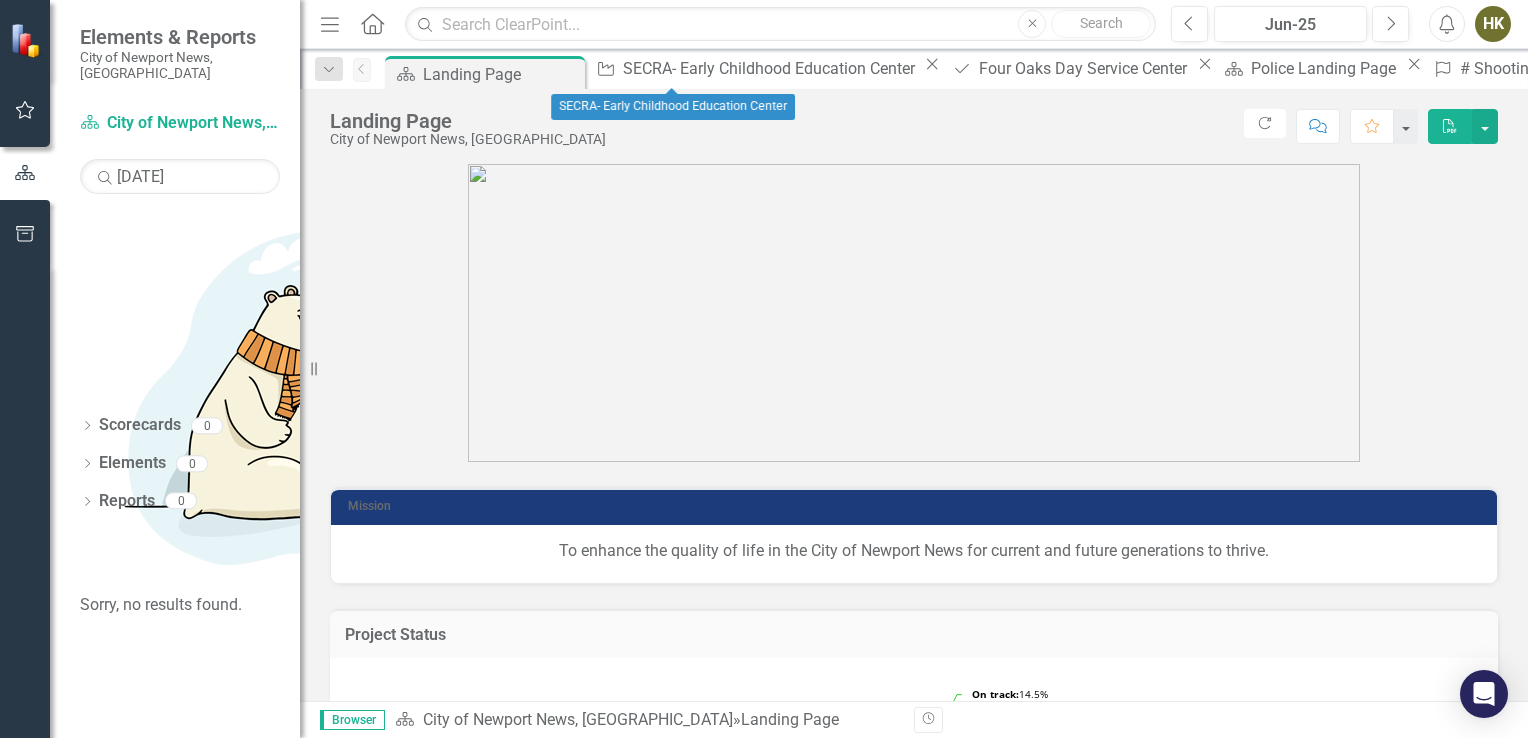 click on "Close" 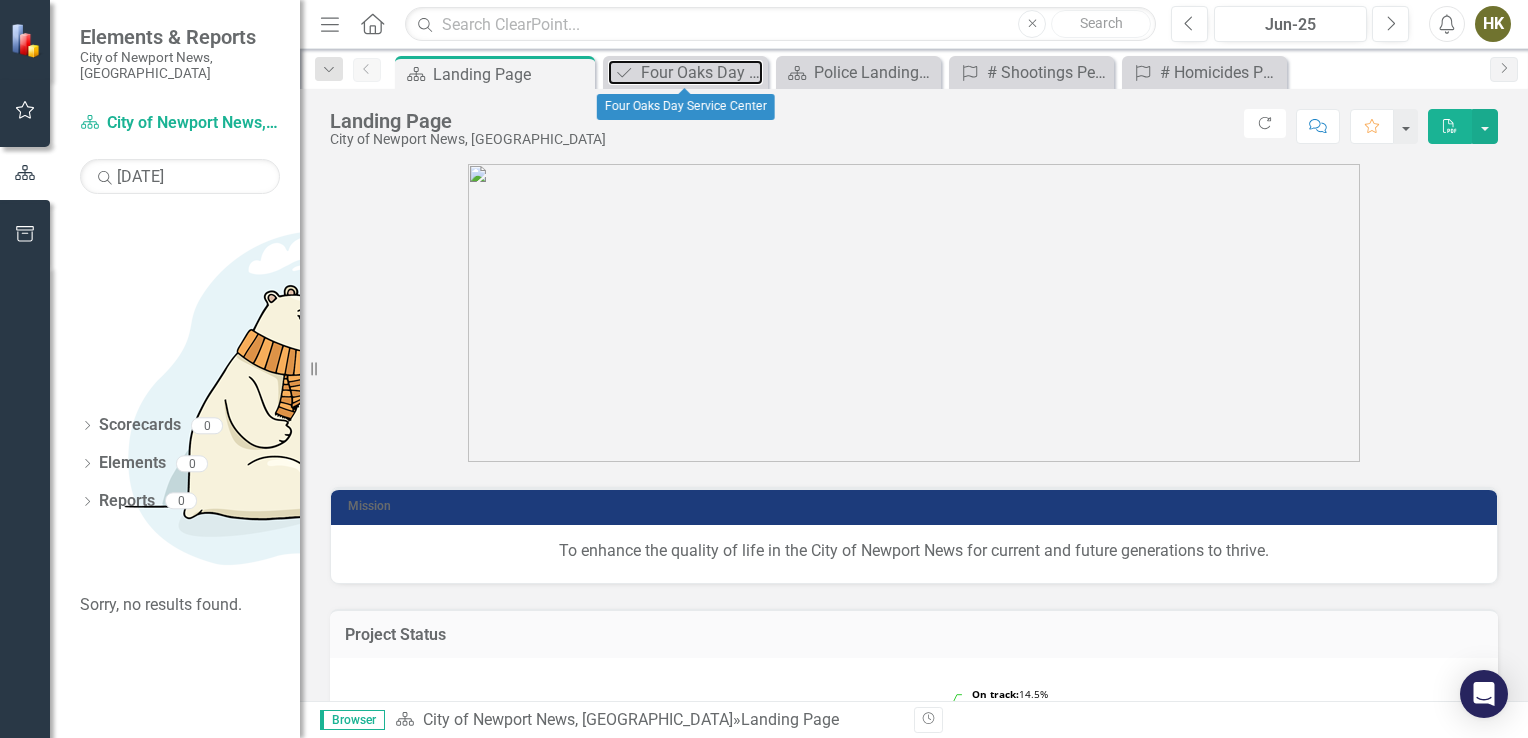 click on "Four Oaks Day Service Center" at bounding box center (702, 72) 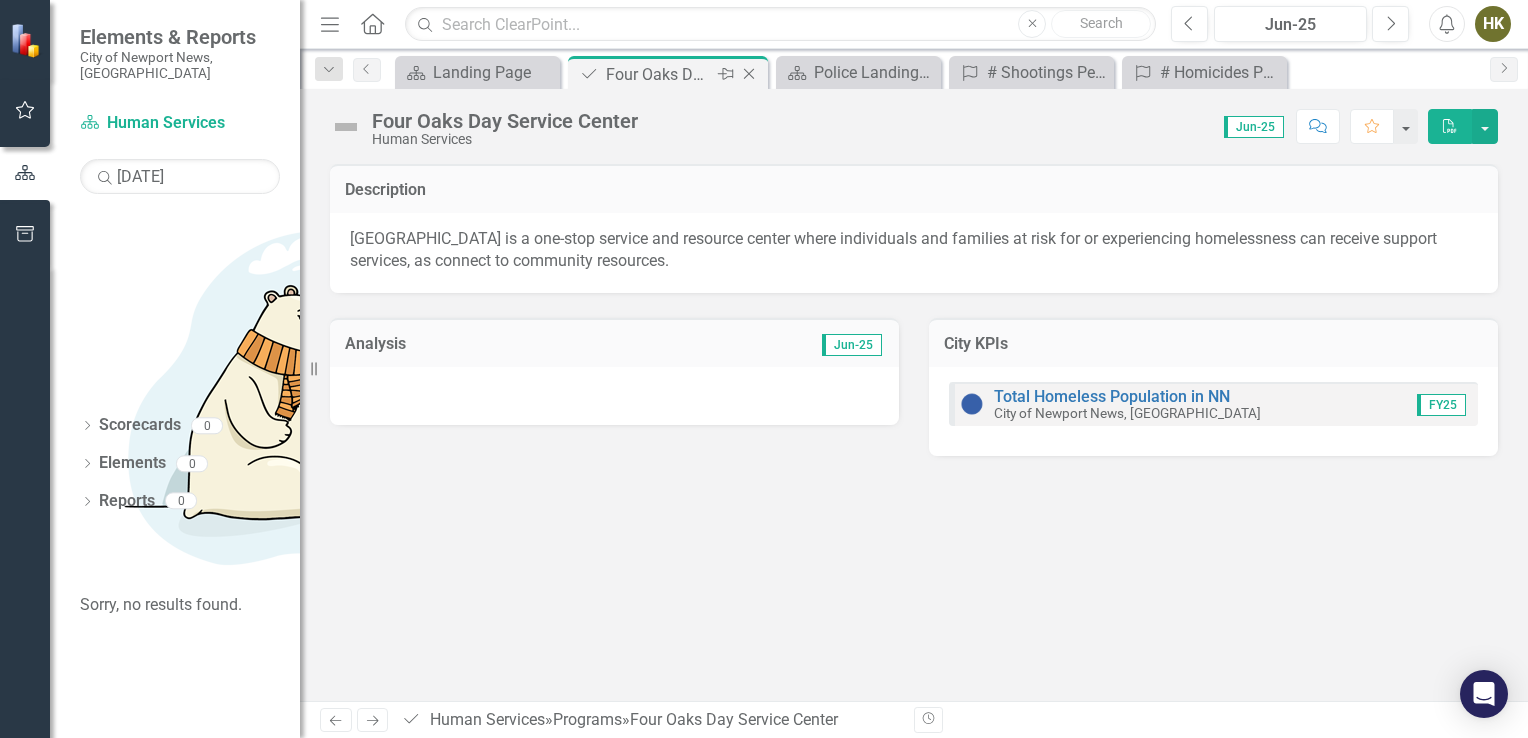 click 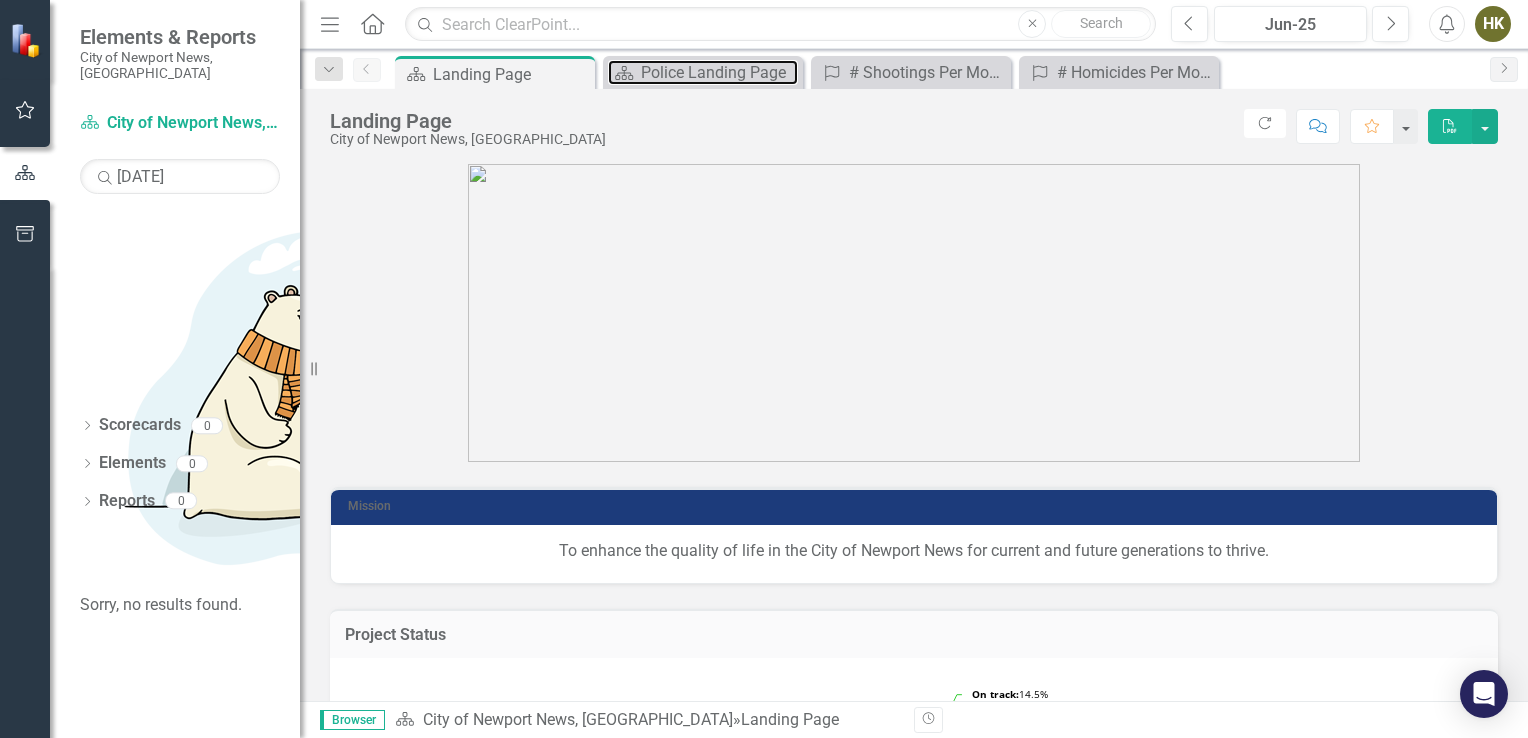 click on "Police Landing Page" at bounding box center [719, 72] 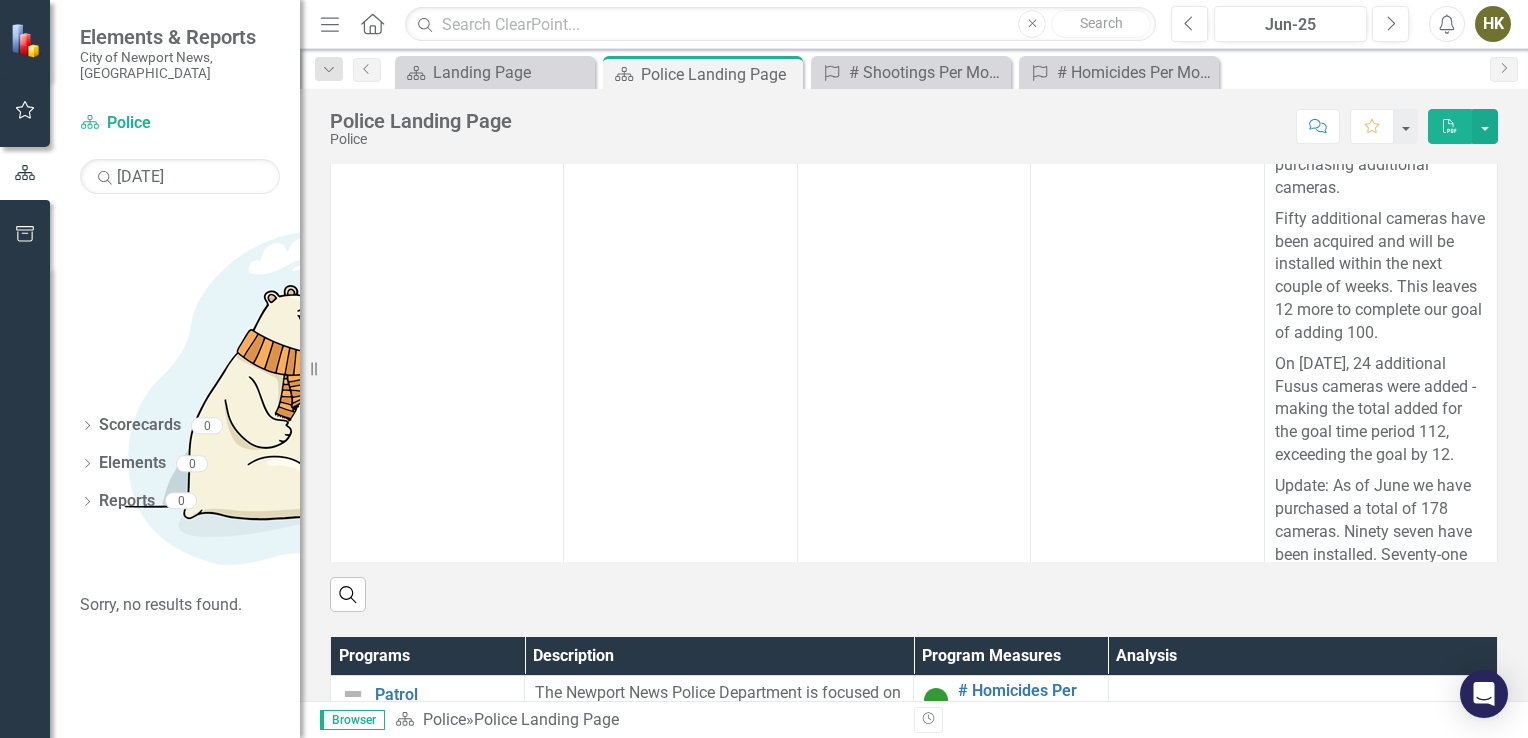 scroll, scrollTop: 694, scrollLeft: 0, axis: vertical 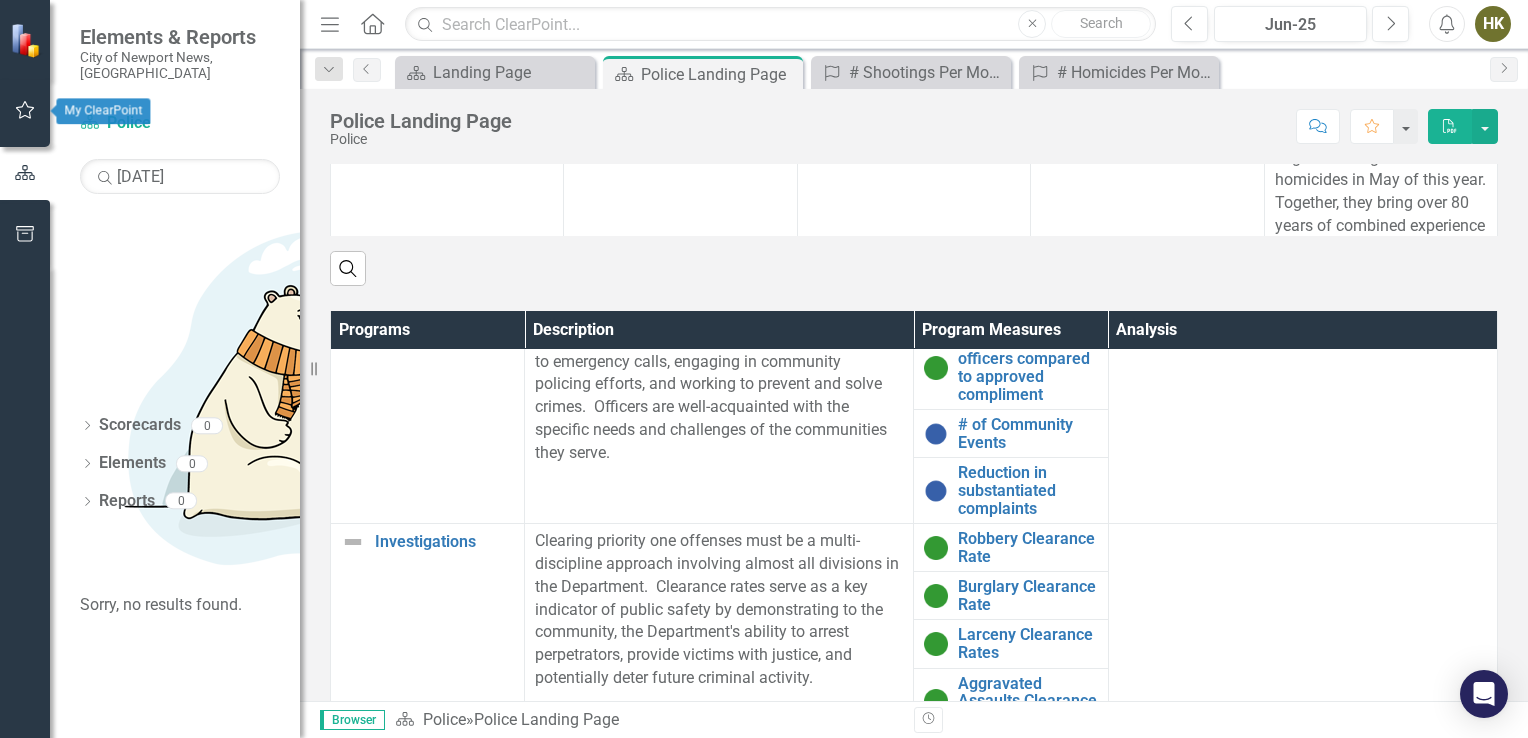 click at bounding box center [25, 173] 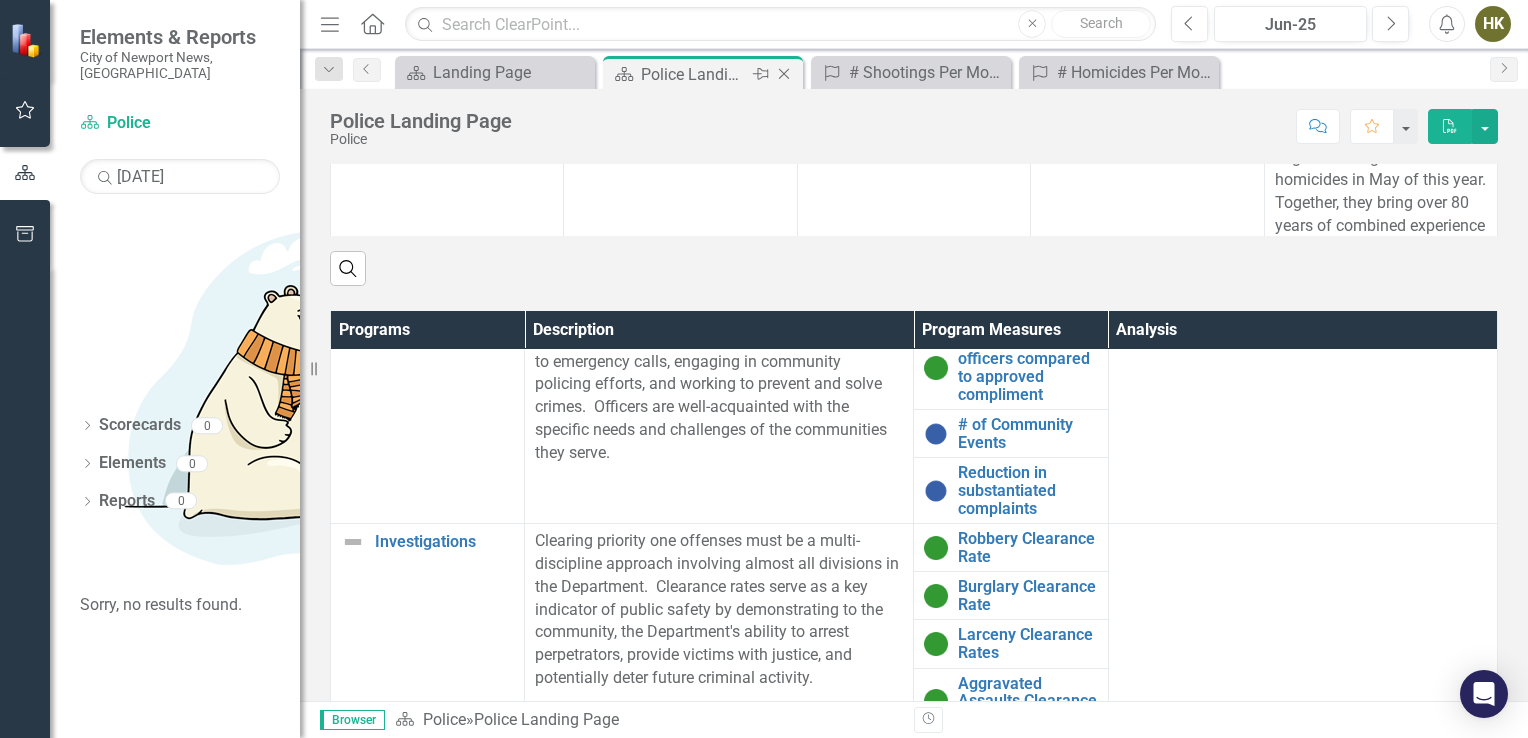 click on "Close" 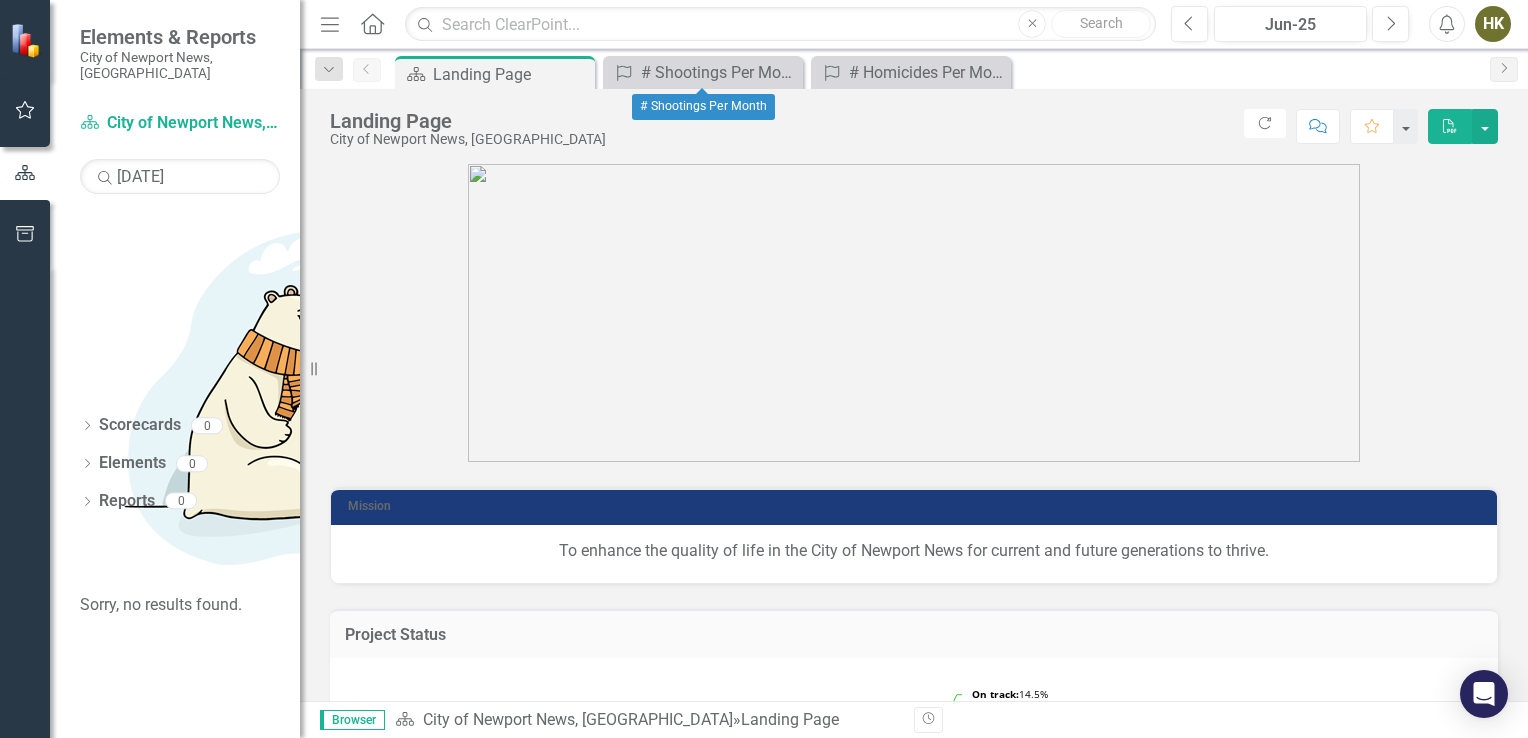 click on "Close" 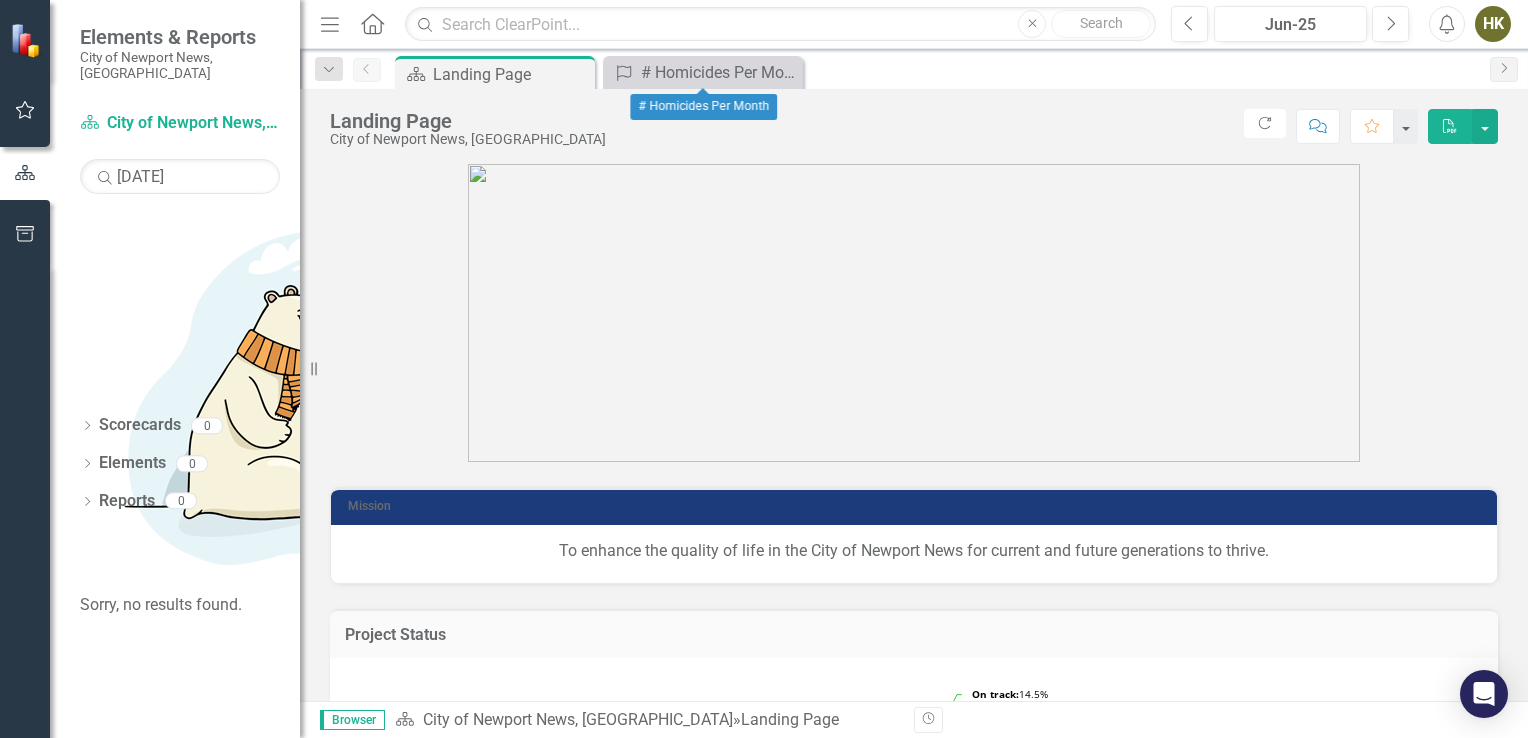 click on "Close" 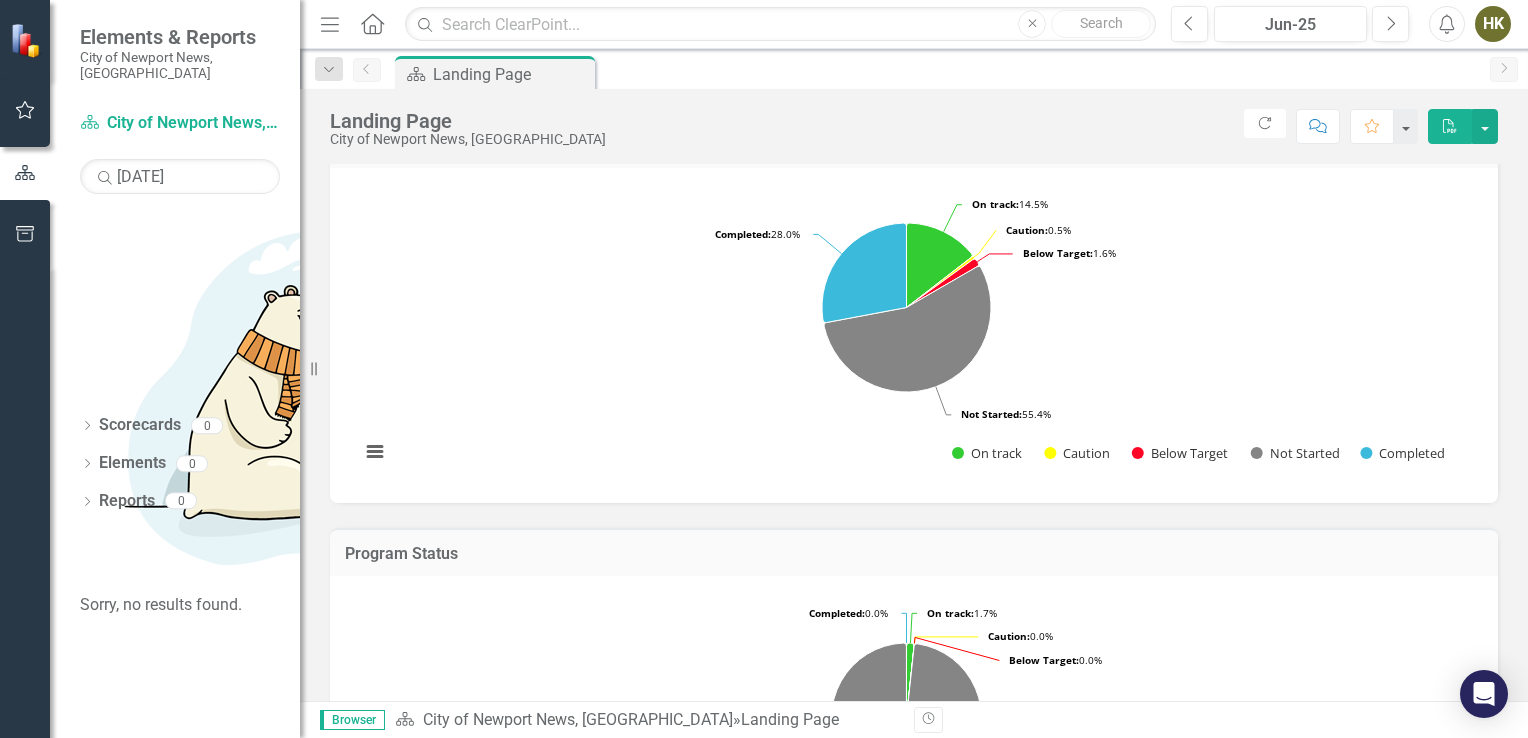 scroll, scrollTop: 496, scrollLeft: 0, axis: vertical 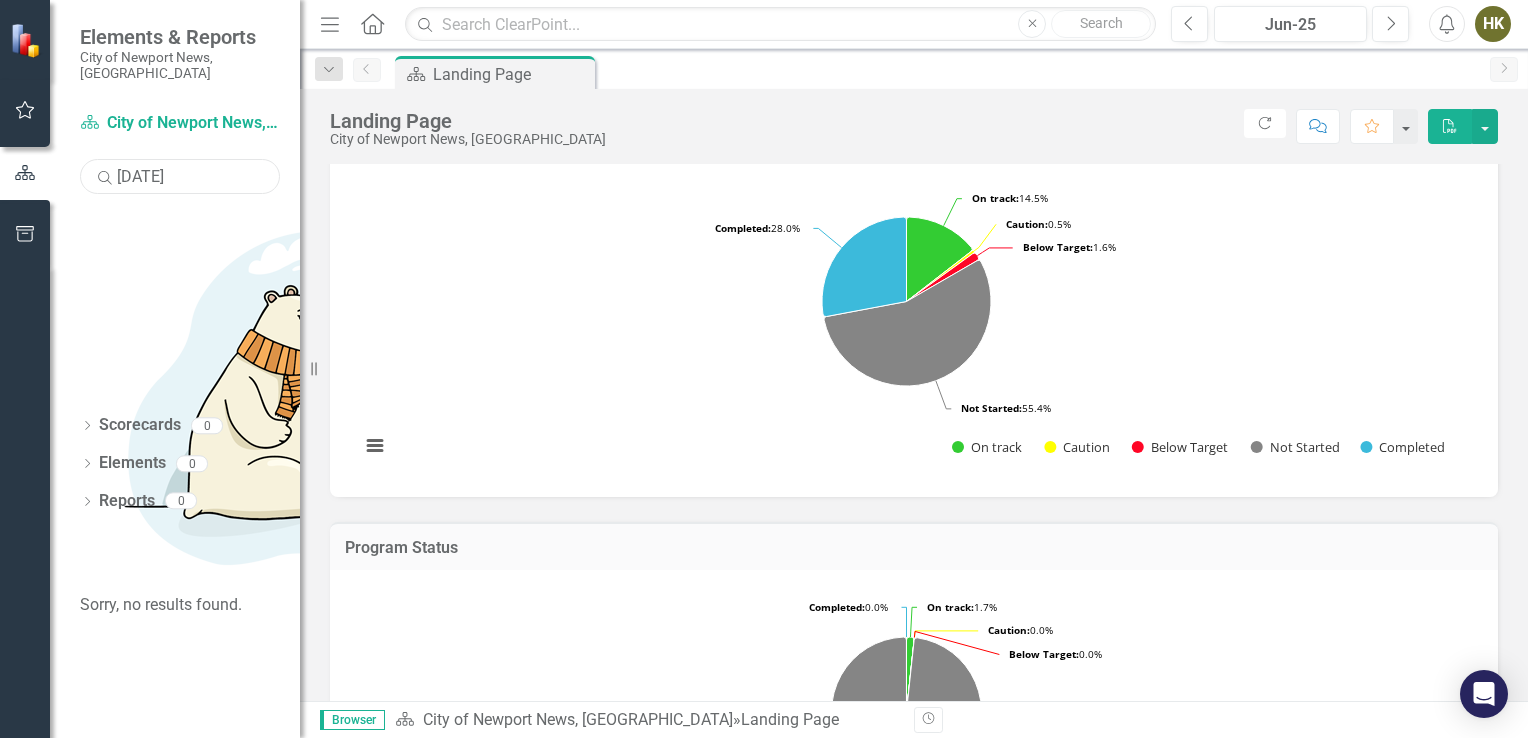 click on "Friday" at bounding box center (180, 176) 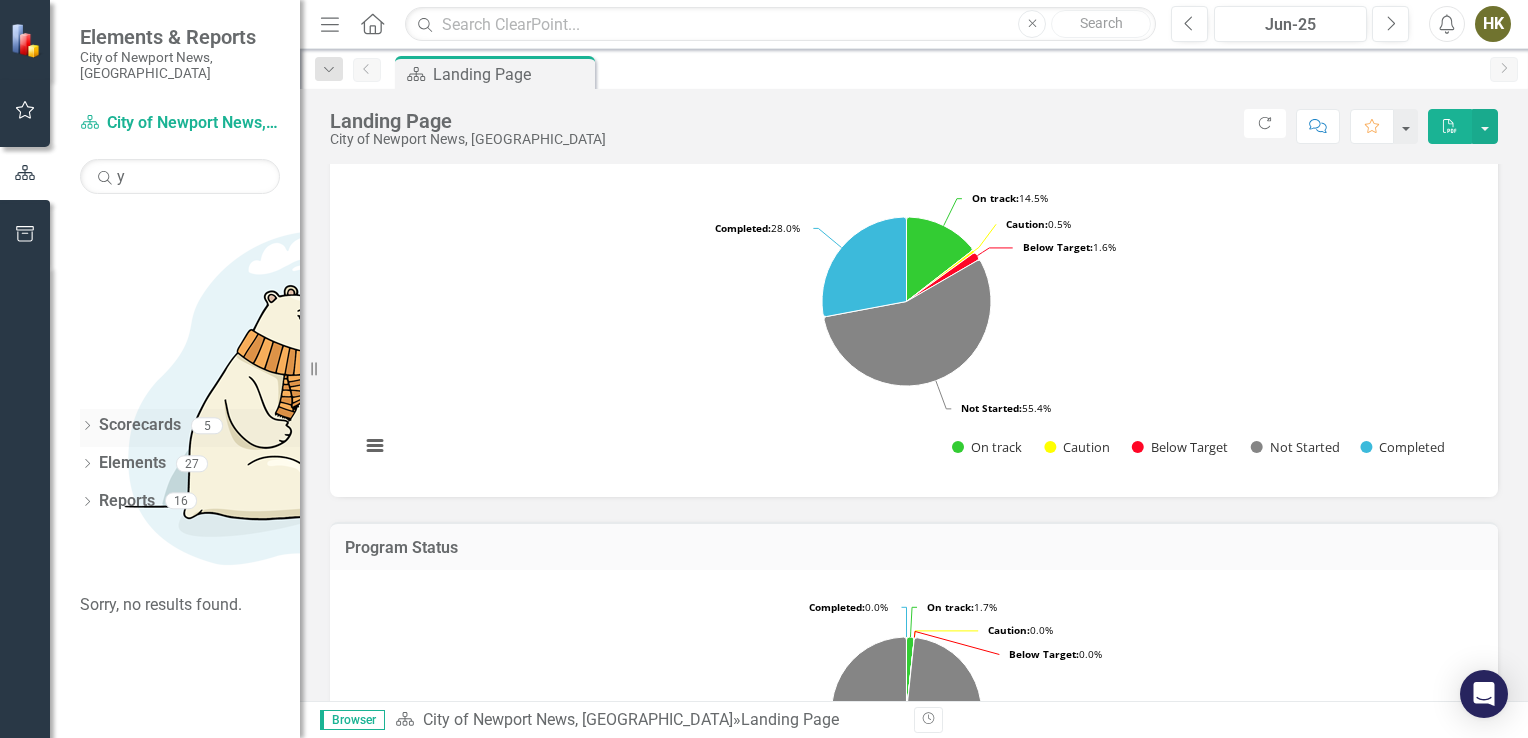 click on "Dropdown" at bounding box center [87, 428] 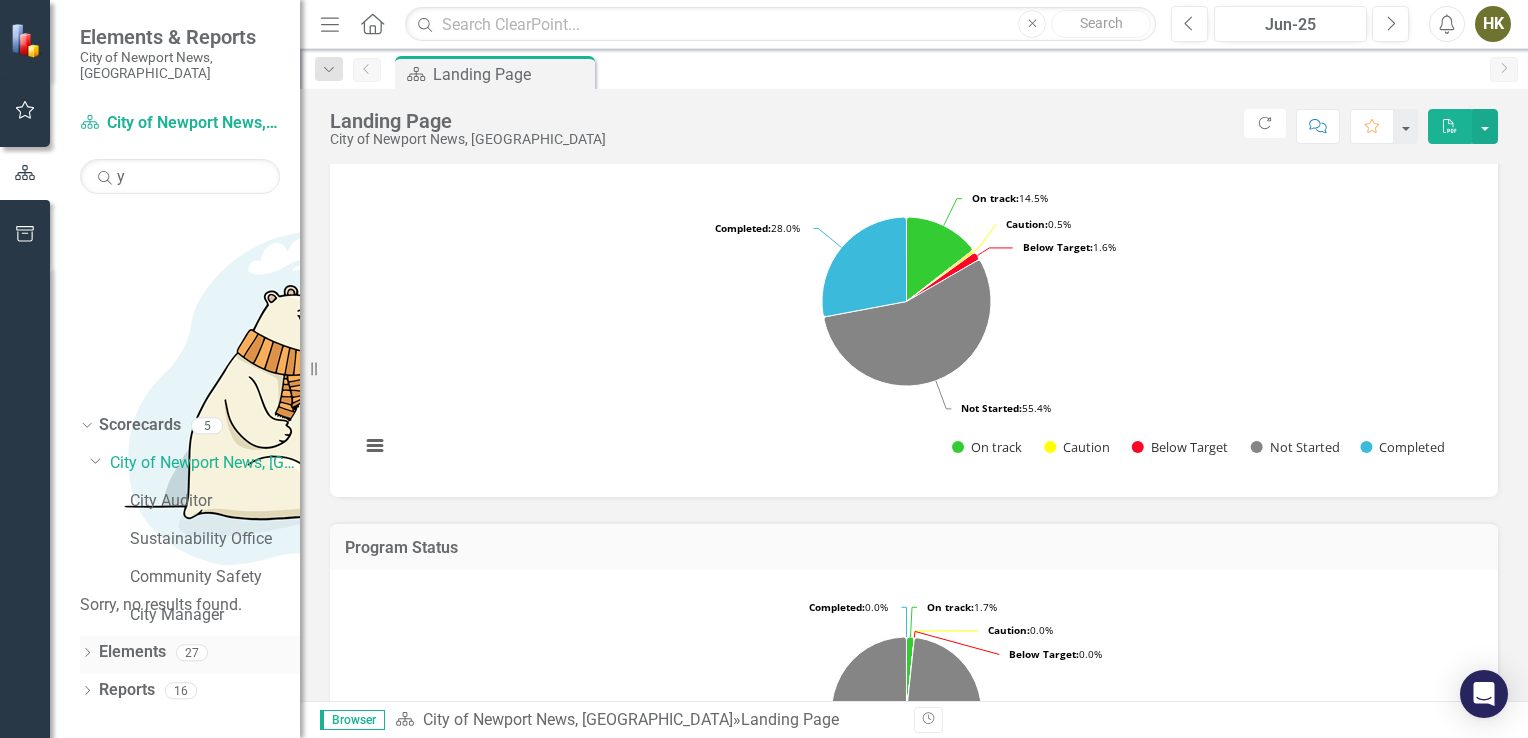 click on "Dropdown Elements 27" at bounding box center (190, 655) 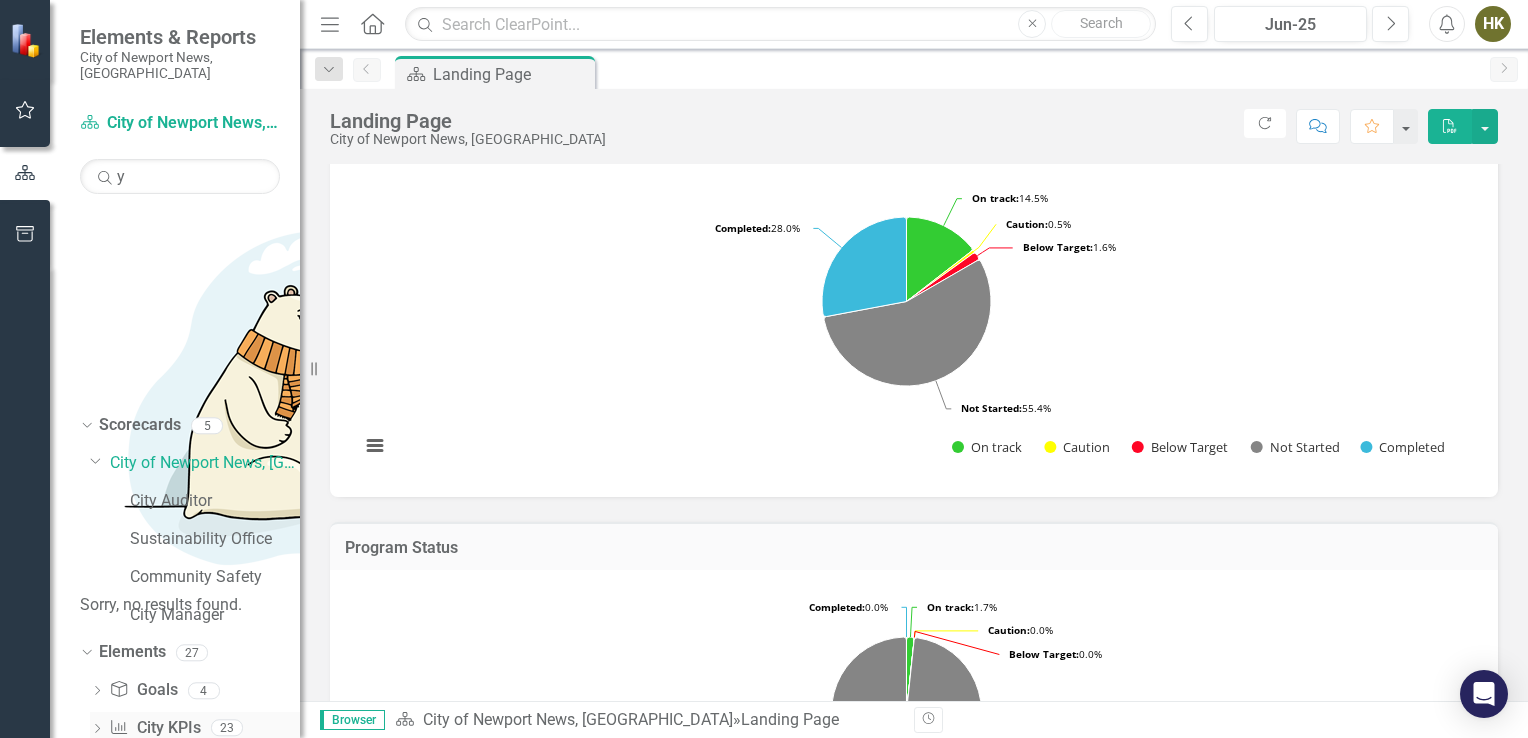 click on "Dropdown" 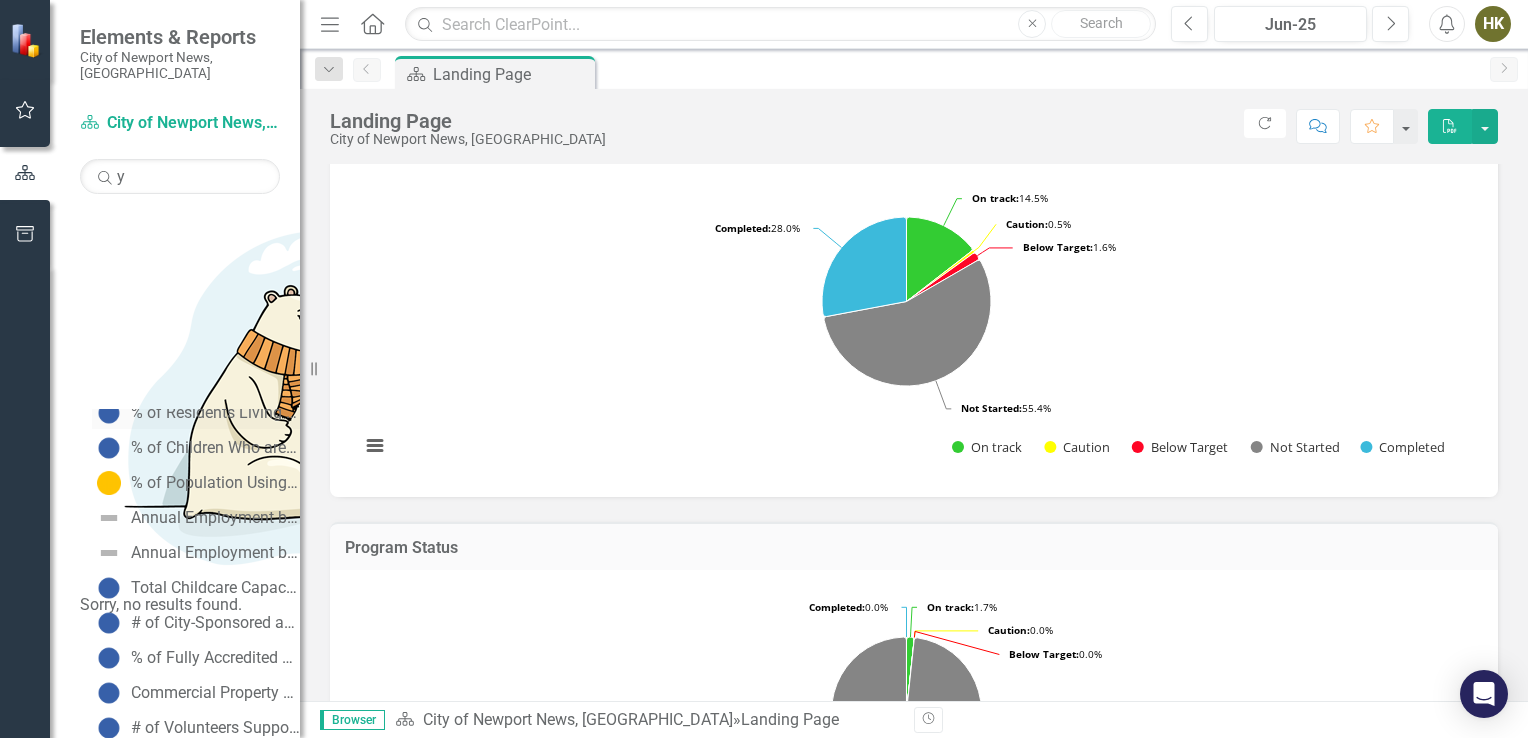 scroll, scrollTop: 368, scrollLeft: 0, axis: vertical 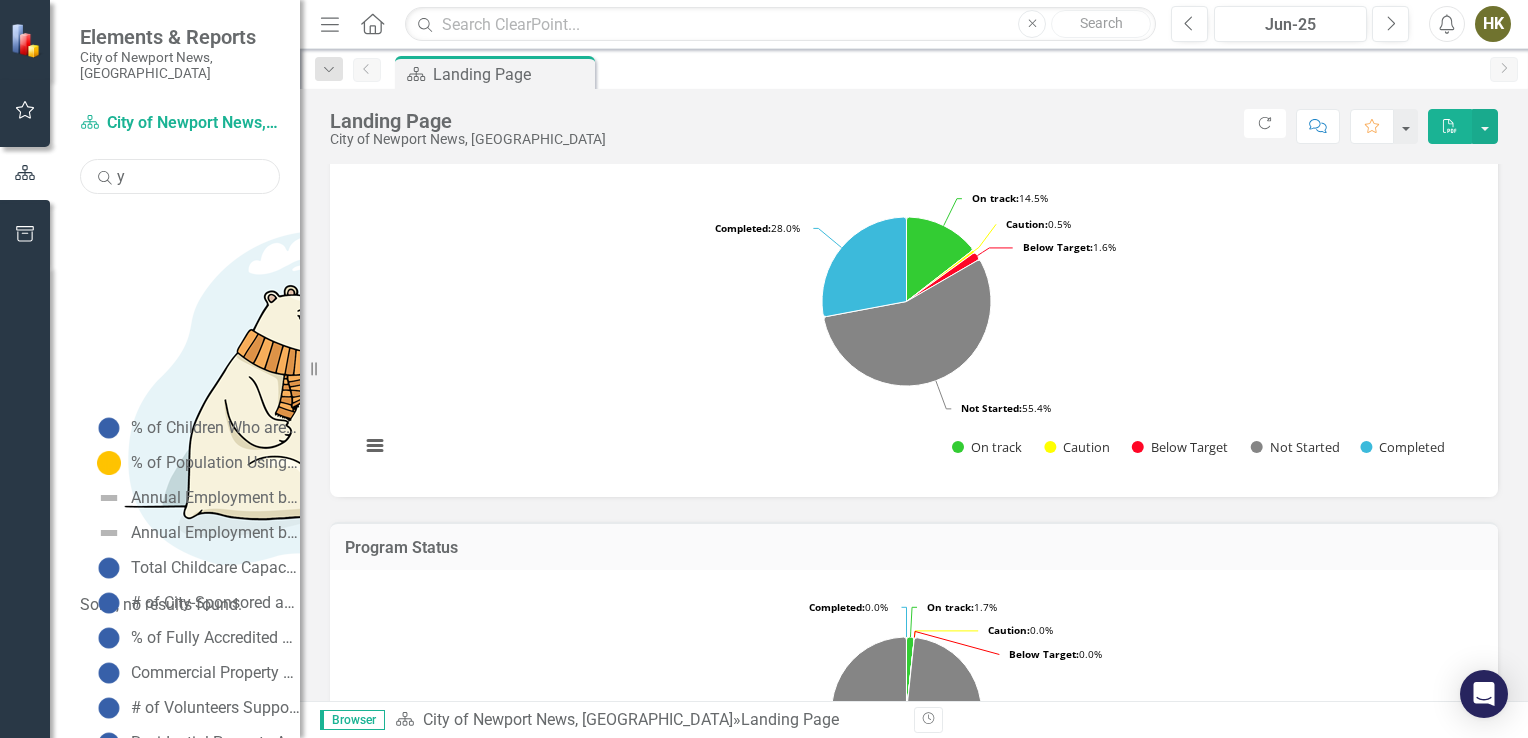 drag, startPoint x: 169, startPoint y: 156, endPoint x: 106, endPoint y: 150, distance: 63.28507 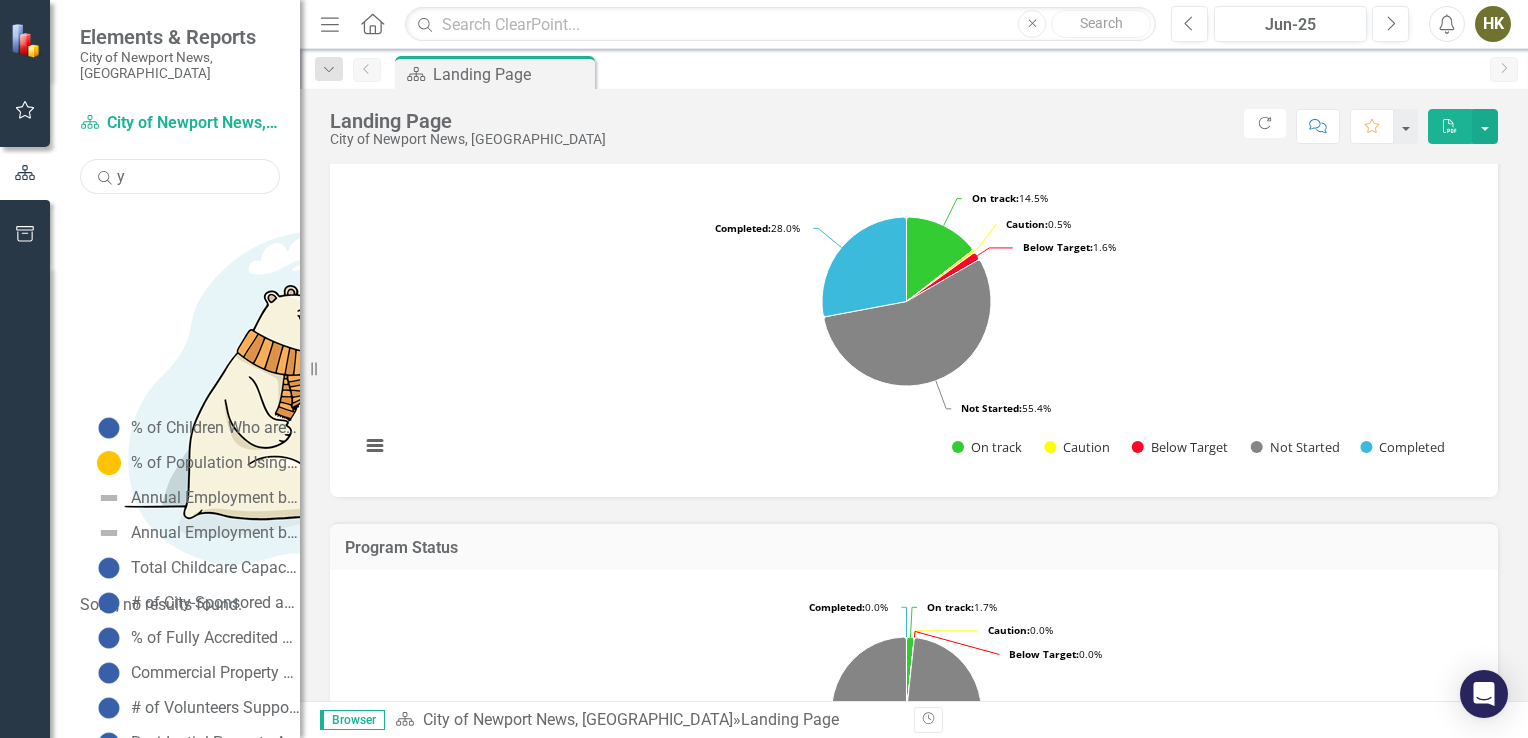 click on "y" at bounding box center [180, 176] 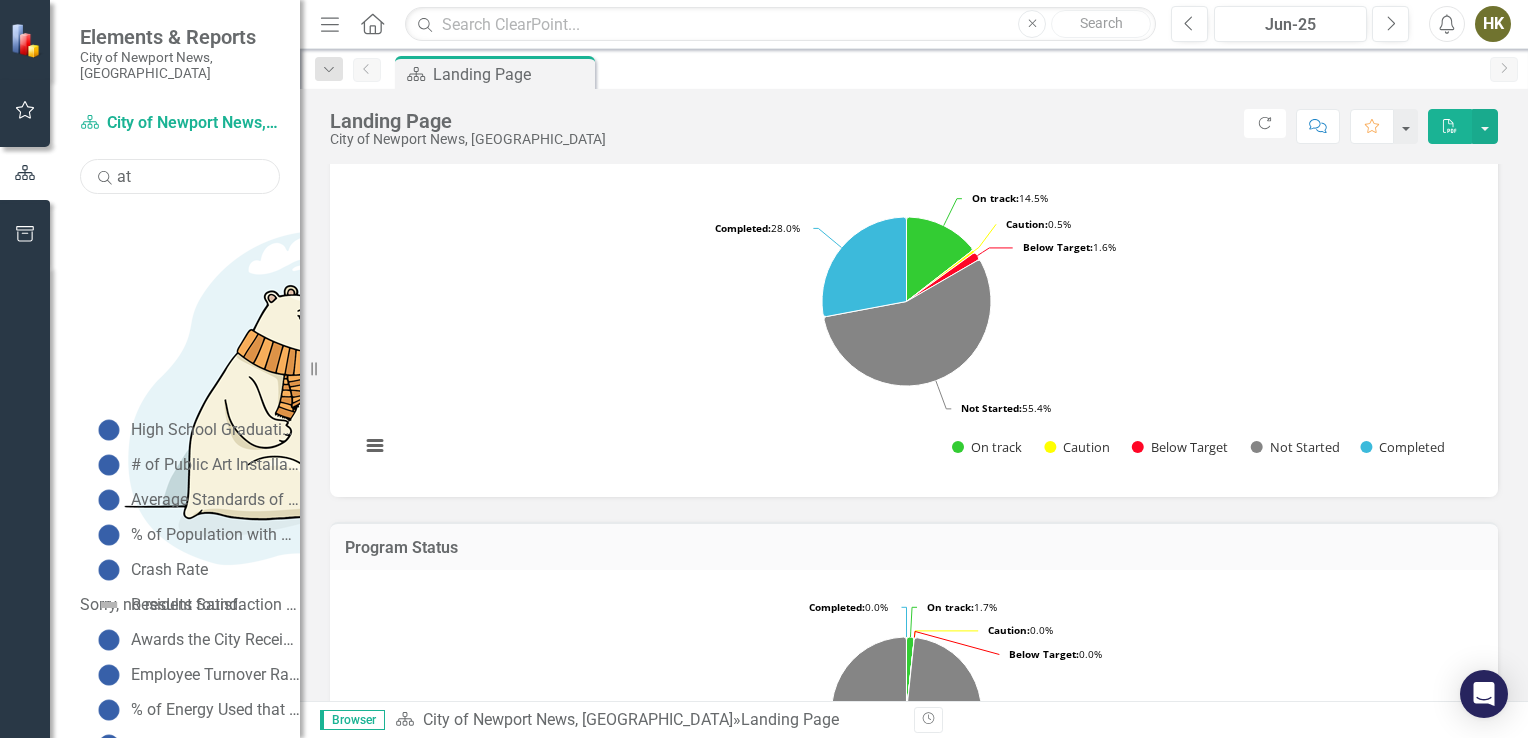 scroll, scrollTop: 644, scrollLeft: 0, axis: vertical 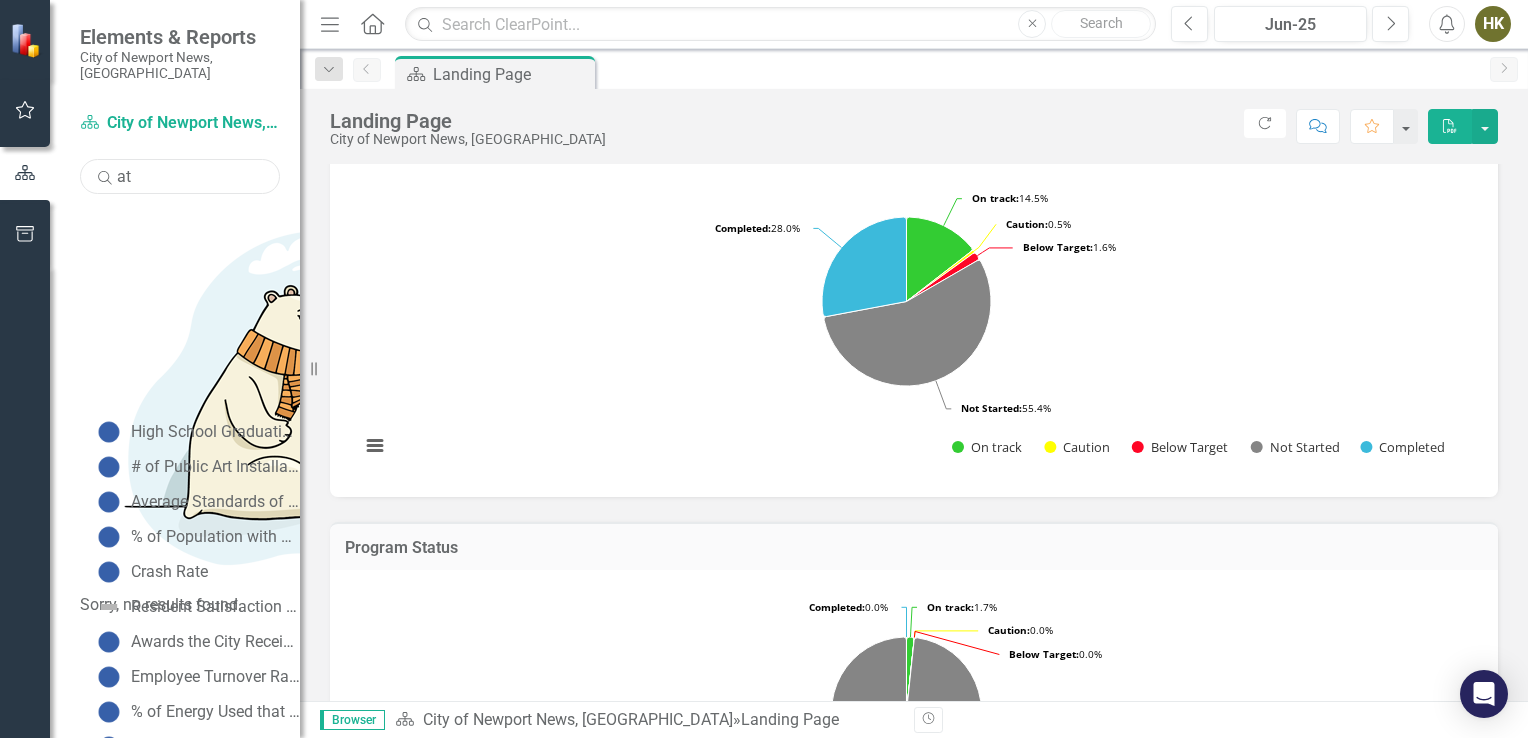 type on "at" 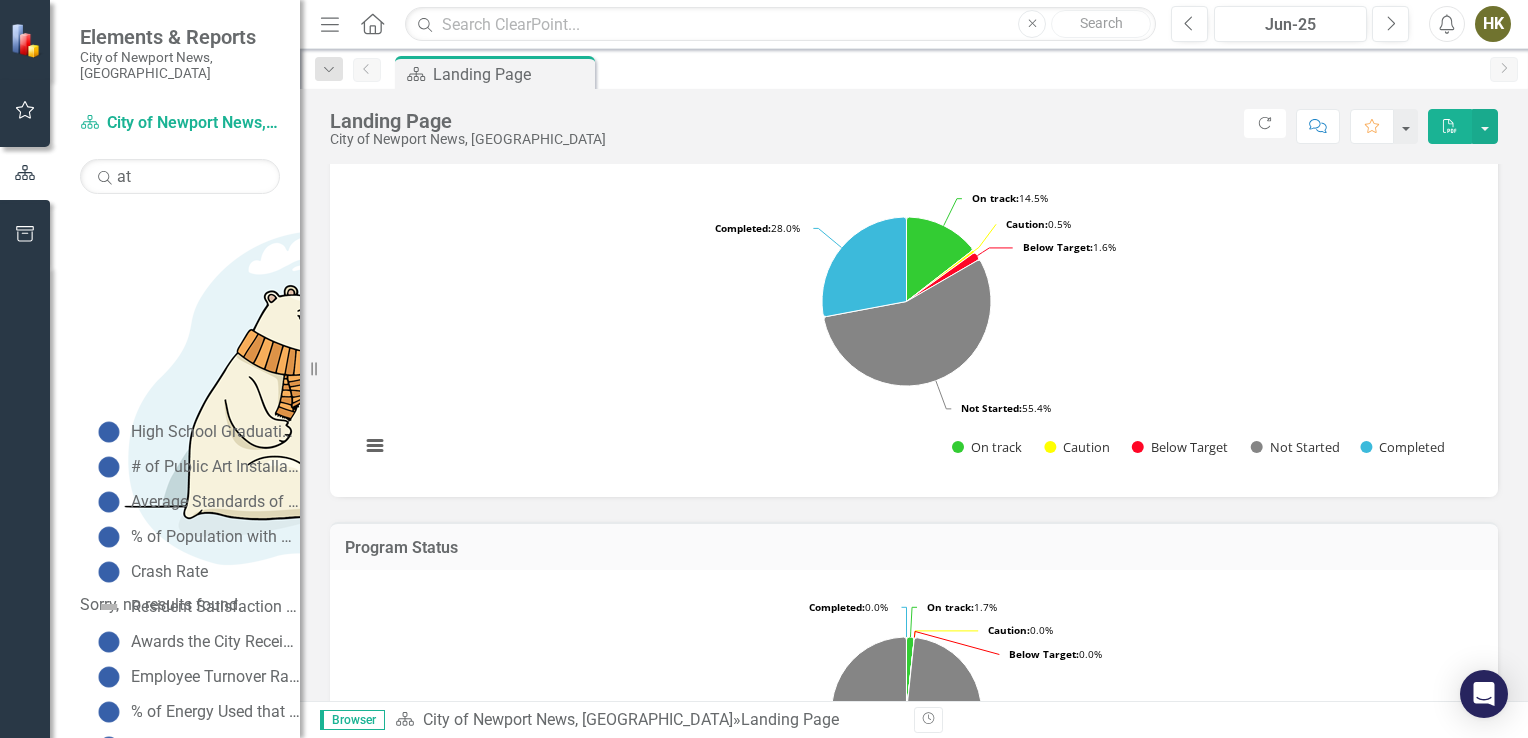 click on "Dropdown Reports 17" at bounding box center (190, 938) 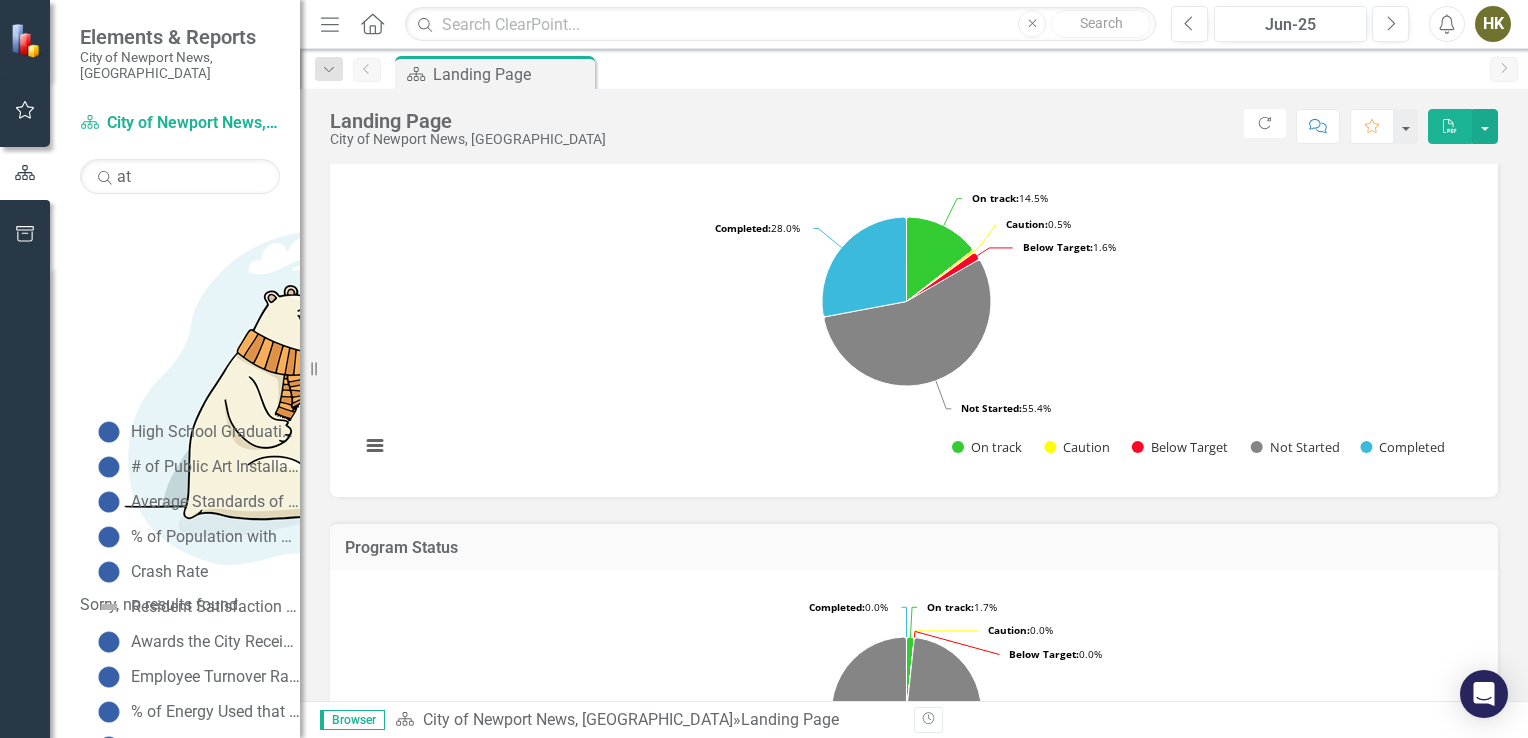 scroll, scrollTop: 646, scrollLeft: 0, axis: vertical 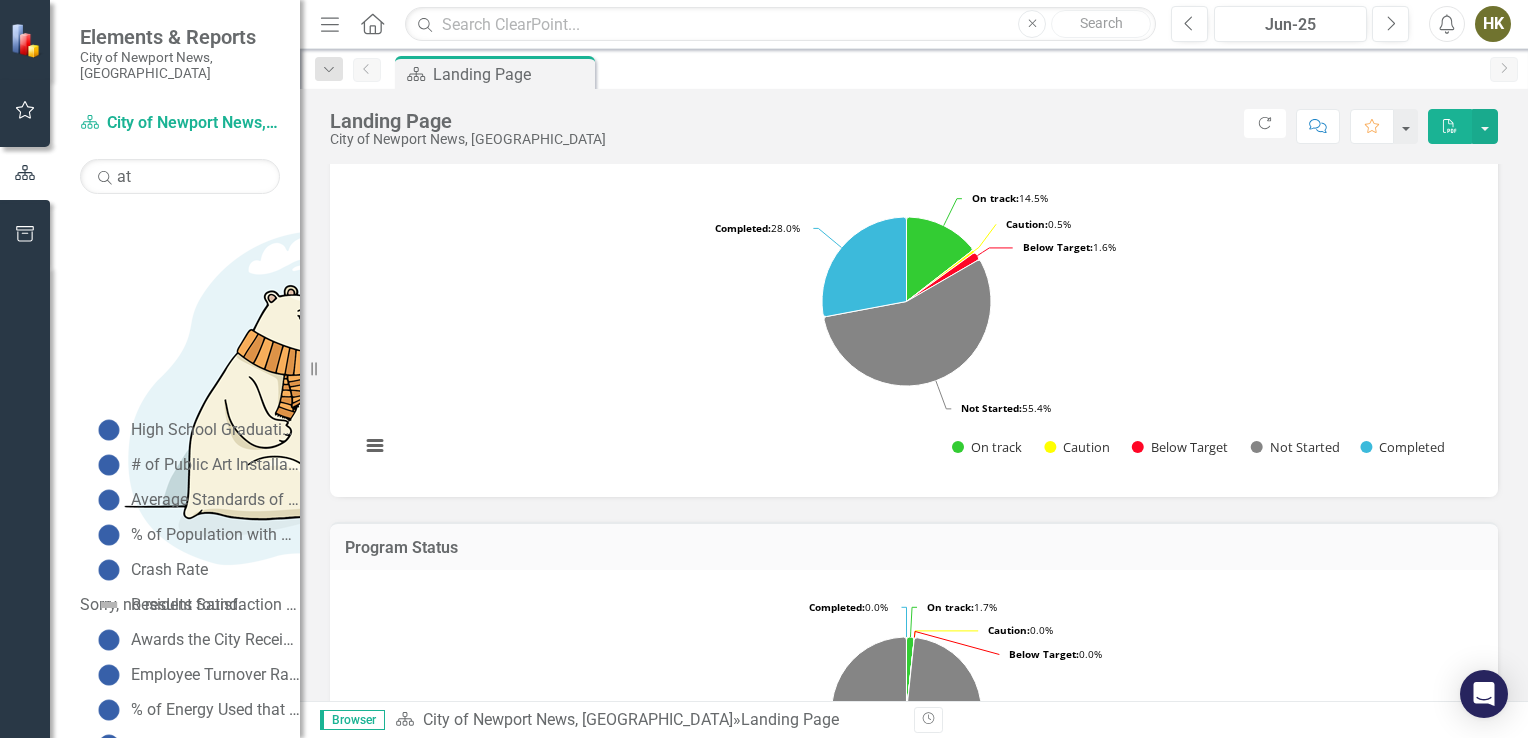 click on "Dropdown" 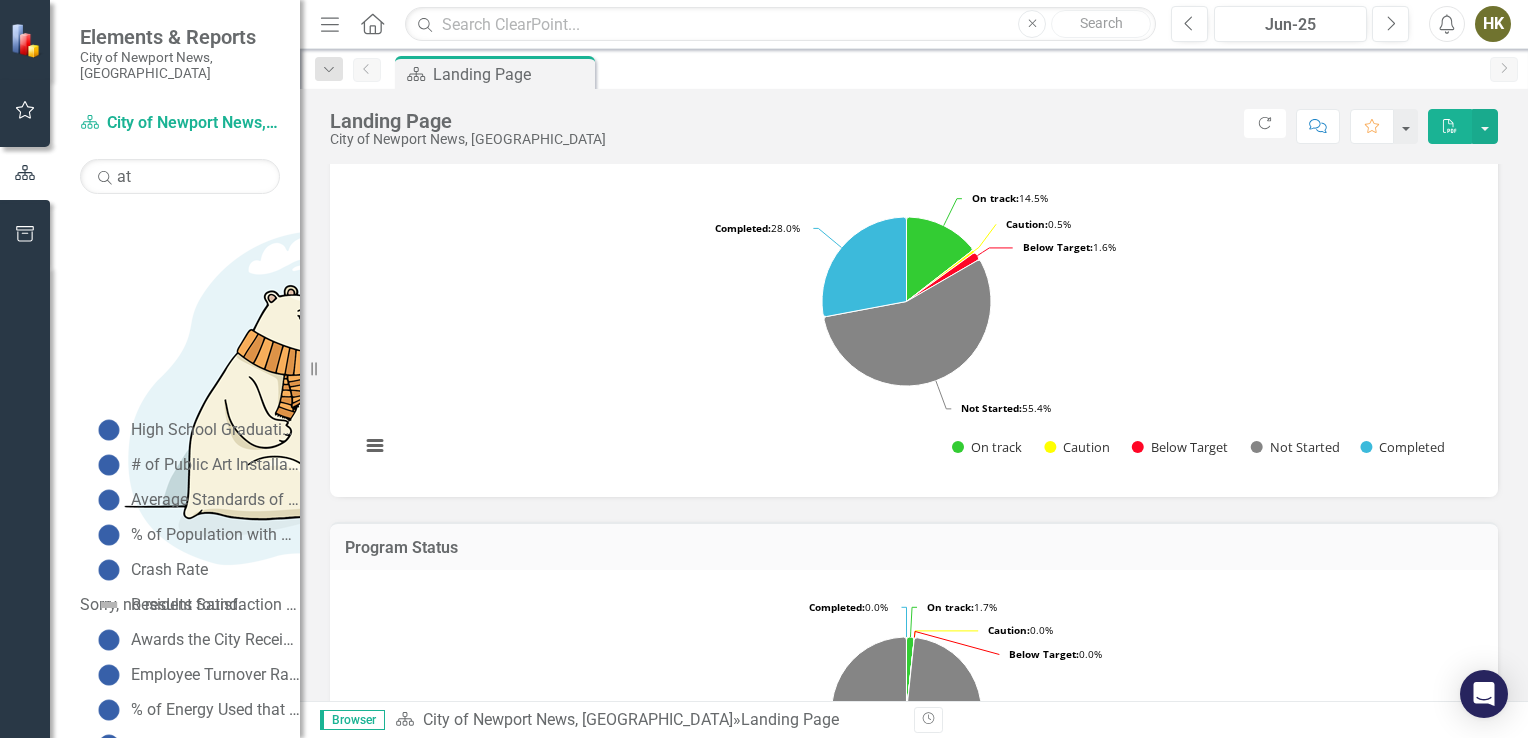 scroll, scrollTop: 935, scrollLeft: 0, axis: vertical 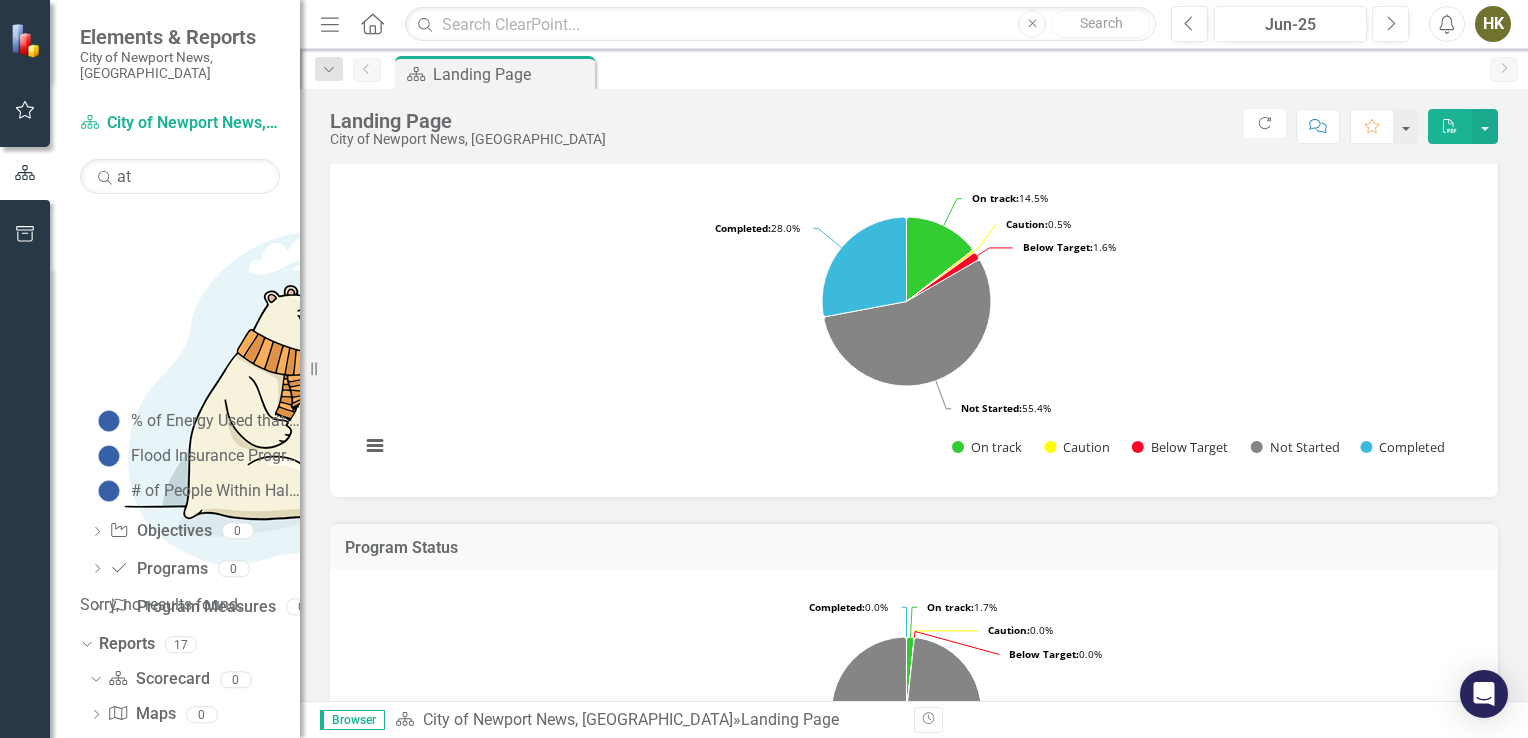 click on "Dropdown" 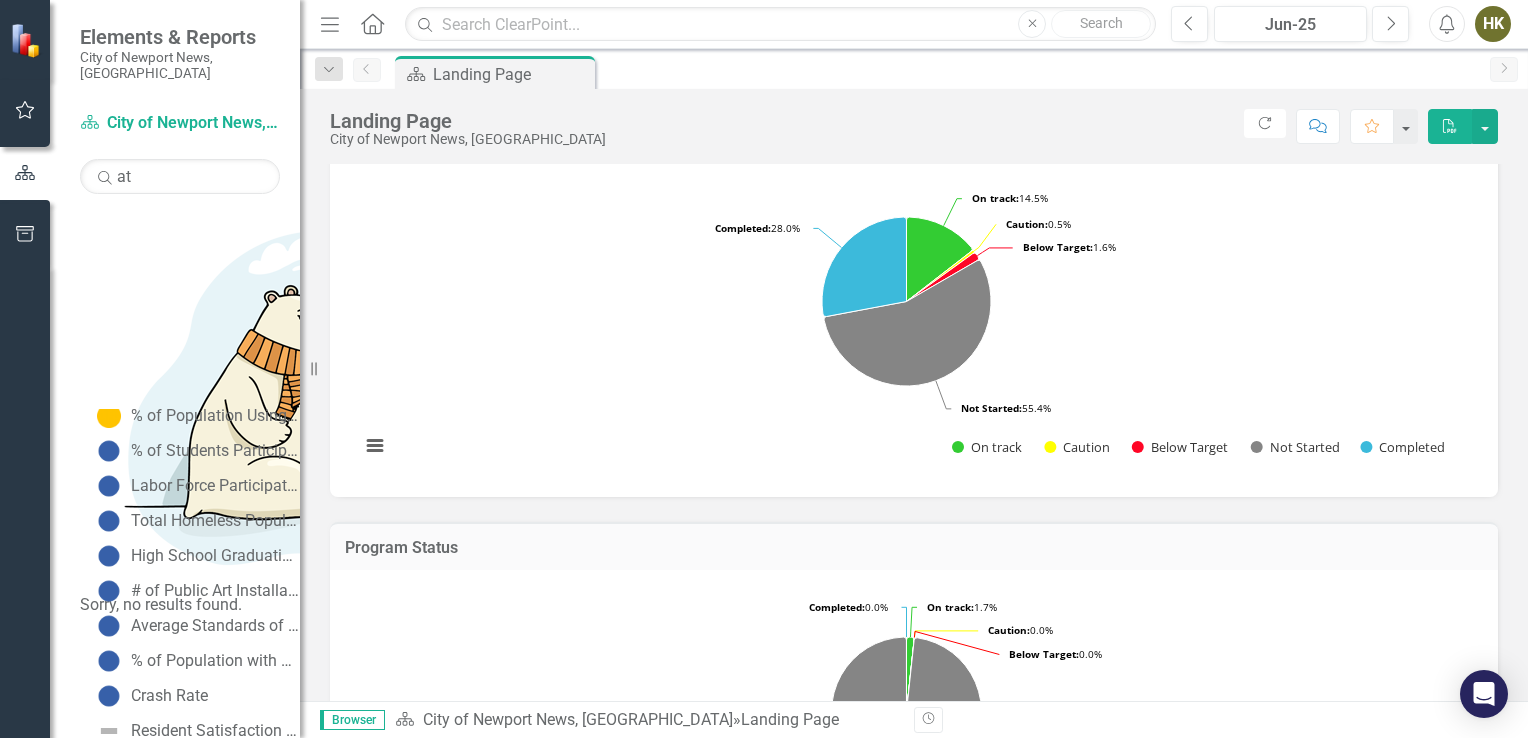 scroll, scrollTop: 521, scrollLeft: 0, axis: vertical 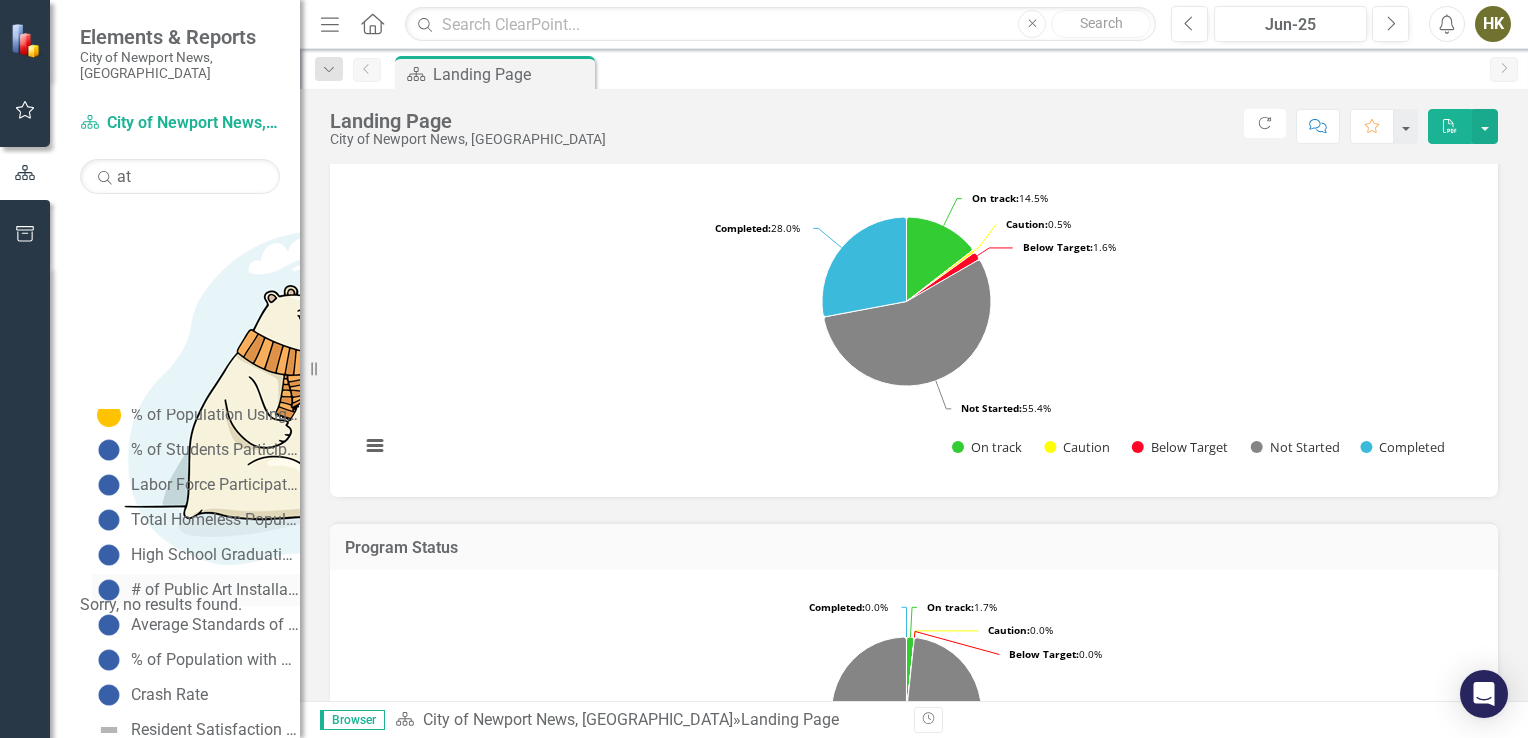 click on "# of Public Art Installations" at bounding box center (215, 590) 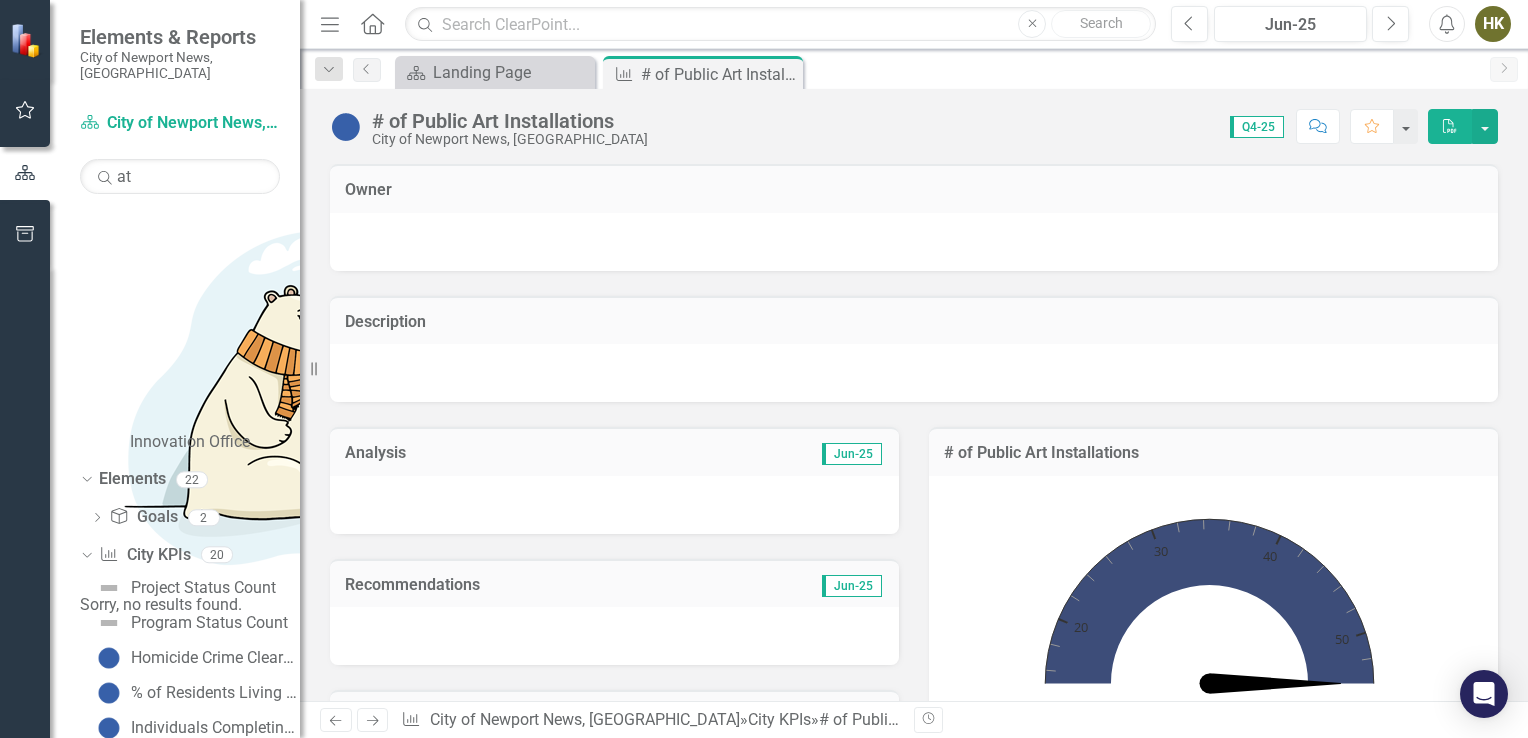 scroll, scrollTop: 172, scrollLeft: 0, axis: vertical 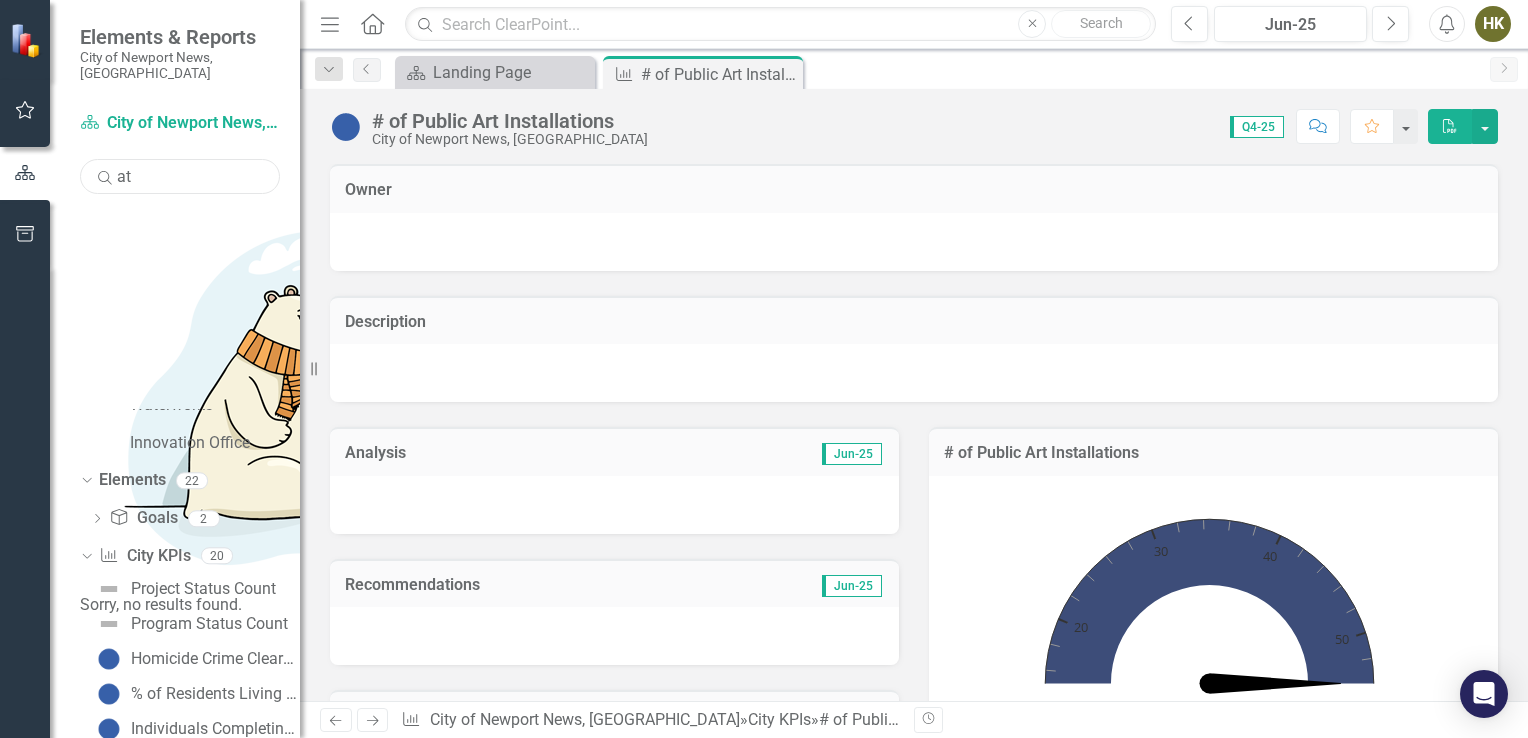 drag, startPoint x: 210, startPoint y: 158, endPoint x: 111, endPoint y: 154, distance: 99.08077 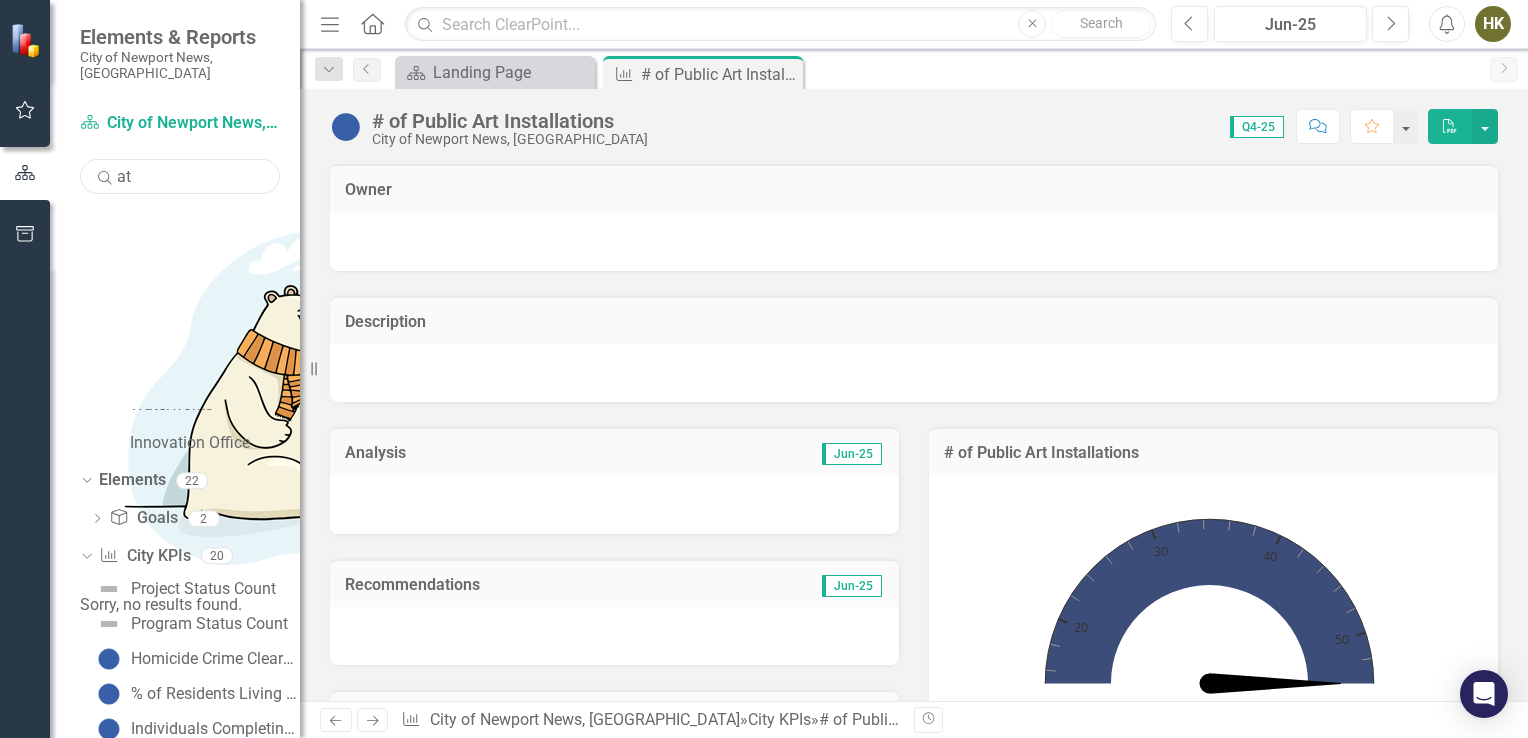 click on "Search at" at bounding box center [180, 176] 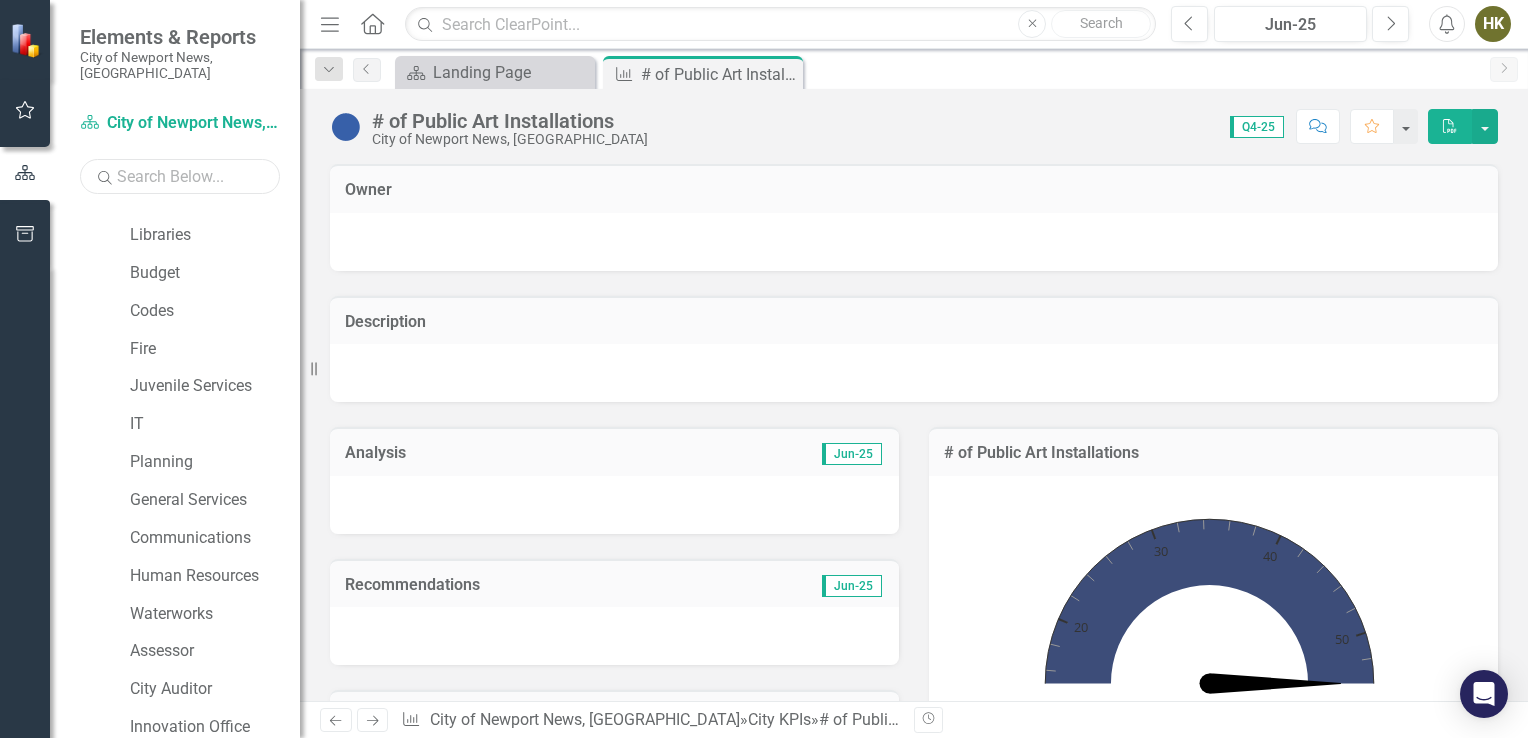 scroll, scrollTop: 283, scrollLeft: 0, axis: vertical 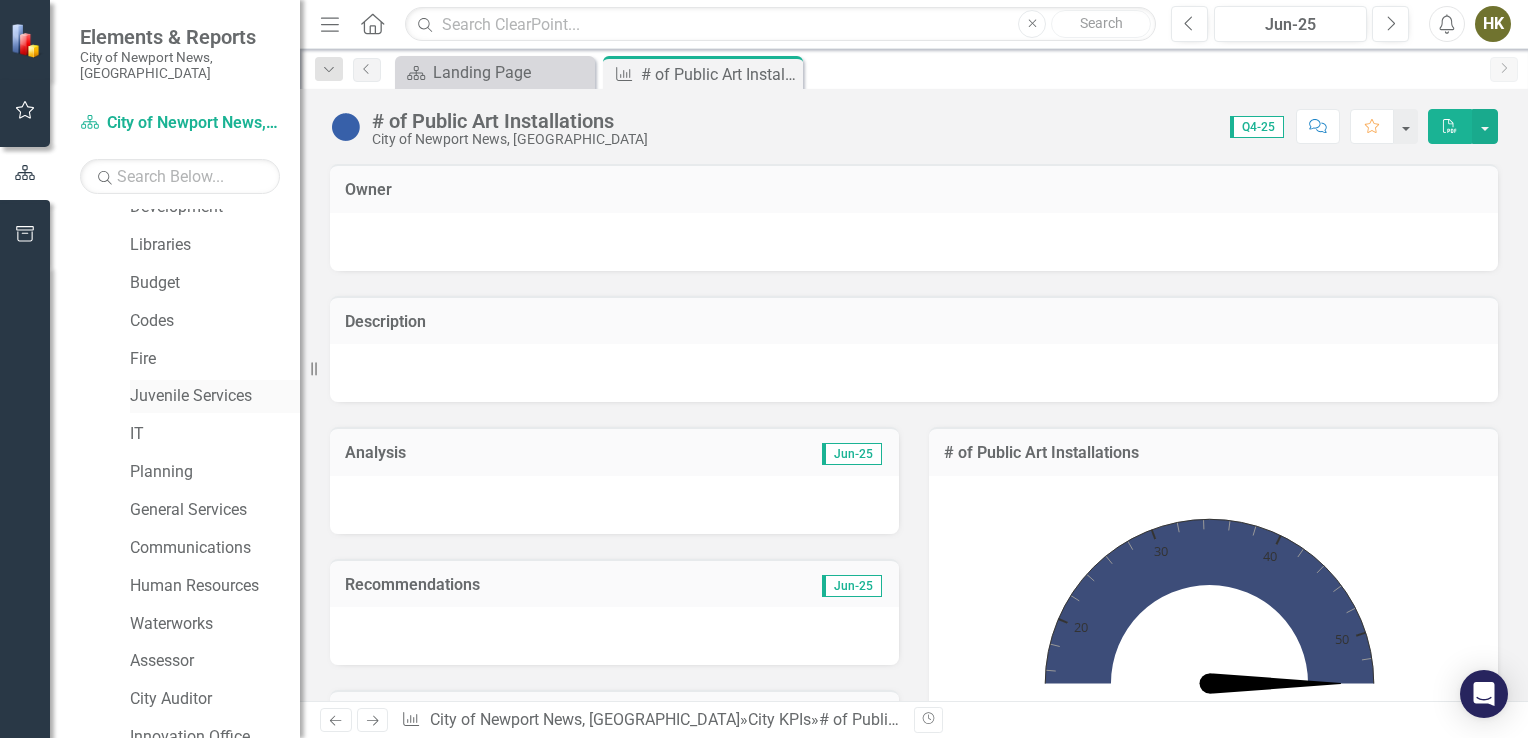 click on "Juvenile Services" at bounding box center [215, 396] 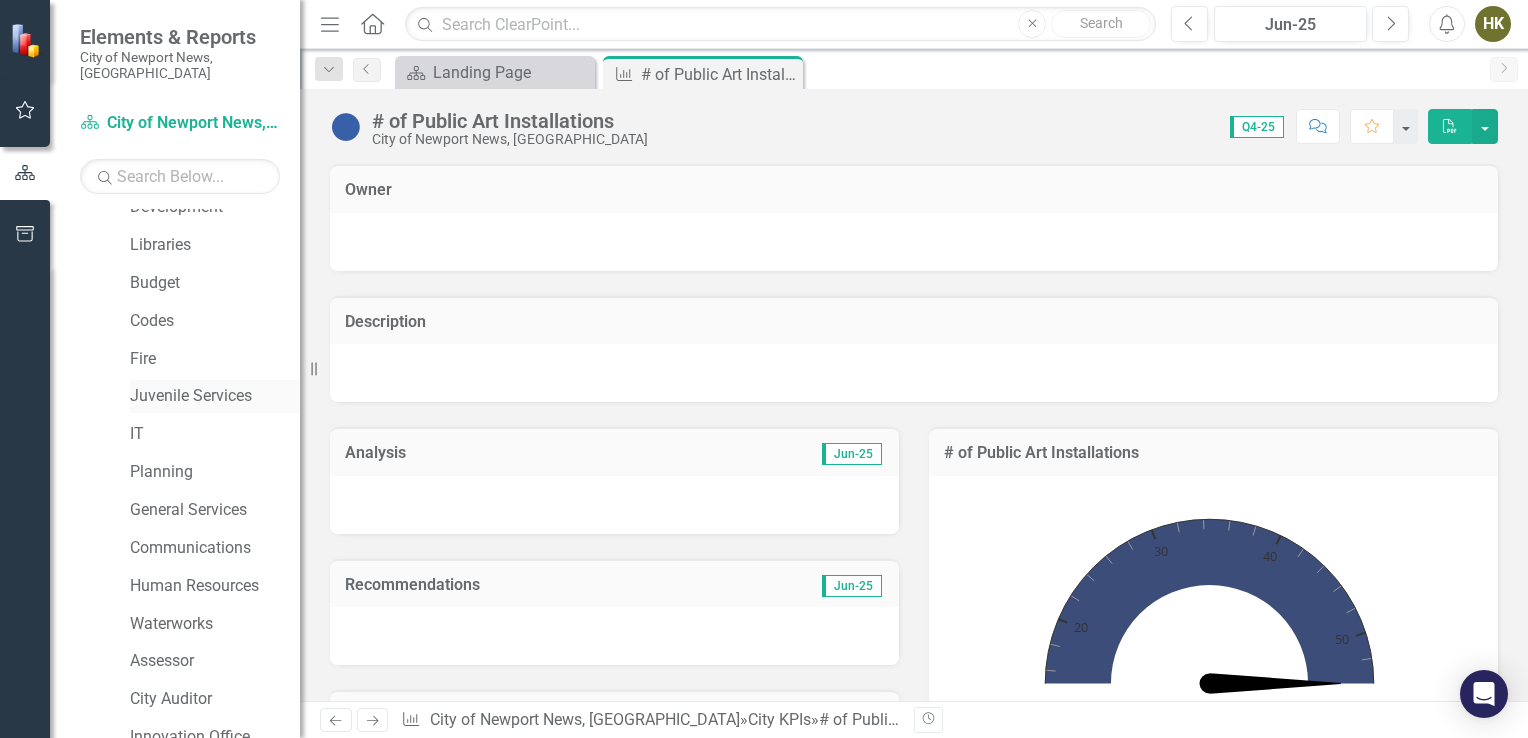 click on "Juvenile Services" at bounding box center [215, 396] 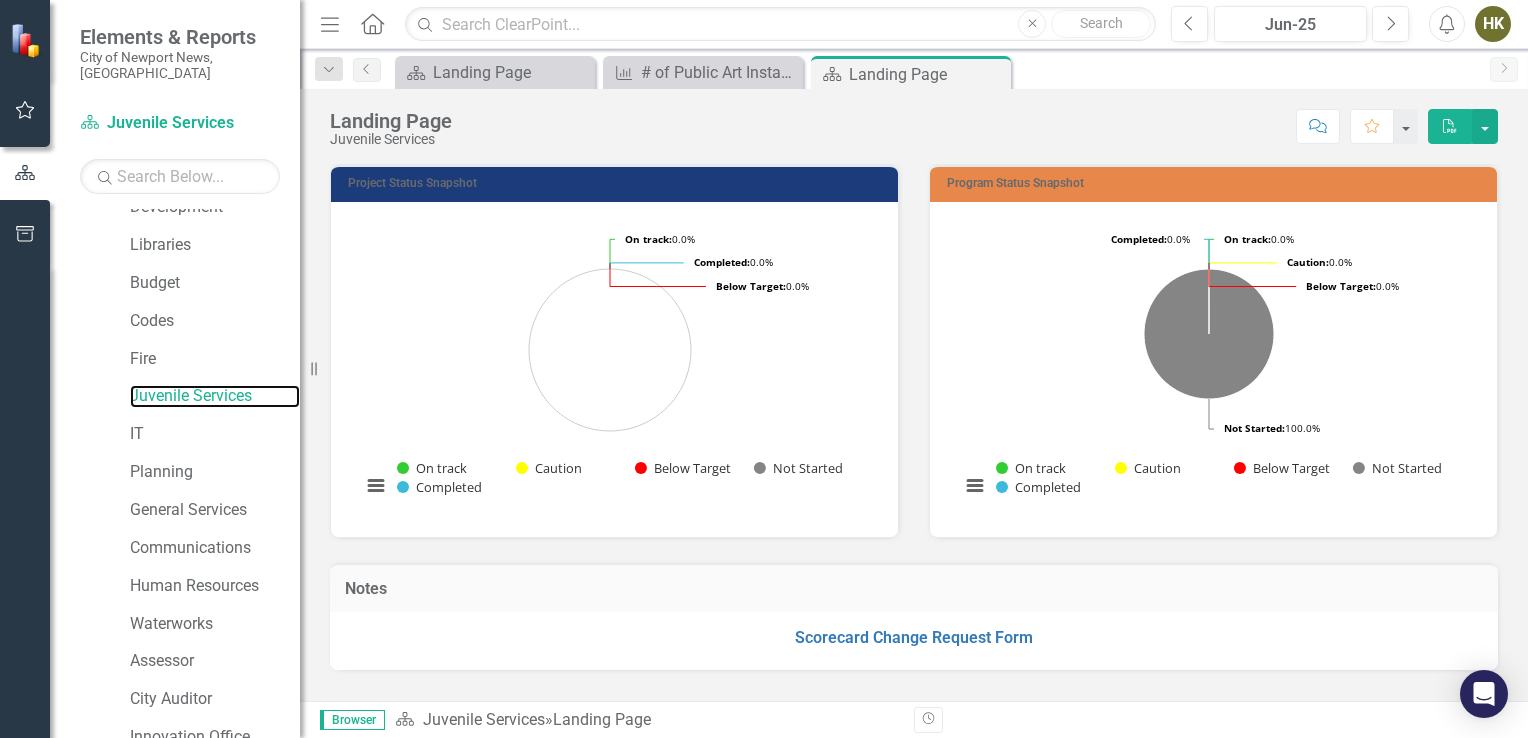 scroll, scrollTop: 661, scrollLeft: 0, axis: vertical 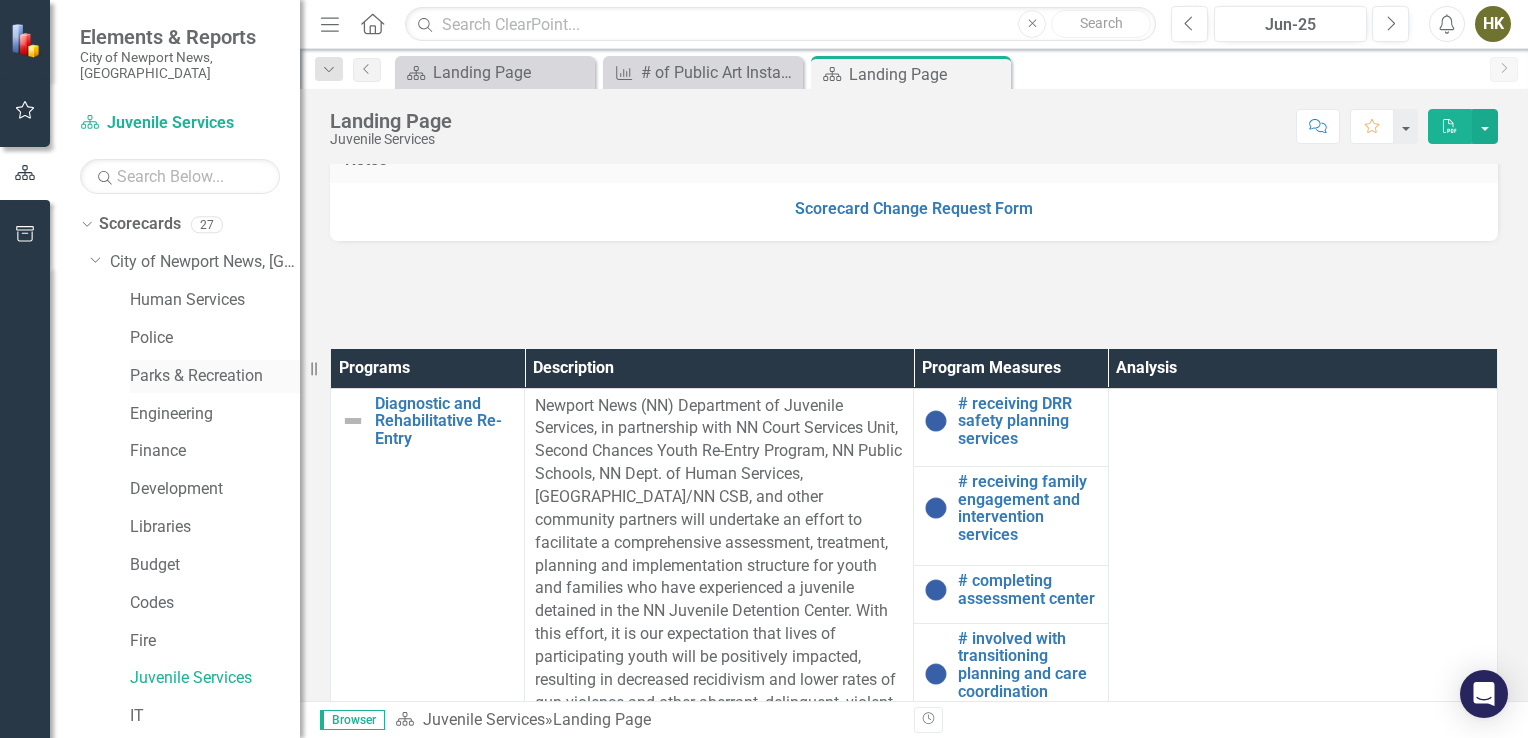 click on "Parks & Recreation" at bounding box center (215, 376) 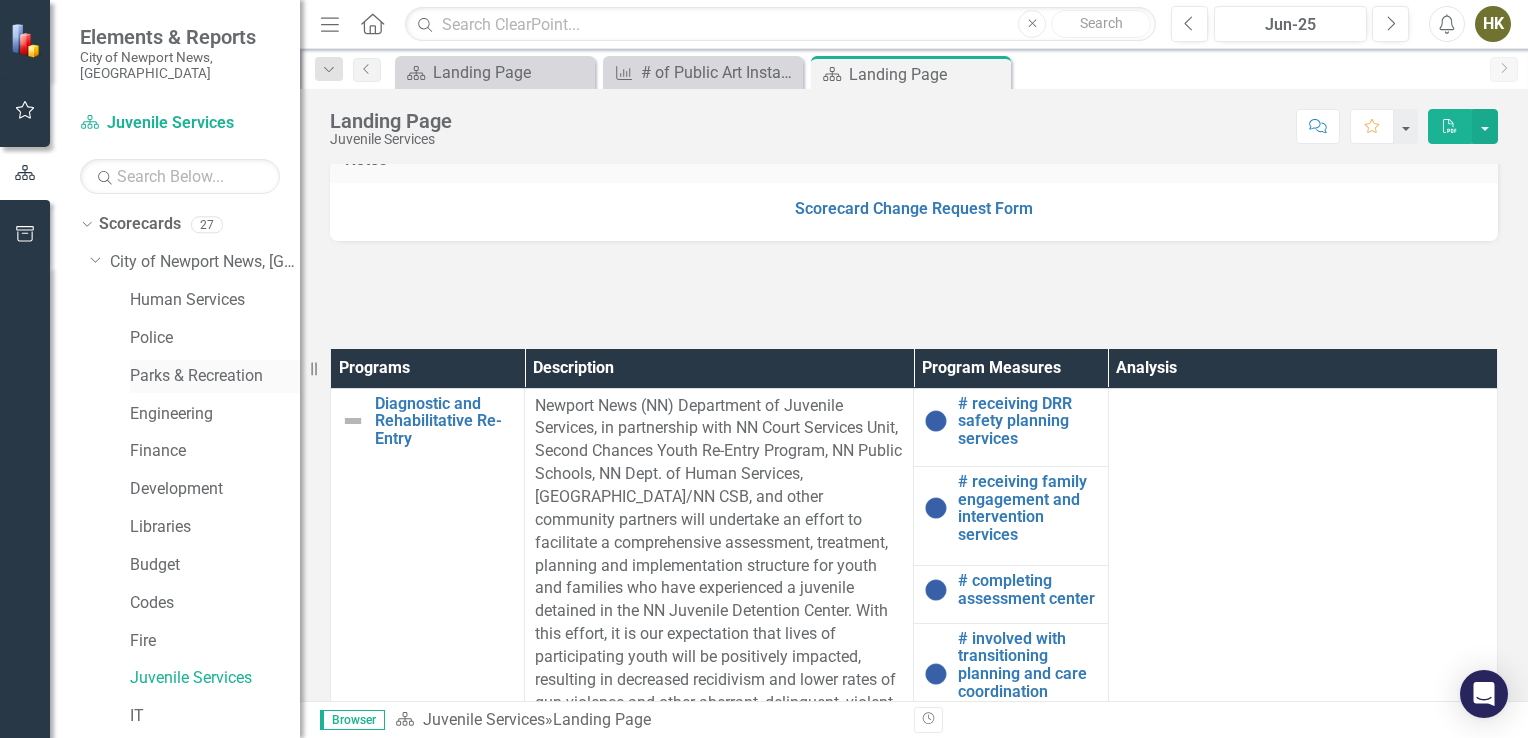 click on "Parks & Recreation" at bounding box center (215, 376) 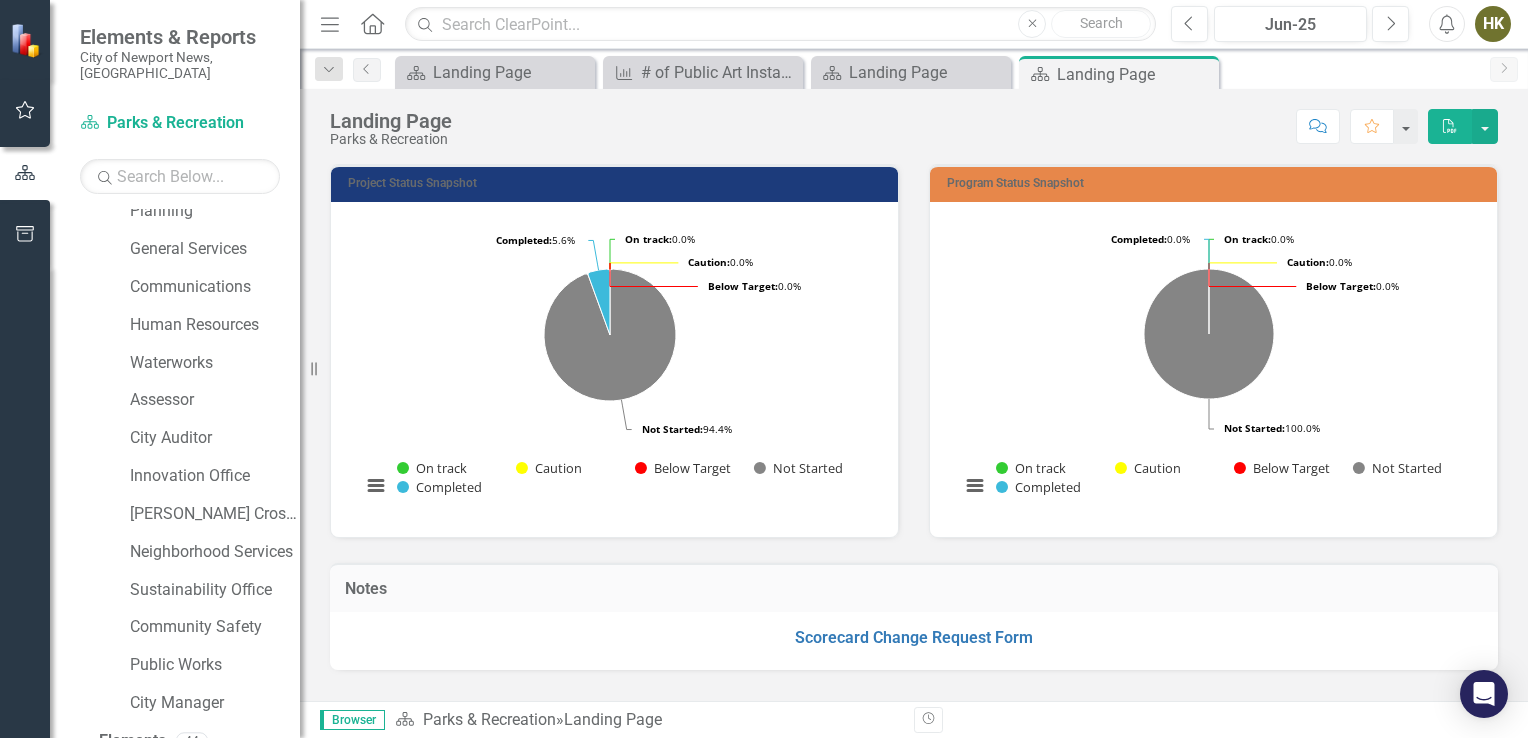 scroll, scrollTop: 843, scrollLeft: 0, axis: vertical 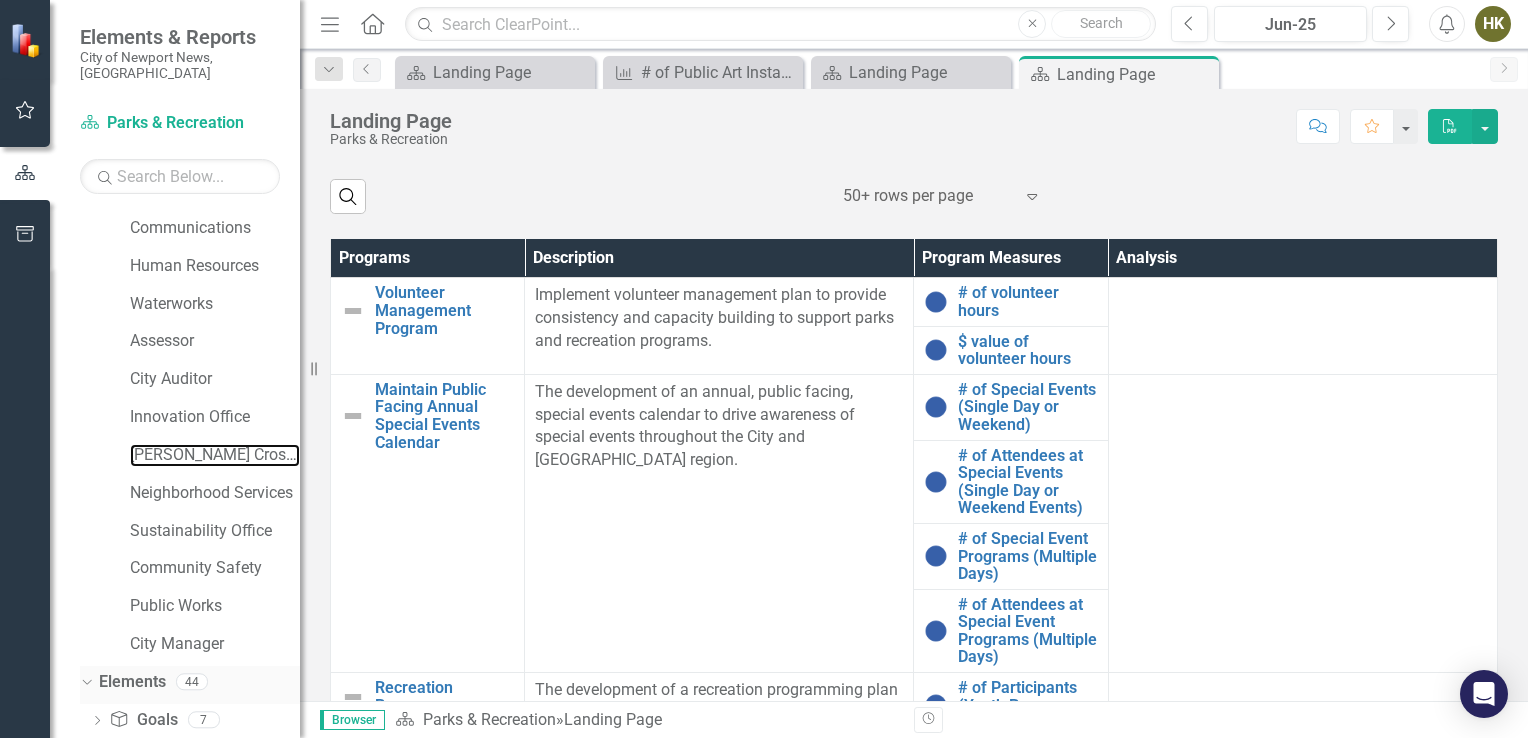 click on "[PERSON_NAME] Crossing" at bounding box center (215, 455) 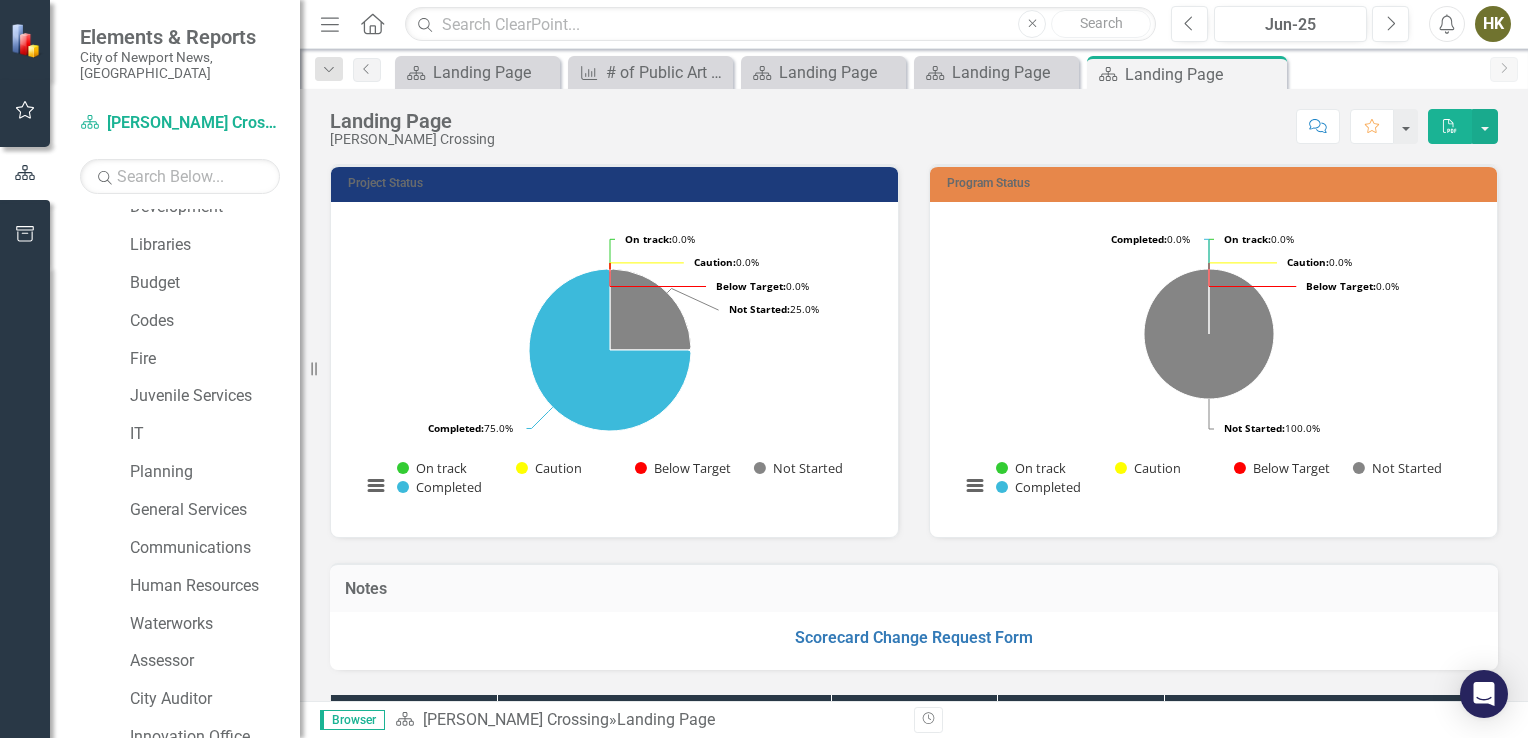 scroll, scrollTop: 0, scrollLeft: 0, axis: both 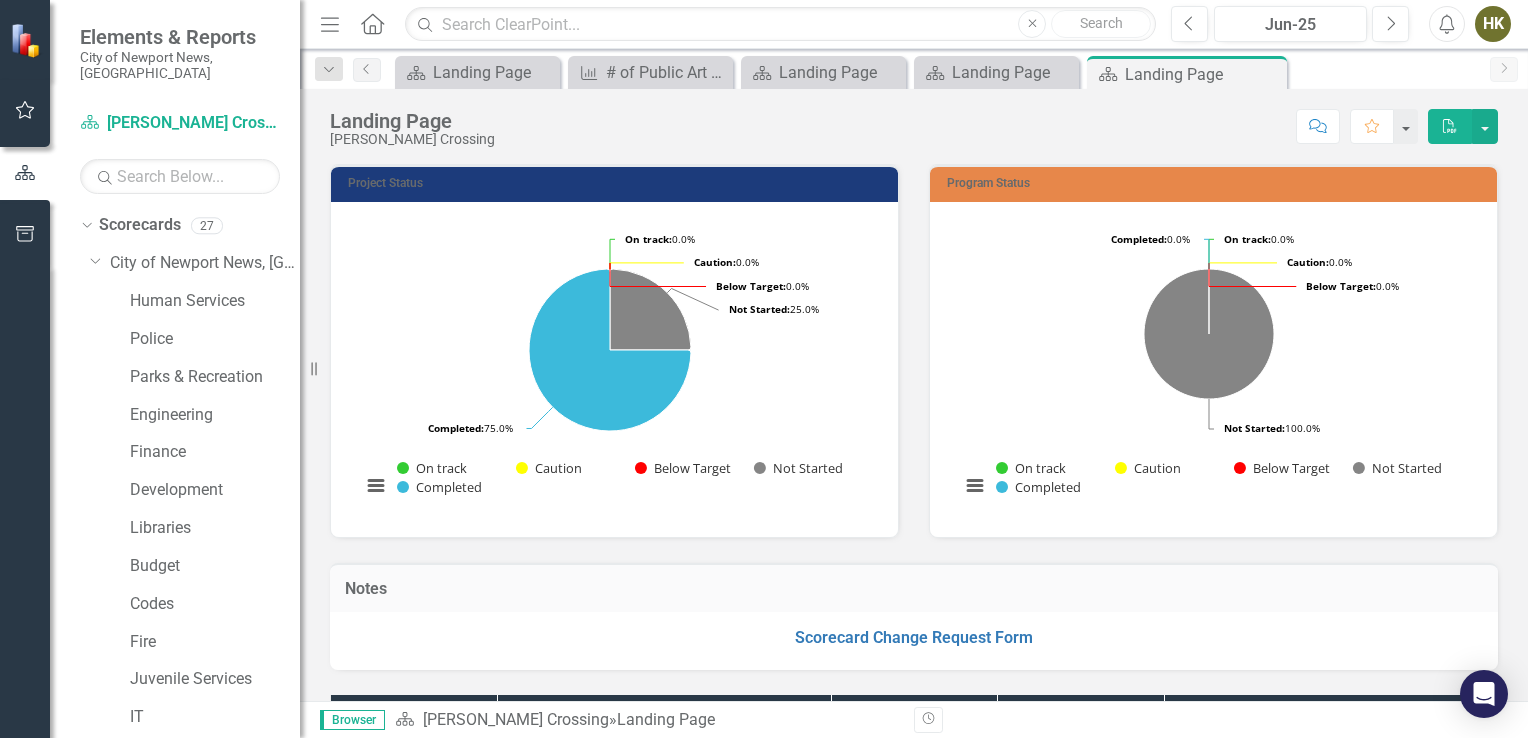 click on "Human Services" at bounding box center (205, 304) 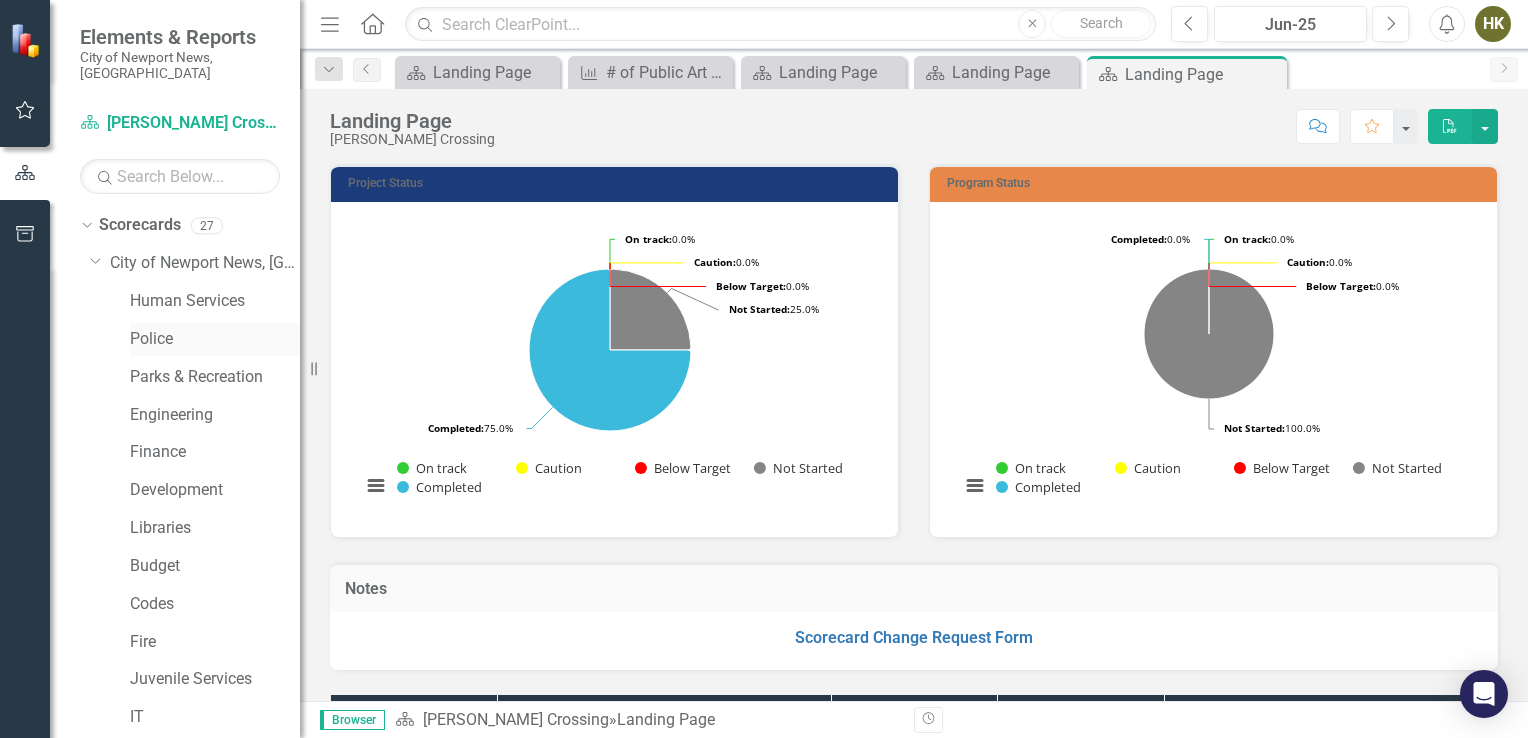 click on "Police" at bounding box center (215, 339) 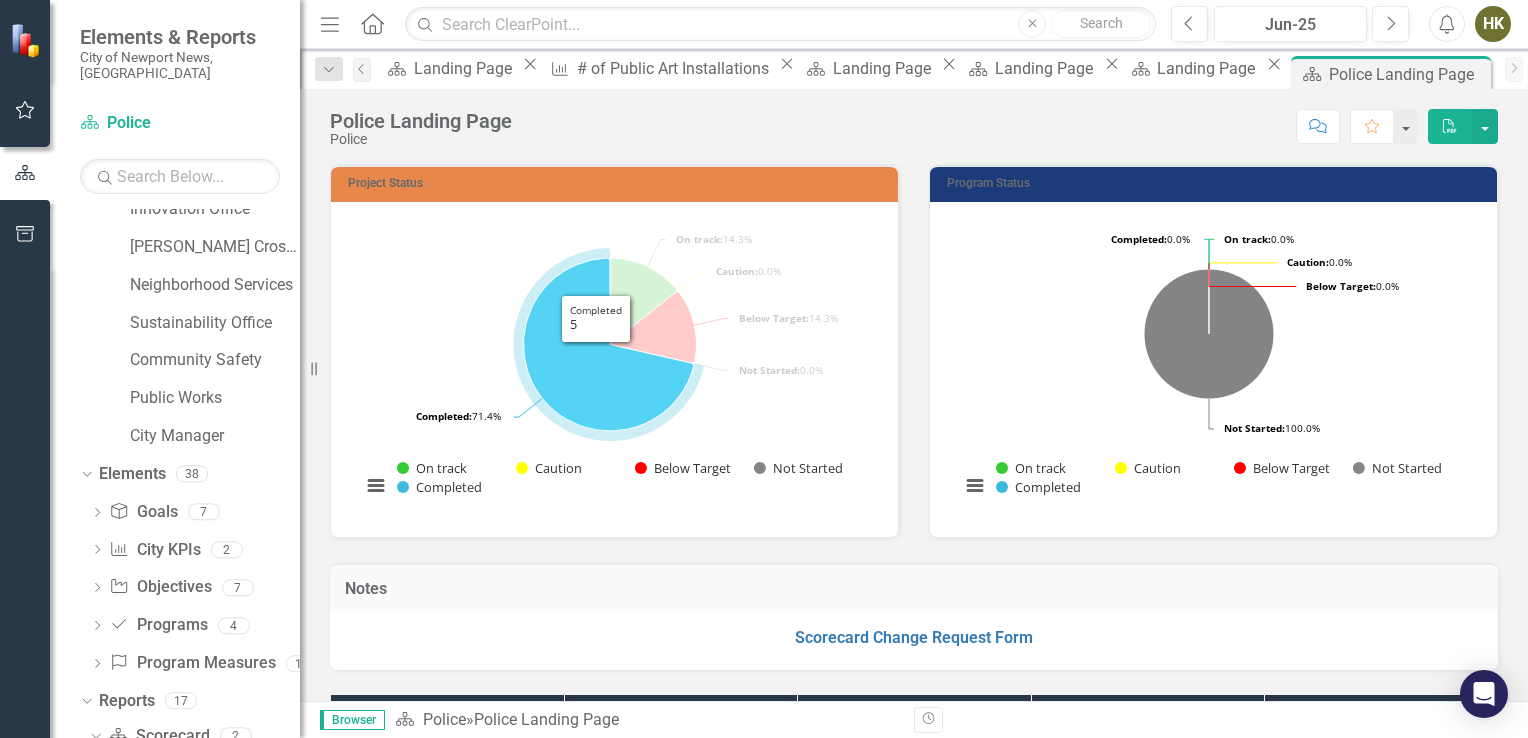 scroll, scrollTop: 843, scrollLeft: 0, axis: vertical 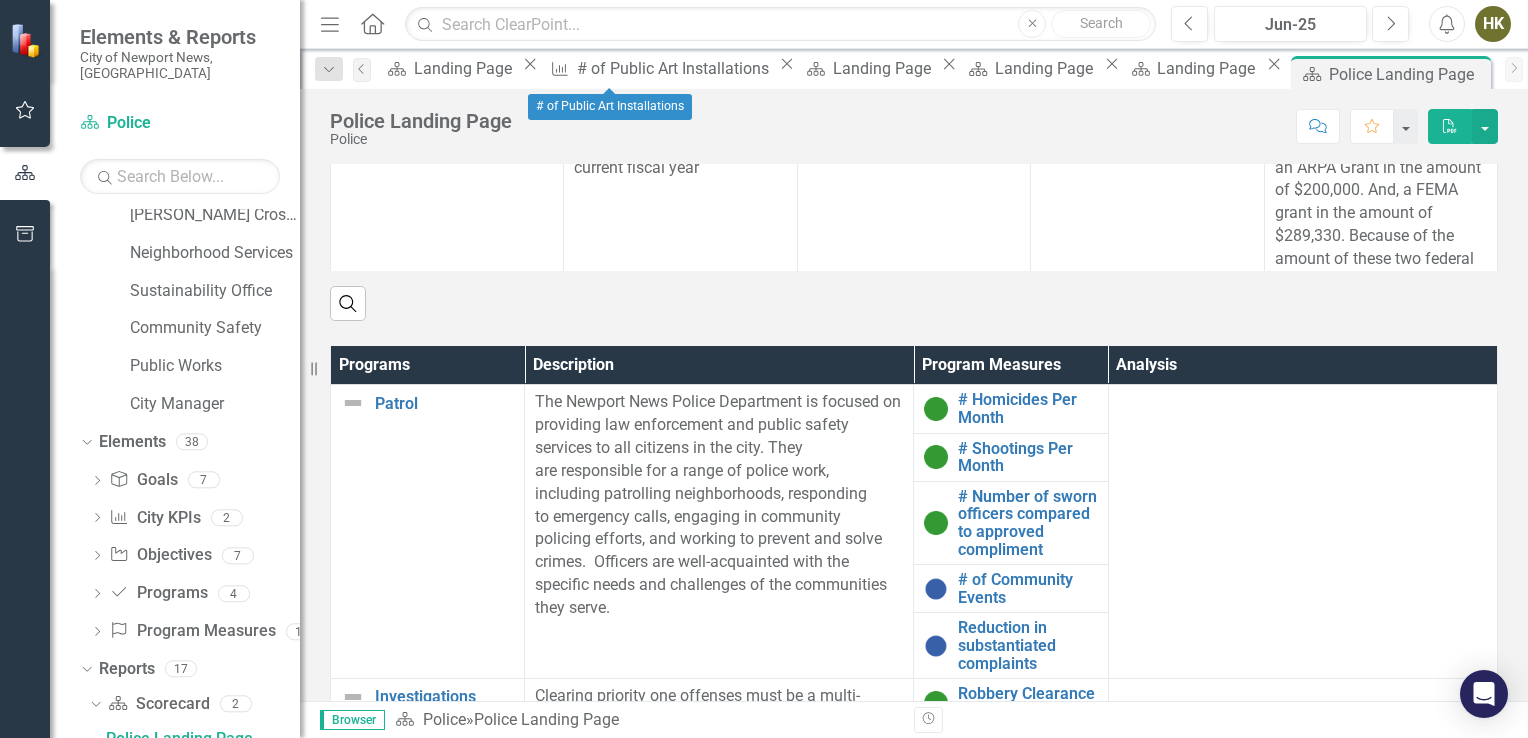 click on "Close" 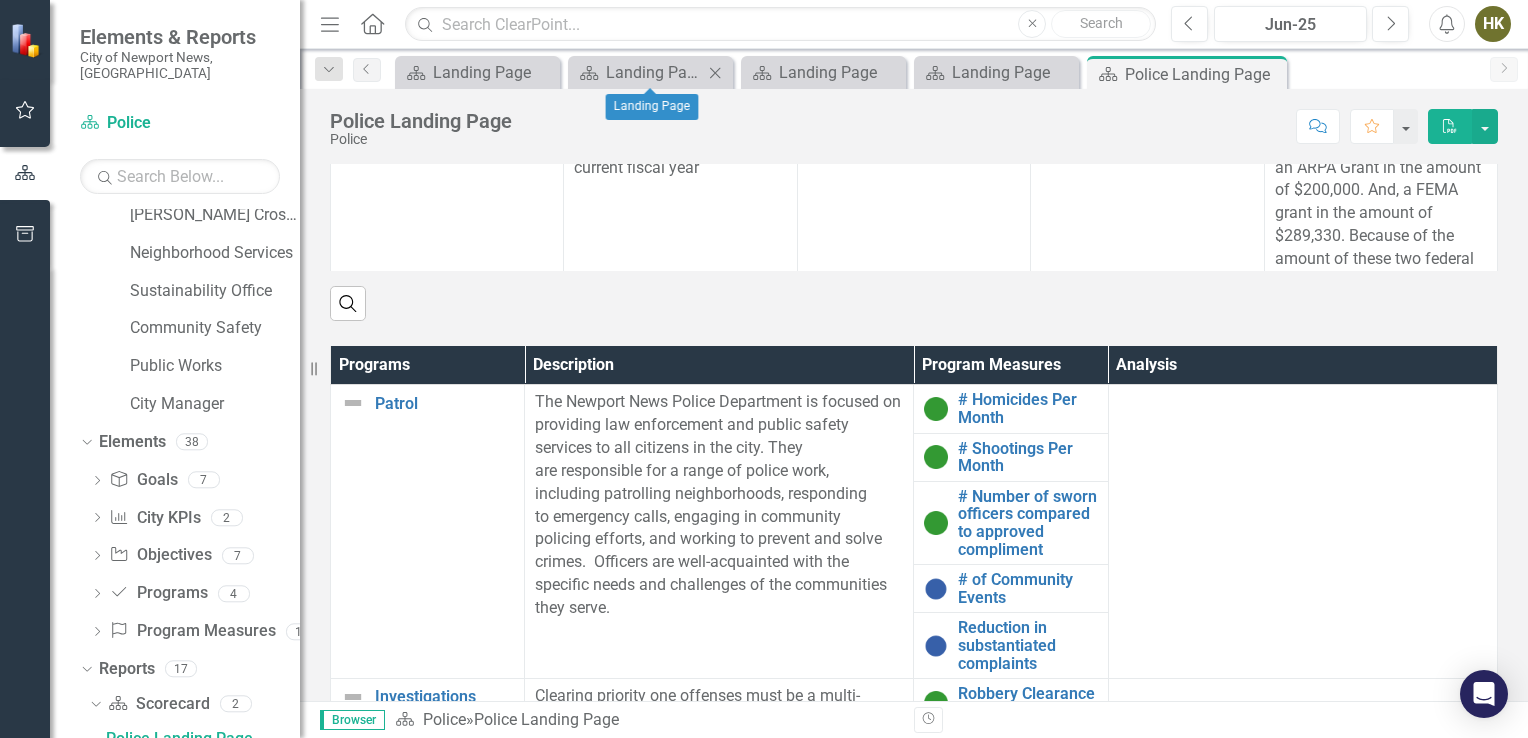 click 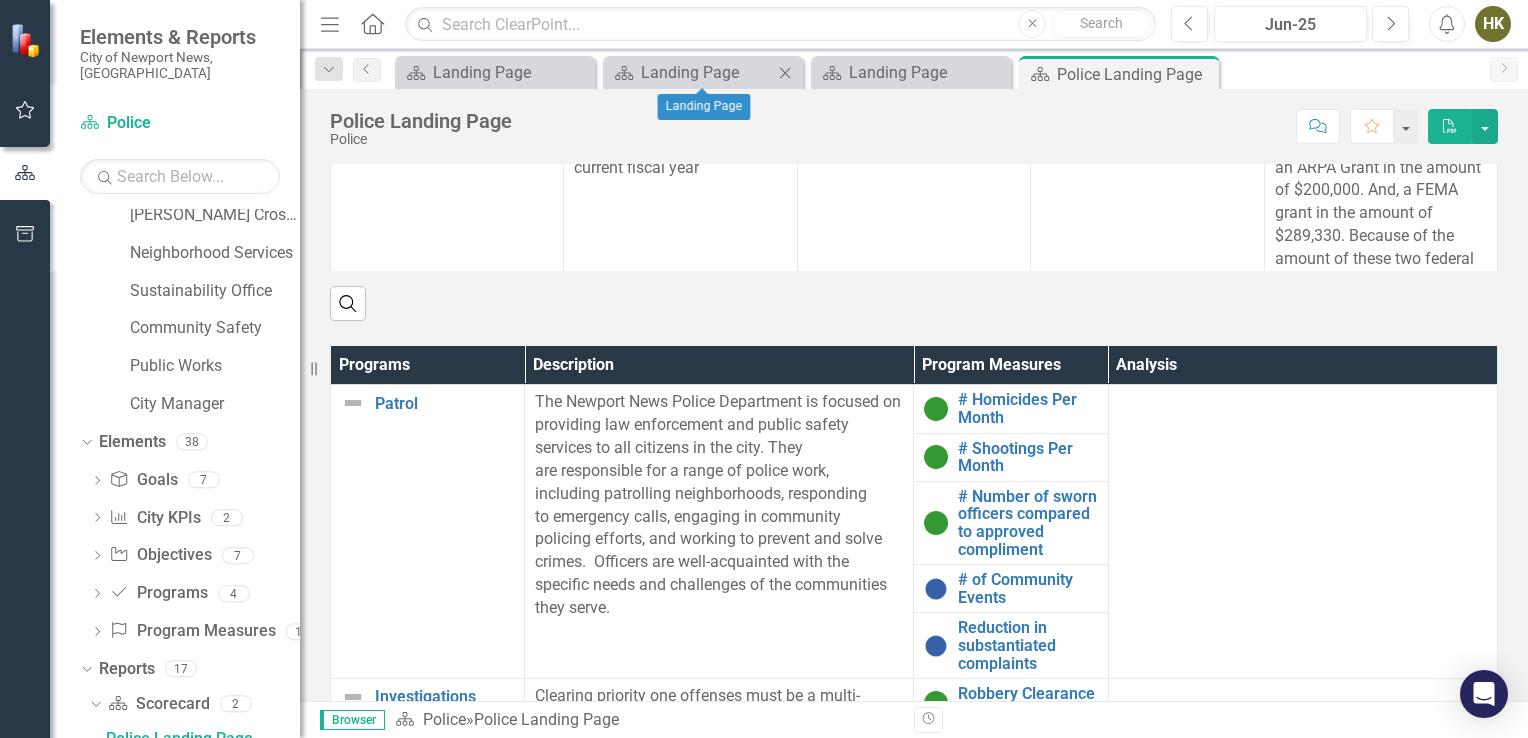 click on "Close" 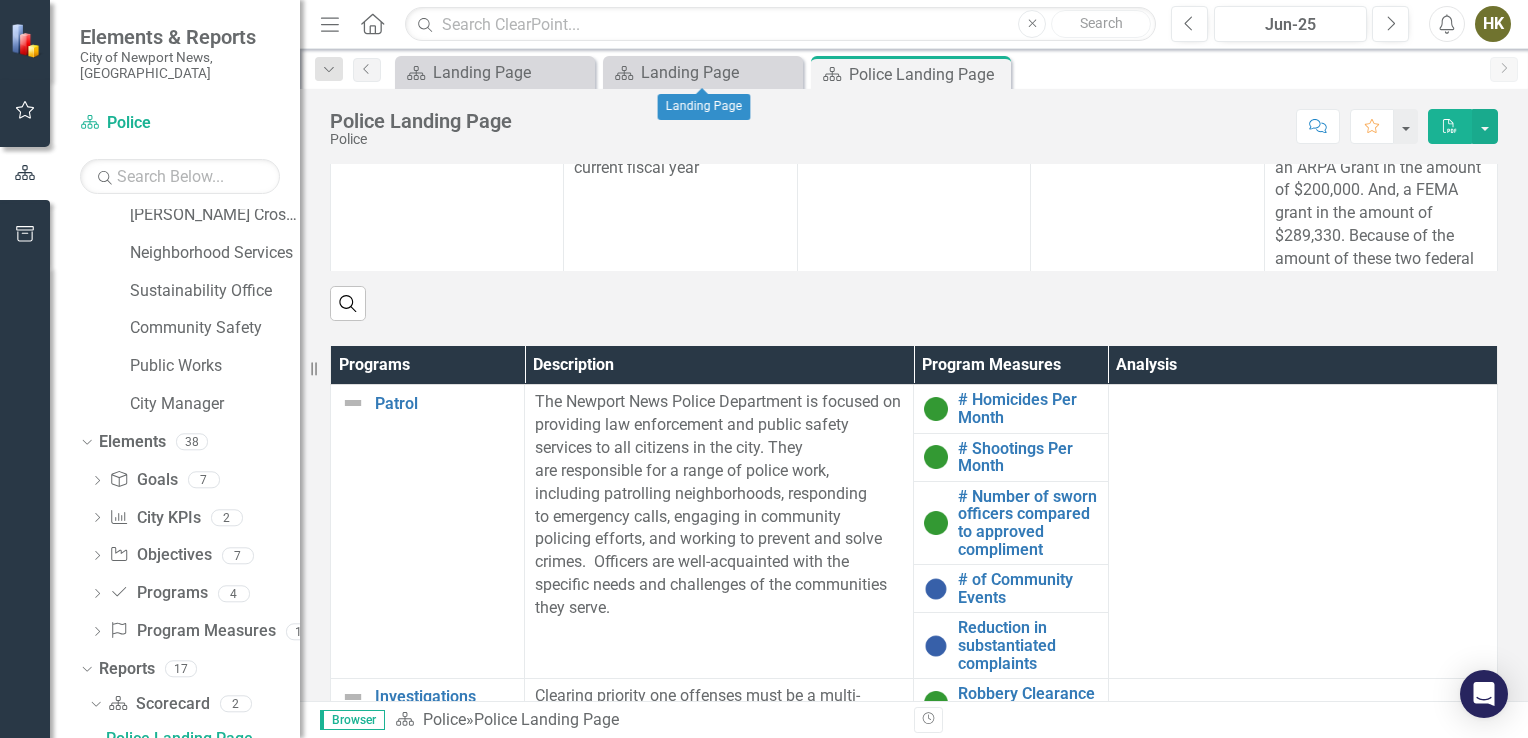 click on "Close" 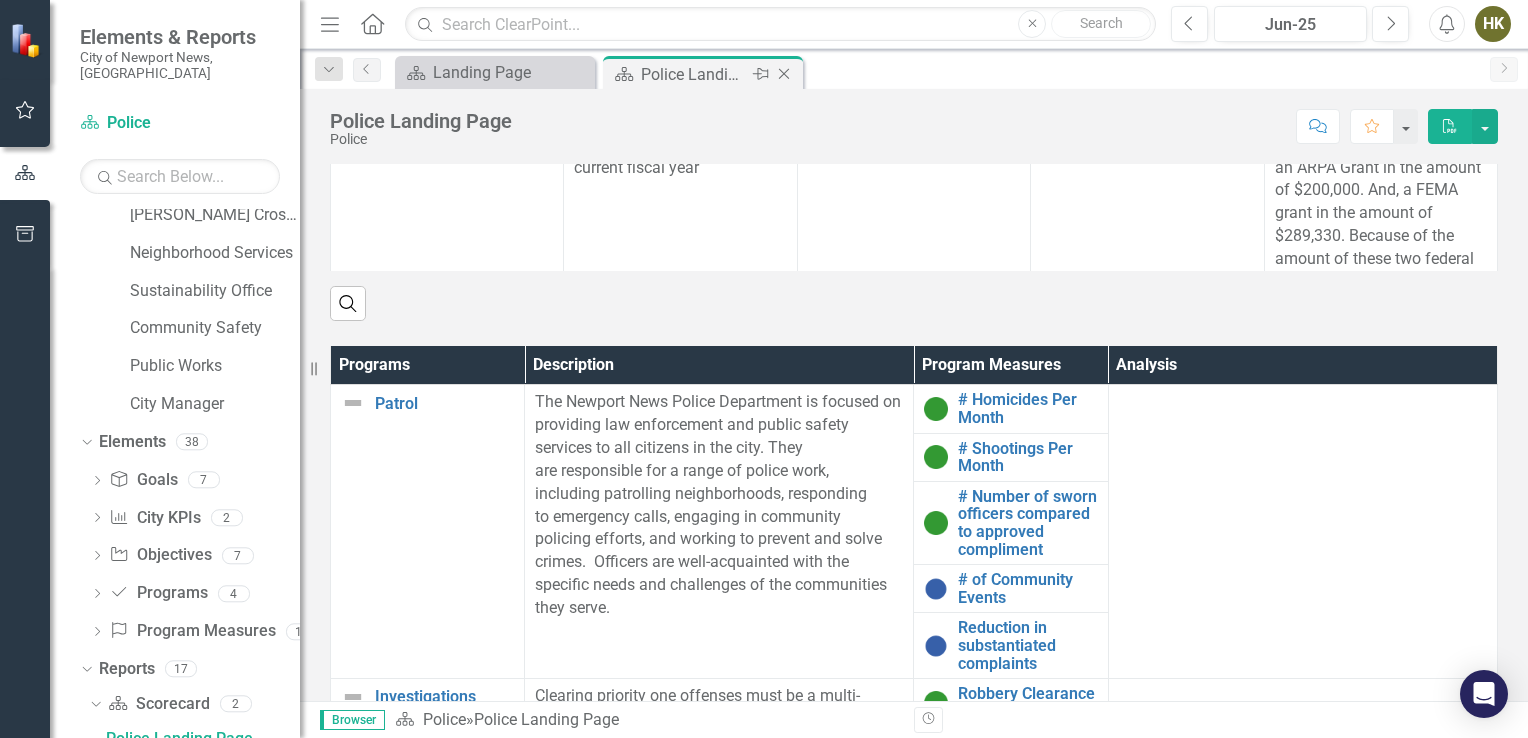 click on "Close" 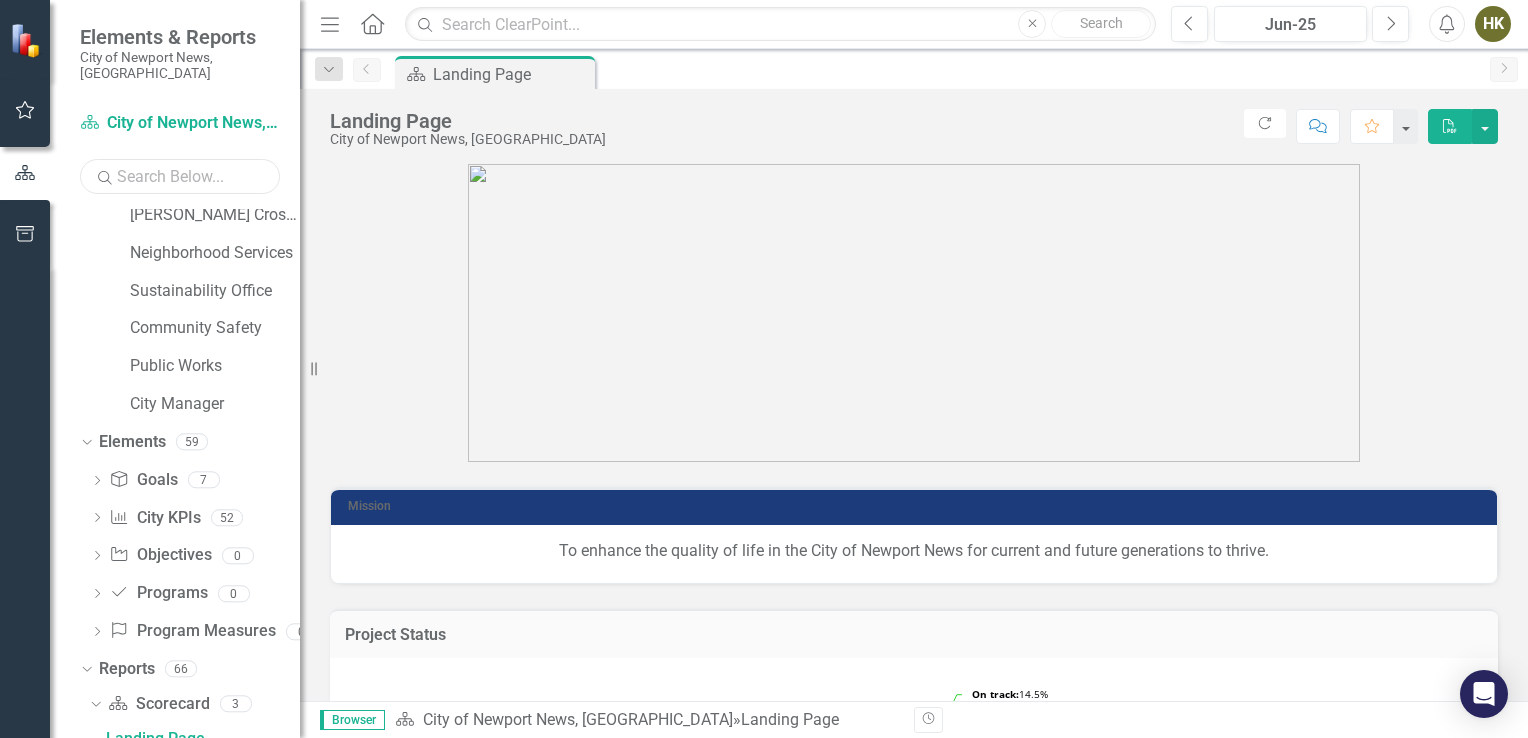 click at bounding box center [180, 176] 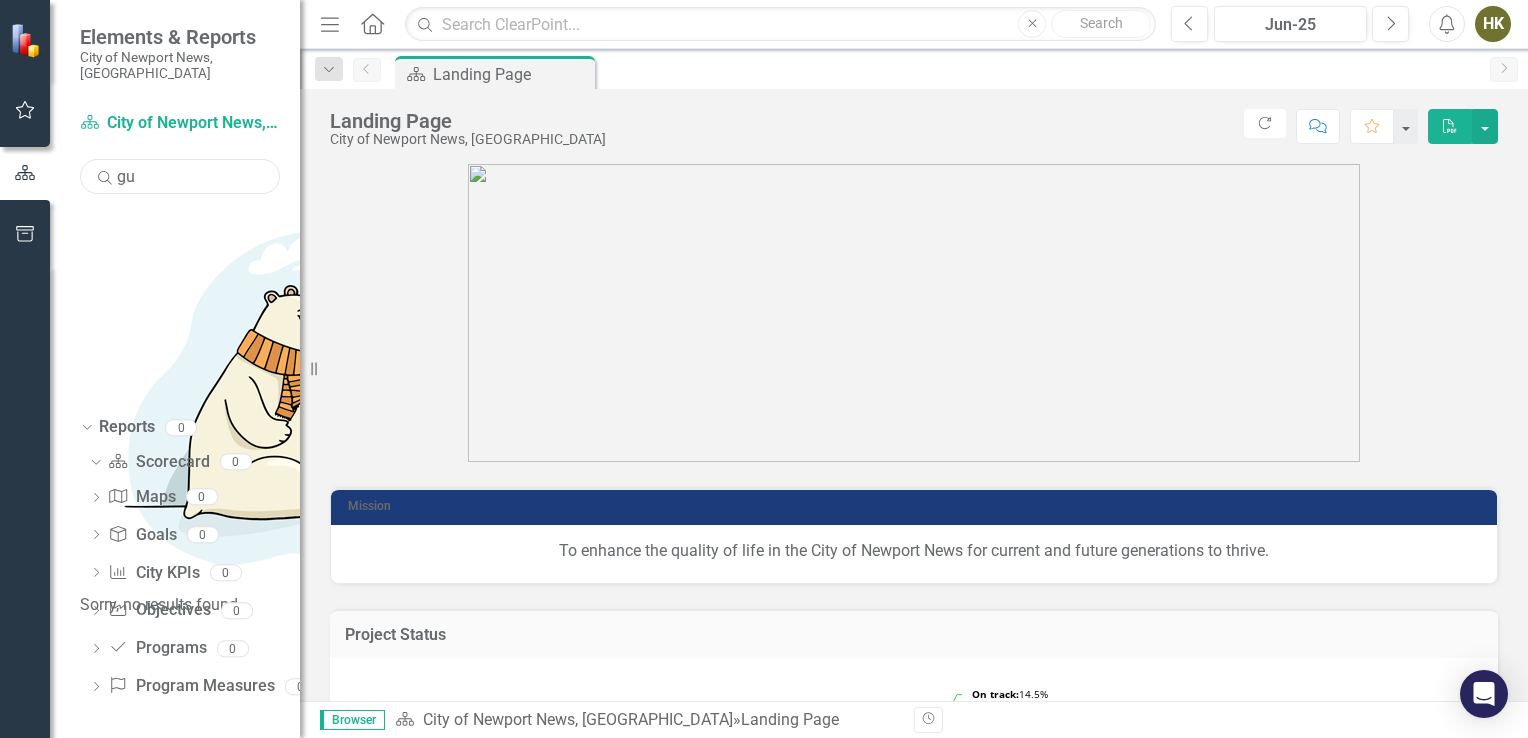 scroll, scrollTop: 46, scrollLeft: 0, axis: vertical 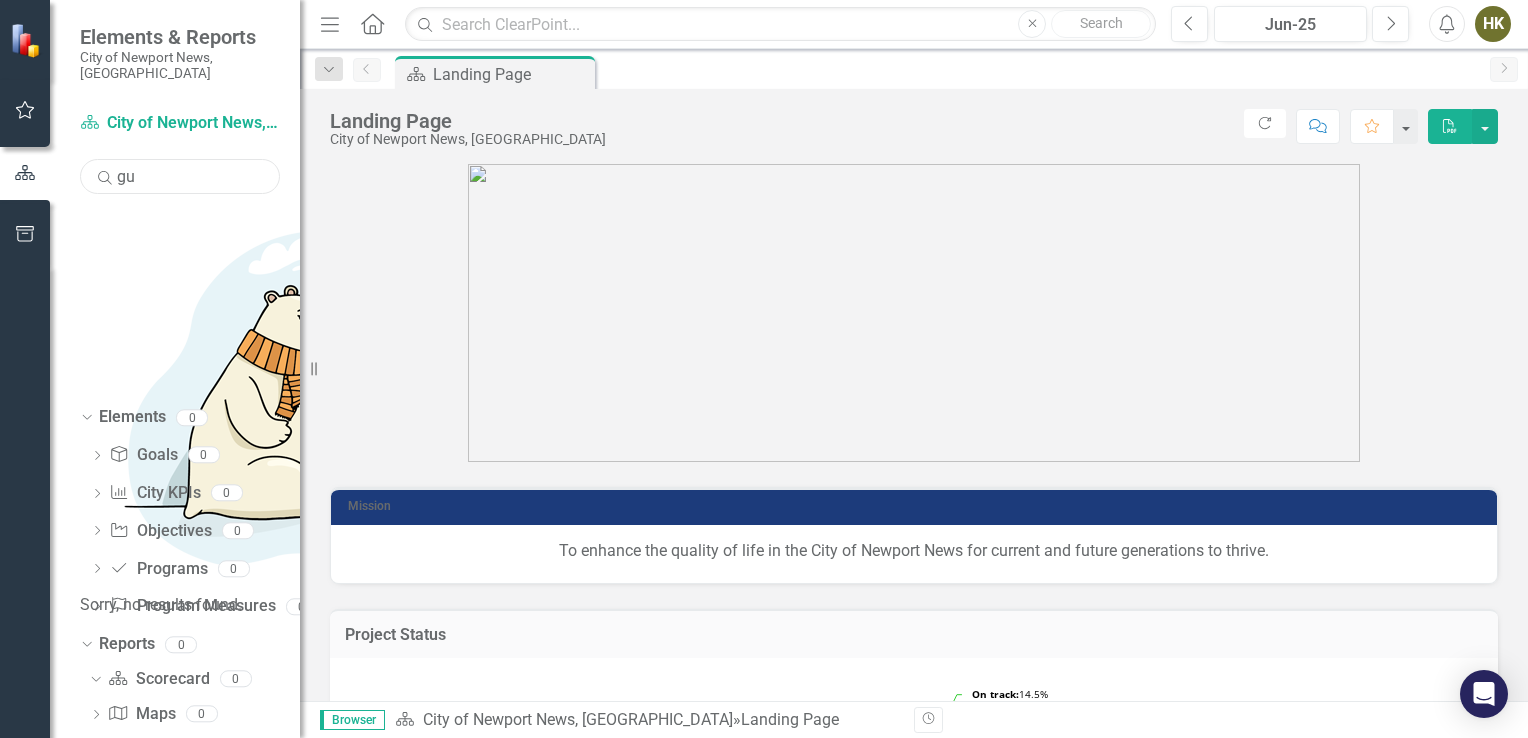 type on "g" 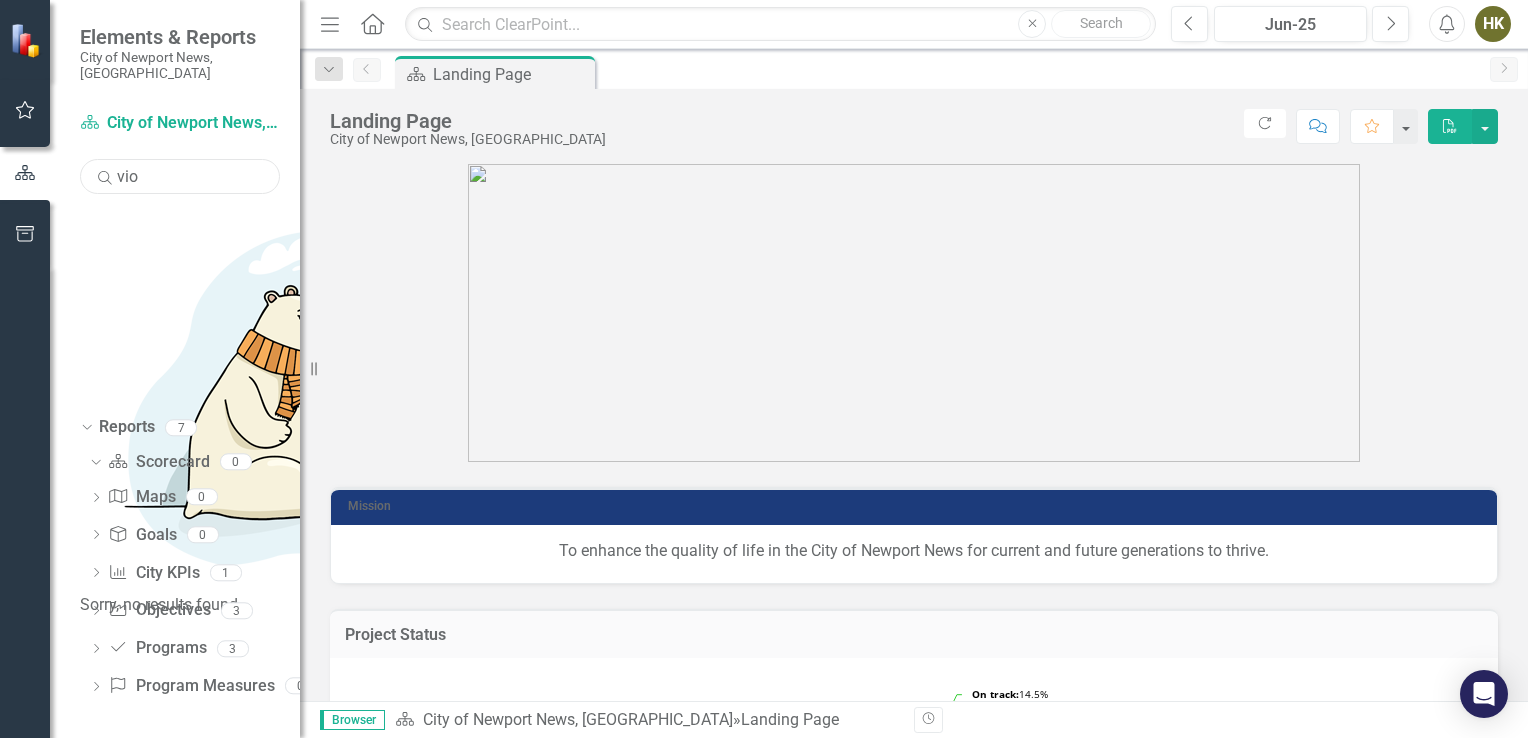 scroll, scrollTop: 46, scrollLeft: 0, axis: vertical 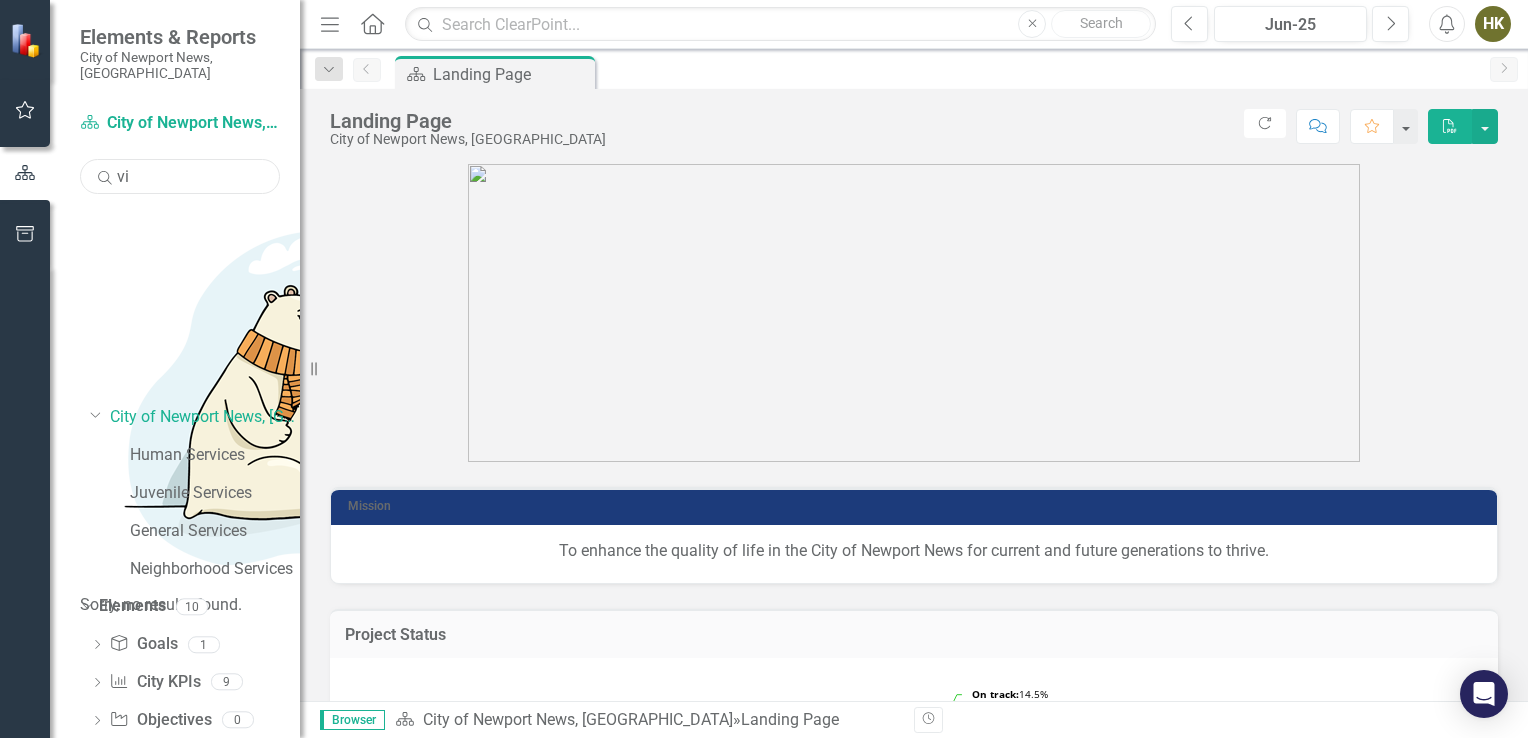 type on "v" 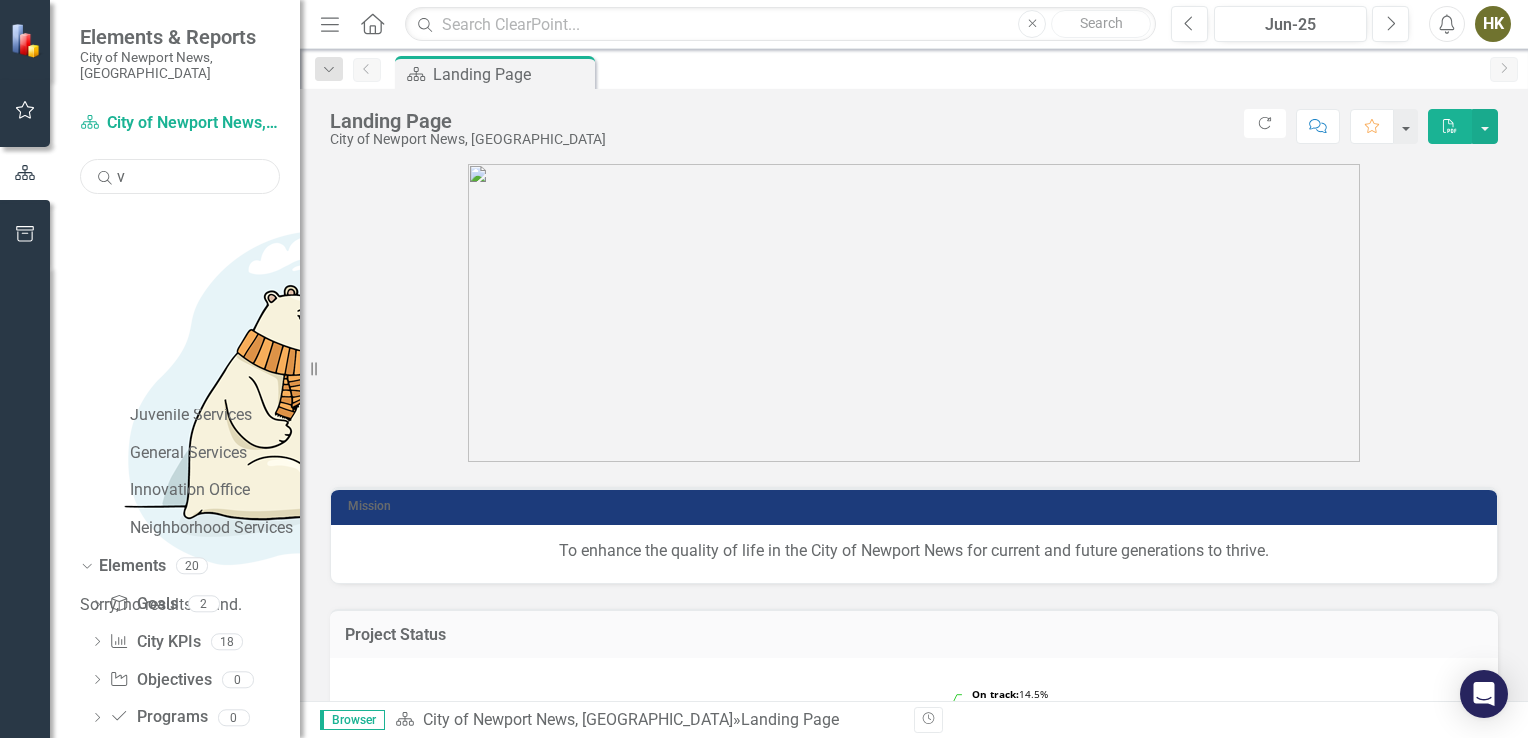 type 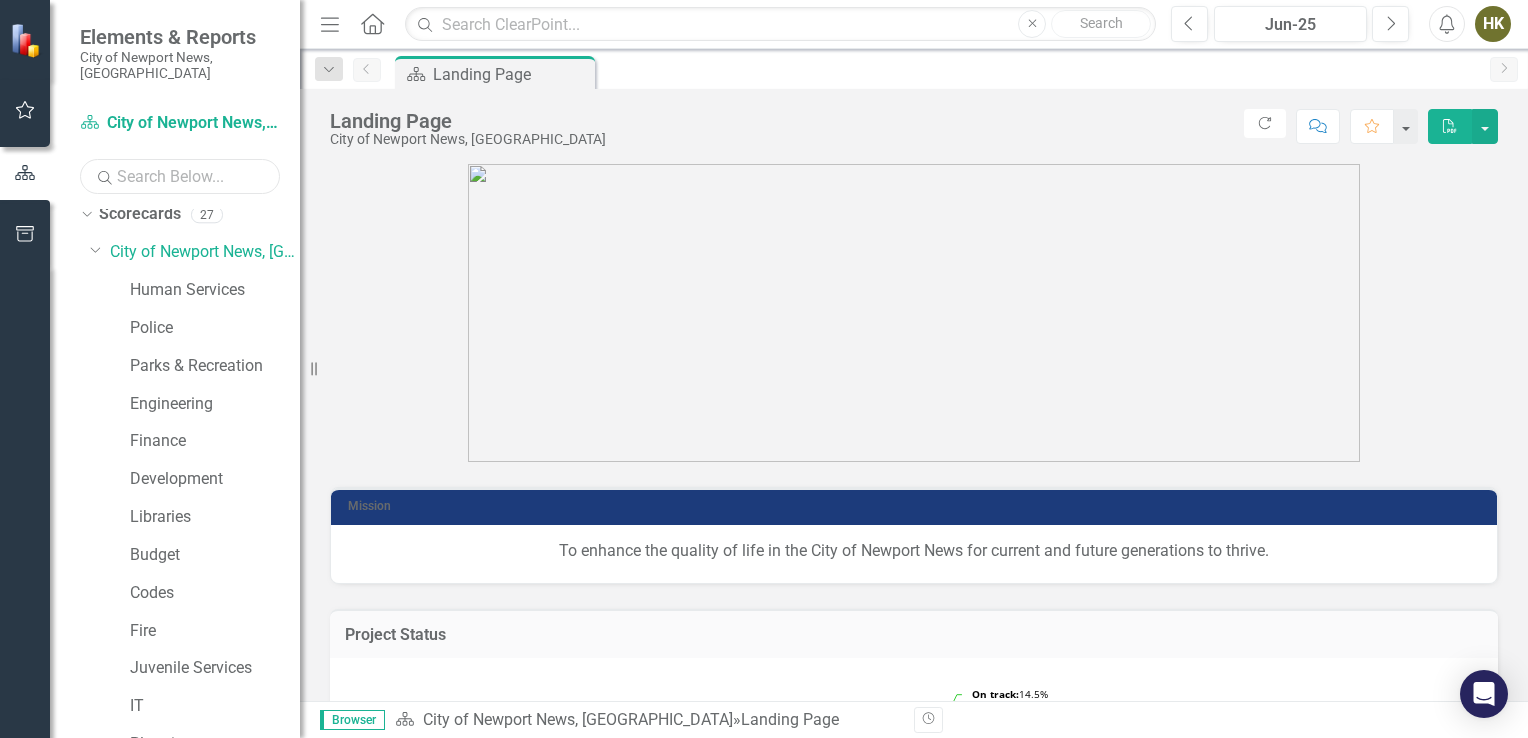 scroll, scrollTop: 12, scrollLeft: 0, axis: vertical 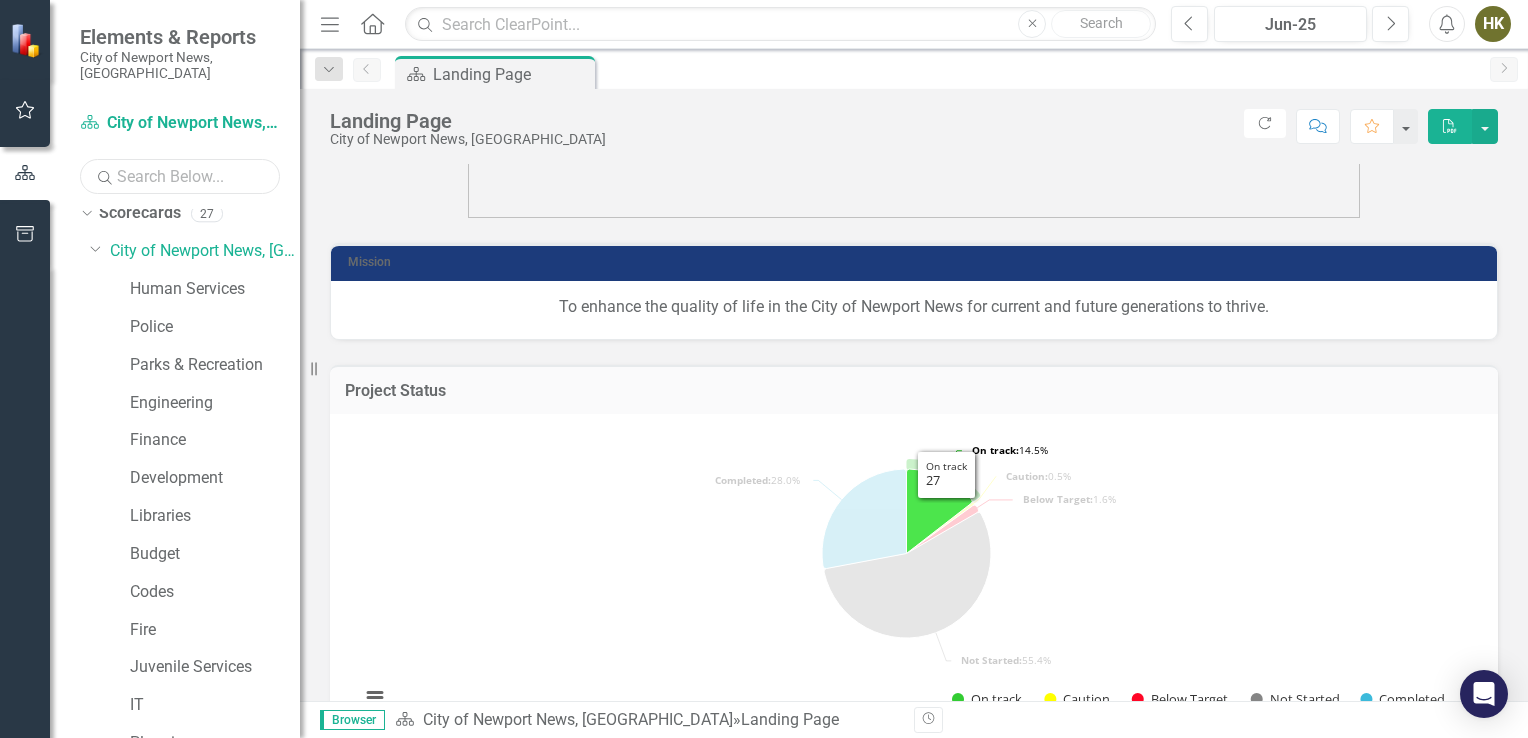 click 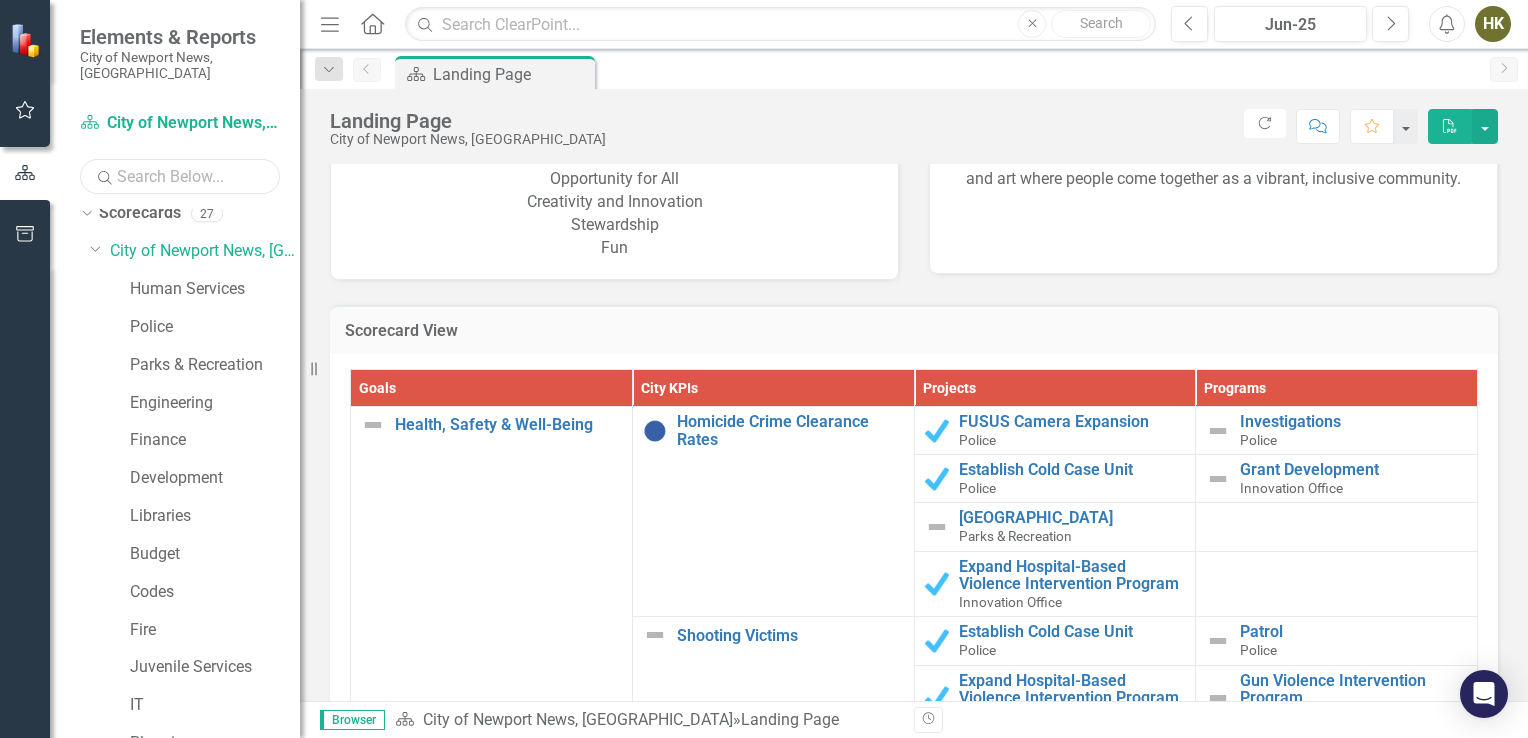 scroll, scrollTop: 1751, scrollLeft: 0, axis: vertical 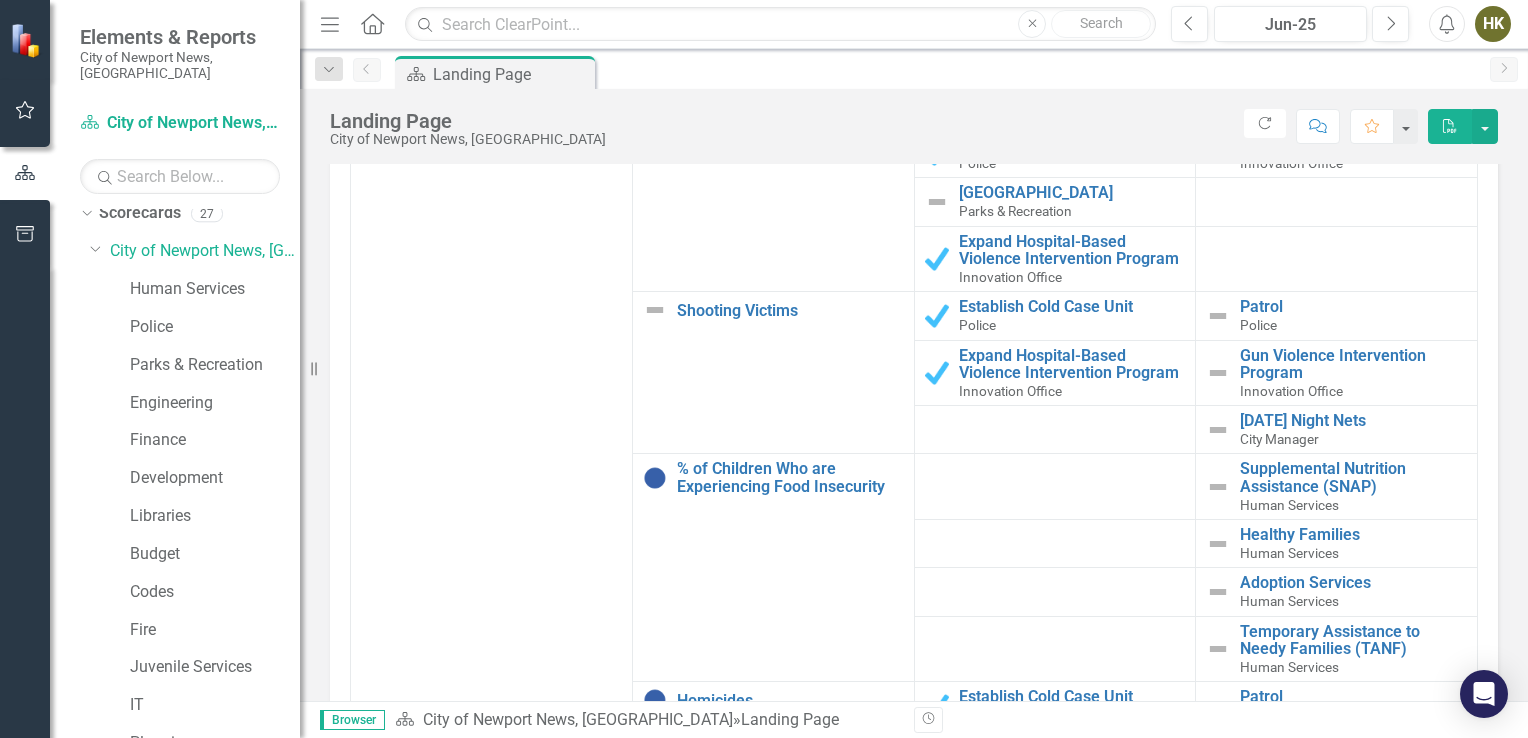 click on "2" at bounding box center [753, 4463] 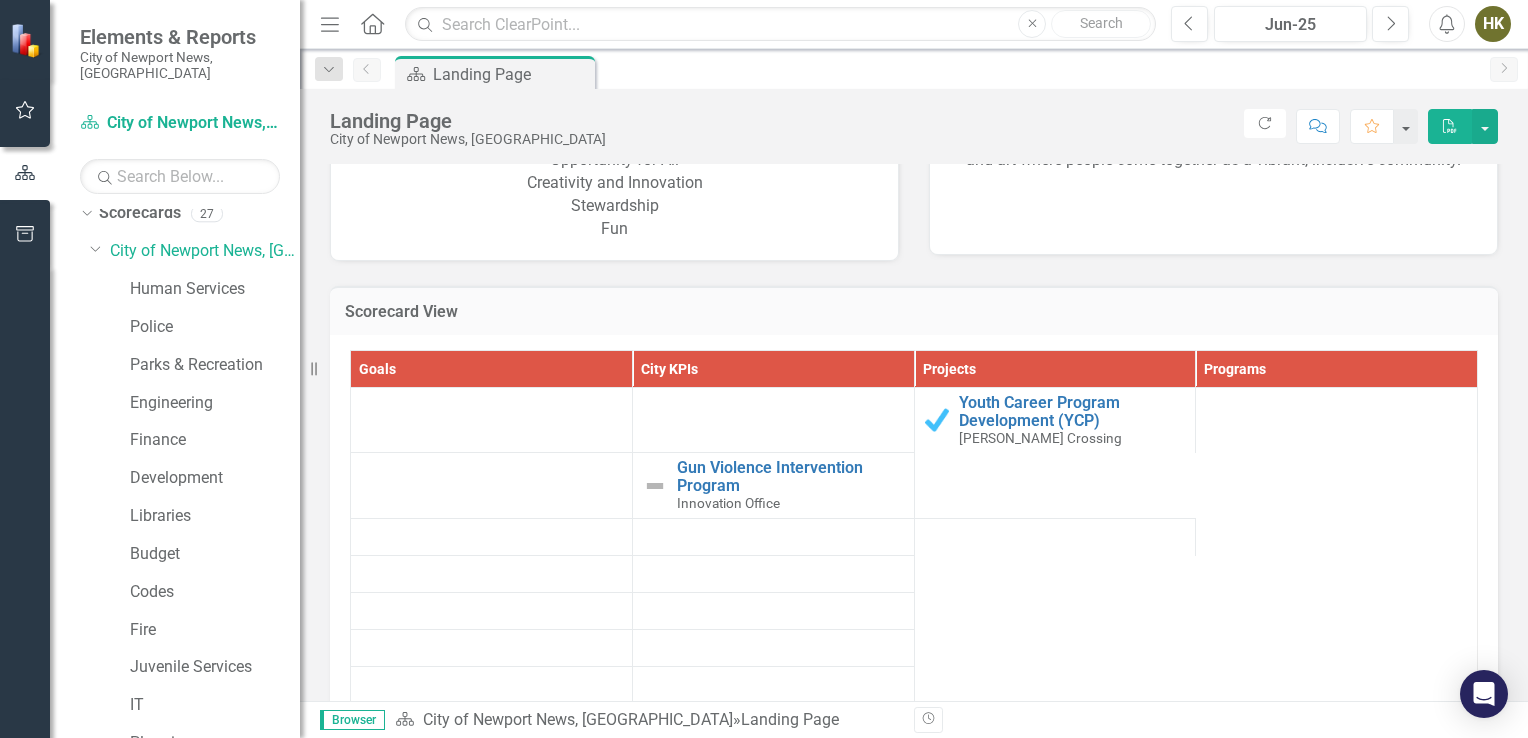 scroll, scrollTop: 1730, scrollLeft: 0, axis: vertical 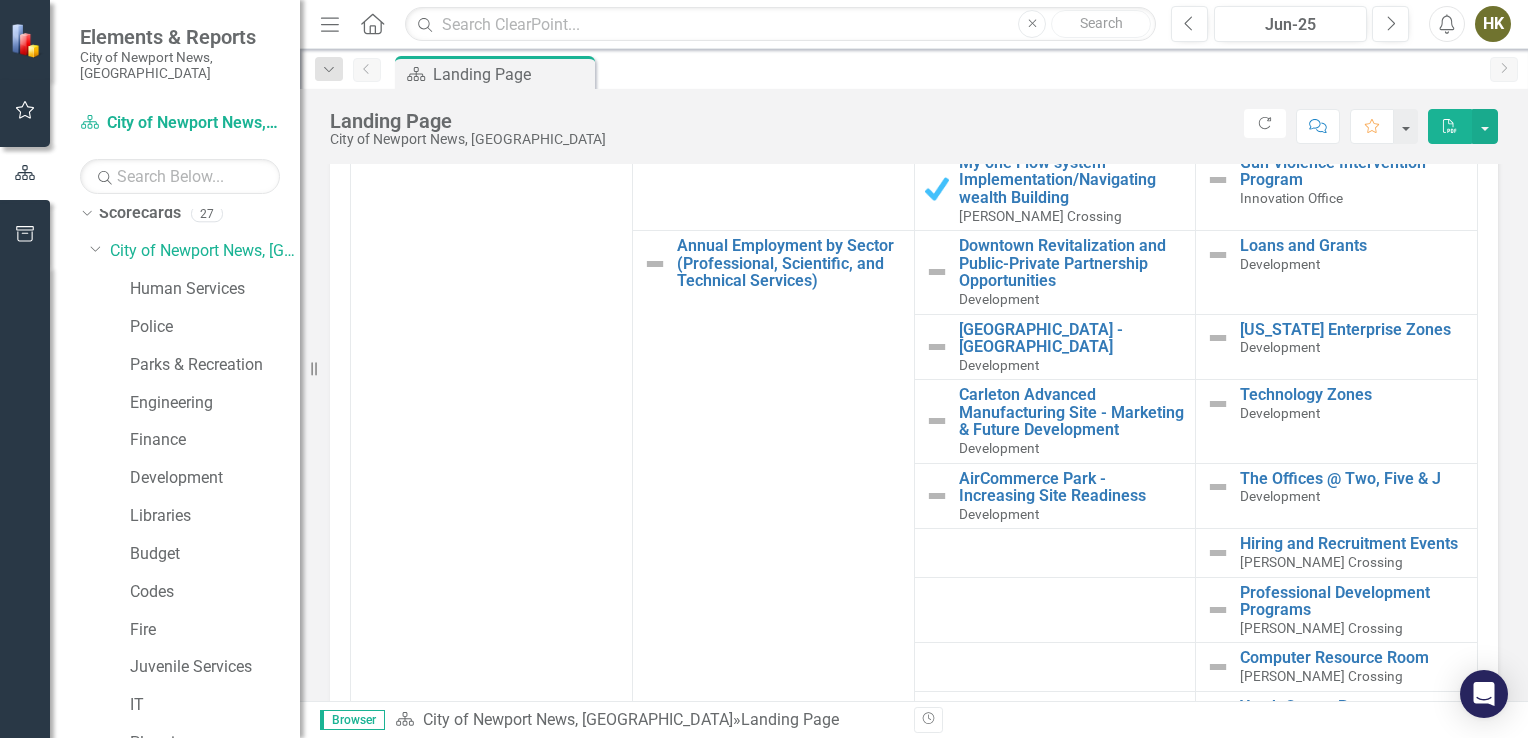 click on "1" at bounding box center (721, 3846) 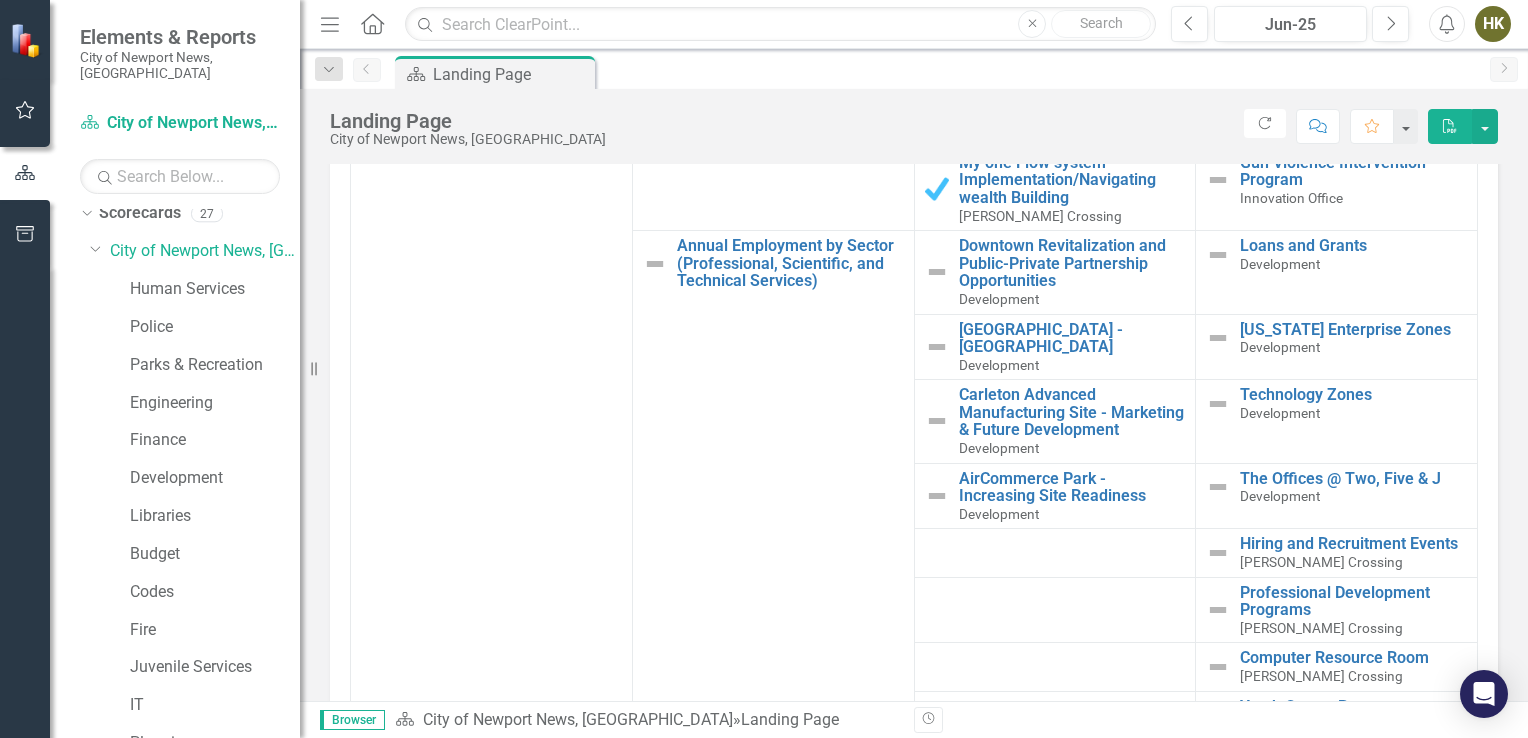 scroll, scrollTop: 0, scrollLeft: 0, axis: both 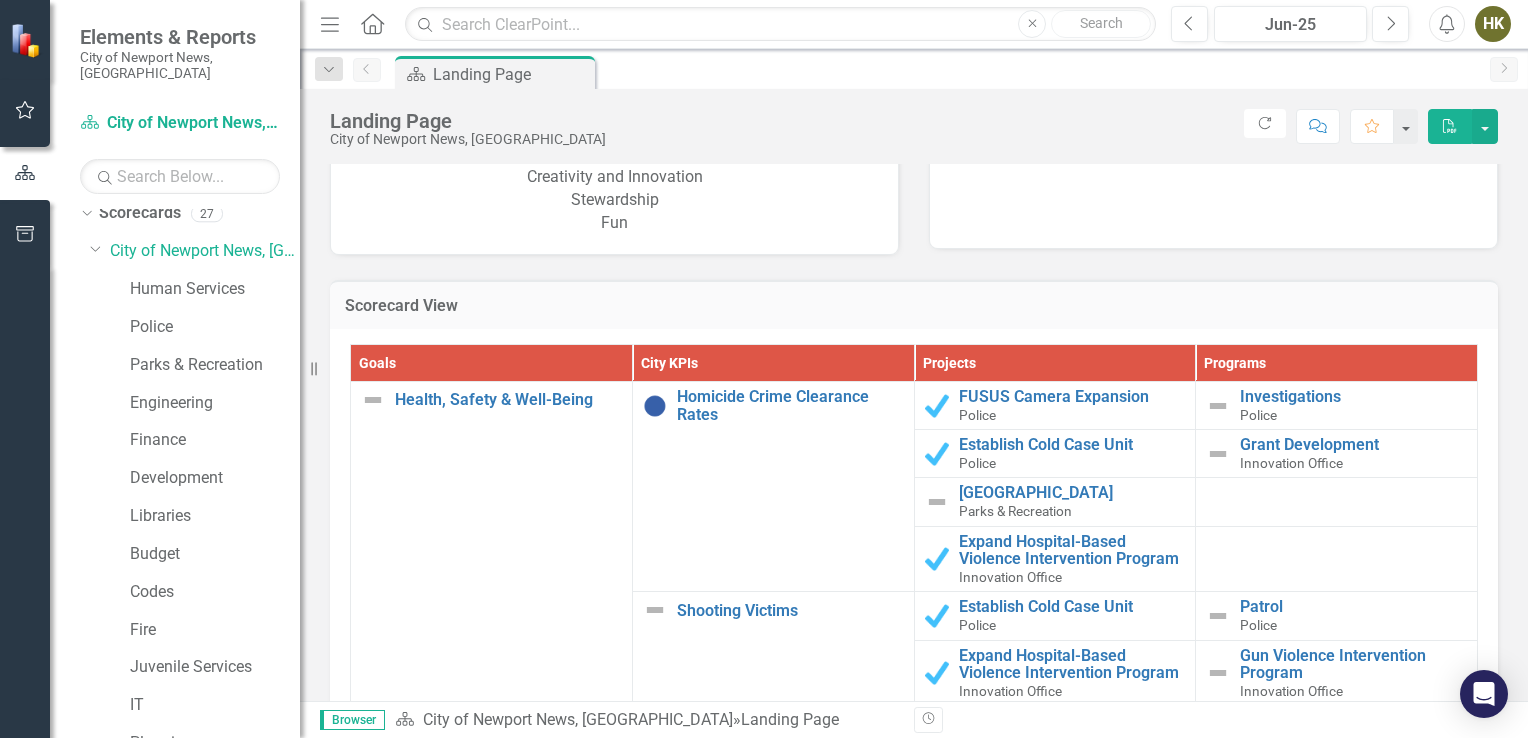 click on "Friday Night Nets" at bounding box center (1353, 1729) 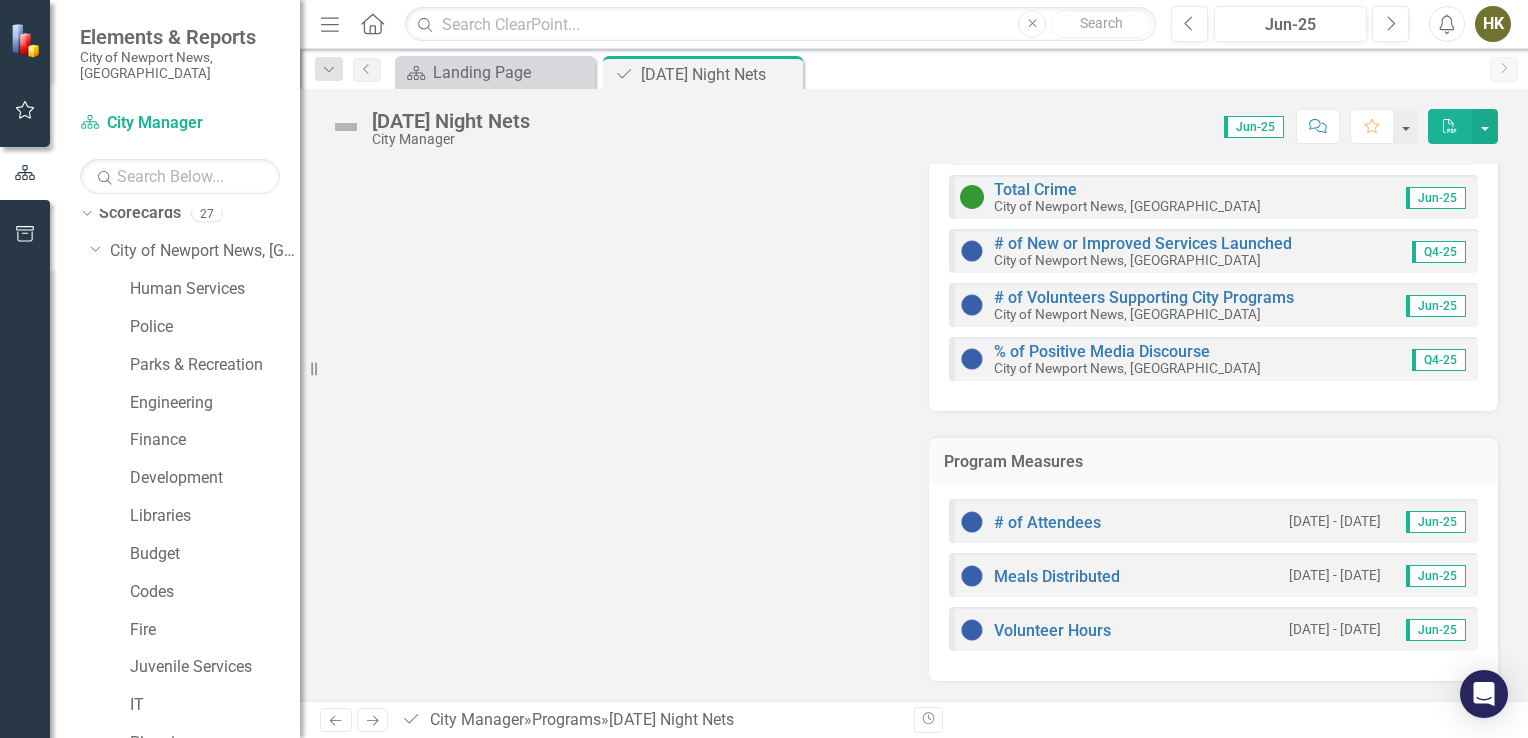scroll, scrollTop: 381, scrollLeft: 0, axis: vertical 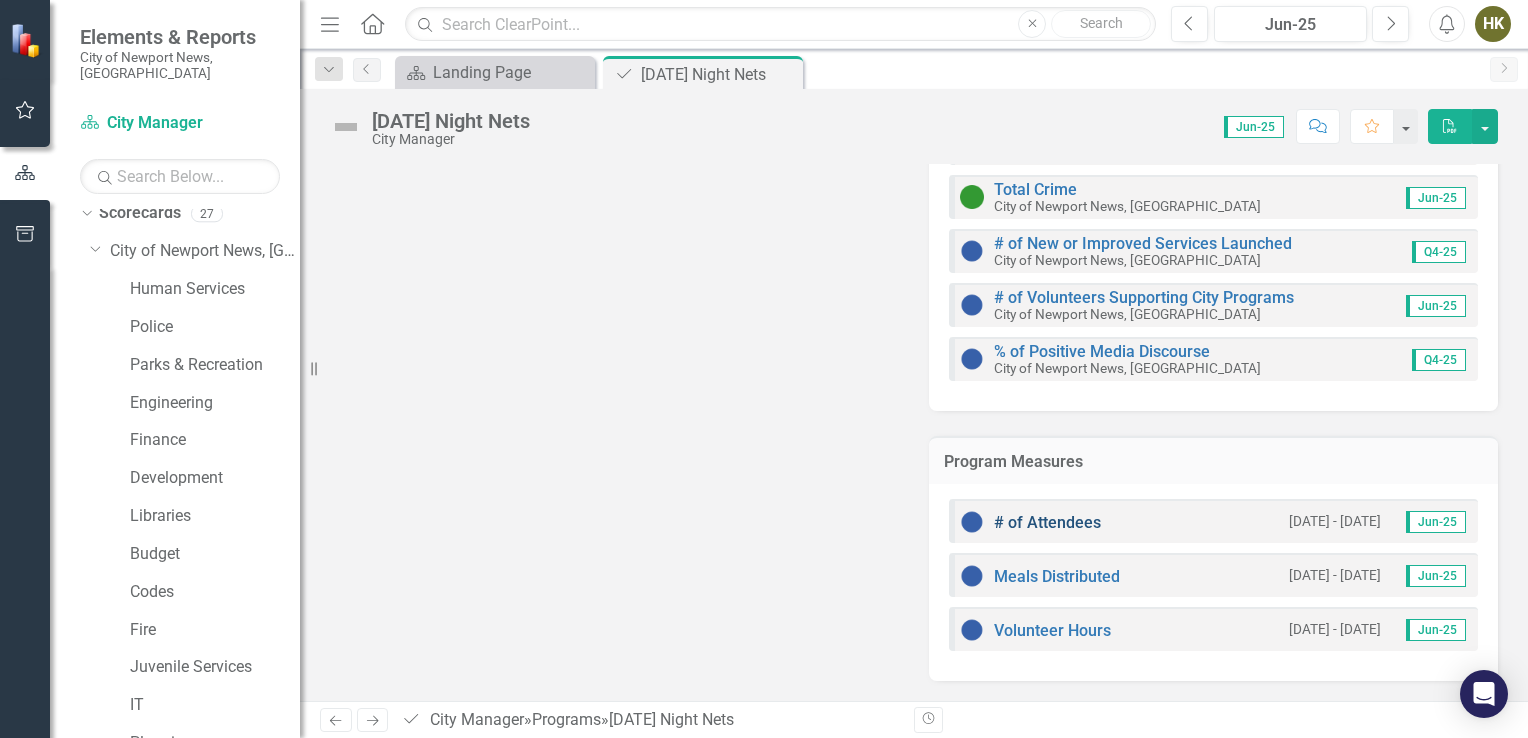 click on "# of Attendees" at bounding box center [1047, 522] 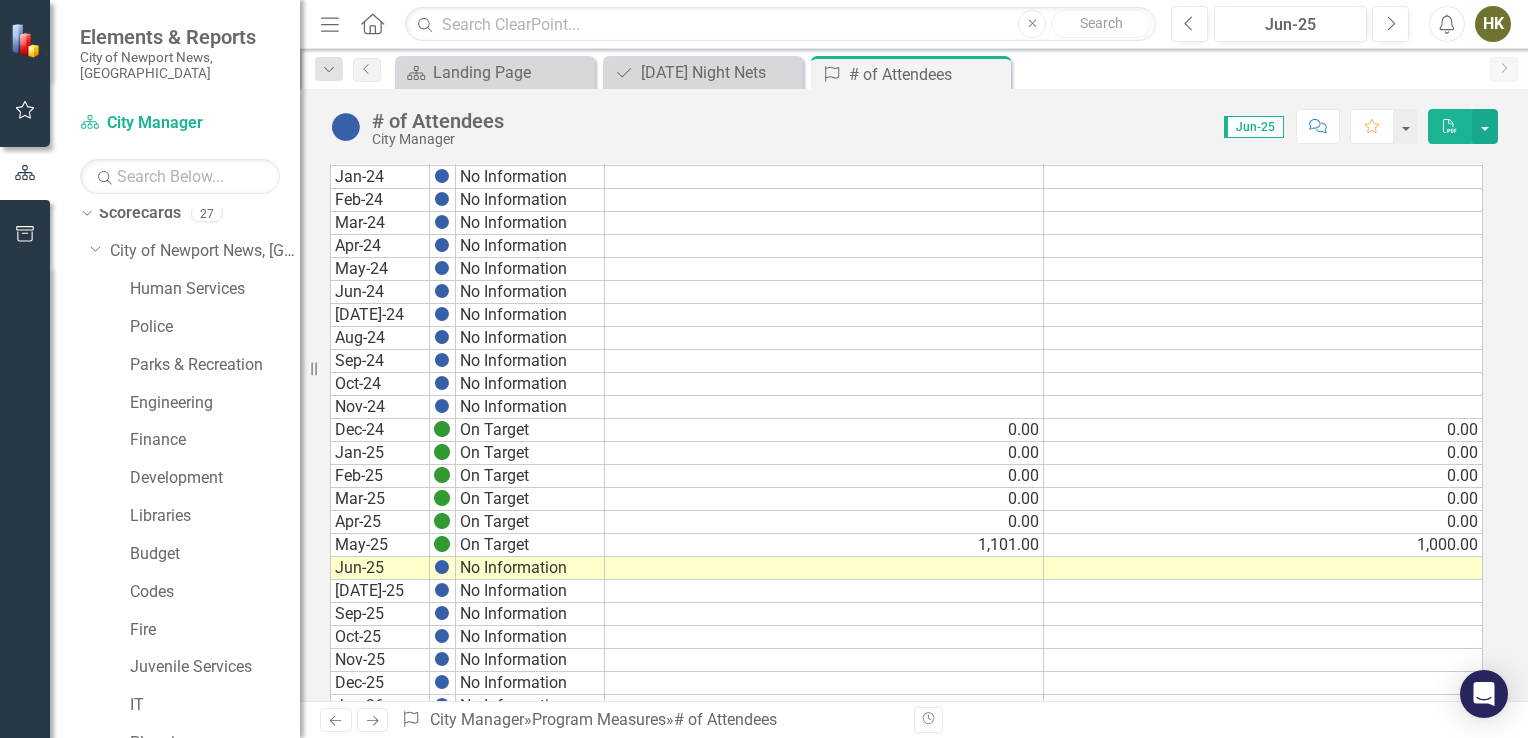 scroll, scrollTop: 1348, scrollLeft: 0, axis: vertical 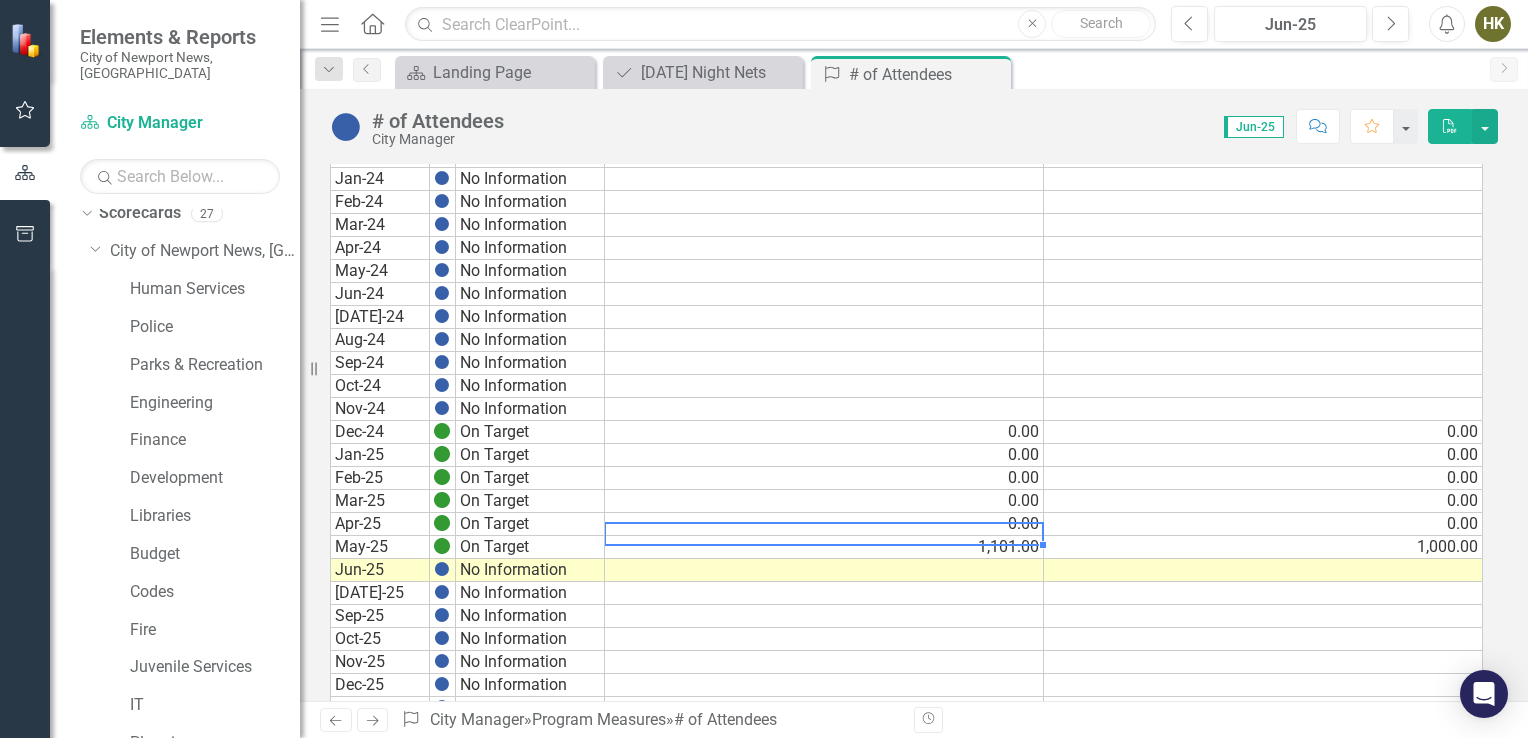 click on "1,101.00" at bounding box center [824, 547] 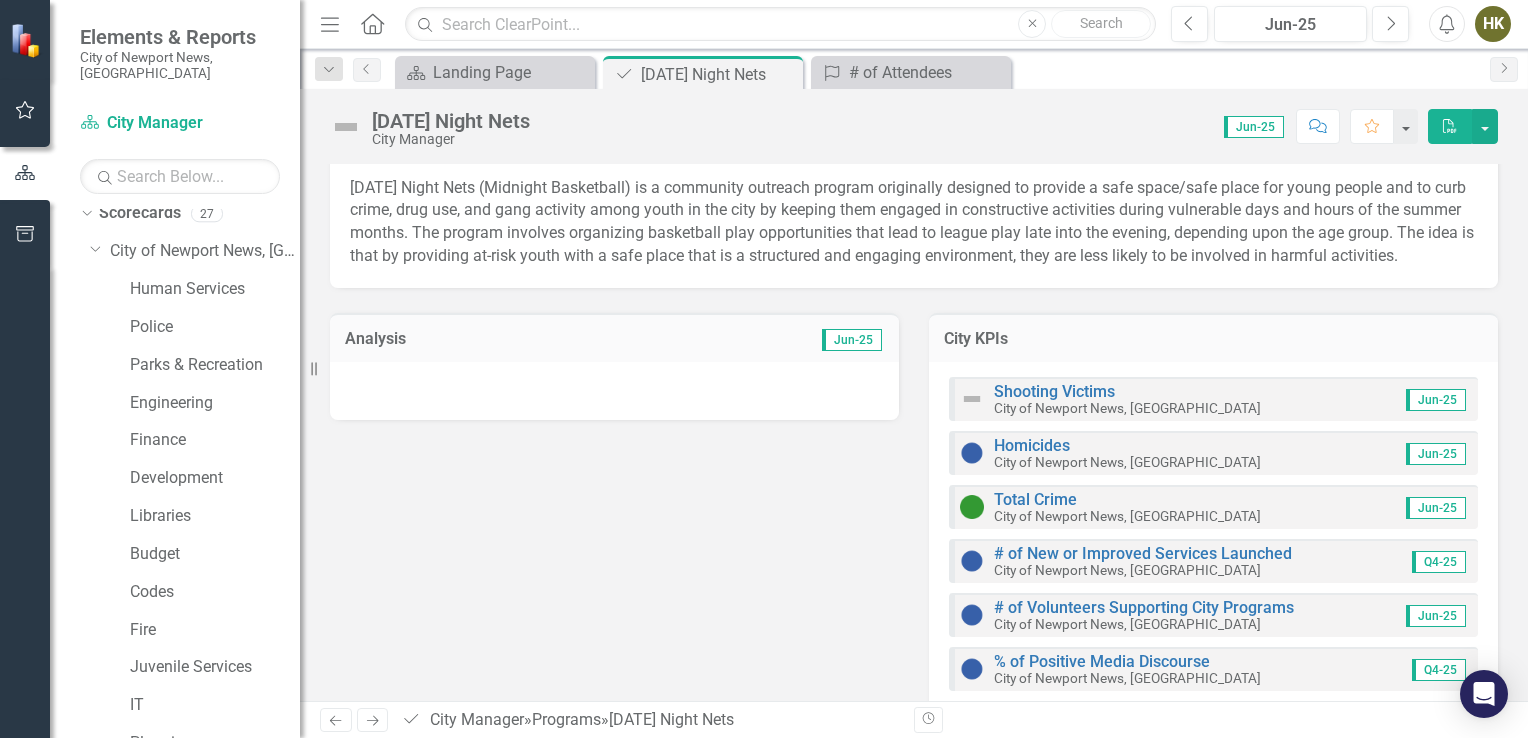 scroll, scrollTop: 0, scrollLeft: 0, axis: both 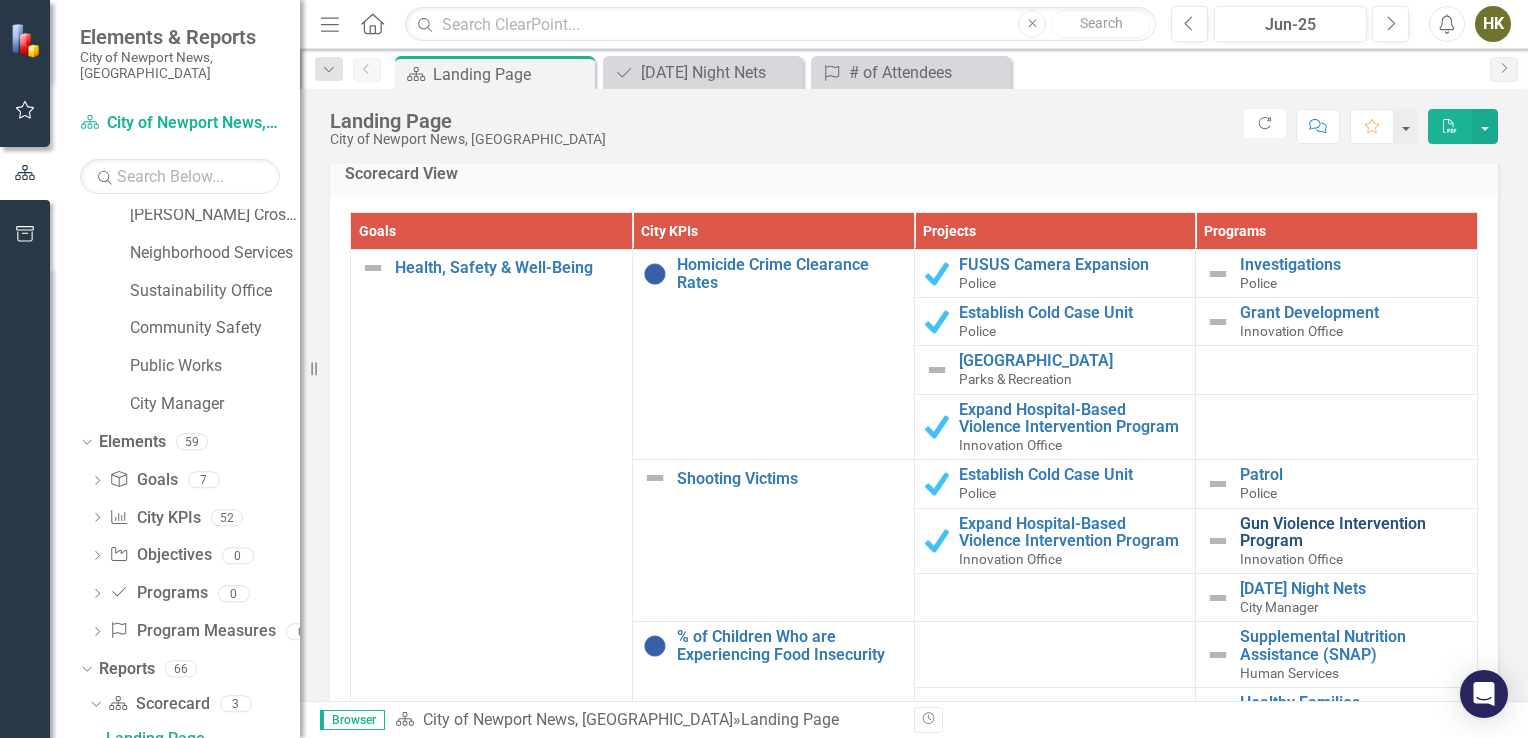 click on "Gun Violence Intervention Program" at bounding box center [1353, 532] 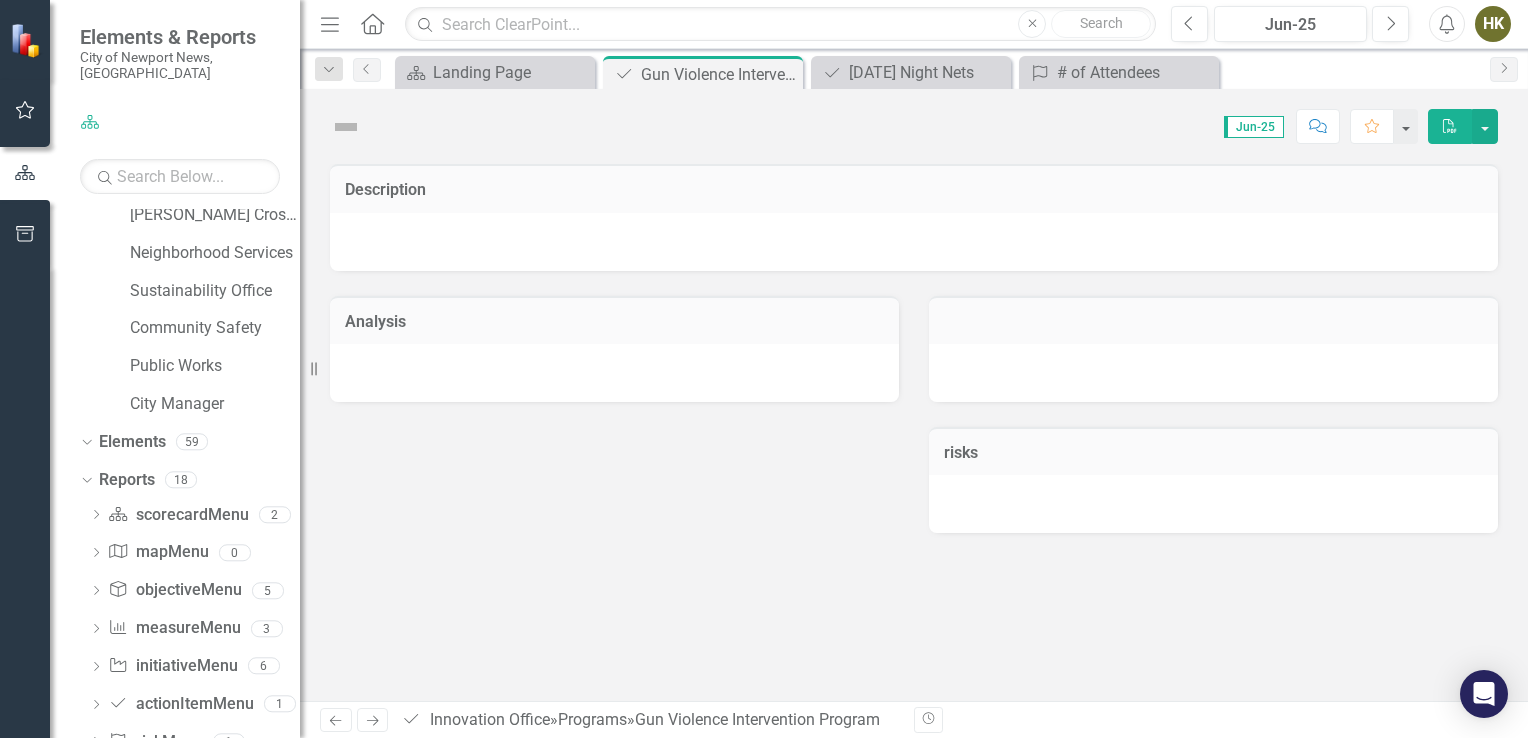 scroll, scrollTop: 843, scrollLeft: 0, axis: vertical 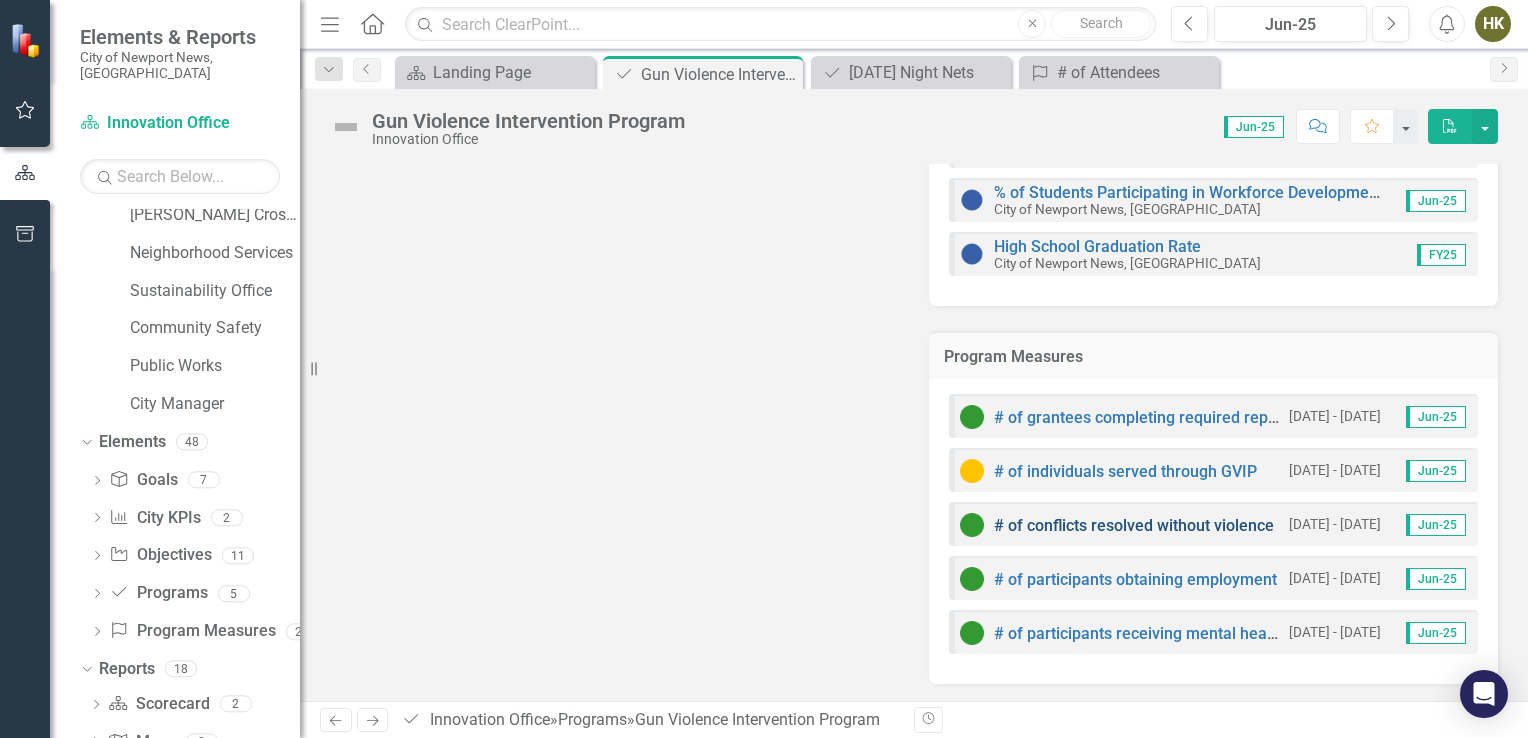 click on "# of conflicts resolved without violence" at bounding box center [1134, 525] 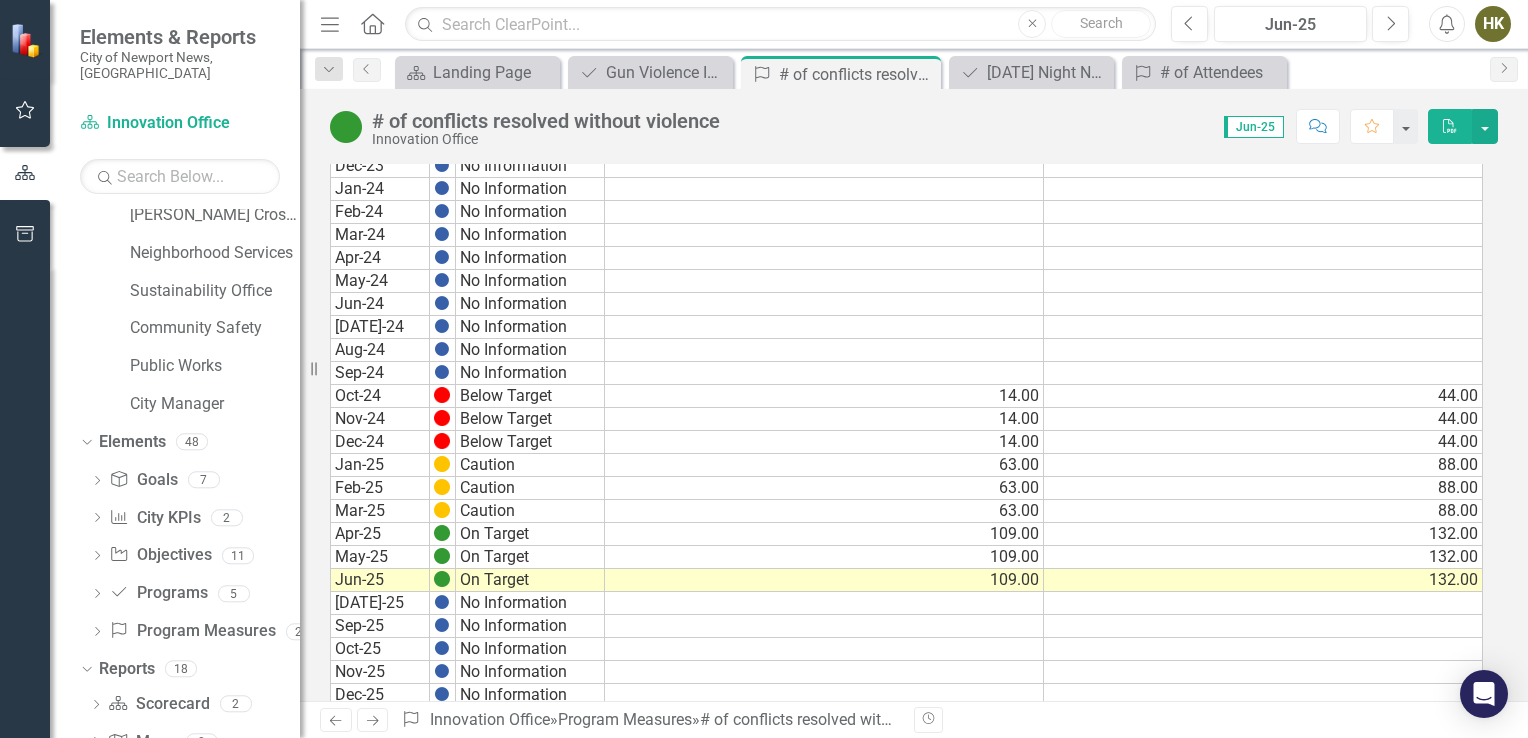 scroll, scrollTop: 1388, scrollLeft: 0, axis: vertical 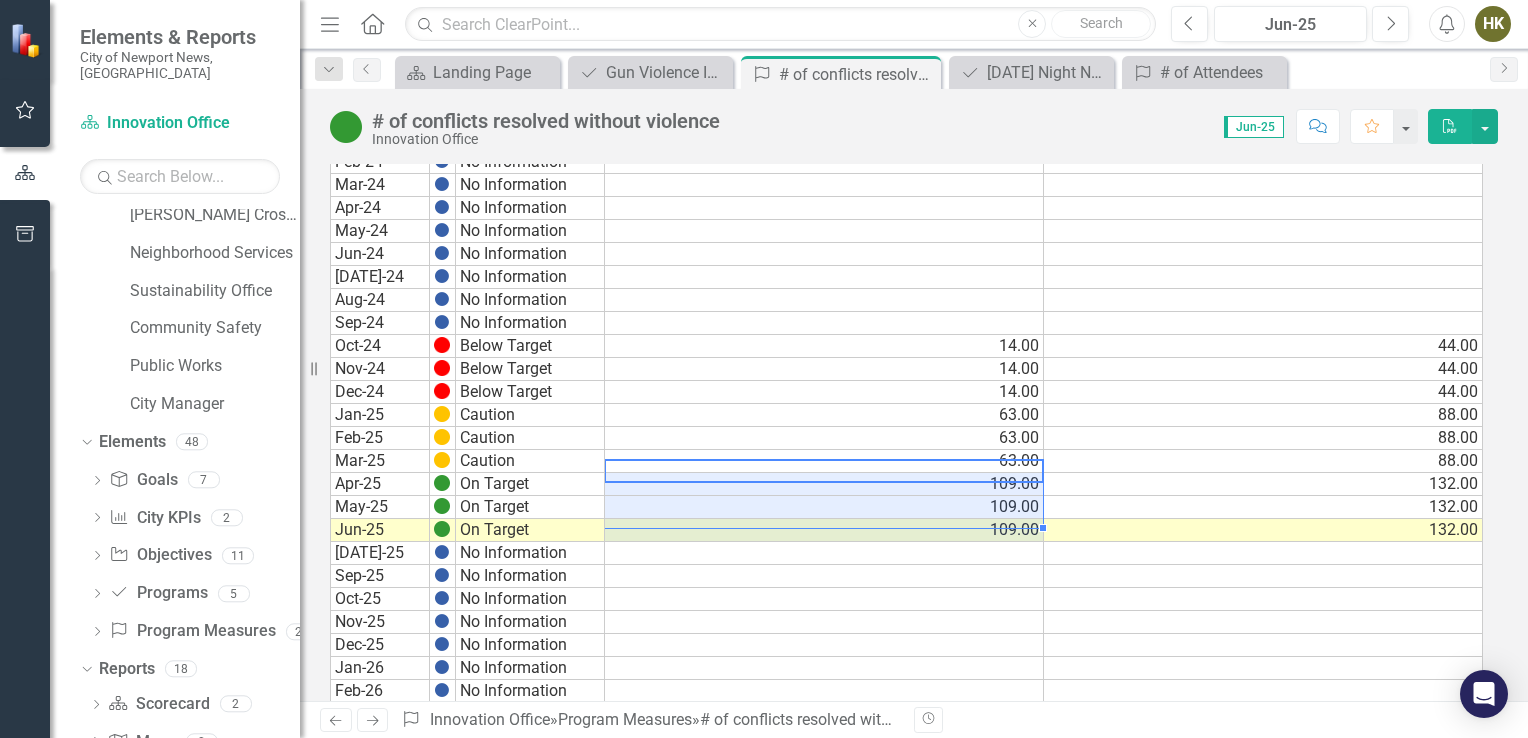 drag, startPoint x: 1010, startPoint y: 478, endPoint x: 1020, endPoint y: 513, distance: 36.40055 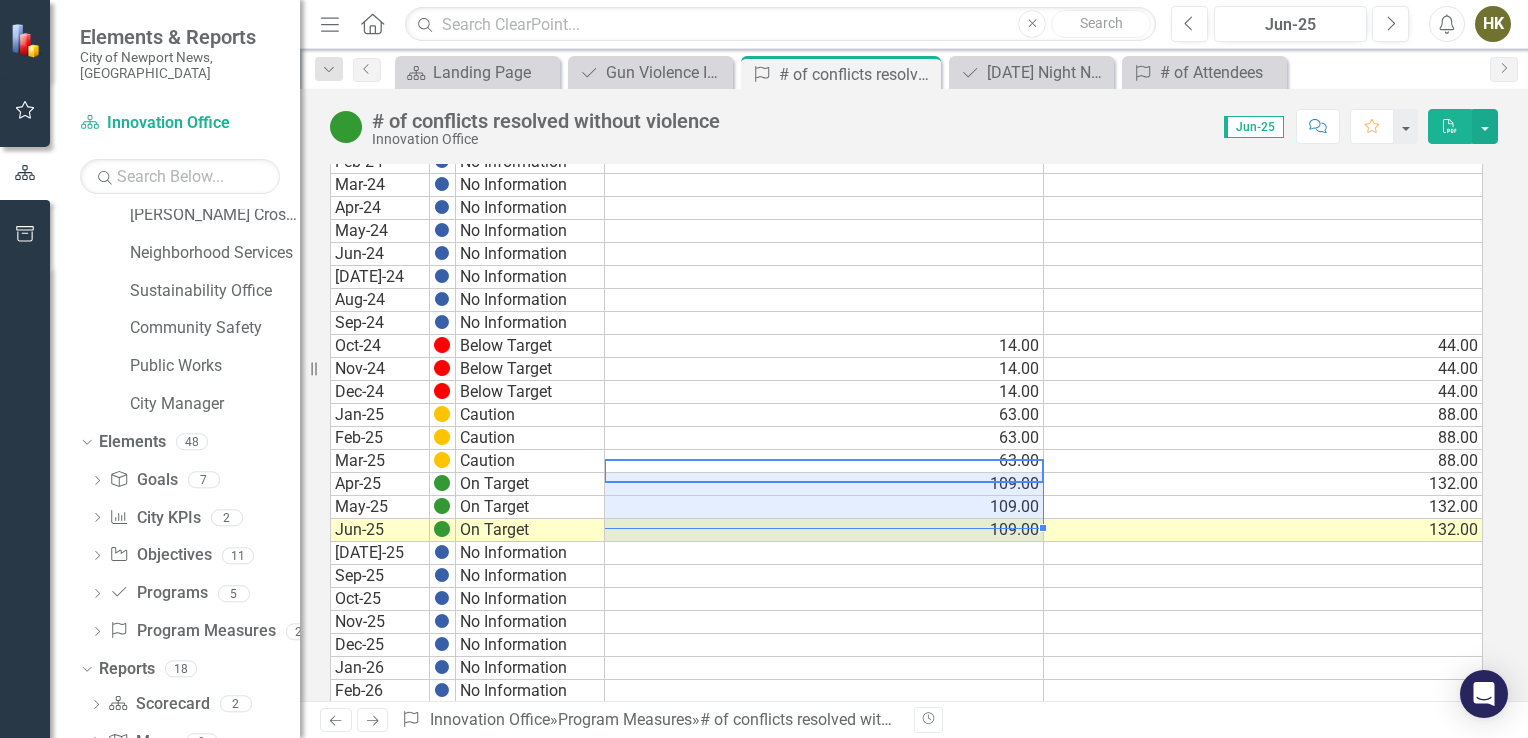 click on "Sept-19 No Information Oct-19 No Information Nov-19 No Information Dec-19 No Information Jan-20 No Information Feb-20 No Information Mar-20 No Information Apr-20 No Information May-20 No Information Jun-20 No Information Jul-20 No Information Aug-20 No Information Sept-20 No Information Oct-20 No Information Nov-20 No Information Dec-20 No Information Jan-21 No Information Feb-21 No Information Mar-21 No Information Apr-21 No Information May-21 No Information Jun-21 No Information Jul-21 No Information Aug-21 No Information Sep-21 No Information Oct-21 No Information Nov-21 No Information Dec-21 No Information Jan-22 No Information Feb-22 No Information Mar-22 No Information Apr-22 No Information May-22 No Information Jun-22 No Information Jul-22 No Information Aug-22 No Information Sep-22 No Information Oct-22 No Information Nov-22 No Information Dec-22 No Information Jan-23 No Information Feb-23 No Information Mar-23 No Information Apr-23 No Information May-23 No Information Jun-23 No Information Jul-23" at bounding box center (906, 70) 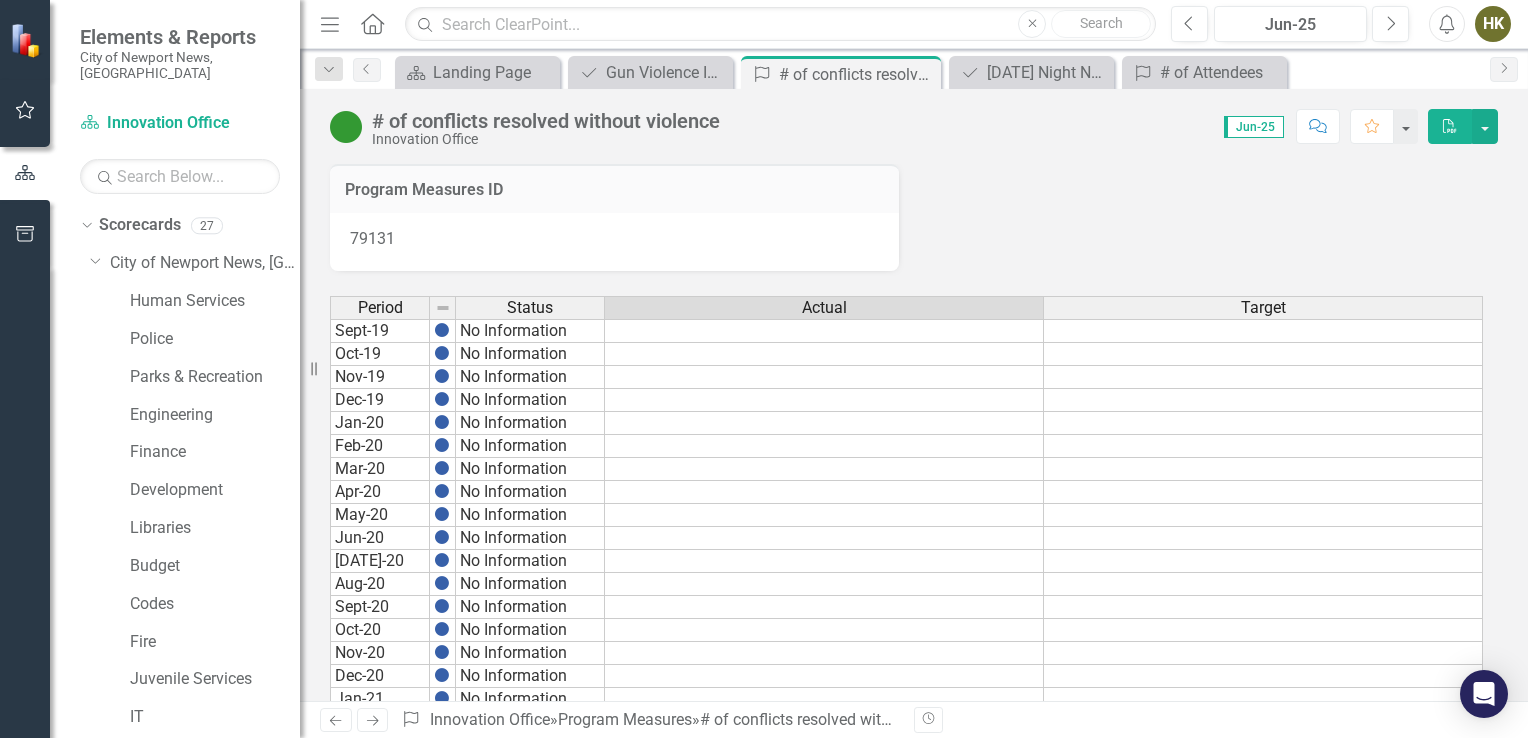 scroll, scrollTop: 0, scrollLeft: 0, axis: both 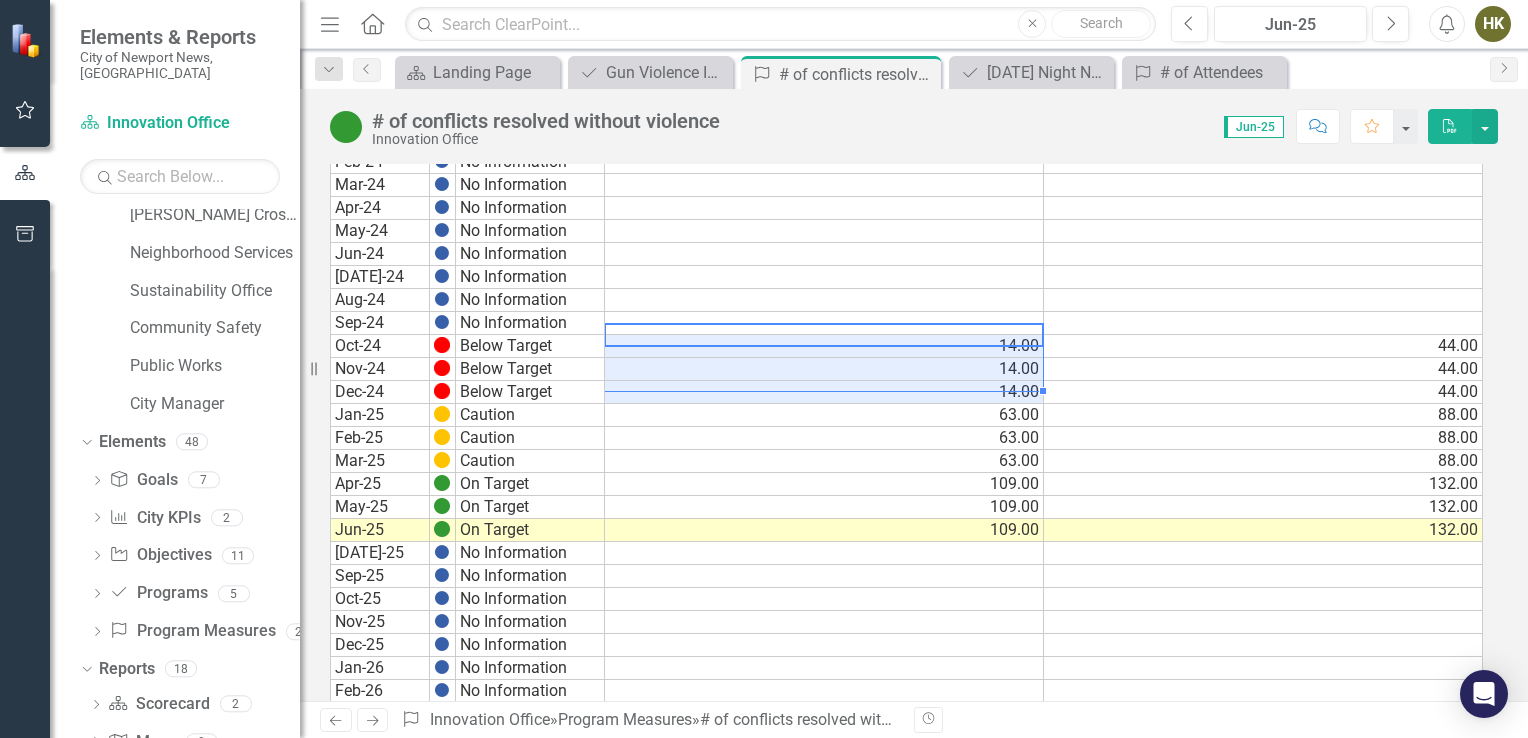 drag, startPoint x: 0, startPoint y: 0, endPoint x: 1000, endPoint y: 374, distance: 1067.6498 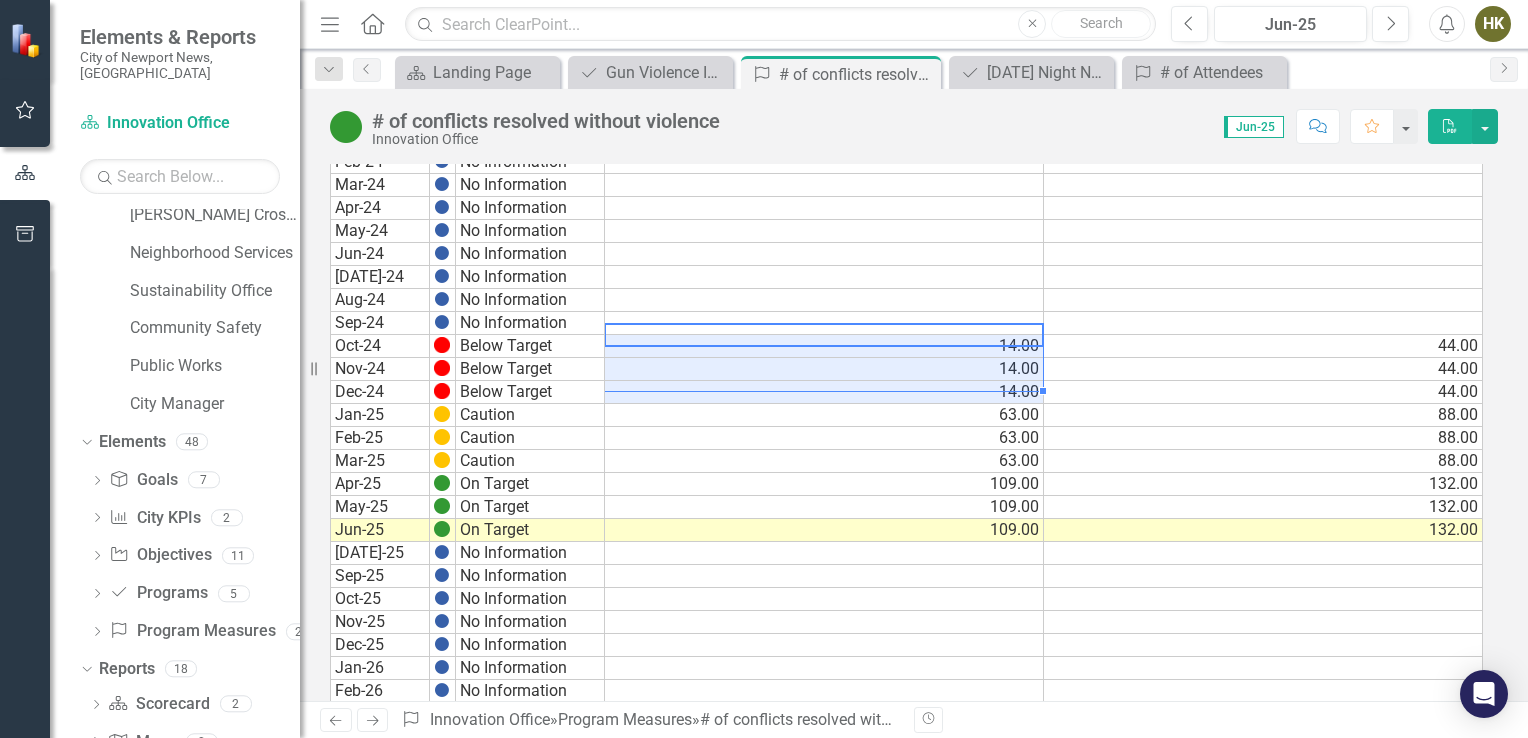 click on "Sept-19 No Information Oct-19 No Information Nov-19 No Information Dec-19 No Information Jan-20 No Information Feb-20 No Information Mar-20 No Information Apr-20 No Information May-20 No Information Jun-20 No Information [DATE]-20 No Information Aug-20 No Information Sept-20 No Information Oct-20 No Information Nov-20 No Information Dec-20 No Information Jan-21 No Information Feb-21 No Information Mar-21 No Information Apr-21 No Information May-21 No Information Jun-21 No Information [DATE]-21 No Information Aug-21 No Information Sep-21 No Information Oct-21 No Information Nov-21 No Information Dec-21 No Information Jan-22 No Information Feb-22 No Information Mar-22 No Information Apr-22 No Information May-22 No Information Jun-22 No Information [DATE]-22 No Information Aug-22 No Information Sep-22 No Information Oct-22 No Information Nov-22 No Information Dec-22 No Information Jan-23 No Information Feb-23 No Information Mar-23 No Information Apr-23 No Information May-23 No Information Jun-23 No Information [DATE]-23" at bounding box center (906, 70) 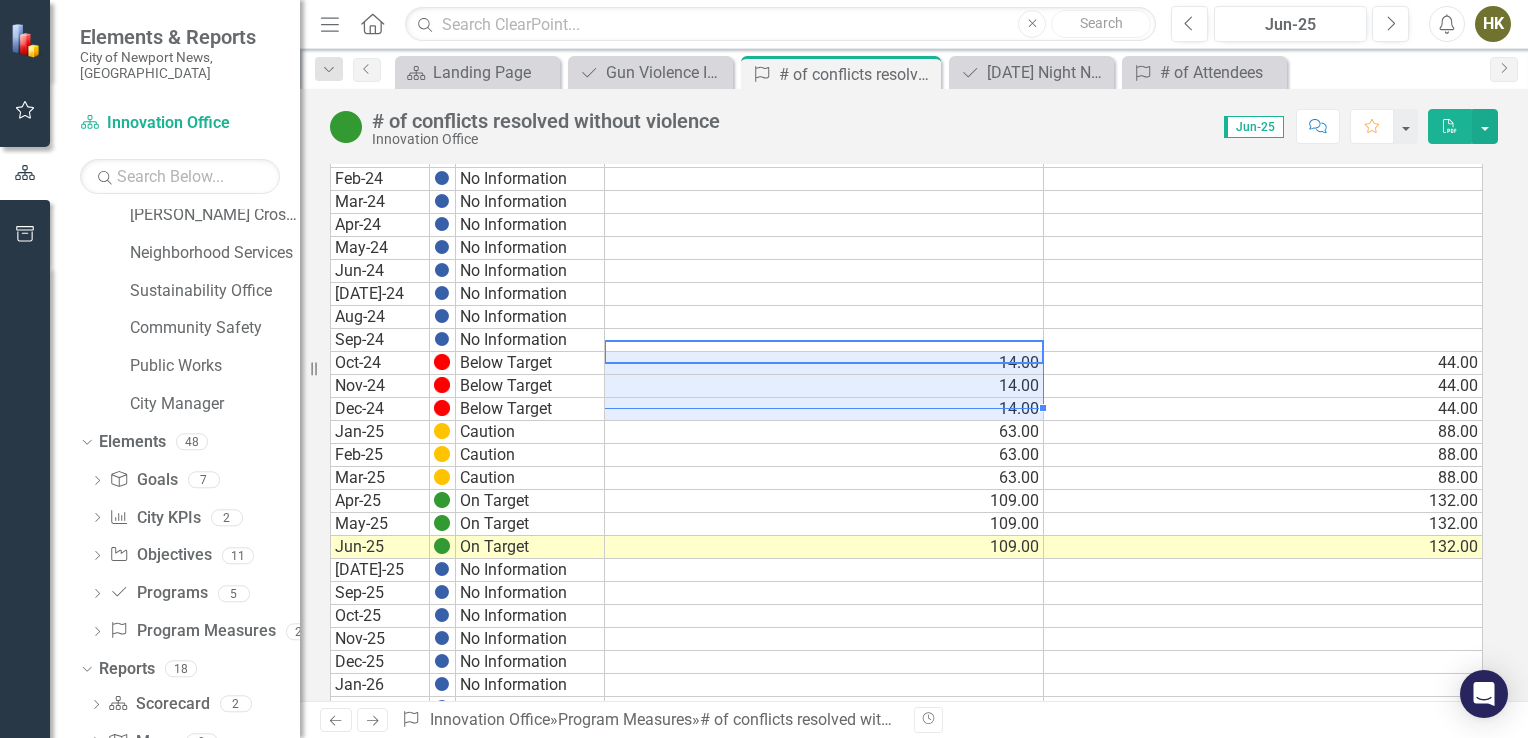 scroll, scrollTop: 1212, scrollLeft: 0, axis: vertical 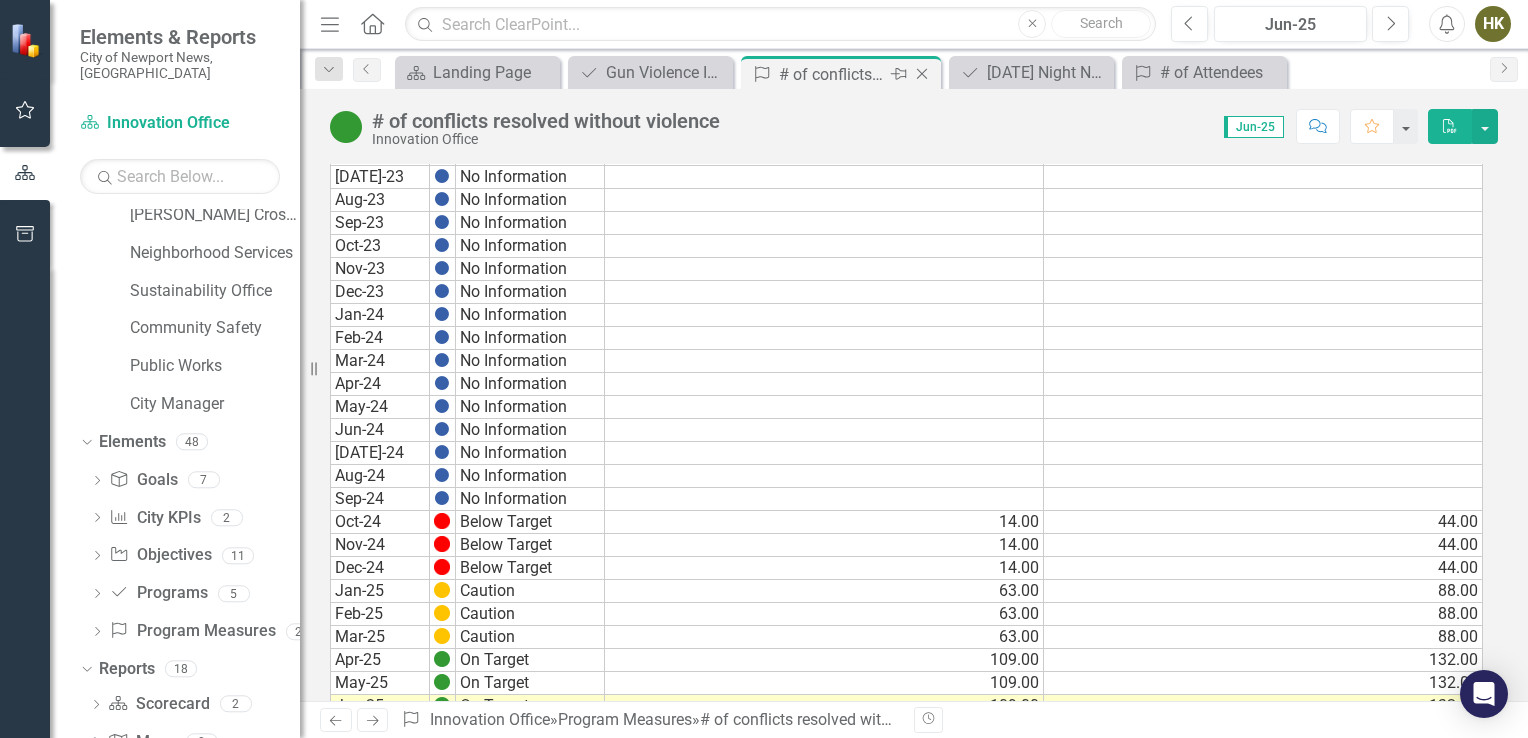 click 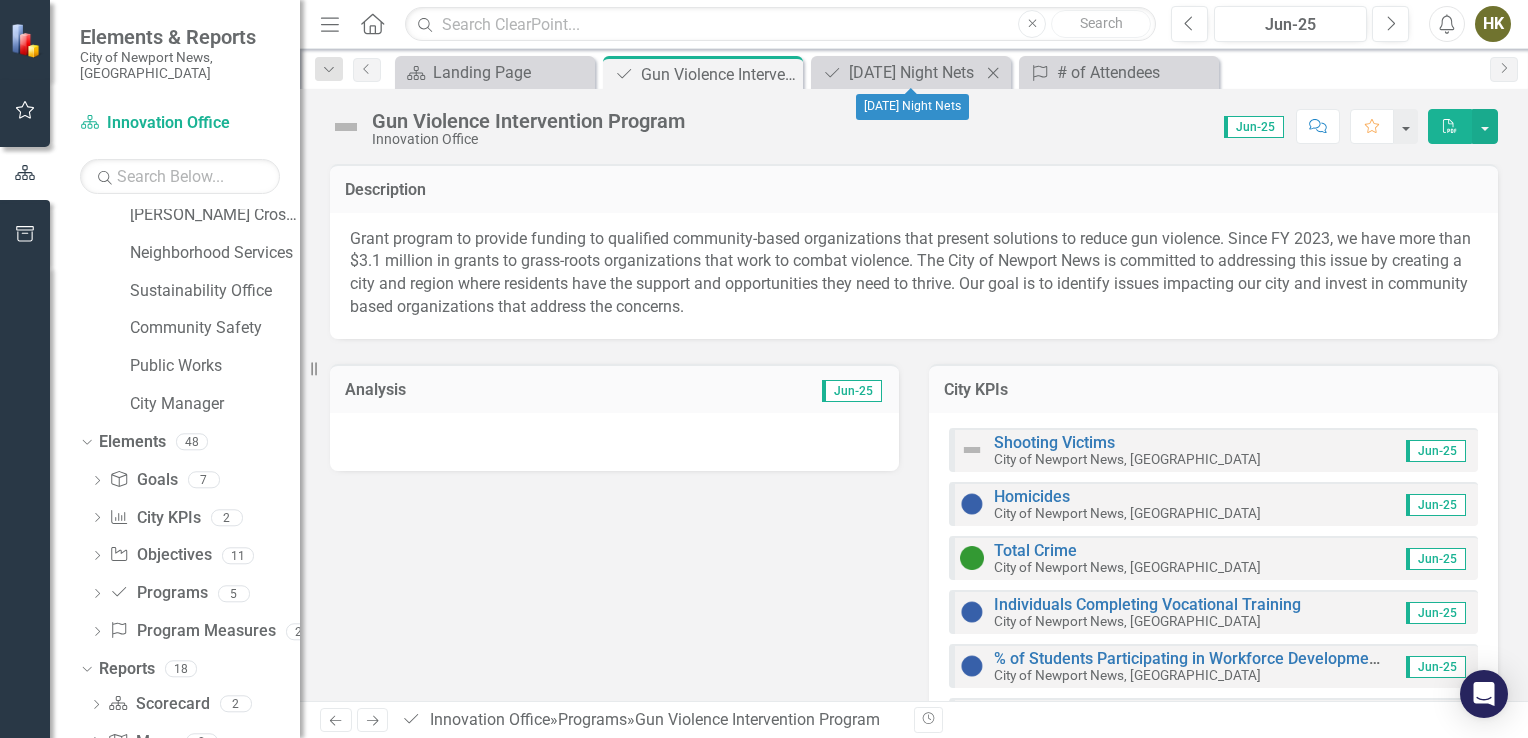 click on "Close" 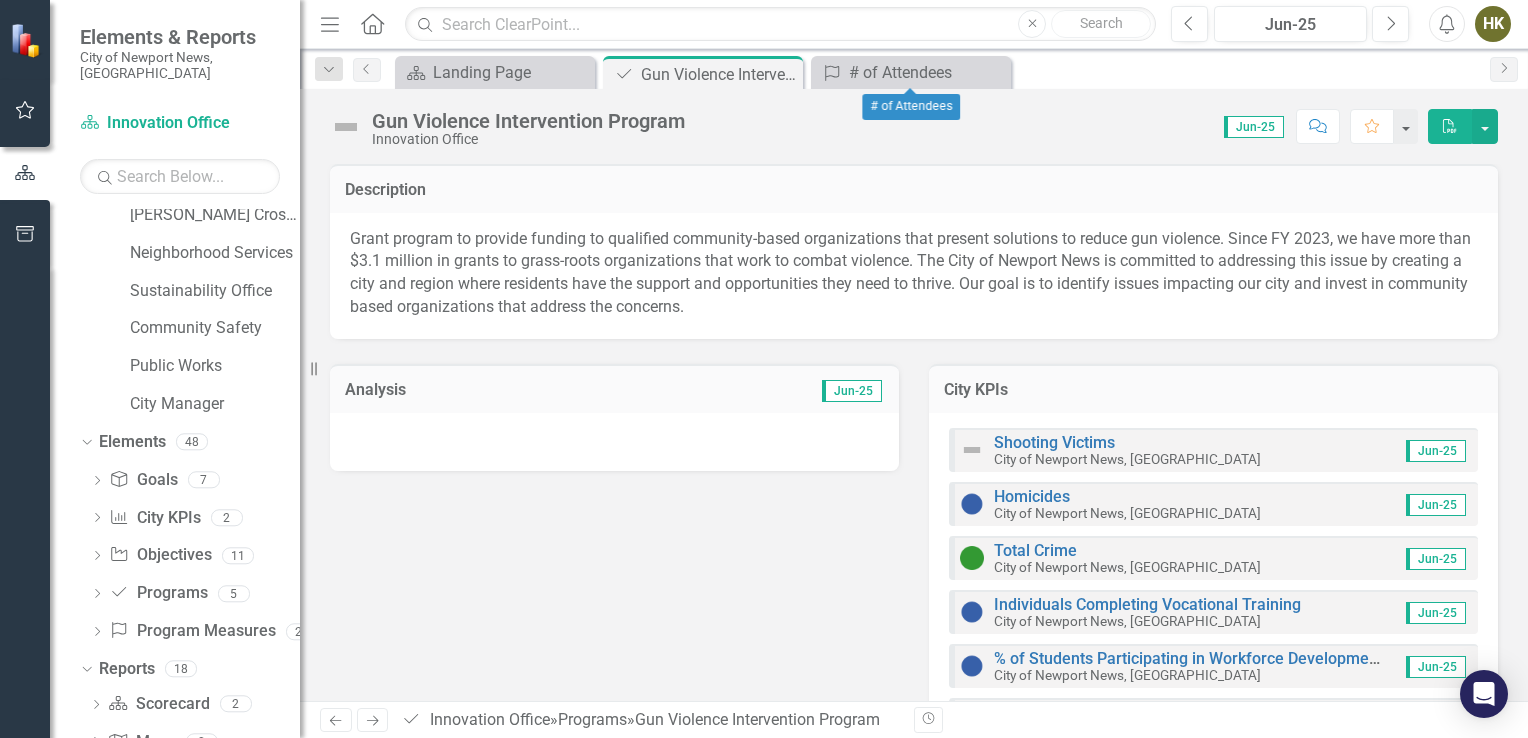 click on "Close" 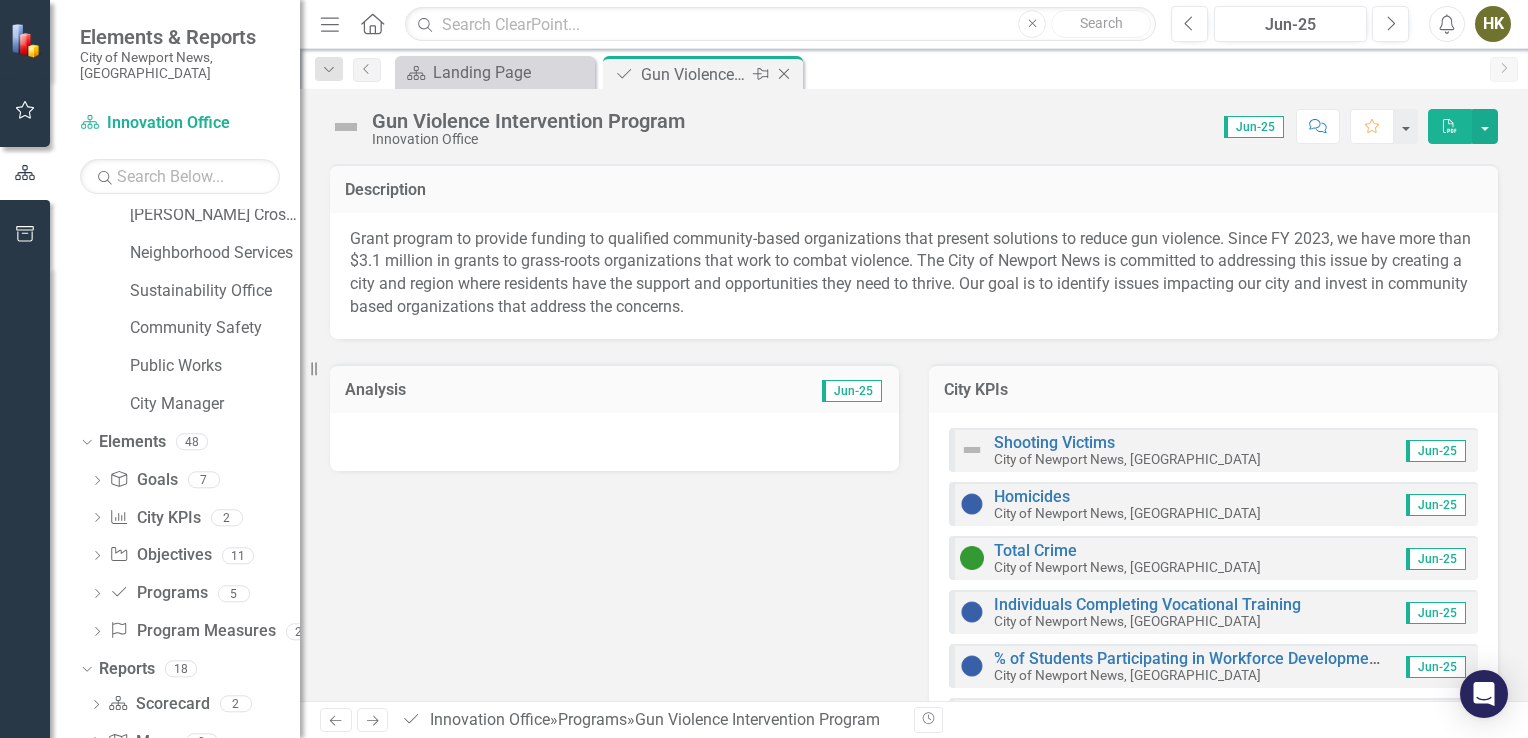 click on "Close" at bounding box center [785, 74] 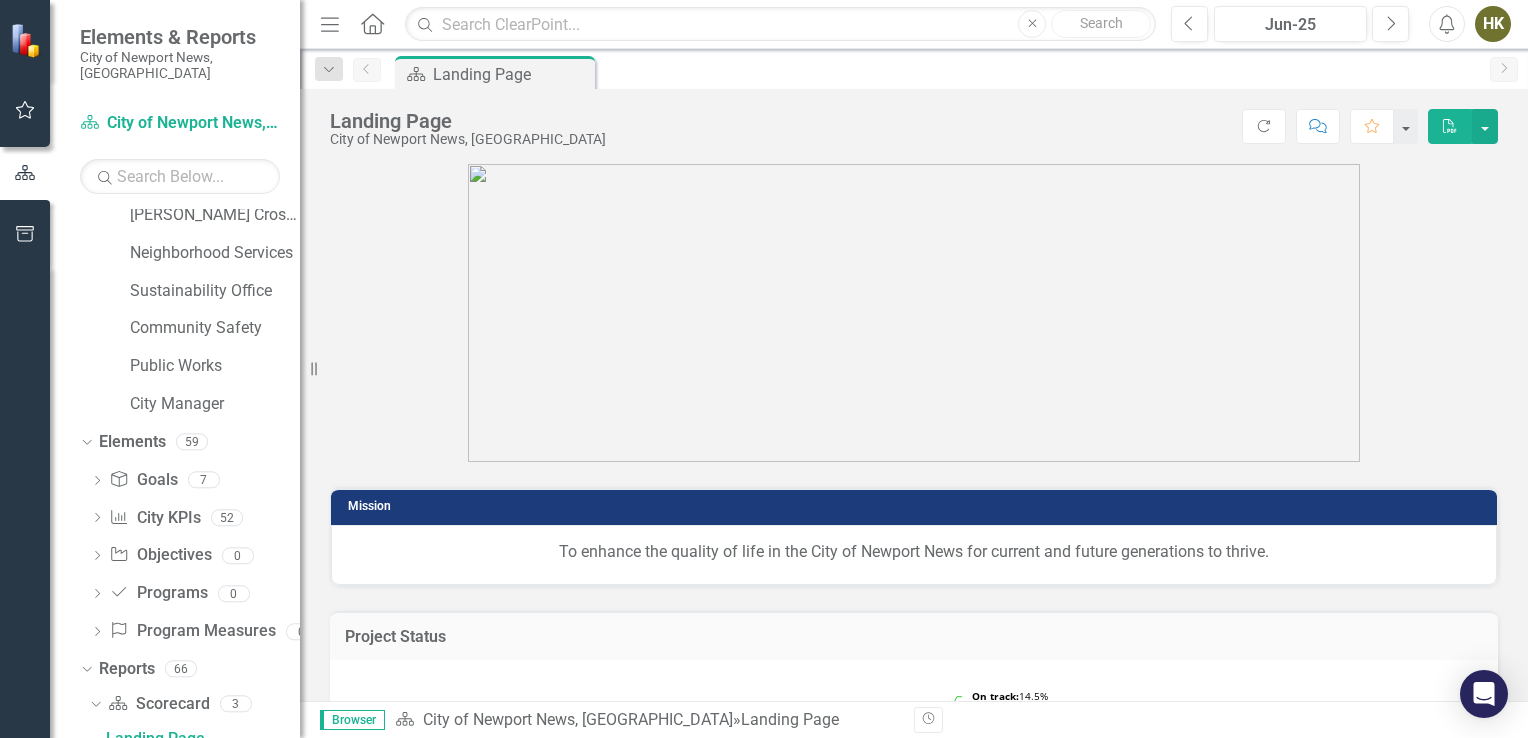 scroll, scrollTop: 0, scrollLeft: 0, axis: both 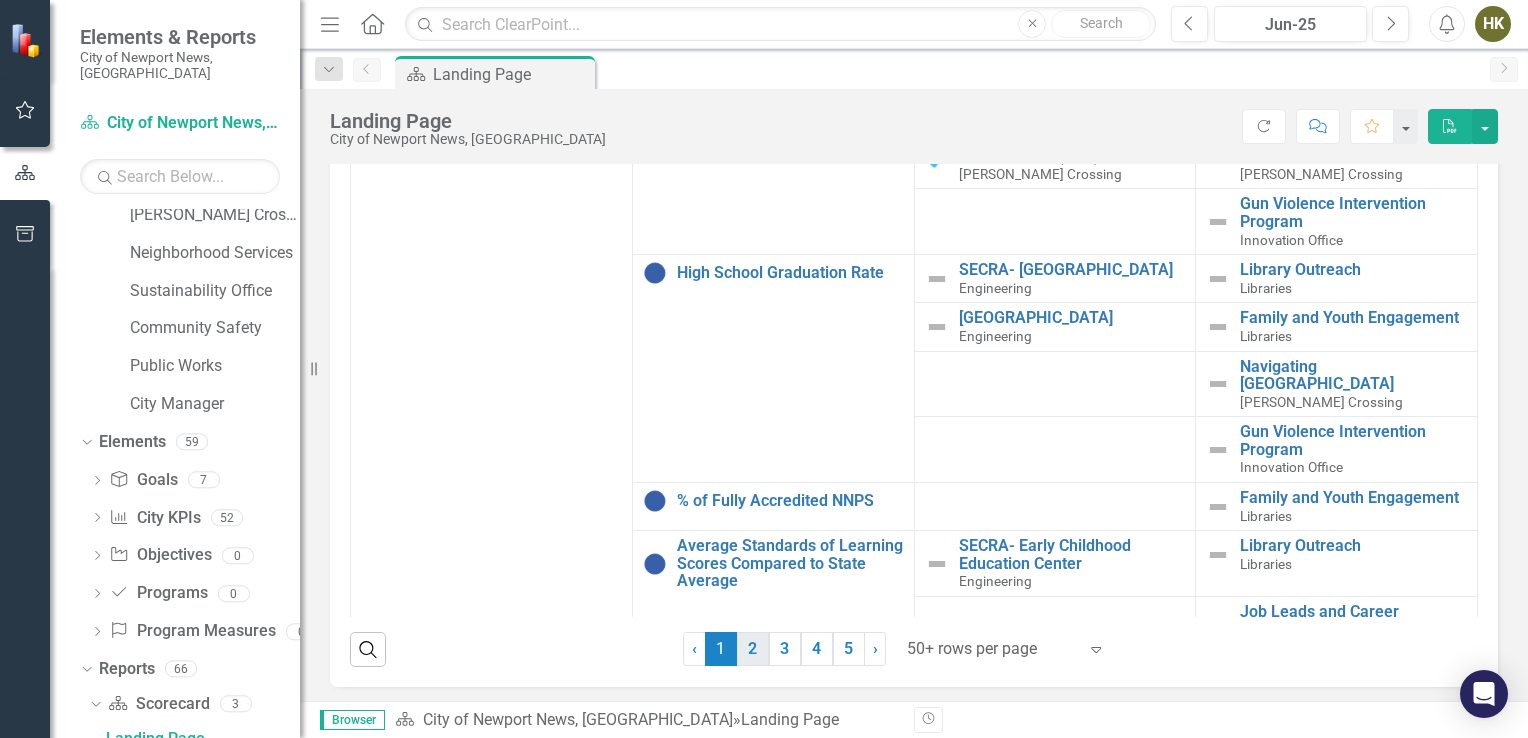 click on "2" at bounding box center [753, 649] 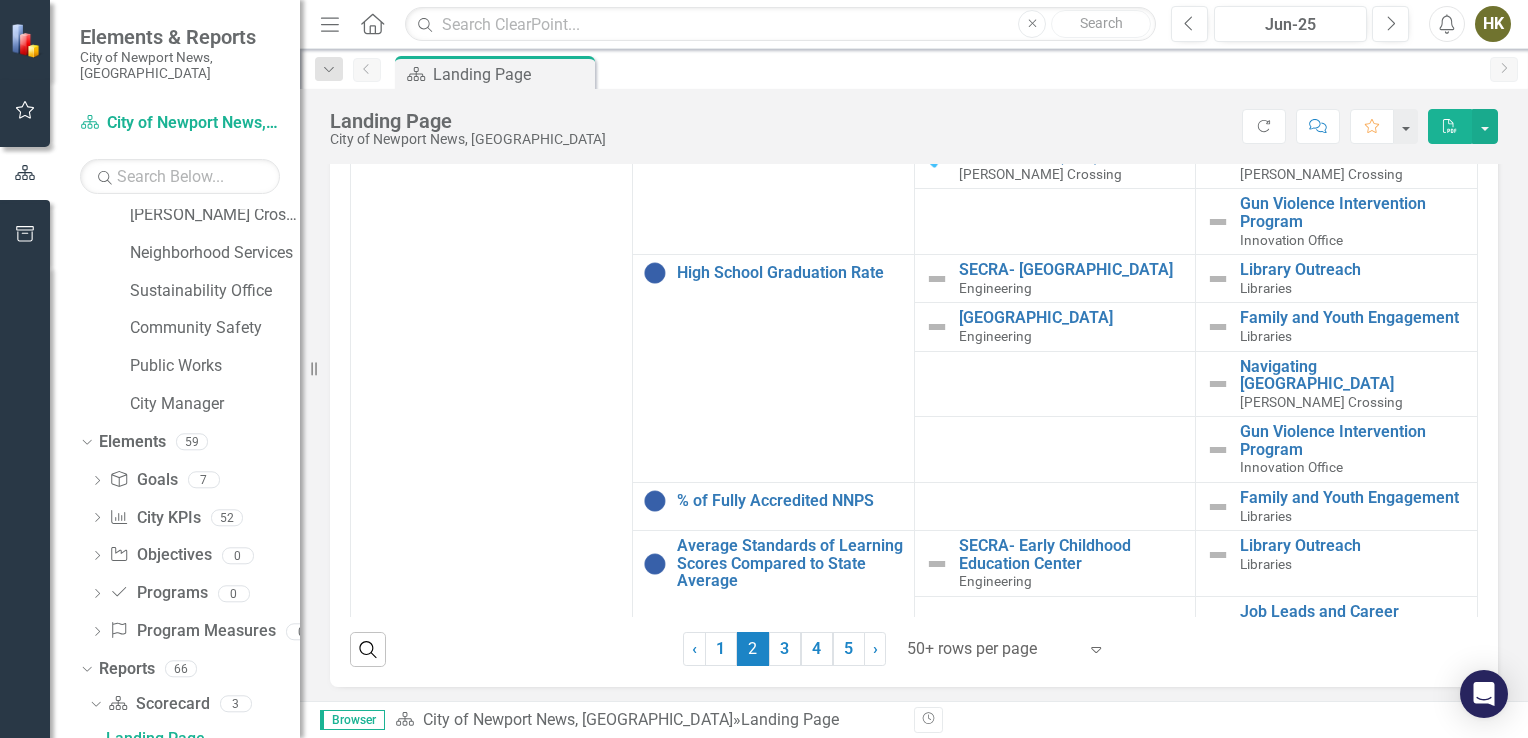 scroll, scrollTop: 0, scrollLeft: 0, axis: both 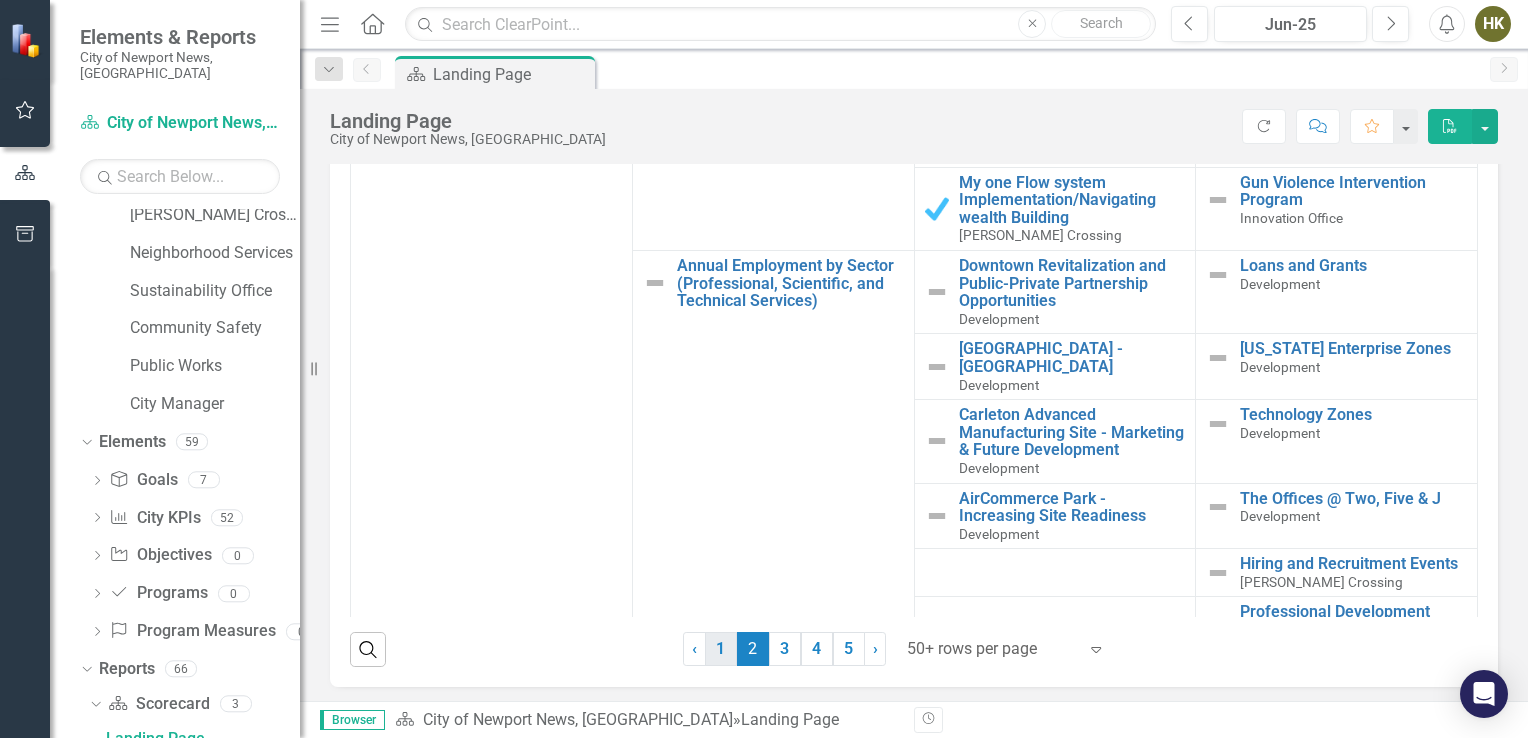 click on "1" at bounding box center (721, 649) 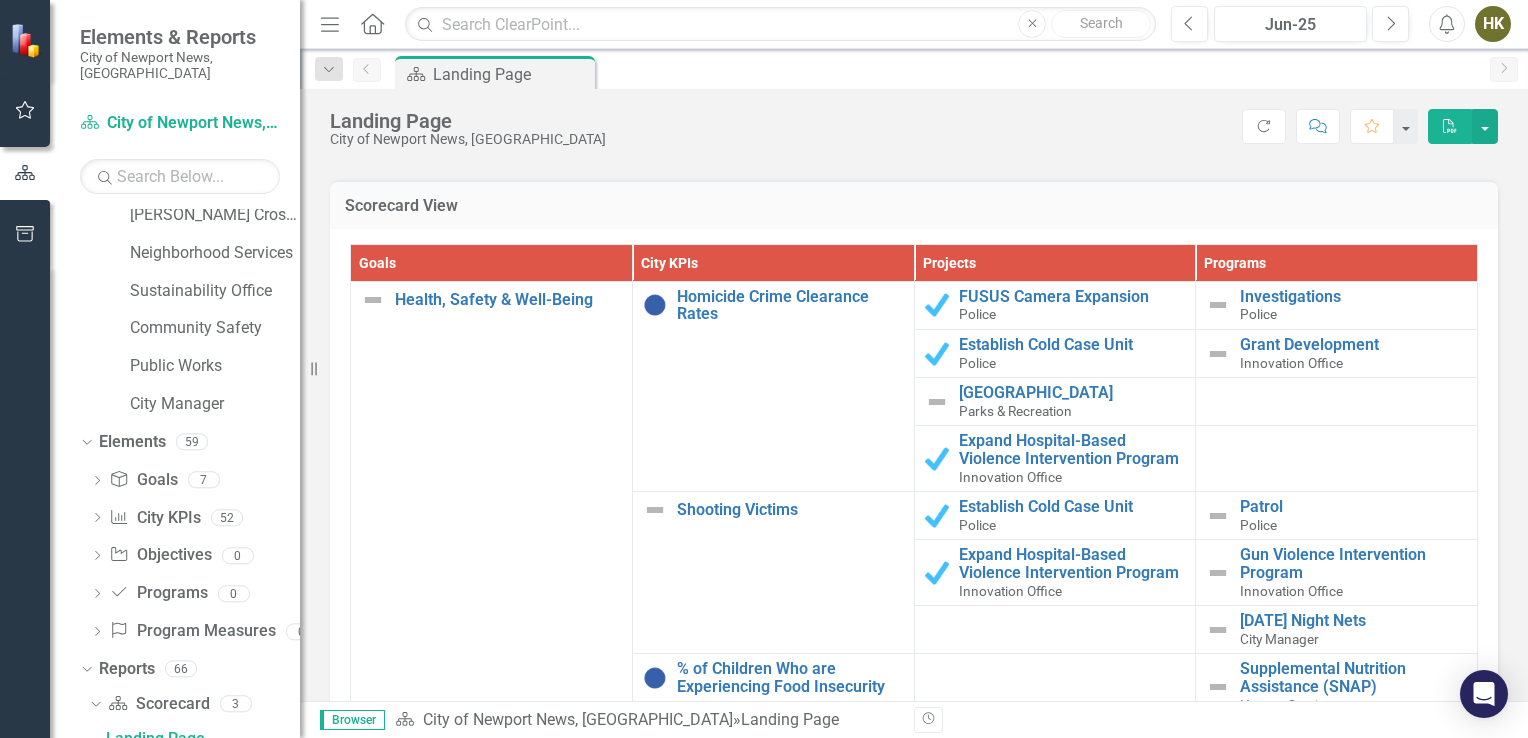 scroll, scrollTop: 1882, scrollLeft: 0, axis: vertical 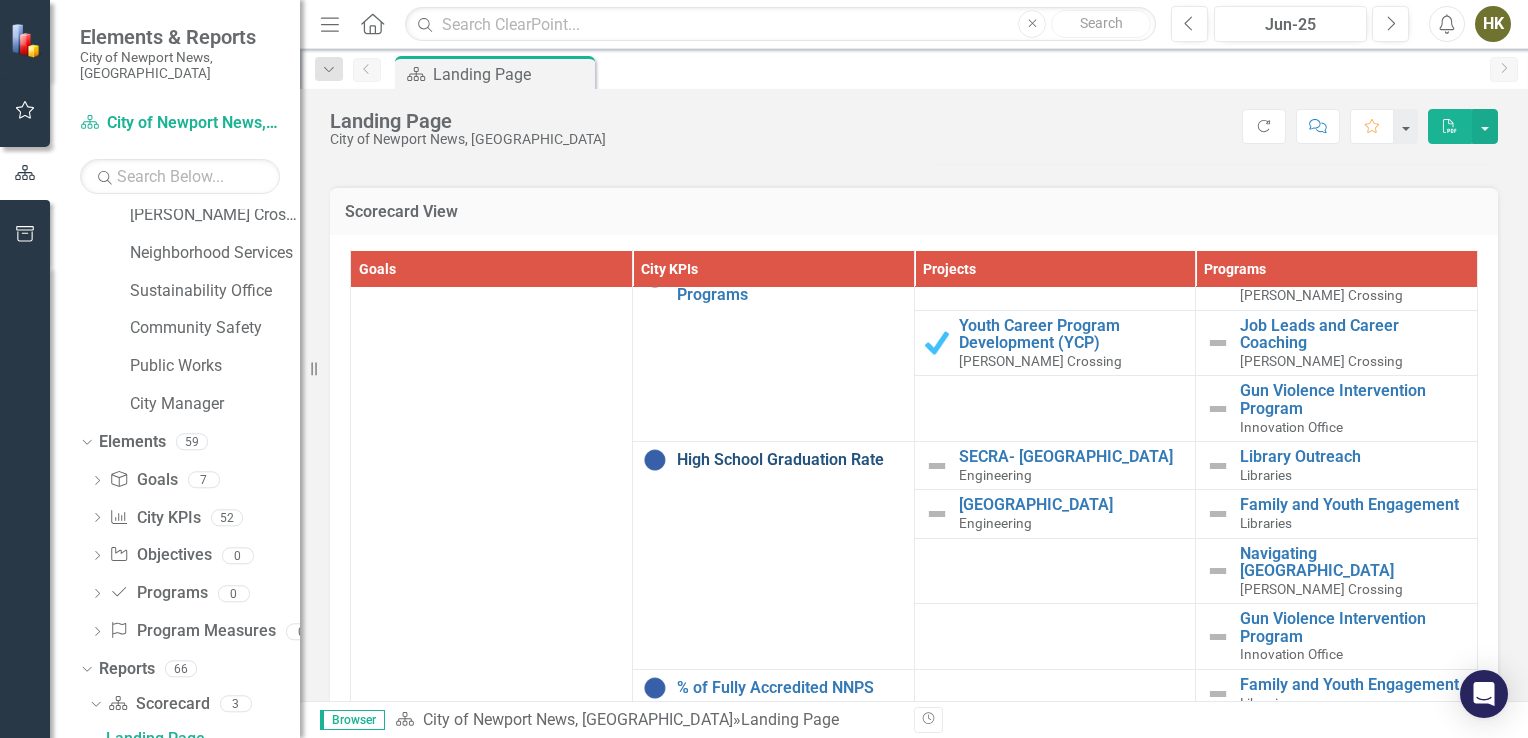 click on "High School Graduation Rate" at bounding box center [790, 460] 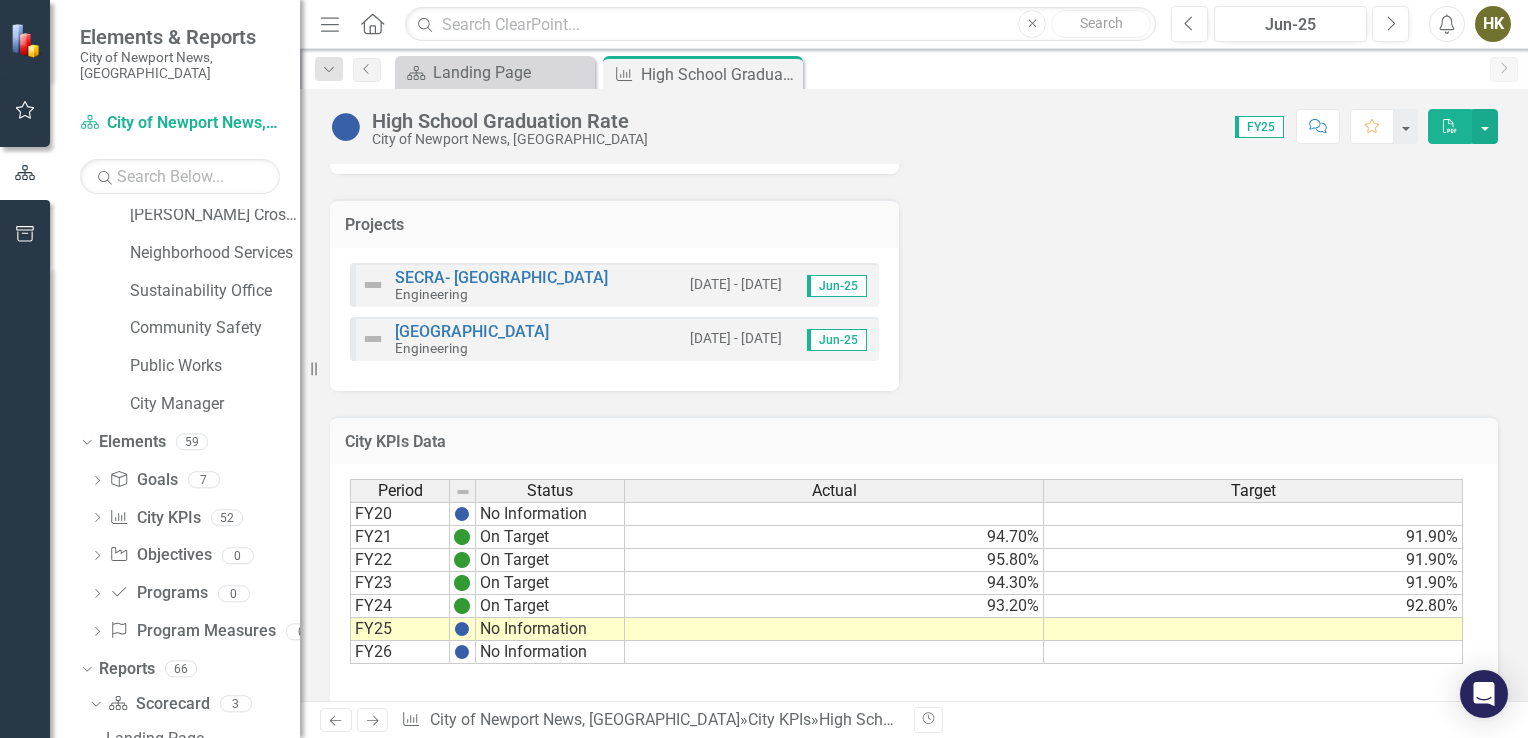 scroll, scrollTop: 678, scrollLeft: 0, axis: vertical 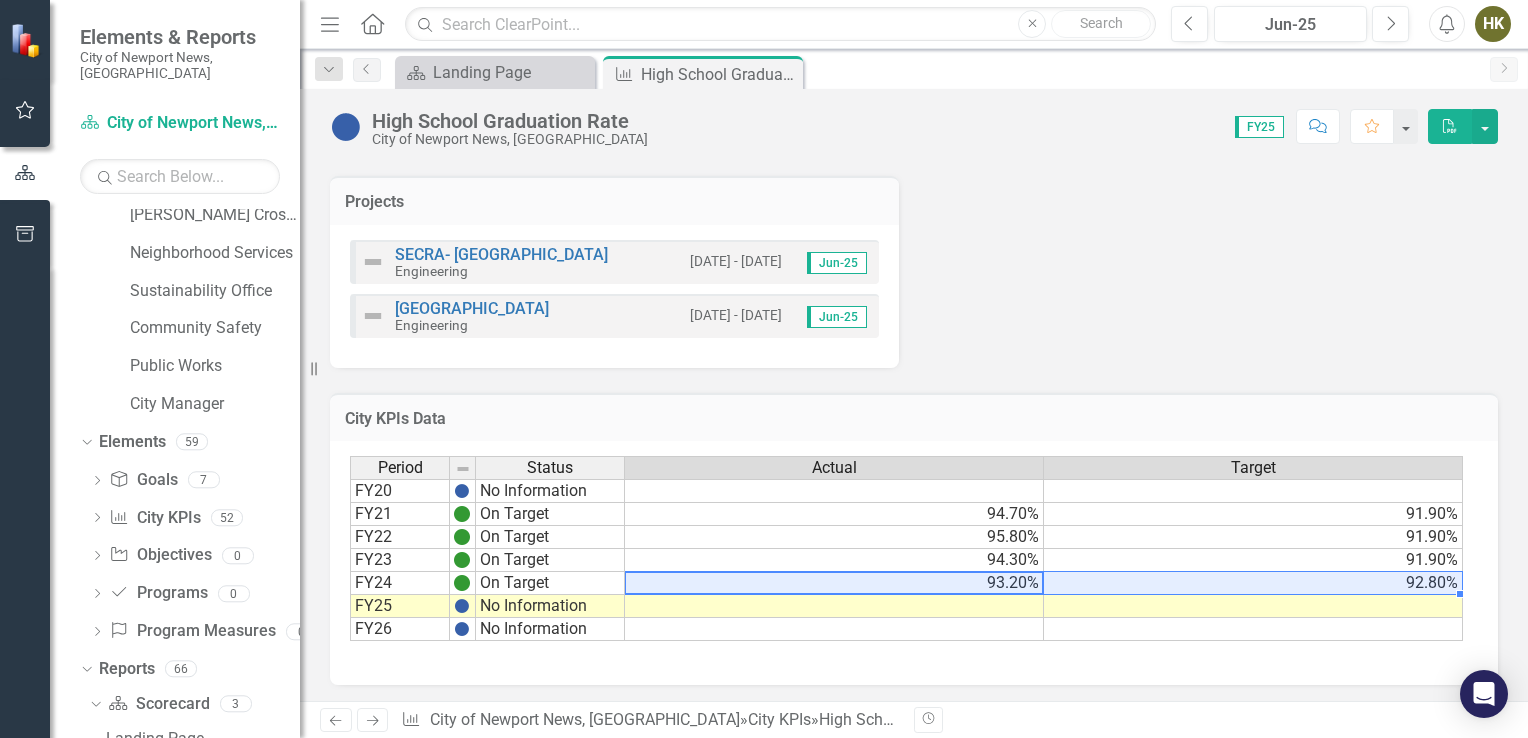 drag, startPoint x: 1018, startPoint y: 578, endPoint x: 1078, endPoint y: 574, distance: 60.133186 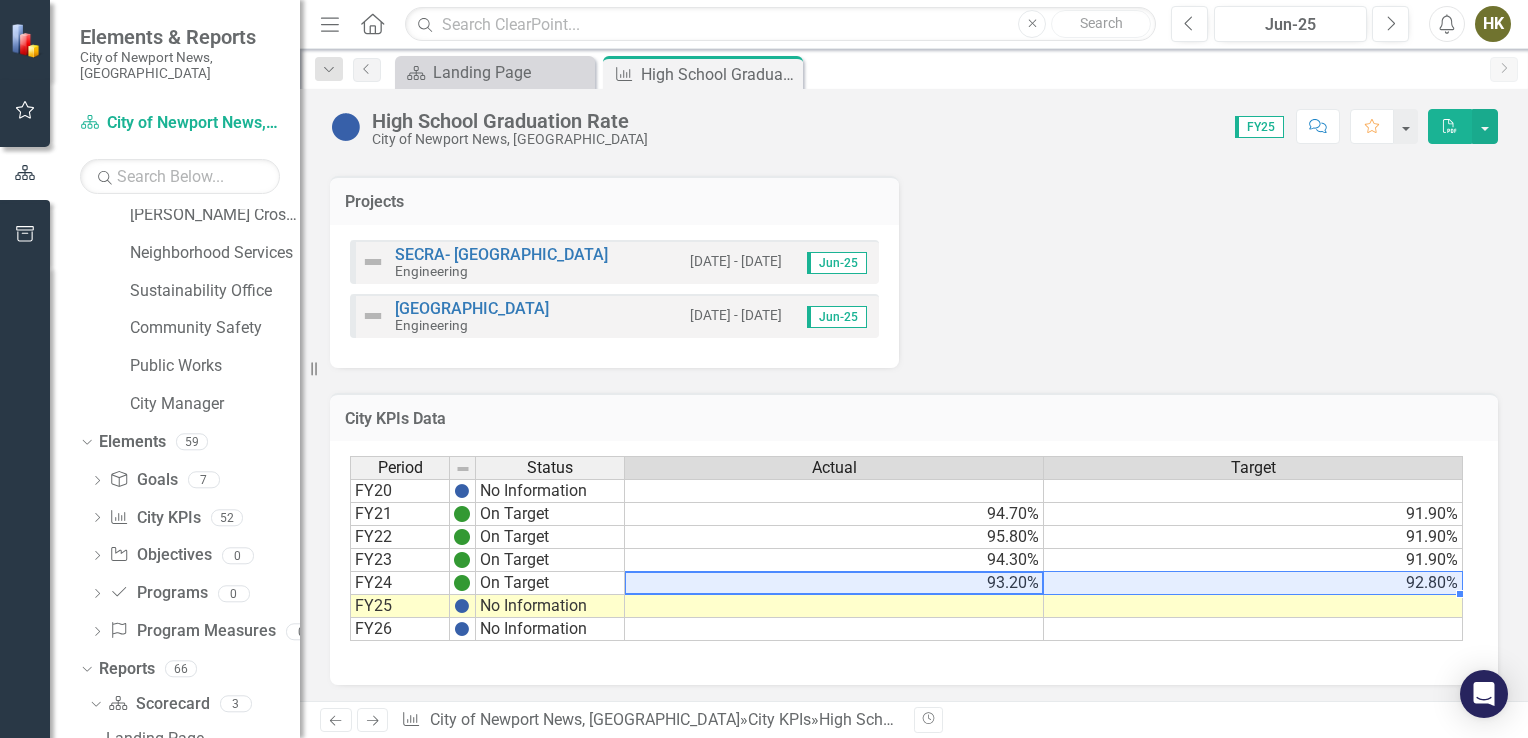 click on "FY24 On Target 93.20% 92.80%" at bounding box center (906, 583) 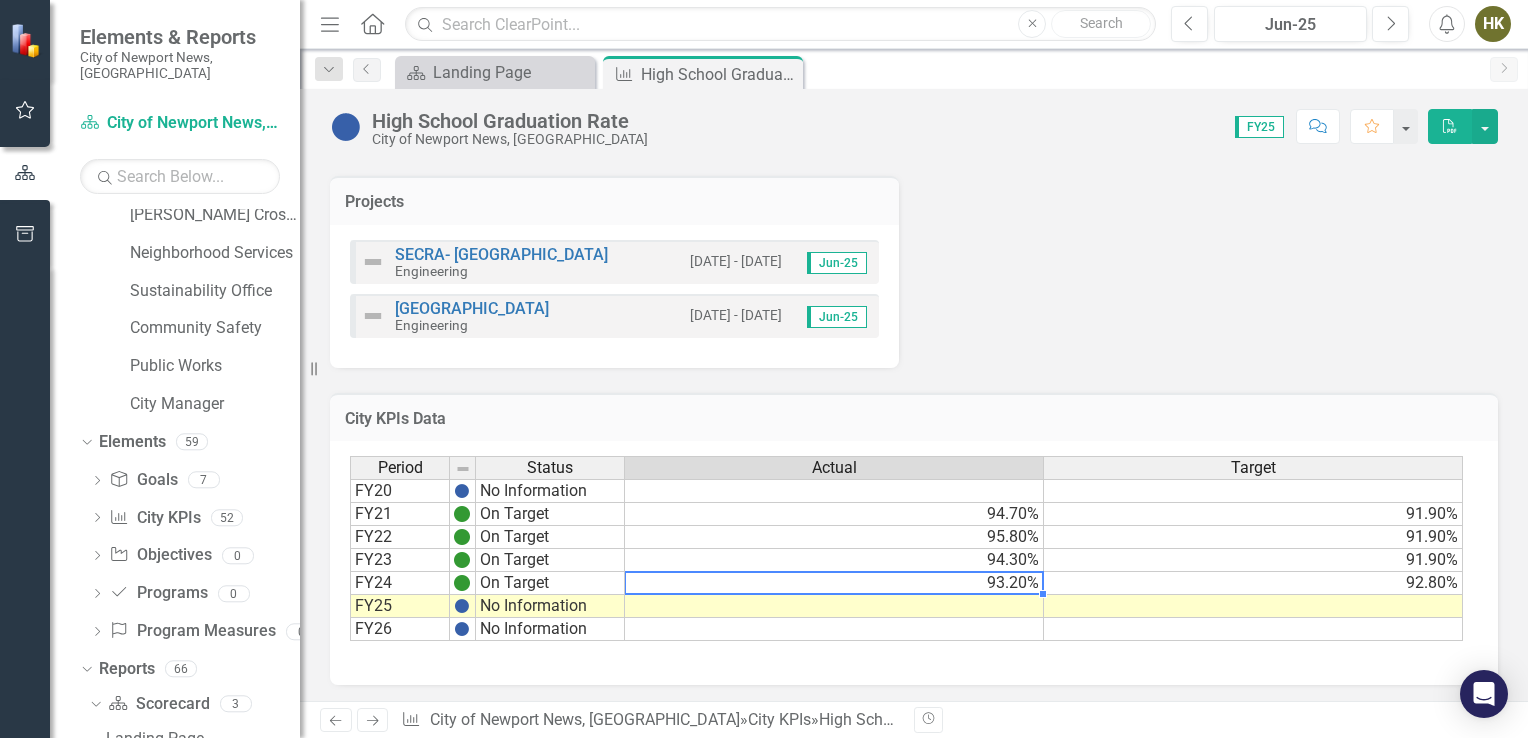 click on "93.20%" at bounding box center [834, 583] 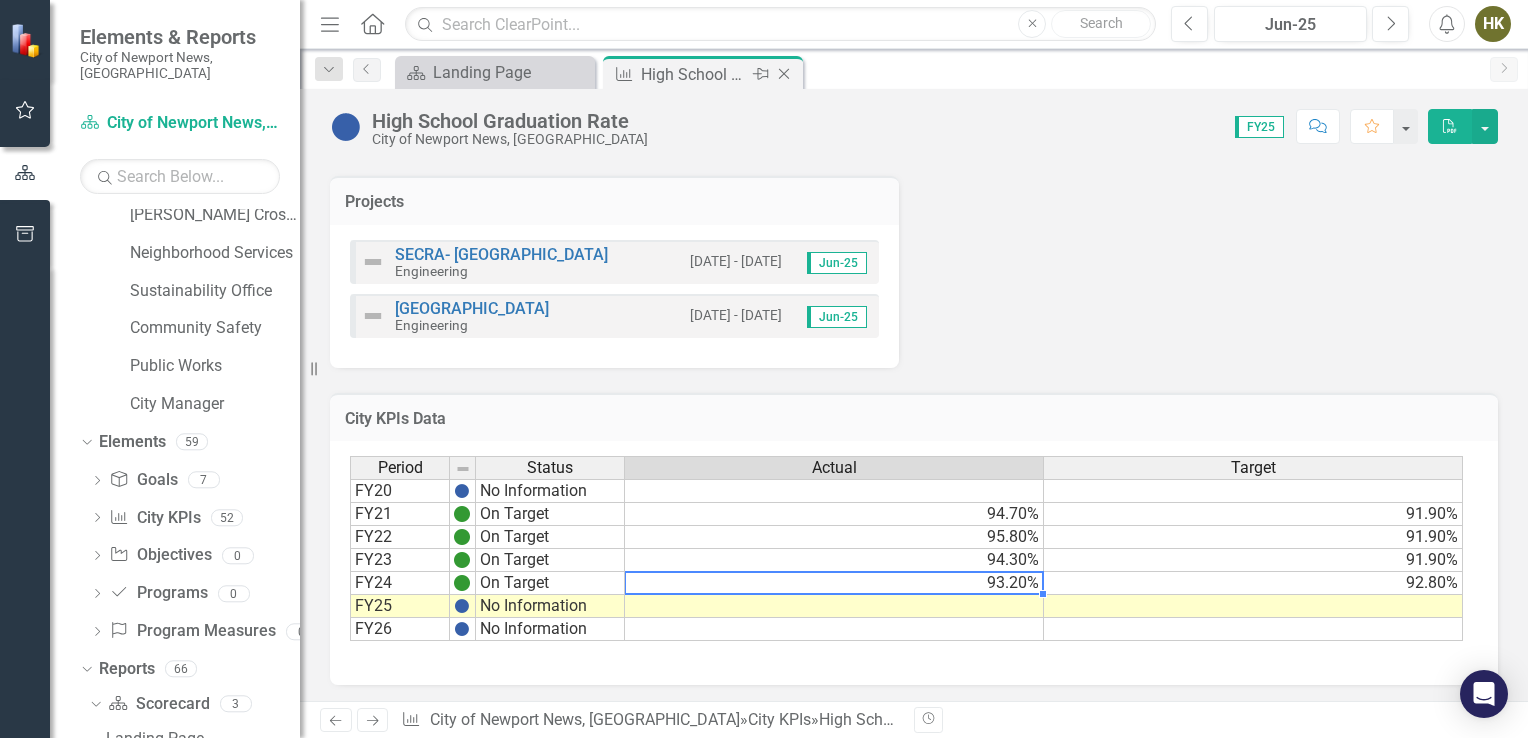 click on "Close" 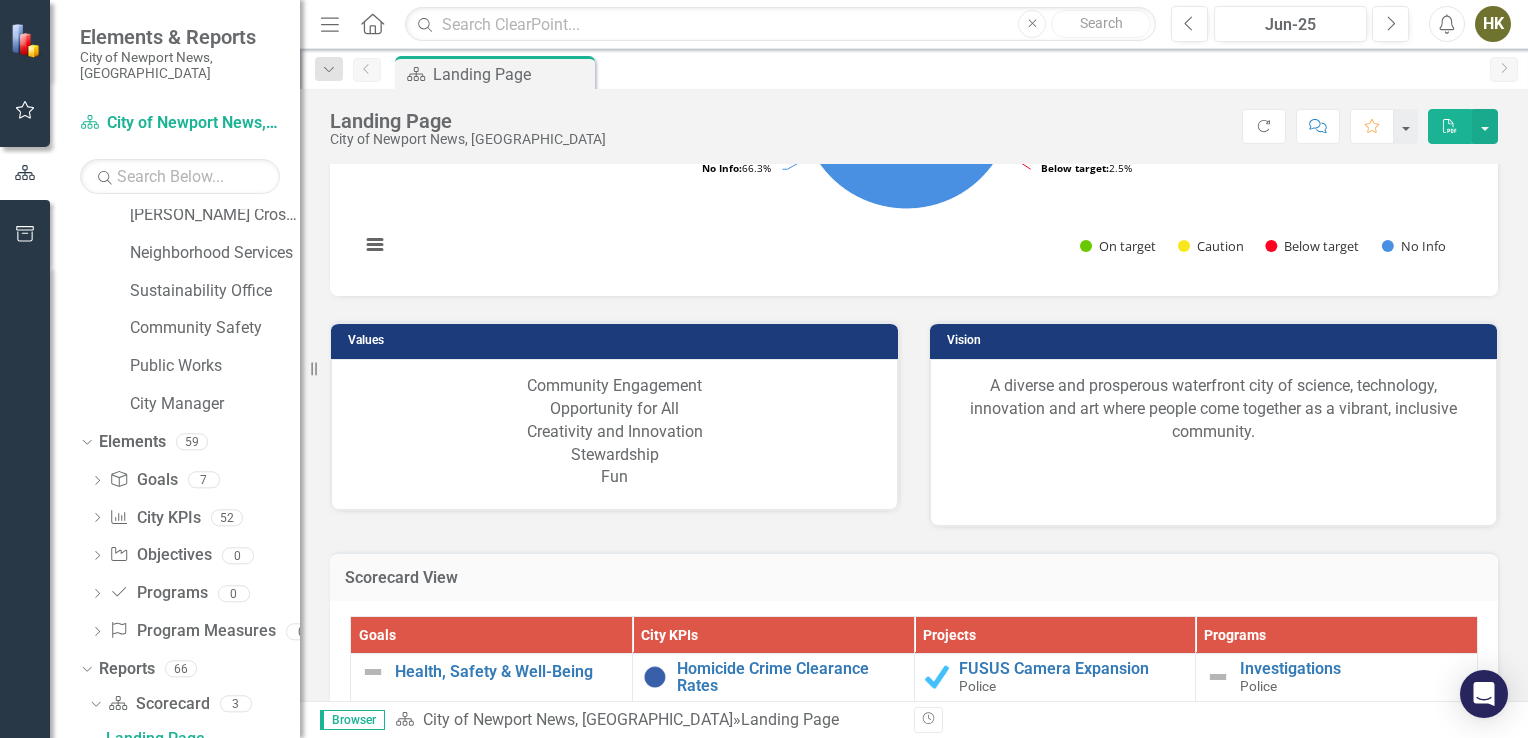 scroll, scrollTop: 2068, scrollLeft: 0, axis: vertical 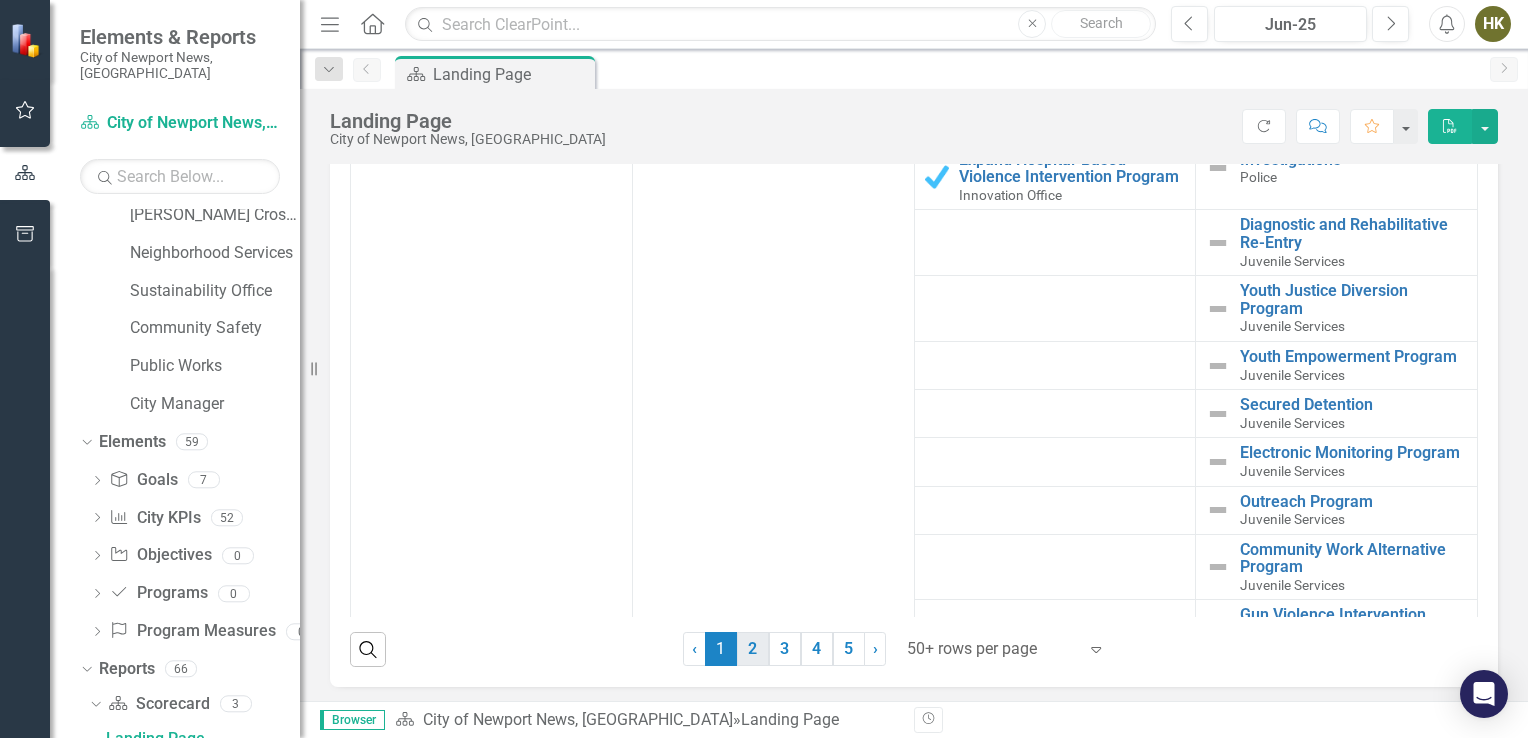 click on "2" at bounding box center (753, 649) 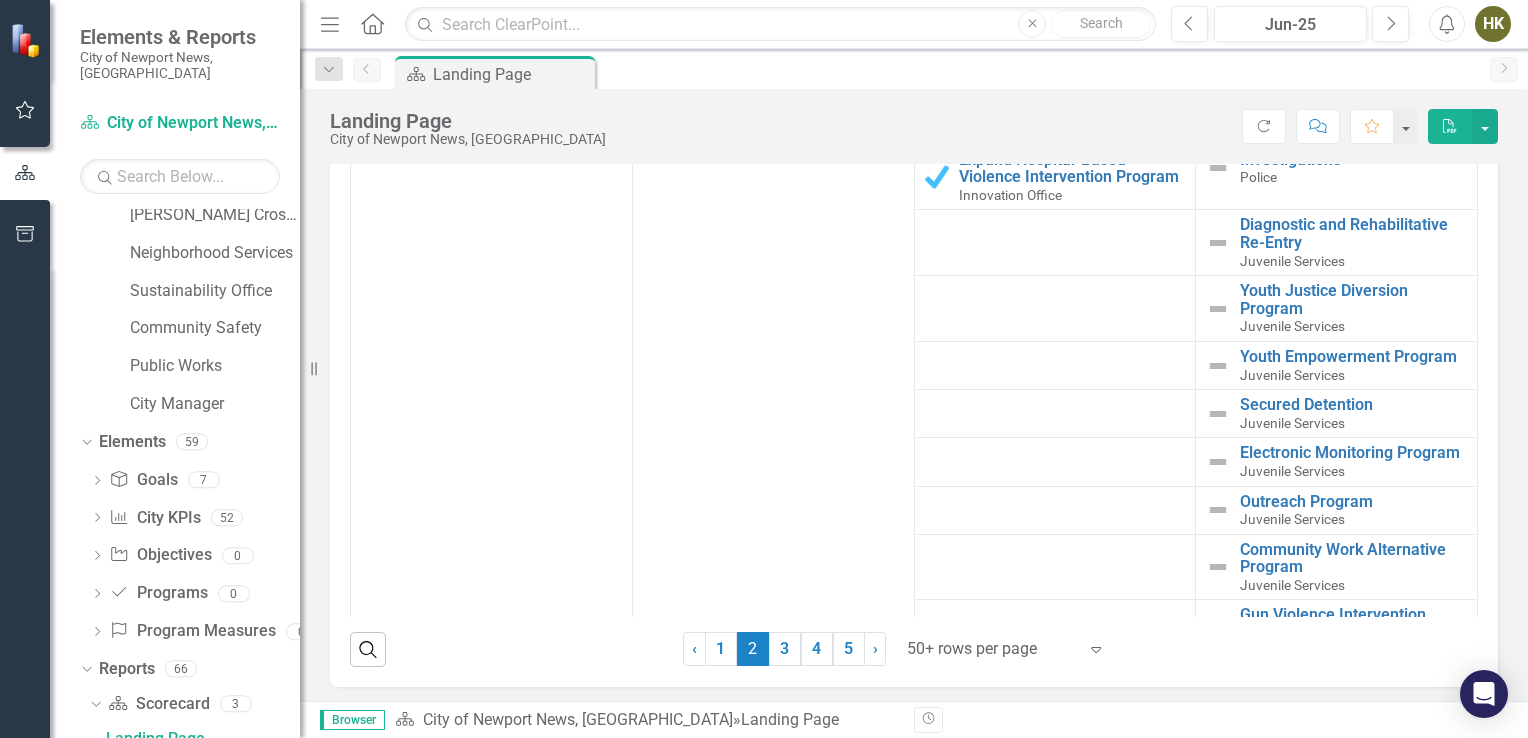 scroll, scrollTop: 0, scrollLeft: 0, axis: both 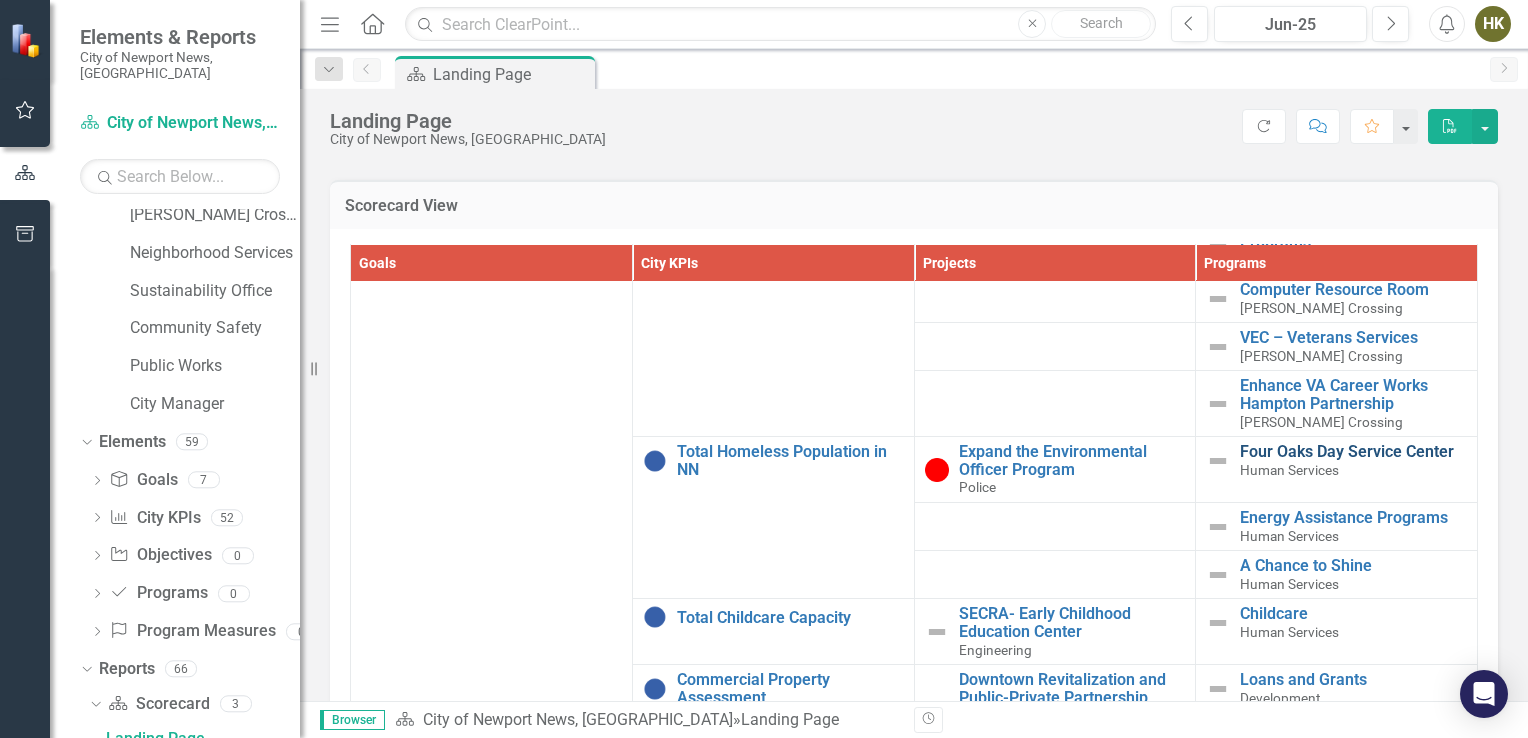 click on "Four Oaks Day Service Center" at bounding box center (1353, 452) 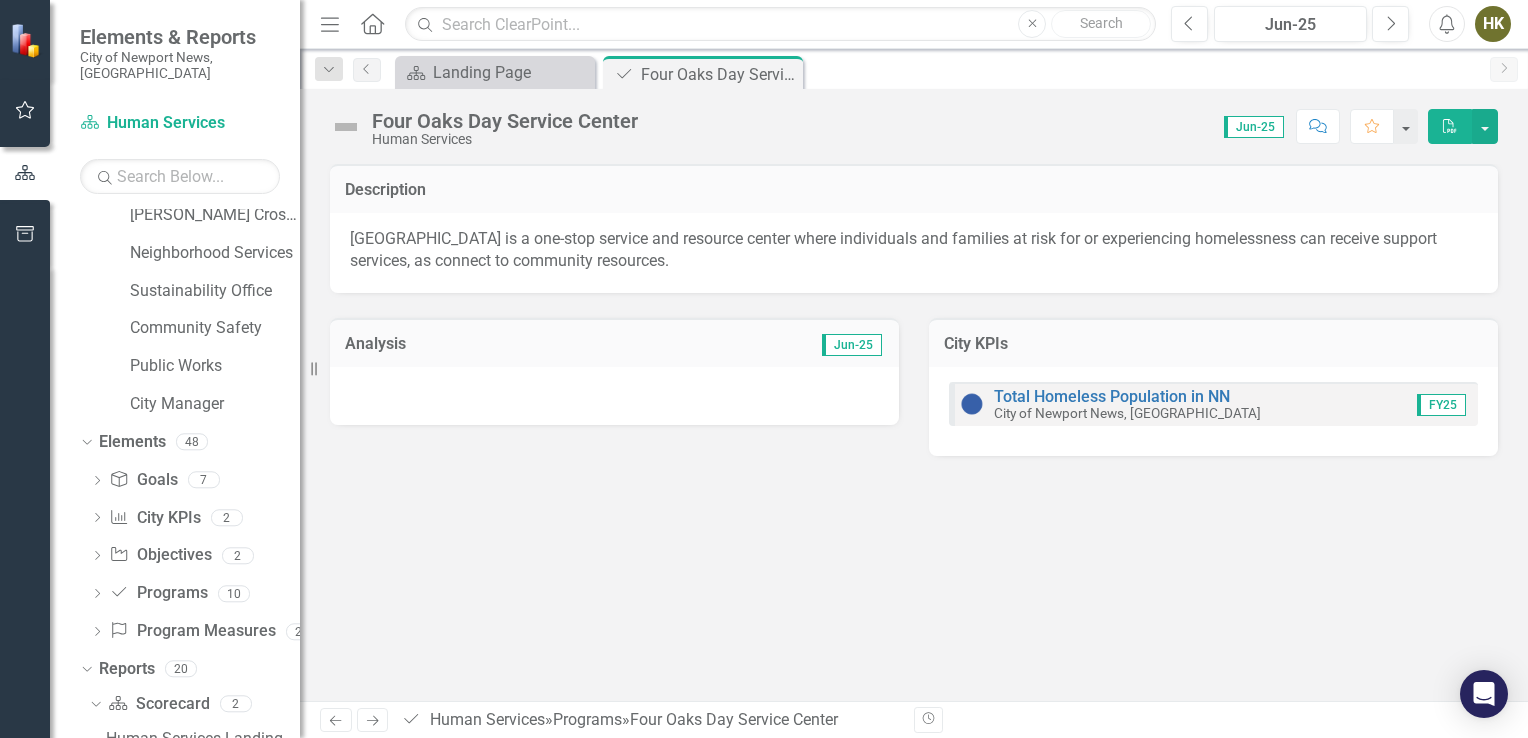 drag, startPoint x: 505, startPoint y: 243, endPoint x: 584, endPoint y: 257, distance: 80.23092 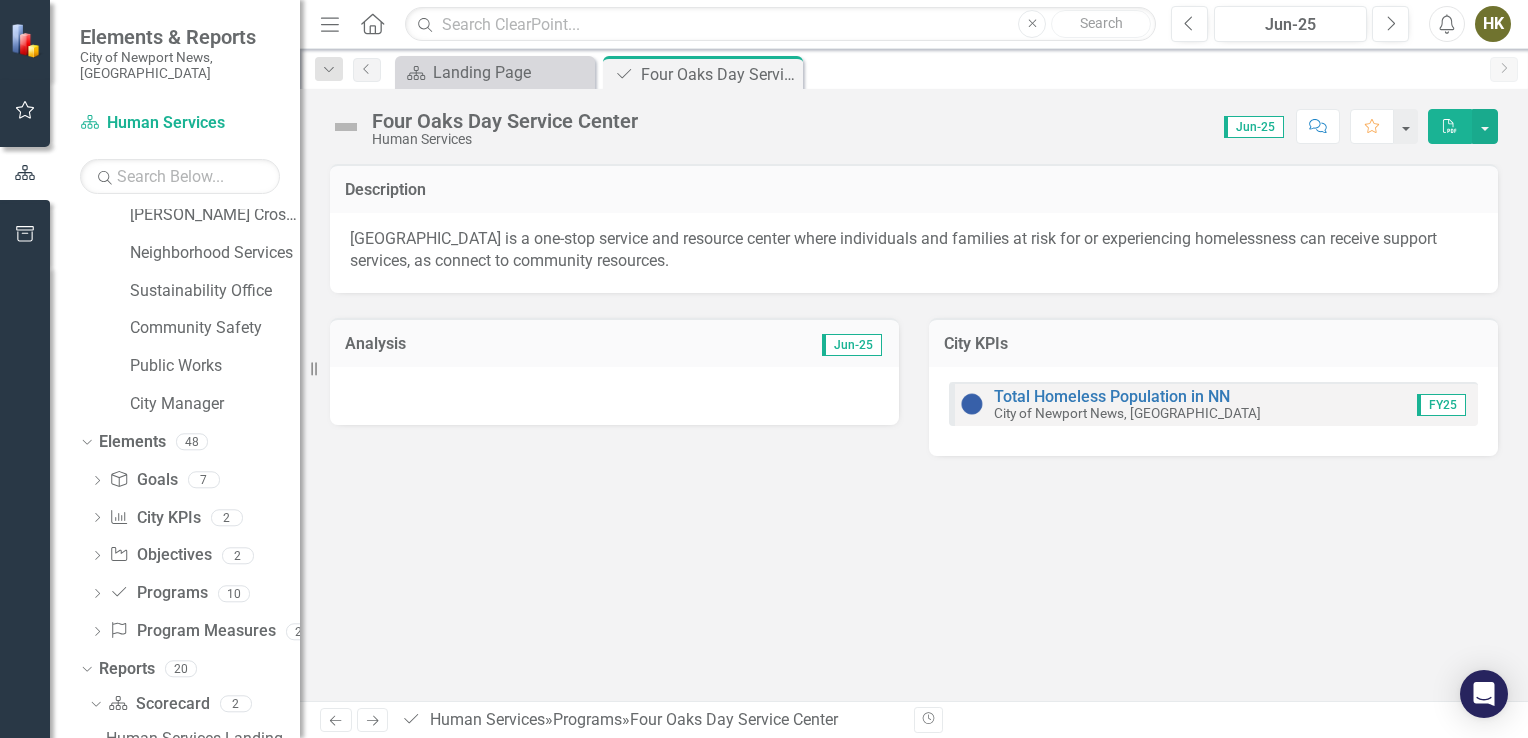 click on "[GEOGRAPHIC_DATA] is a one-stop service and resource center where individuals and families at risk for or experiencing homelessness can receive support services, as connect to community resources." at bounding box center (893, 250) 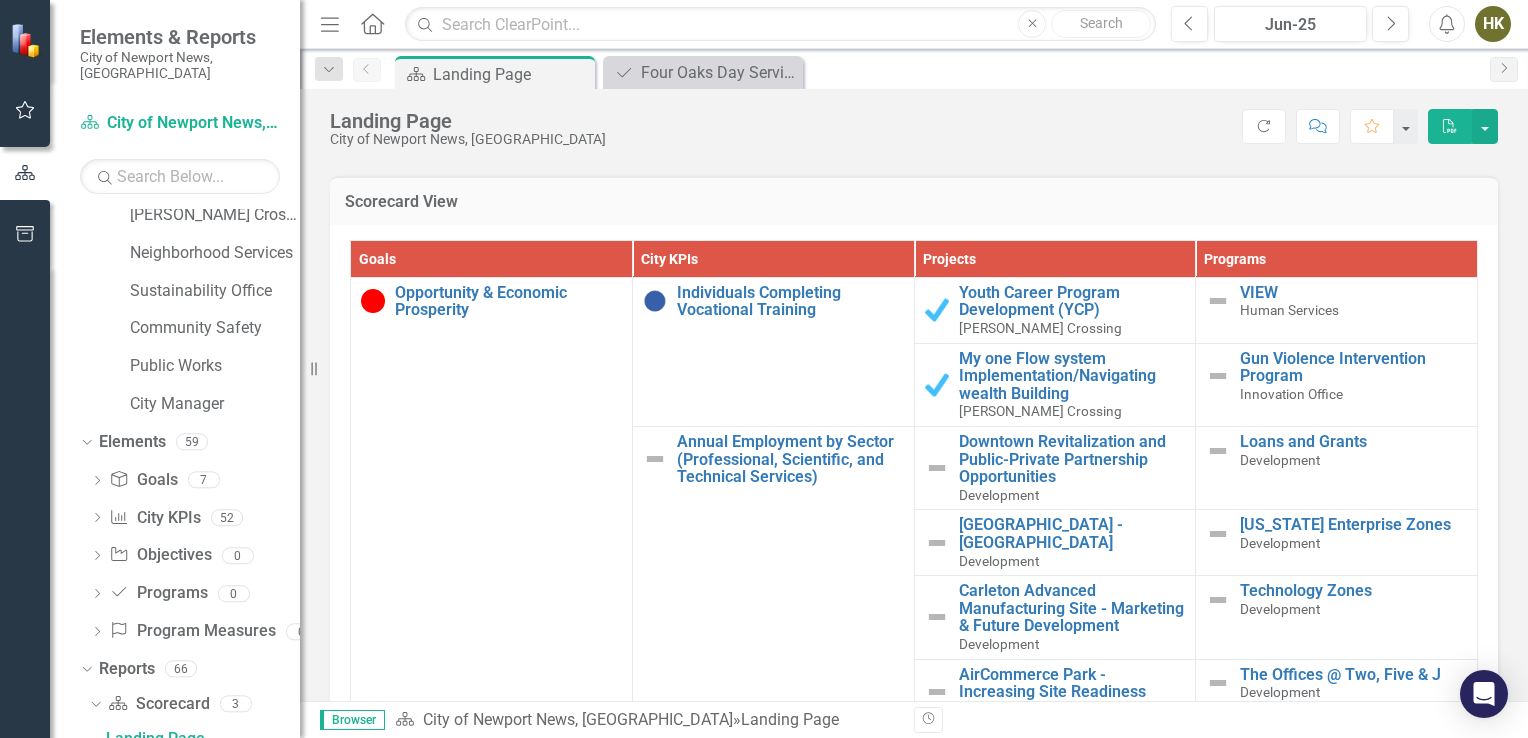 scroll, scrollTop: 1892, scrollLeft: 0, axis: vertical 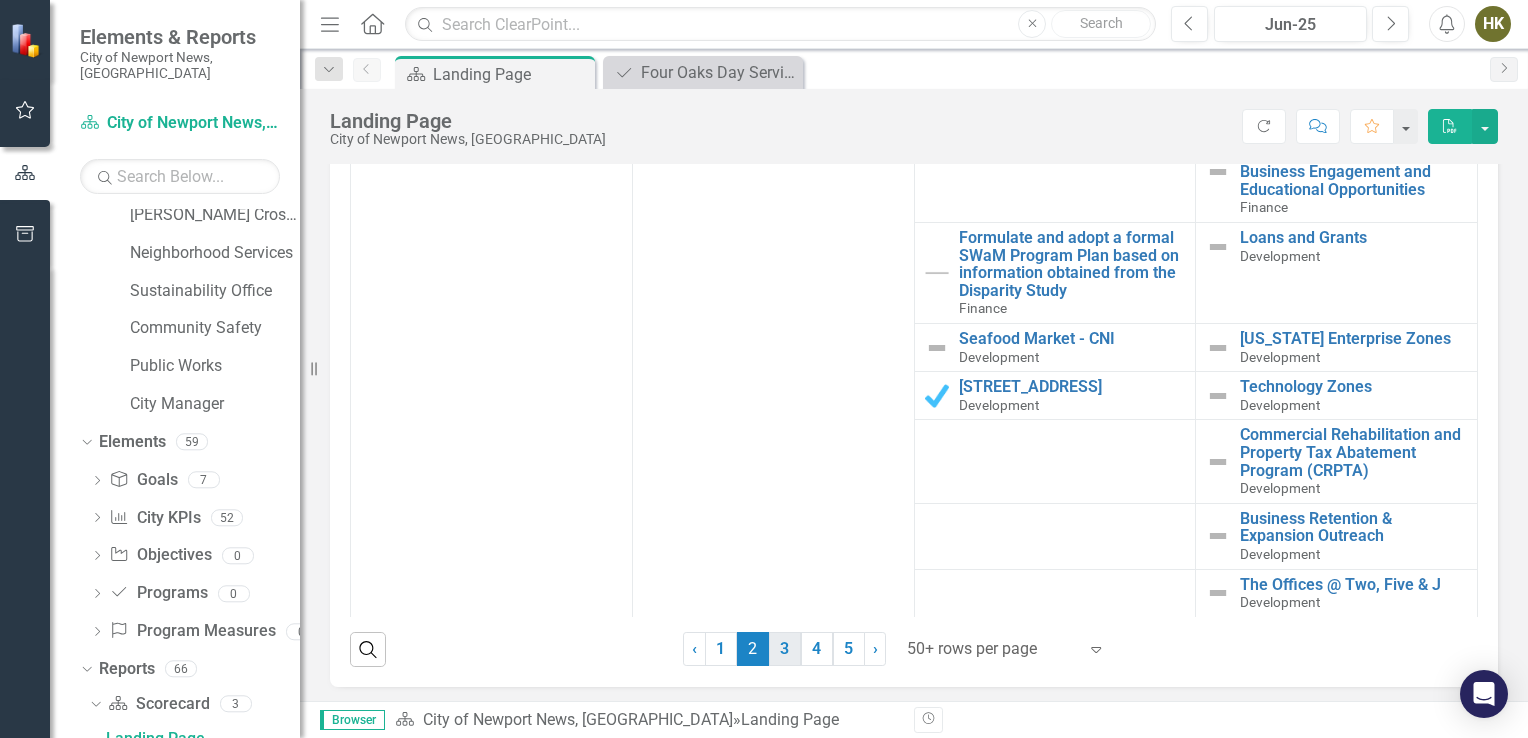 click on "3" at bounding box center (785, 649) 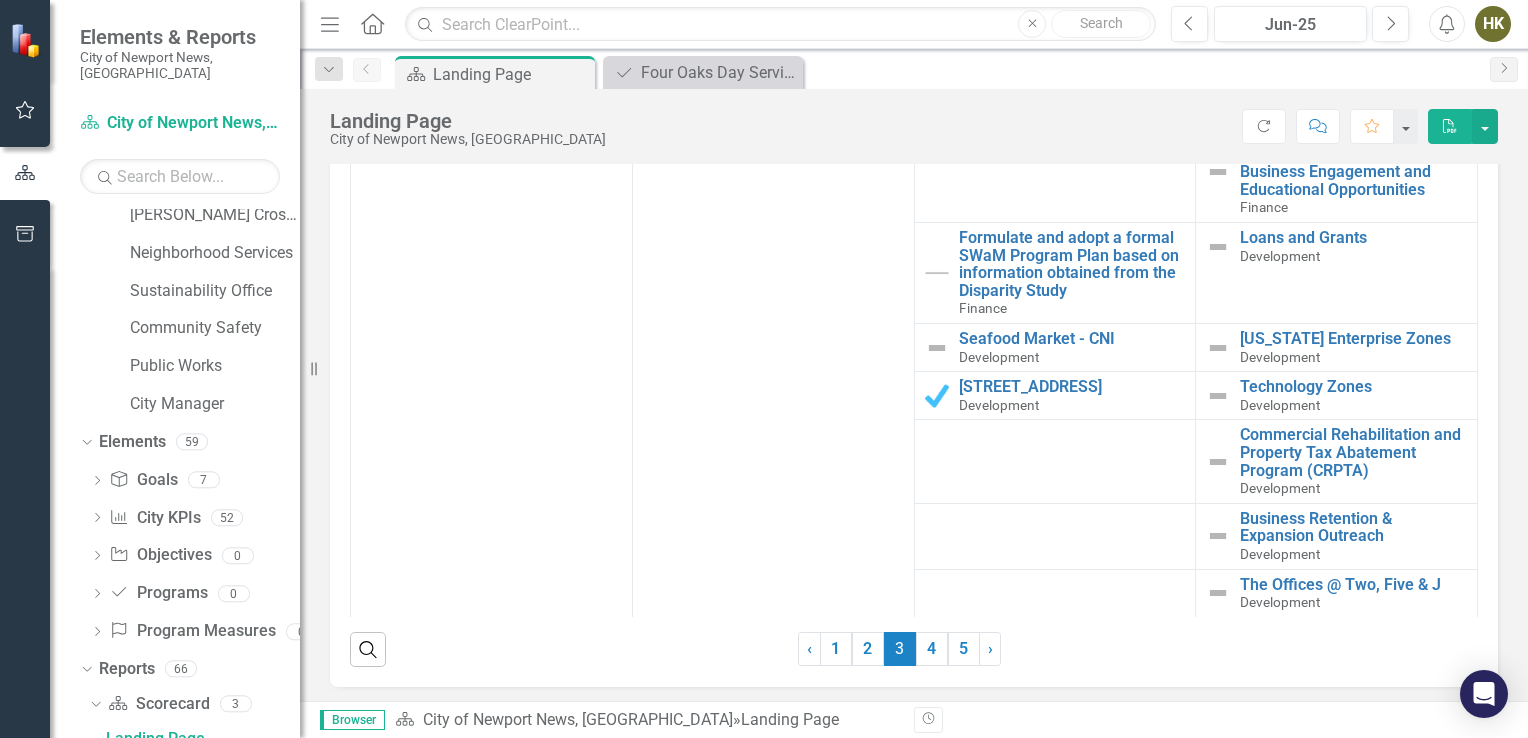 scroll, scrollTop: 0, scrollLeft: 0, axis: both 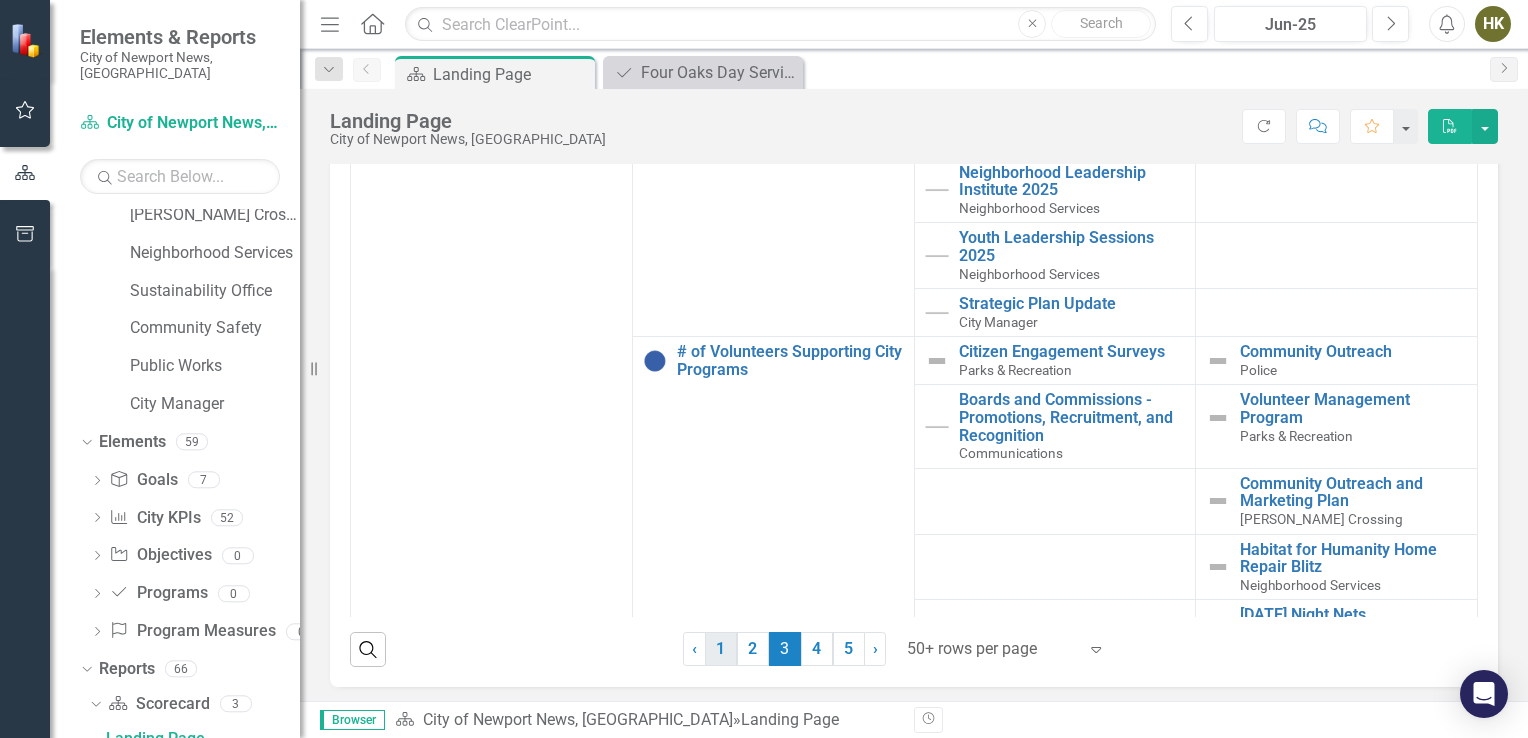click on "1" at bounding box center (721, 649) 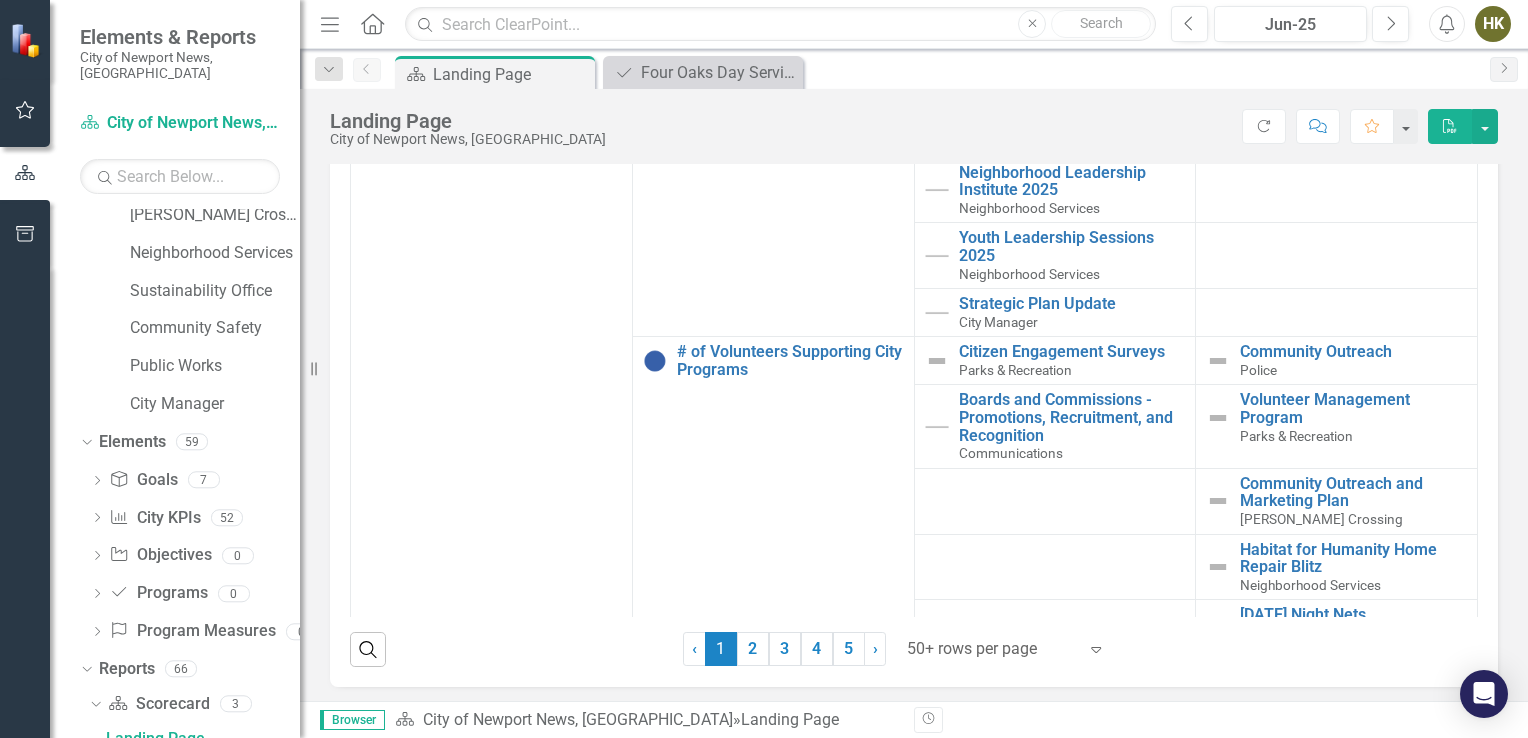 scroll, scrollTop: 0, scrollLeft: 0, axis: both 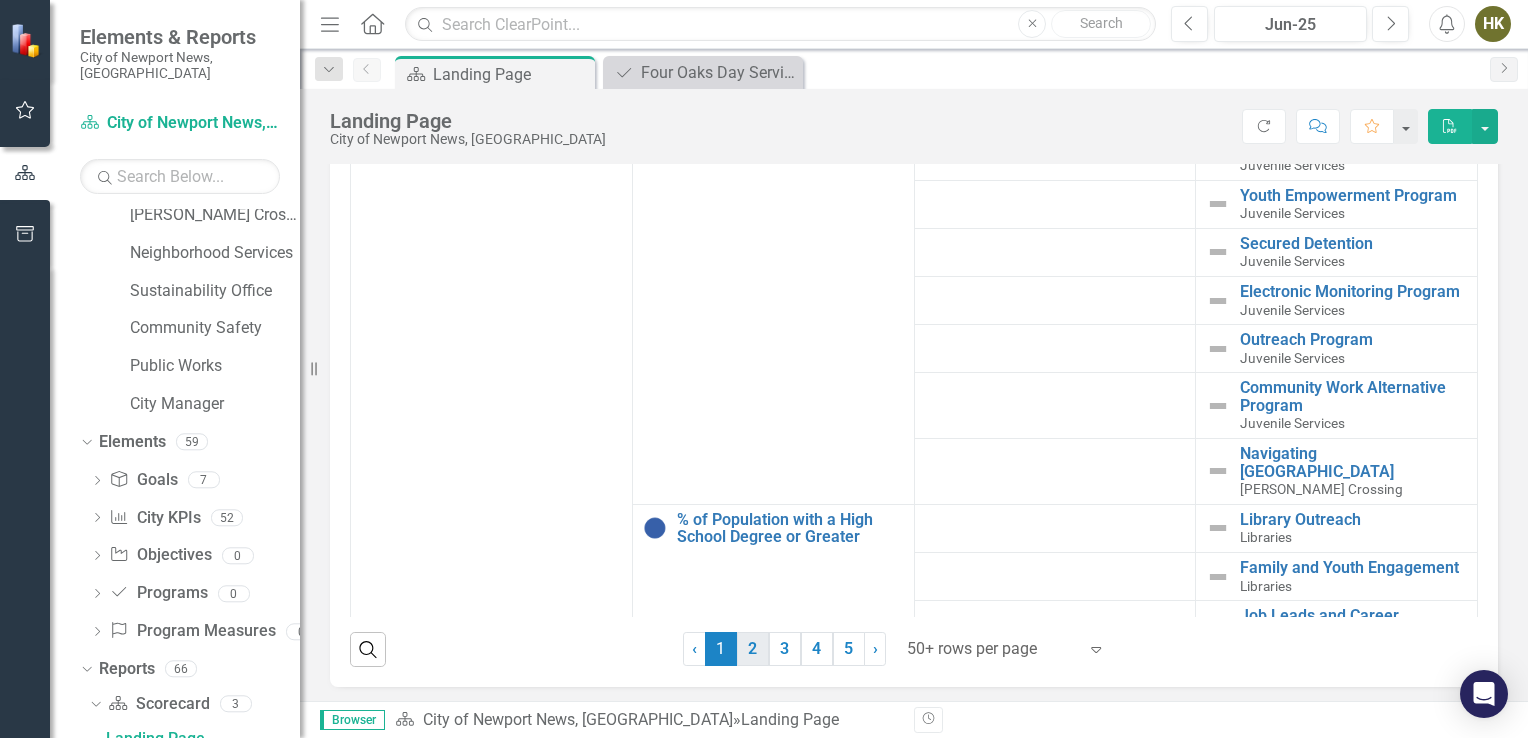 click on "2" at bounding box center (753, 649) 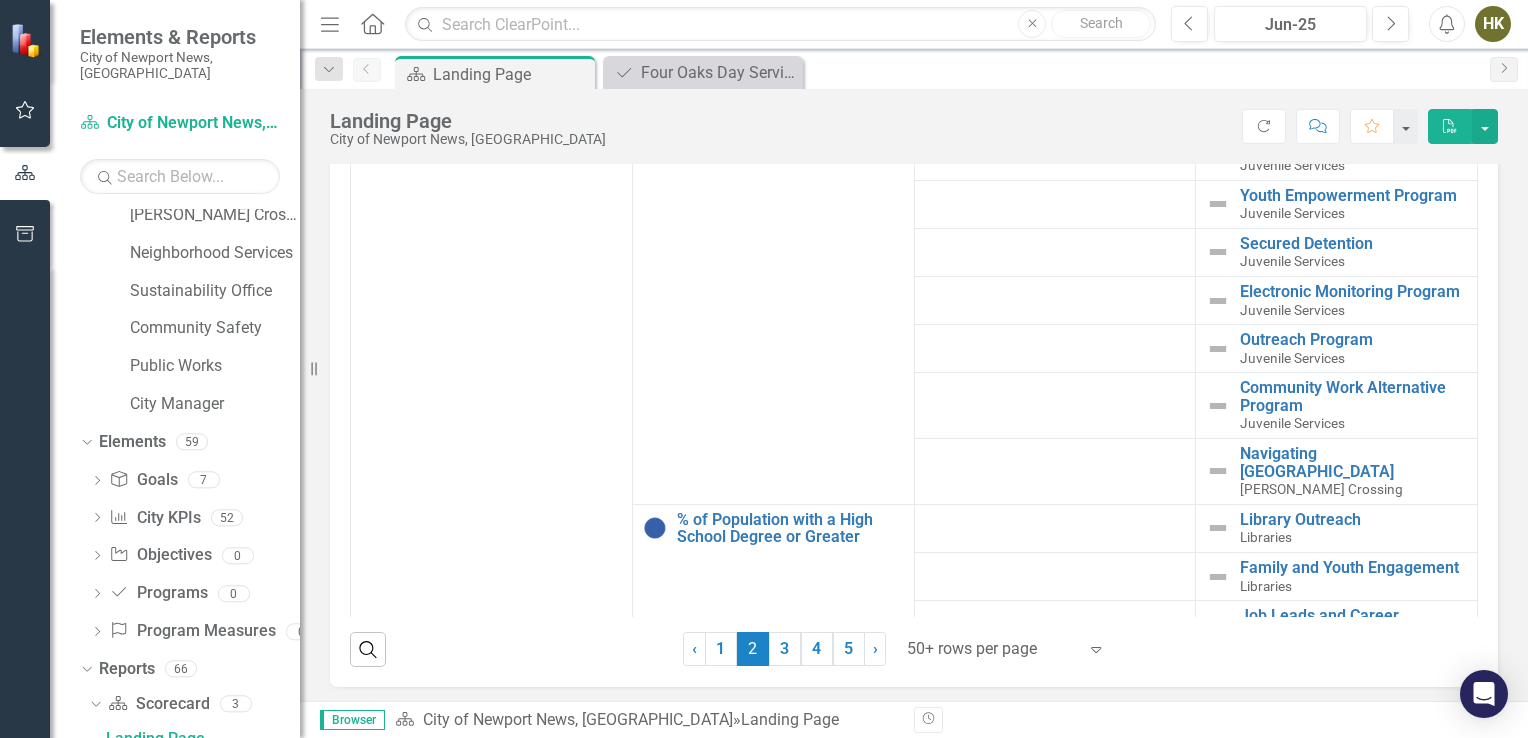 scroll, scrollTop: 0, scrollLeft: 0, axis: both 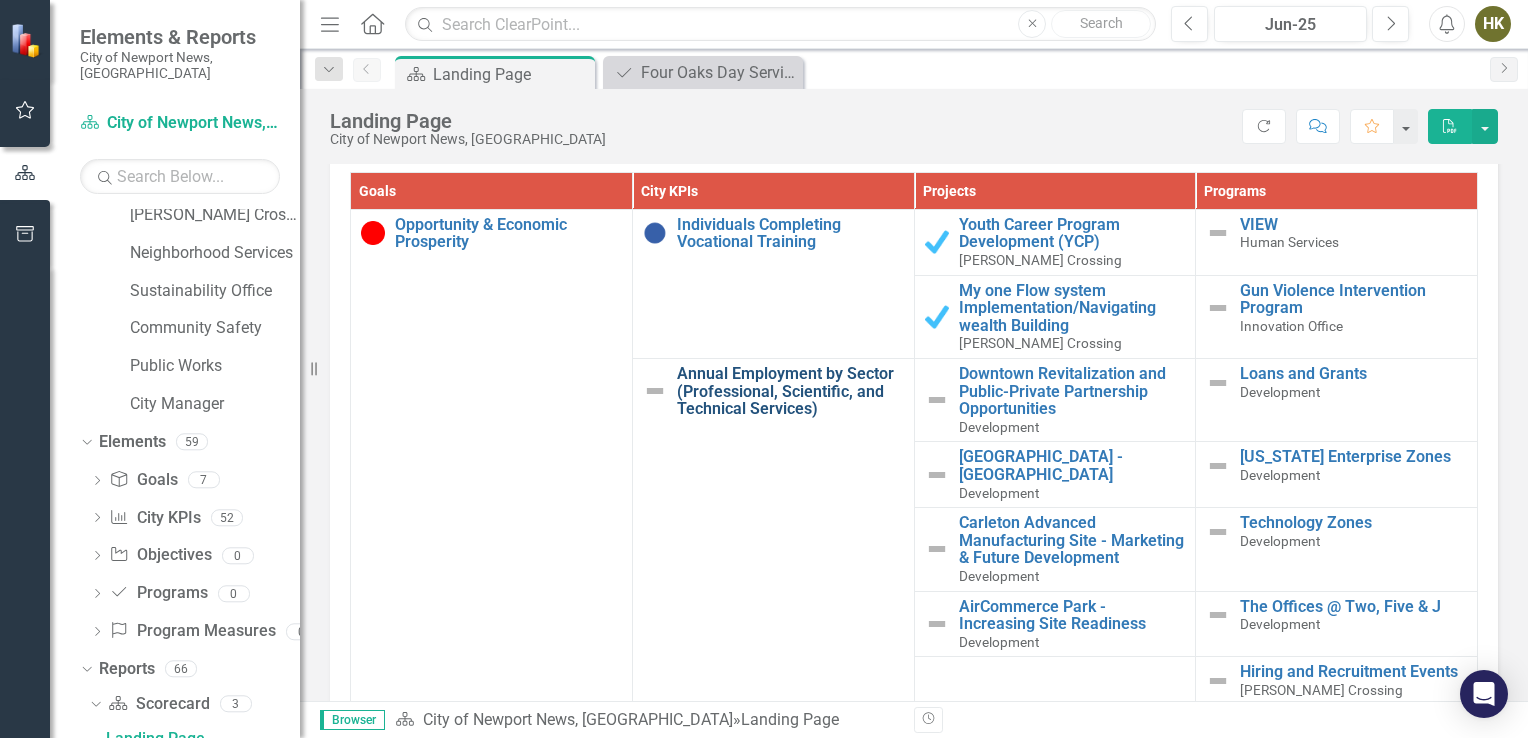 click on "Annual Employment by Sector (Professional, Scientific, and Technical Services)" at bounding box center [790, 391] 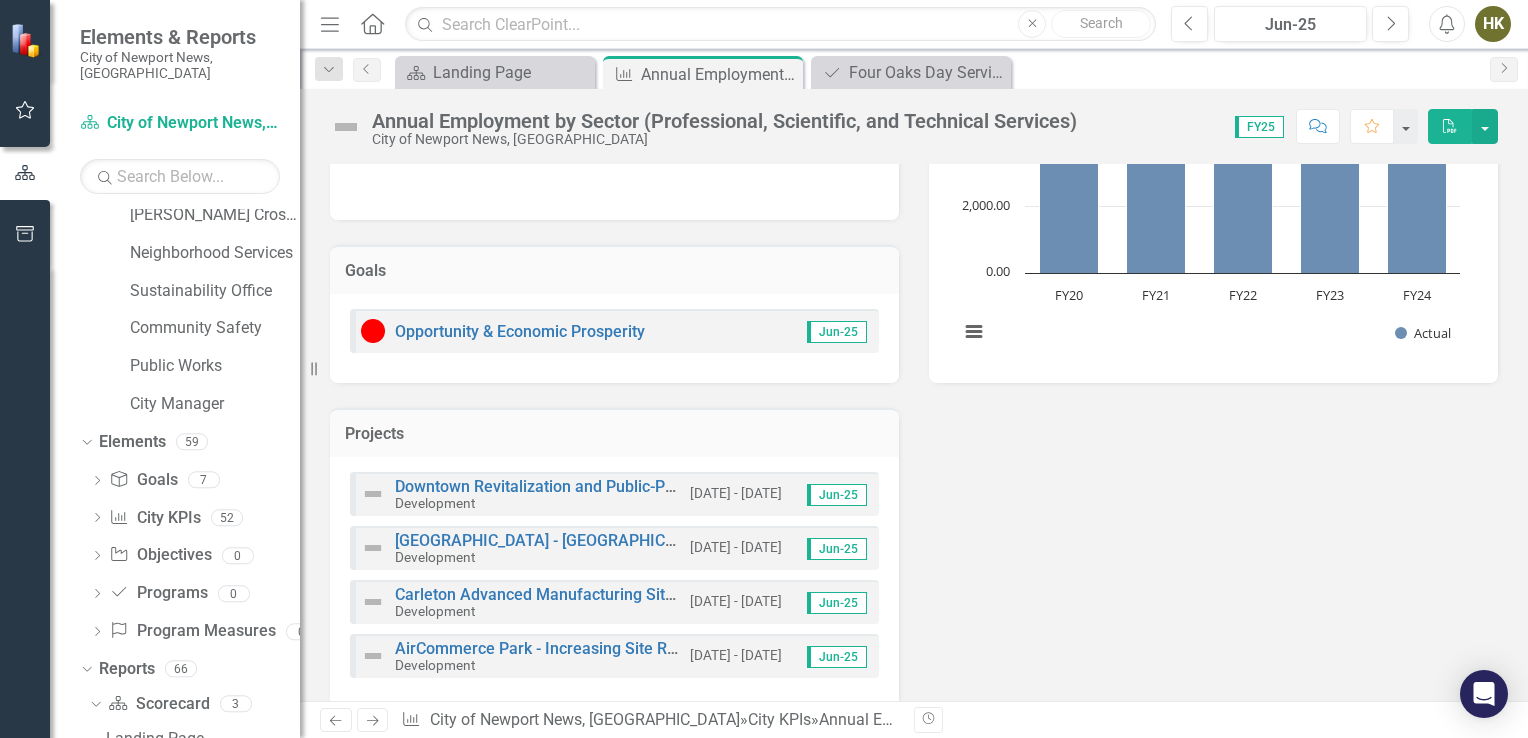 scroll, scrollTop: 487, scrollLeft: 0, axis: vertical 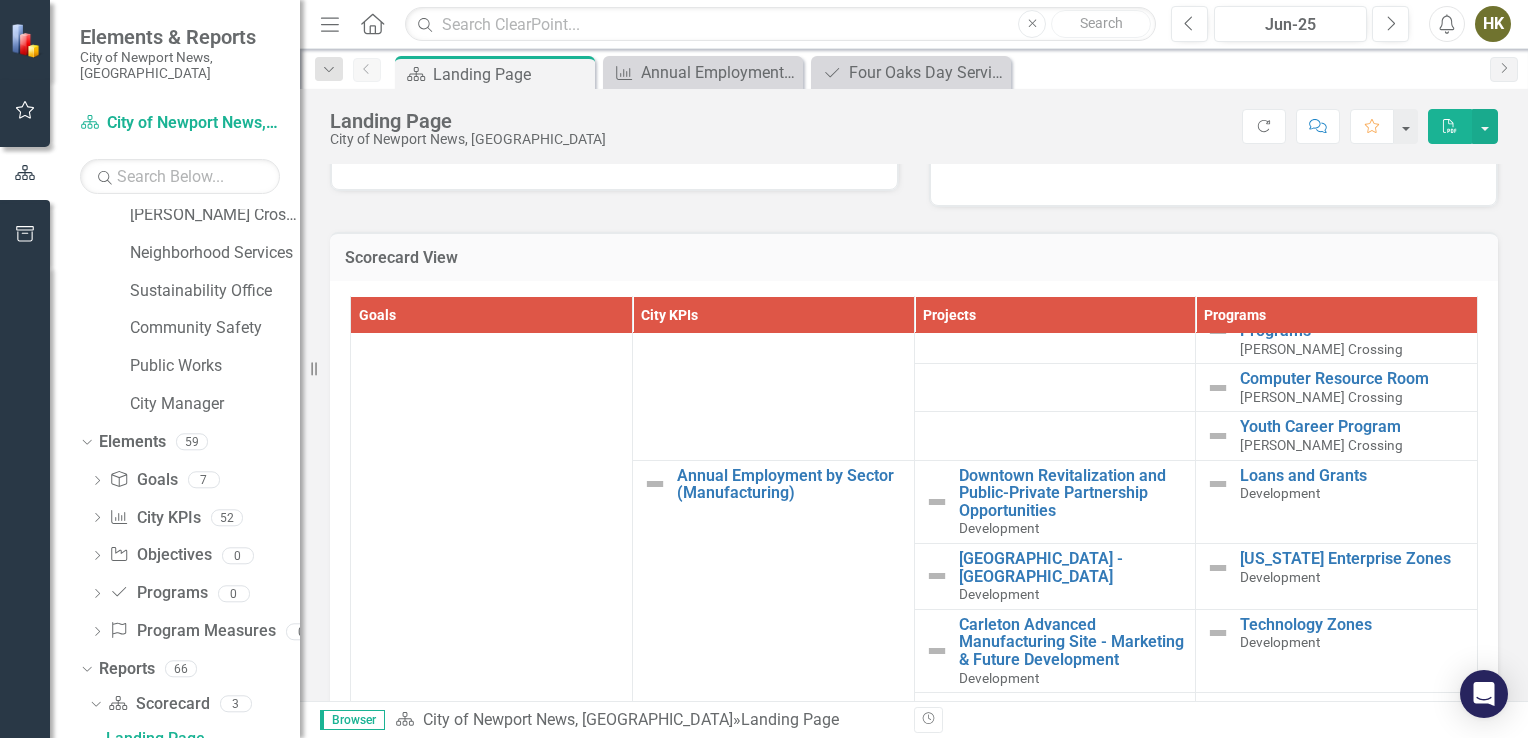 click on "Annual Employment by Sector (Manufacturing) Link Open Element" at bounding box center [773, 609] 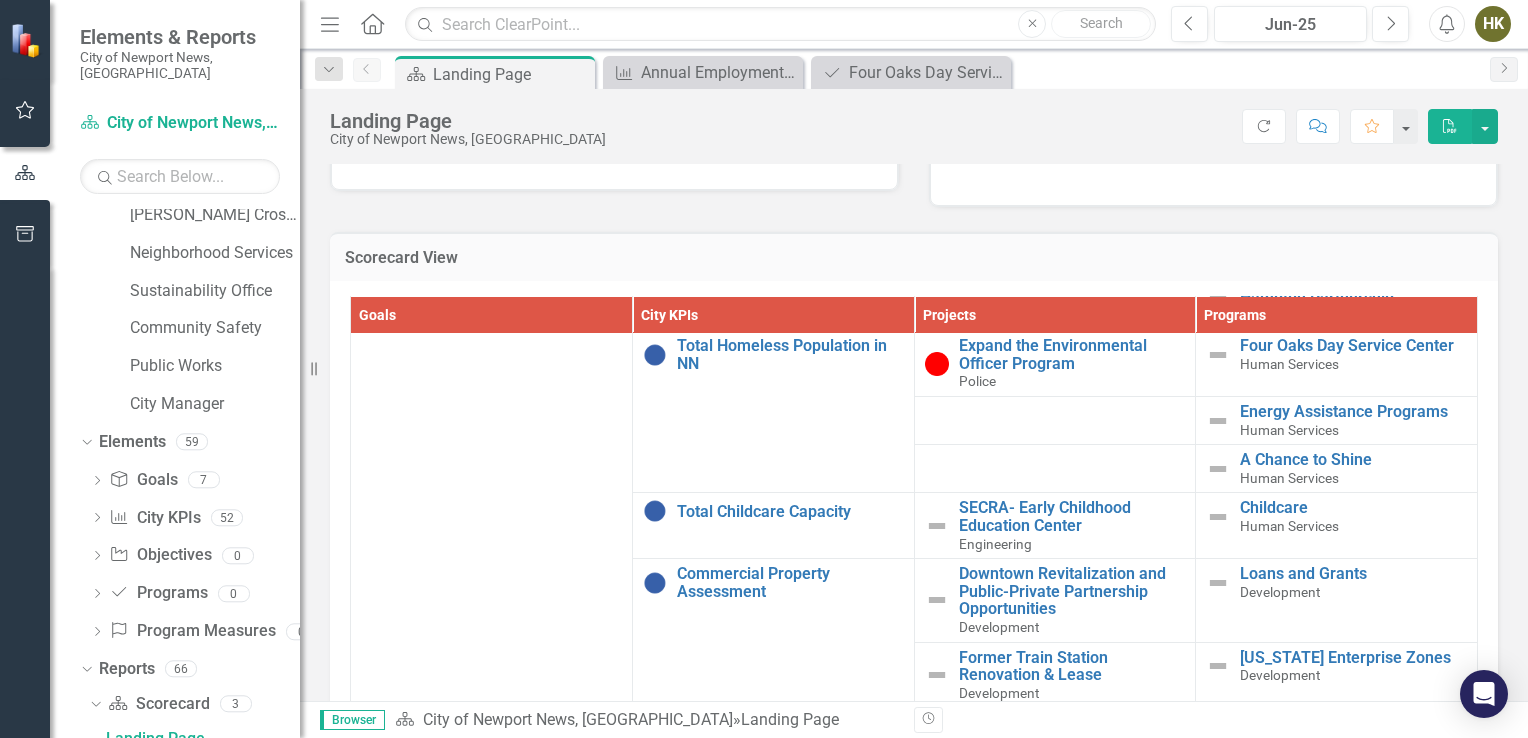 scroll, scrollTop: 1978, scrollLeft: 0, axis: vertical 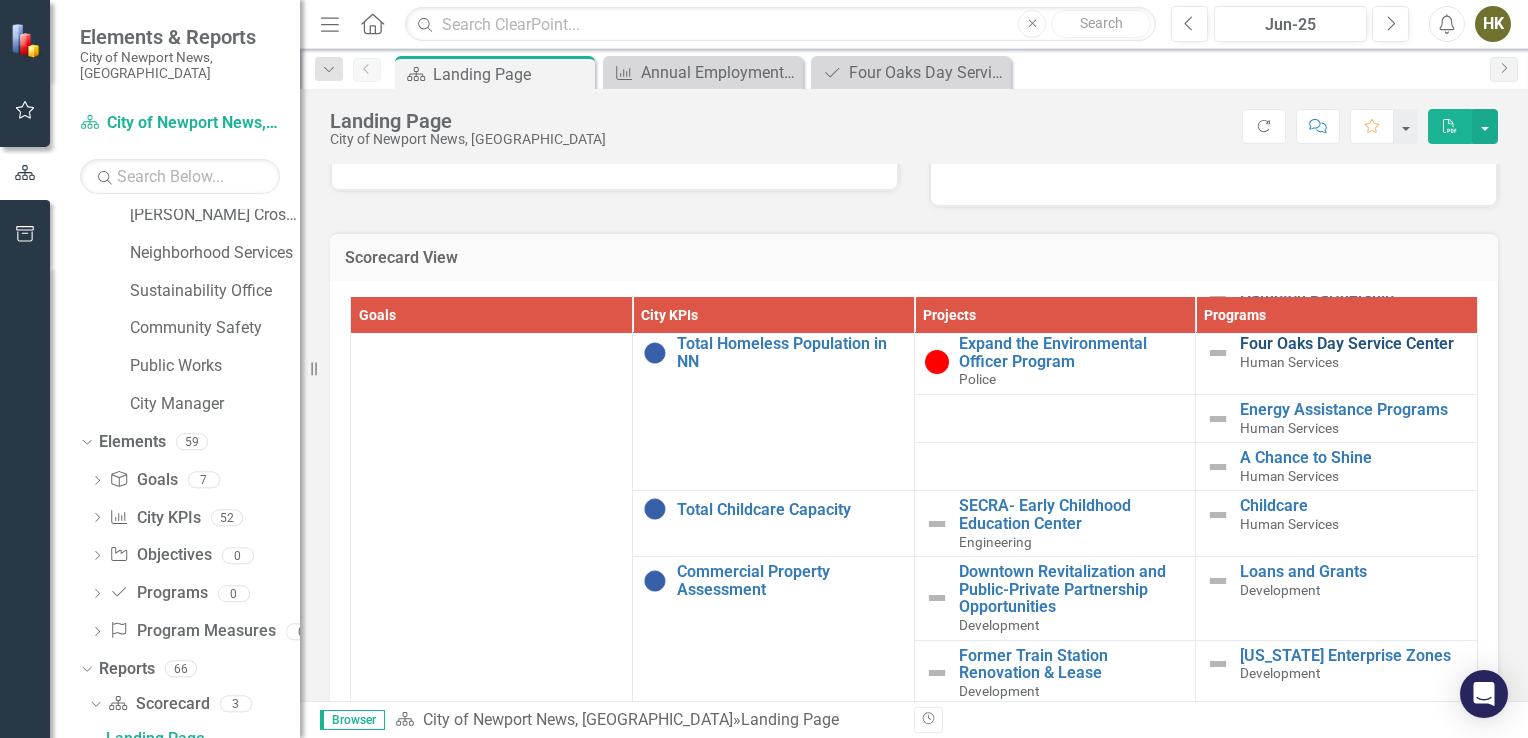 click on "Four Oaks Day Service Center" at bounding box center (1353, 344) 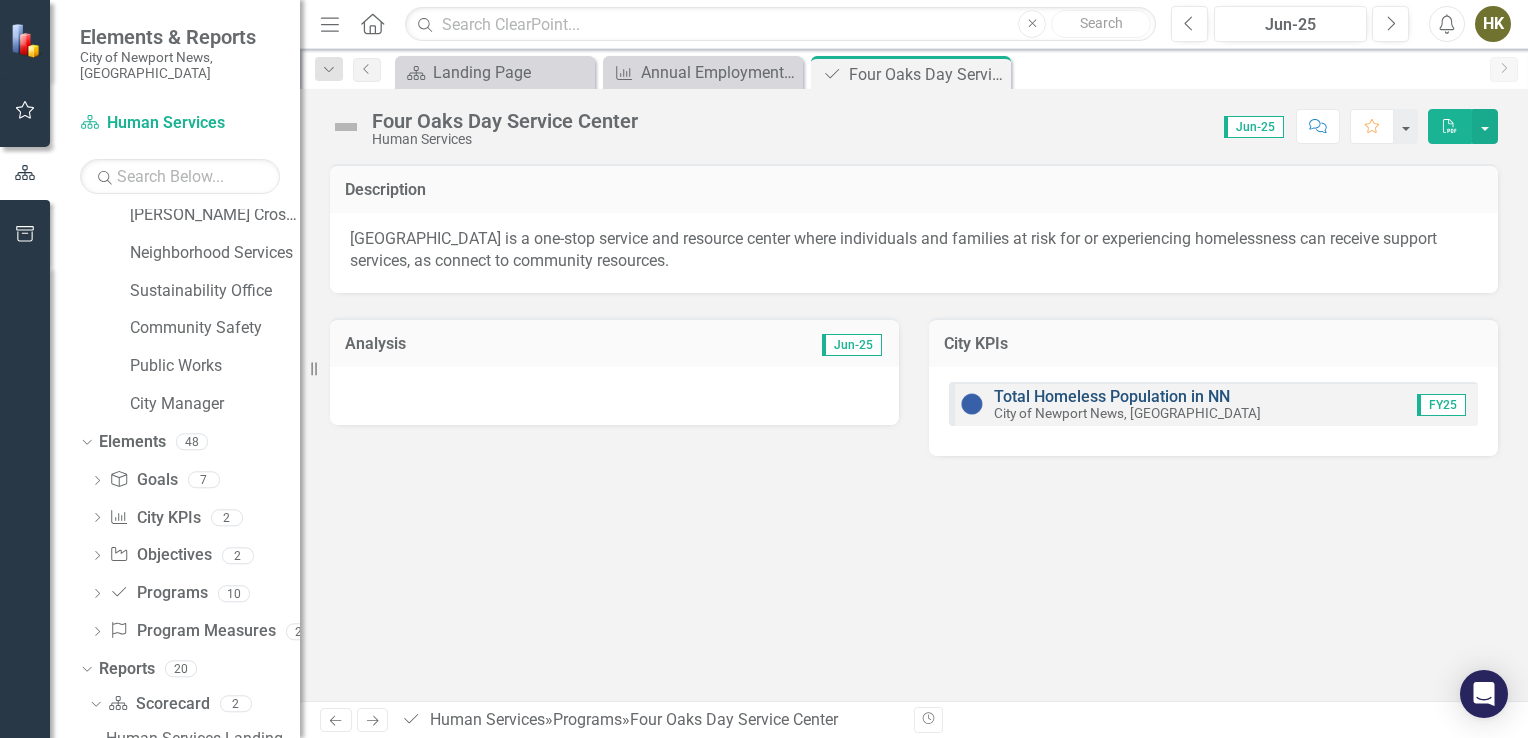 click on "Total Homeless Population in NN" at bounding box center (1112, 396) 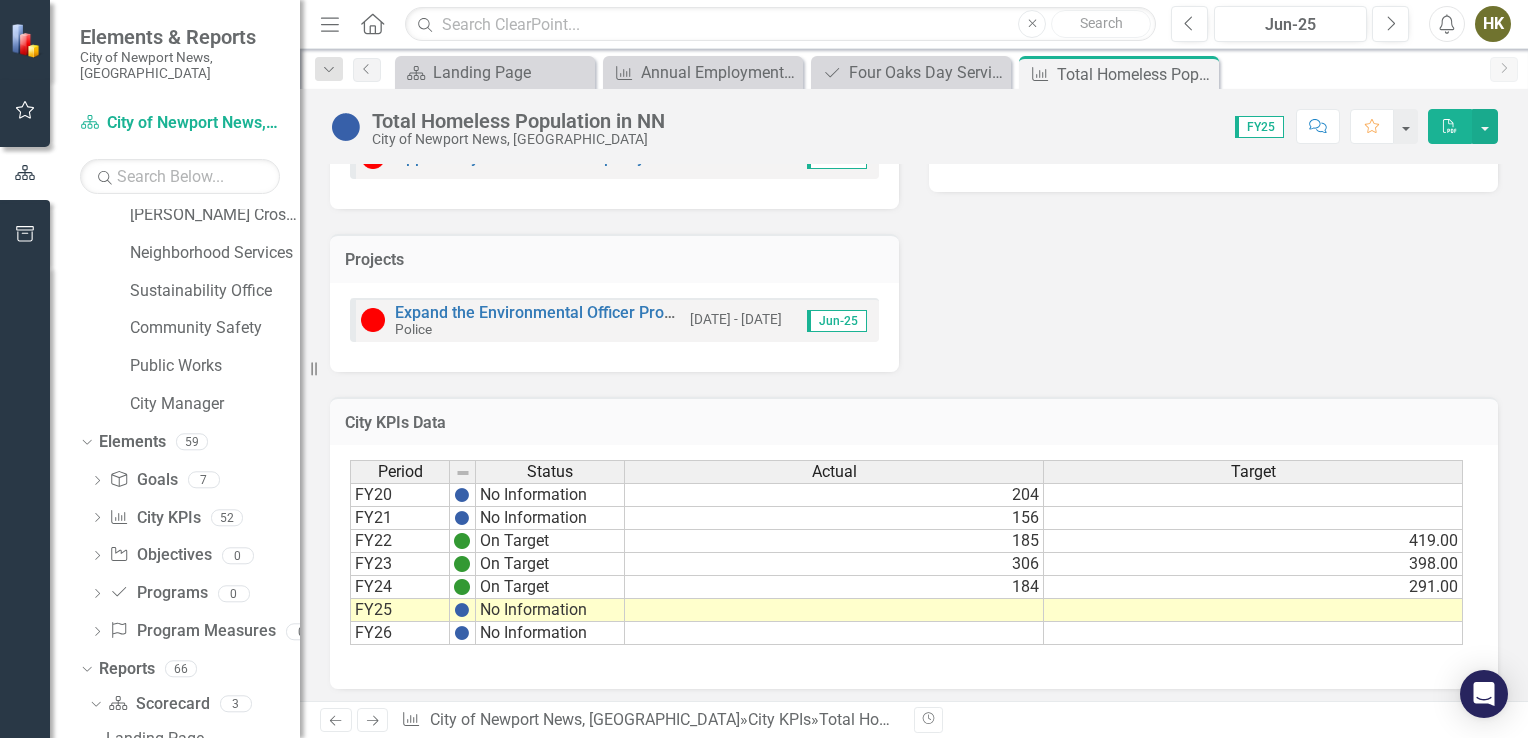 scroll, scrollTop: 624, scrollLeft: 0, axis: vertical 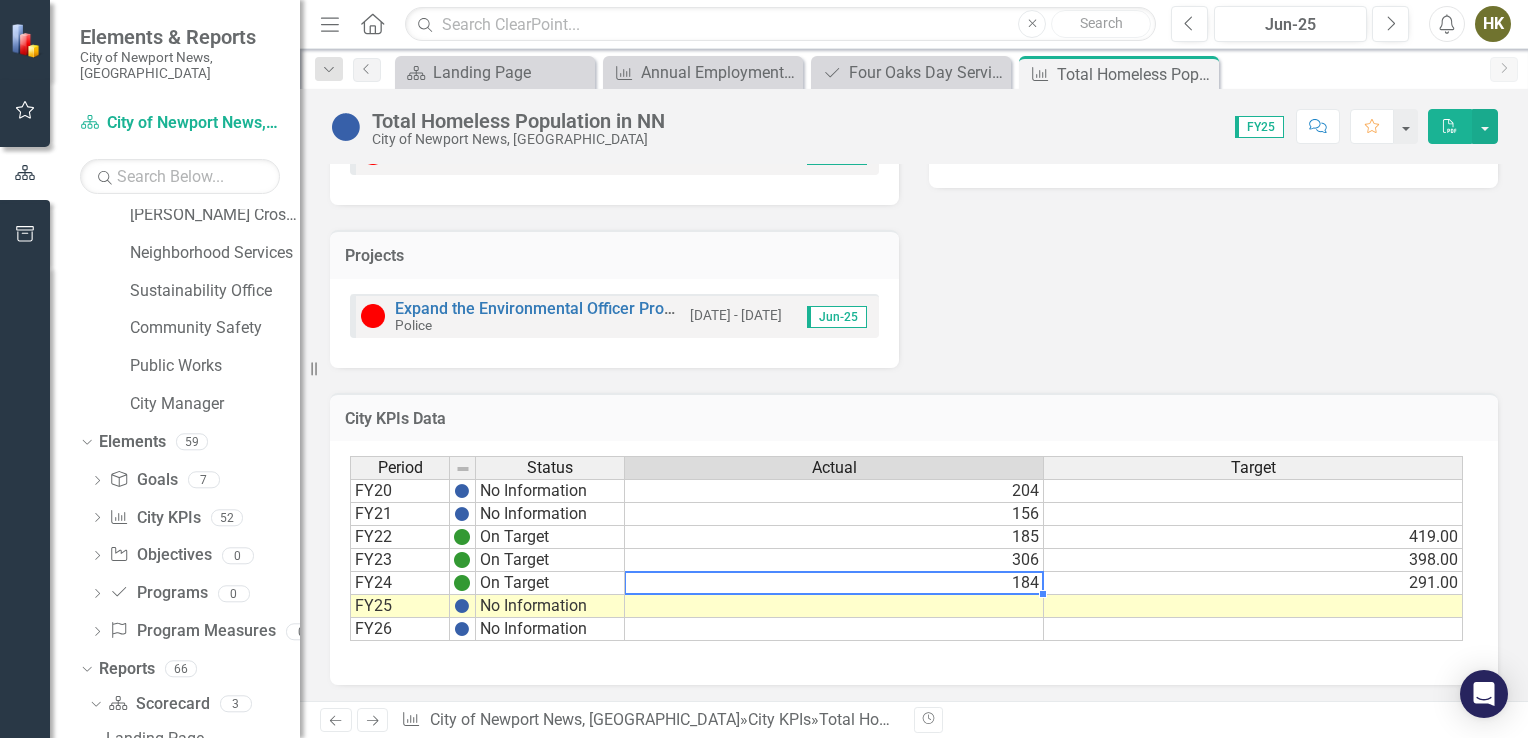 click on "184" at bounding box center [834, 583] 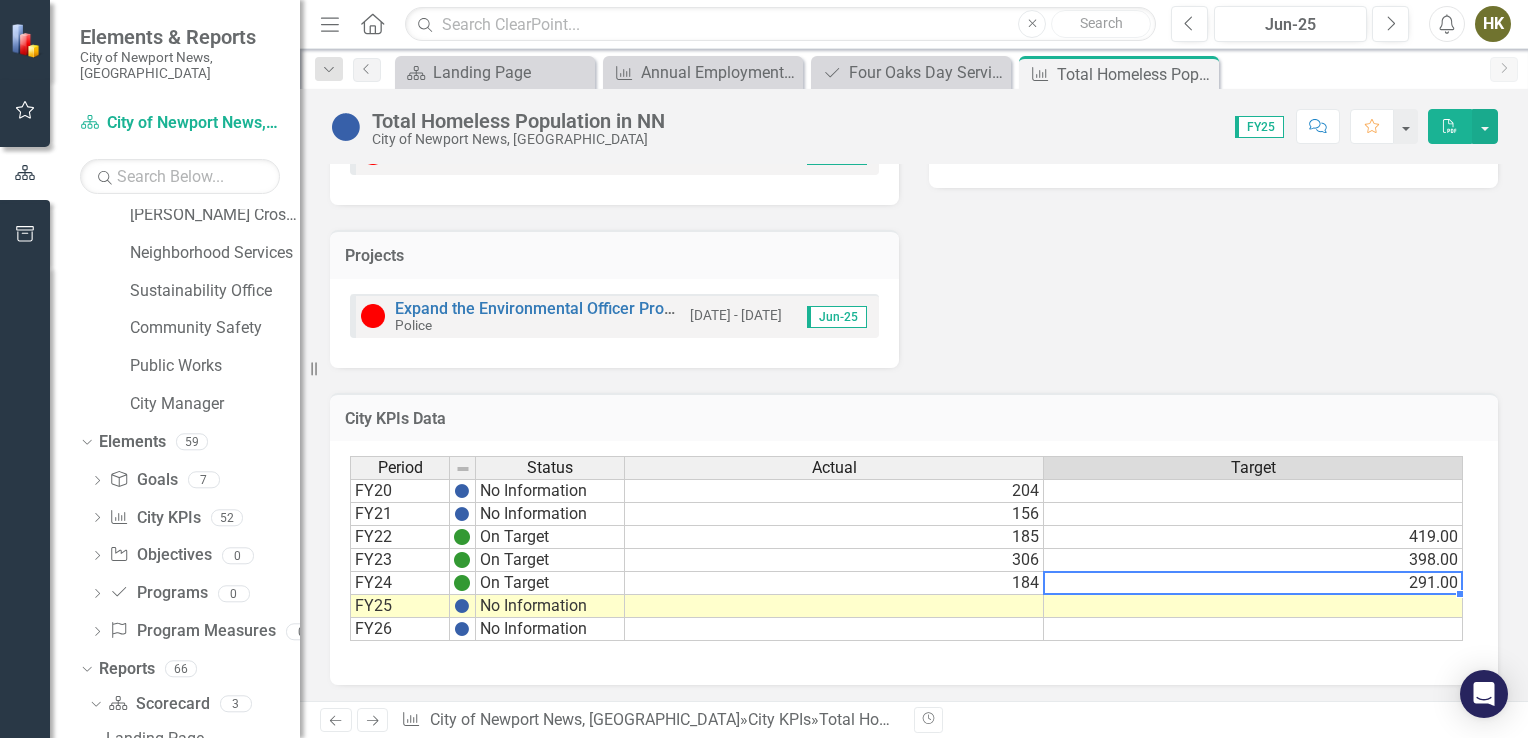 click on "291.00" at bounding box center (1253, 583) 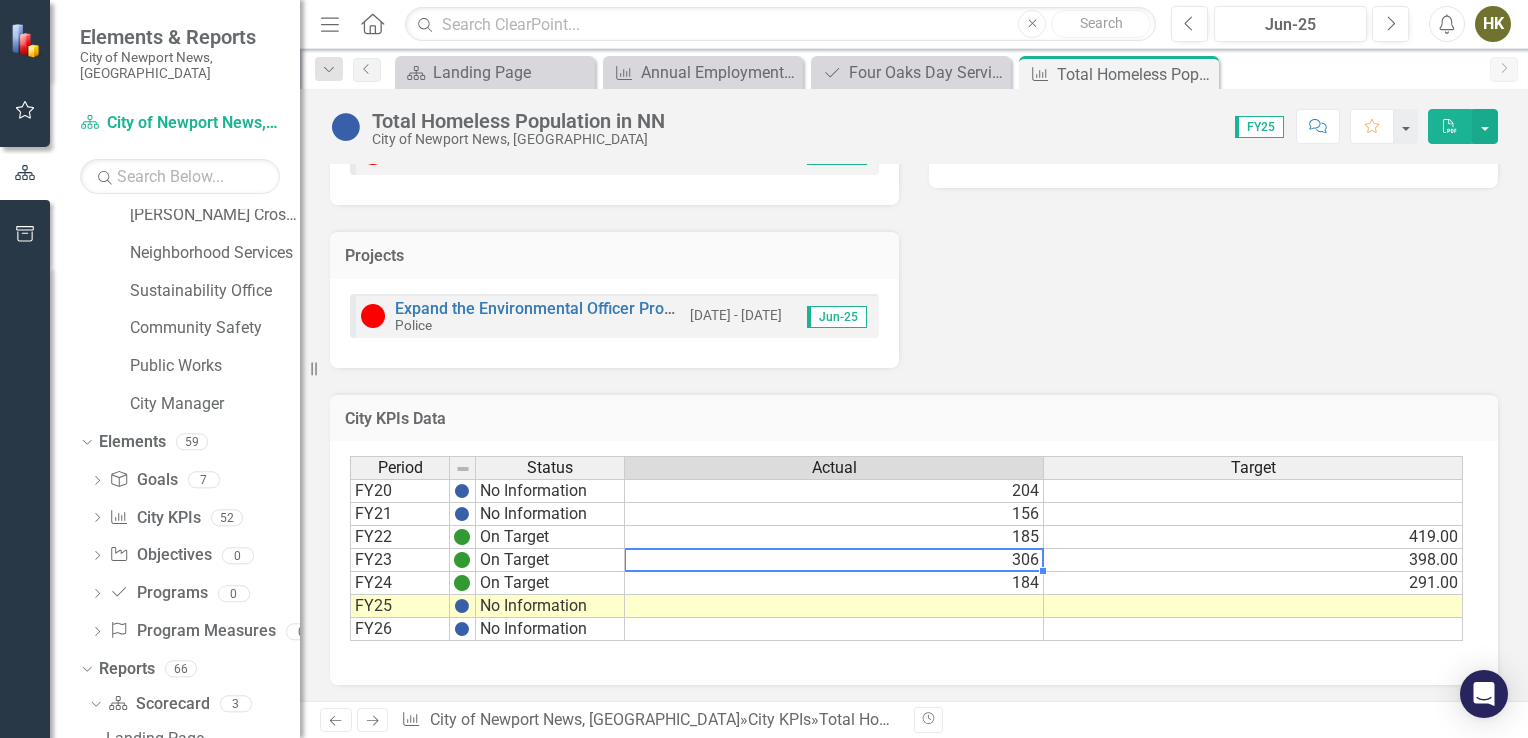 click on "306" at bounding box center [834, 560] 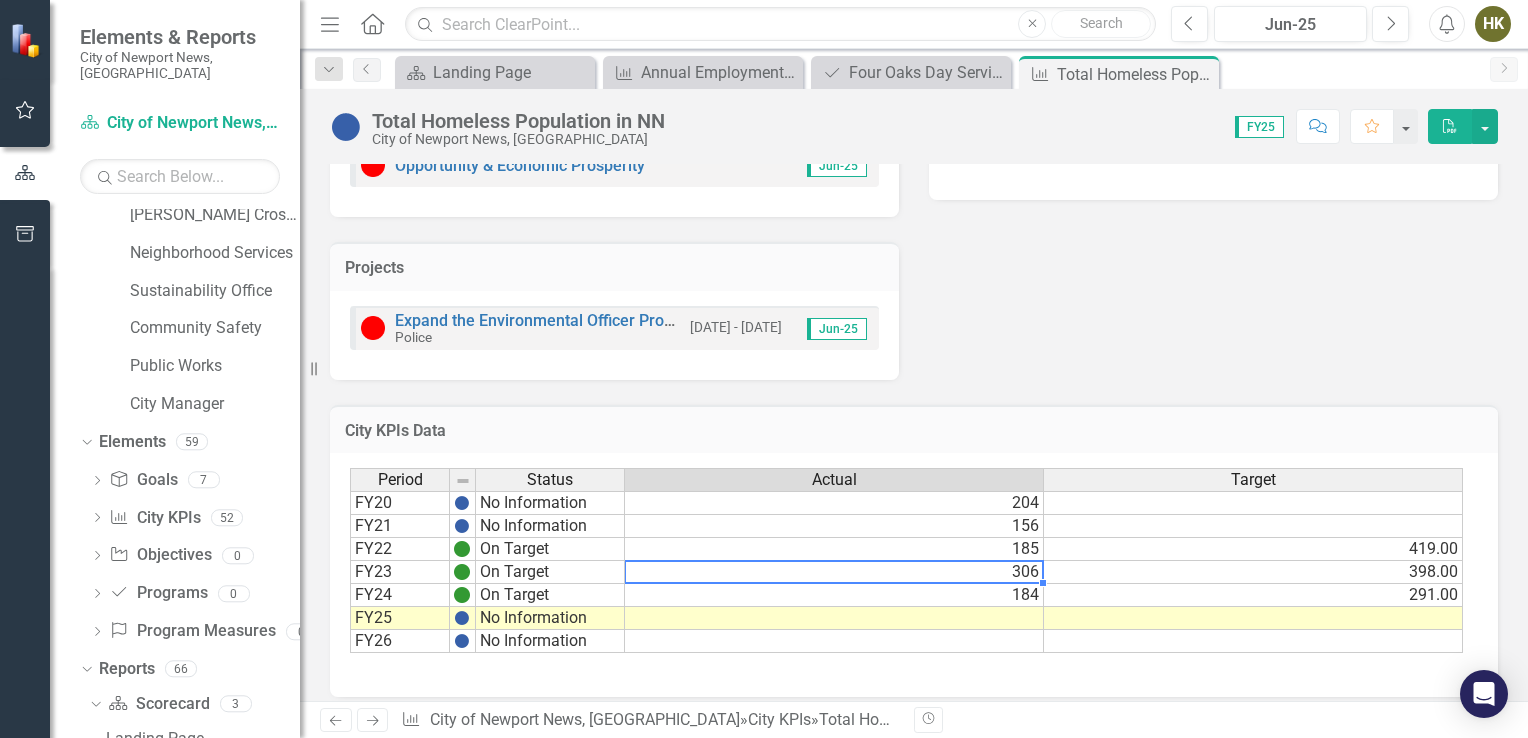 scroll, scrollTop: 624, scrollLeft: 0, axis: vertical 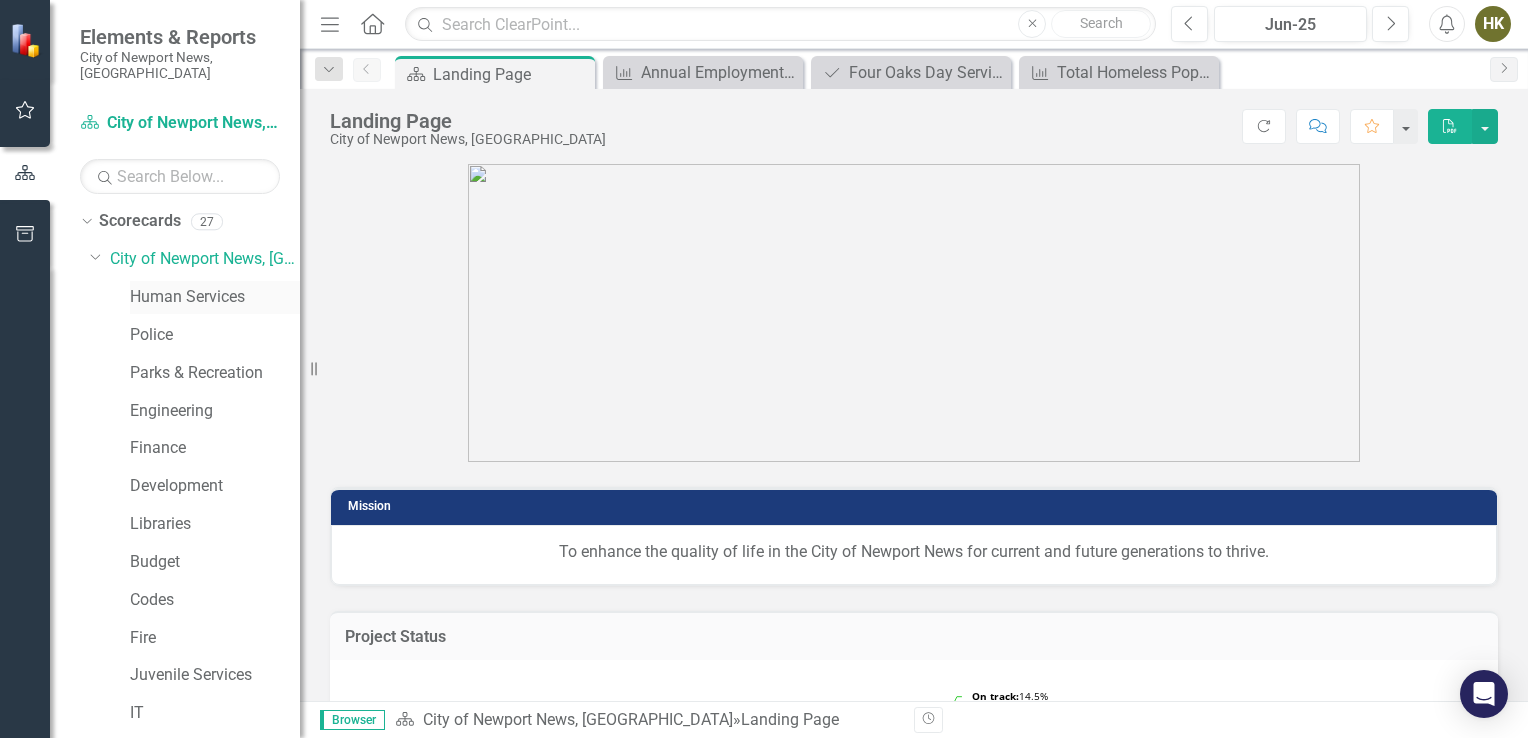 click on "Human Services" at bounding box center [215, 297] 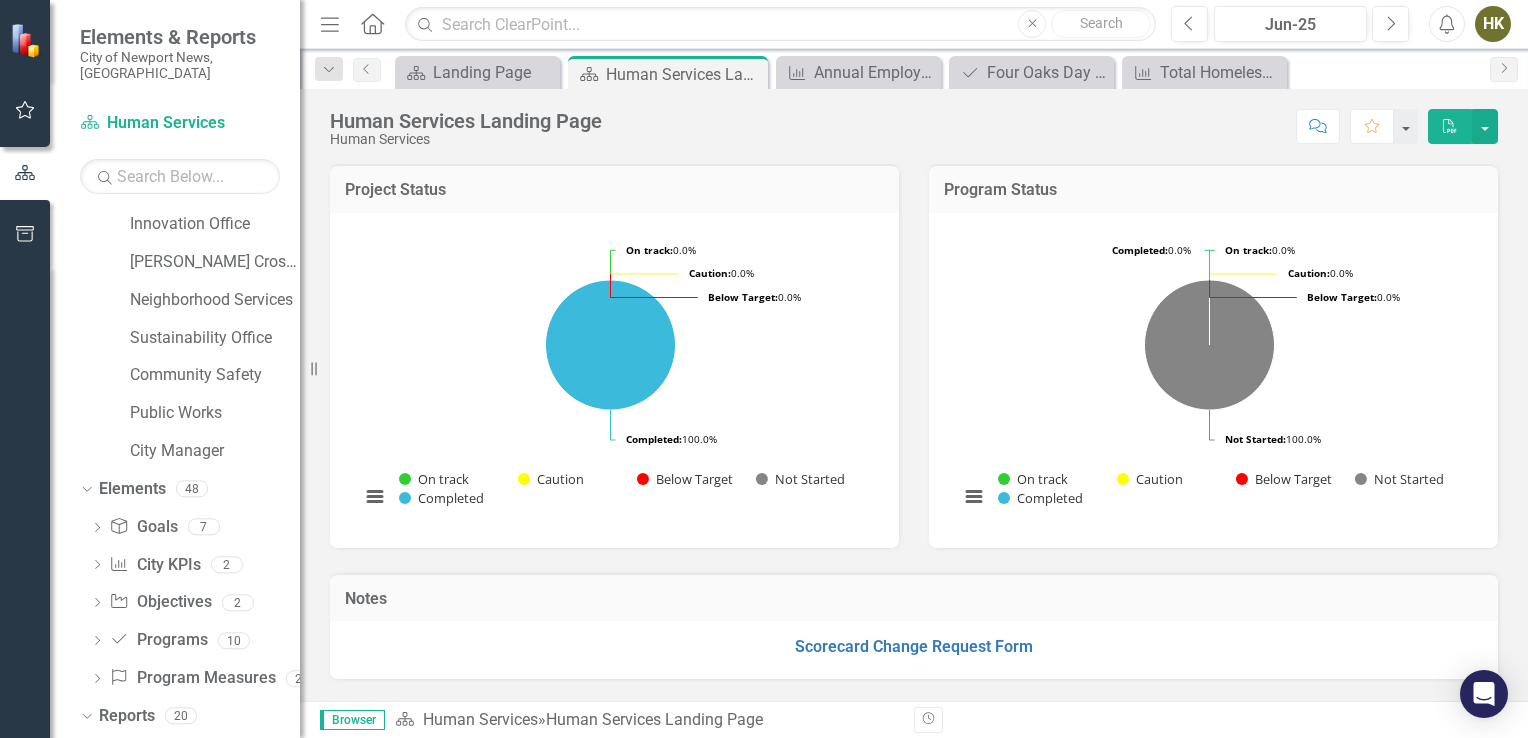 scroll, scrollTop: 843, scrollLeft: 0, axis: vertical 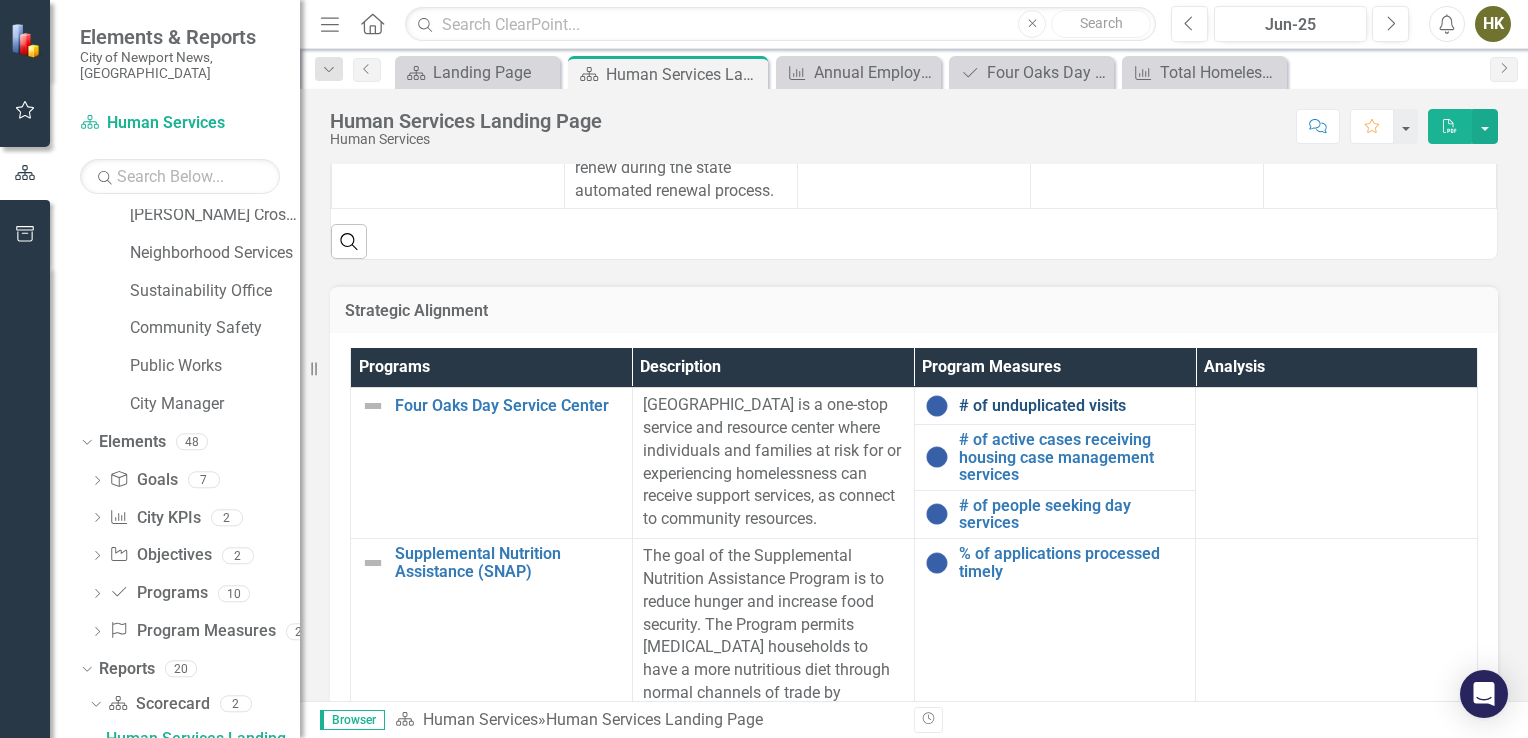 click on "# of unduplicated visits" at bounding box center [1072, 406] 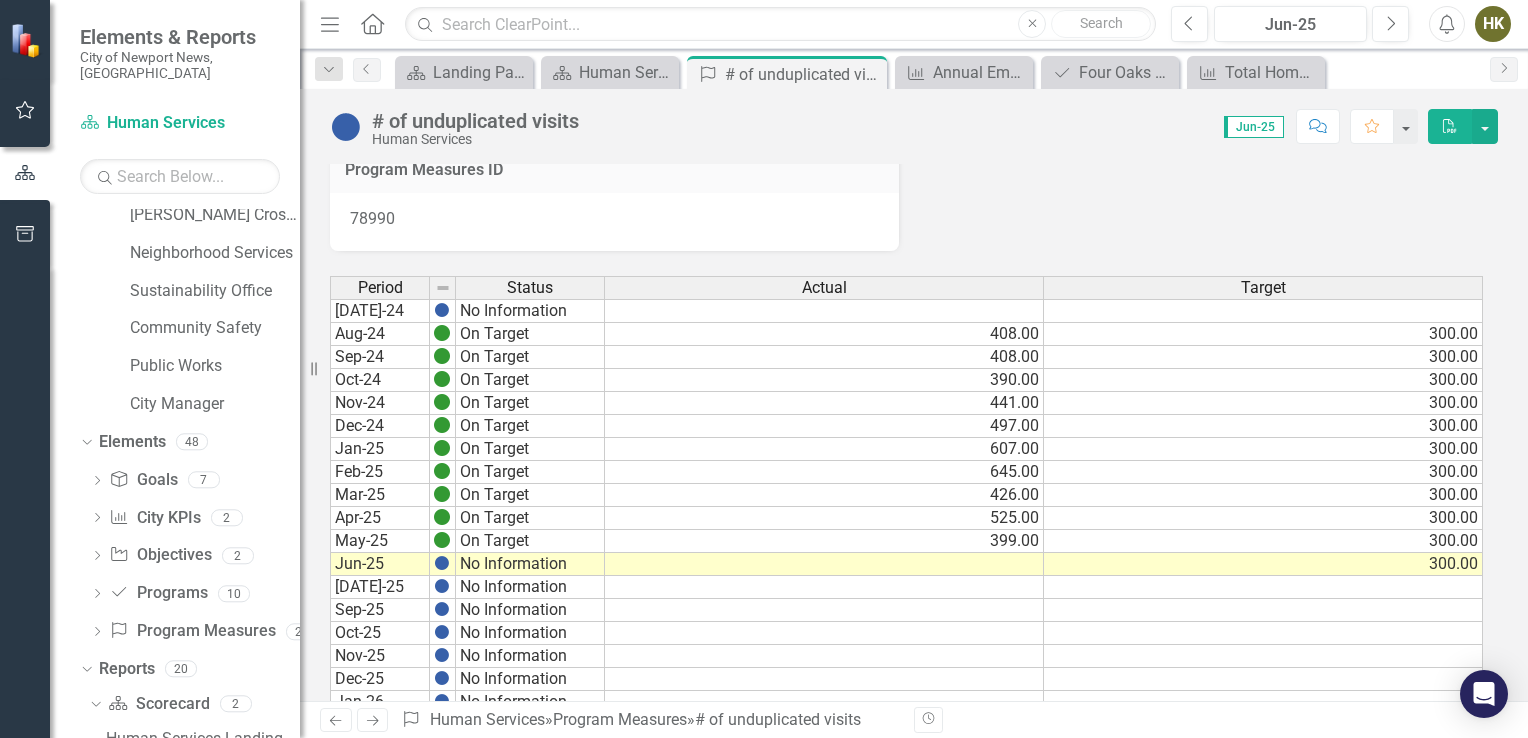 scroll, scrollTop: 16, scrollLeft: 0, axis: vertical 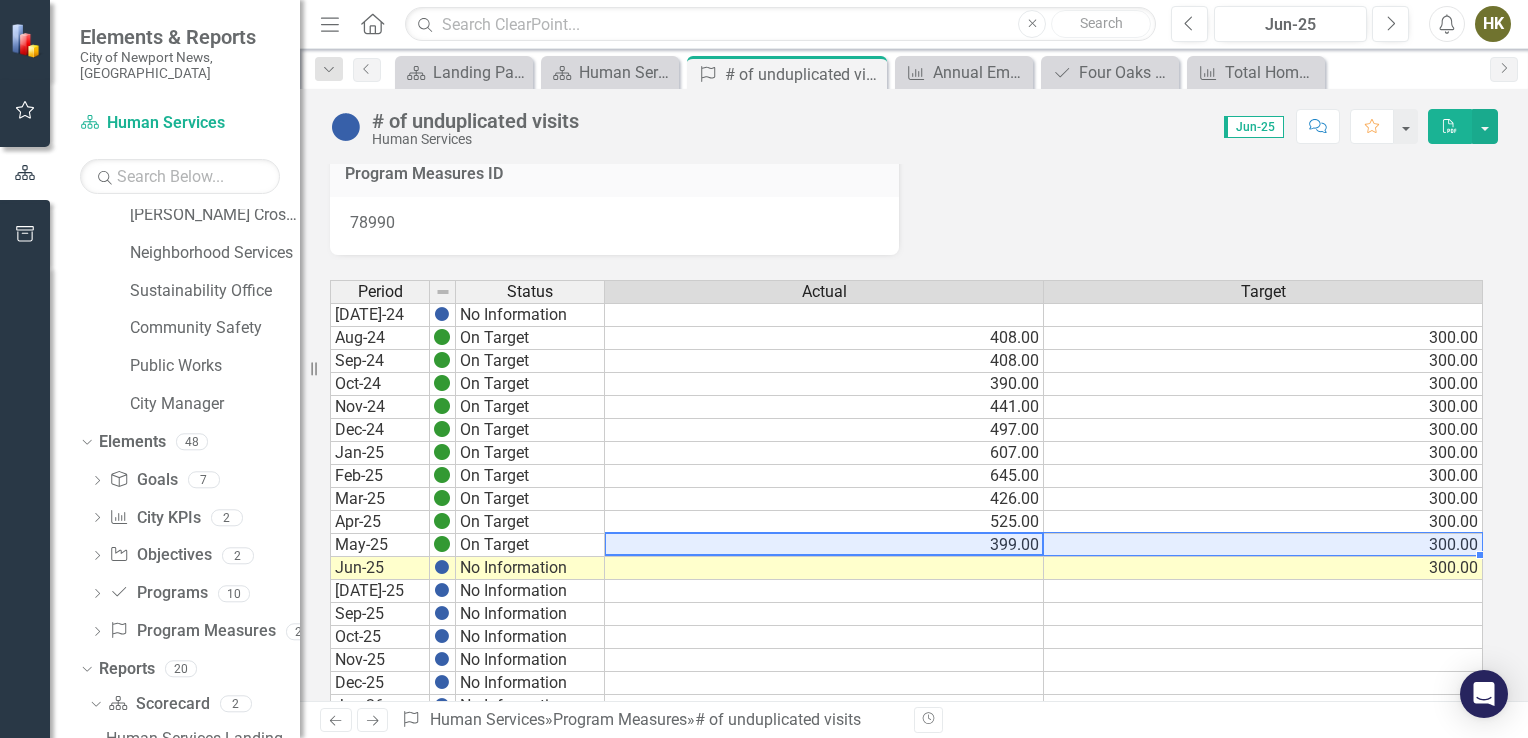 drag, startPoint x: 1008, startPoint y: 545, endPoint x: 1200, endPoint y: 538, distance: 192.12756 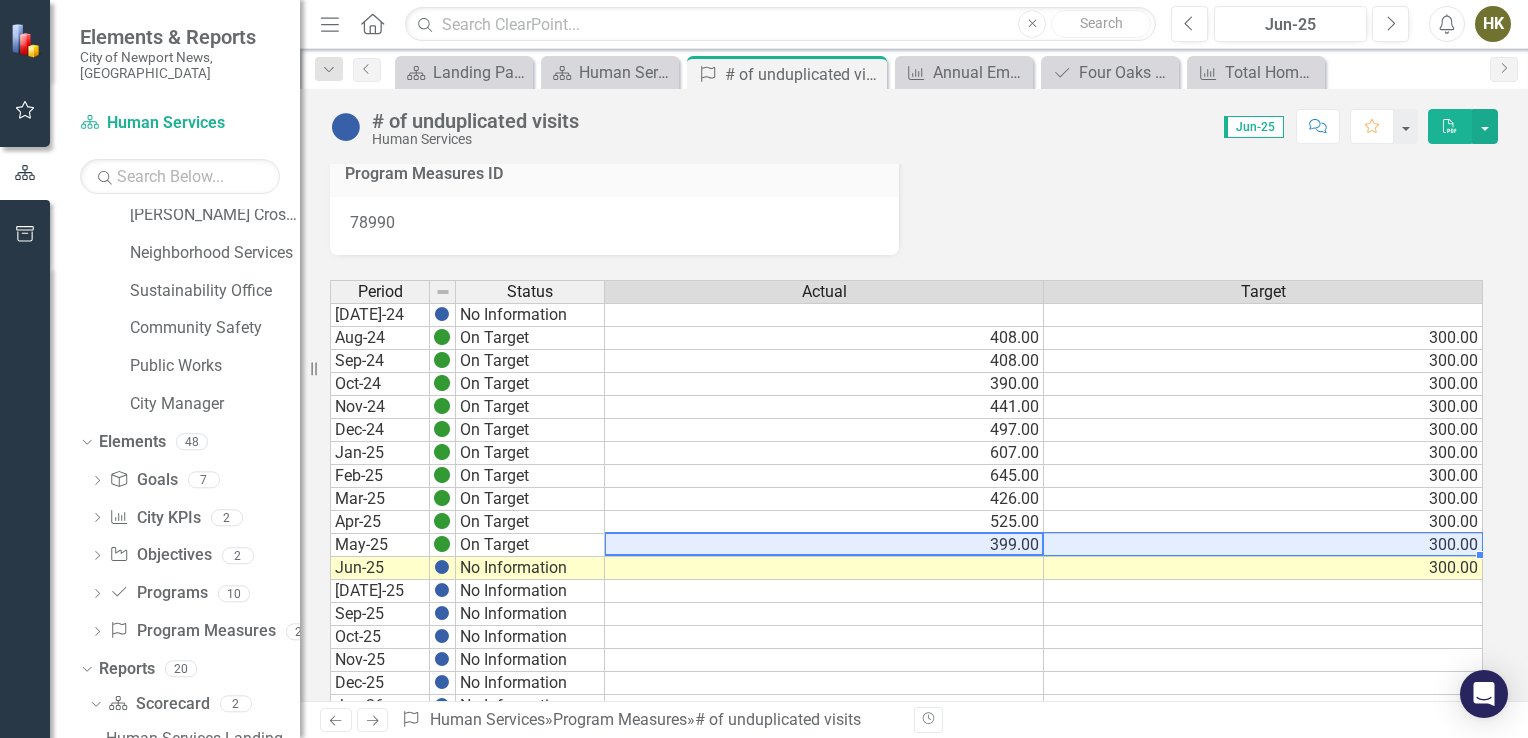click on "May-25 On Target 399.00 300.00" at bounding box center [906, 545] 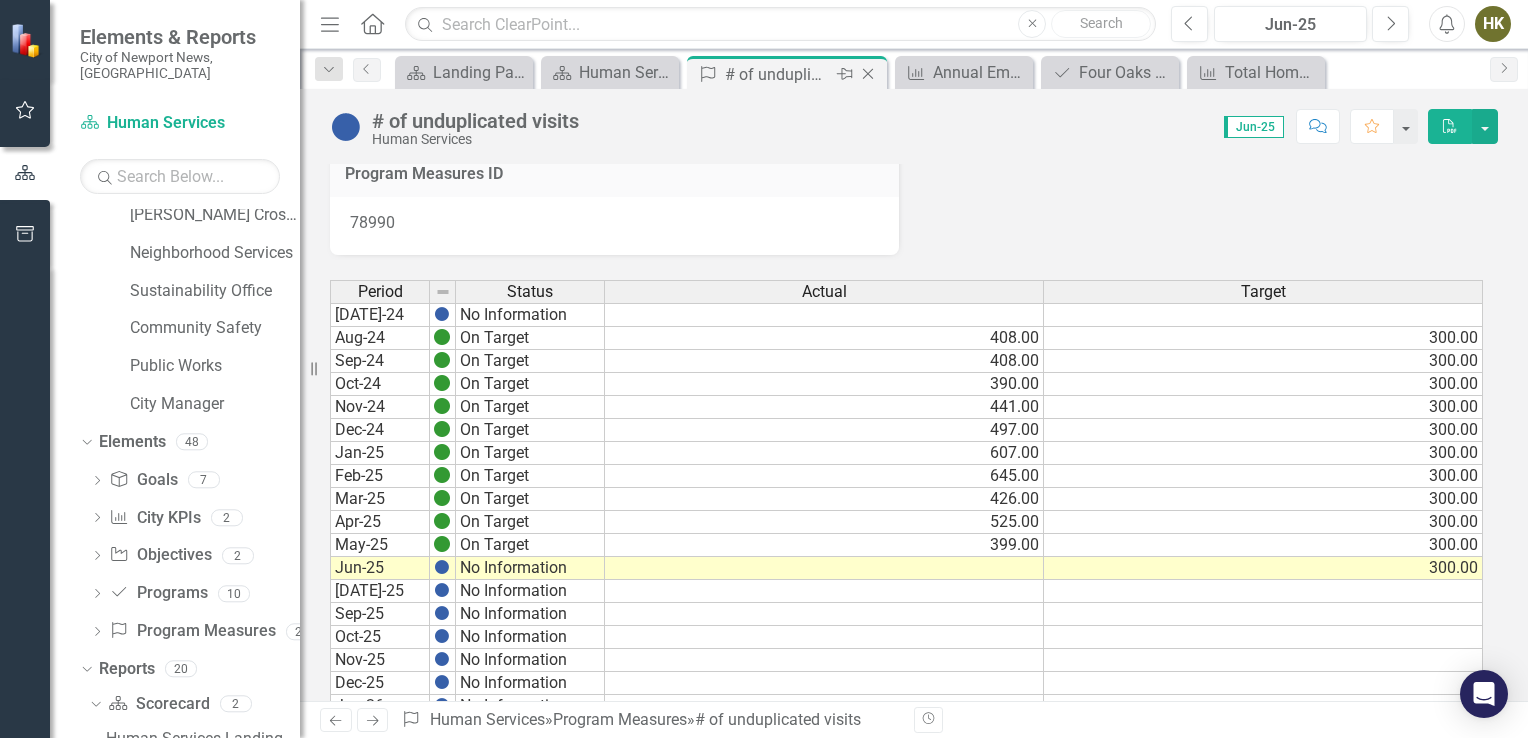 click on "Close" 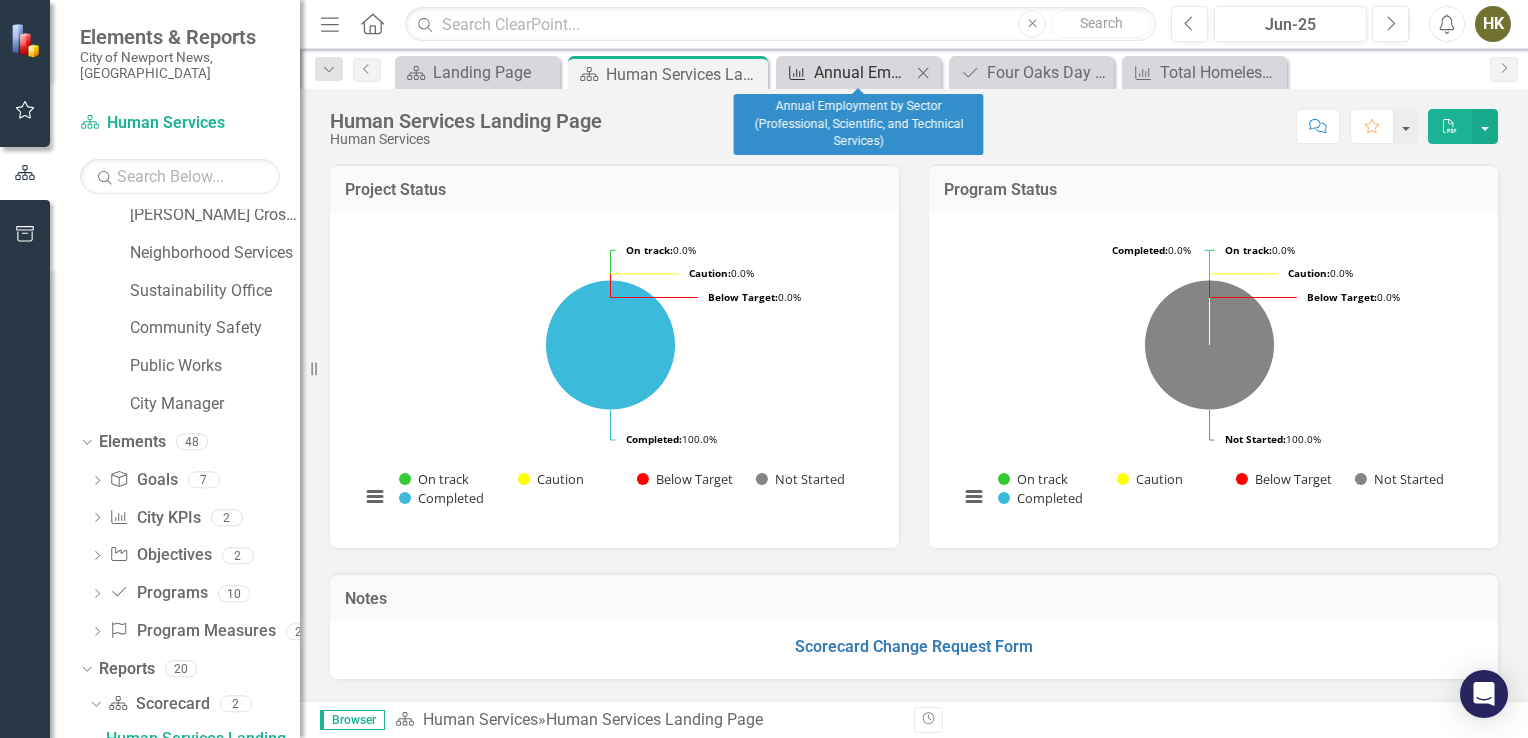 click on "Annual Employment by Sector (Professional, Scientific, and Technical Services)" at bounding box center [862, 72] 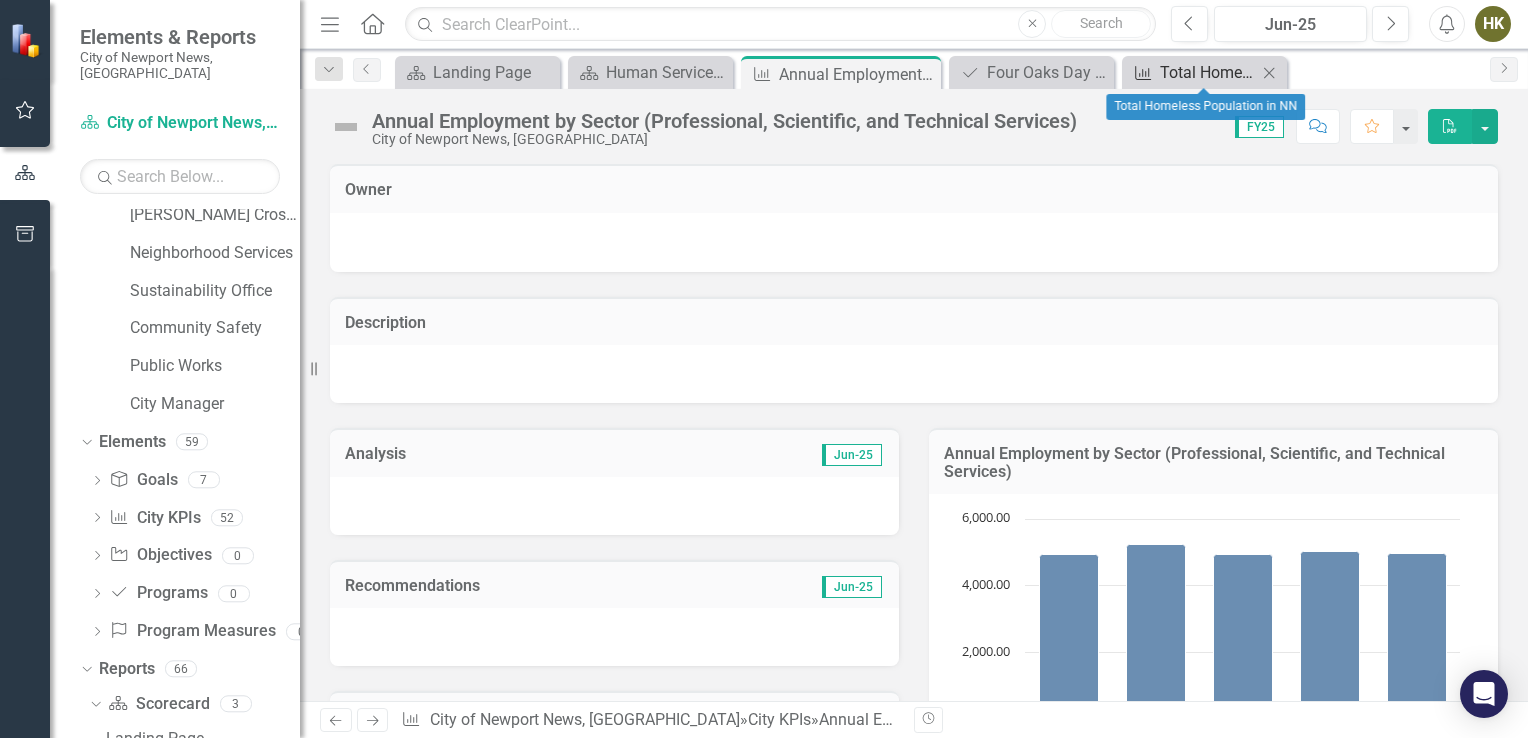 click on "Total Homeless Population in NN" at bounding box center (1208, 72) 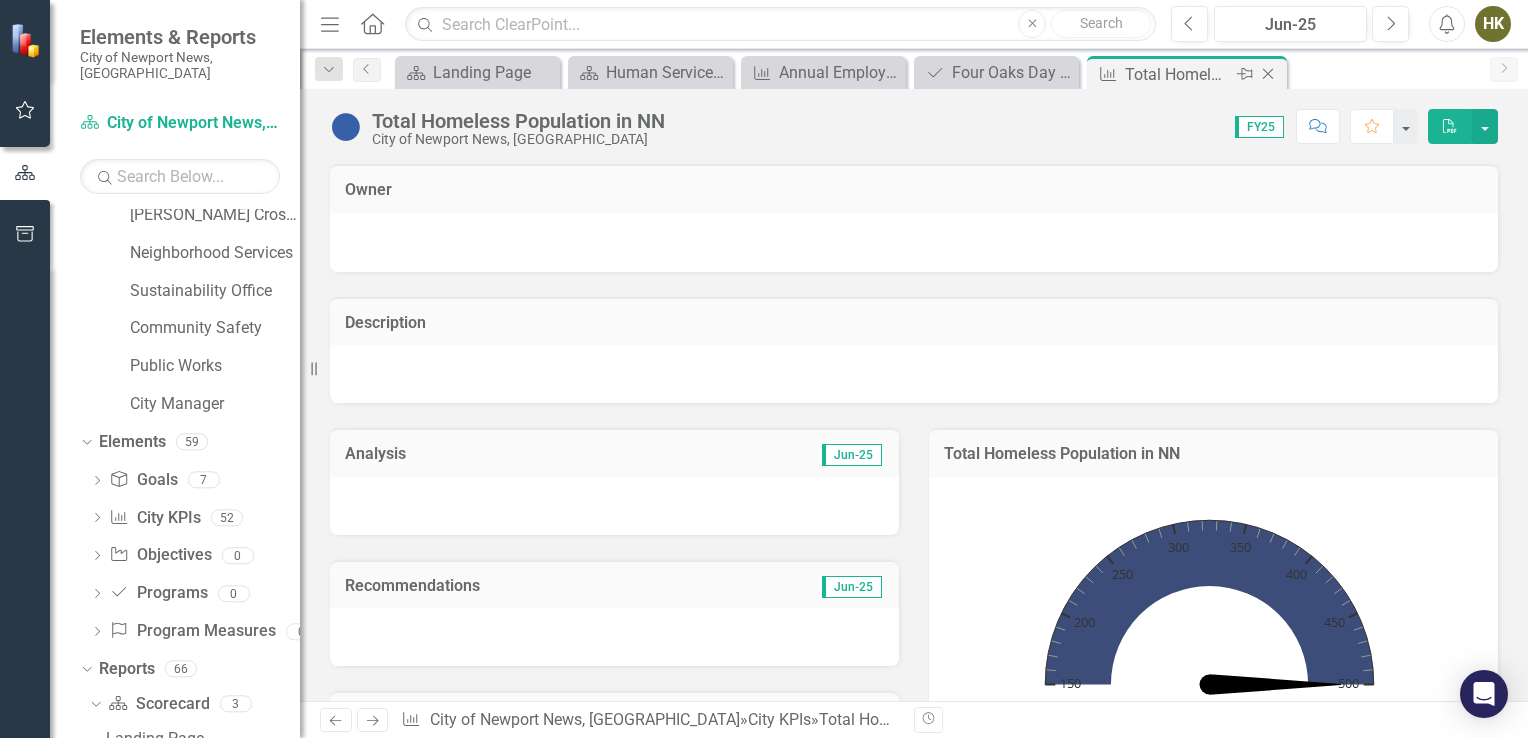 click on "Close" 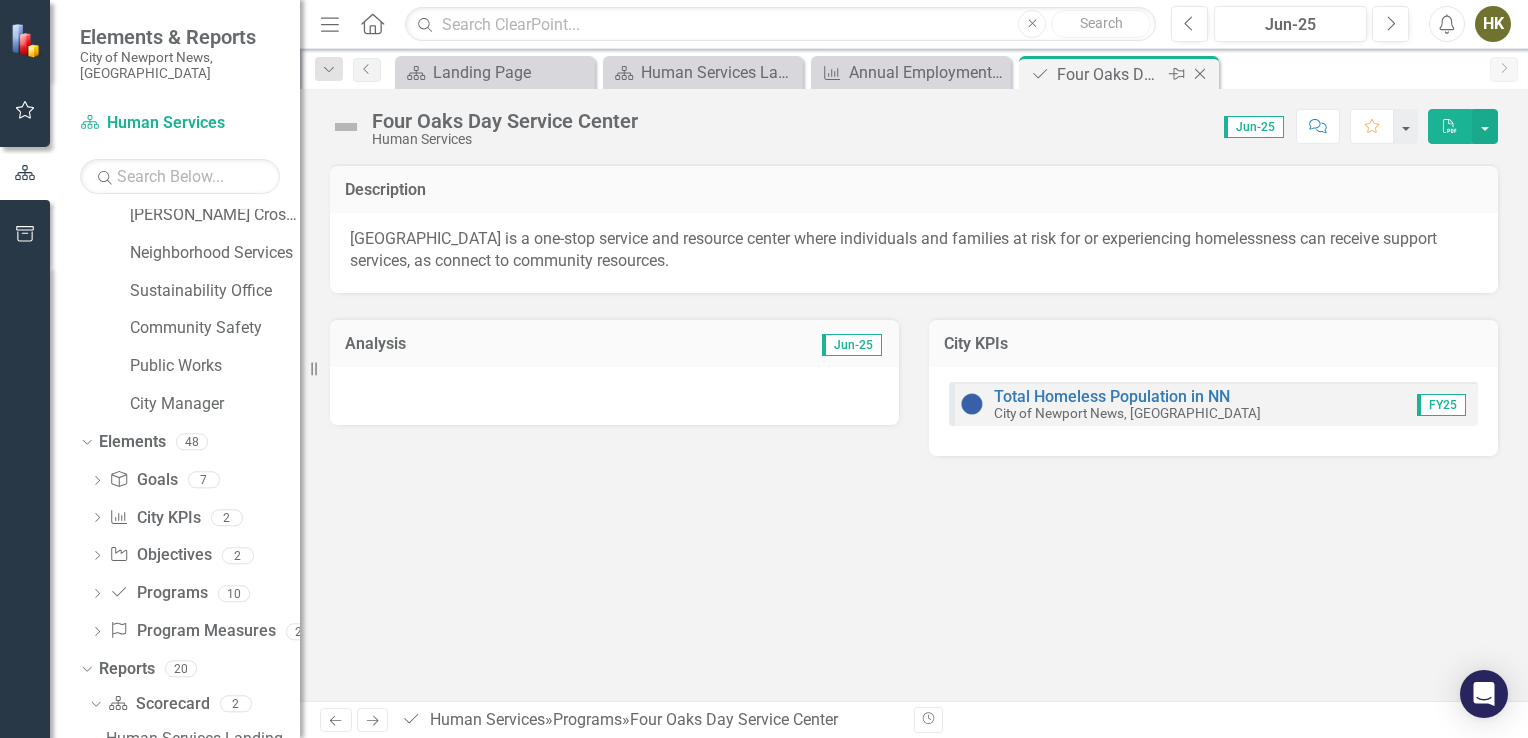 click on "Close" 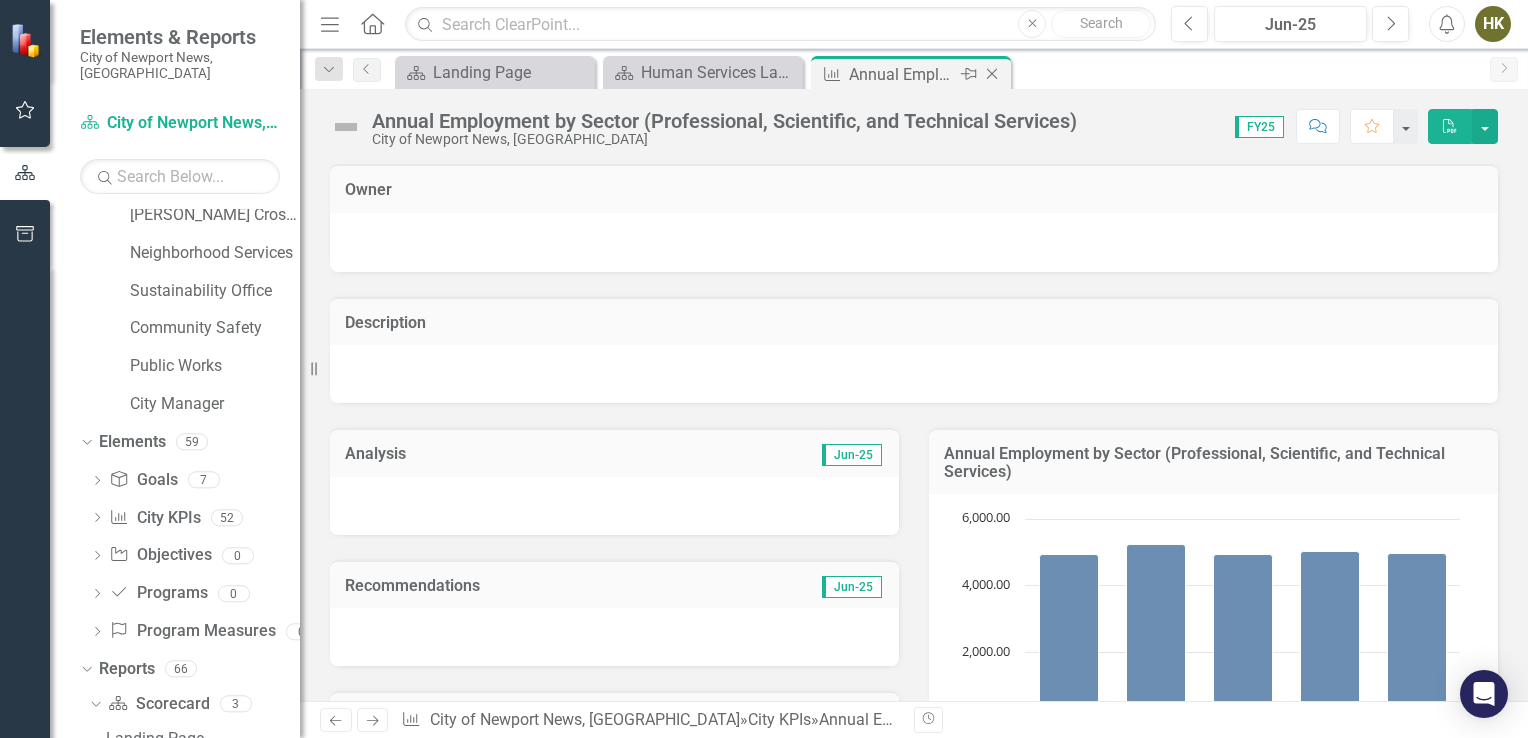 click on "Close" 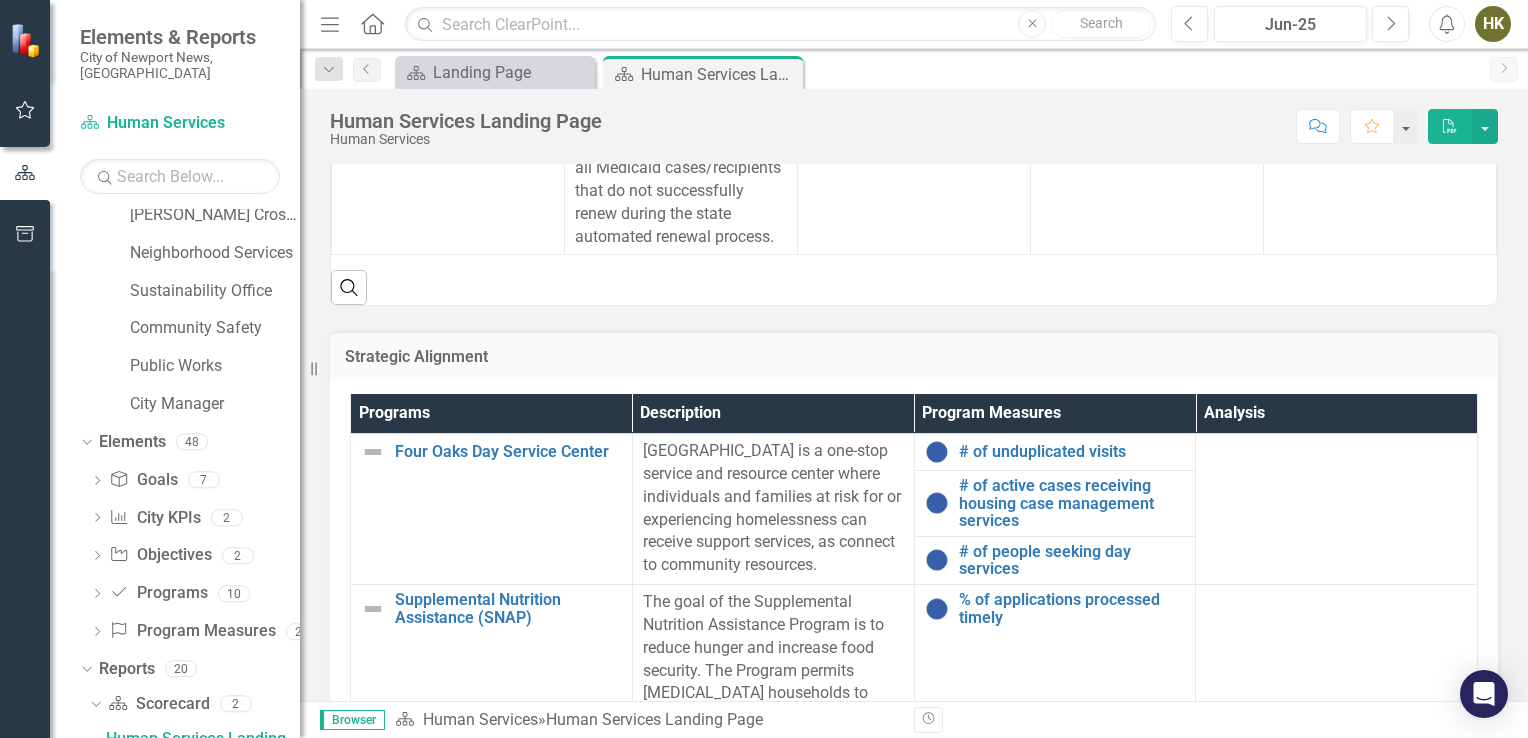 scroll, scrollTop: 908, scrollLeft: 0, axis: vertical 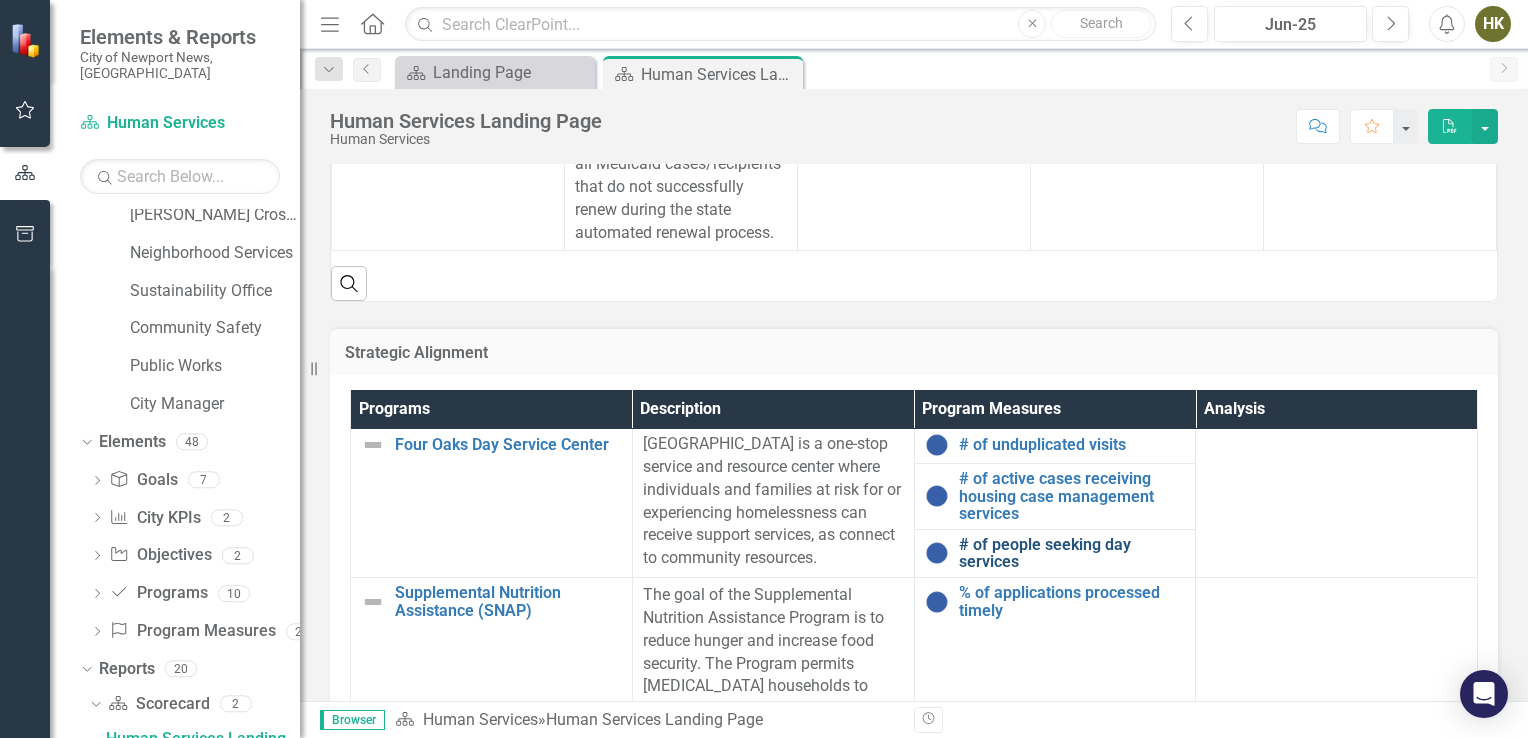 click on "# of people seeking day services" at bounding box center [1072, 553] 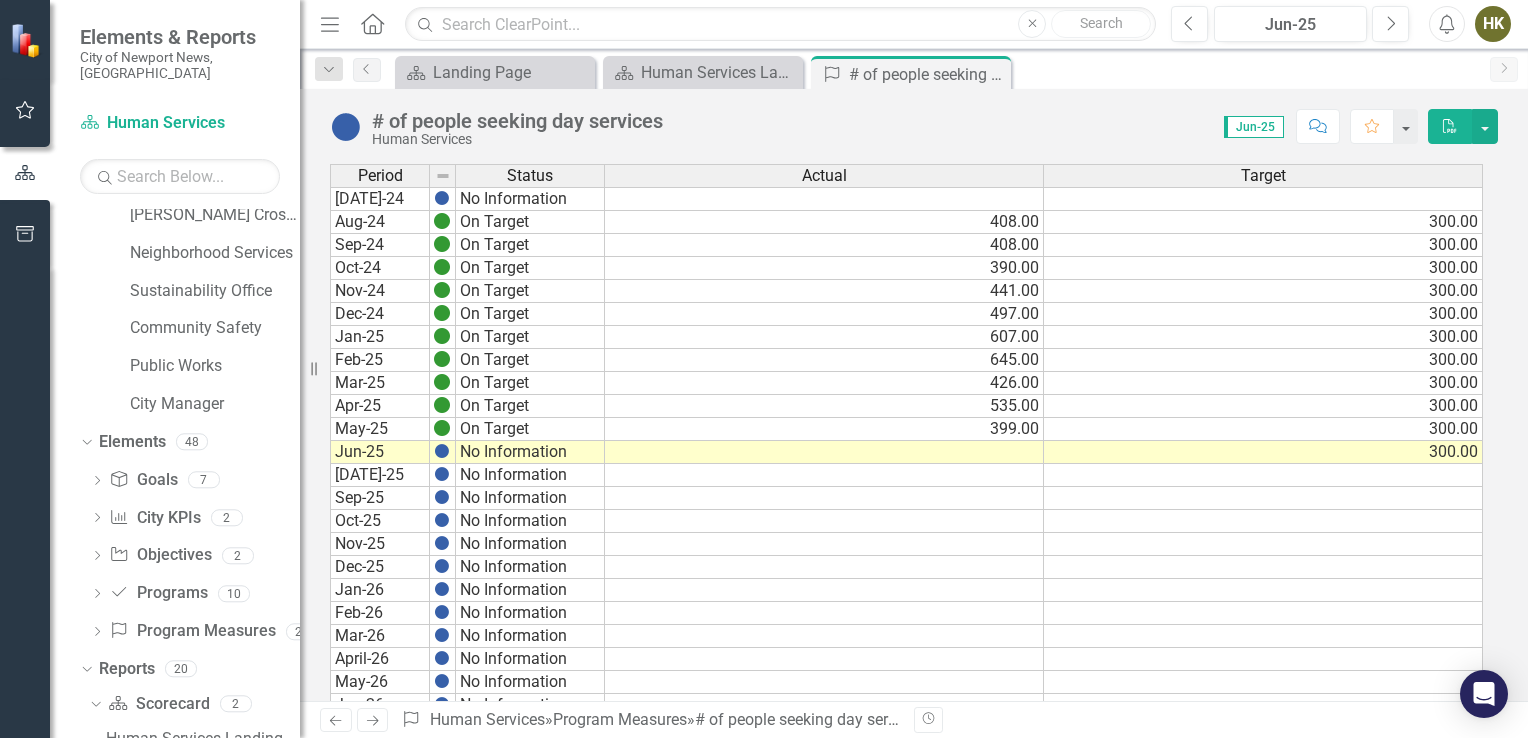 scroll, scrollTop: 0, scrollLeft: 0, axis: both 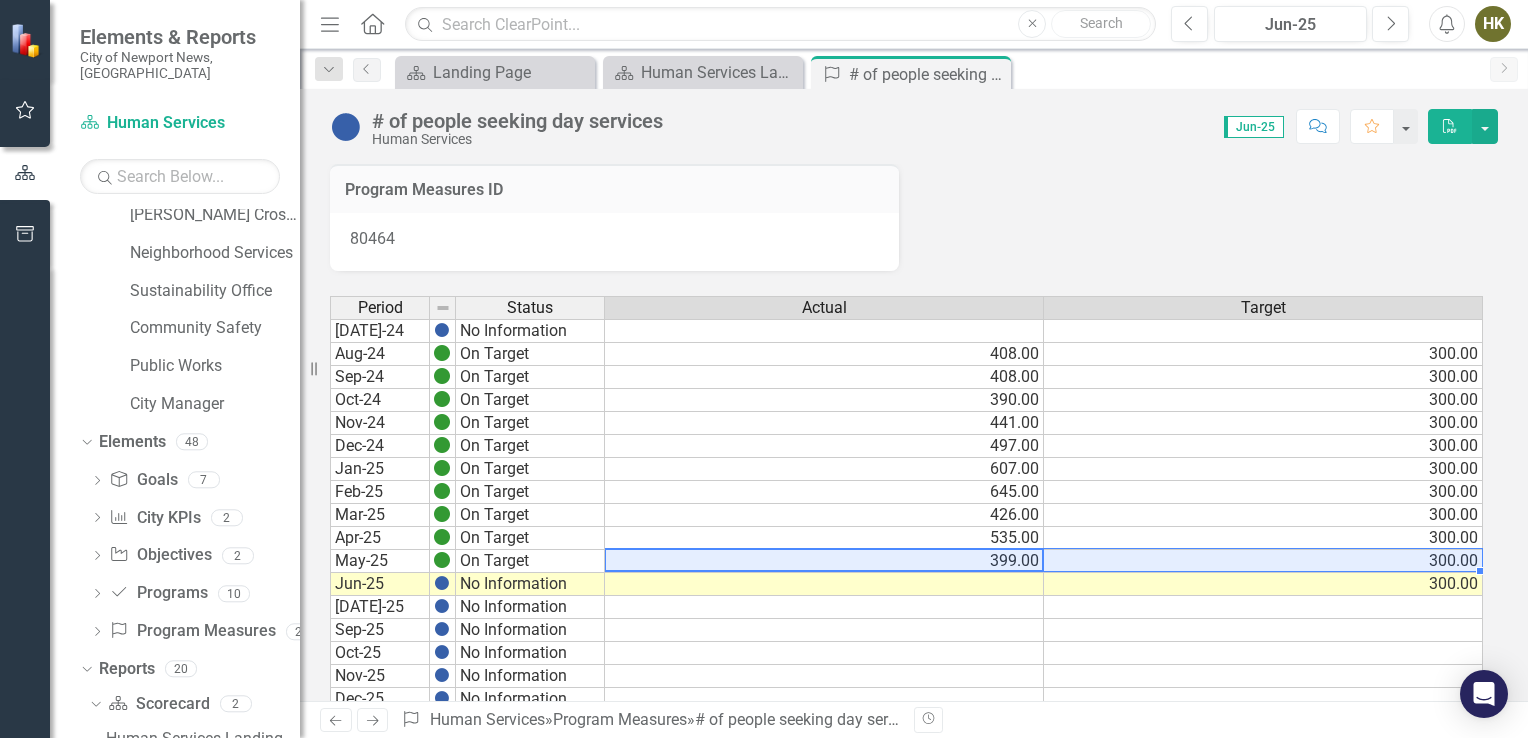 drag, startPoint x: 1019, startPoint y: 557, endPoint x: 1101, endPoint y: 557, distance: 82 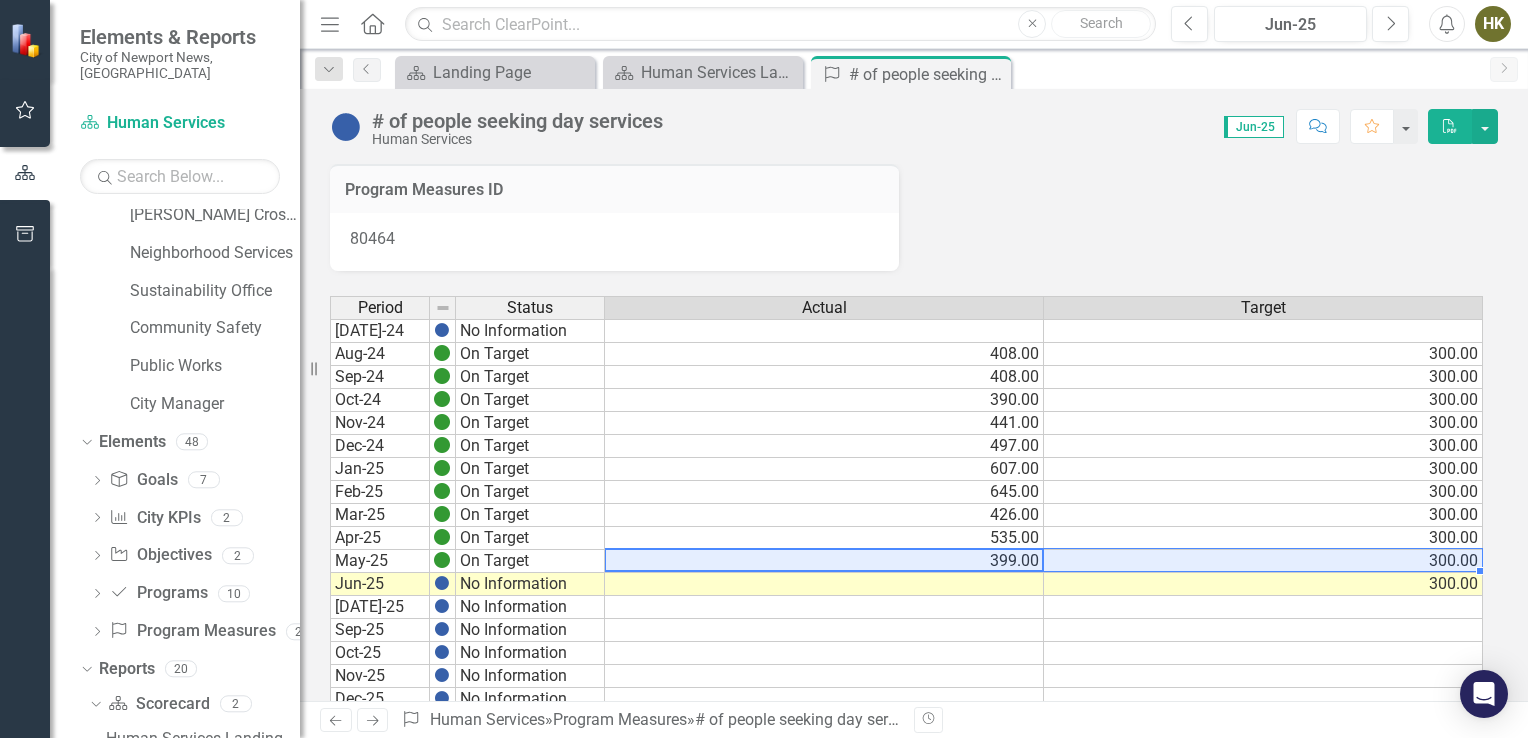 click on "May-25 On Target 399.00 300.00" at bounding box center [906, 561] 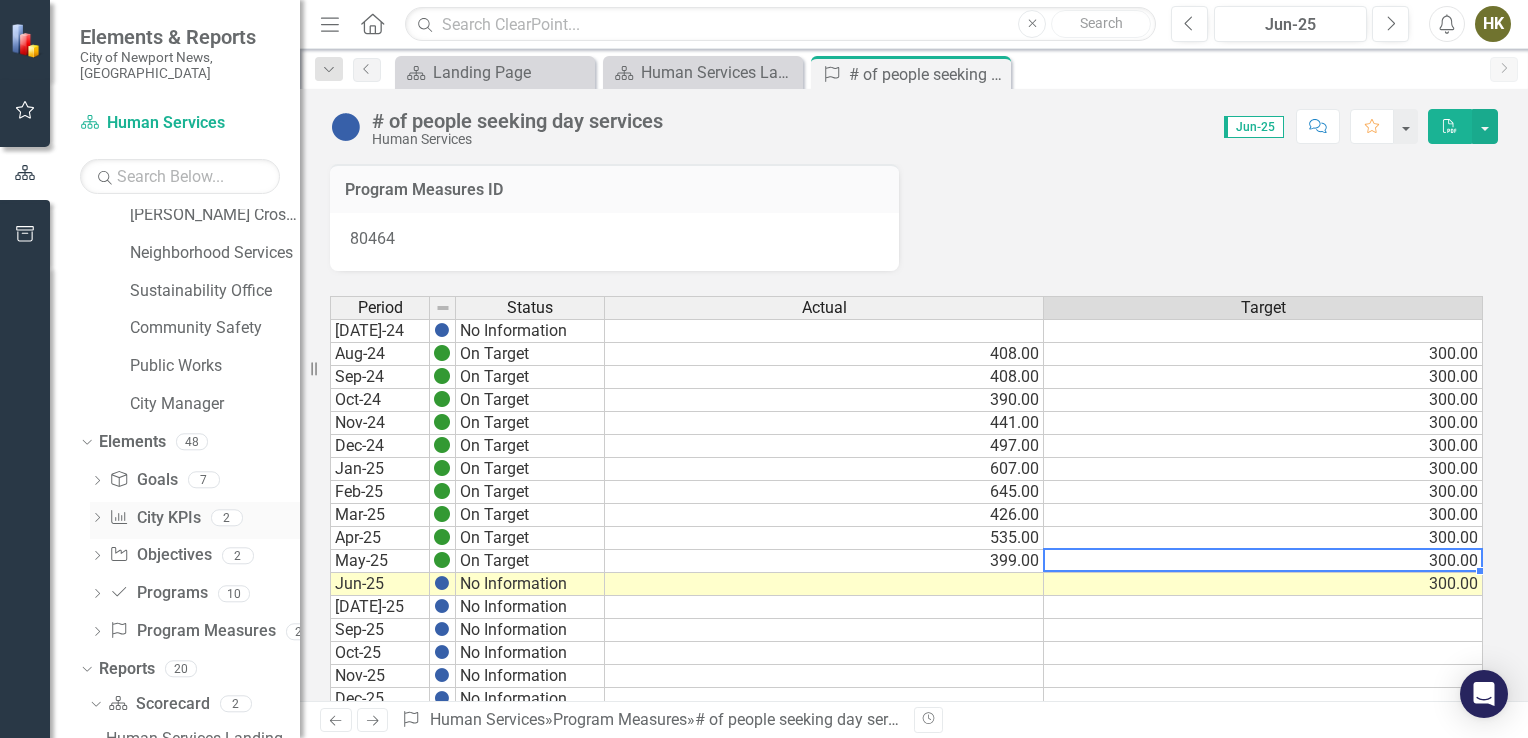 click on "Dropdown" 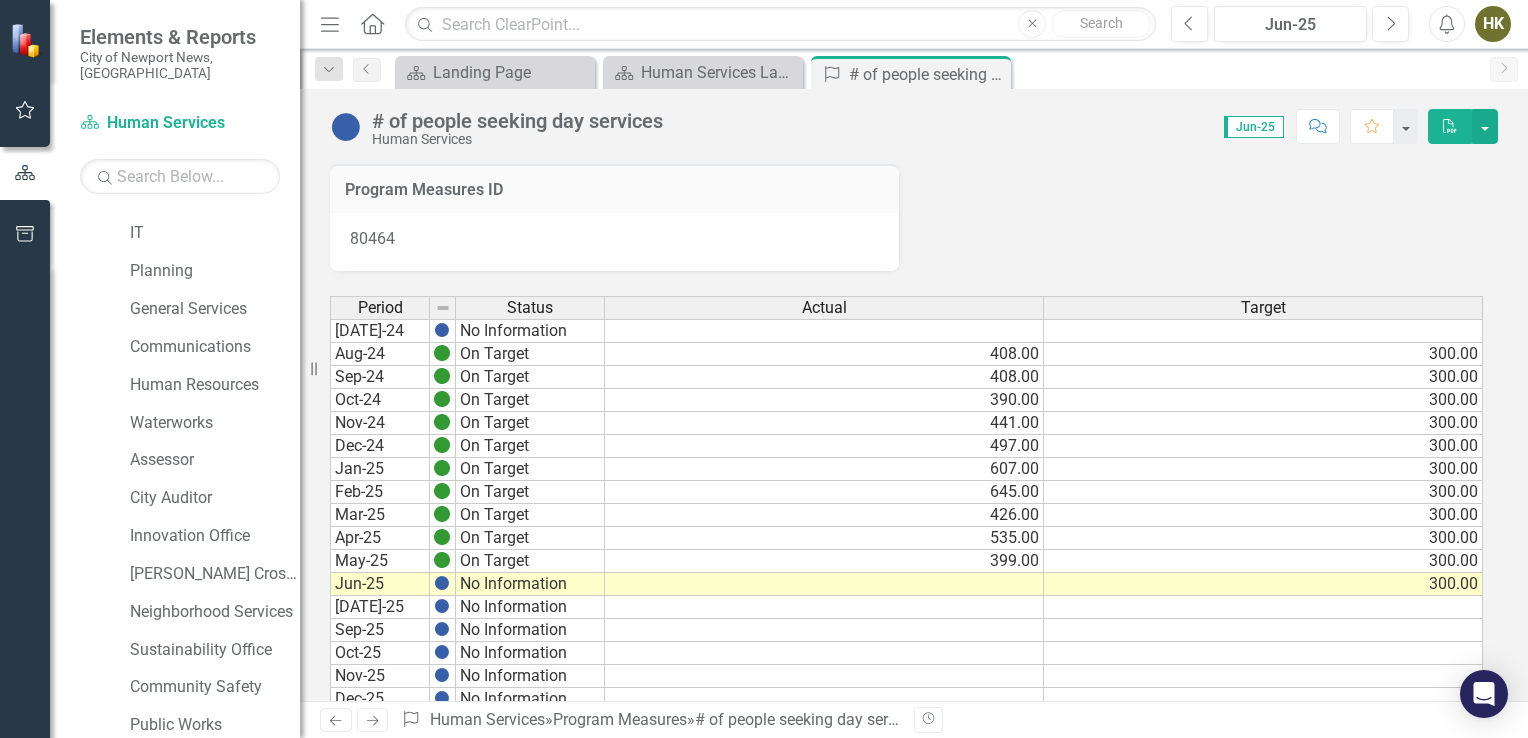 scroll, scrollTop: 480, scrollLeft: 0, axis: vertical 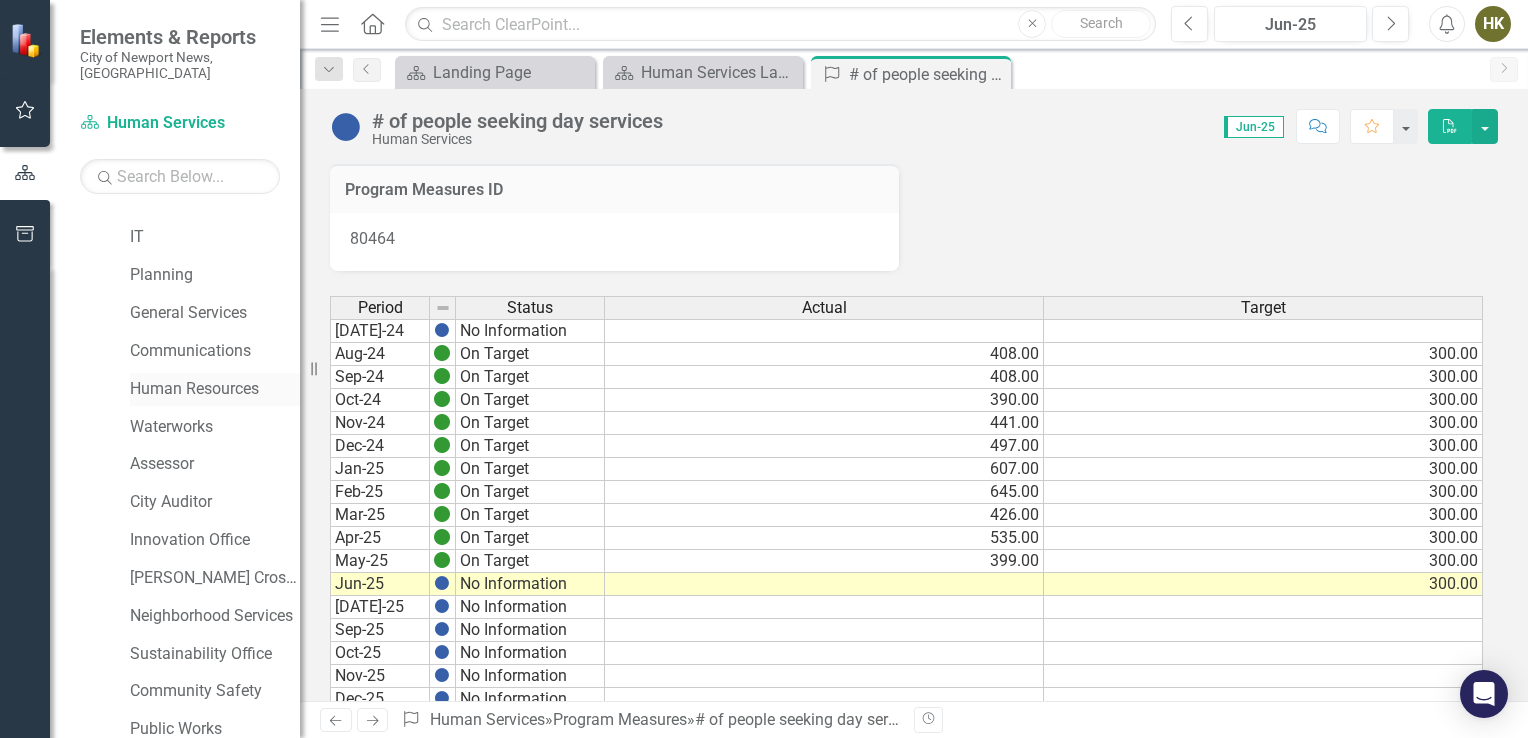 click on "Human Resources" at bounding box center [215, 389] 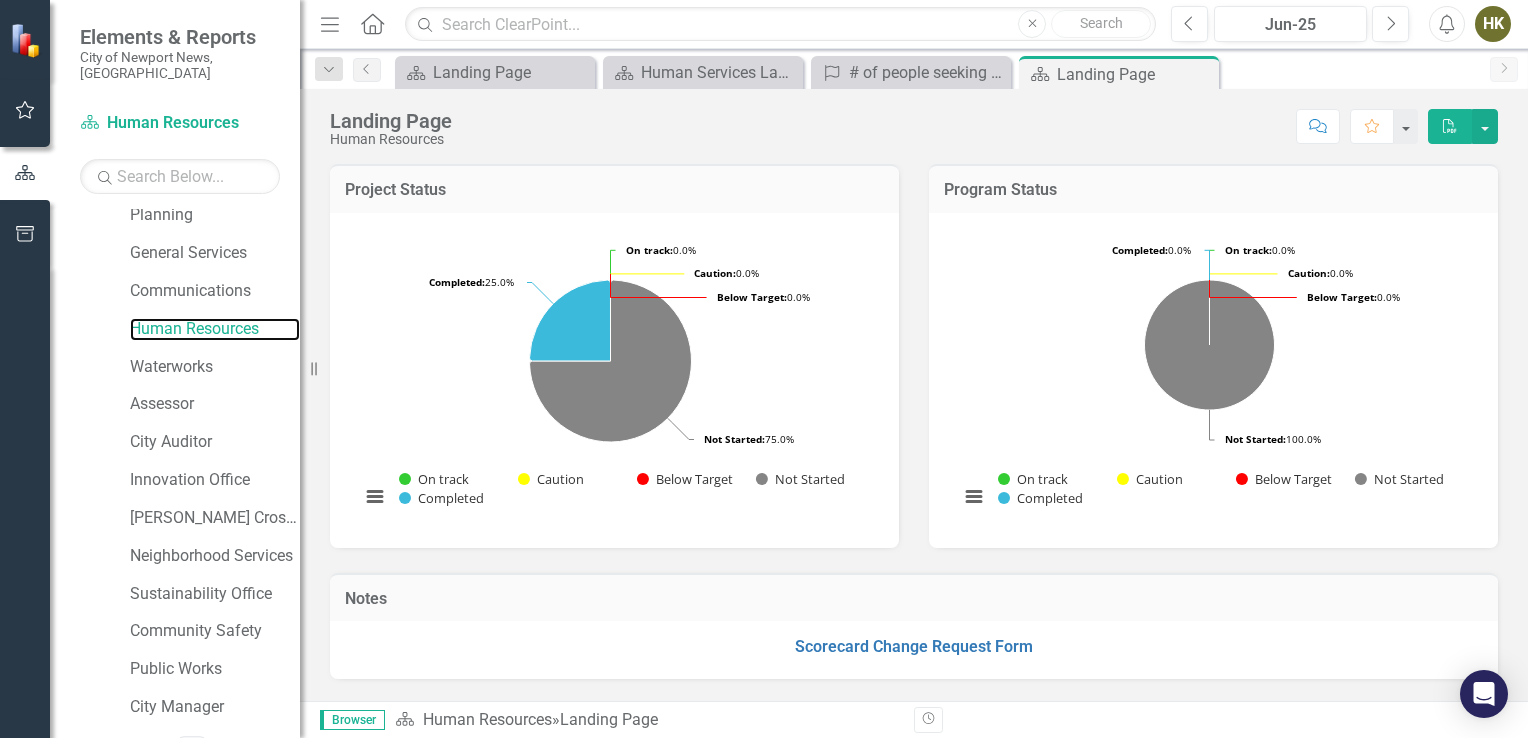 scroll, scrollTop: 843, scrollLeft: 0, axis: vertical 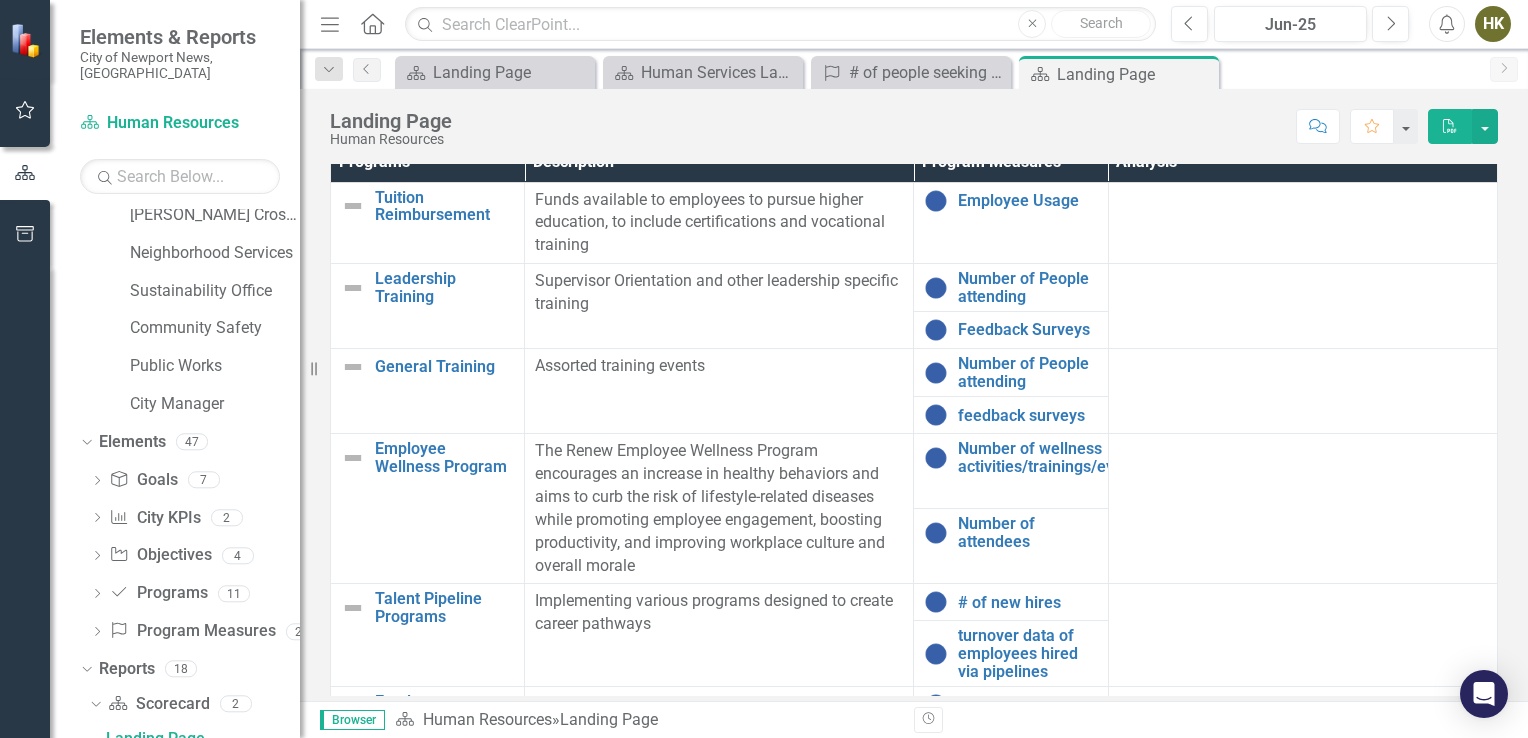 drag, startPoint x: 620, startPoint y: 194, endPoint x: 611, endPoint y: 261, distance: 67.601776 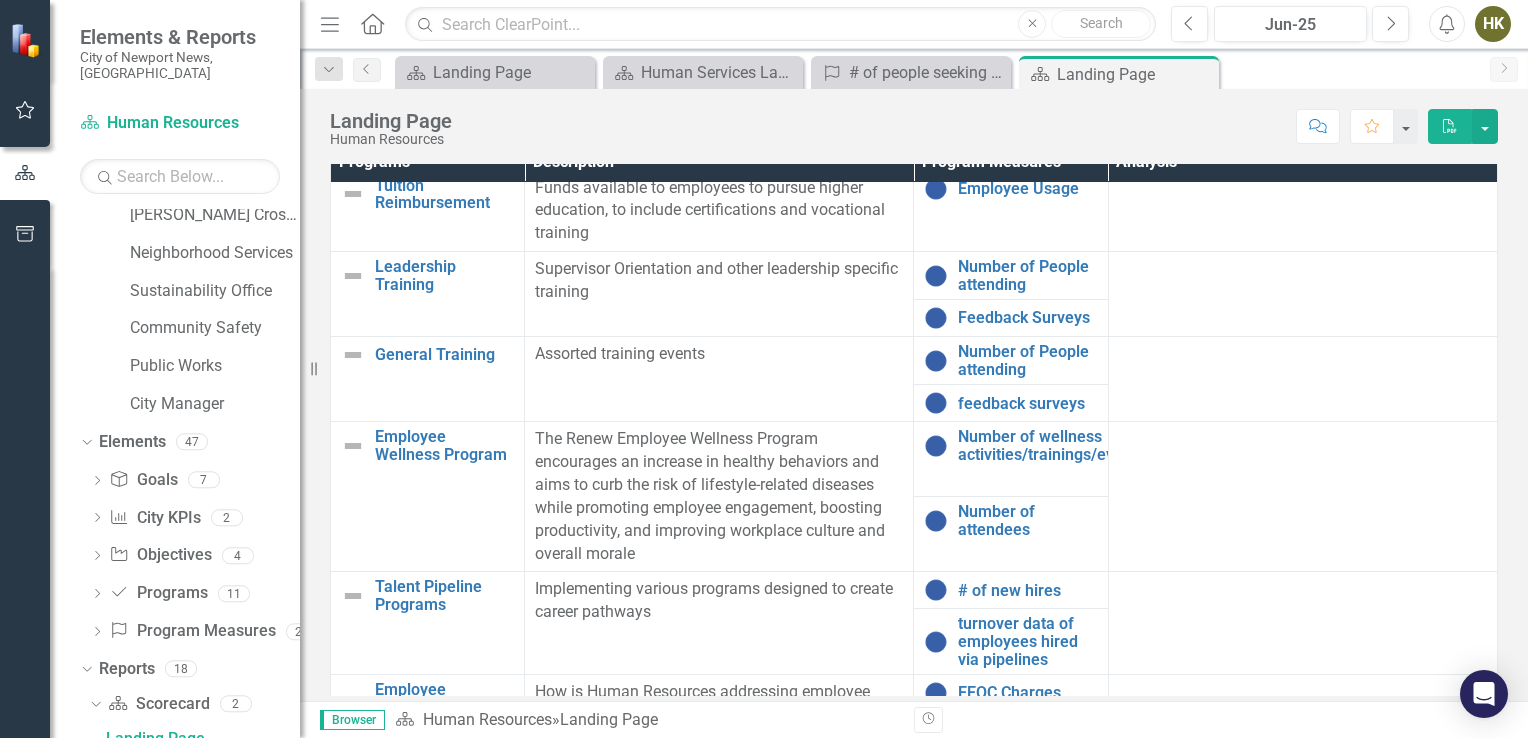scroll, scrollTop: 12, scrollLeft: 0, axis: vertical 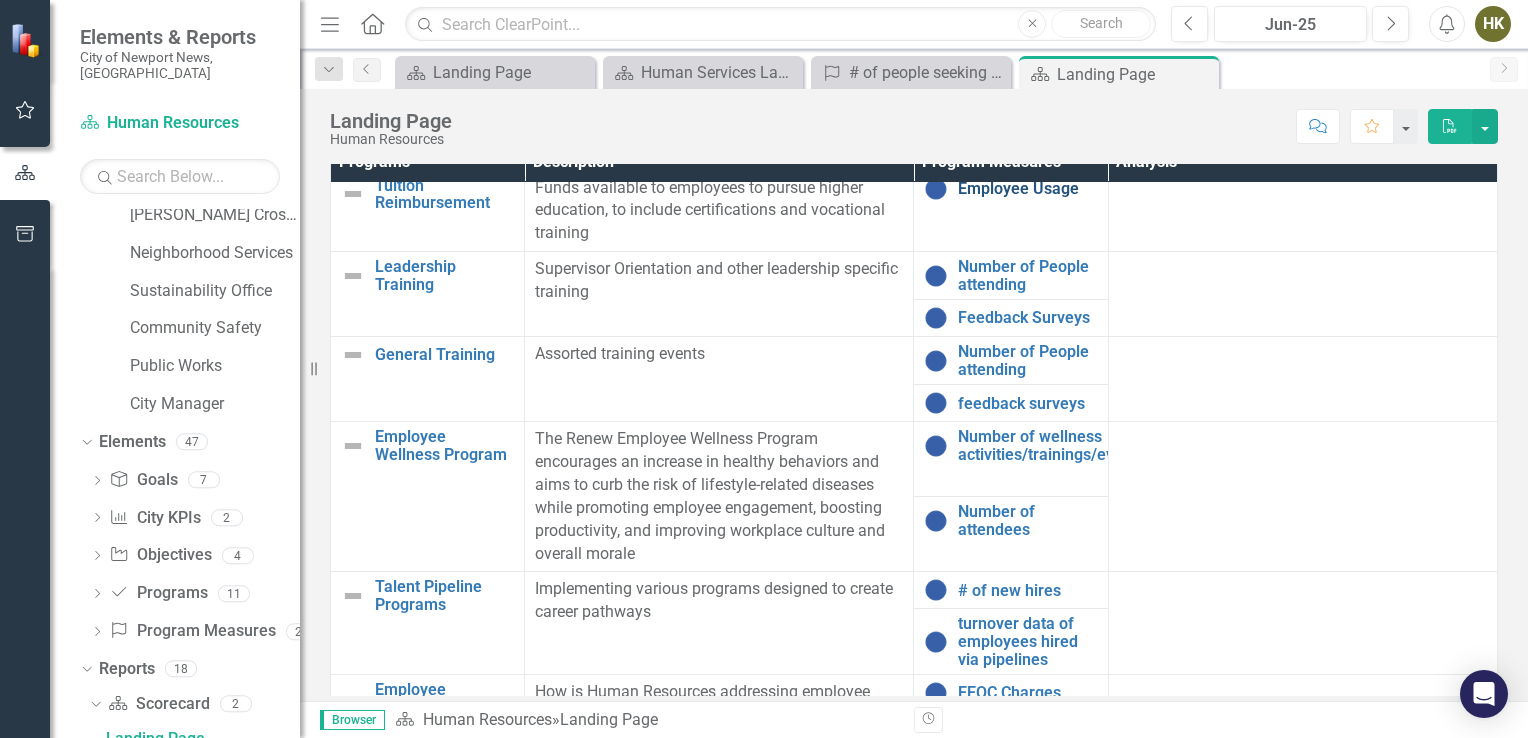 click on "Employee Usage" at bounding box center [1027, 189] 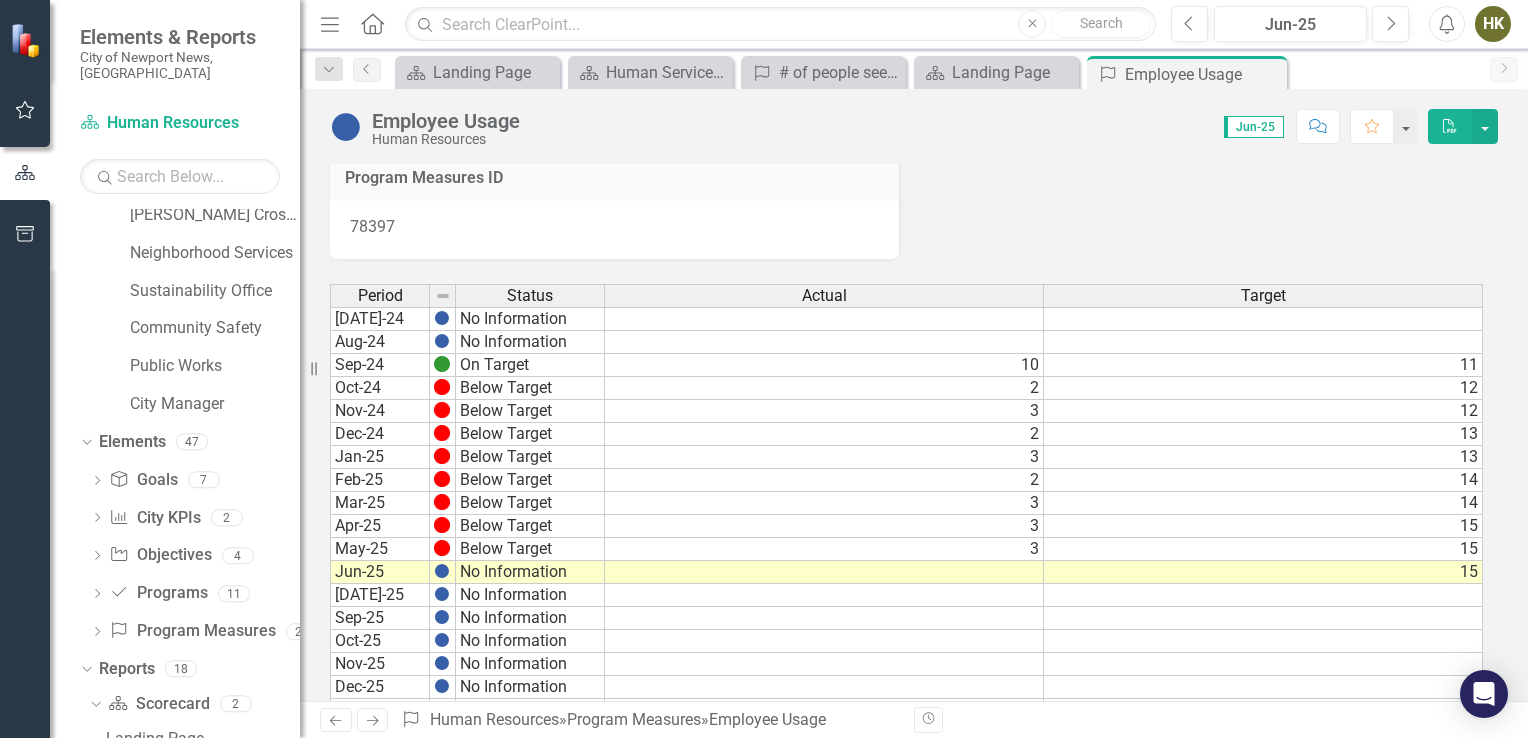 scroll, scrollTop: 12, scrollLeft: 0, axis: vertical 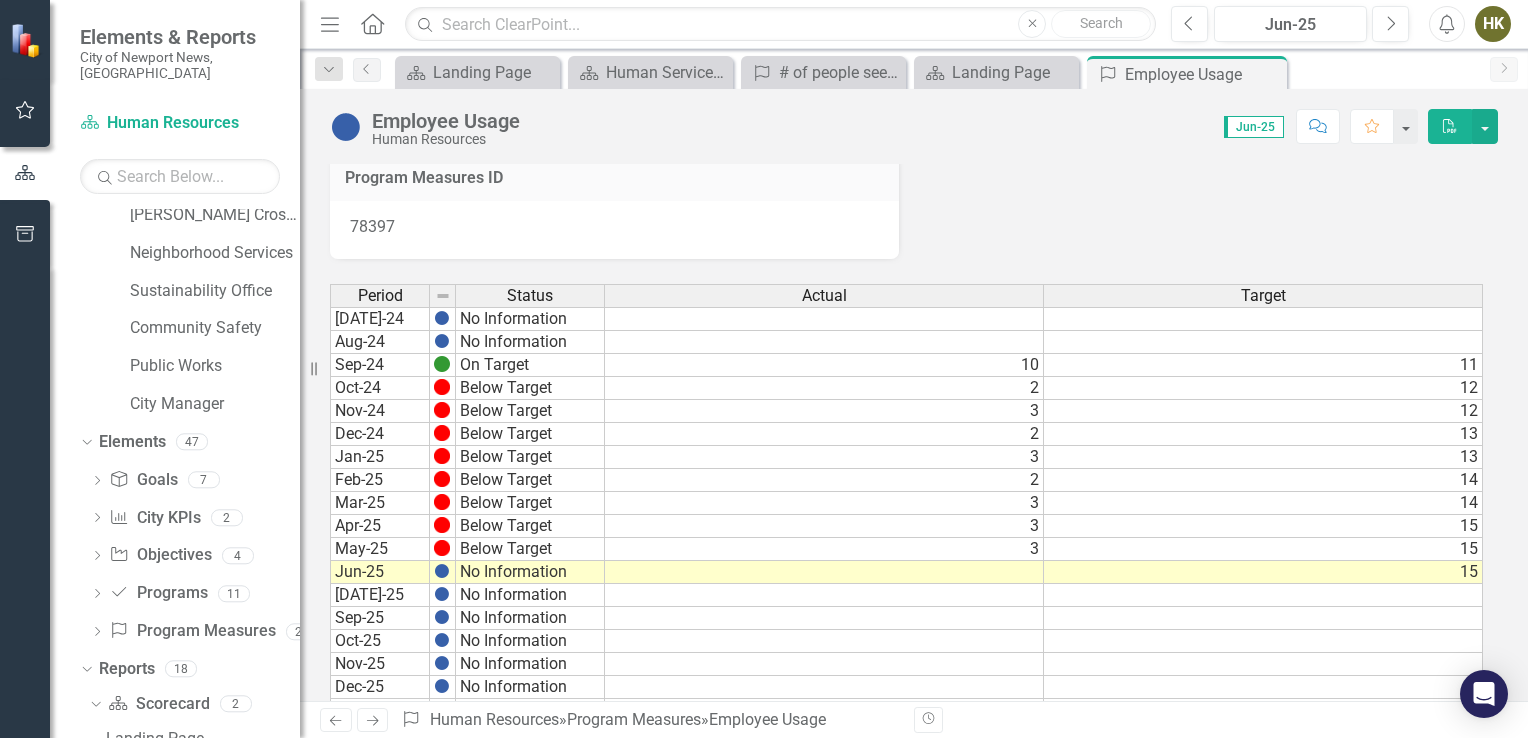 click on "On Target" at bounding box center [530, 365] 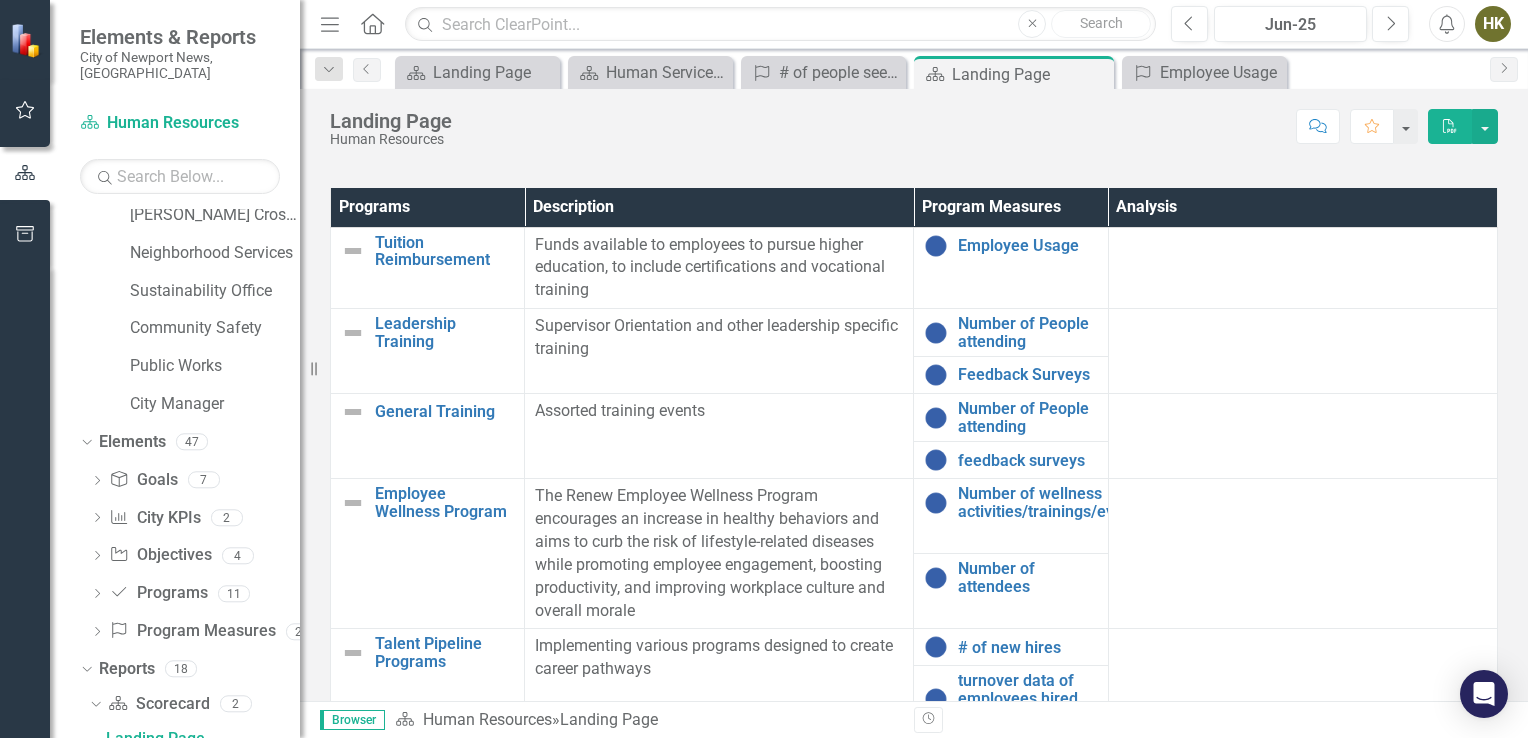 scroll, scrollTop: 1096, scrollLeft: 0, axis: vertical 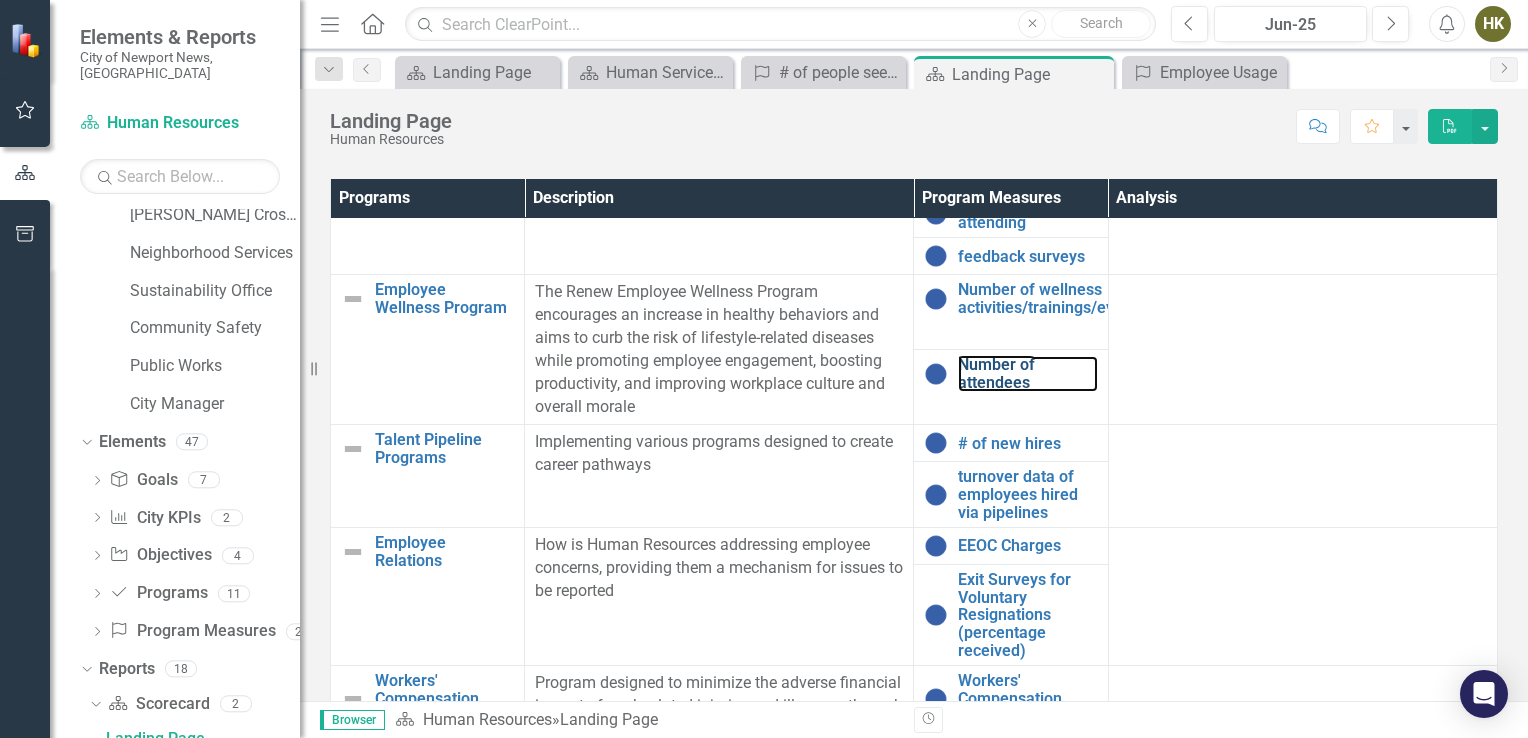 click on "Number of attendees" at bounding box center (1027, 373) 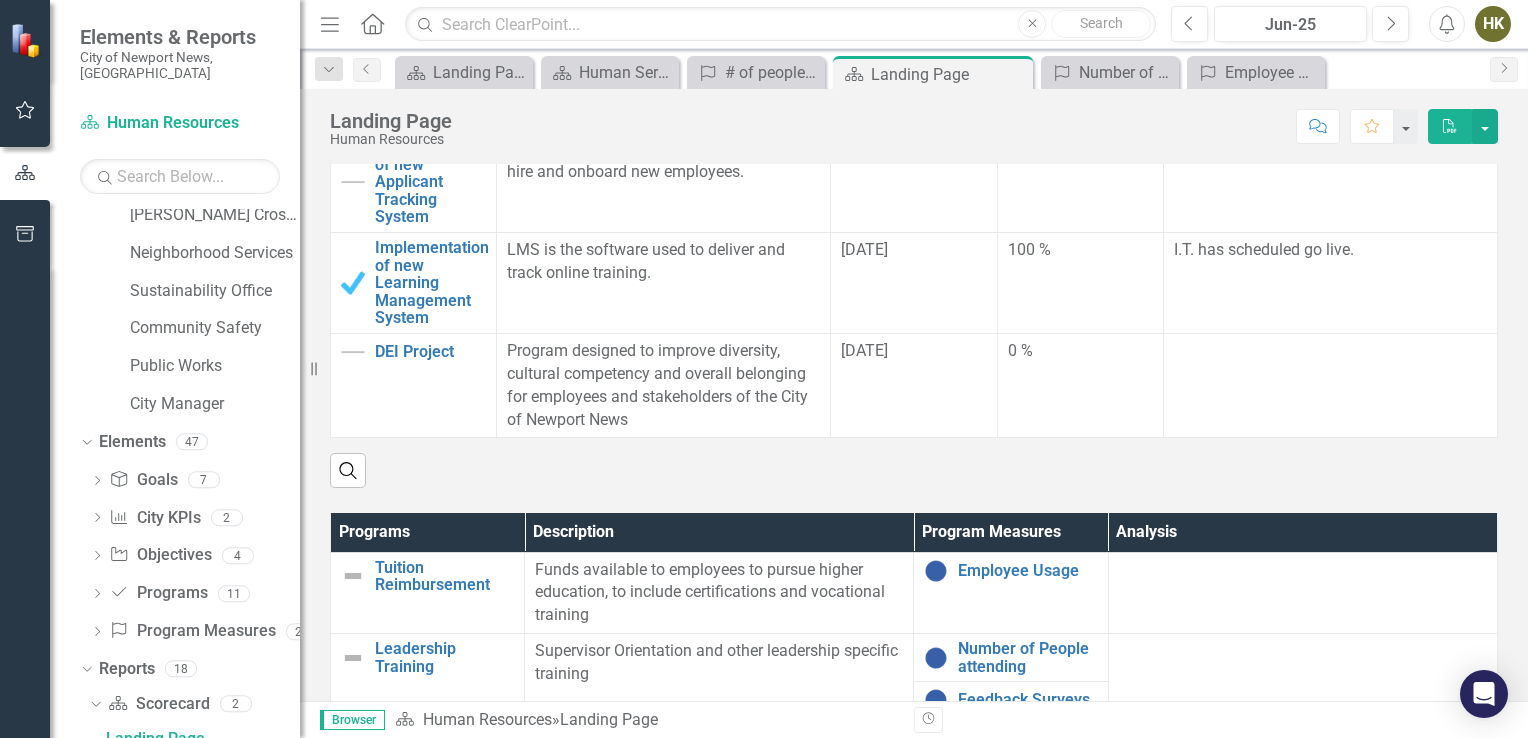 scroll, scrollTop: 804, scrollLeft: 0, axis: vertical 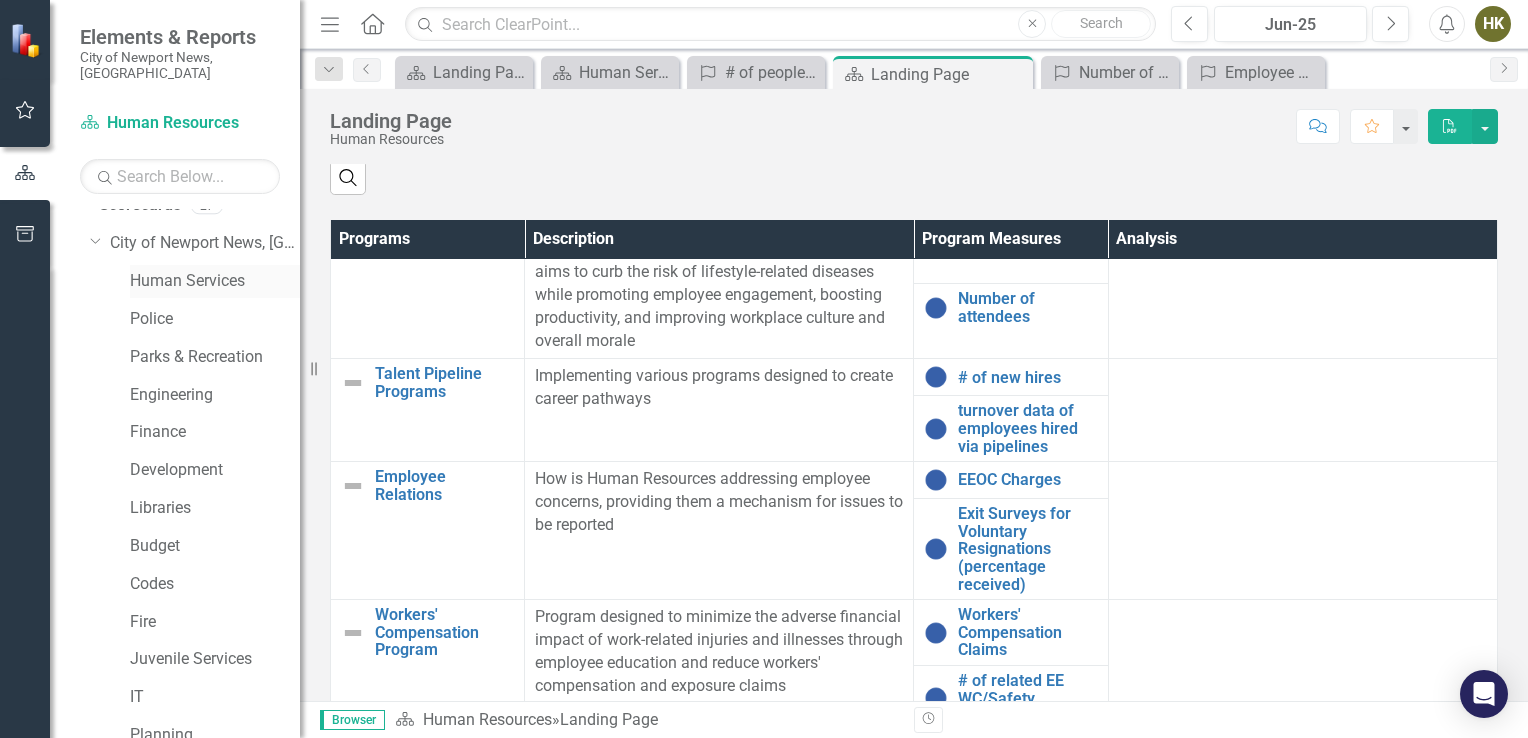 click on "Human Services" at bounding box center [215, 281] 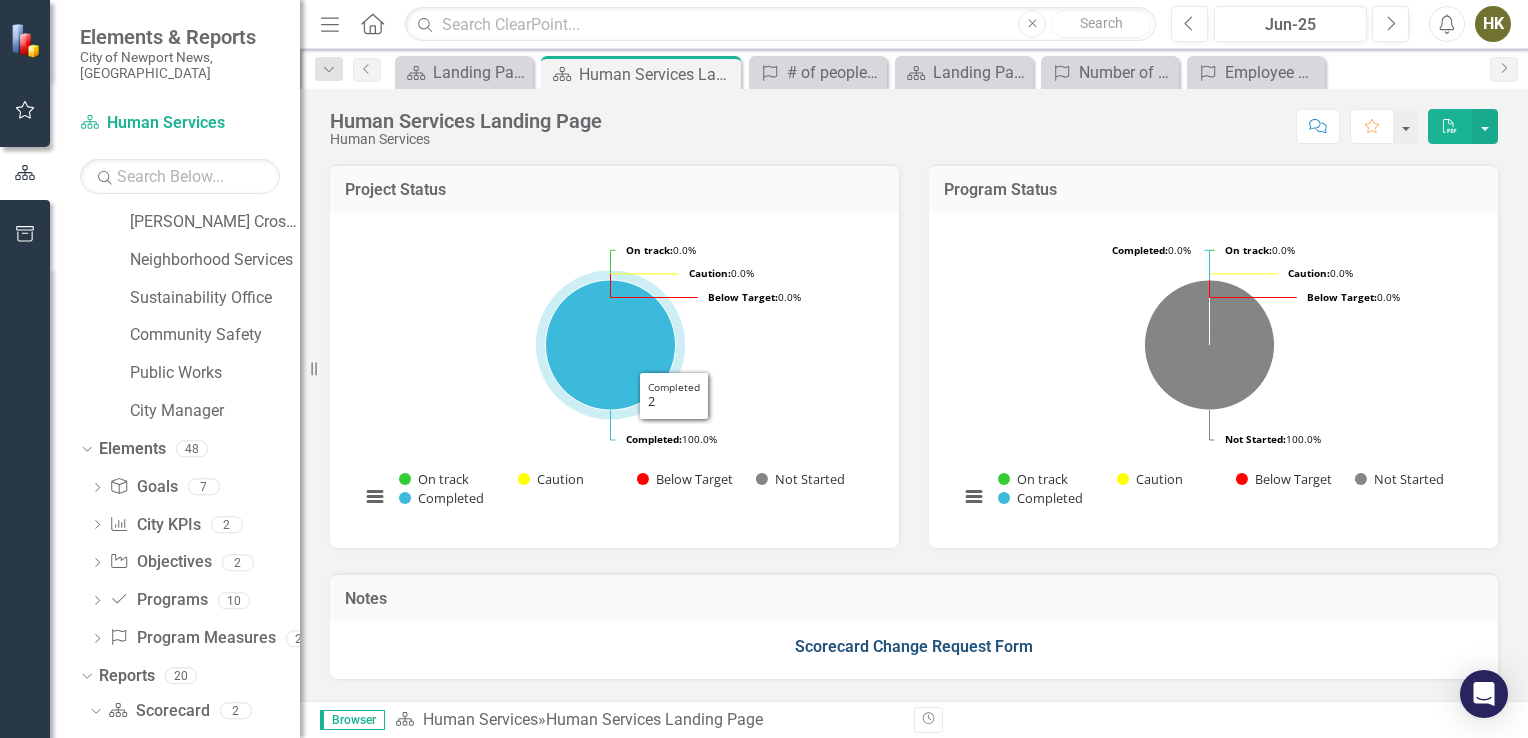 scroll, scrollTop: 843, scrollLeft: 0, axis: vertical 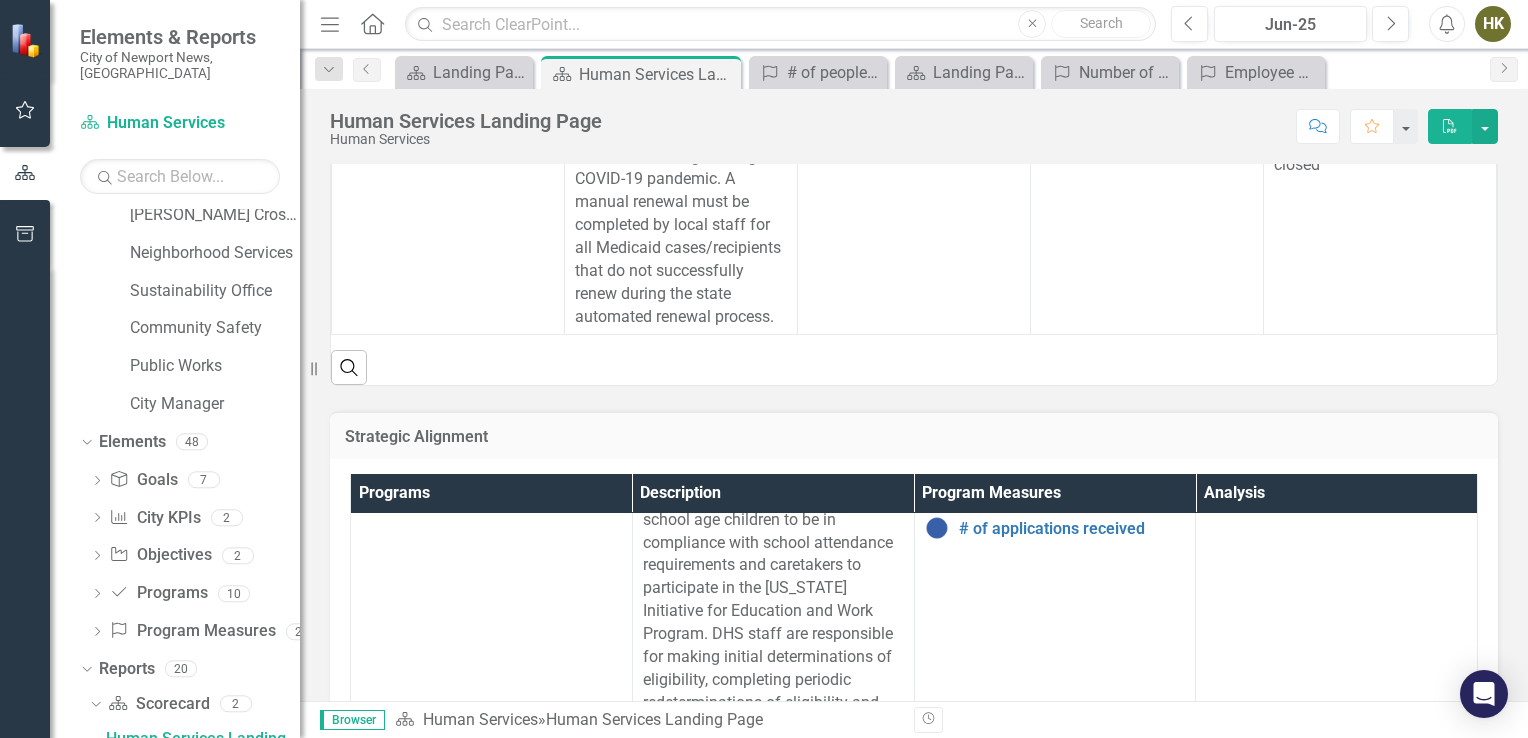 click on "A Chance to Shine" at bounding box center (508, 933) 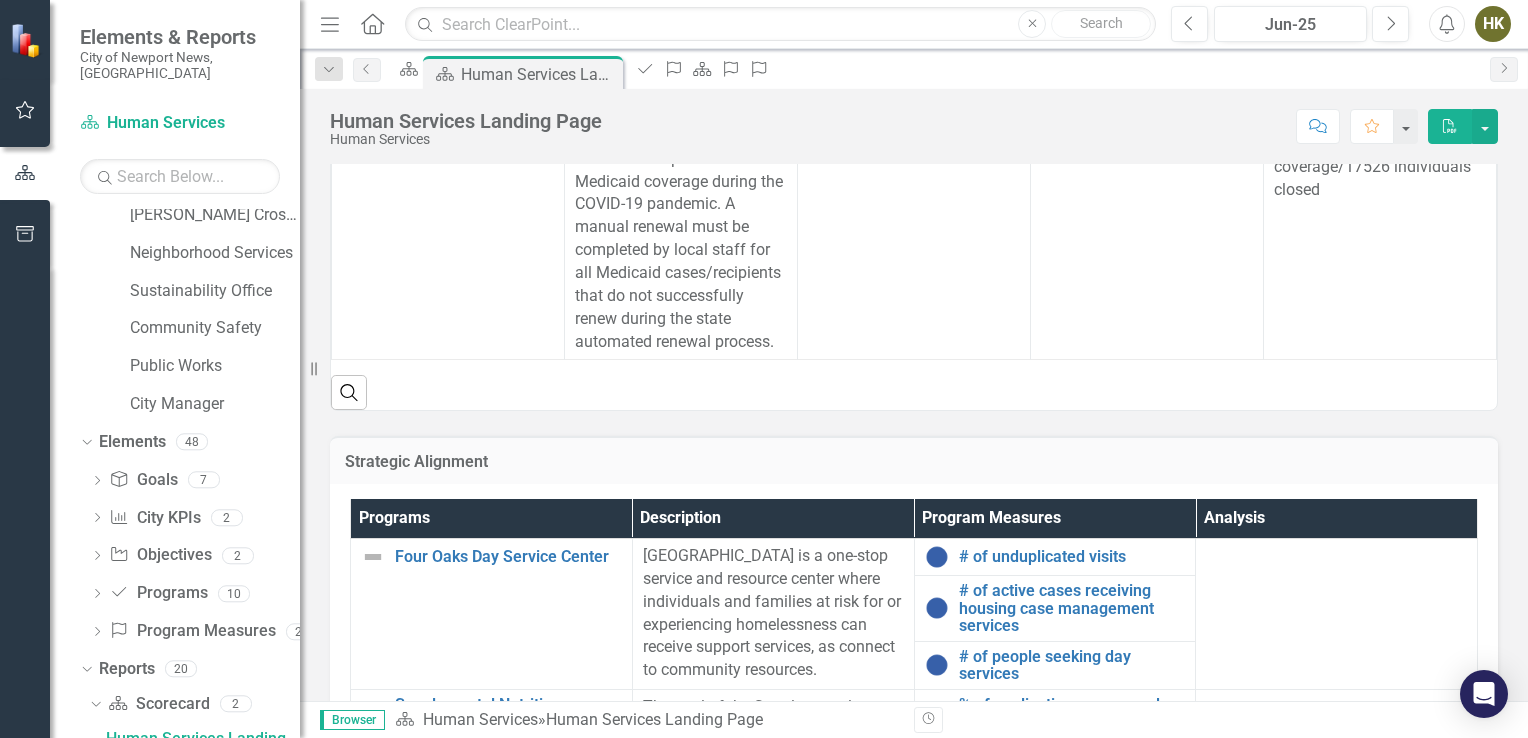 scroll, scrollTop: 860, scrollLeft: 0, axis: vertical 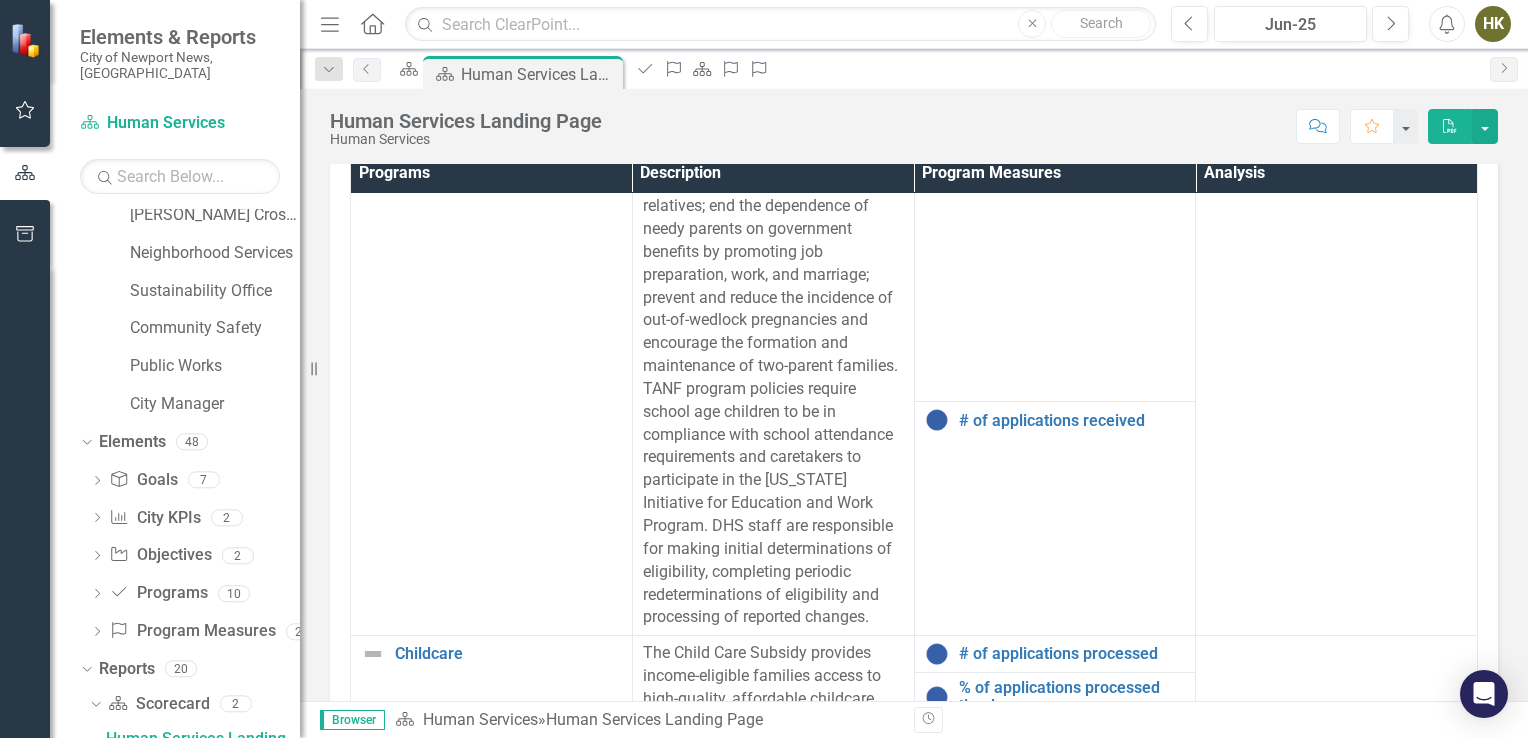 click on "% of participants that successfully graduate" at bounding box center [1072, 922] 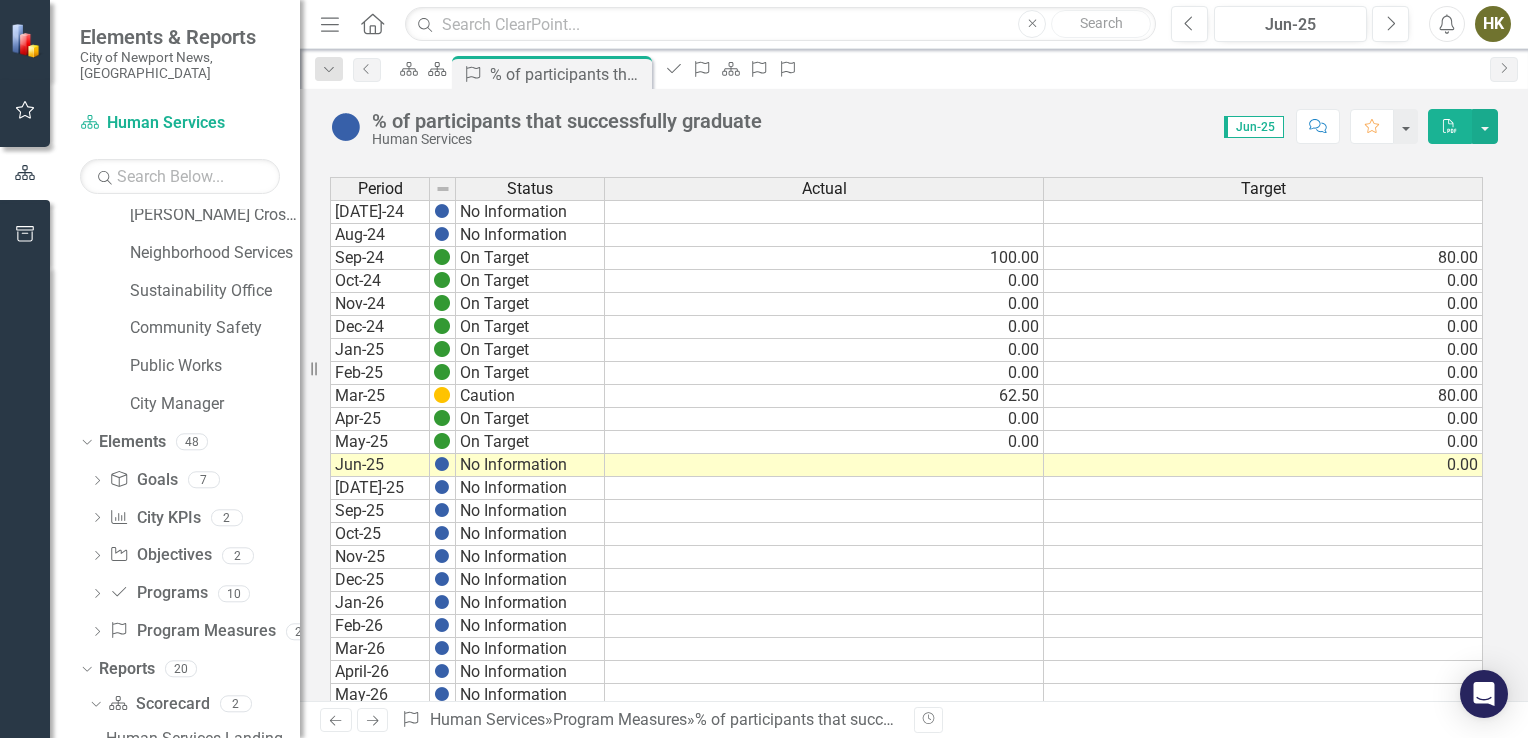 scroll, scrollTop: 120, scrollLeft: 0, axis: vertical 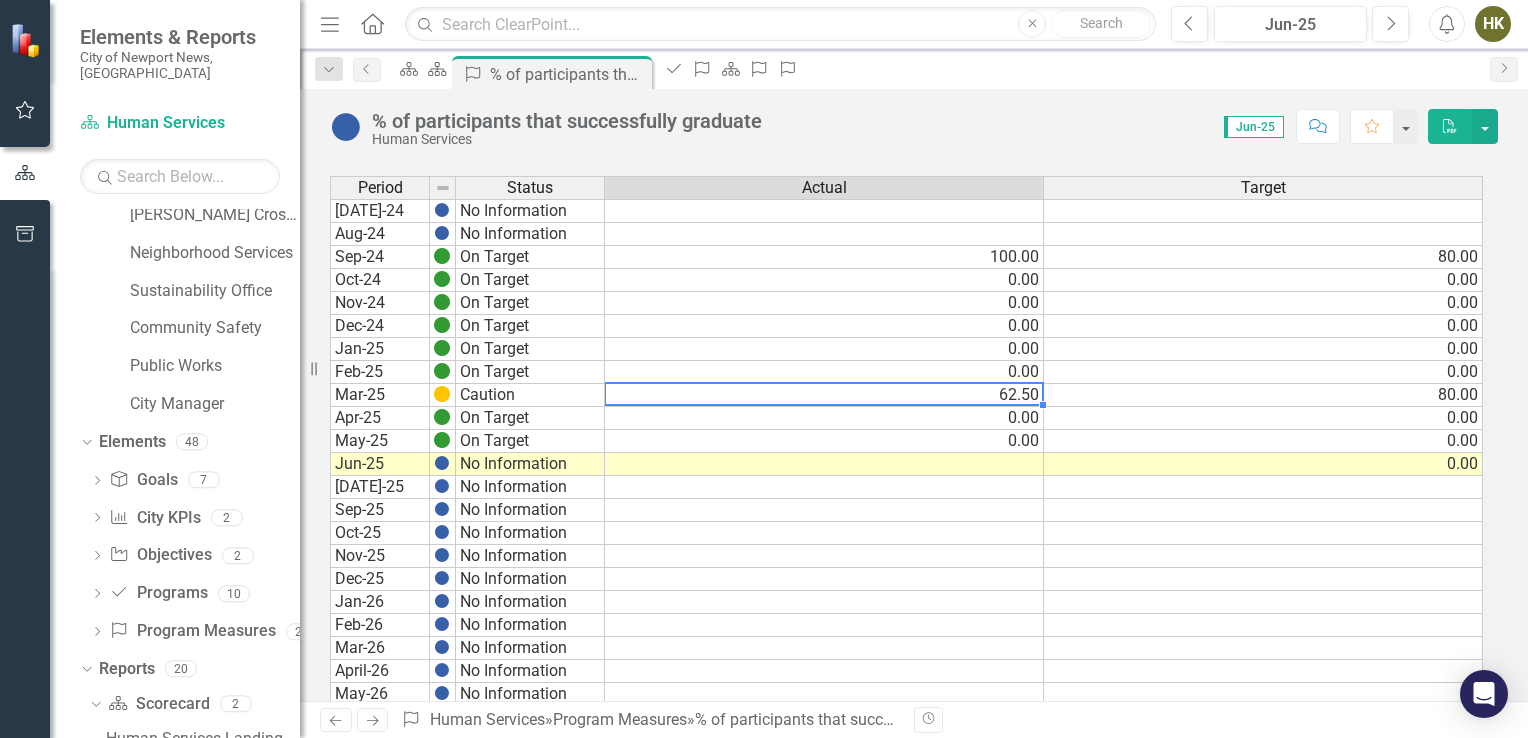 click on "Period Status Actual Target Jul-24 No Information Aug-24 No Information Sep-24 On Target 100.00 80.00 Oct-24 On Target 0.00 0.00 Nov-24 On Target 0.00 0.00 Dec-24 On Target 0.00 0.00 Jan-25 On Target 0.00 0.00 Feb-25 On Target 0.00 0.00 Mar-25 Caution 62.50 80.00 Apr-25 On Target 0.00 0.00 May-25 On Target 0.00 0.00 Jun-25 No Information 0.00 Jul-25 No Information Sep-25 No Information Oct-25 No Information Nov-25 No Information Dec-25 No Information Jan-26 No Information Feb-26 No Information Mar-26 No Information April-26 No Information May-26 No Information Jun-26 No Information Jul-26 No Information Aug-26 No Information Sep-26 No Information Oct-26 No Information Nov-26 No Information Dec-26 No Information Jan-27 No Information Feb-27 No Information Mar-27 No Information Apr-27 No Information May-27 No Information Jun-27 No Information Jul-27 No Information Aug-27 No Information Sep-27 No Information Oct-27 No Information Nov-27 No Information Dec-27 No Information" at bounding box center [330, 659] 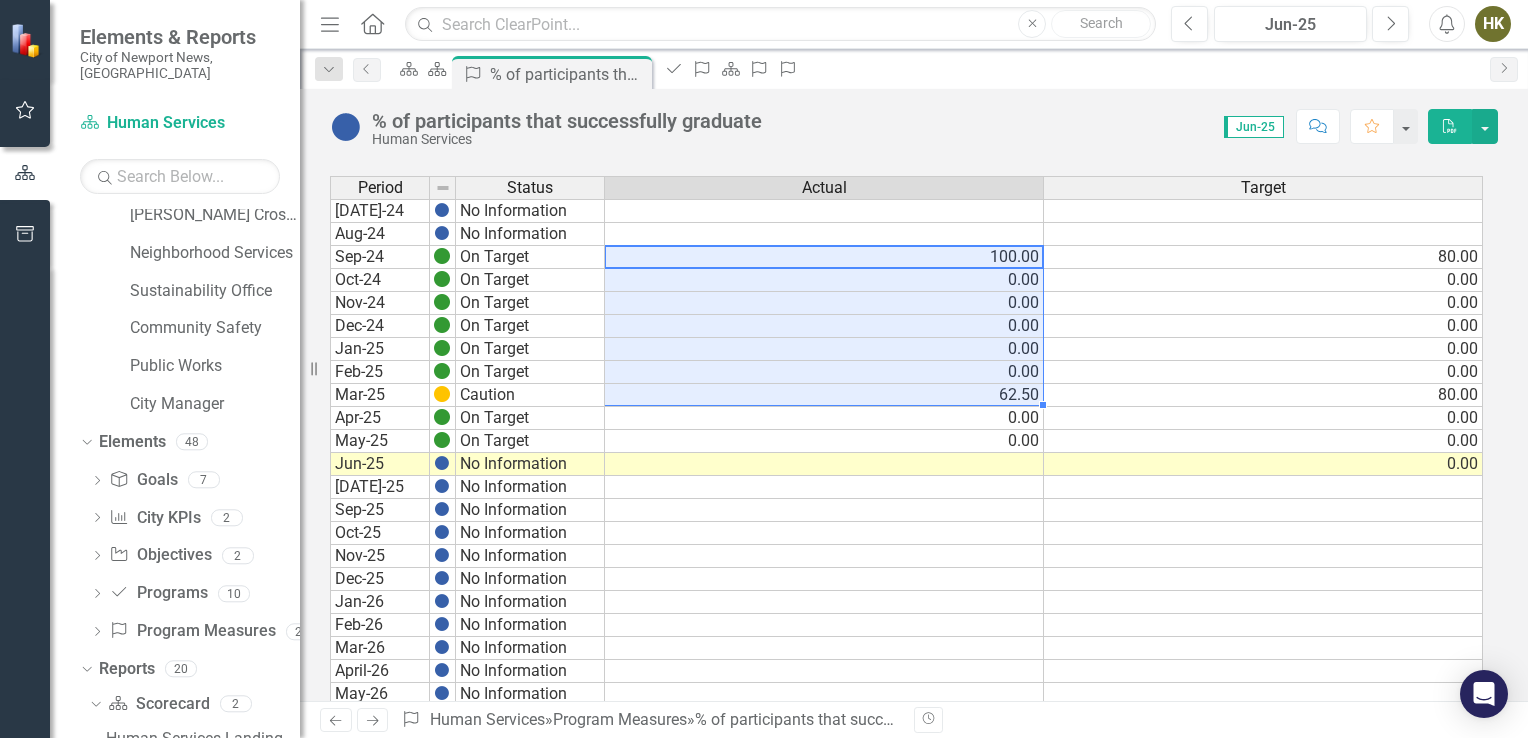 drag, startPoint x: 1030, startPoint y: 257, endPoint x: 1030, endPoint y: 396, distance: 139 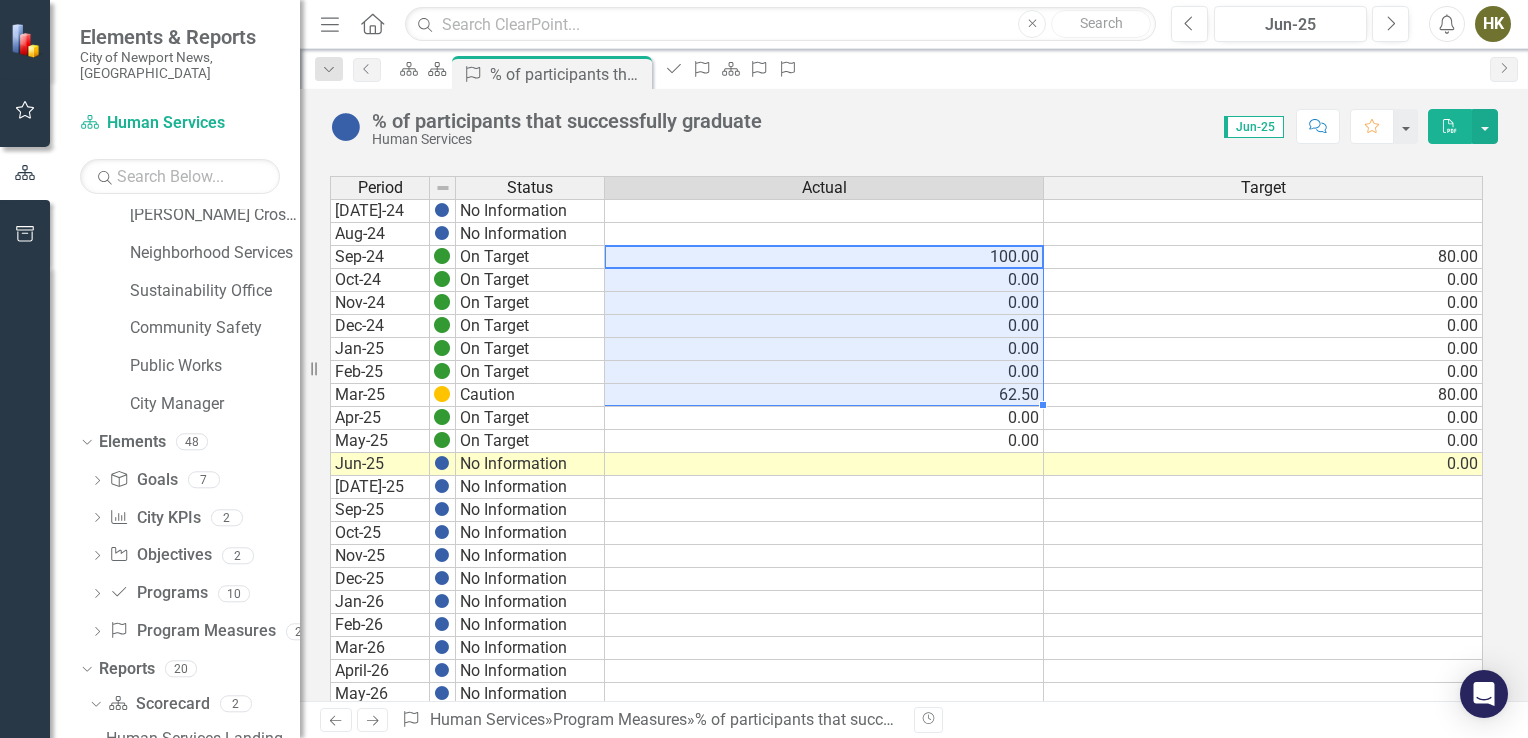 click on "Jul-24 No Information Aug-24 No Information Sep-24 On Target 100.00 80.00 Oct-24 On Target 0.00 0.00 Nov-24 On Target 0.00 0.00 Dec-24 On Target 0.00 0.00 Jan-25 On Target 0.00 0.00 Feb-25 On Target 0.00 0.00 Mar-25 Caution 62.50 80.00 Apr-25 On Target 0.00 0.00 May-25 On Target 0.00 0.00 Jun-25 No Information 0.00 Jul-25 No Information Sep-25 No Information Oct-25 No Information Nov-25 No Information Dec-25 No Information Jan-26 No Information Feb-26 No Information Mar-26 No Information April-26 No Information May-26 No Information Jun-26 No Information Jul-26 No Information Aug-26 No Information Sep-26 No Information Oct-26 No Information Nov-26 No Information Dec-26 No Information Jan-27 No Information Feb-27 No Information Mar-27 No Information Apr-27 No Information May-27 No Information Jun-27 No Information Jul-27 No Information Aug-27 No Information Sep-27 No Information Oct-27 No Information Nov-27 No Information Dec-27 No Information" at bounding box center (906, 671) 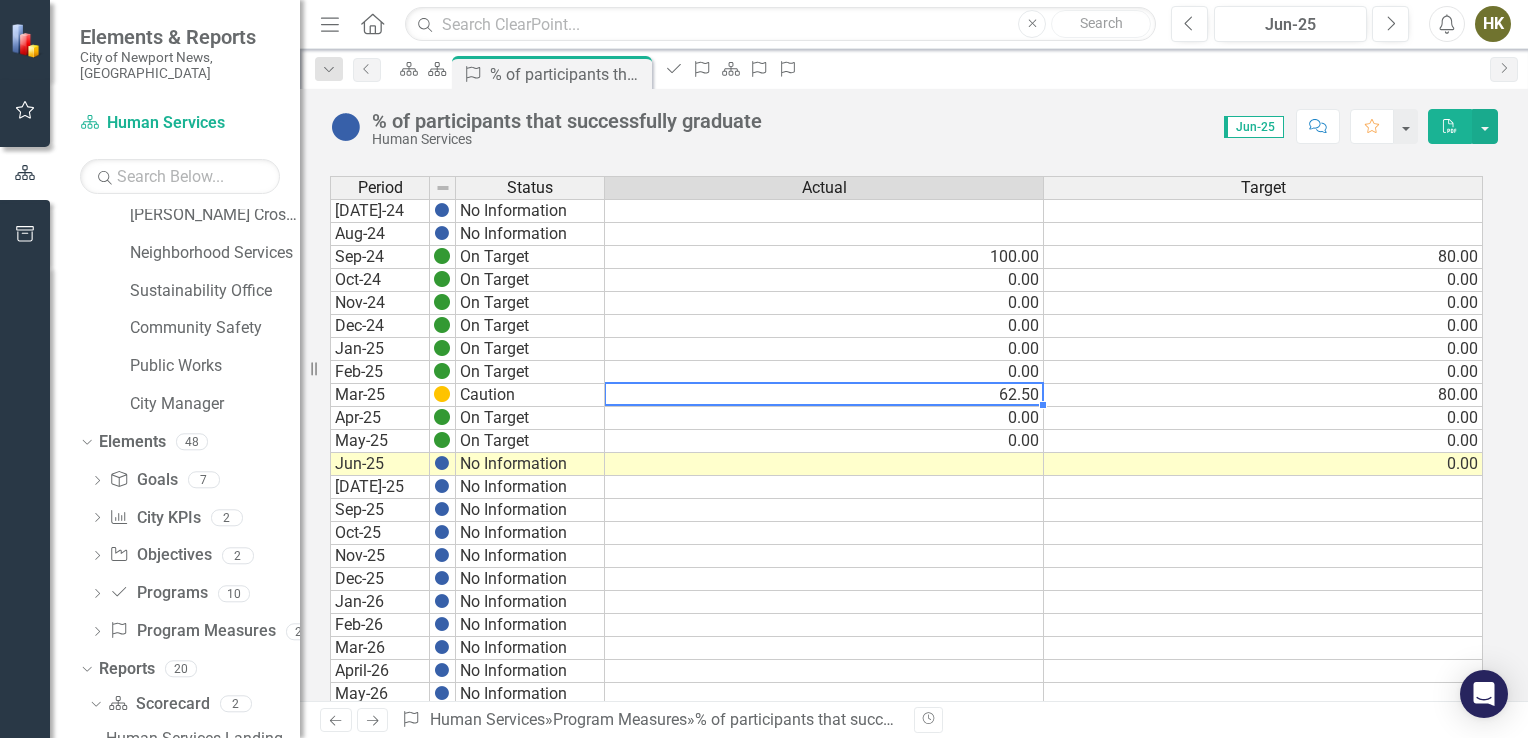 click on "62.50" at bounding box center [824, 395] 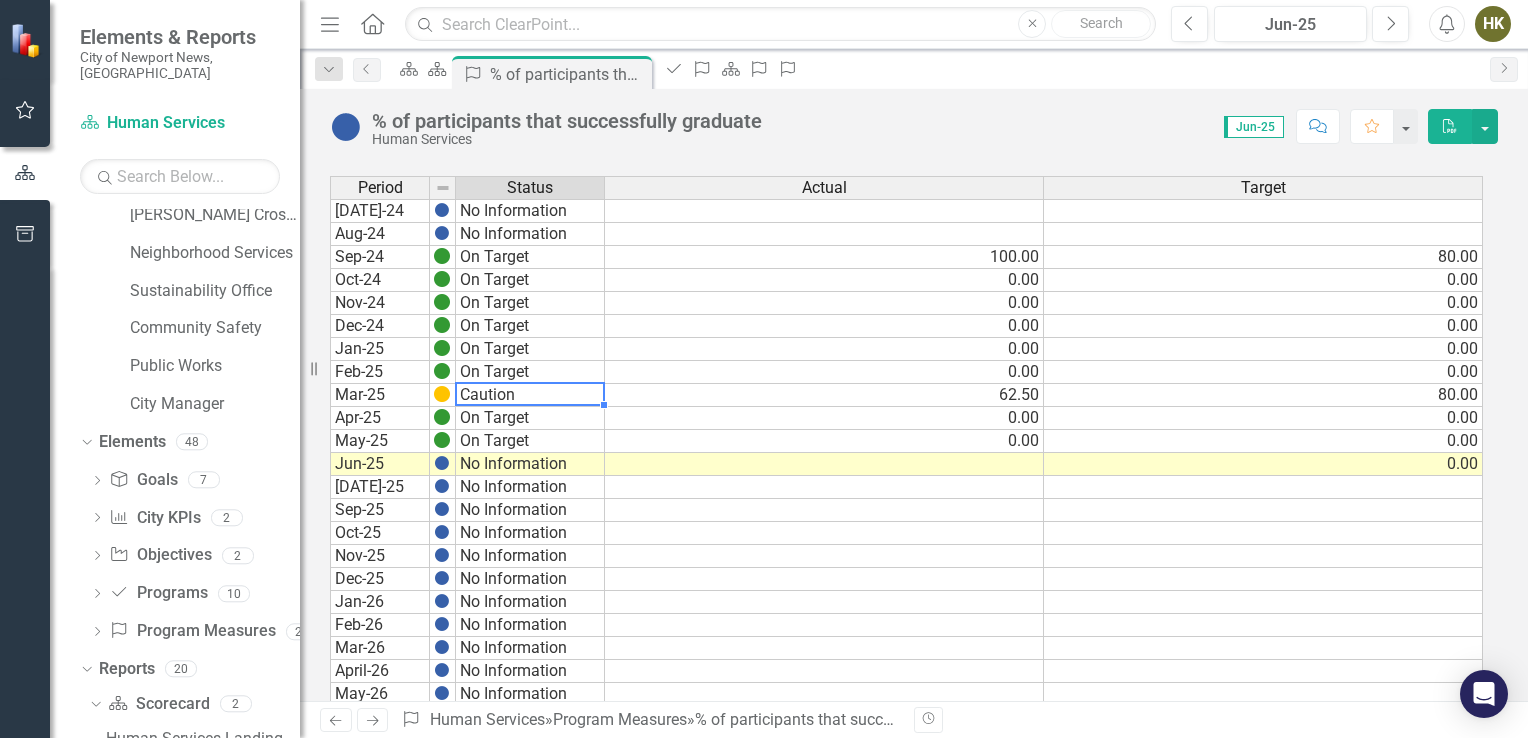 click on "Caution" at bounding box center (530, 395) 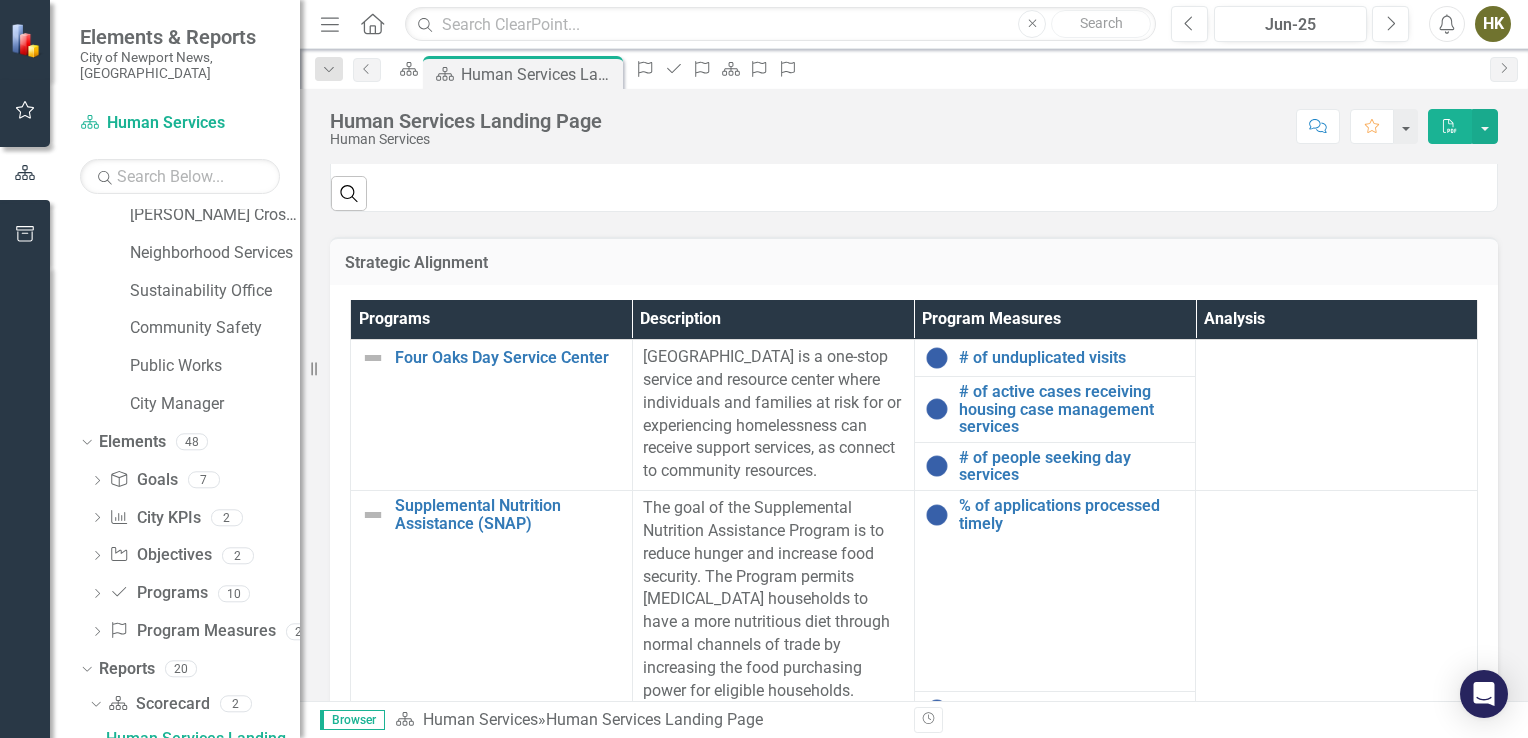 scroll, scrollTop: 1023, scrollLeft: 0, axis: vertical 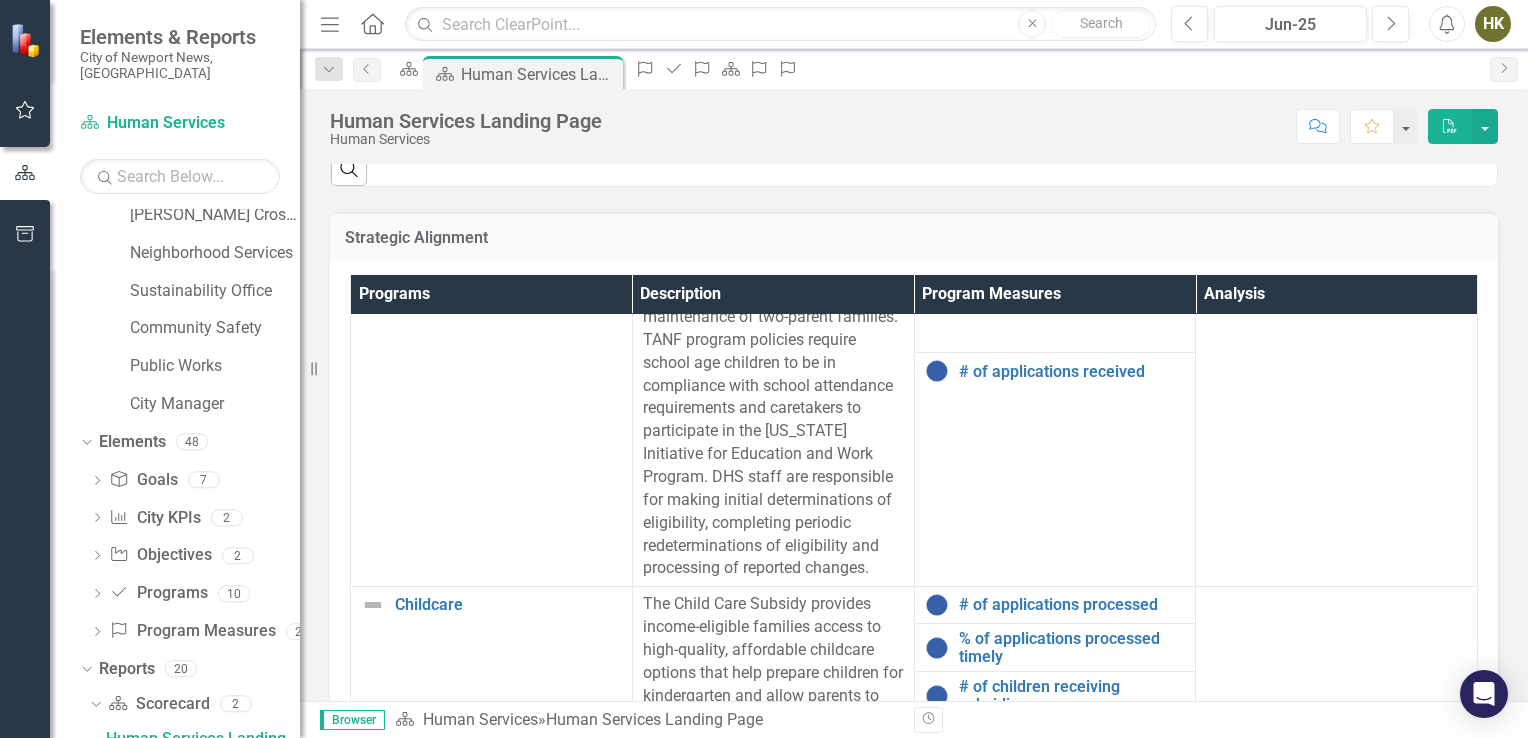 click on "#of successful job placements within 90 days of completion" at bounding box center (1072, 993) 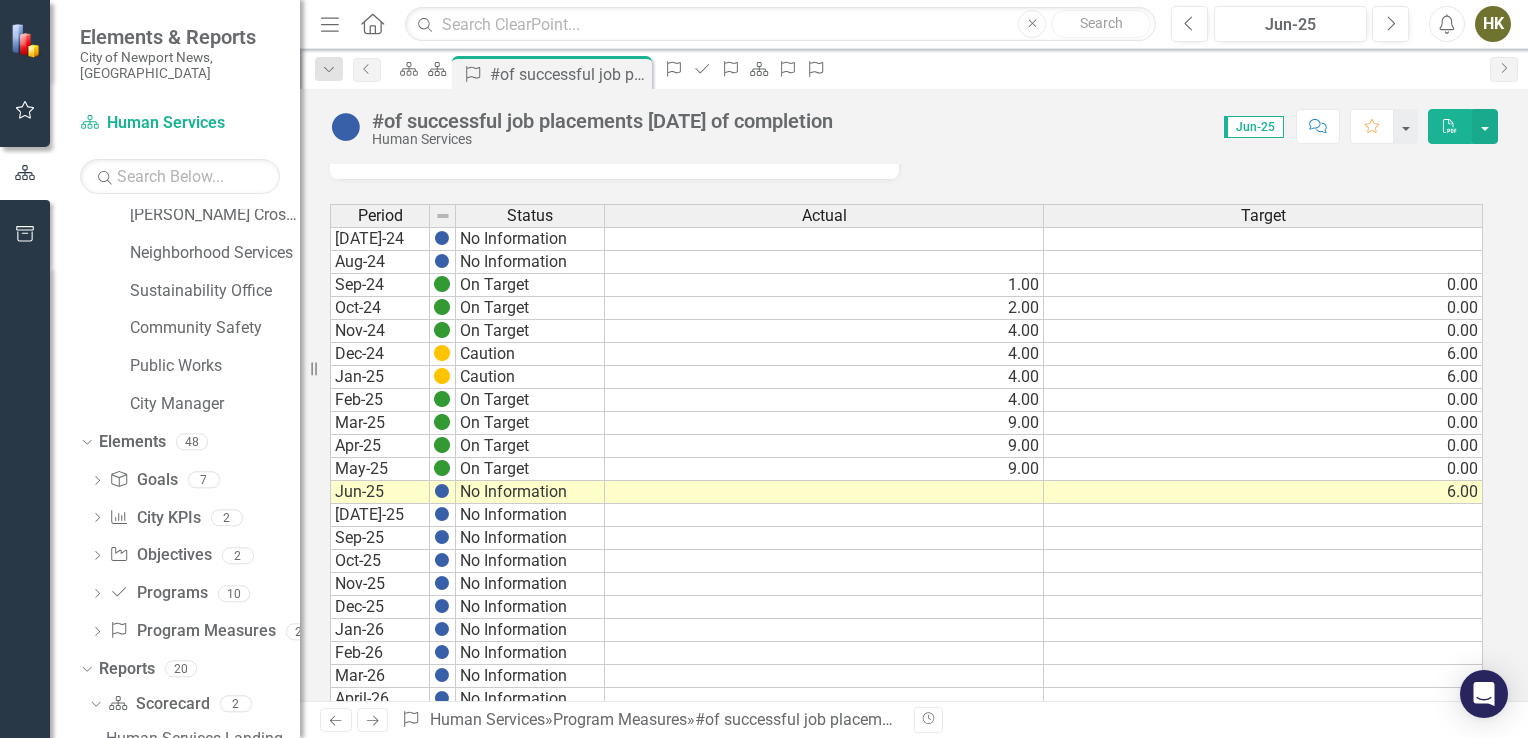 scroll, scrollTop: 72, scrollLeft: 0, axis: vertical 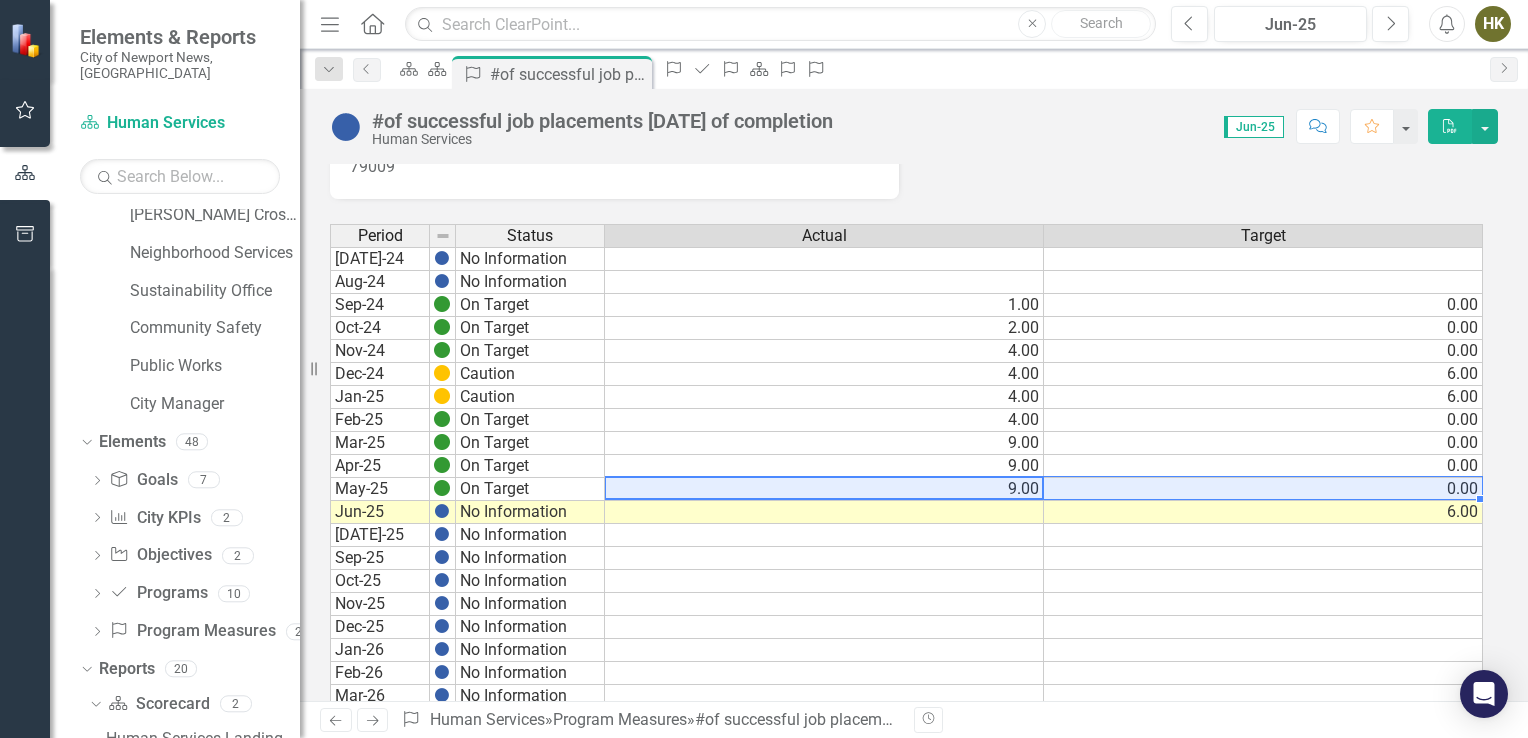 drag, startPoint x: 1022, startPoint y: 482, endPoint x: 1069, endPoint y: 490, distance: 47.67599 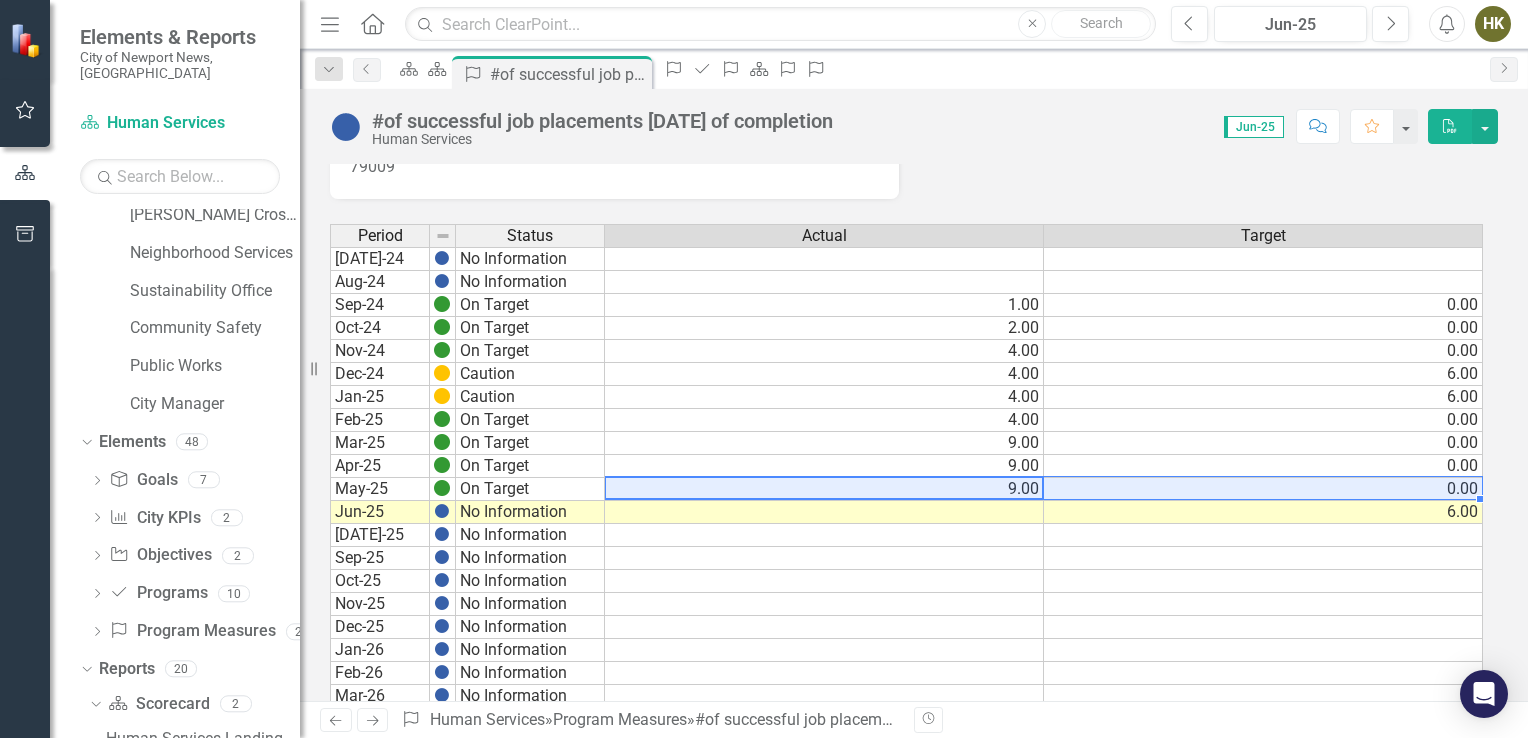 click on "May-25 On Target 9.00 0.00" at bounding box center (906, 489) 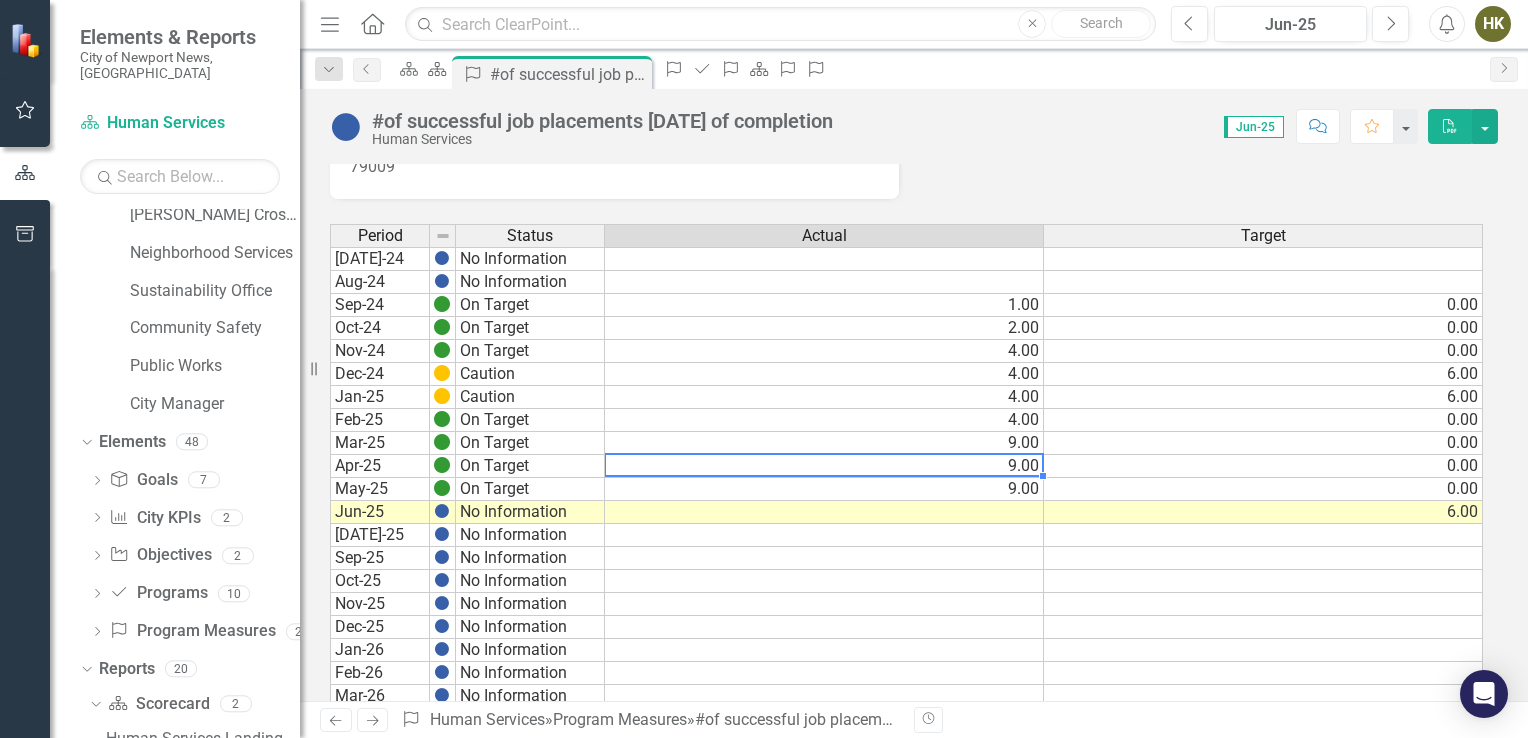 click on "9.00" at bounding box center (824, 466) 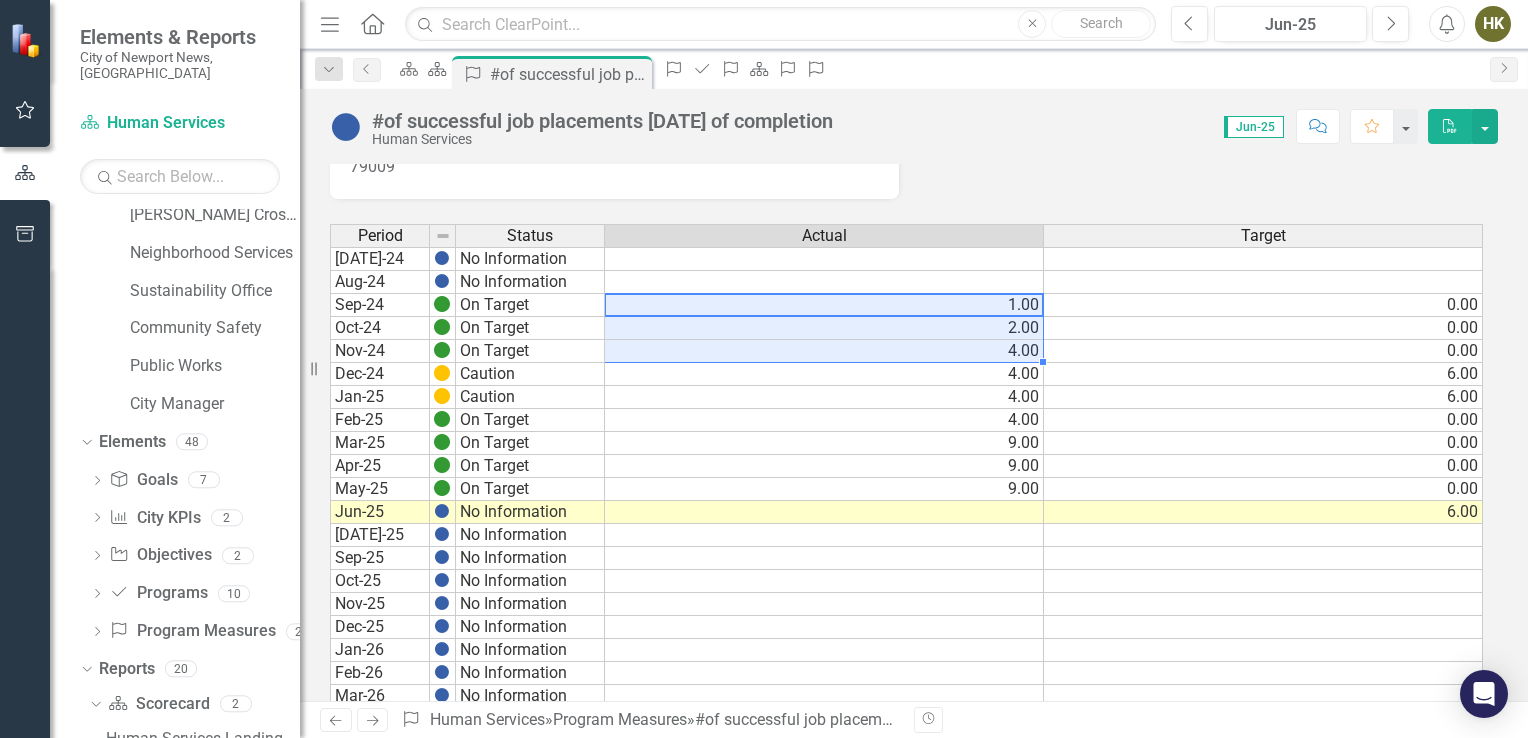 drag, startPoint x: 1017, startPoint y: 303, endPoint x: 1020, endPoint y: 351, distance: 48.09366 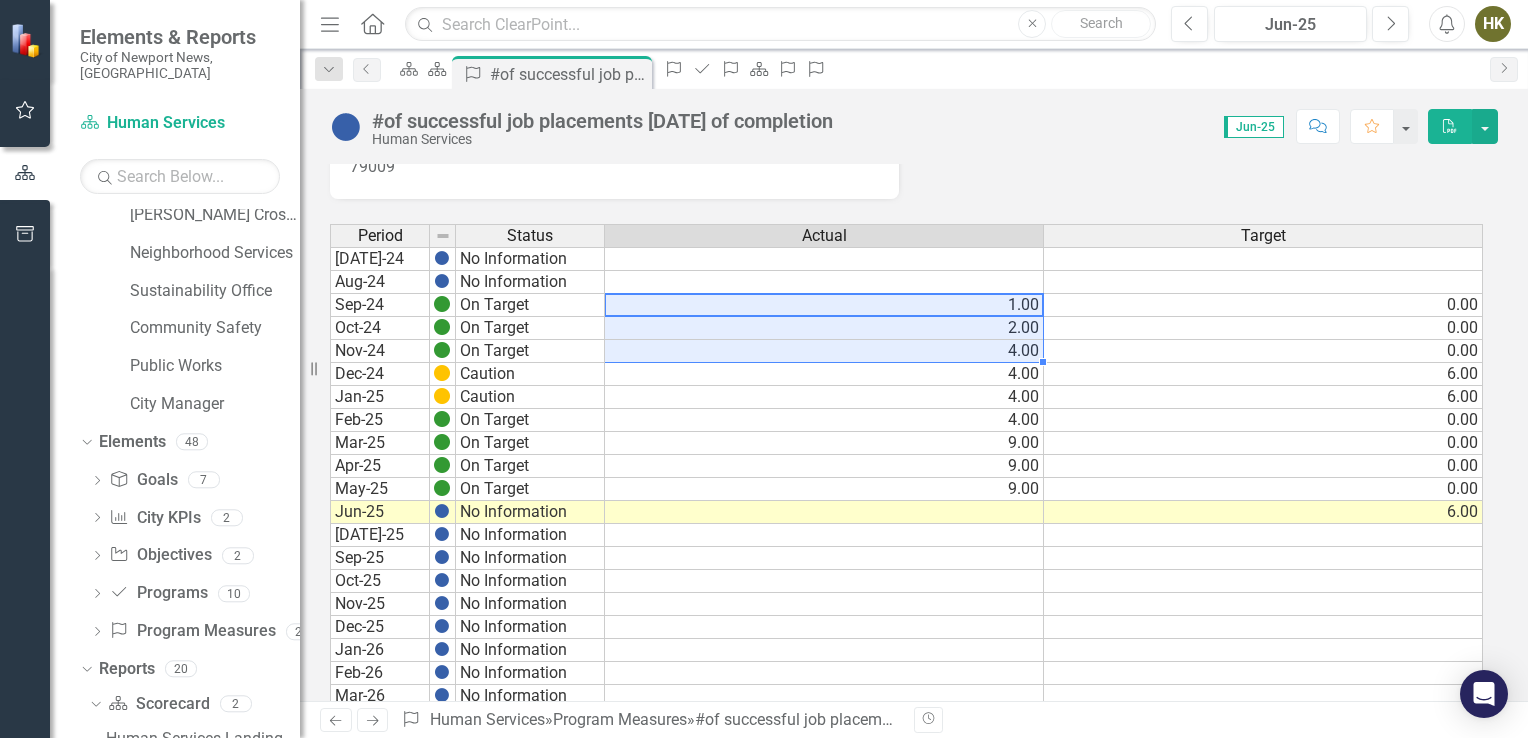 click on "Jul-24 No Information Aug-24 No Information Sep-24 On Target 1.00 0.00 Oct-24 On Target 2.00 0.00 Nov-24 On Target 4.00 0.00 Dec-24 Caution 4.00 6.00 Jan-25 Caution 4.00 6.00 Feb-25 On Target 4.00 0.00 Mar-25 On Target 9.00 0.00 Apr-25 On Target 9.00 0.00 May-25 On Target 9.00 0.00 Jun-25 No Information 6.00 Jul-25 No Information Sep-25 No Information Oct-25 No Information Nov-25 No Information Dec-25 No Information Jan-26 No Information Feb-26 No Information Mar-26 No Information April-26 No Information May-26 No Information Jun-26 No Information Jul-26 No Information Aug-26 No Information Sep-26 No Information Oct-26 No Information Nov-26 No Information Dec-26 No Information Jan-27 No Information Feb-27 No Information Mar-27 No Information Apr-27 No Information May-27 No Information Jun-27 No Information Jul-27 No Information Aug-27 No Information Sep-27 No Information Oct-27 No Information Nov-27 No Information Dec-27 No Information" at bounding box center (906, 719) 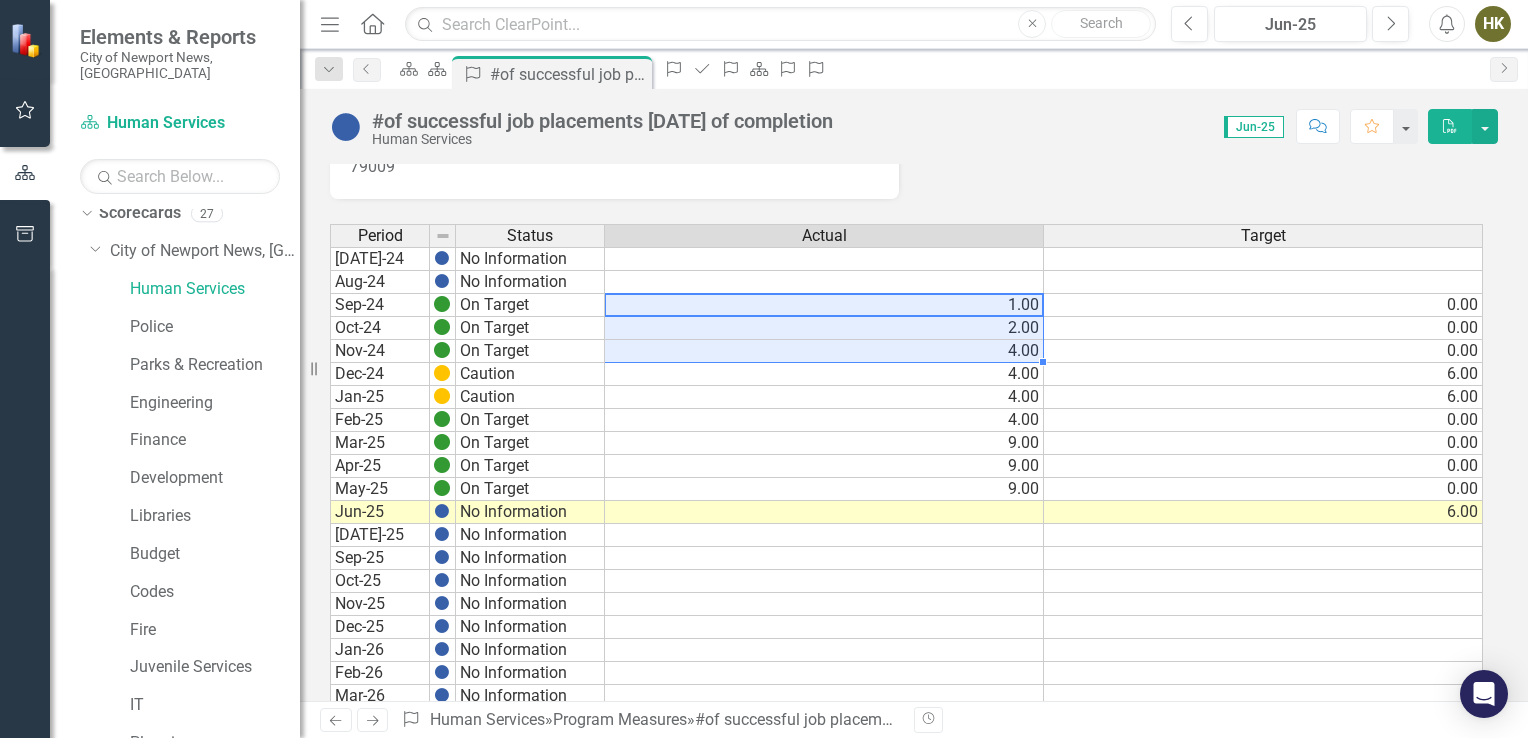 scroll, scrollTop: 10, scrollLeft: 0, axis: vertical 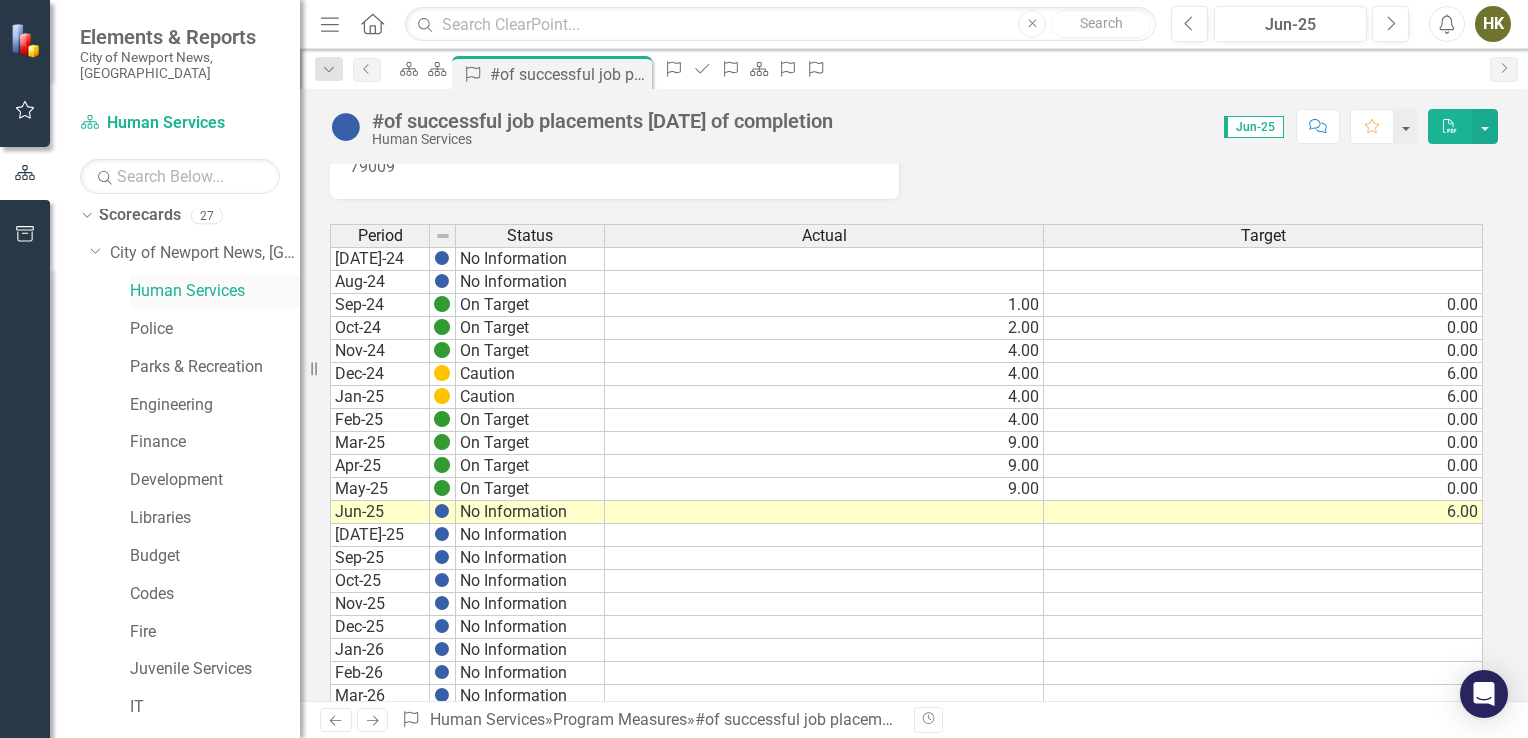 click on "Human Services" at bounding box center (215, 291) 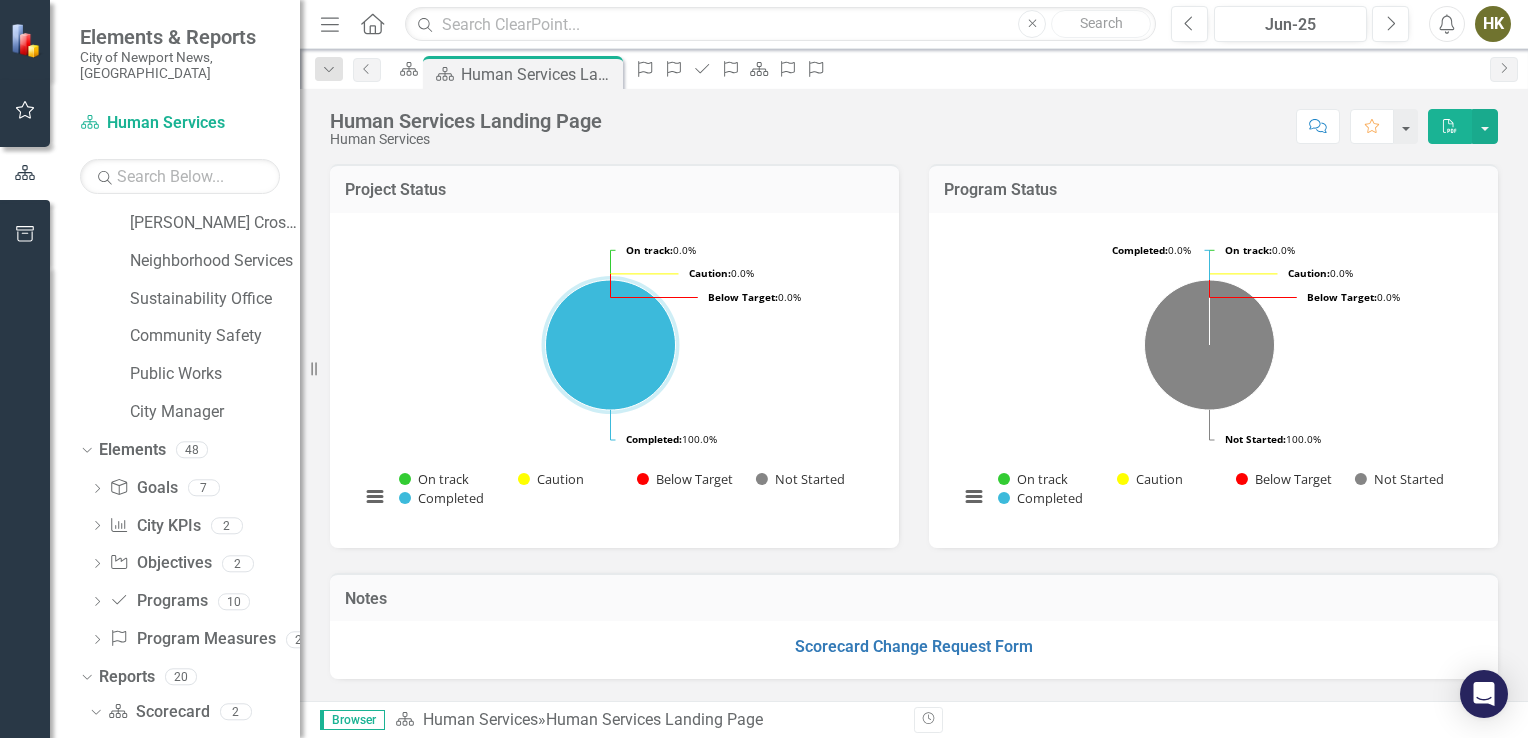 scroll, scrollTop: 843, scrollLeft: 0, axis: vertical 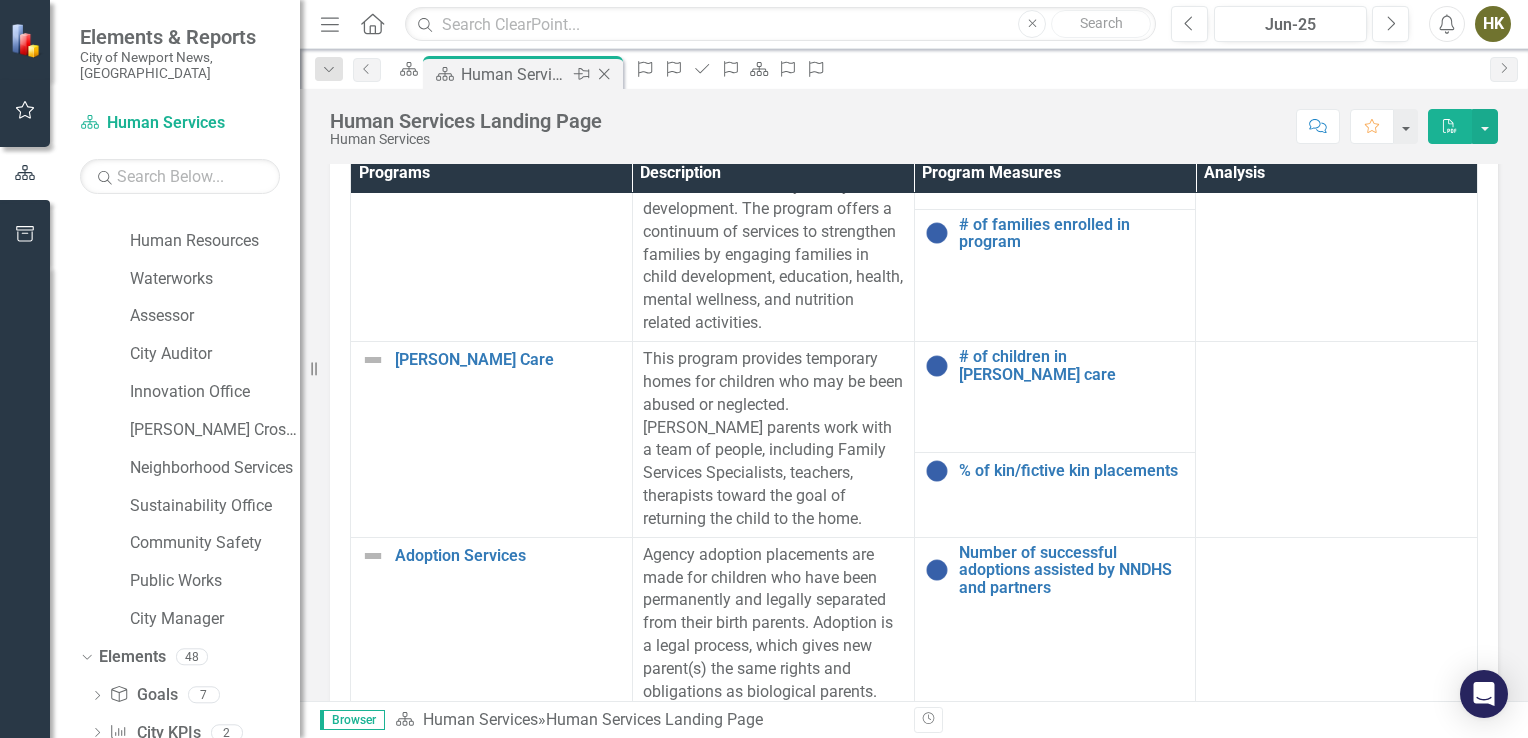 click 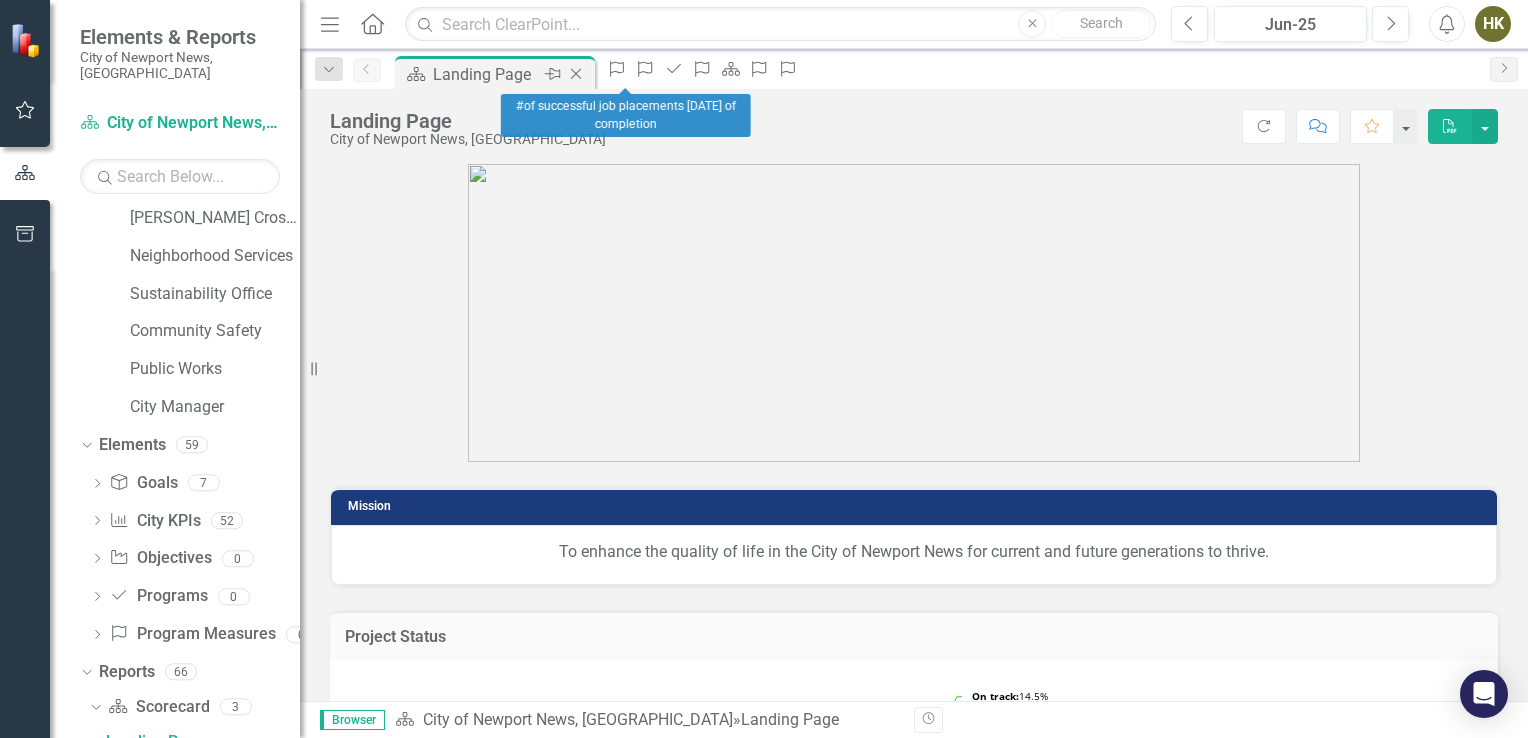 scroll, scrollTop: 843, scrollLeft: 0, axis: vertical 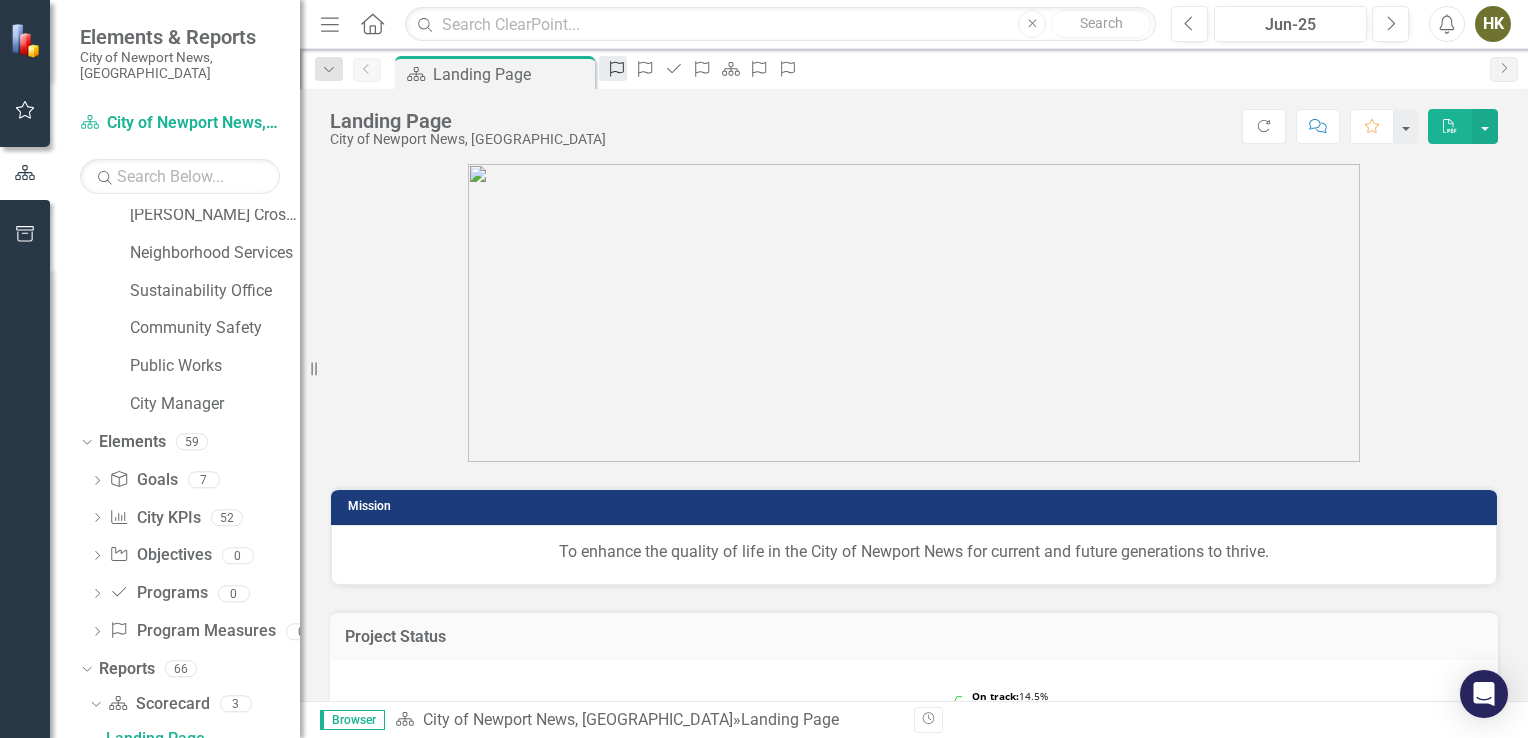 click on "Program Measures" at bounding box center (613, 68) 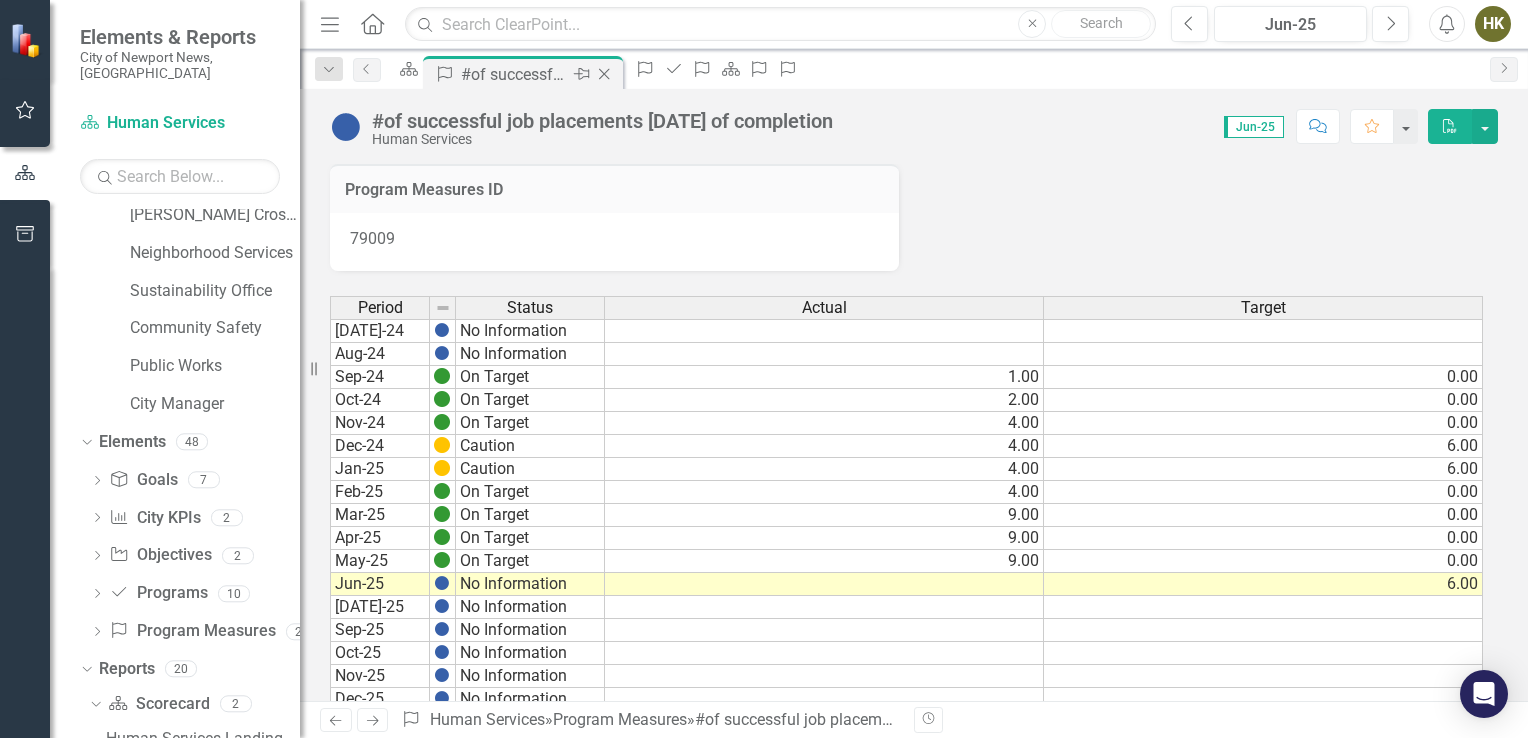 click on "Close" 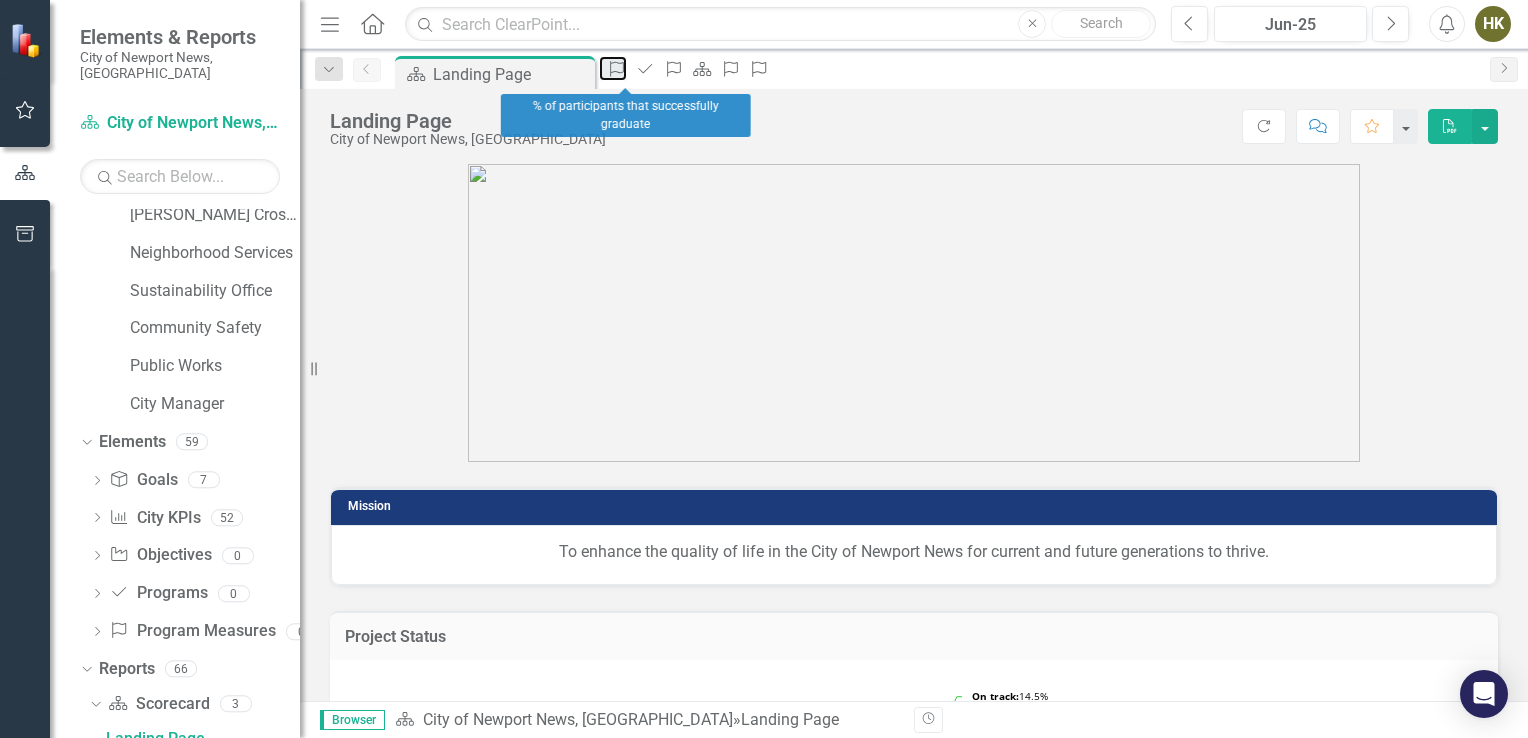 click on "Program Measures" 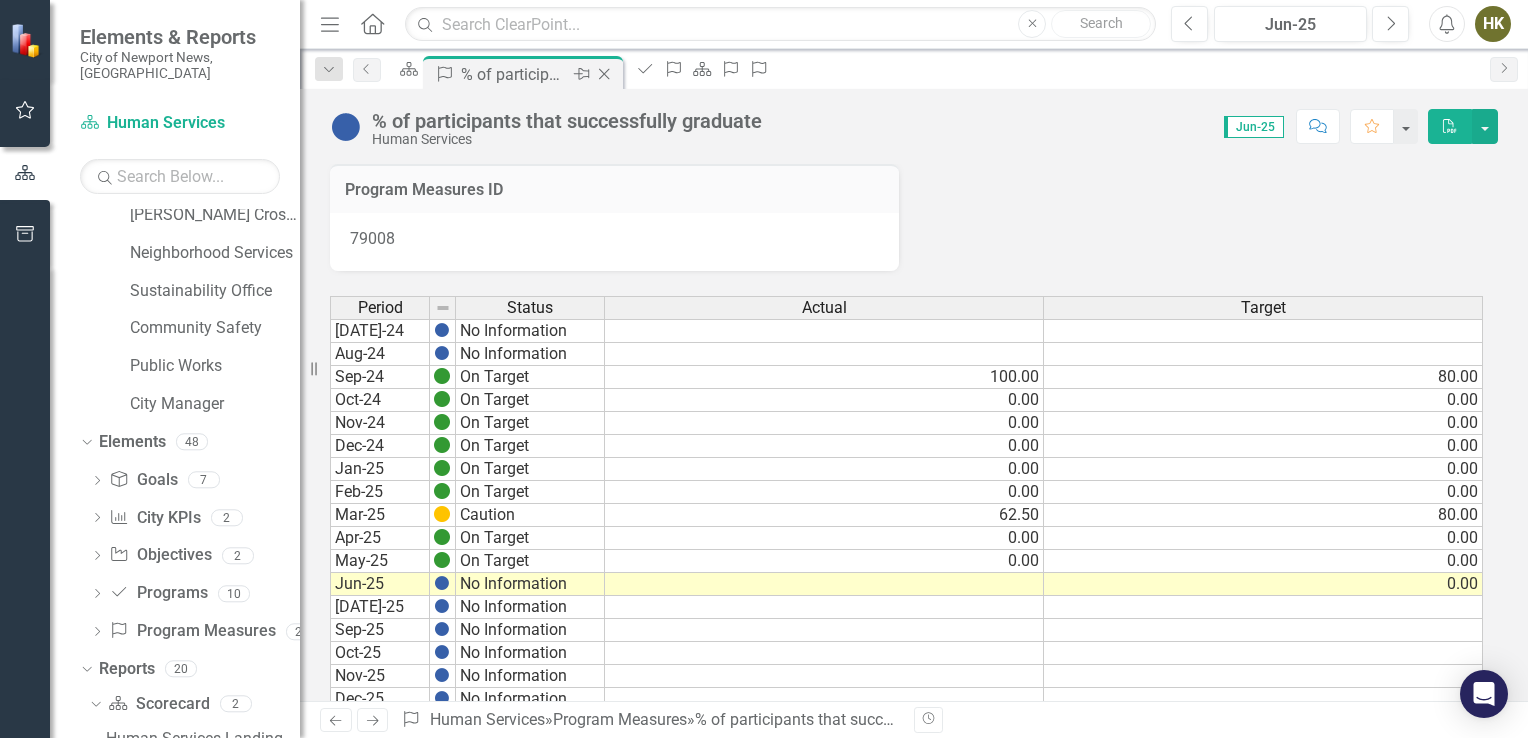 click on "Close" 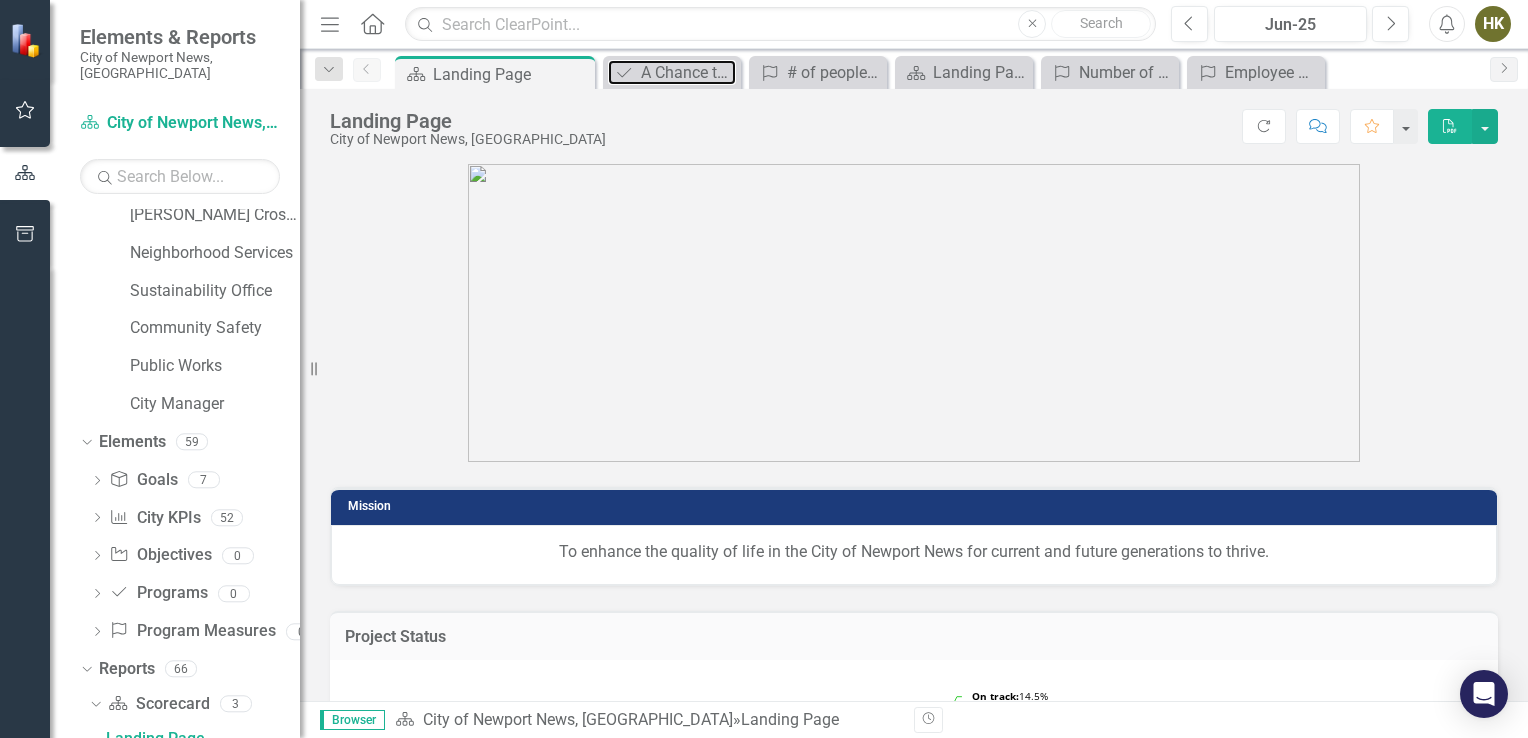 click on "Program" 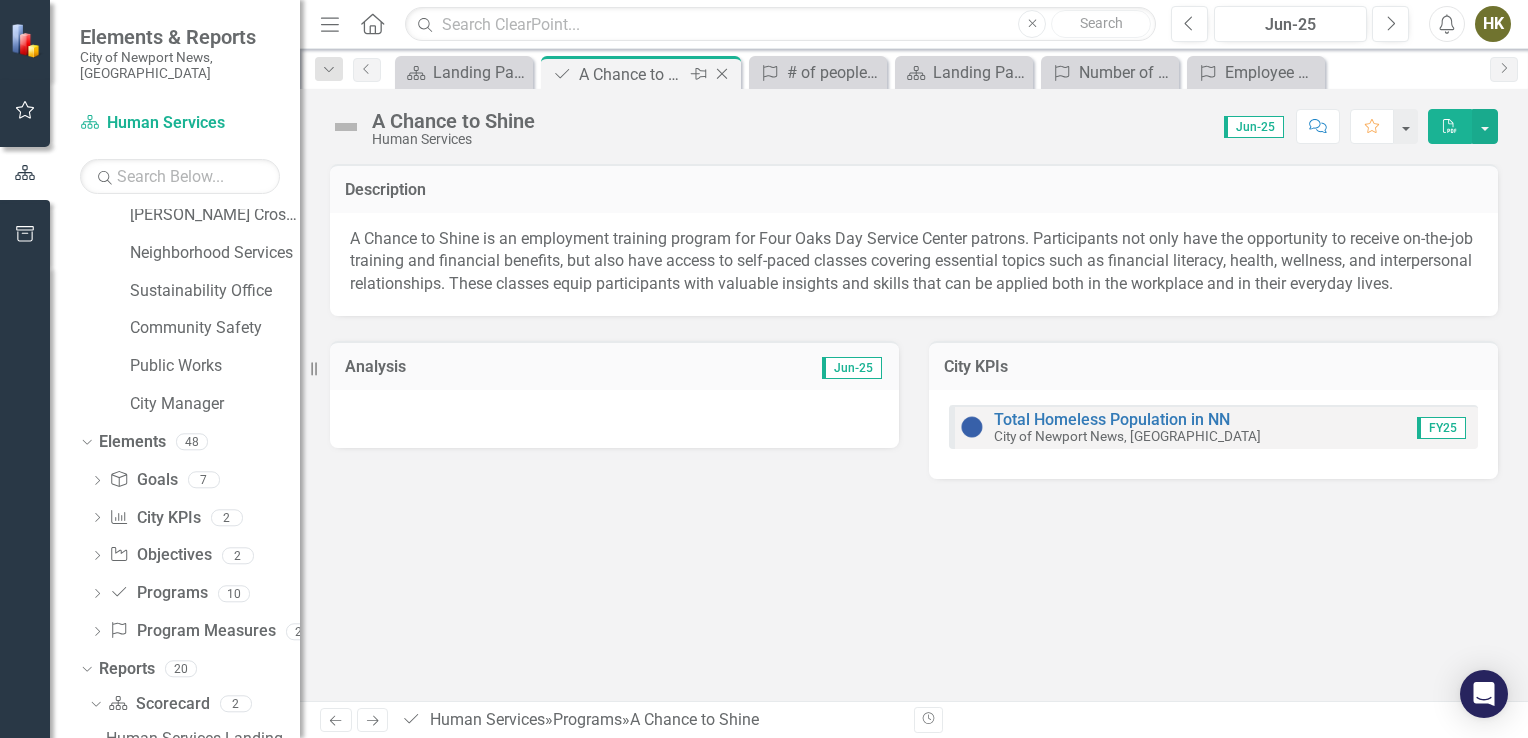 click on "Close" 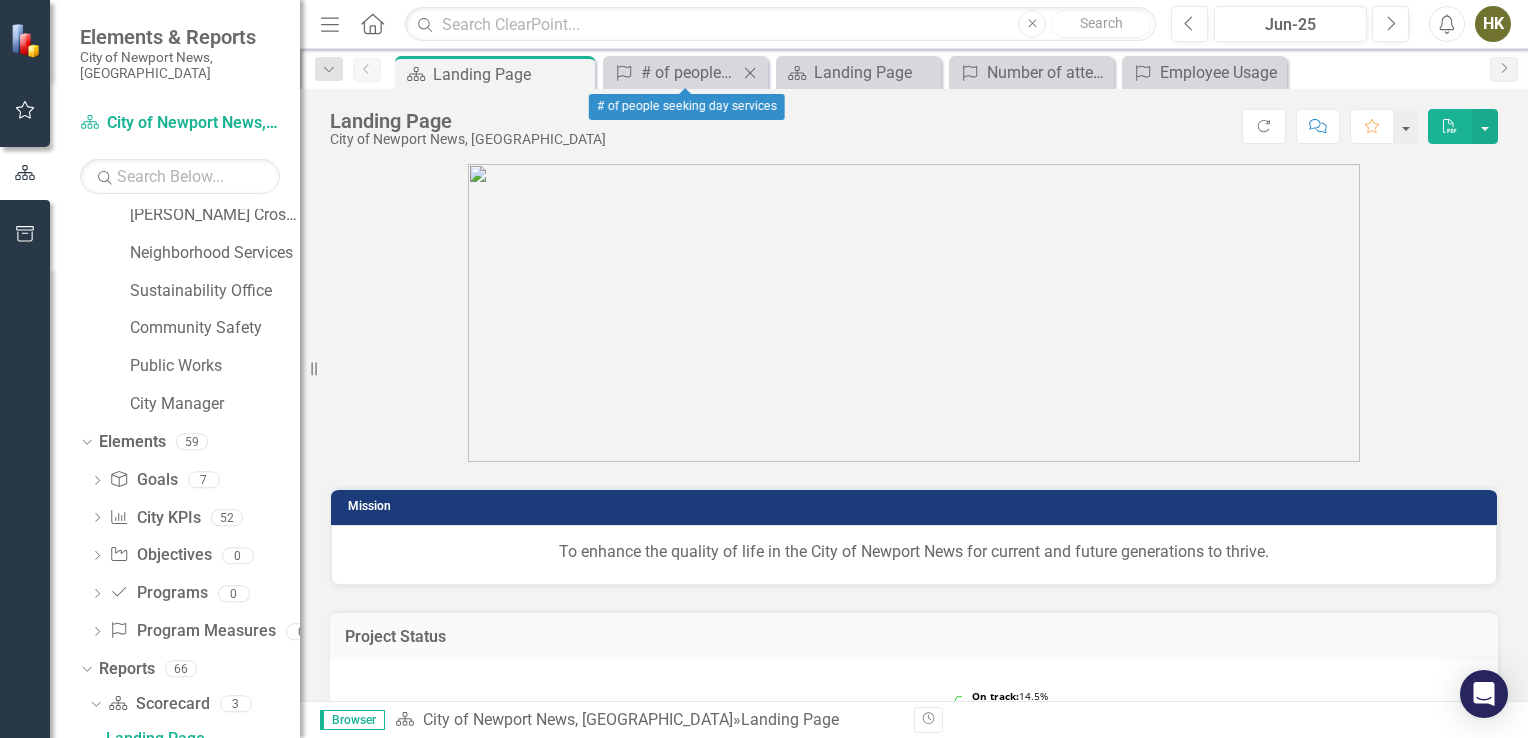 click 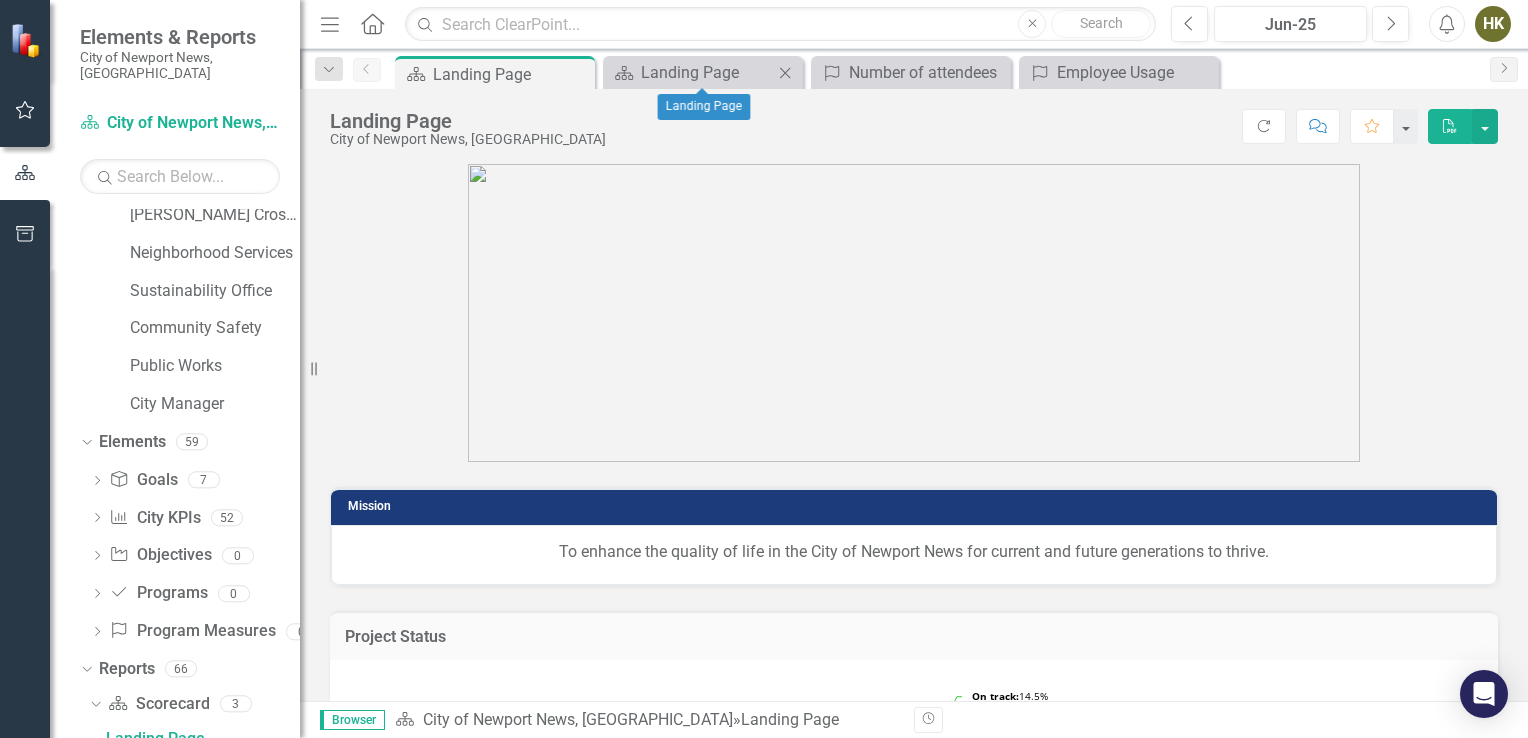 click on "Close" at bounding box center (785, 72) 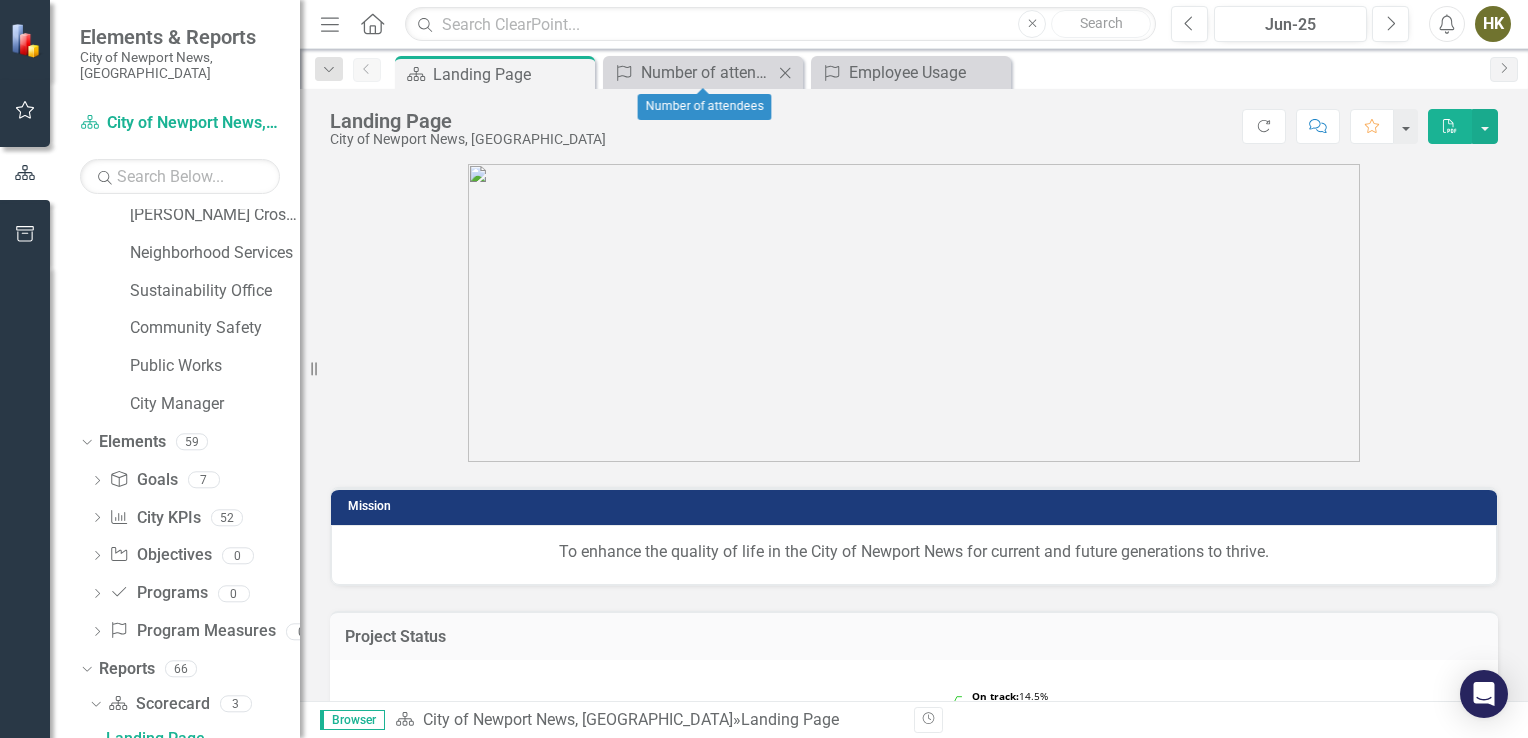click on "Close" 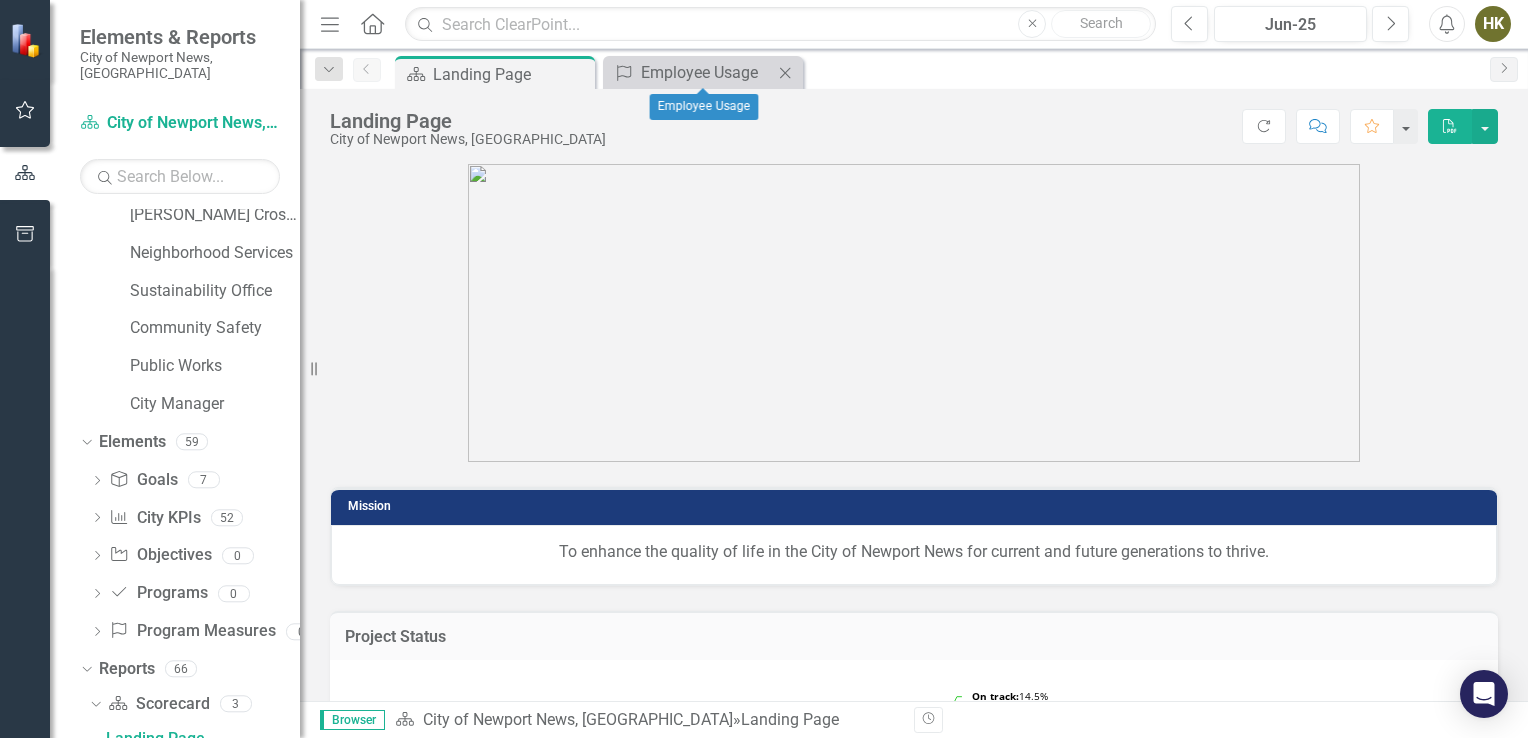 click on "Close" 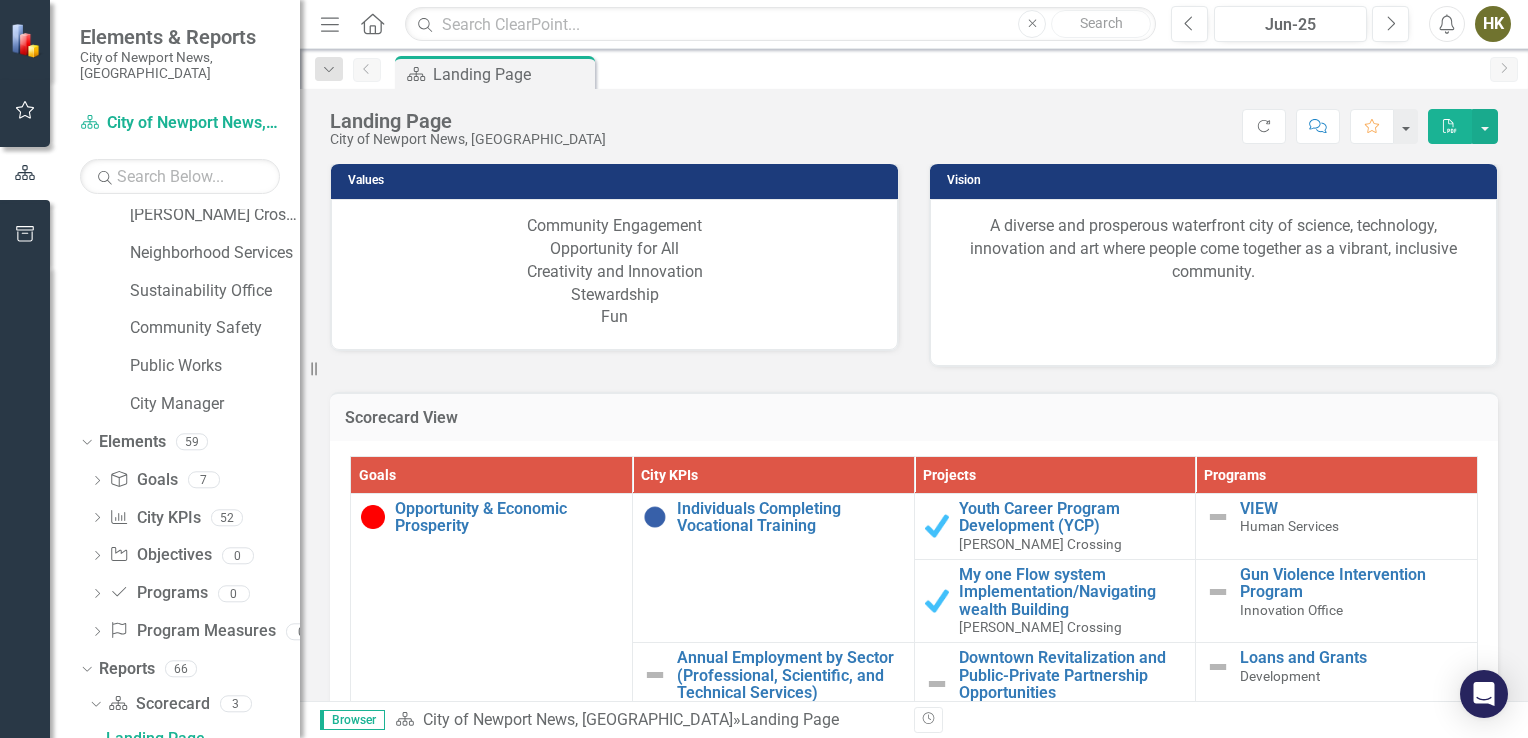 scroll, scrollTop: 1688, scrollLeft: 0, axis: vertical 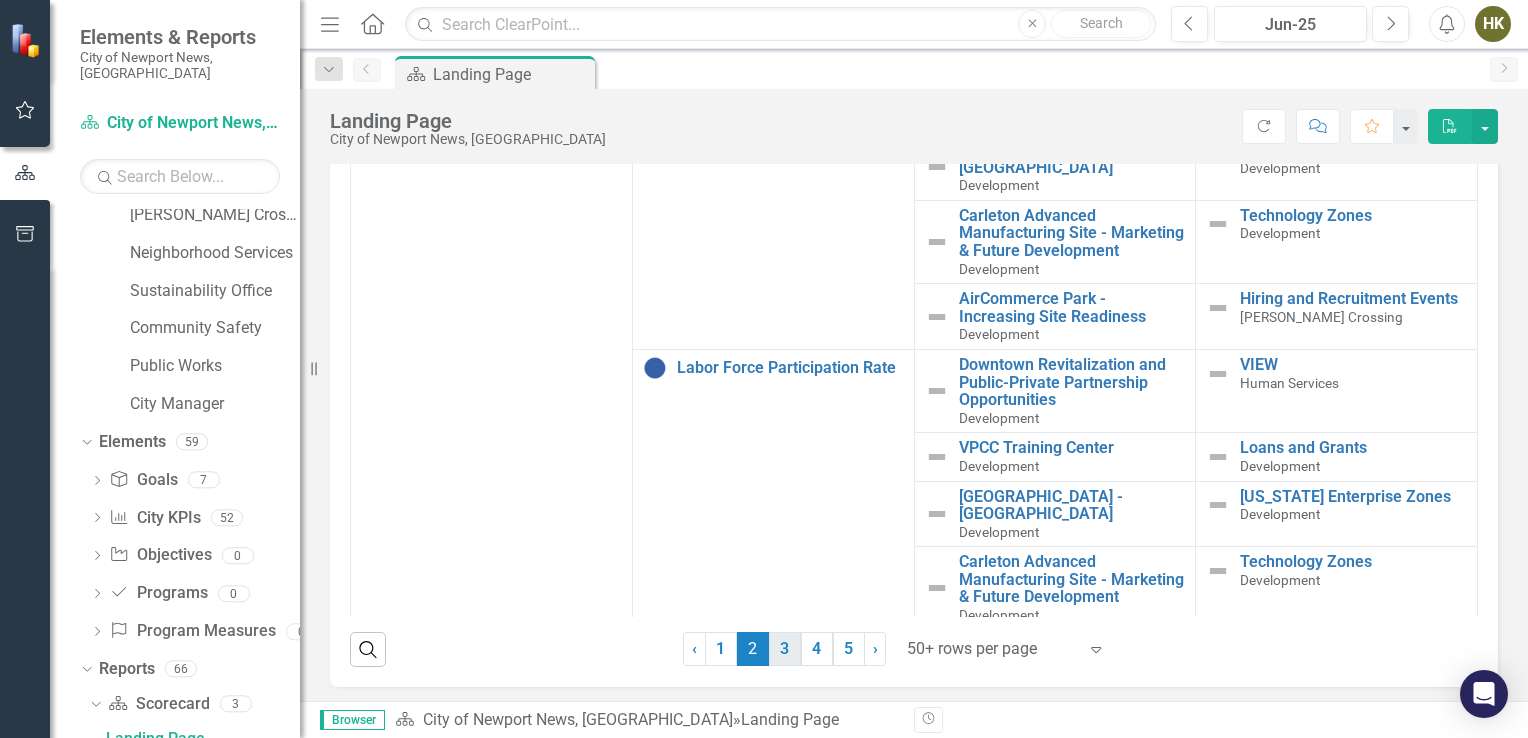 click on "3" at bounding box center [785, 649] 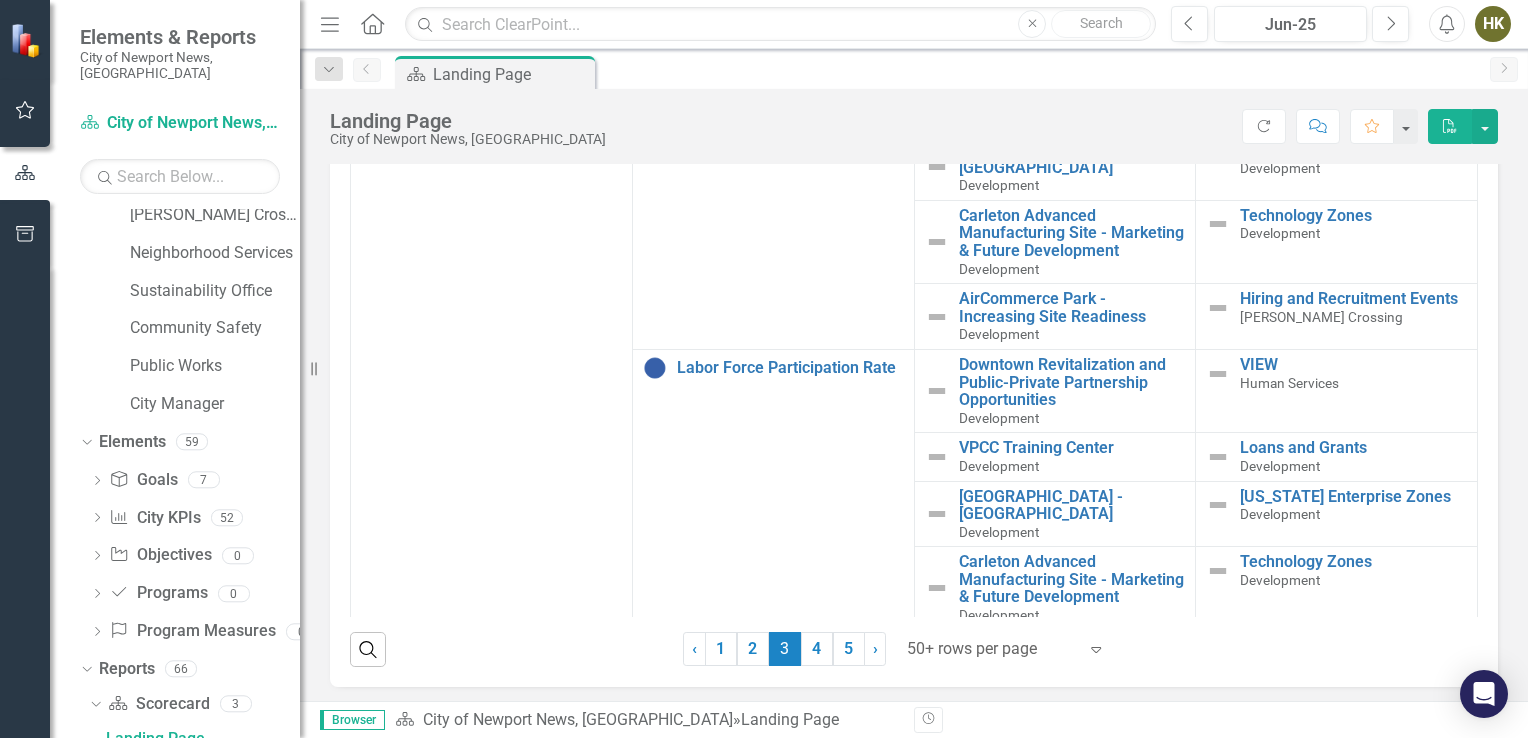 scroll, scrollTop: 0, scrollLeft: 0, axis: both 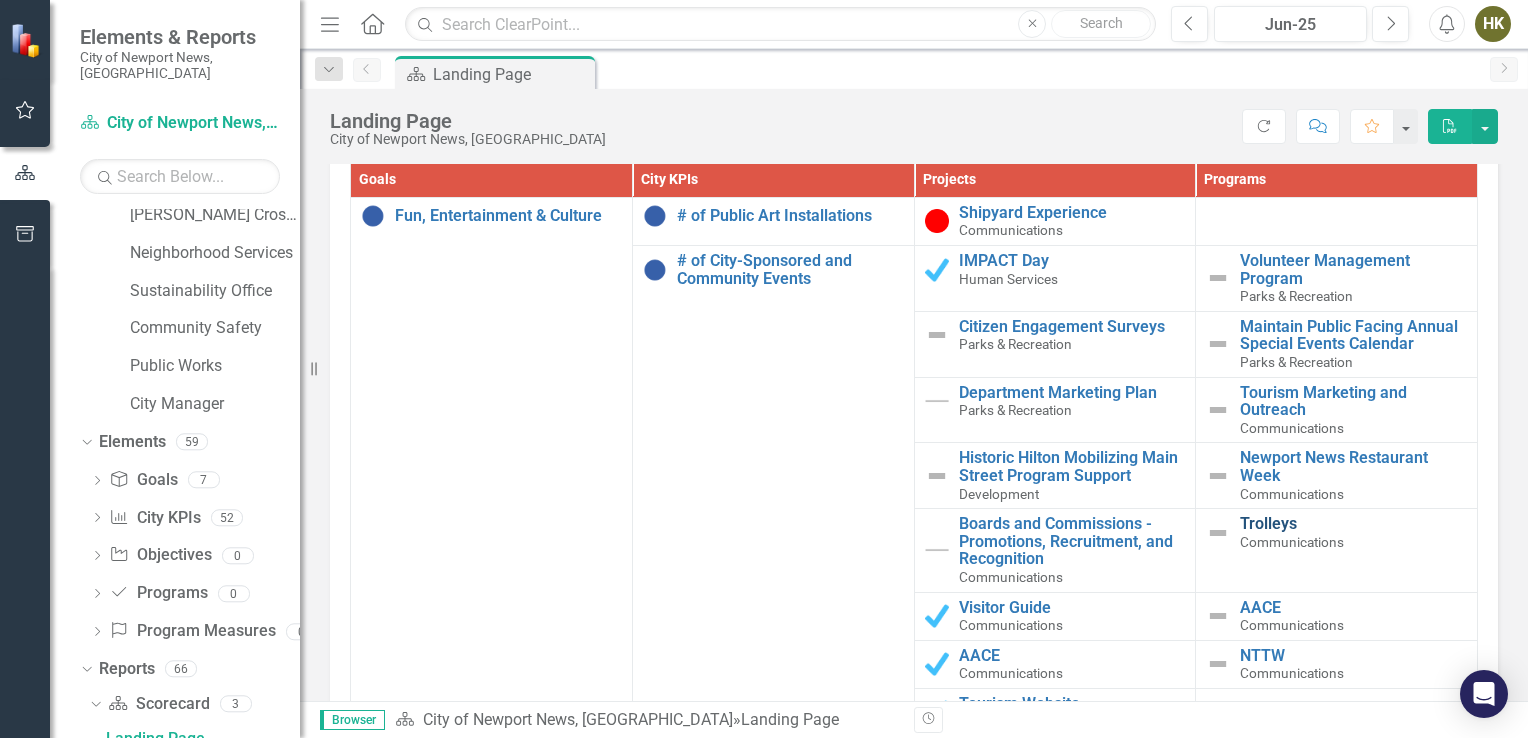 click on "Trolleys" at bounding box center [1353, 524] 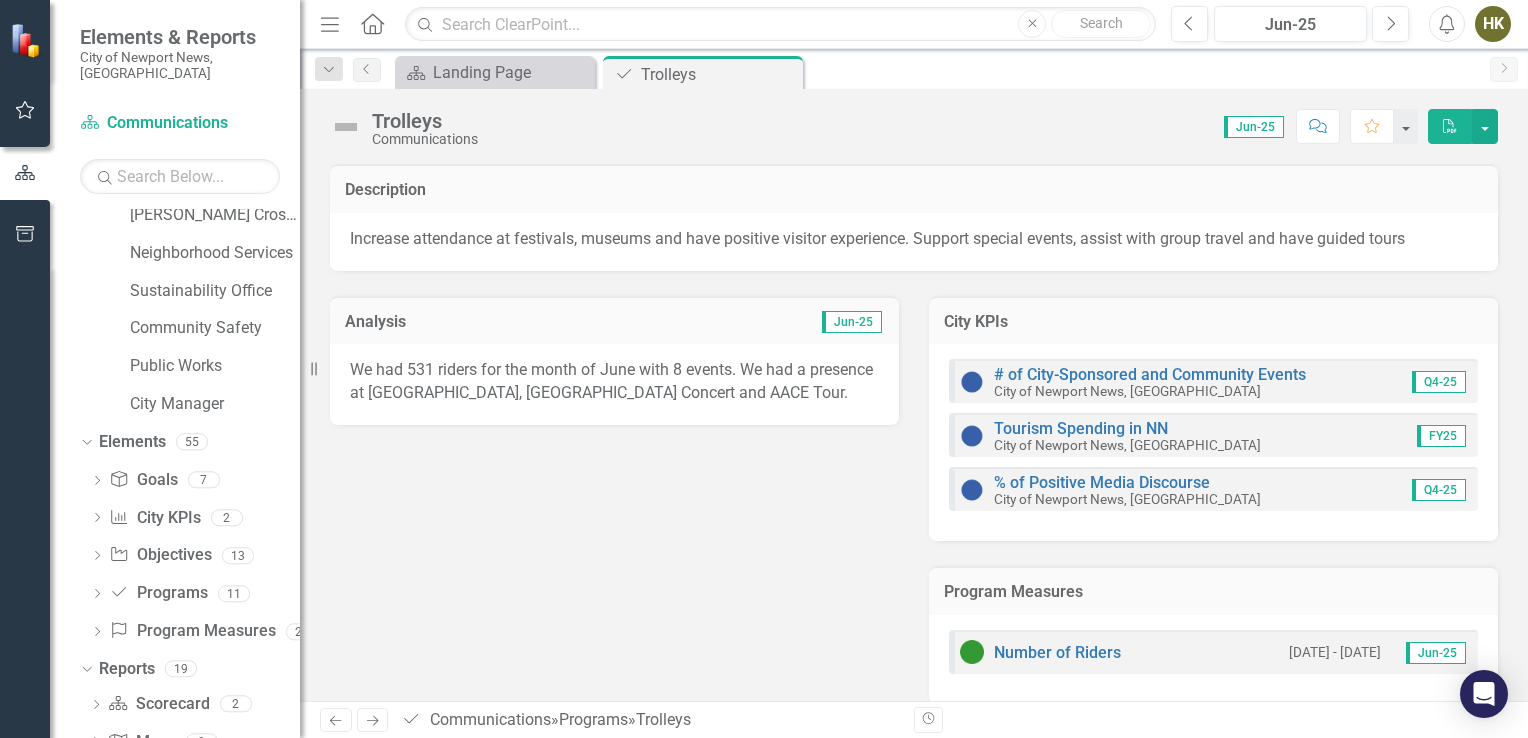 scroll, scrollTop: 20, scrollLeft: 0, axis: vertical 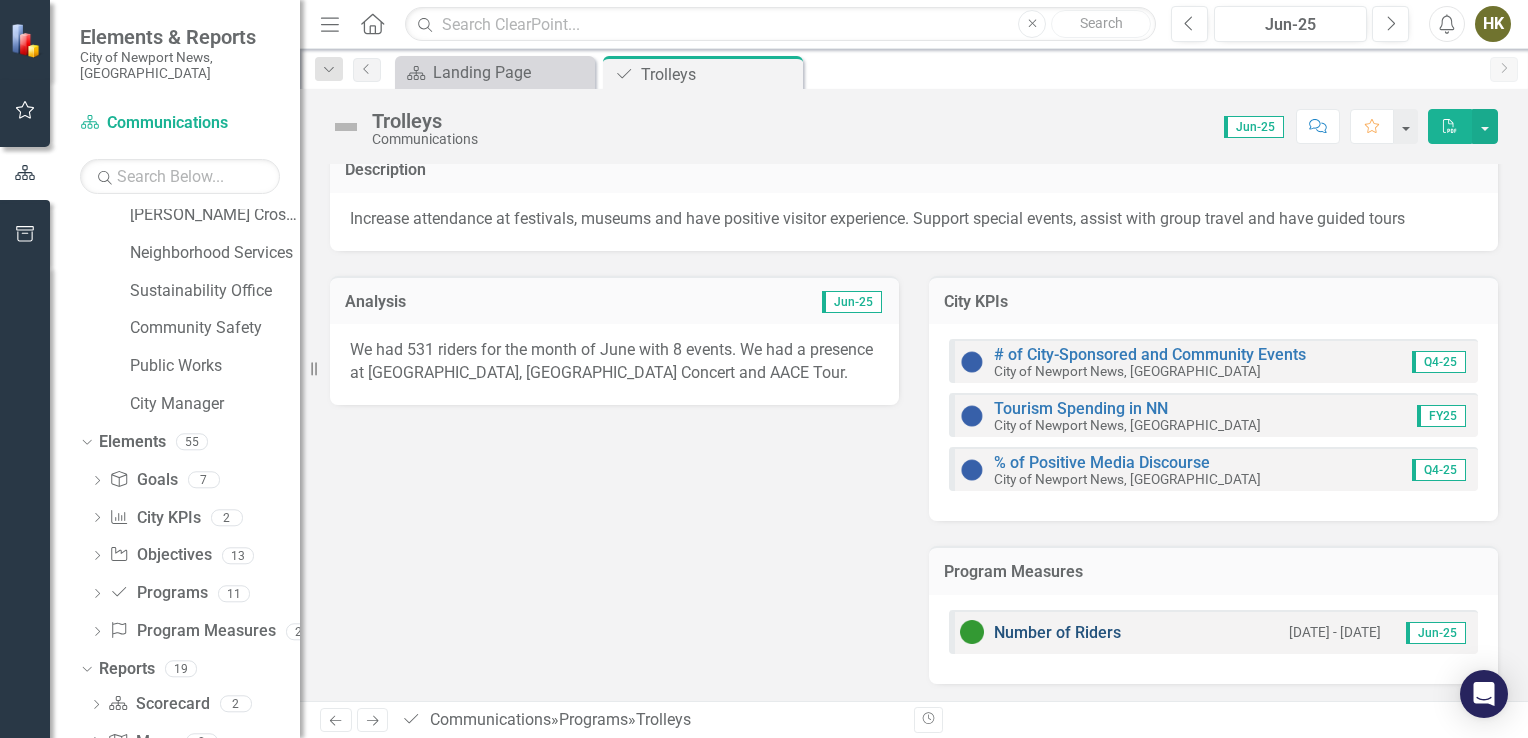 click on "Number of Riders" at bounding box center [1057, 632] 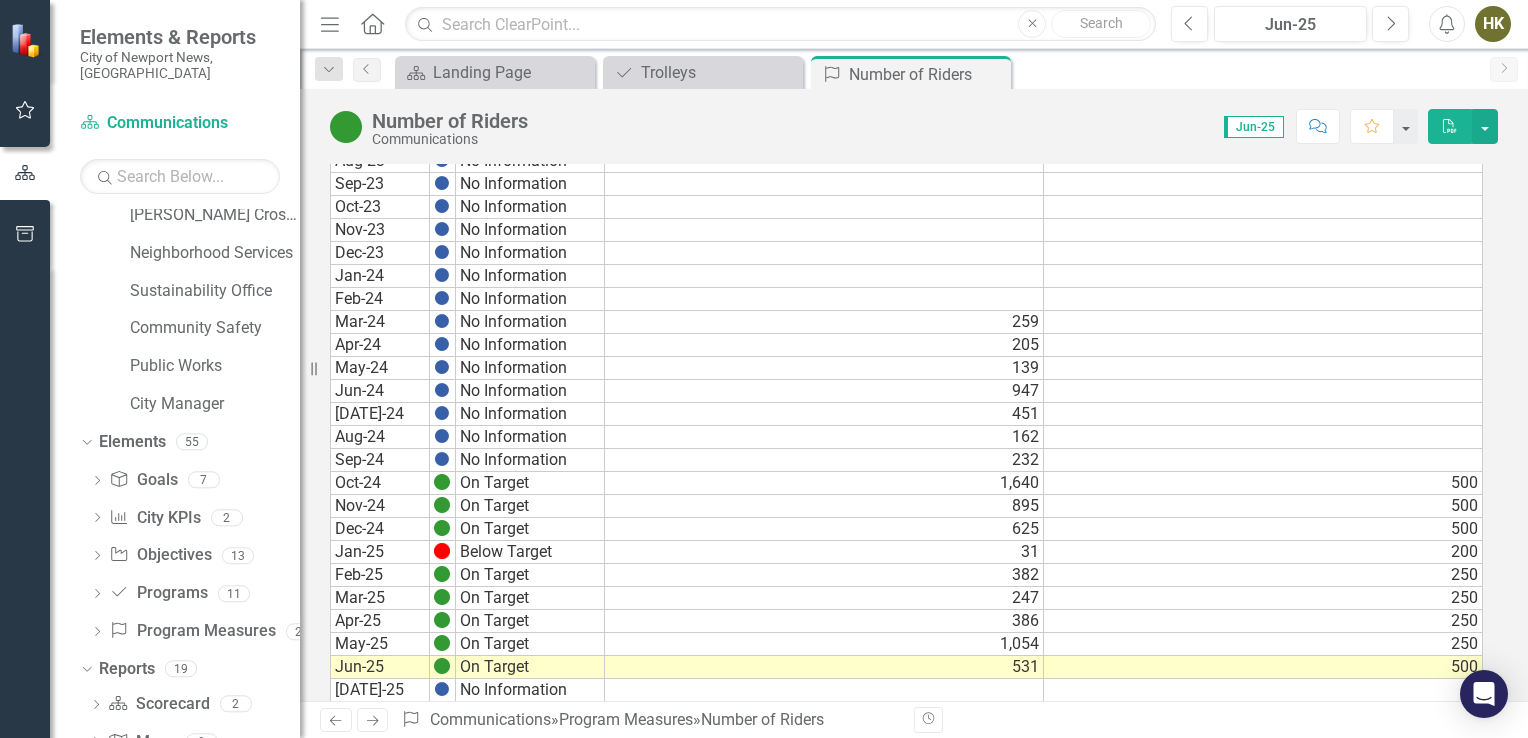 scroll, scrollTop: 956, scrollLeft: 0, axis: vertical 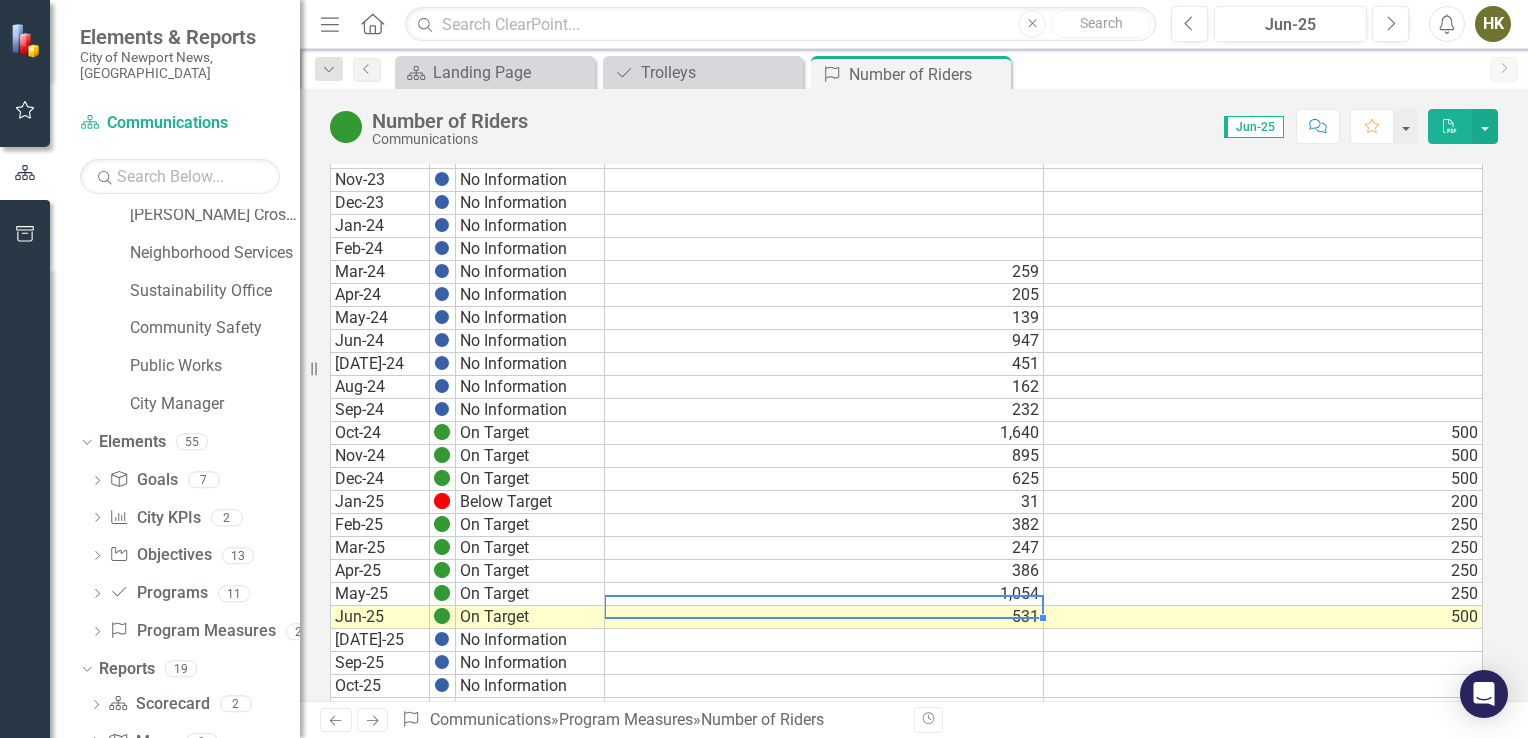 click on "531" at bounding box center (824, 617) 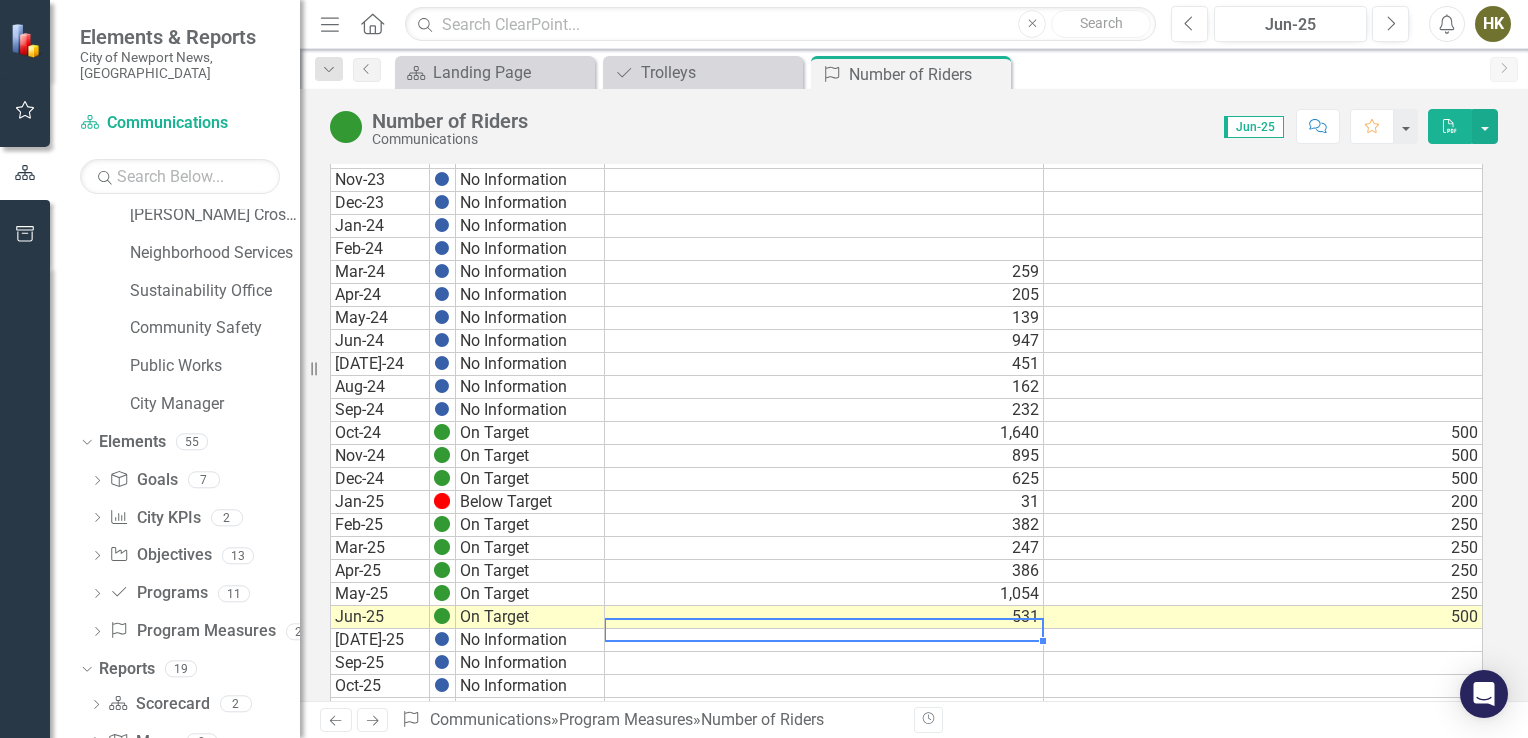 click at bounding box center [824, 640] 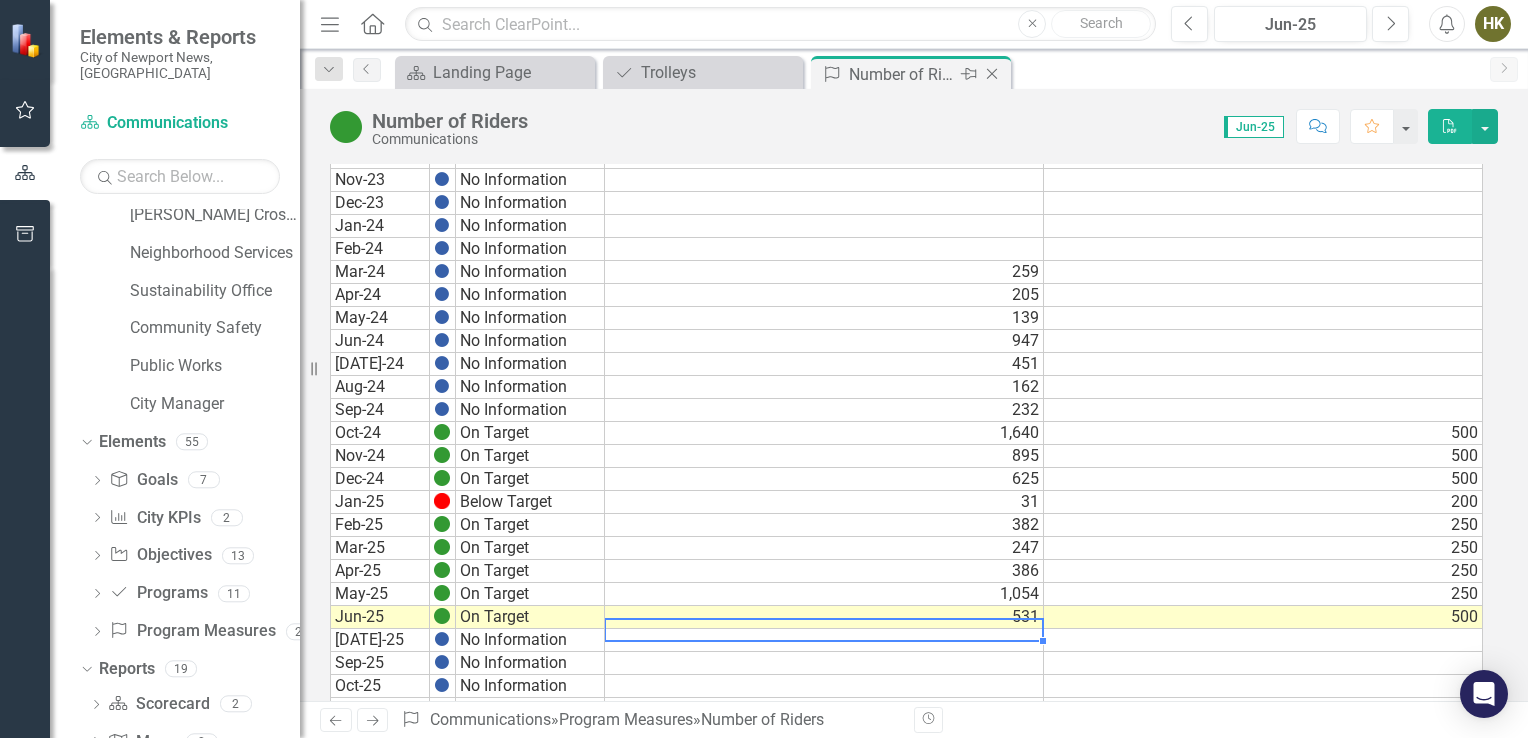 click on "Close" 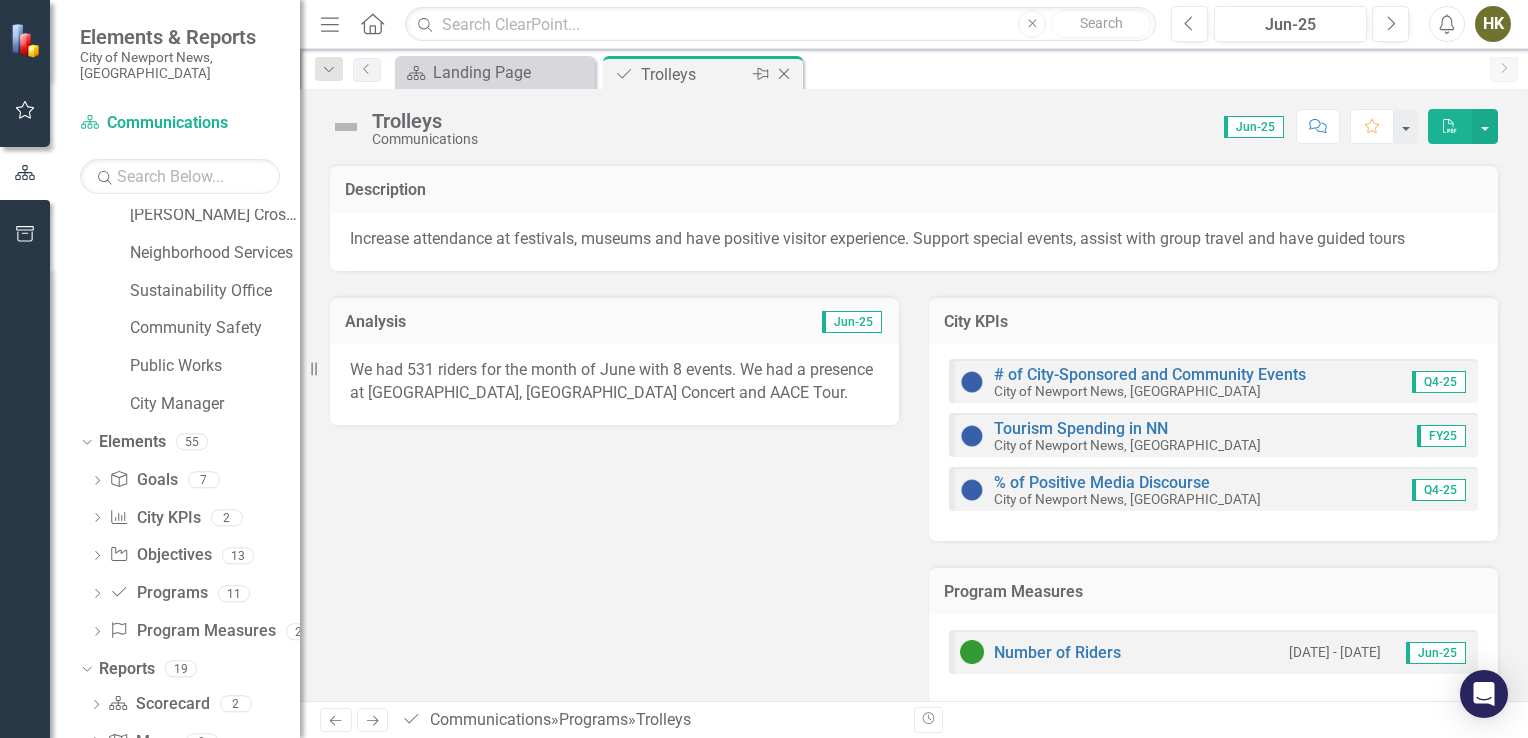 click on "Close" 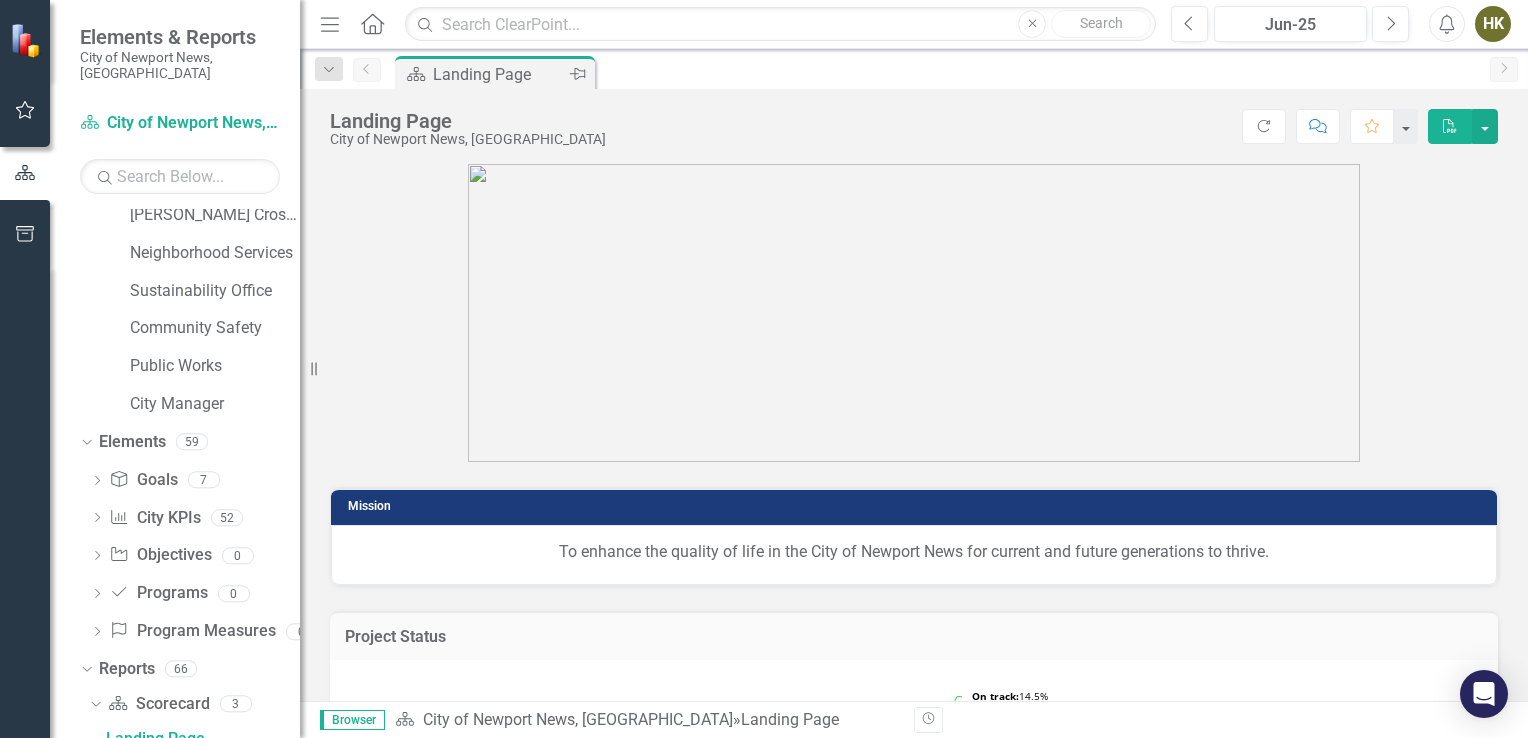 click on "Landing Page" at bounding box center (499, 74) 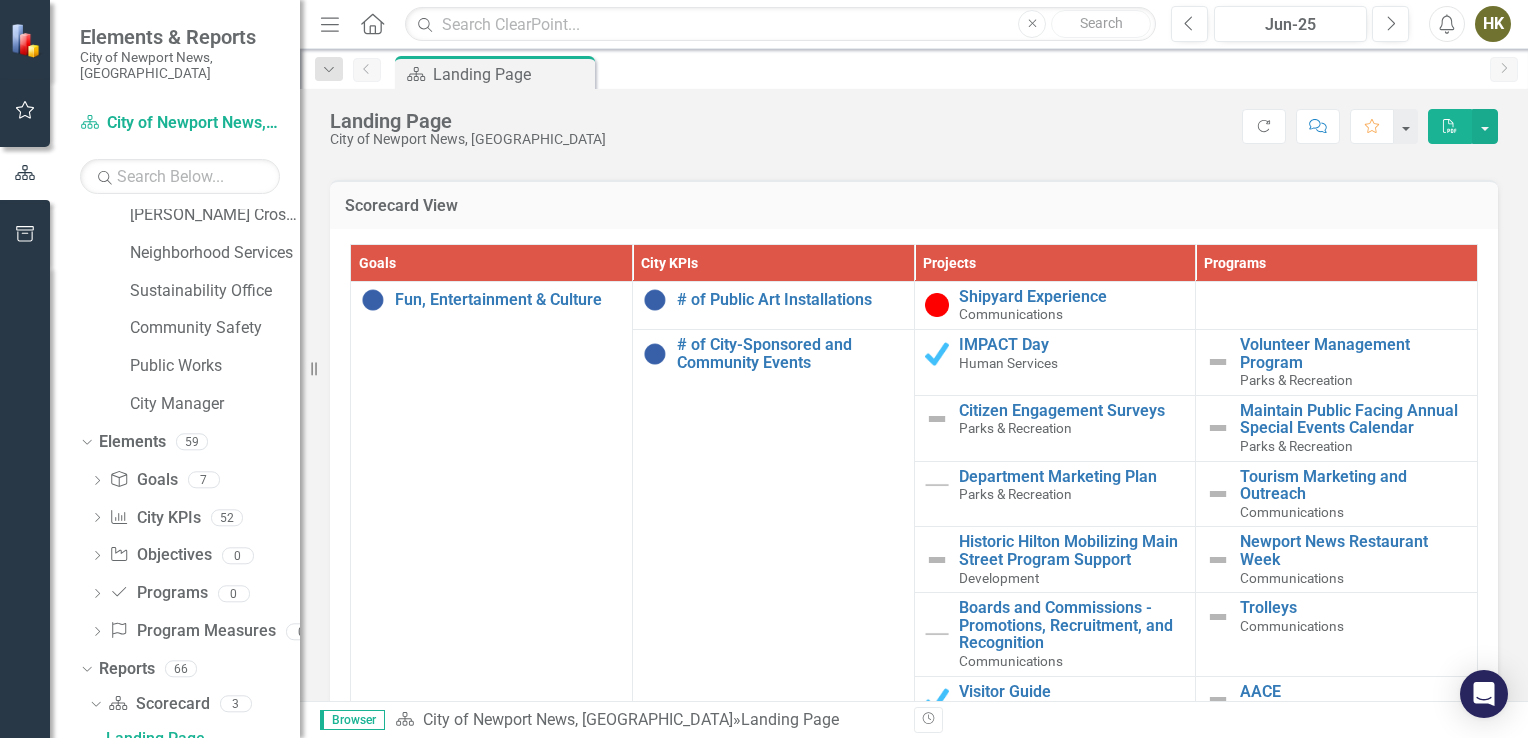 scroll, scrollTop: 2068, scrollLeft: 0, axis: vertical 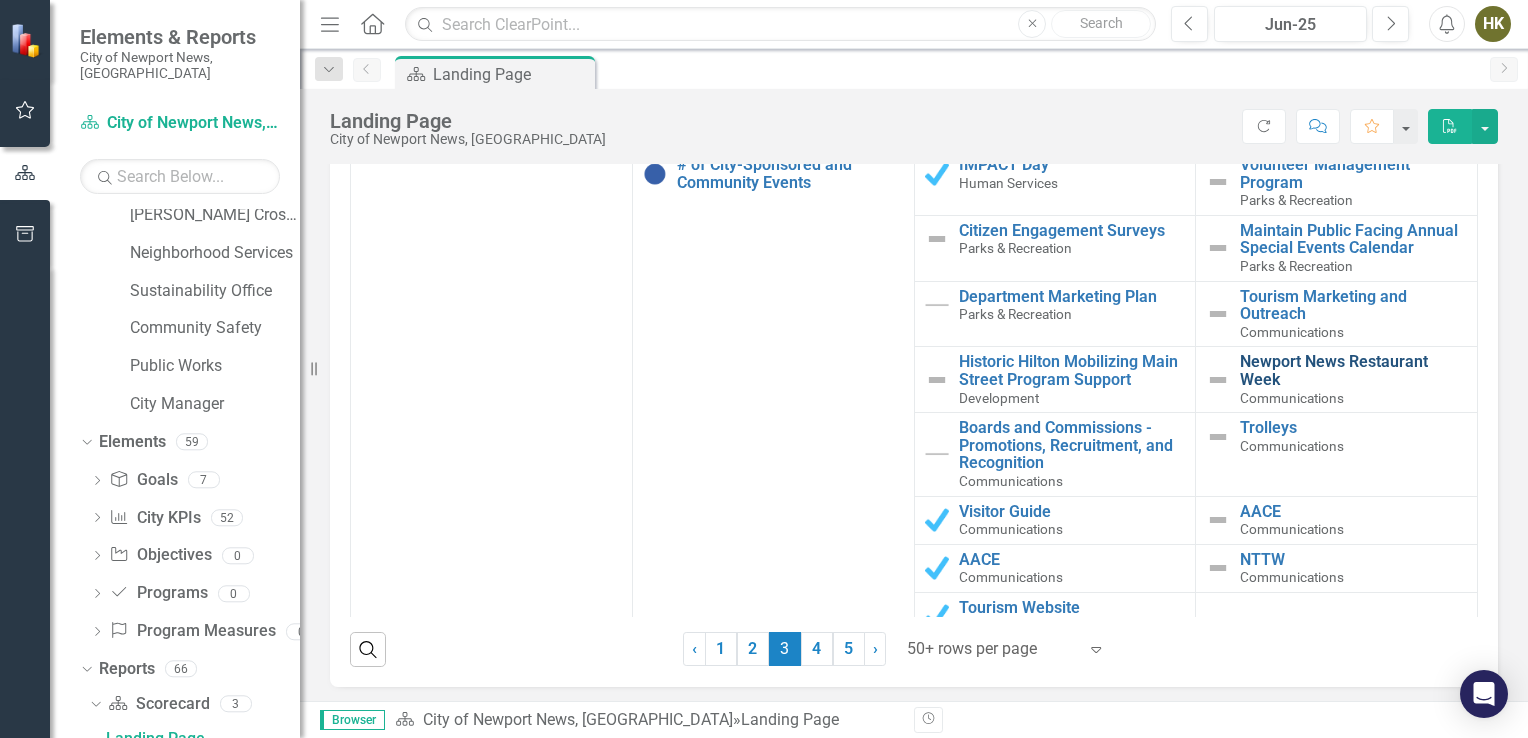 click on "Newport News Restaurant Week" at bounding box center (1353, 370) 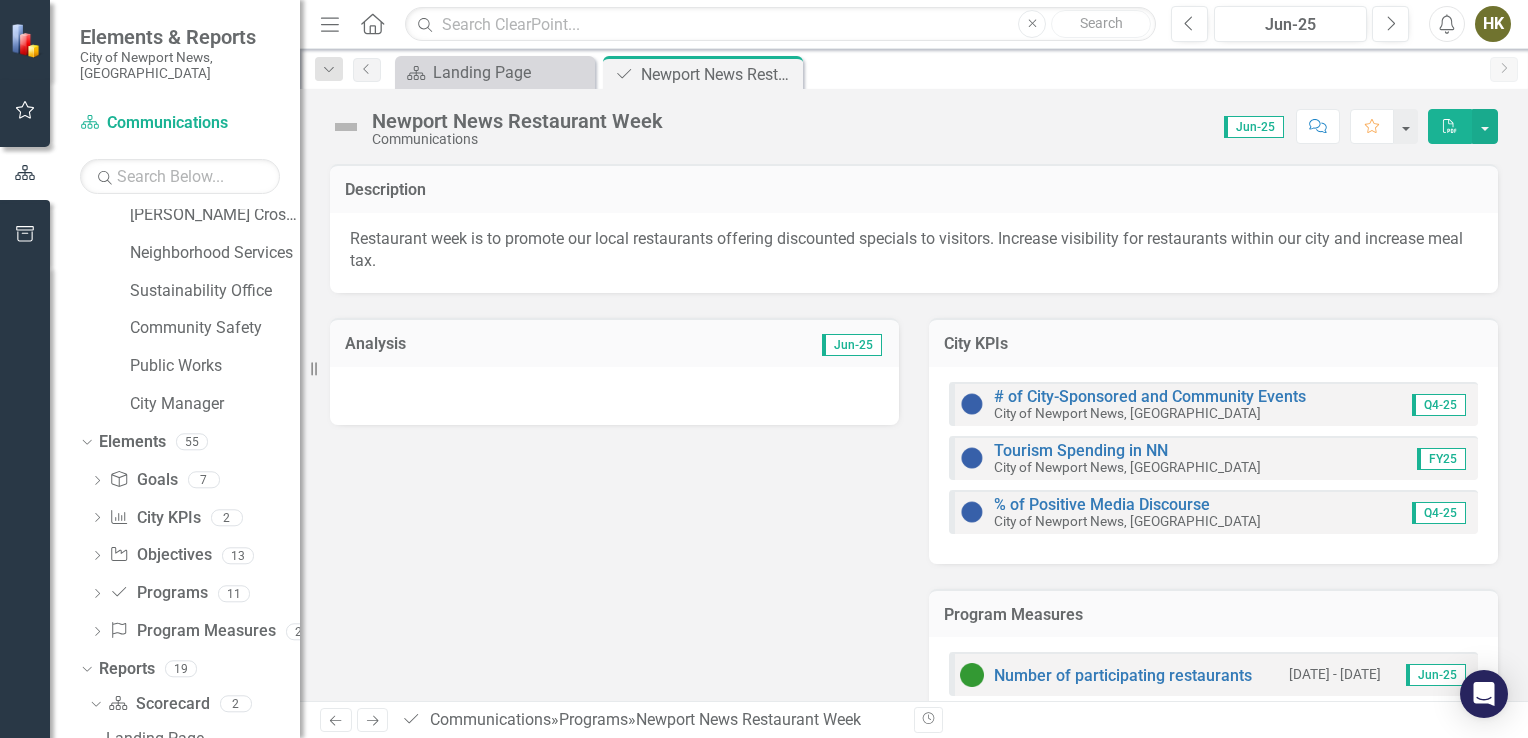 scroll, scrollTop: 96, scrollLeft: 0, axis: vertical 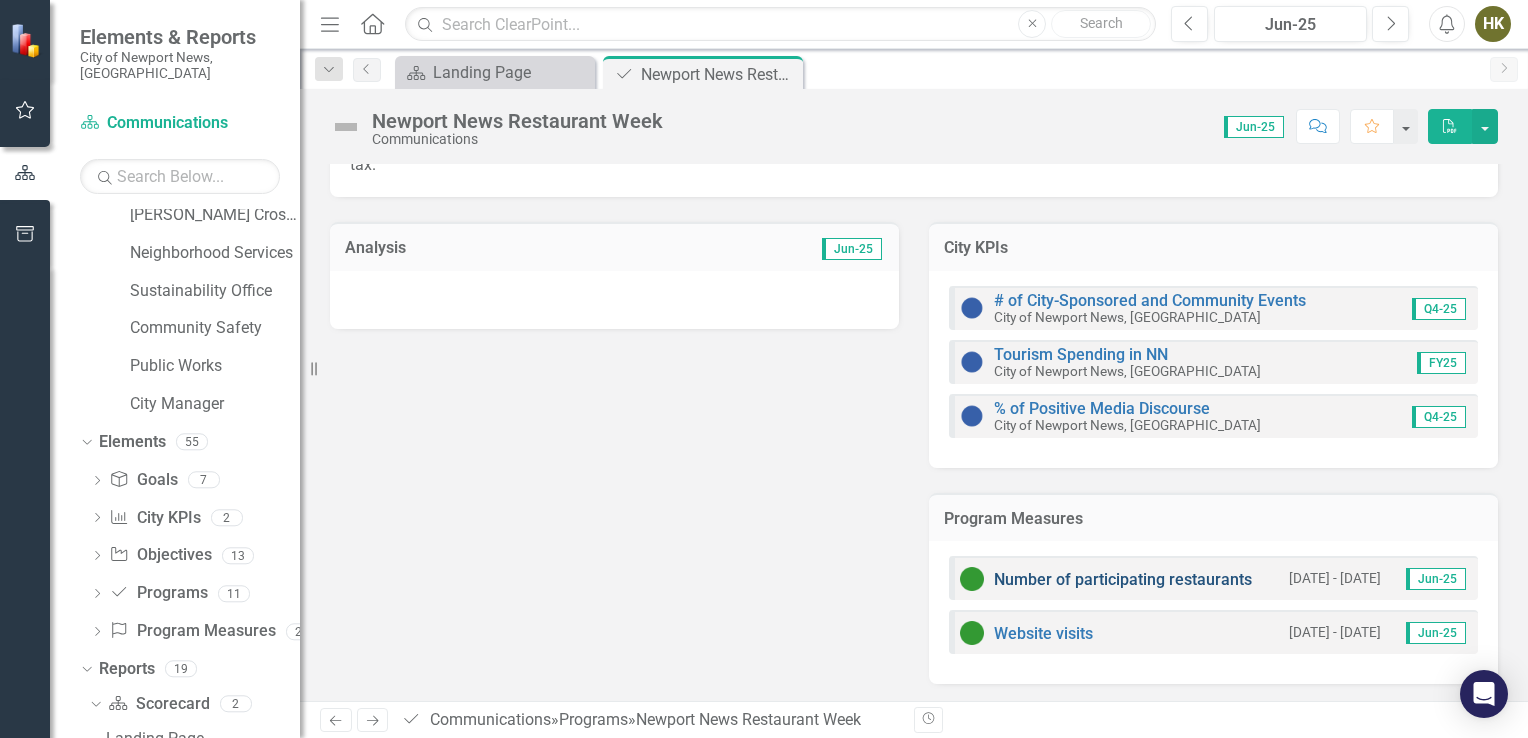 click on "Number of participating restaurants" at bounding box center (1123, 579) 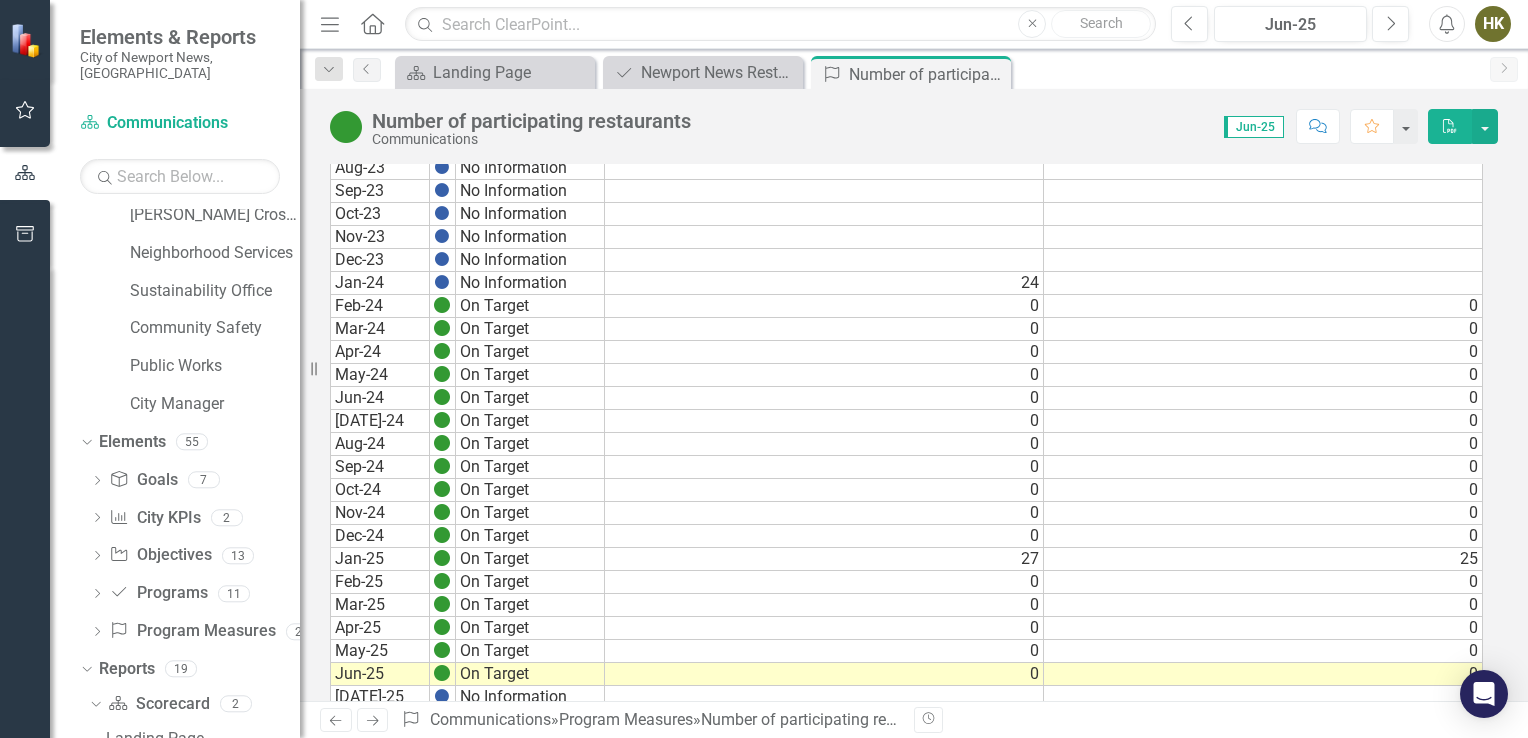 scroll, scrollTop: 900, scrollLeft: 0, axis: vertical 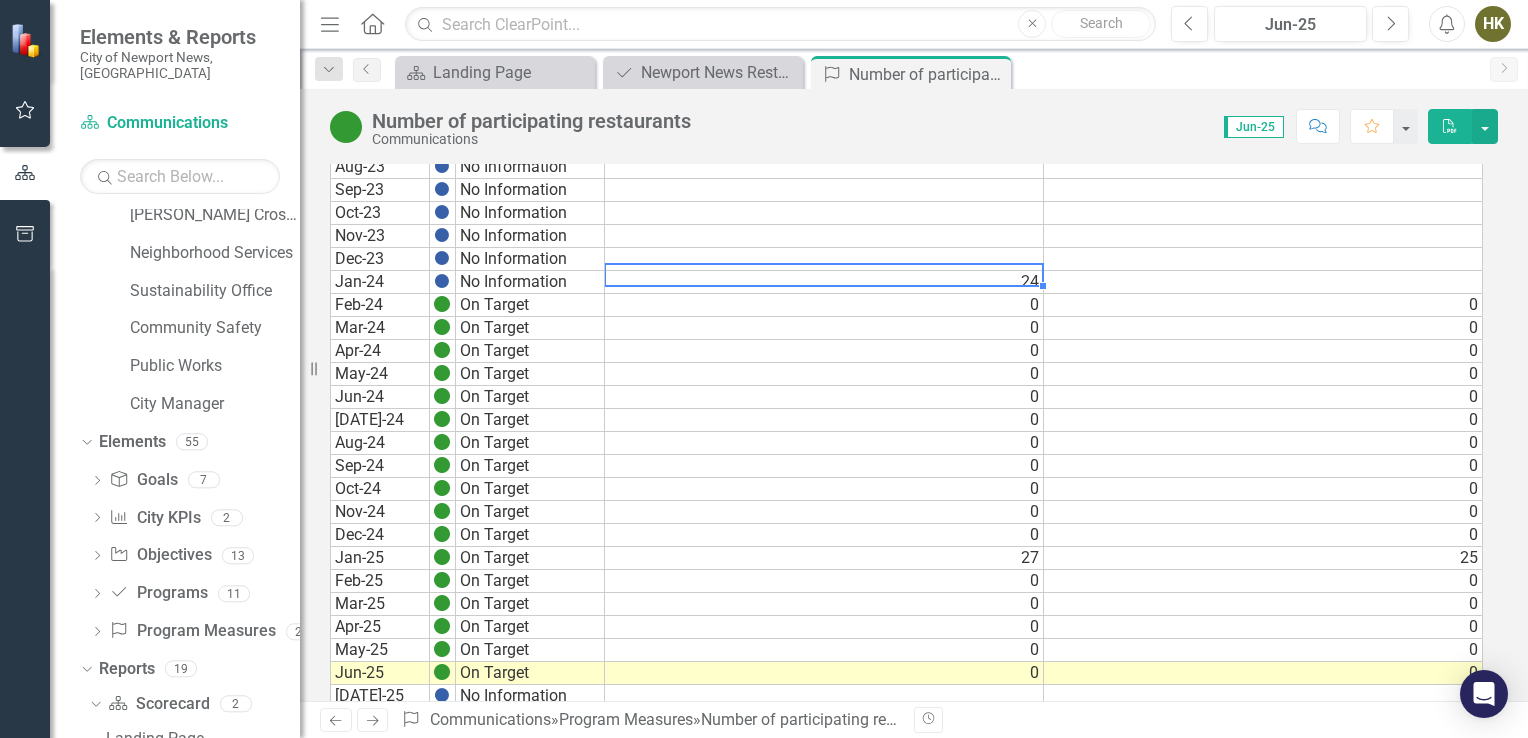 click on "24" at bounding box center [824, 282] 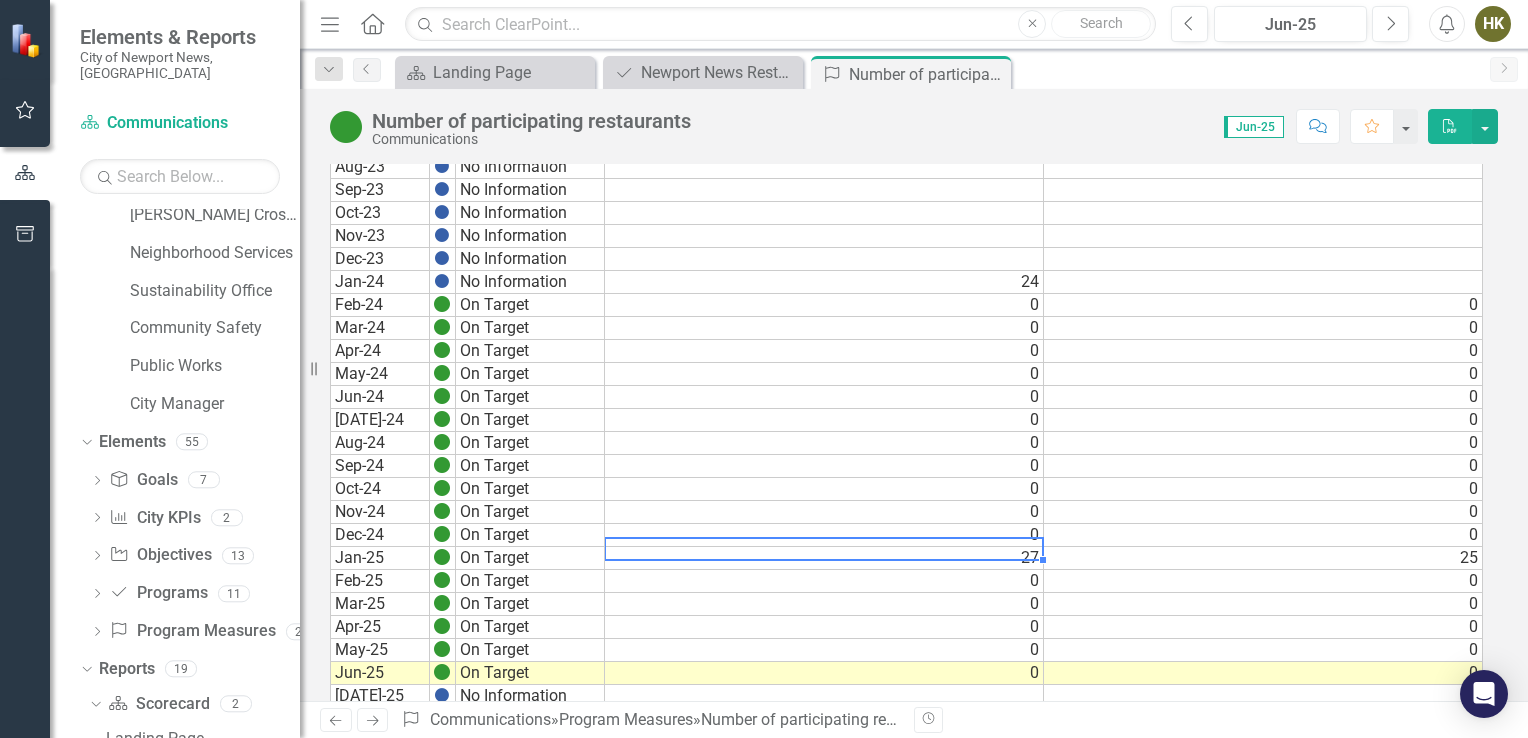 click on "27" at bounding box center [824, 558] 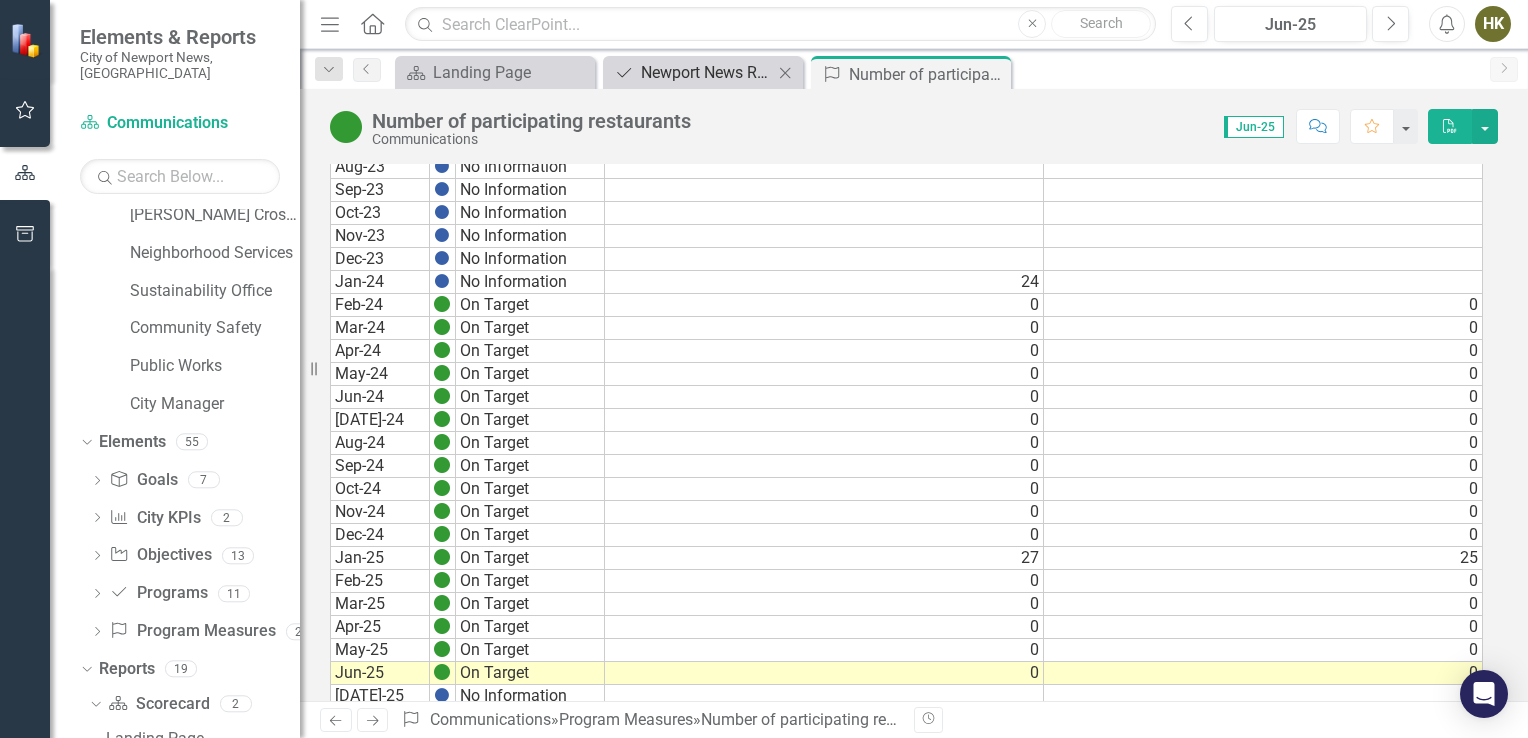 click on "Newport News Restaurant Week" at bounding box center [707, 72] 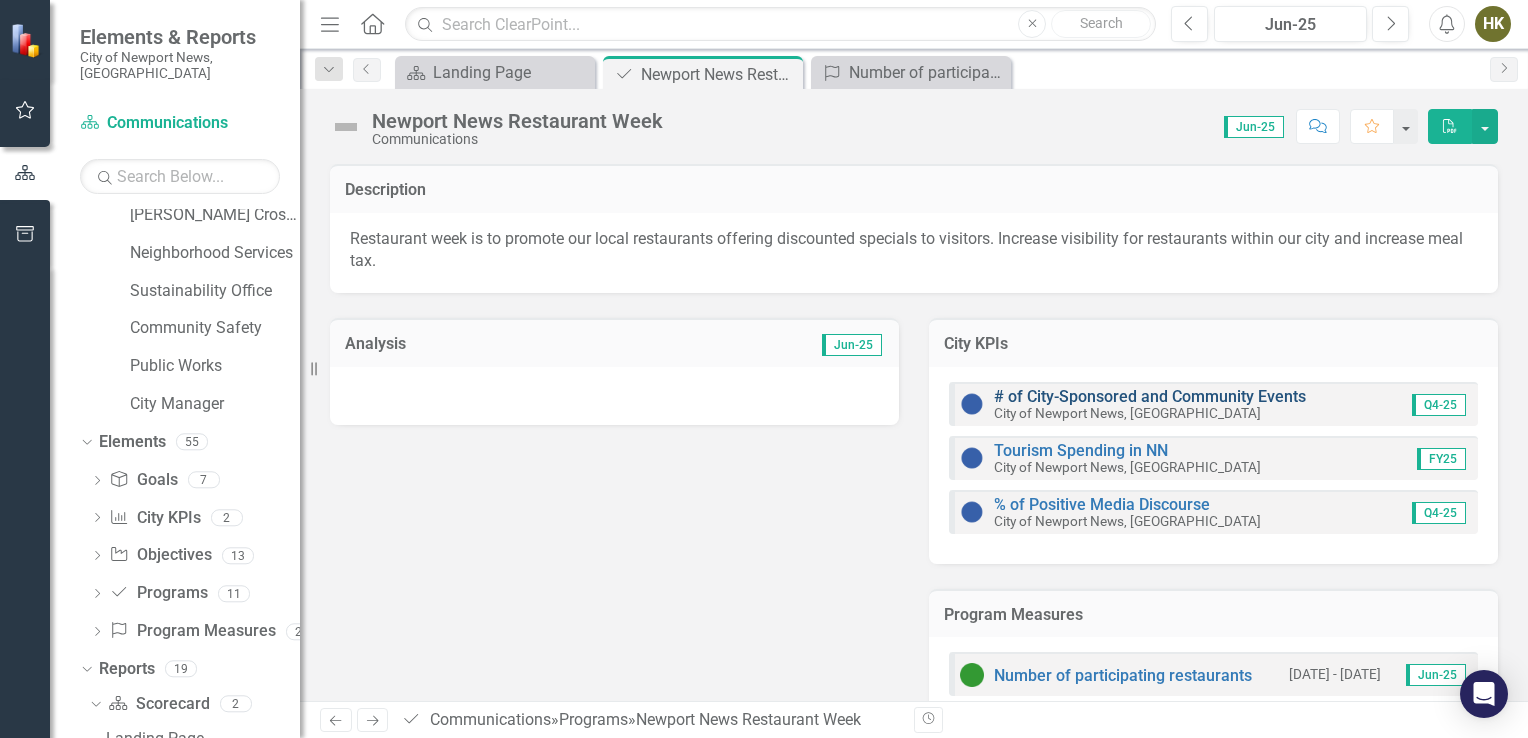 click on "# of City-Sponsored and Community Events" at bounding box center [1150, 396] 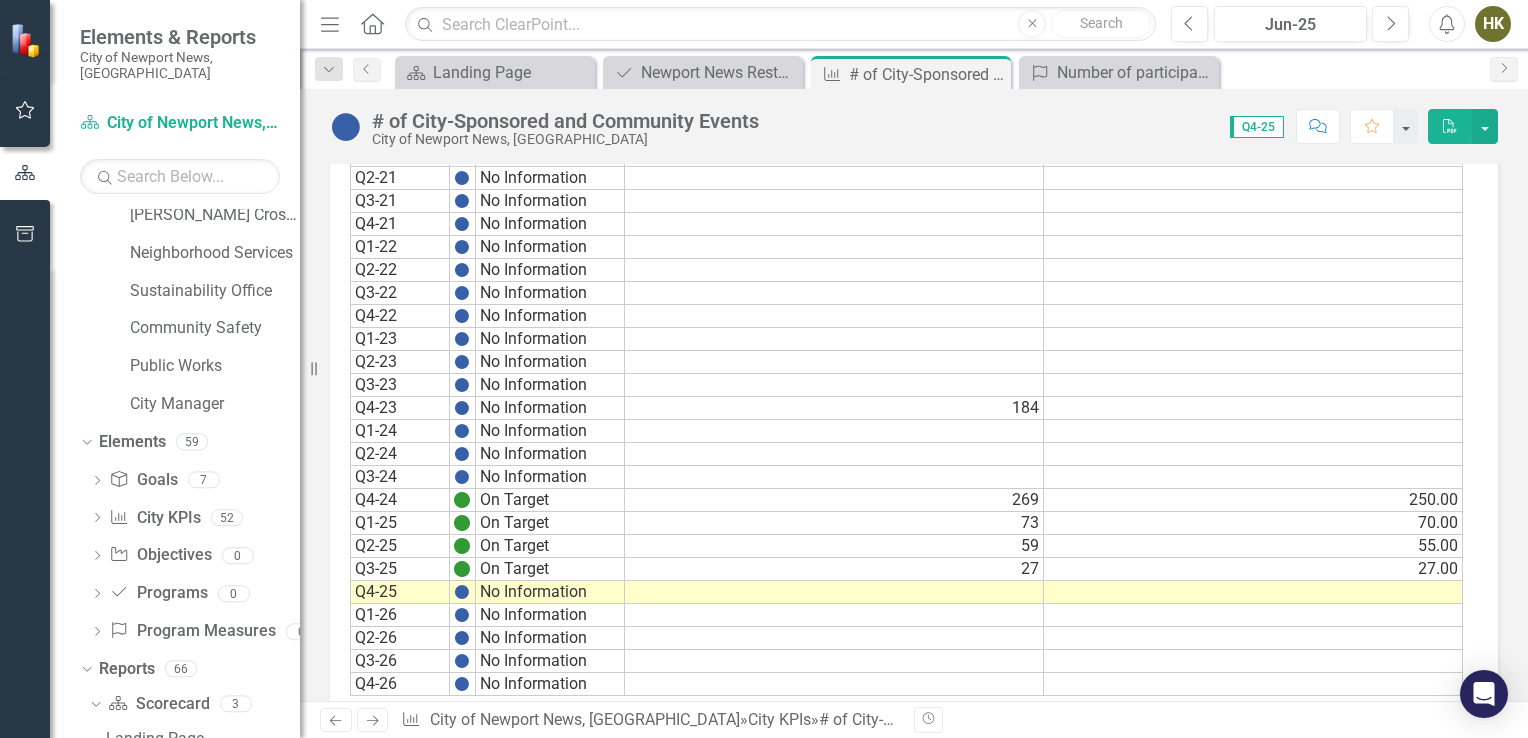 scroll, scrollTop: 1591, scrollLeft: 0, axis: vertical 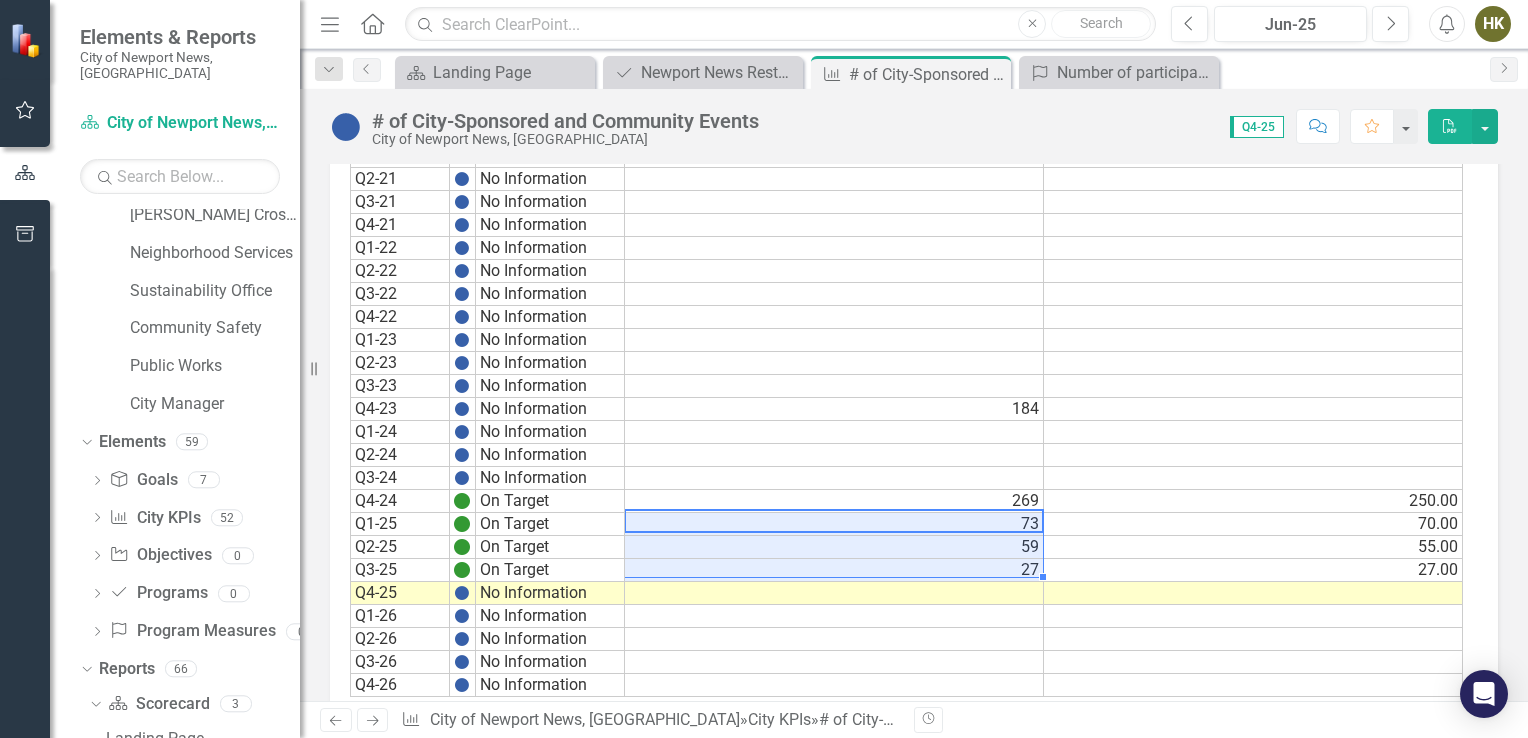 drag, startPoint x: 1003, startPoint y: 521, endPoint x: 1008, endPoint y: 555, distance: 34.36568 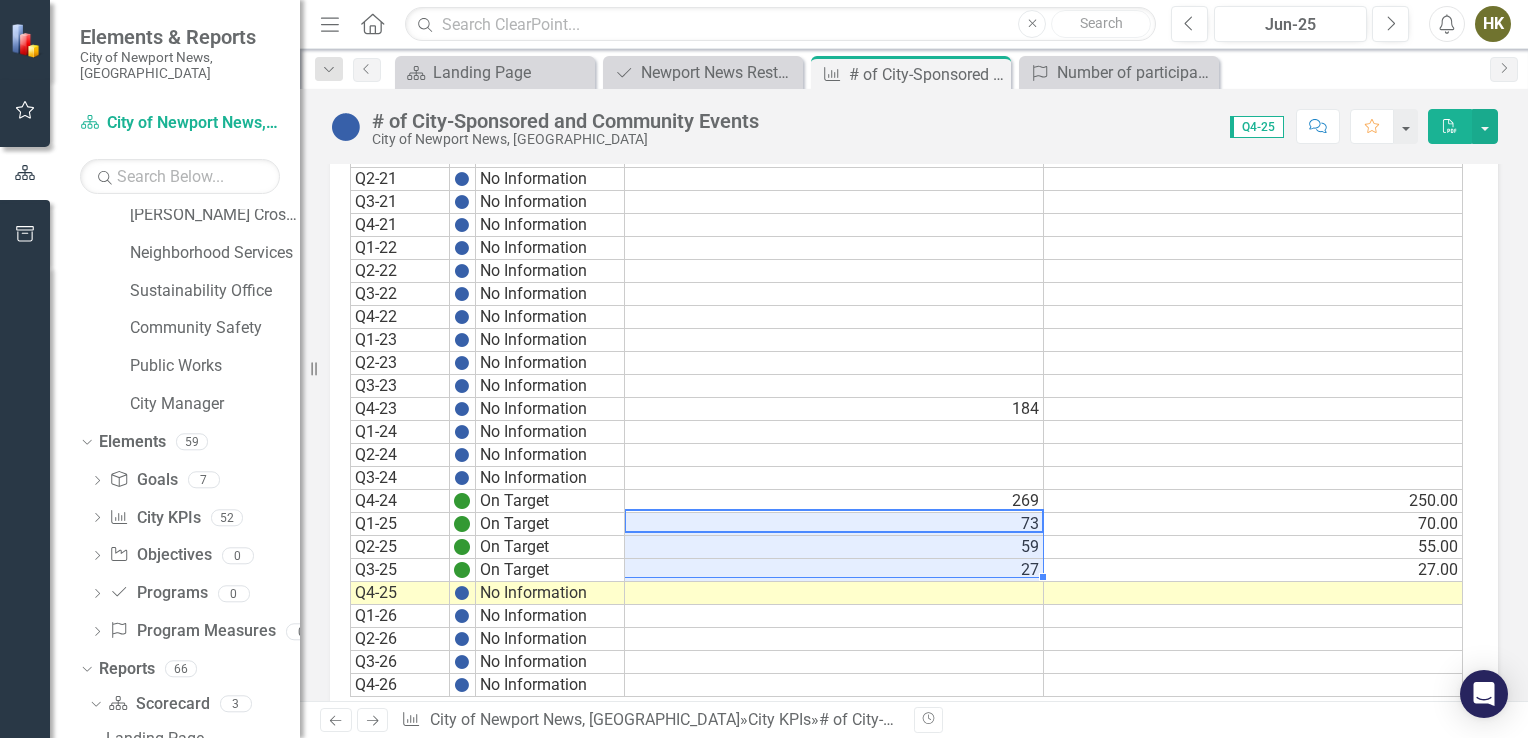 click on "Q1-20 No Information Q2-20 No Information Q3-20 No Information Q4-20 No Information Q1-21 No Information Q2-21 No Information Q3-21 No Information Q4-21 No Information Q1-22 No Information Q2-22 No Information Q3-22 No Information Q4-22 No Information Q1-23 No Information Q2-23 No Information Q3-23 No Information Q4-23 No Information 184 Q1-24 No Information Q2-24 No Information Q3-24 No Information Q4-24 On Target 269 250.00 Q1-25 On Target 73 70.00 Q2-25 On Target 59 55.00 Q3-25 On Target 27 27.00 Q4-25 No Information Q1-26 No Information Q2-26 No Information Q3-26 No Information Q4-26 No Information" at bounding box center [906, 374] 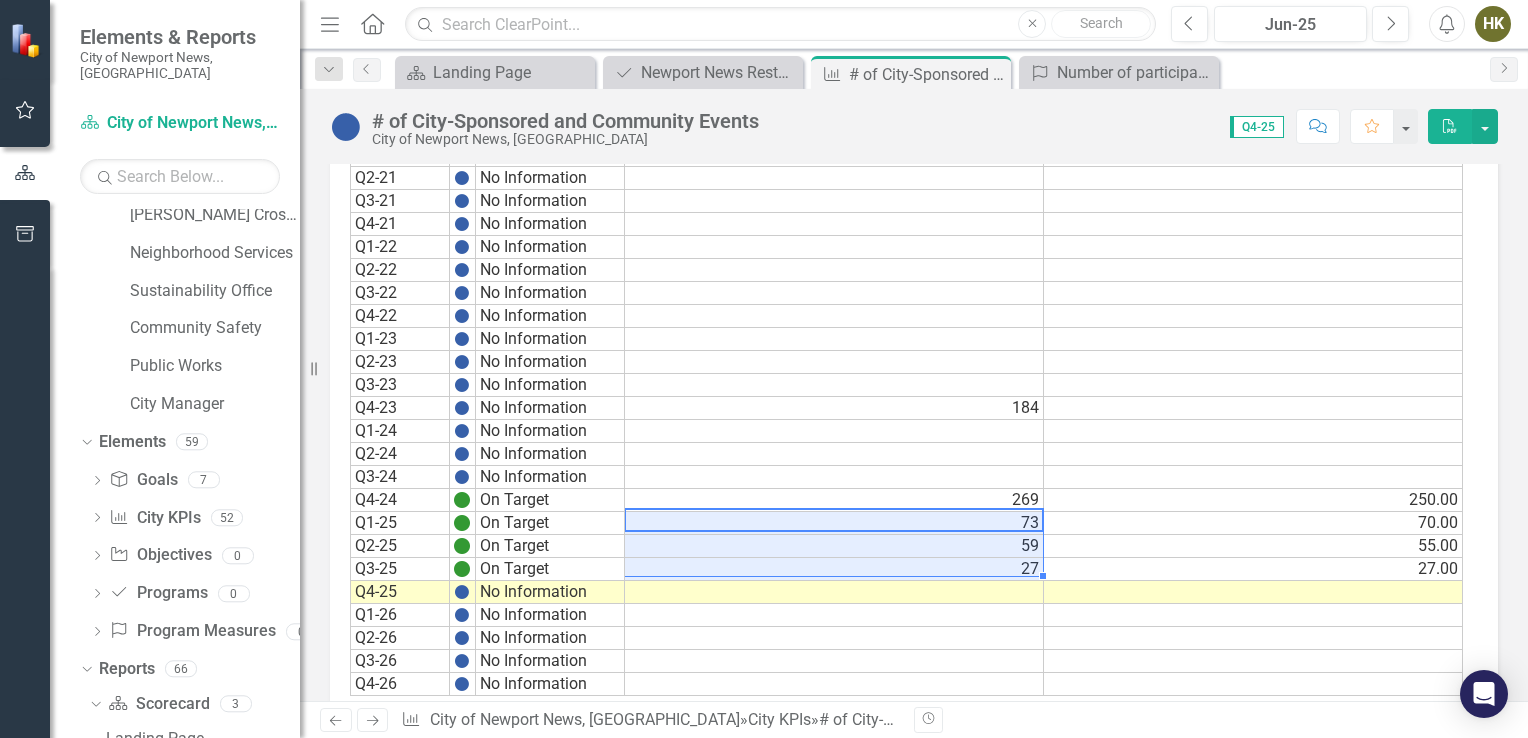 scroll, scrollTop: 1591, scrollLeft: 0, axis: vertical 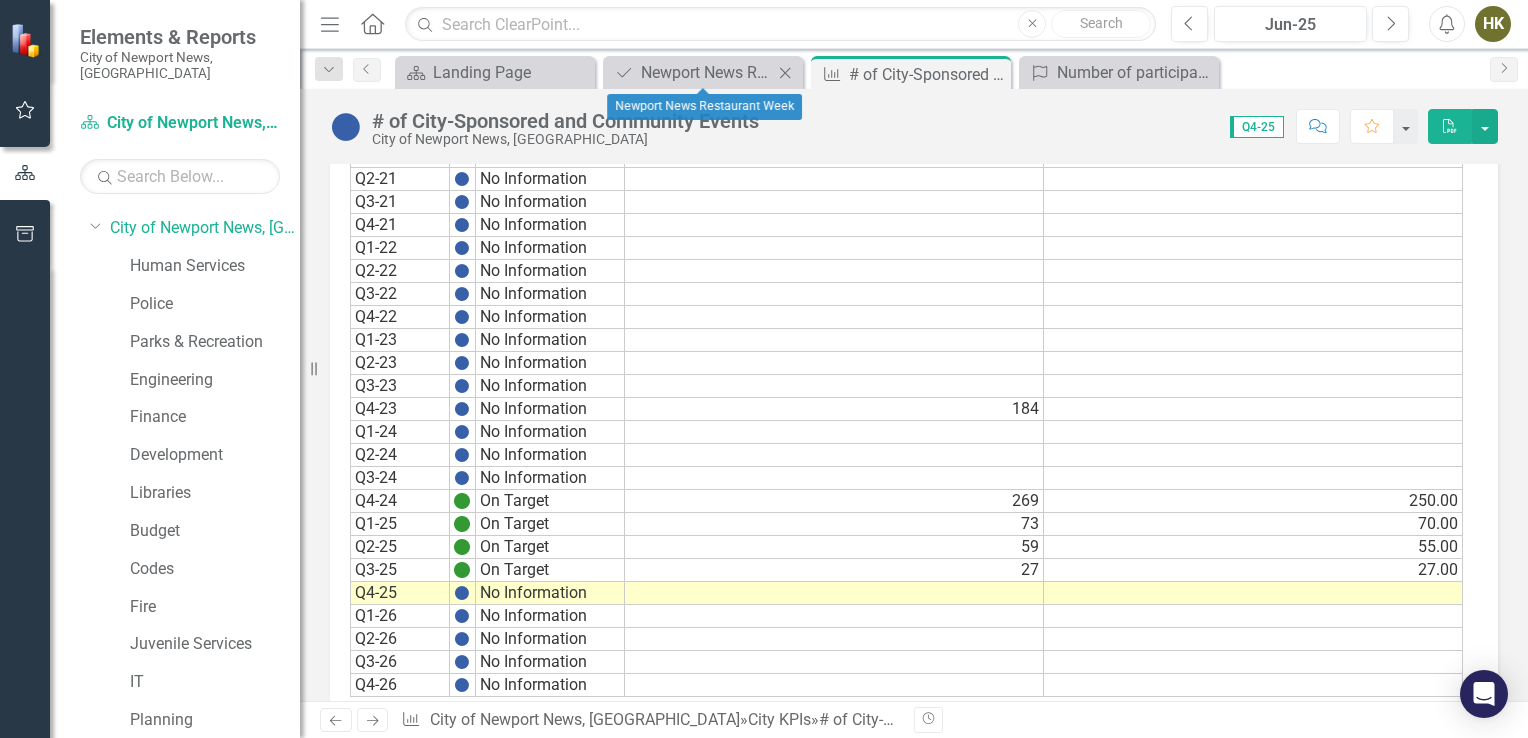 click 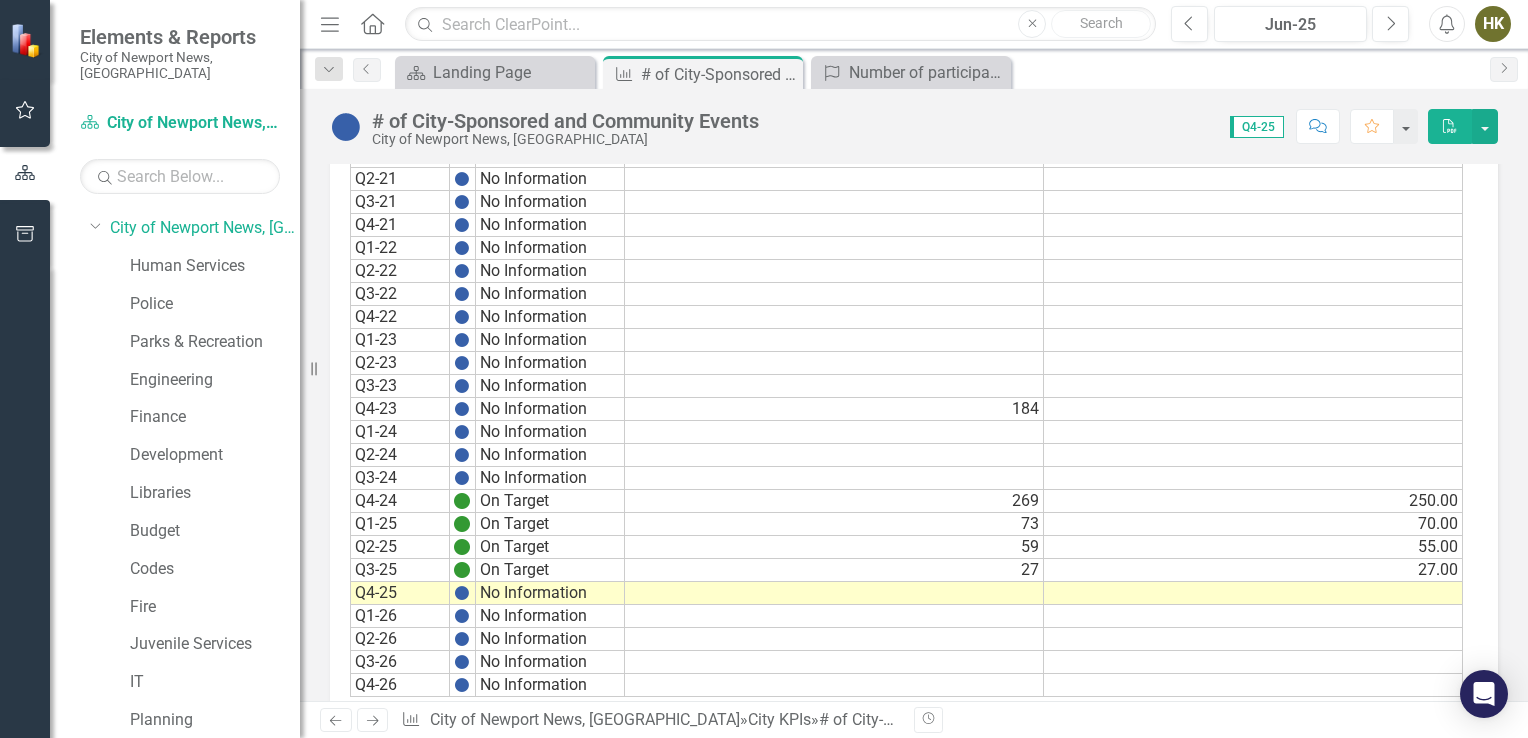click on "Close" 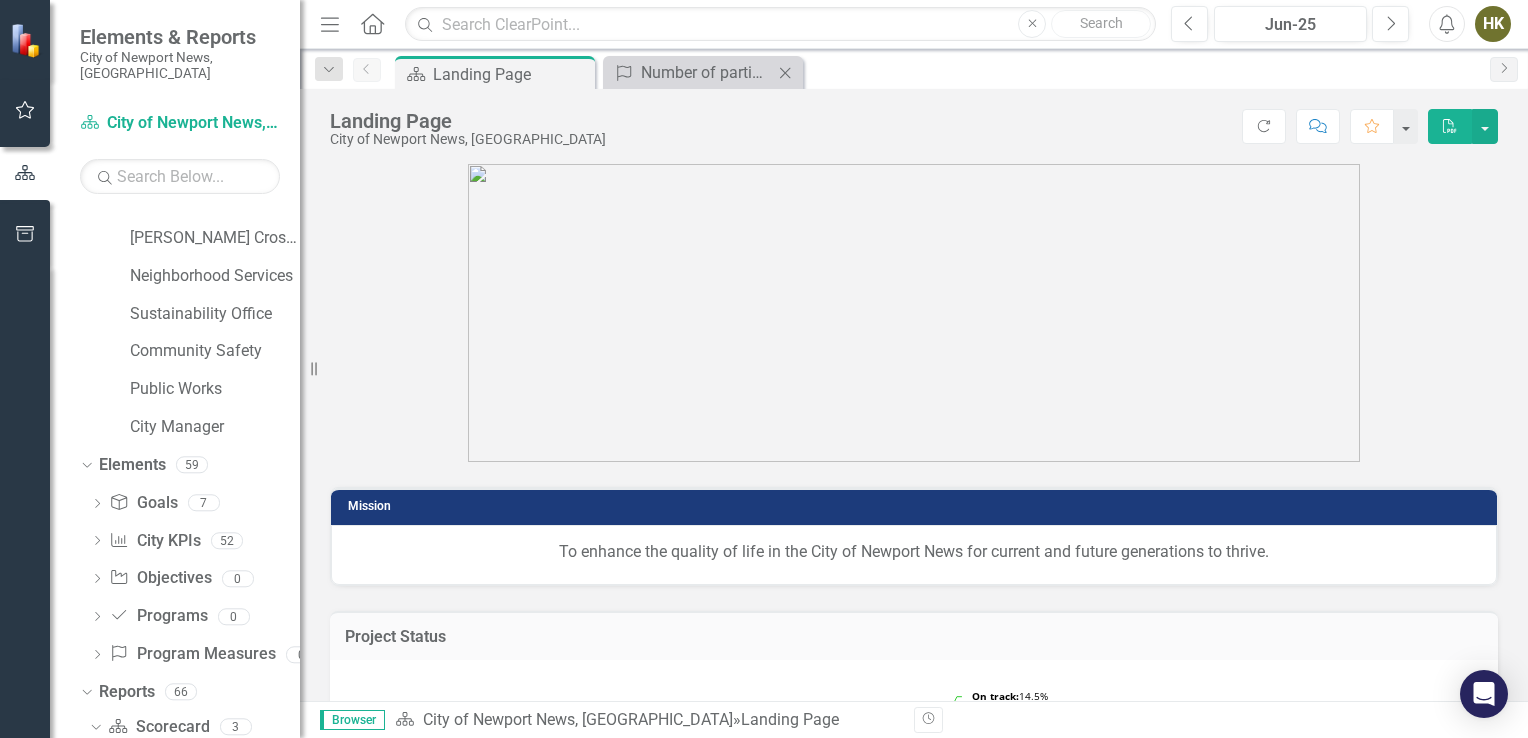 scroll, scrollTop: 843, scrollLeft: 0, axis: vertical 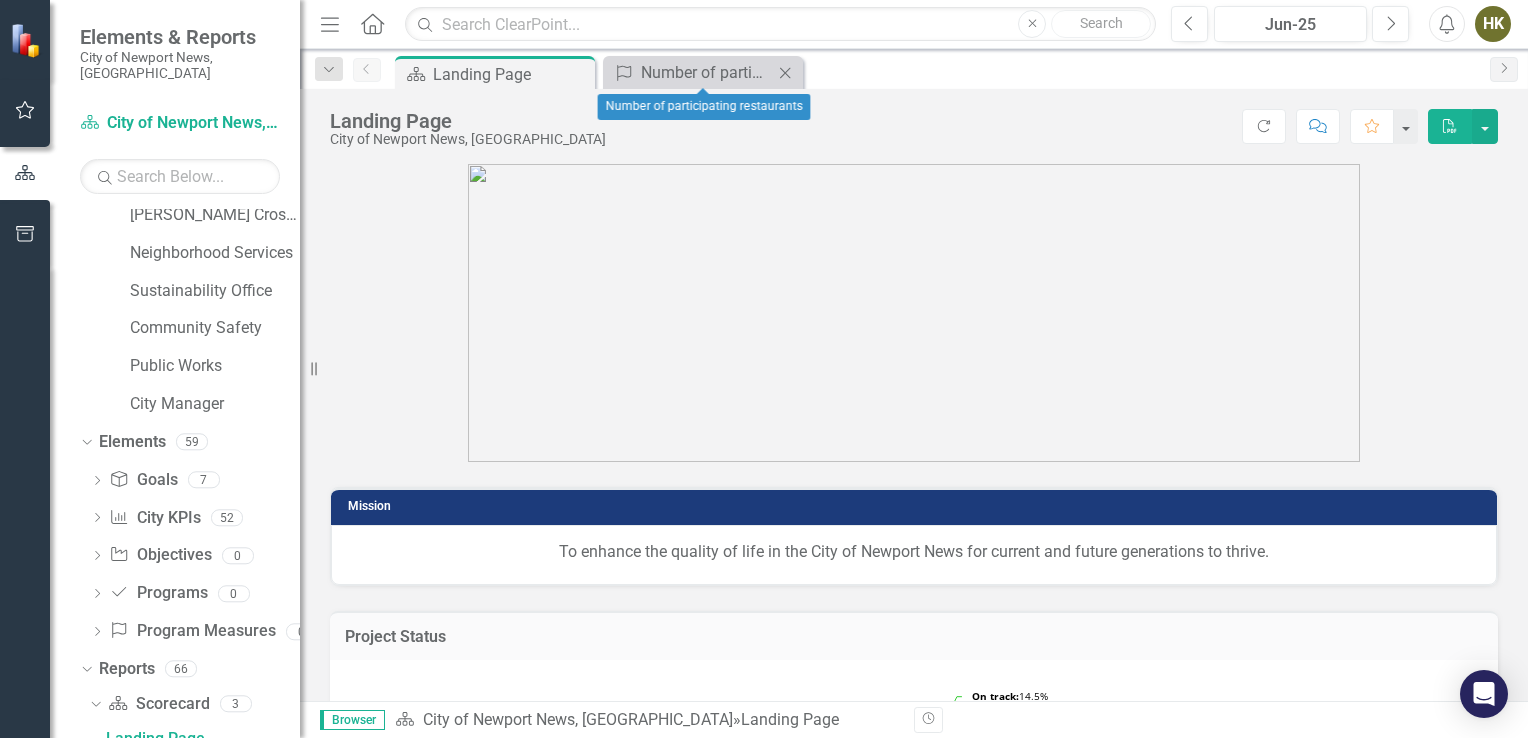 click on "Close" 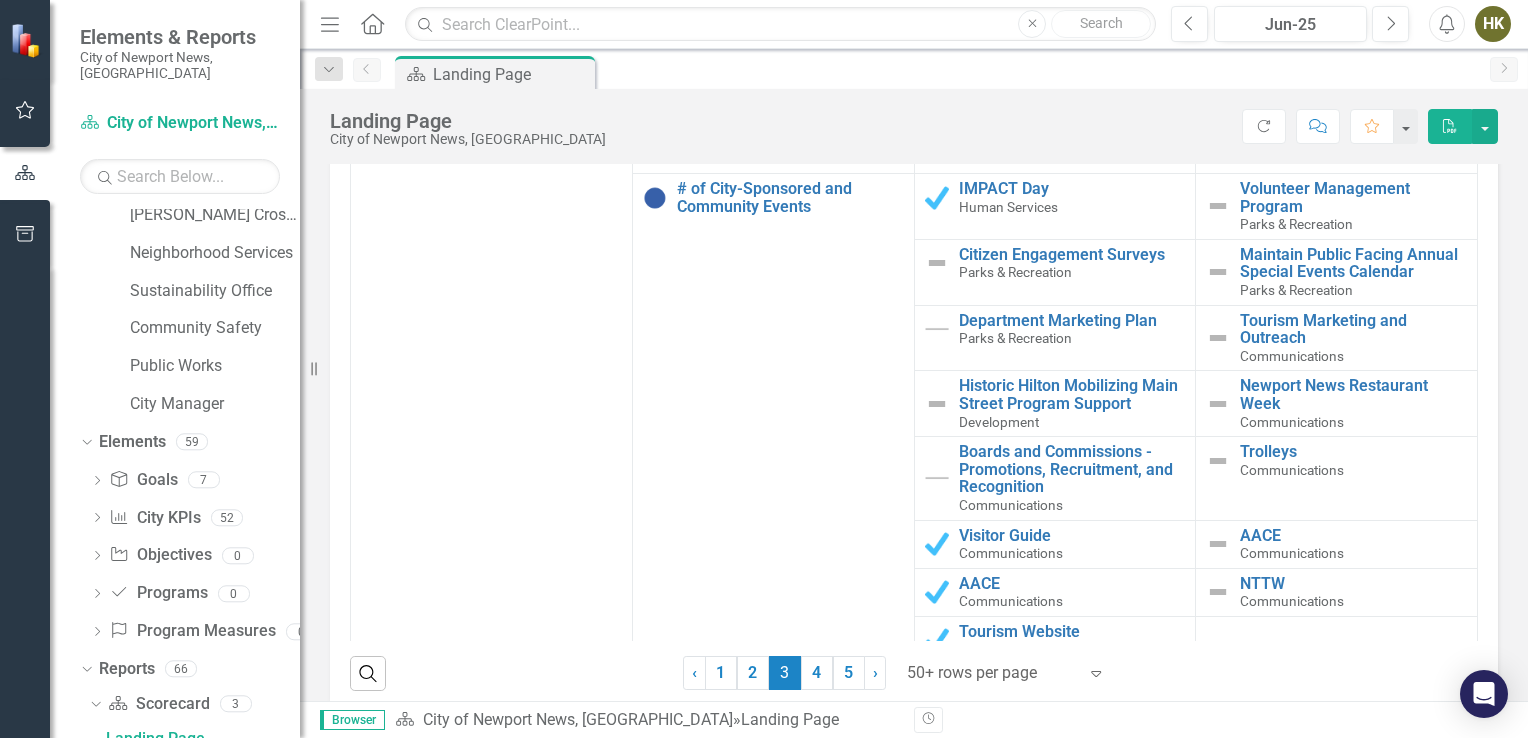 scroll, scrollTop: 2068, scrollLeft: 0, axis: vertical 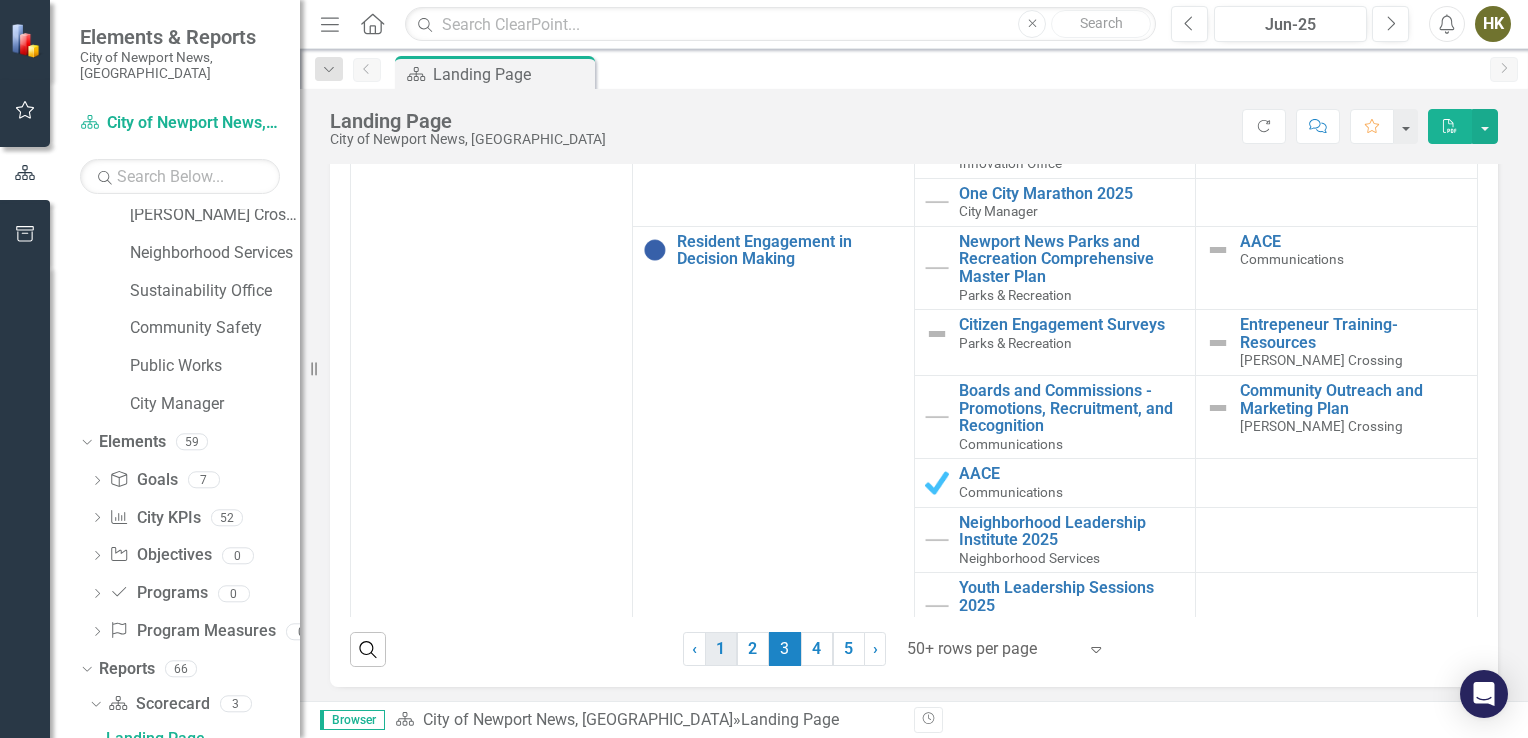 click on "1" at bounding box center (721, 649) 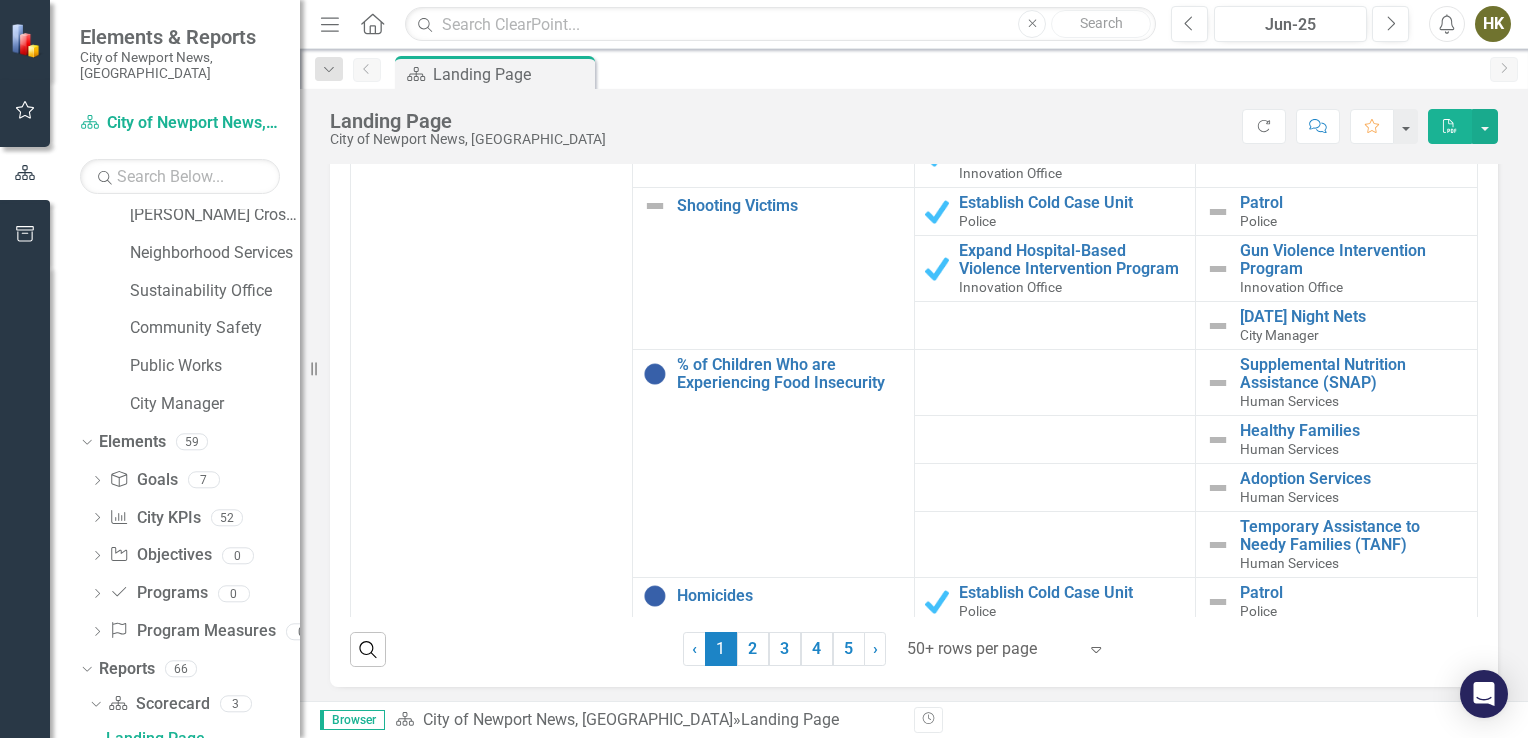 scroll, scrollTop: 0, scrollLeft: 0, axis: both 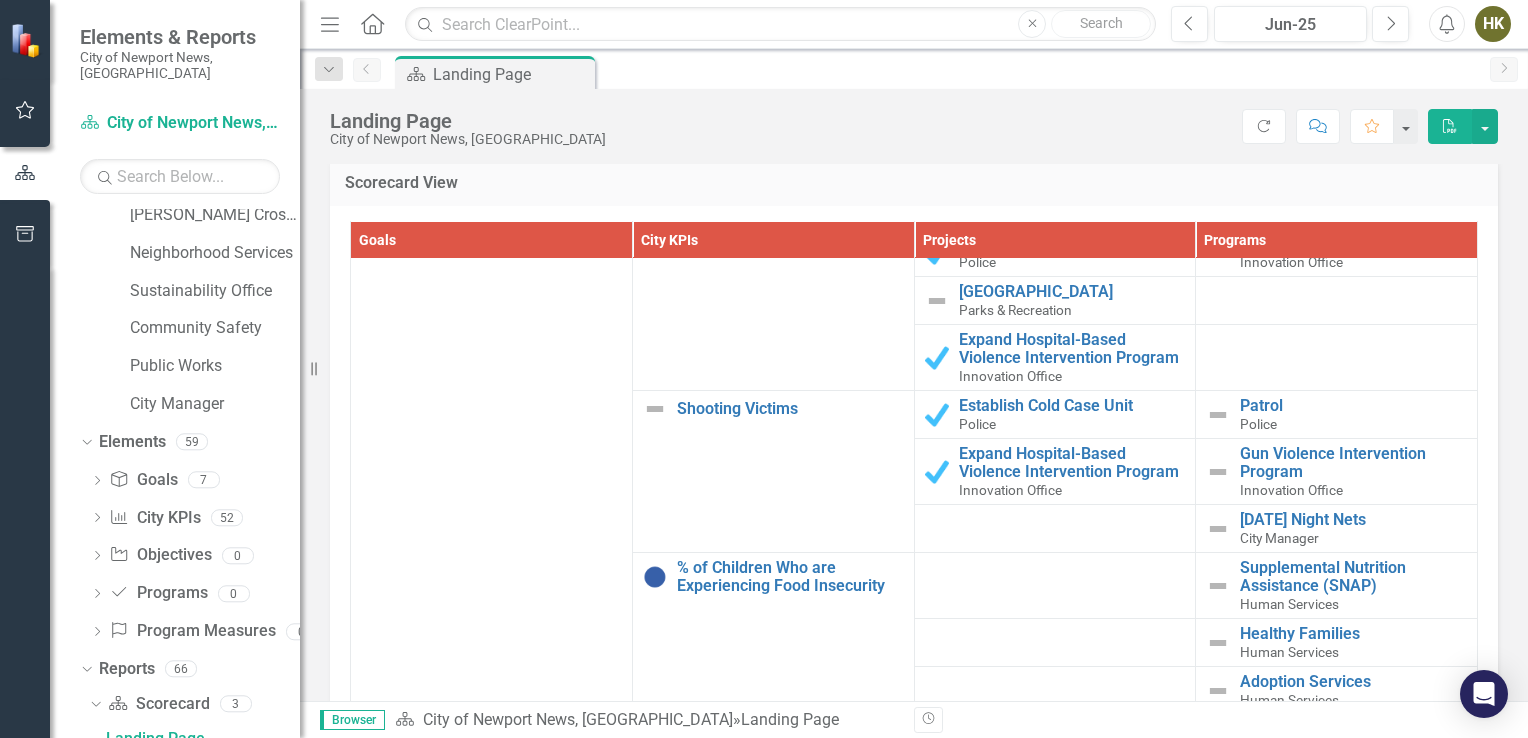 drag, startPoint x: 792, startPoint y: 316, endPoint x: 862, endPoint y: 436, distance: 138.92444 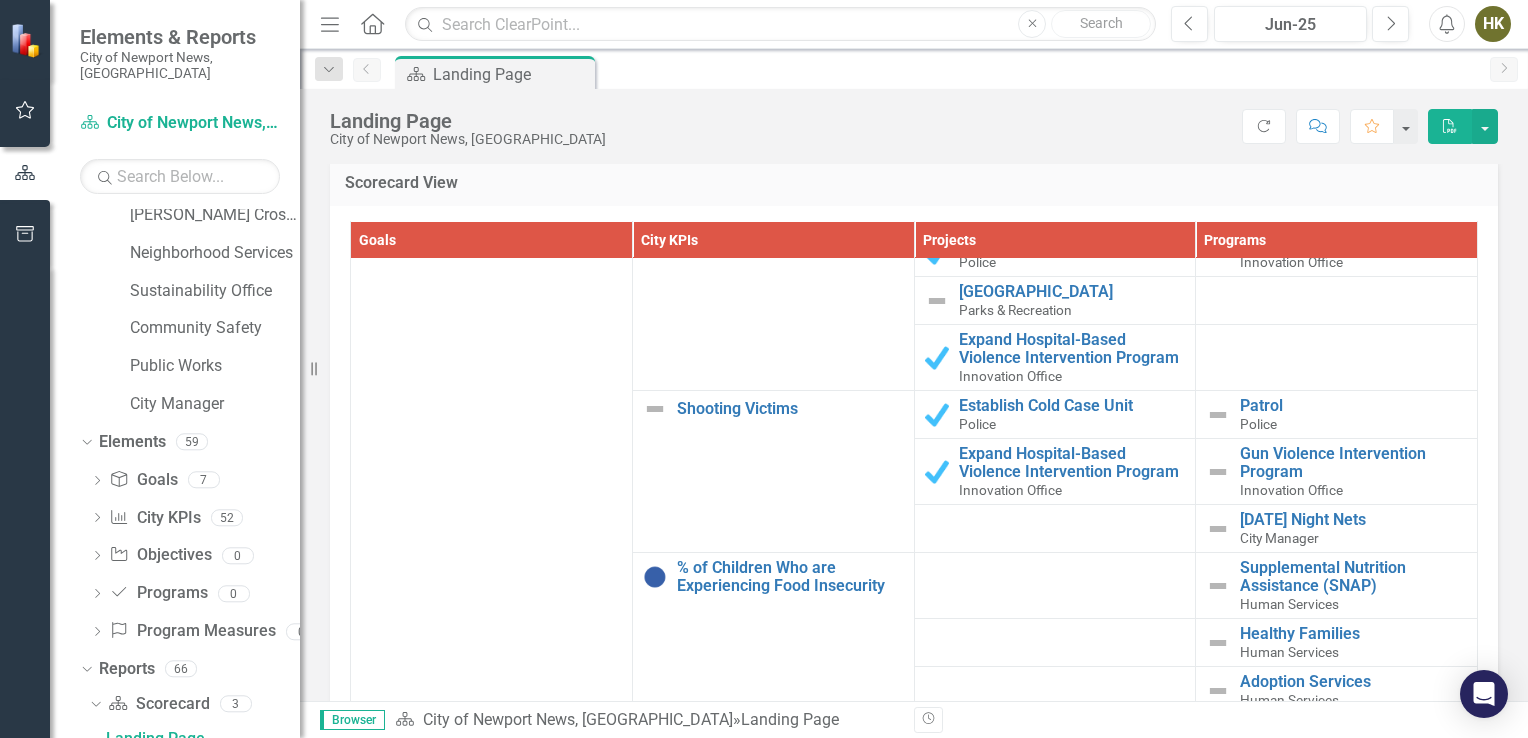 click on "Health, Safety & Well-Being Link Open Element Homicide Crime Clearance Rates Link Open Element FUSUS Camera Expansion Police Link Open Element Investigations Police Link Open Element Establish Cold Case Unit Police Link Open Element Grant Development Innovation Office Link Open Element Deer Park Ranger Station Parks & Recreation Link Open Element Expand Hospital-Based Violence Intervention Program Innovation Office Link Open Element Shooting Victims Link Open Element Establish Cold Case Unit Police Link Open Element Patrol Police Link Open Element Expand Hospital-Based Violence Intervention Program Innovation Office Link Open Element Gun Violence Intervention Program Innovation Office Link Open Element Friday Night Nets City Manager Link Open Element % of Children Who are Experiencing Food Insecurity Link Open Element Supplemental Nutrition Assistance (SNAP) Human Services Link Open Element Healthy Families Human Services Link Open Element Adoption Services Human Services Link Open Element Human Services Link" at bounding box center [914, 2354] 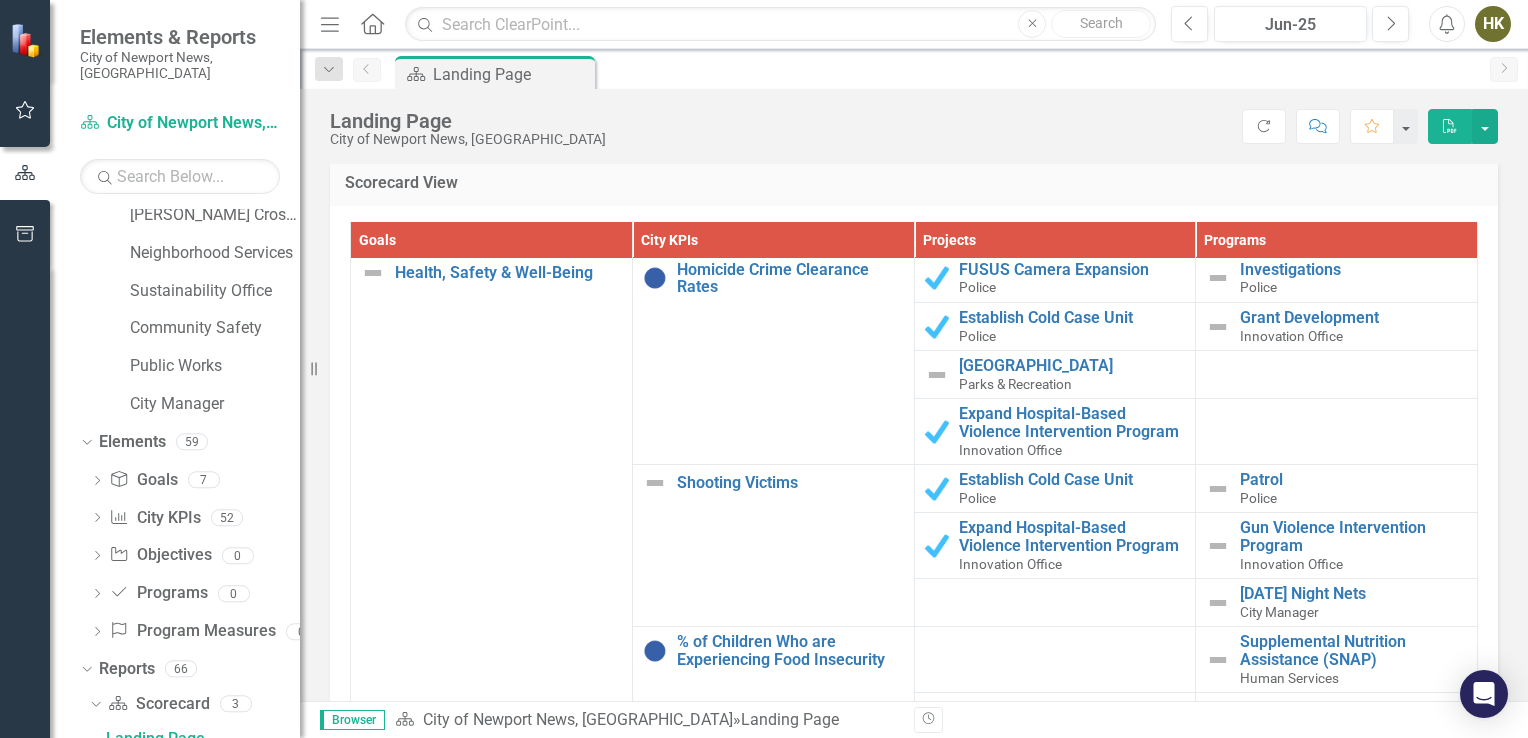 scroll, scrollTop: 0, scrollLeft: 0, axis: both 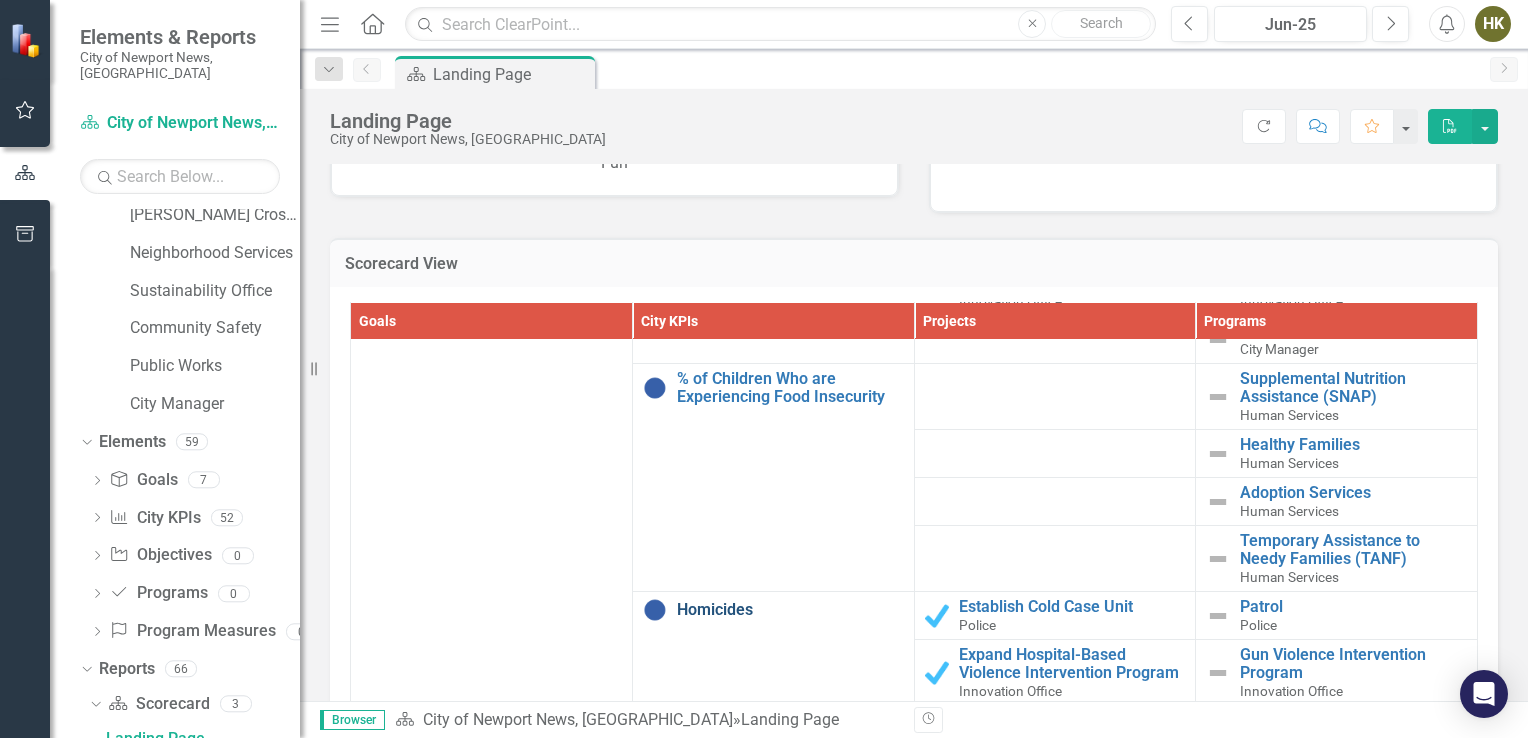 click on "Homicides" at bounding box center (790, 610) 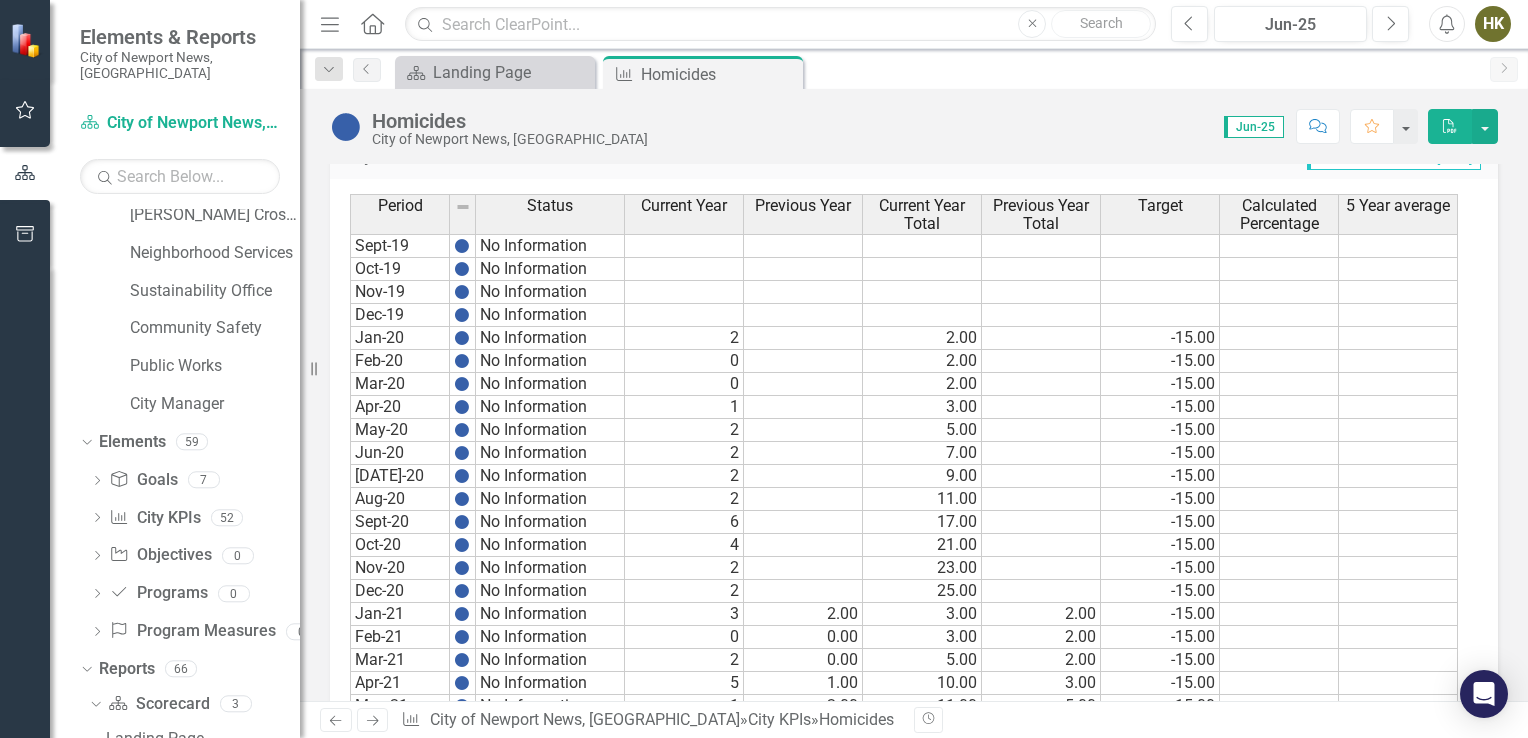 scroll, scrollTop: 943, scrollLeft: 0, axis: vertical 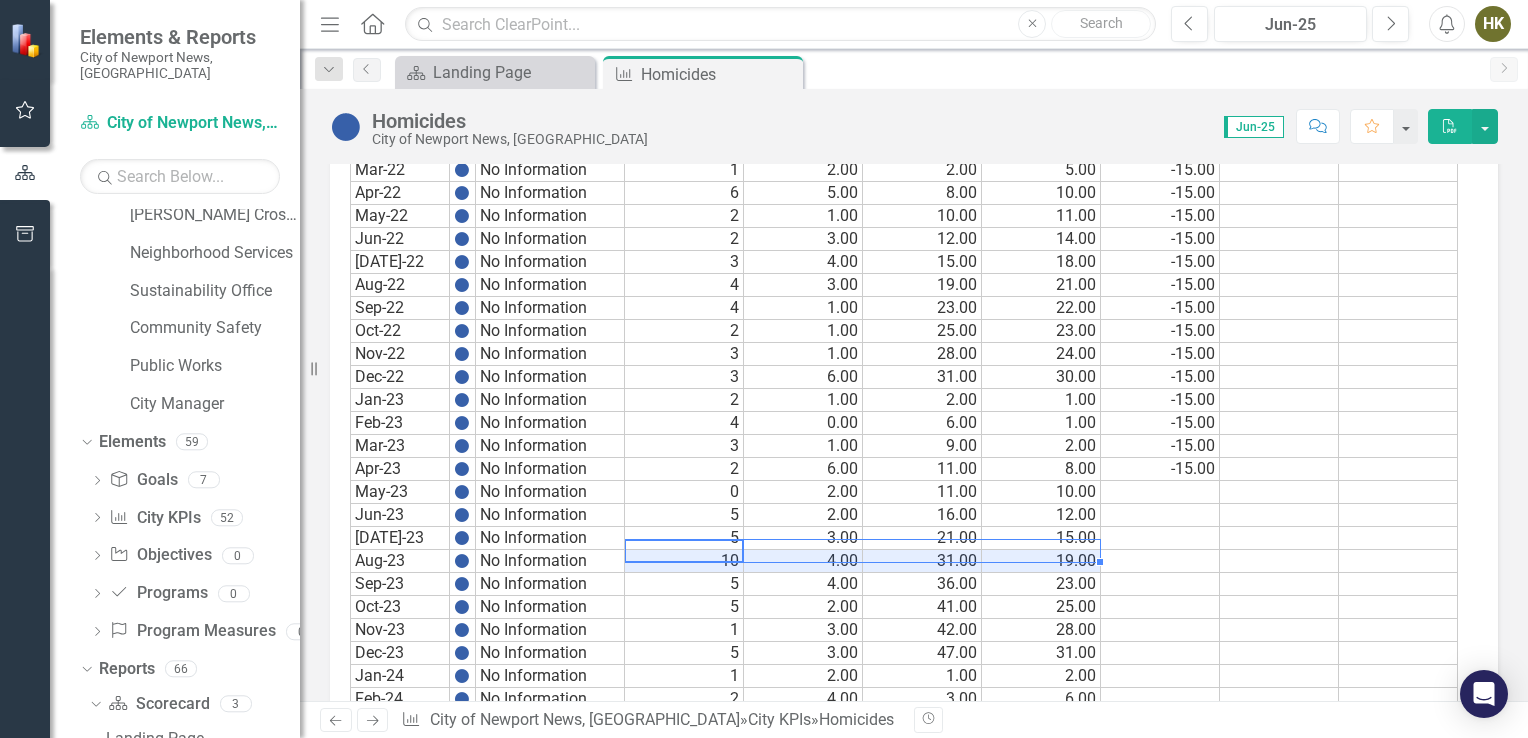 drag, startPoint x: 728, startPoint y: 547, endPoint x: 1007, endPoint y: 550, distance: 279.01614 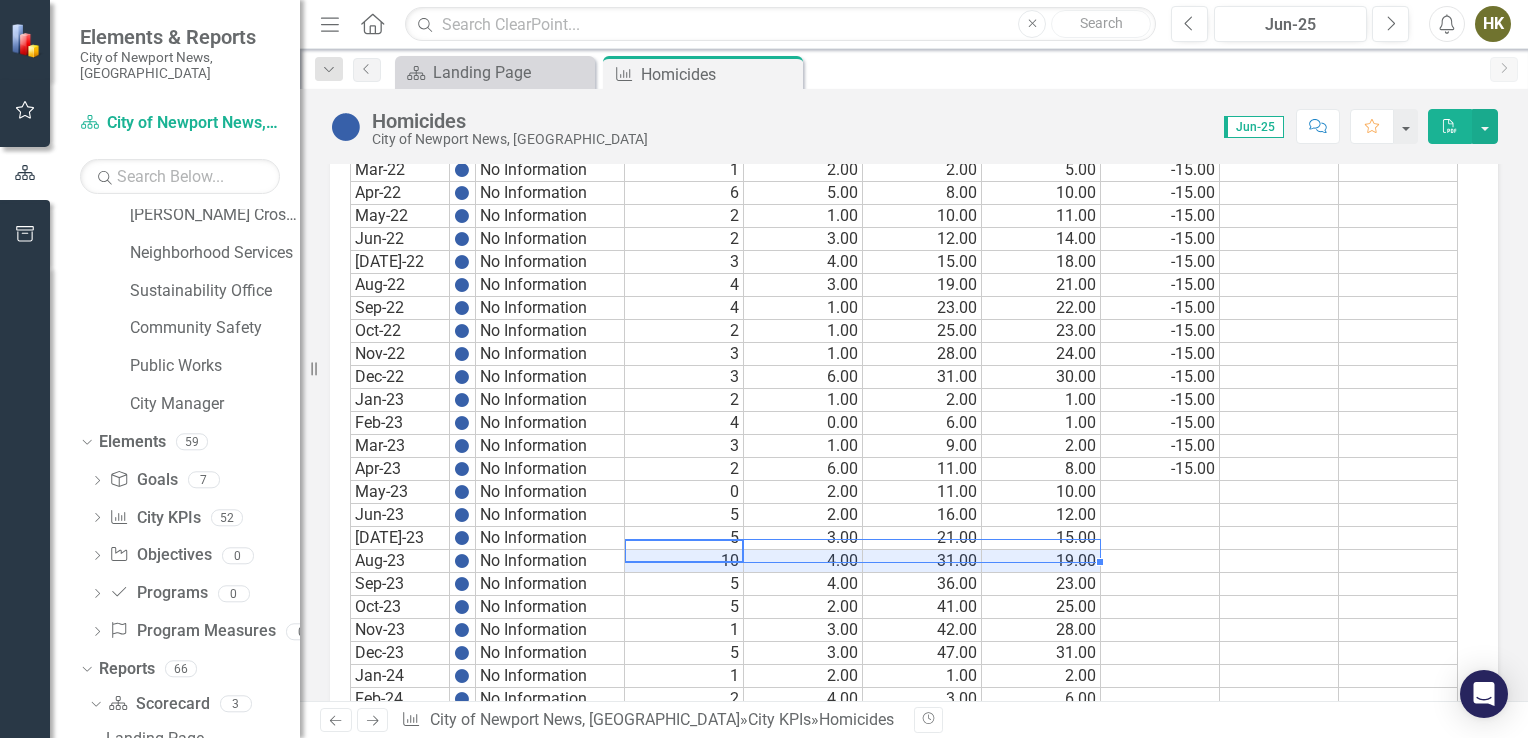 click on "Aug-23 No Information 10 4.00 31.00 19.00" at bounding box center [904, 561] 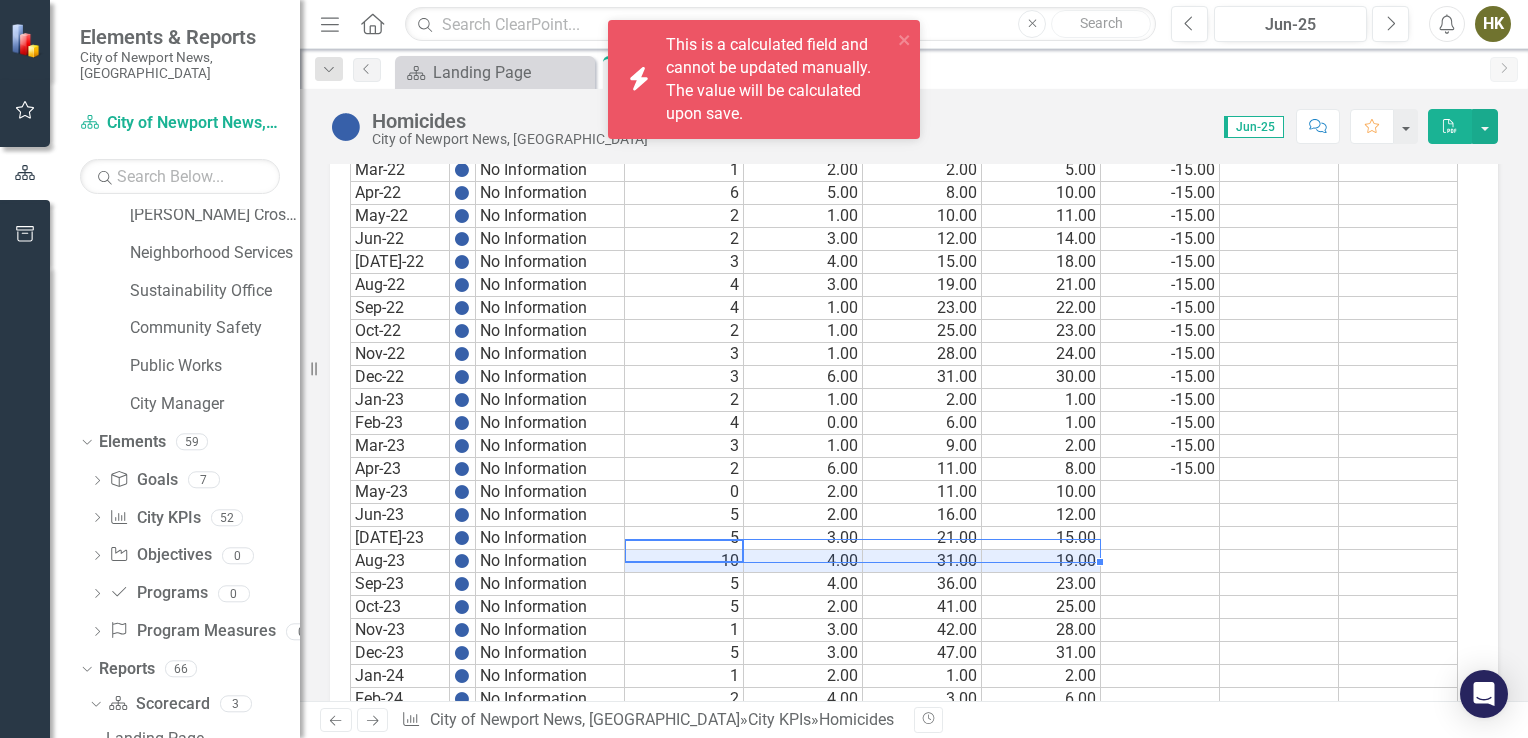 click on "Period Status Current Year Previous Year Current Year Total Previous Year Total Target Calculated Percentage 5 Year average Sept-19 No Information Oct-19 No Information Nov-19 No Information Dec-19 No Information Jan-20 No Information 2 2.00 -15.00 Feb-20 No Information 0 2.00 -15.00 Mar-20 No Information 0 2.00 -15.00 Apr-20 No Information 1 3.00 -15.00 May-20 No Information 2 5.00 -15.00 Jun-20 No Information 2 7.00 -15.00 Jul-20 No Information 2 9.00 -15.00 Aug-20 No Information 2 11.00 -15.00 Sept-20 No Information 6 17.00 -15.00 Oct-20 No Information 4 21.00 -15.00 Nov-20 No Information 2 23.00 -15.00 Dec-20 No Information 2 25.00 -15.00 Jan-21 No Information 3 2.00 3.00 2.00 -15.00 Feb-21 No Information 0 0.00 3.00 2.00 -15.00 Mar-21 No Information 2 0.00 5.00 2.00 -15.00 Apr-21 No Information 5 1.00 10.00 3.00 -15.00 May-21 No Information 1 2.00 11.00 5.00 -15.00 Jun-21 No Information 3 2.00 14.00 7.00 -15.00 Jul-21 No Information 4 2.00 18.00 9.00 -15.00 Aug-21 No Information 3 2.00 21.00 11.00 -15.00" at bounding box center (350, 587) 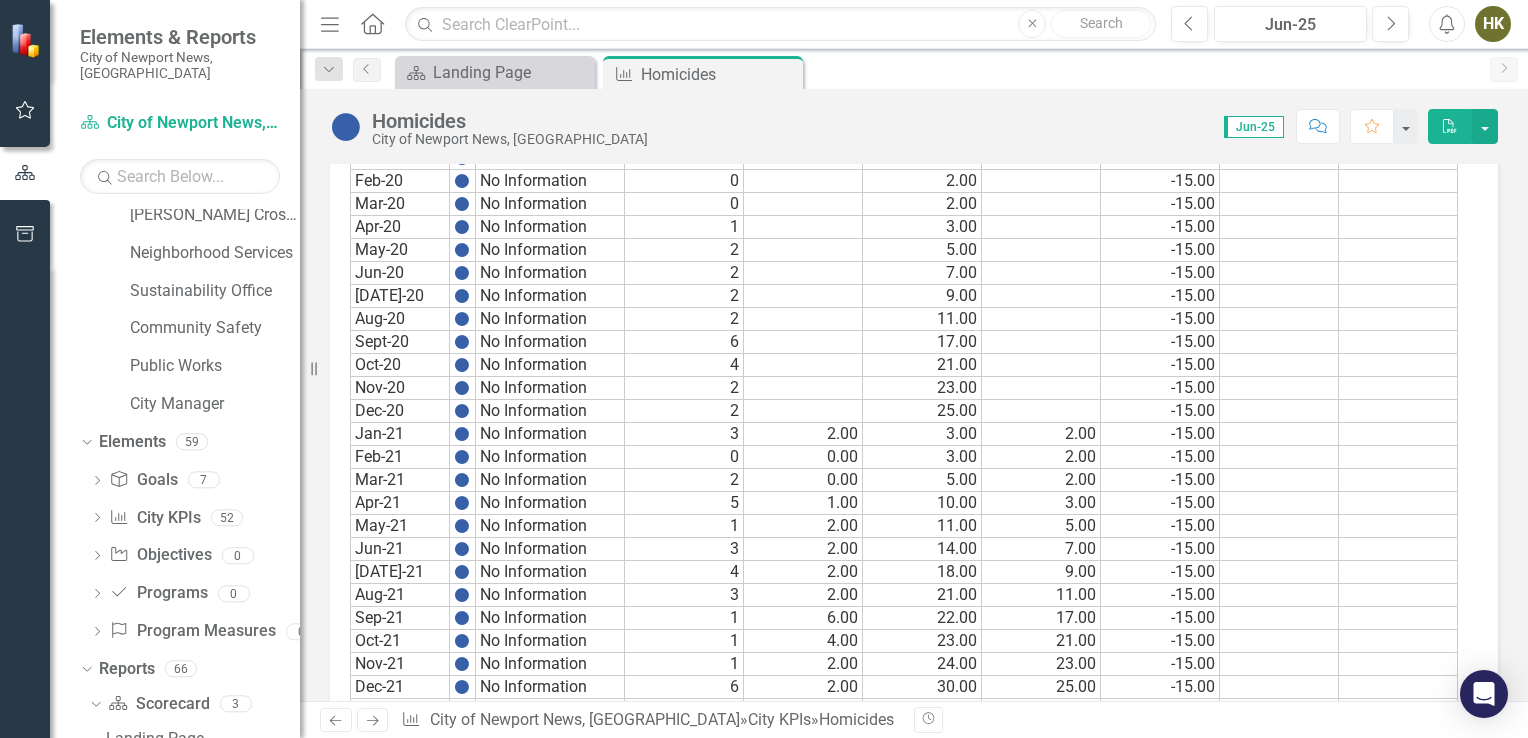 scroll, scrollTop: 1103, scrollLeft: 0, axis: vertical 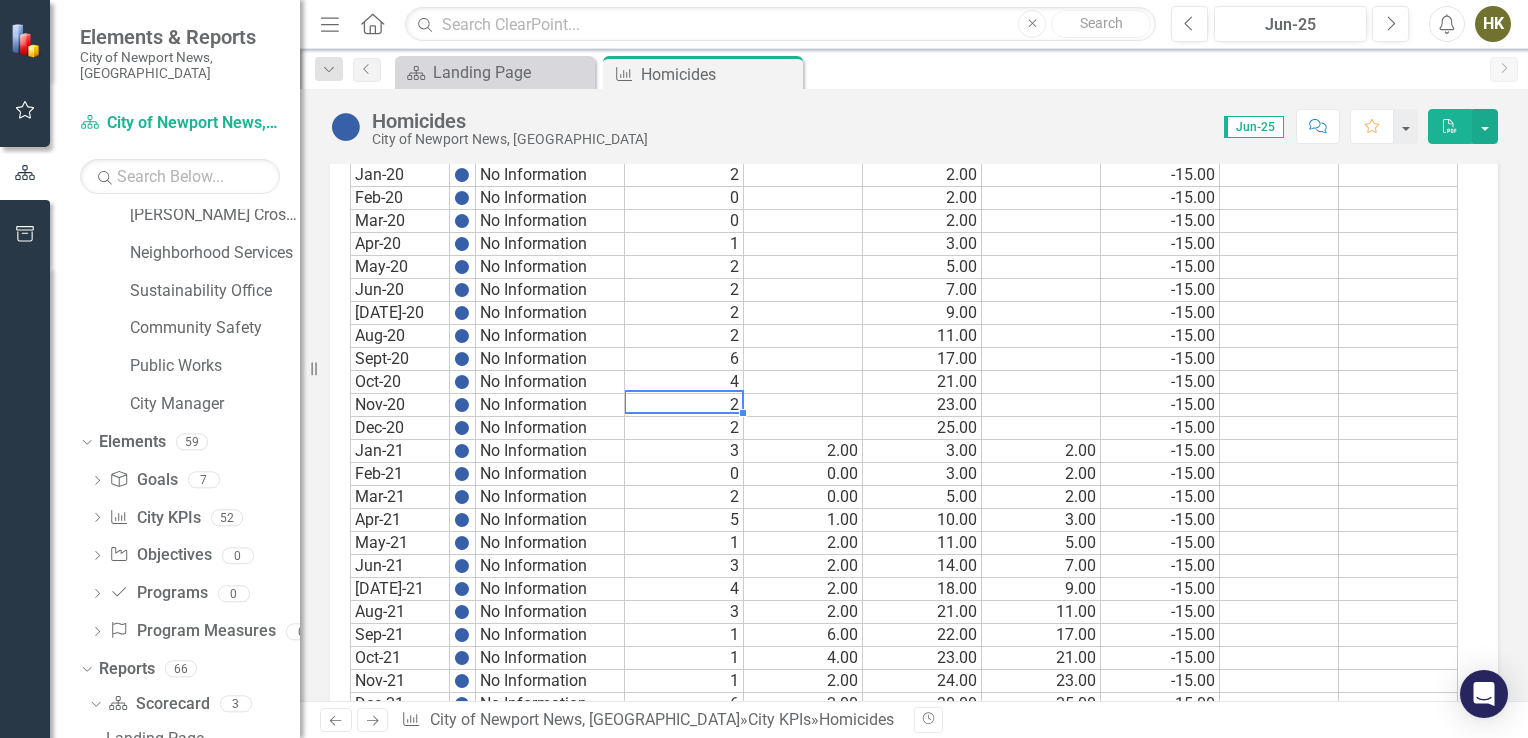 click on "2" at bounding box center (684, 405) 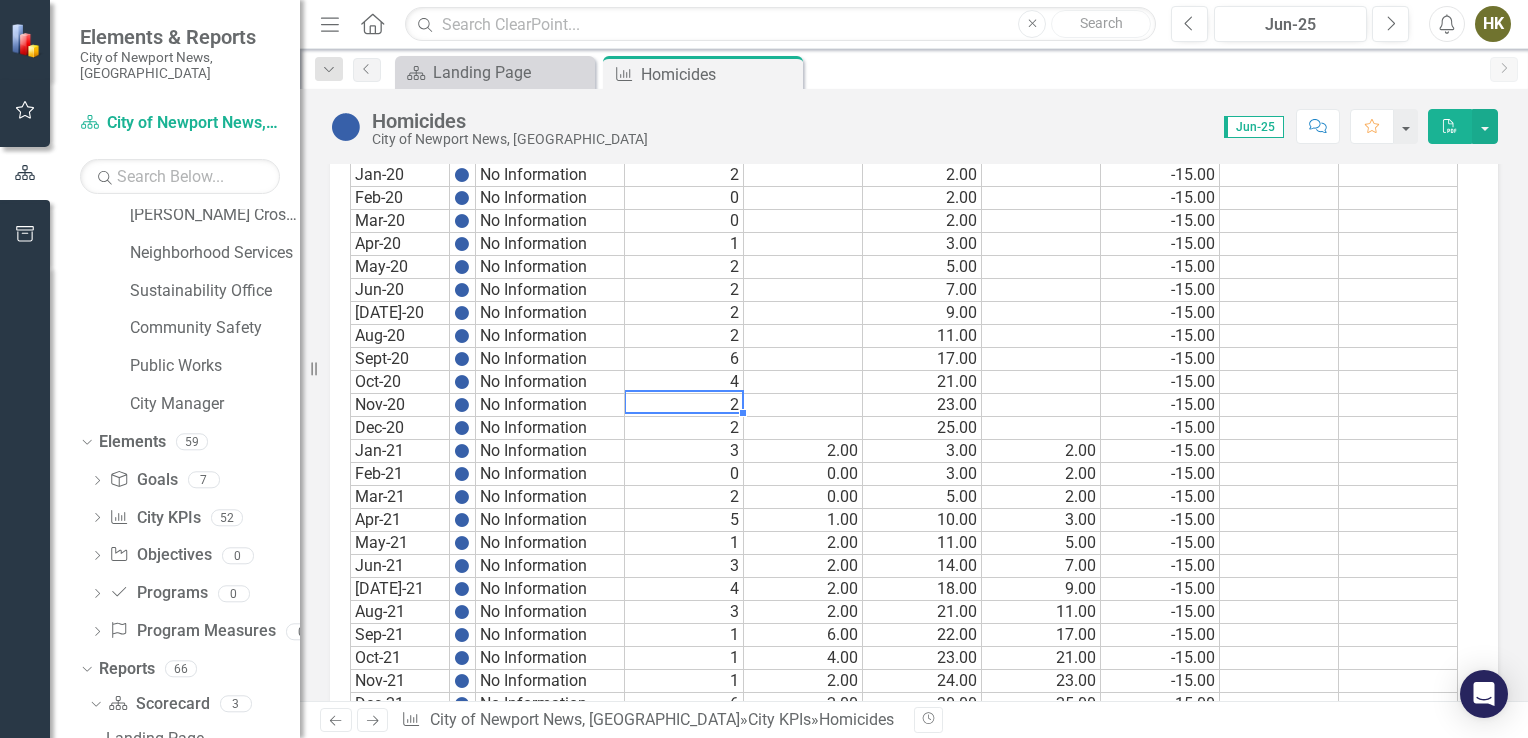 click on "2" at bounding box center (684, 405) 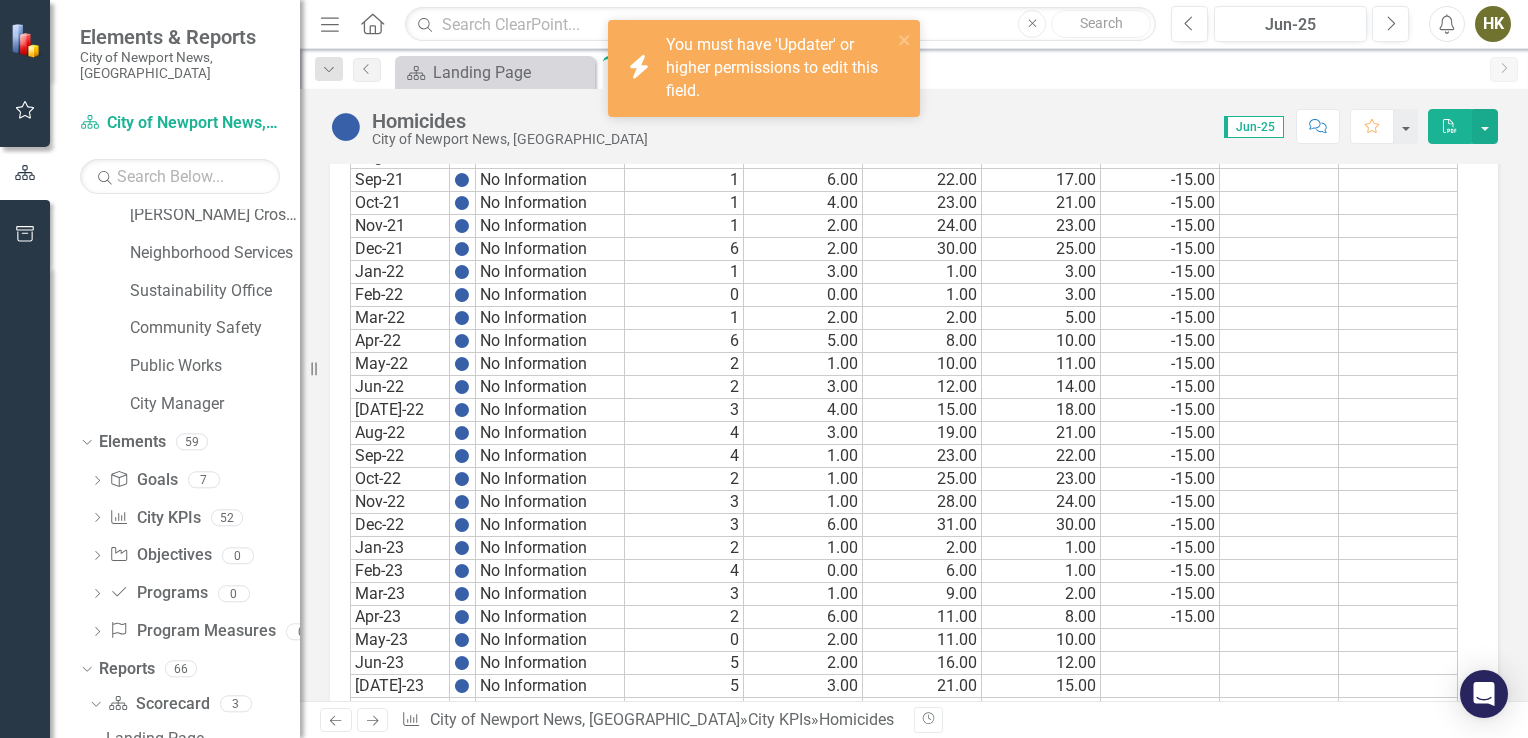 scroll, scrollTop: 1576, scrollLeft: 0, axis: vertical 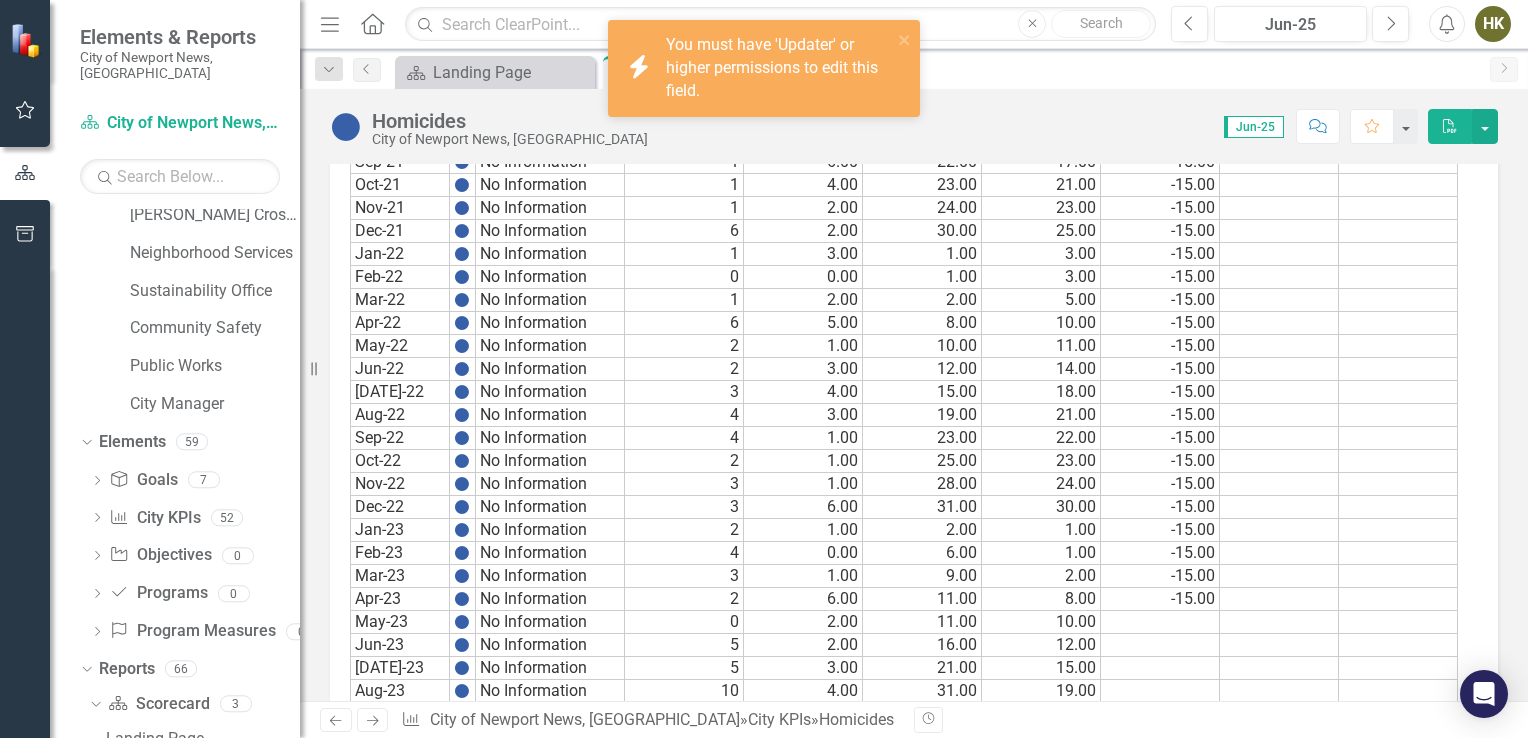 click on "3.00" at bounding box center [803, 415] 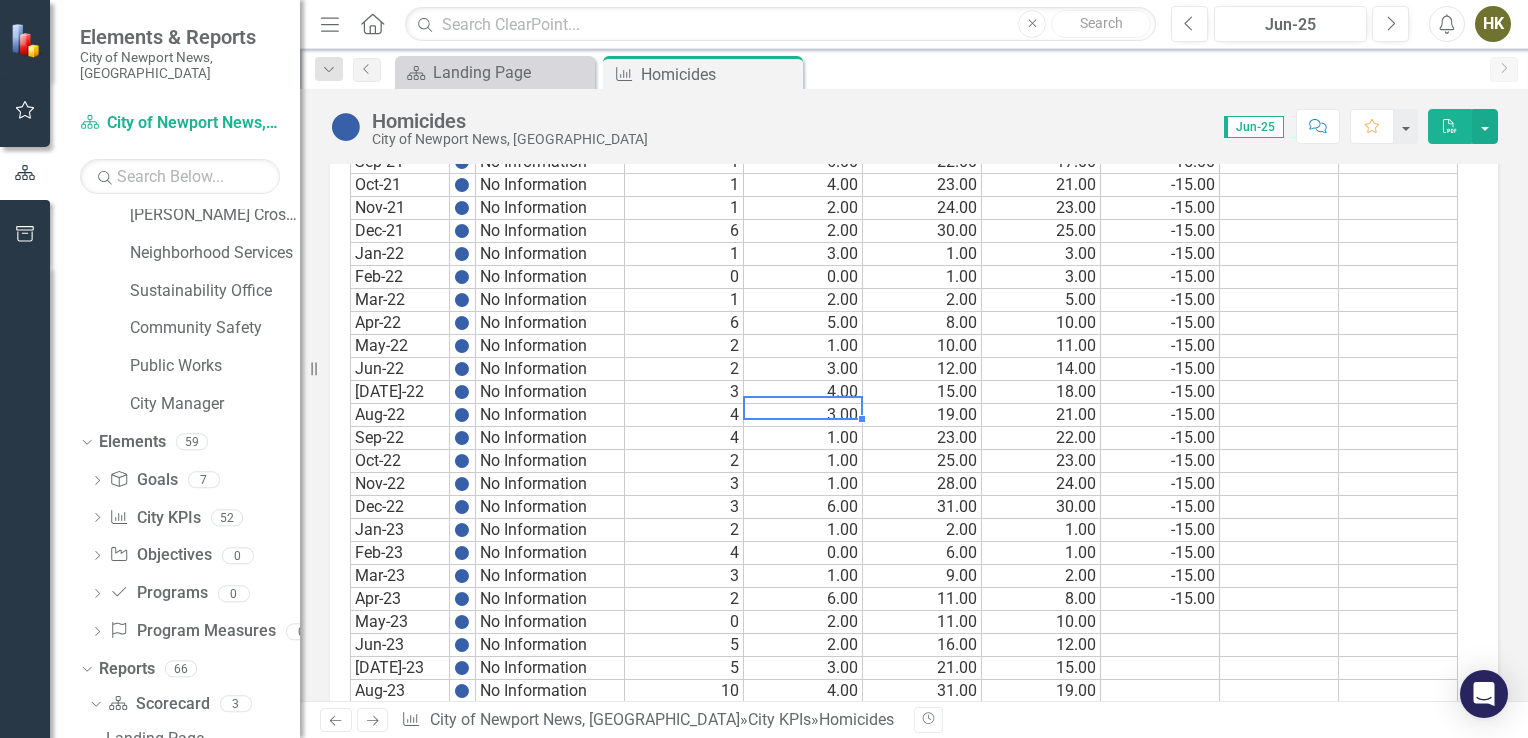 click on "3.00" at bounding box center (803, 415) 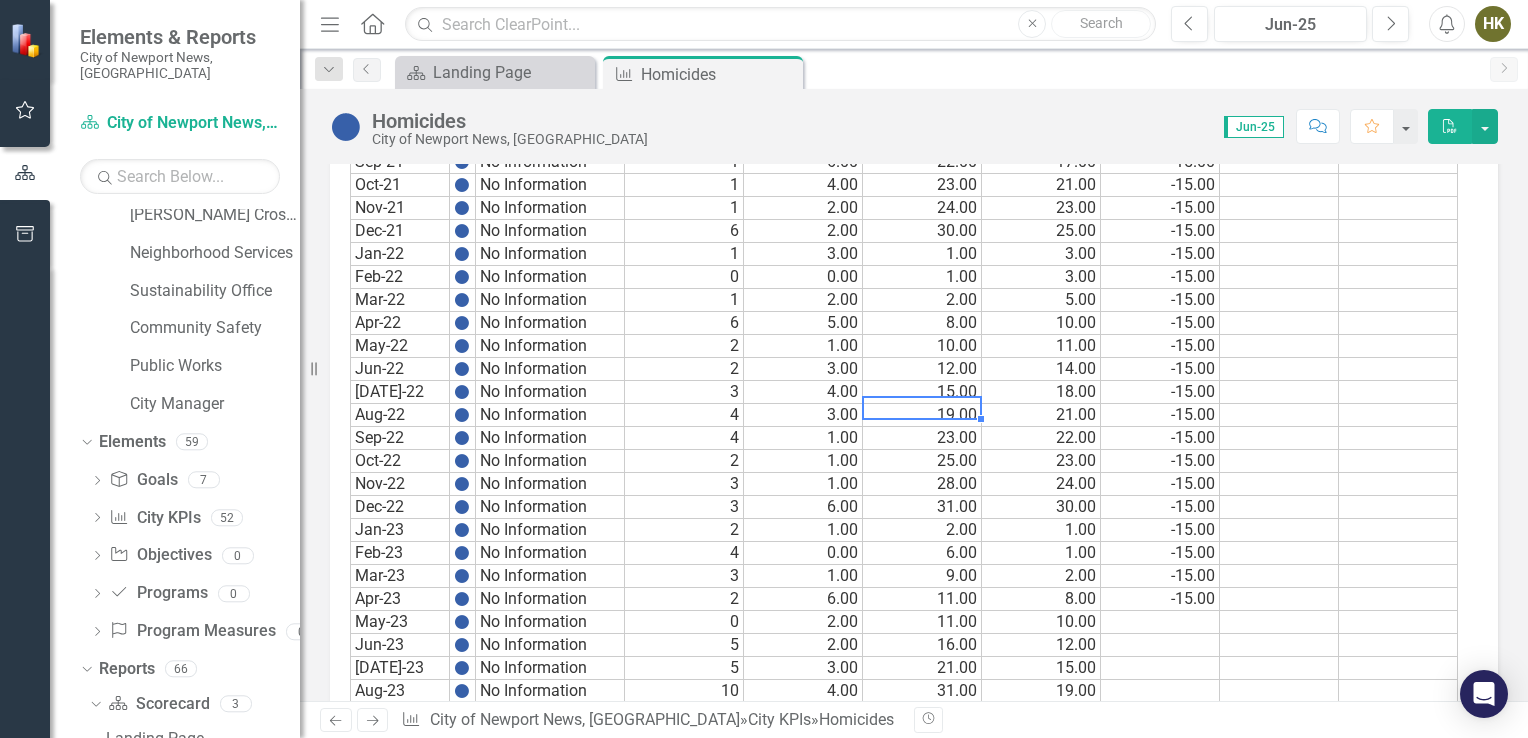 click on "19.00" at bounding box center (922, 415) 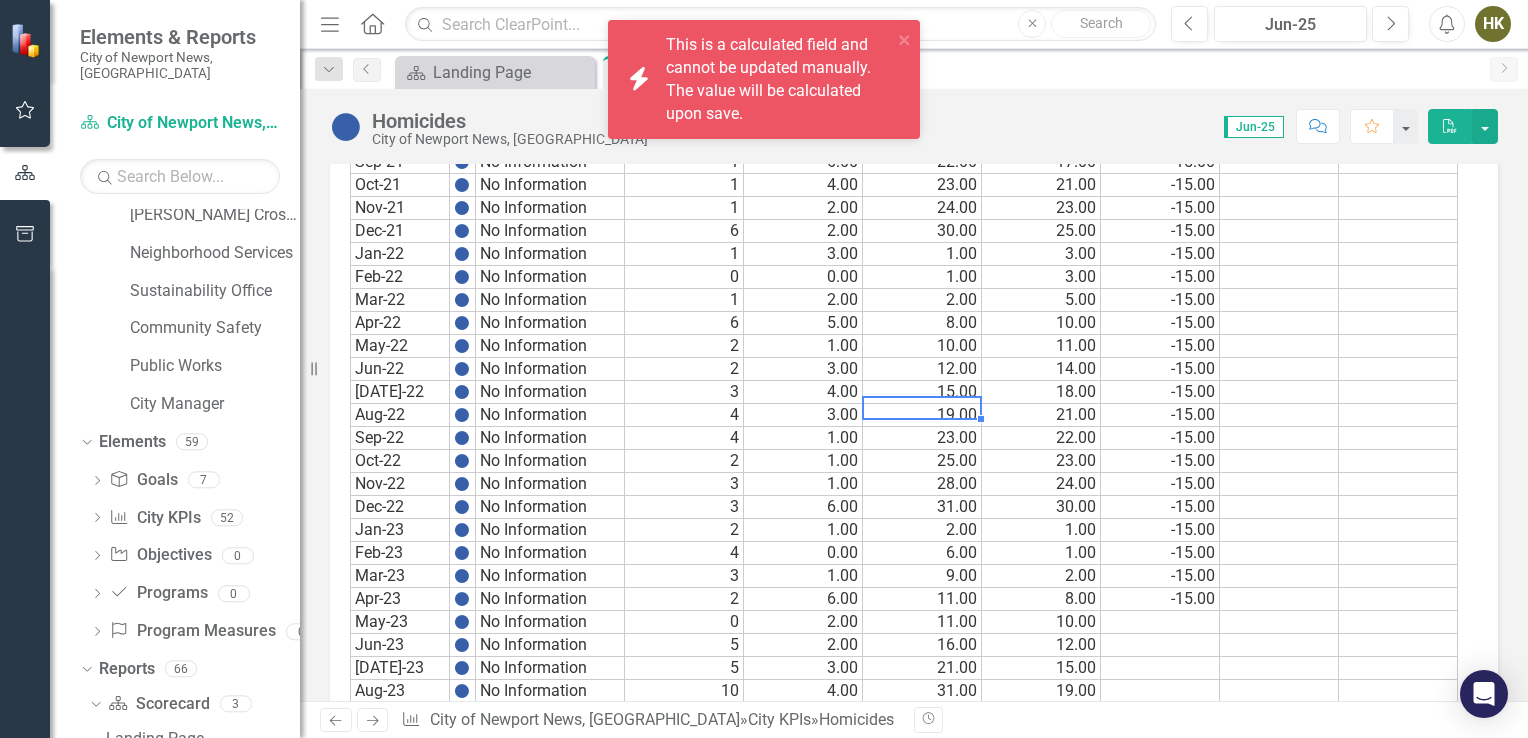 click on "19.00" at bounding box center [922, 415] 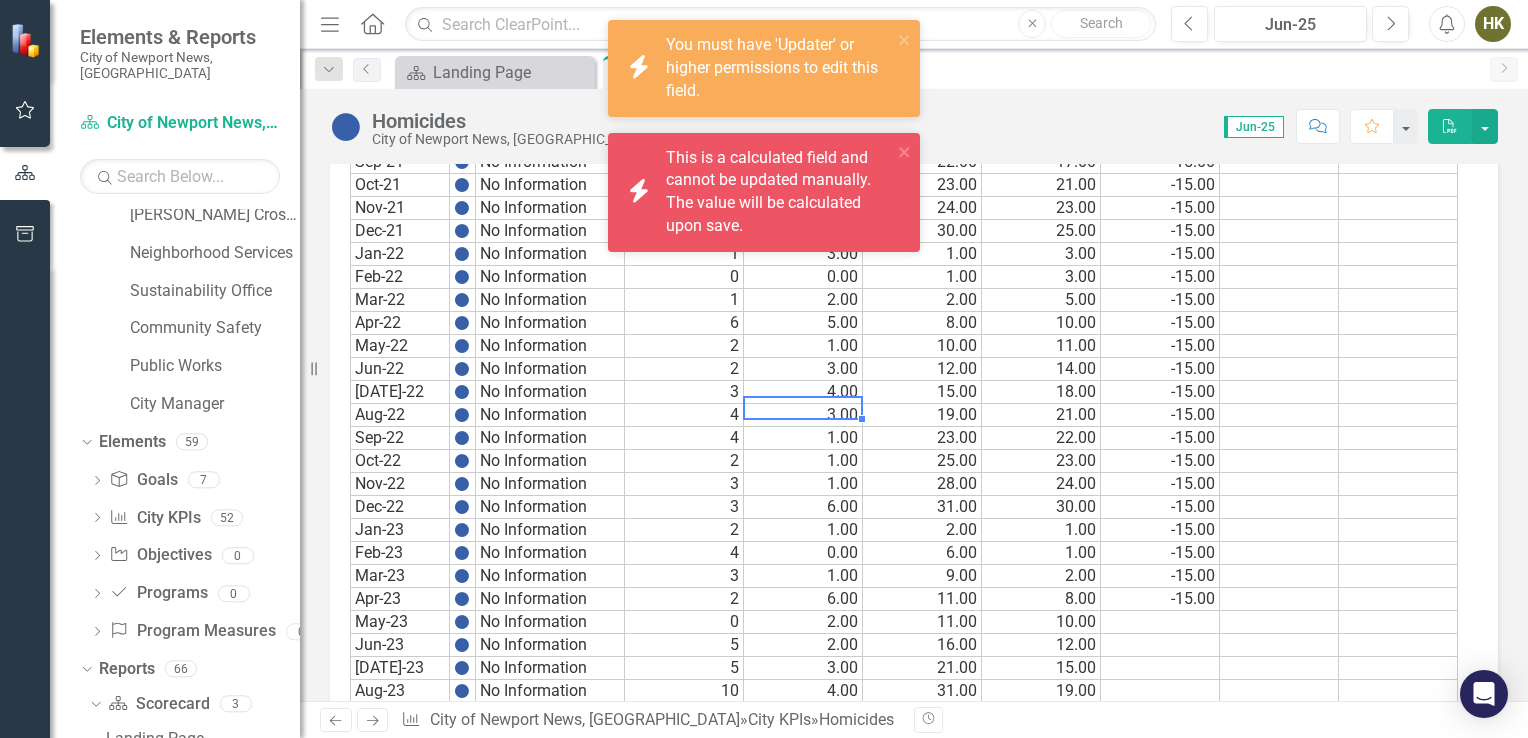 click on "3.00" at bounding box center [803, 415] 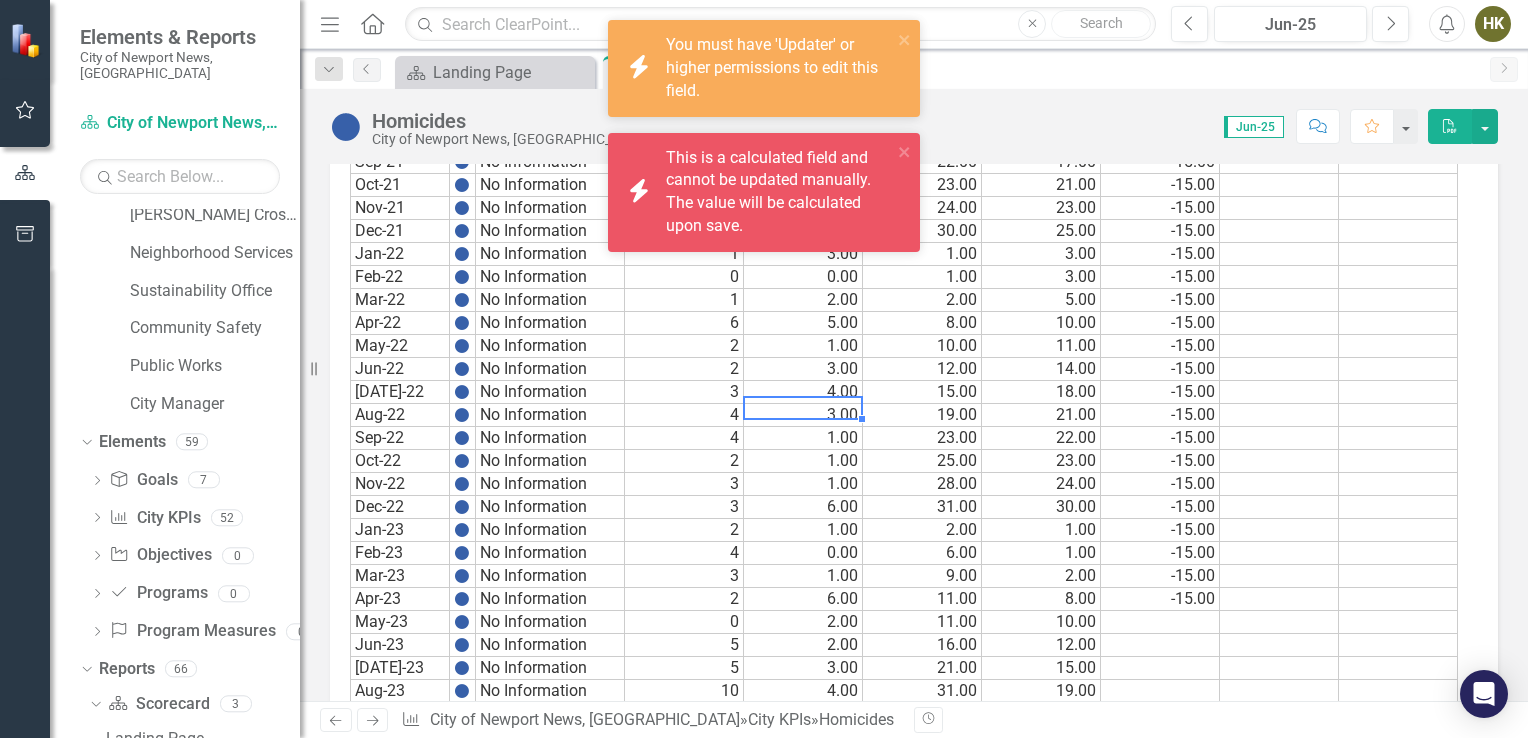click on "3.00" at bounding box center [803, 415] 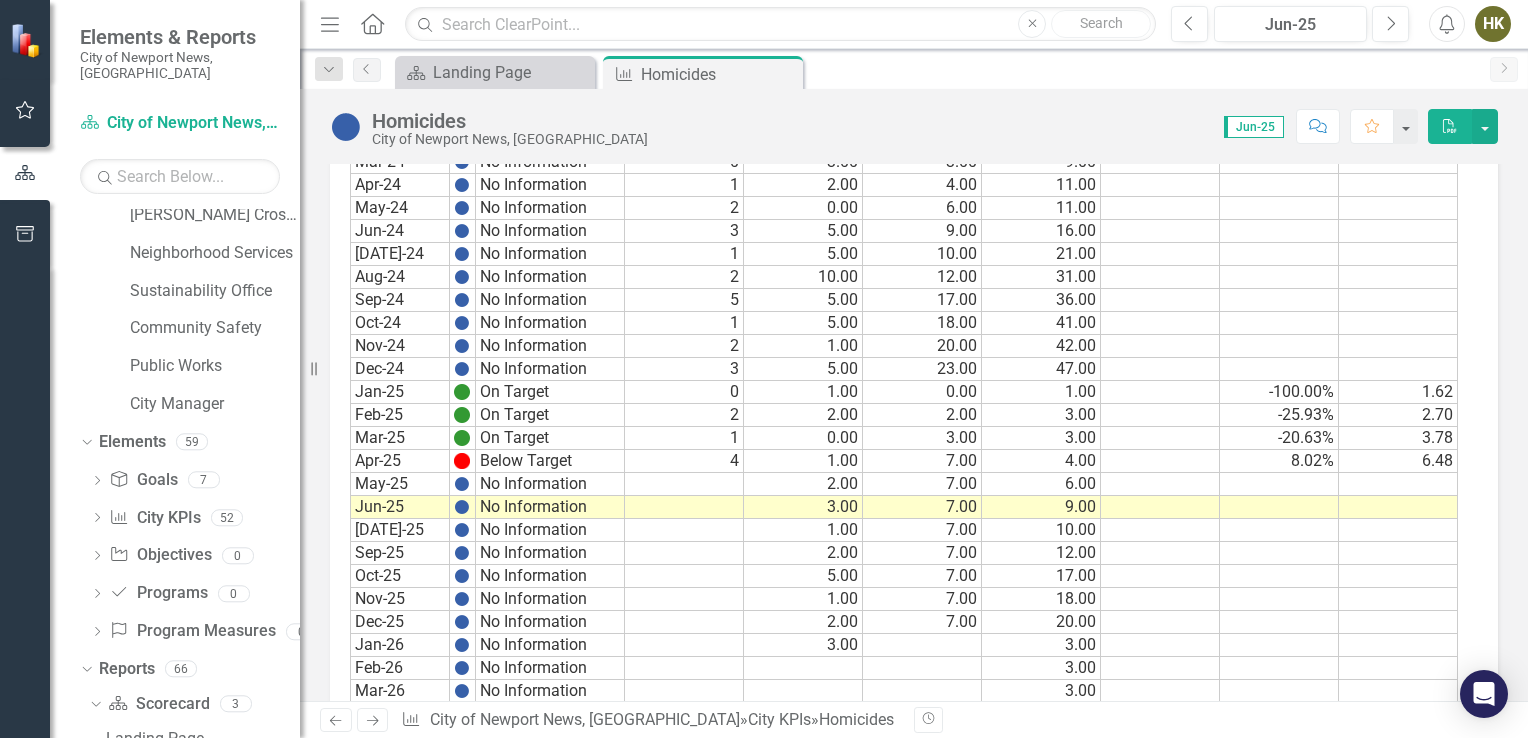 scroll, scrollTop: 2276, scrollLeft: 0, axis: vertical 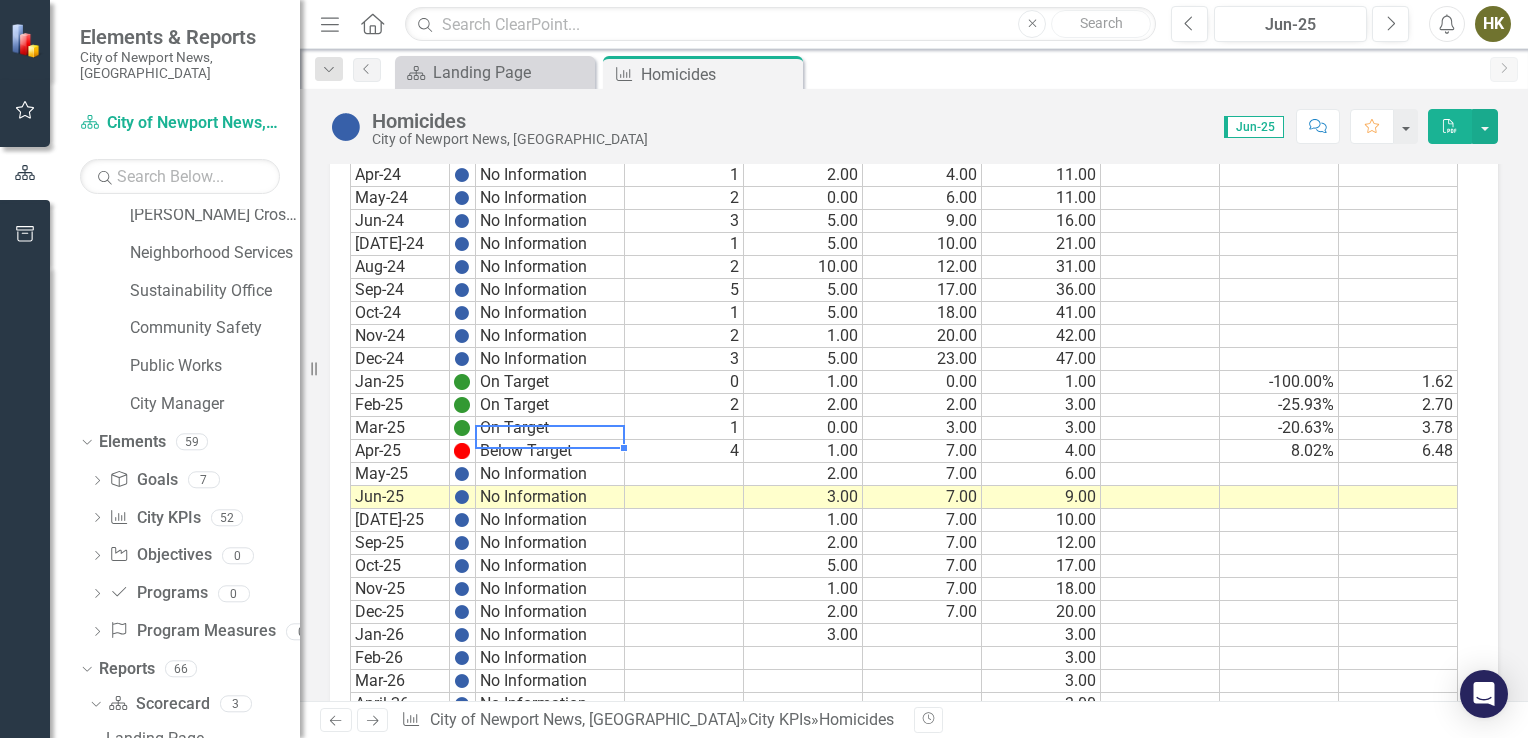 click on "Below Target" at bounding box center [550, 451] 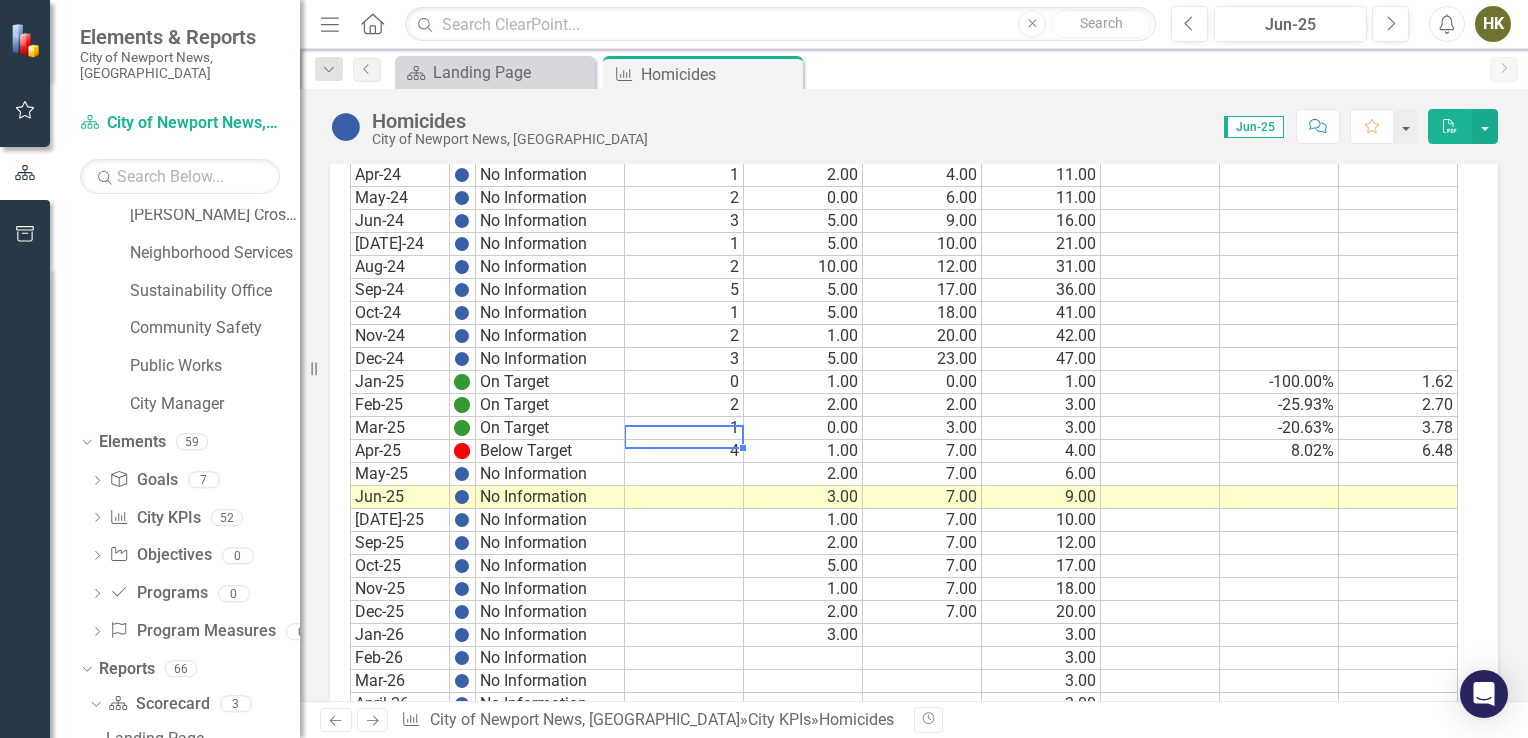 click on "4" at bounding box center (684, 451) 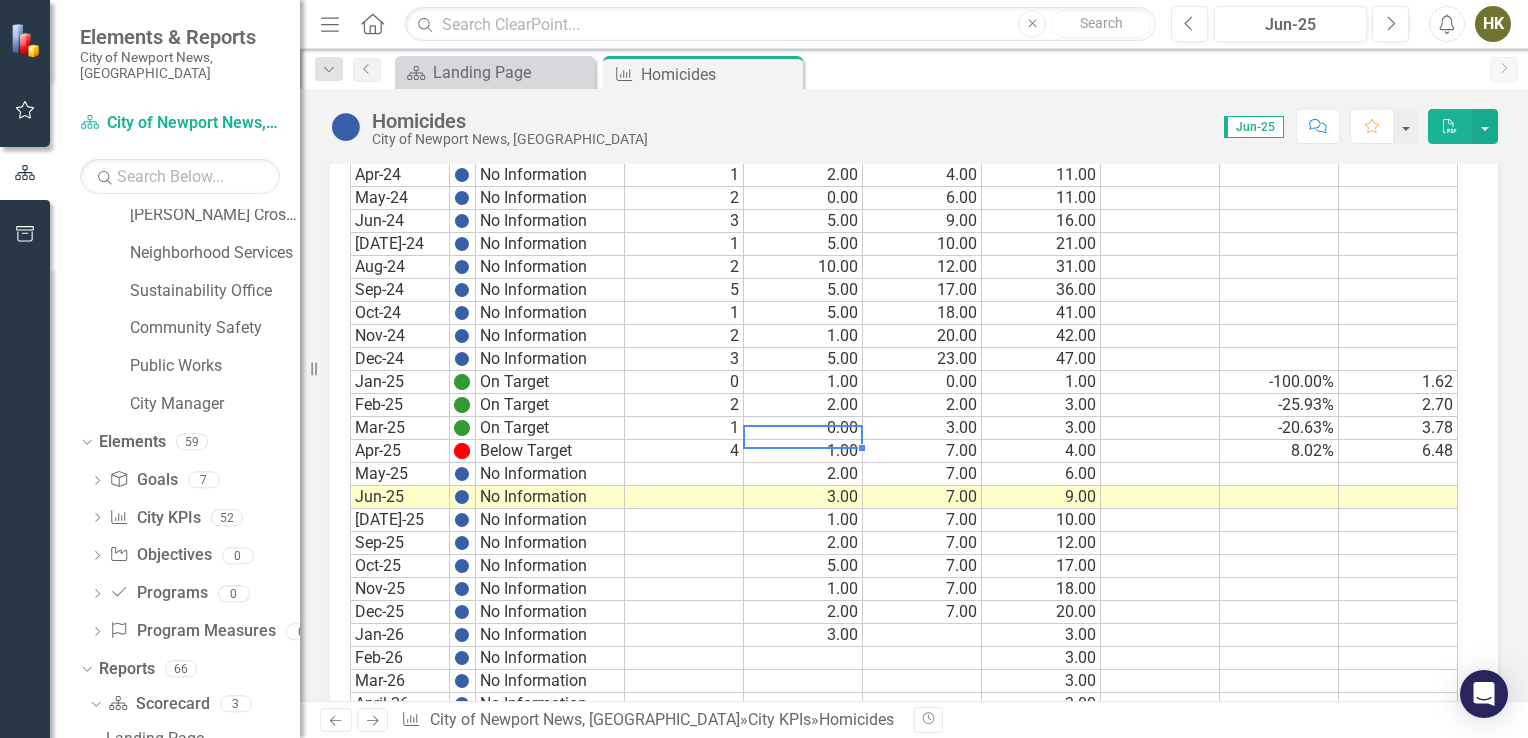 click on "1.00" at bounding box center [803, 451] 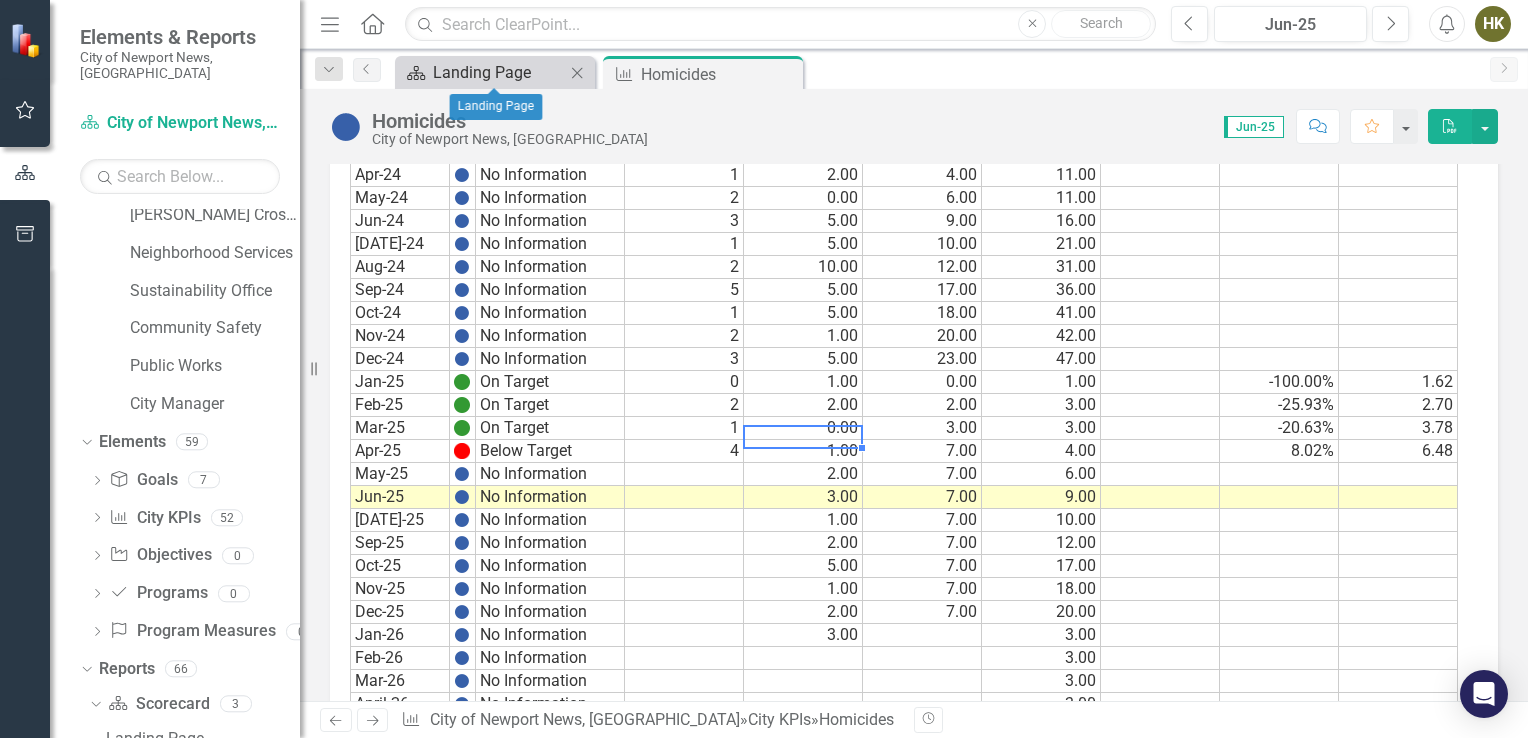 click on "Landing Page" at bounding box center (499, 72) 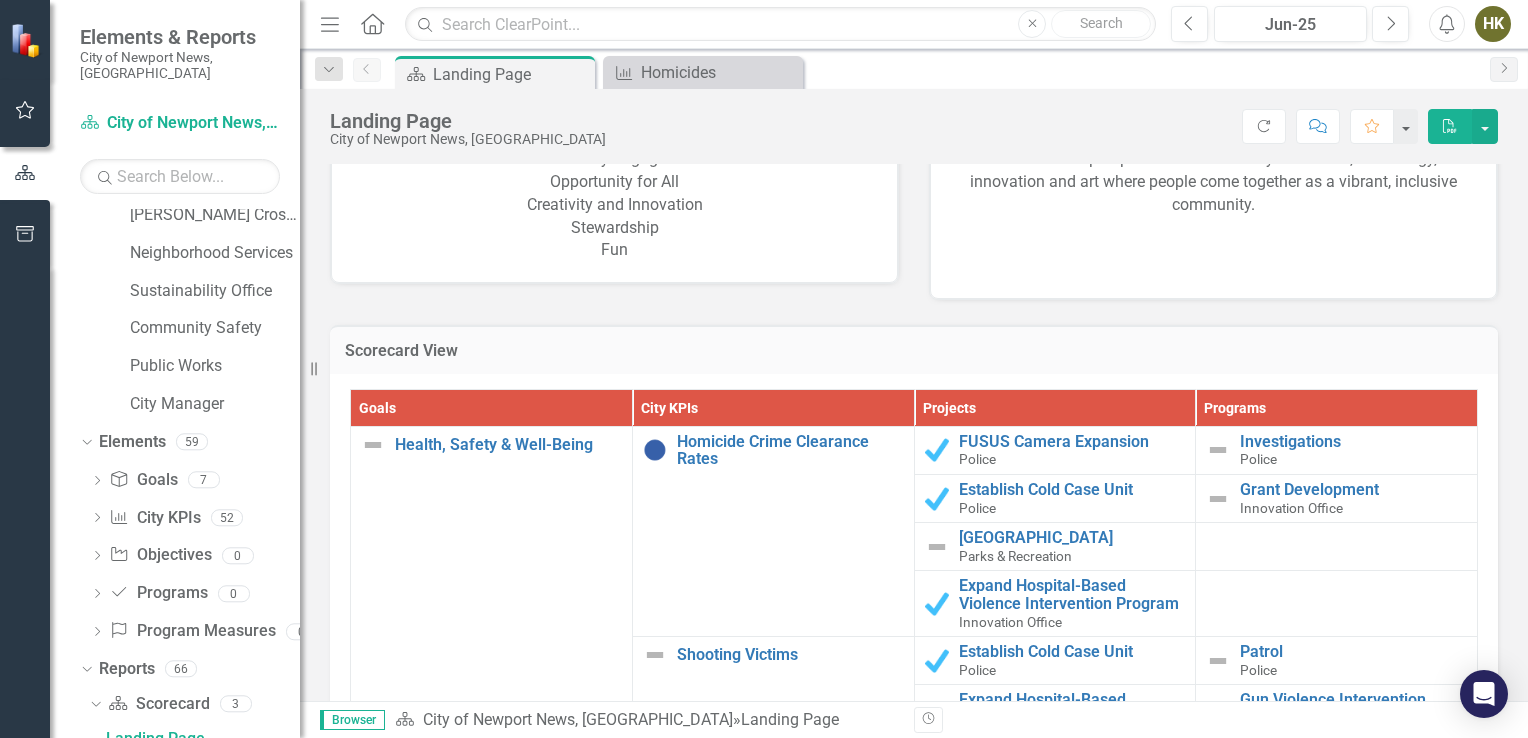 scroll, scrollTop: 1759, scrollLeft: 0, axis: vertical 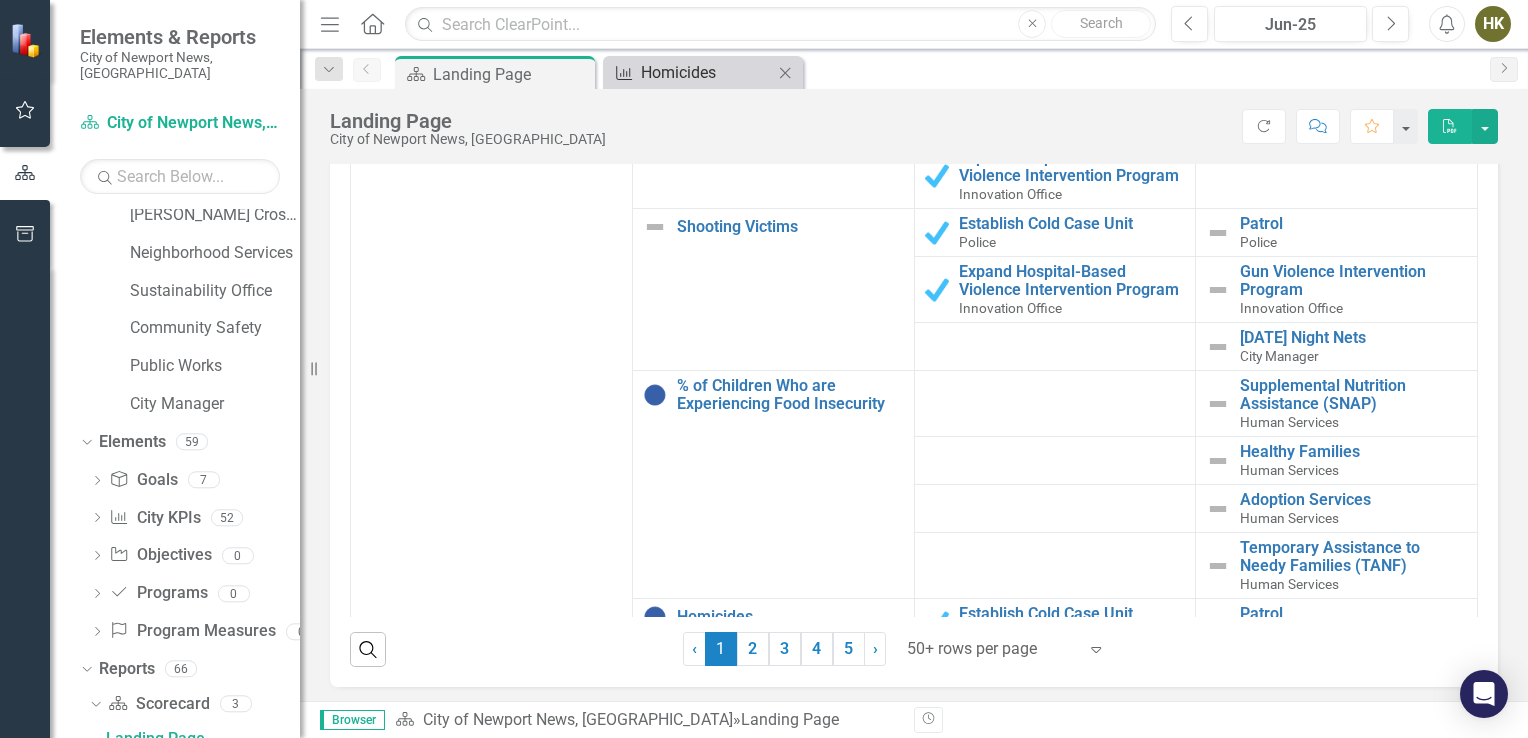 click on "Homicides" at bounding box center (707, 72) 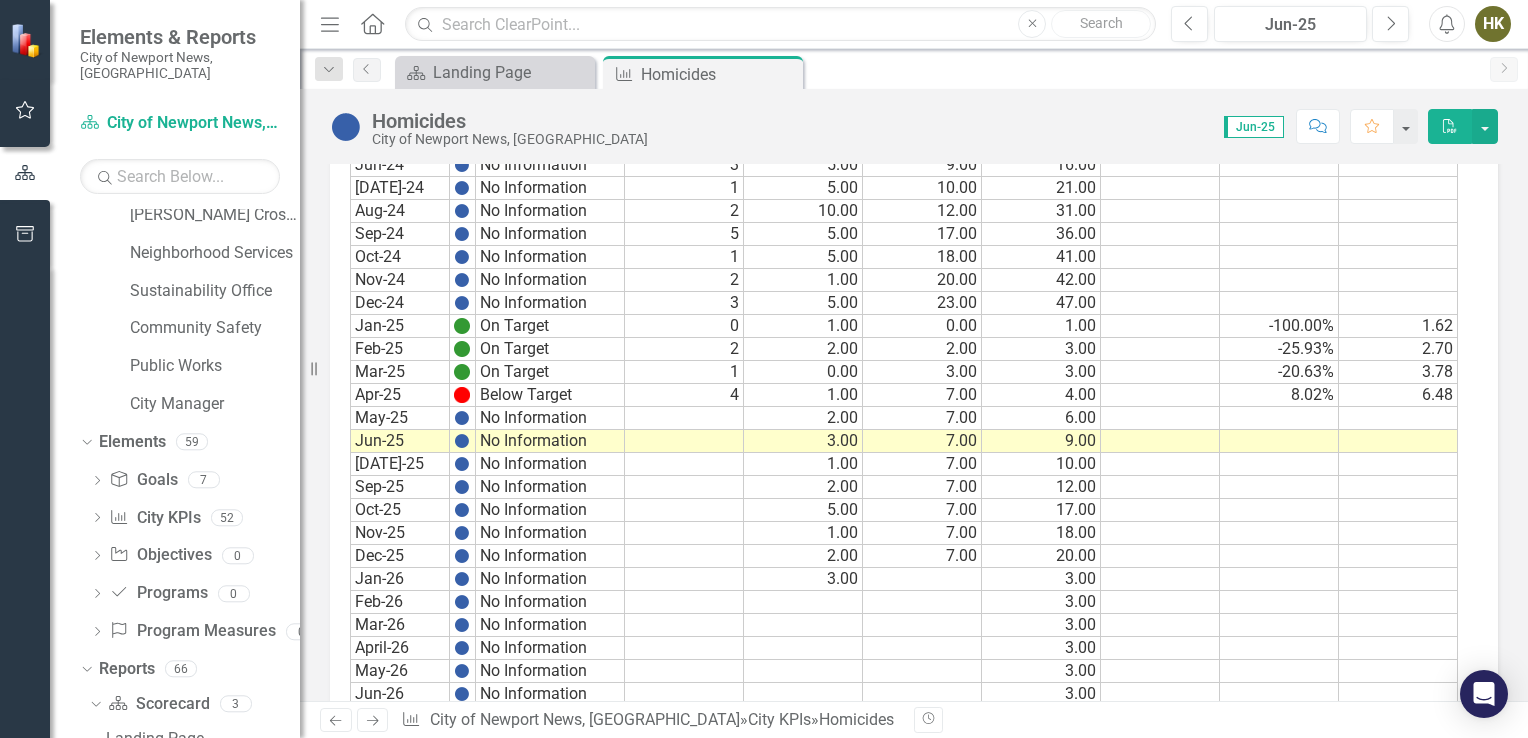 scroll, scrollTop: 2364, scrollLeft: 0, axis: vertical 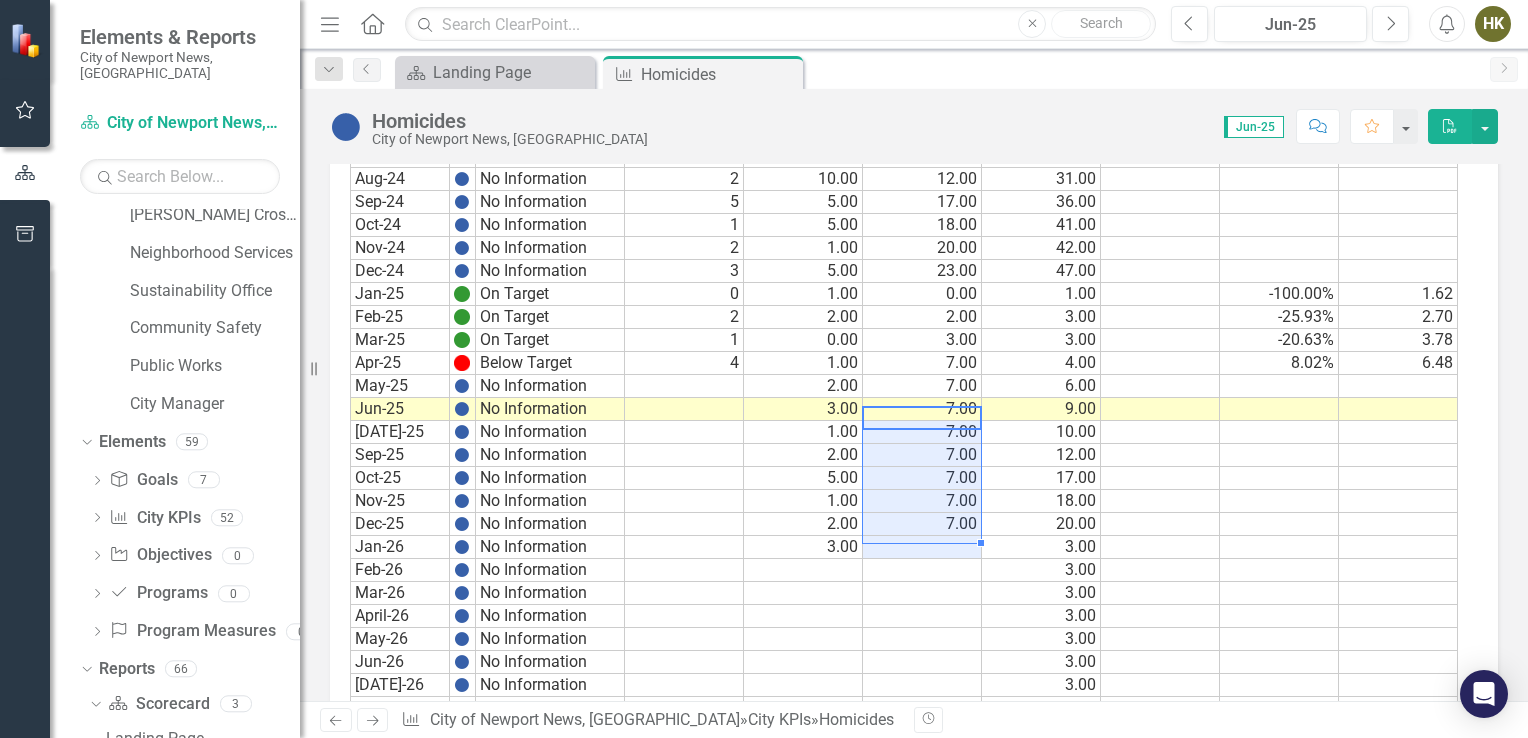 drag, startPoint x: 909, startPoint y: 422, endPoint x: 918, endPoint y: 550, distance: 128.31601 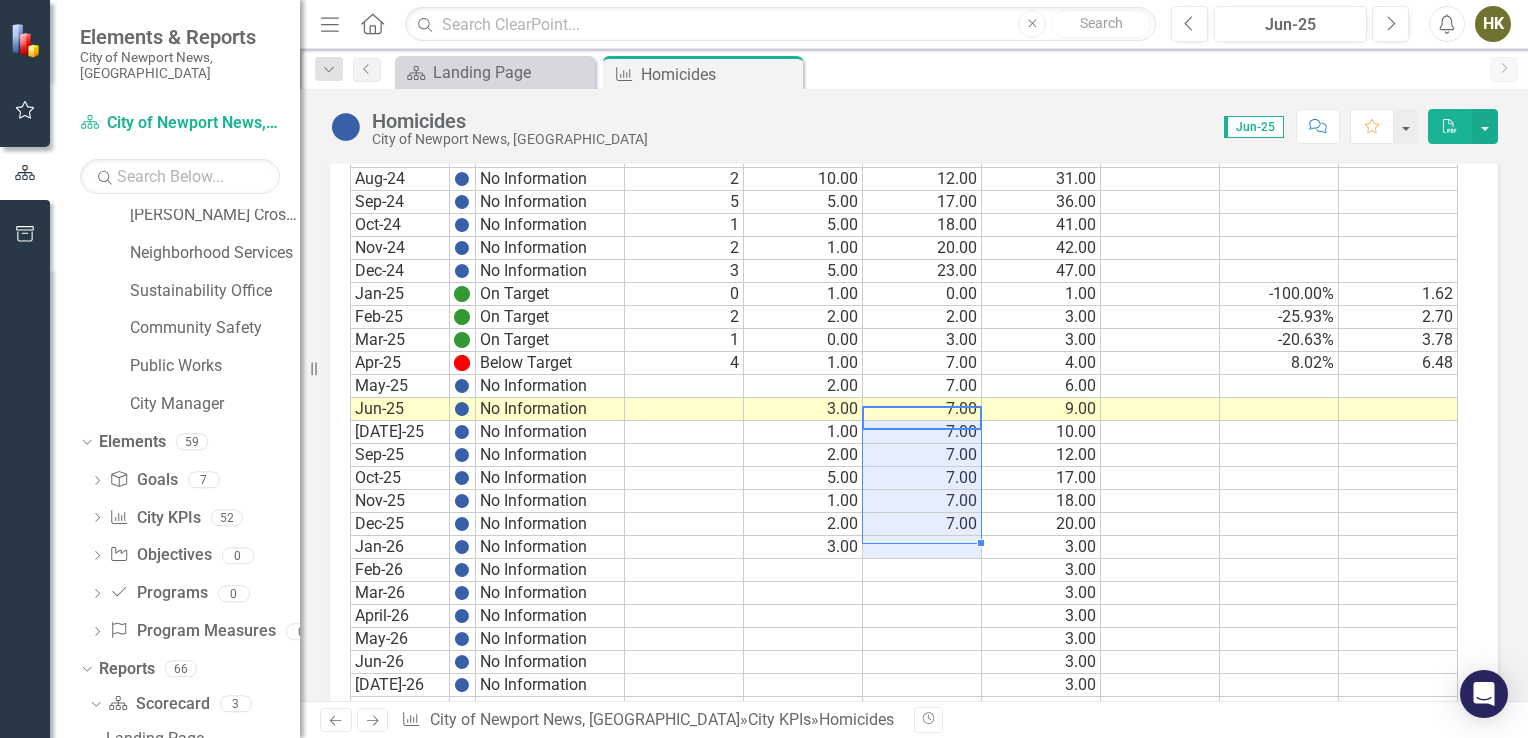 click on "Sept-19 No Information Oct-19 No Information Nov-19 No Information Dec-19 No Information Jan-20 No Information 2 2.00 -15.00 Feb-20 No Information 0 2.00 -15.00 Mar-20 No Information 0 2.00 -15.00 Apr-20 No Information 1 3.00 -15.00 May-20 No Information 2 5.00 -15.00 Jun-20 No Information 2 7.00 -15.00 Jul-20 No Information 2 9.00 -15.00 Aug-20 No Information 2 11.00 -15.00 Sept-20 No Information 6 17.00 -15.00 Oct-20 No Information 4 21.00 -15.00 Nov-20 No Information 2 23.00 -15.00 Dec-20 No Information 2 25.00 -15.00 Jan-21 No Information 3 2.00 3.00 2.00 -15.00 Feb-21 No Information 0 0.00 3.00 2.00 -15.00 Mar-21 No Information 2 0.00 5.00 2.00 -15.00 Apr-21 No Information 5 1.00 10.00 3.00 -15.00 May-21 No Information 1 2.00 11.00 5.00 -15.00 Jun-21 No Information 3 2.00 14.00 7.00 -15.00 Jul-21 No Information 4 2.00 18.00 9.00 -15.00 Aug-21 No Information 3 2.00 21.00 11.00 -15.00 Sep-21 No Information 1 6.00 22.00 17.00 -15.00 Oct-21 No Information 1 4.00 23.00 21.00 -15.00 Nov-21 No Information 1 6 1" at bounding box center [904, -51] 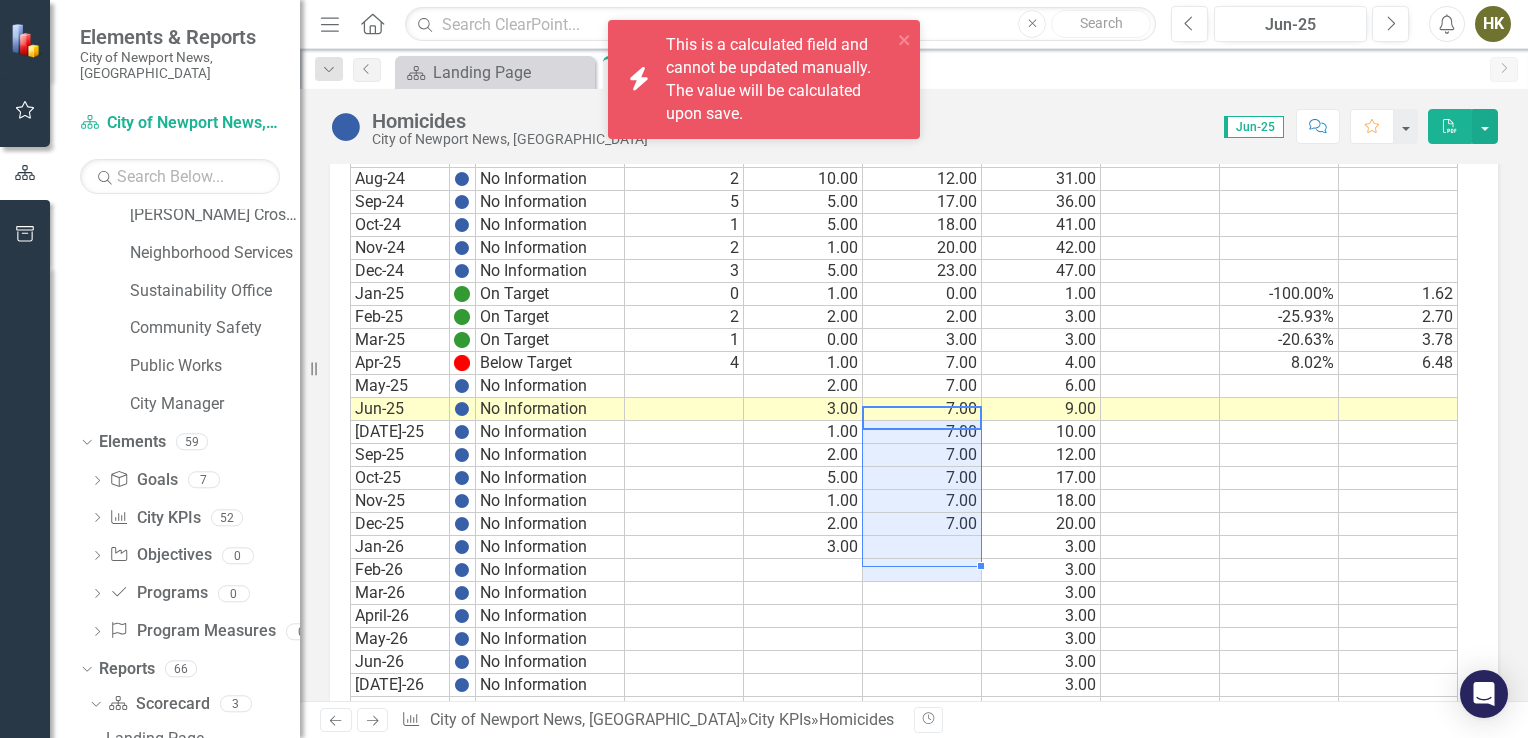 click at bounding box center [922, 570] 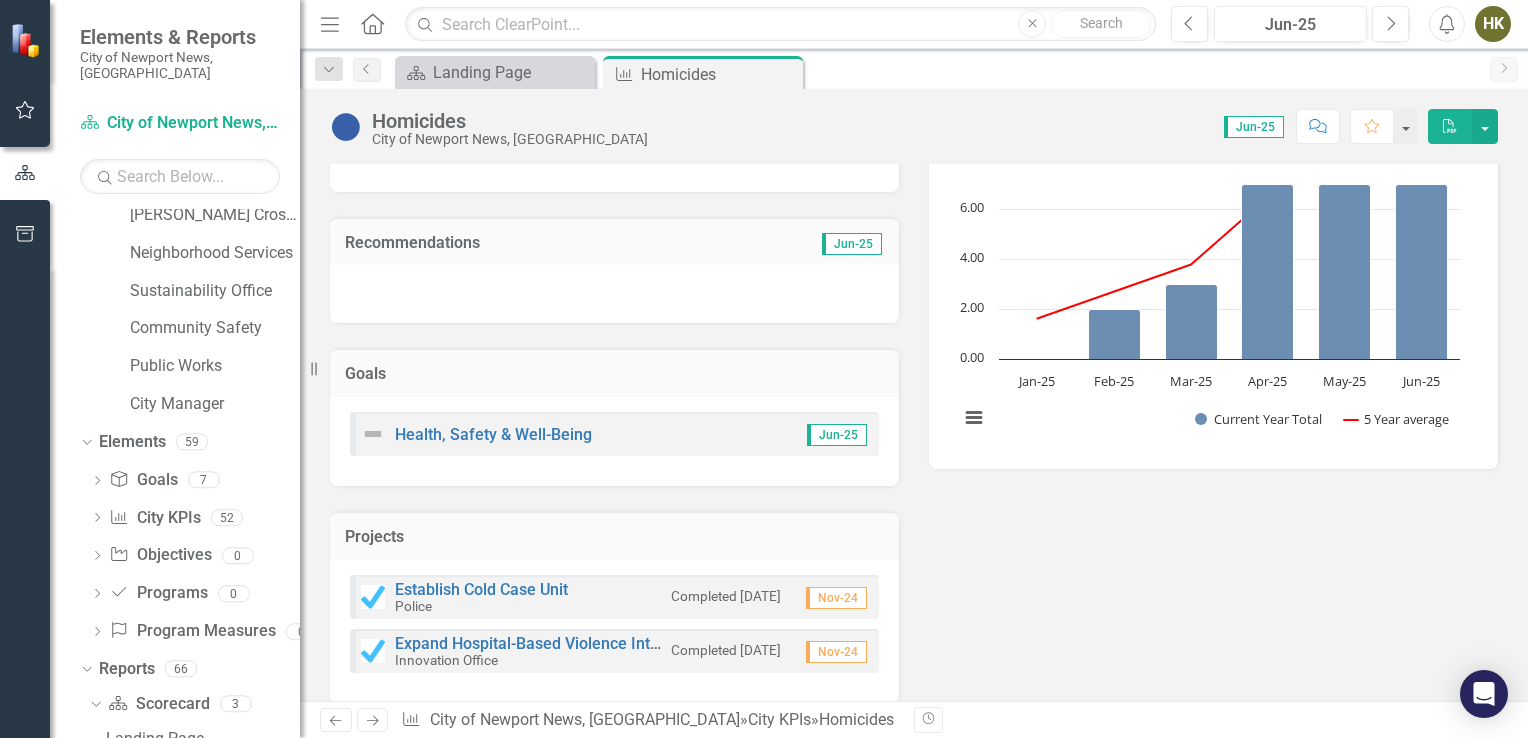 scroll, scrollTop: 0, scrollLeft: 0, axis: both 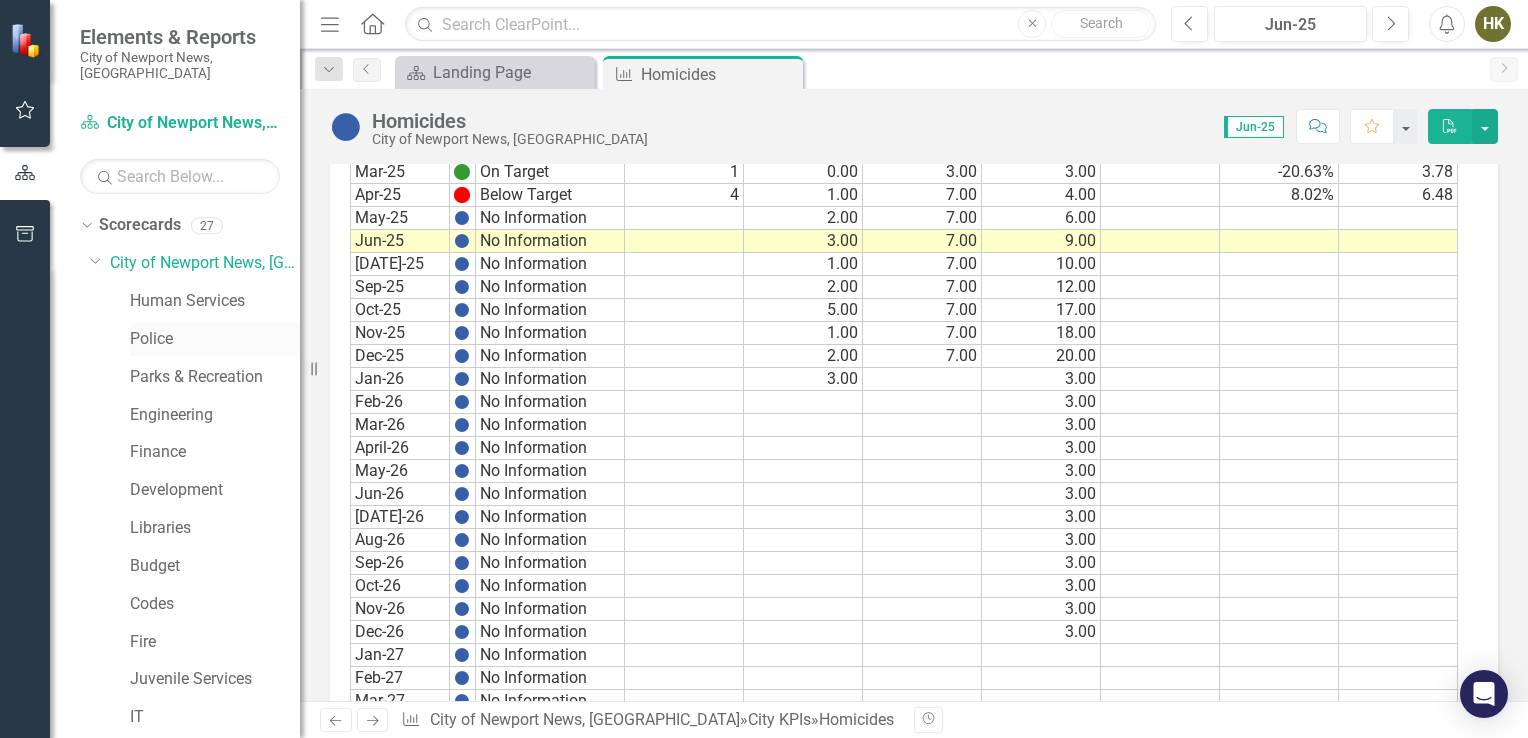 click on "Police" at bounding box center (215, 339) 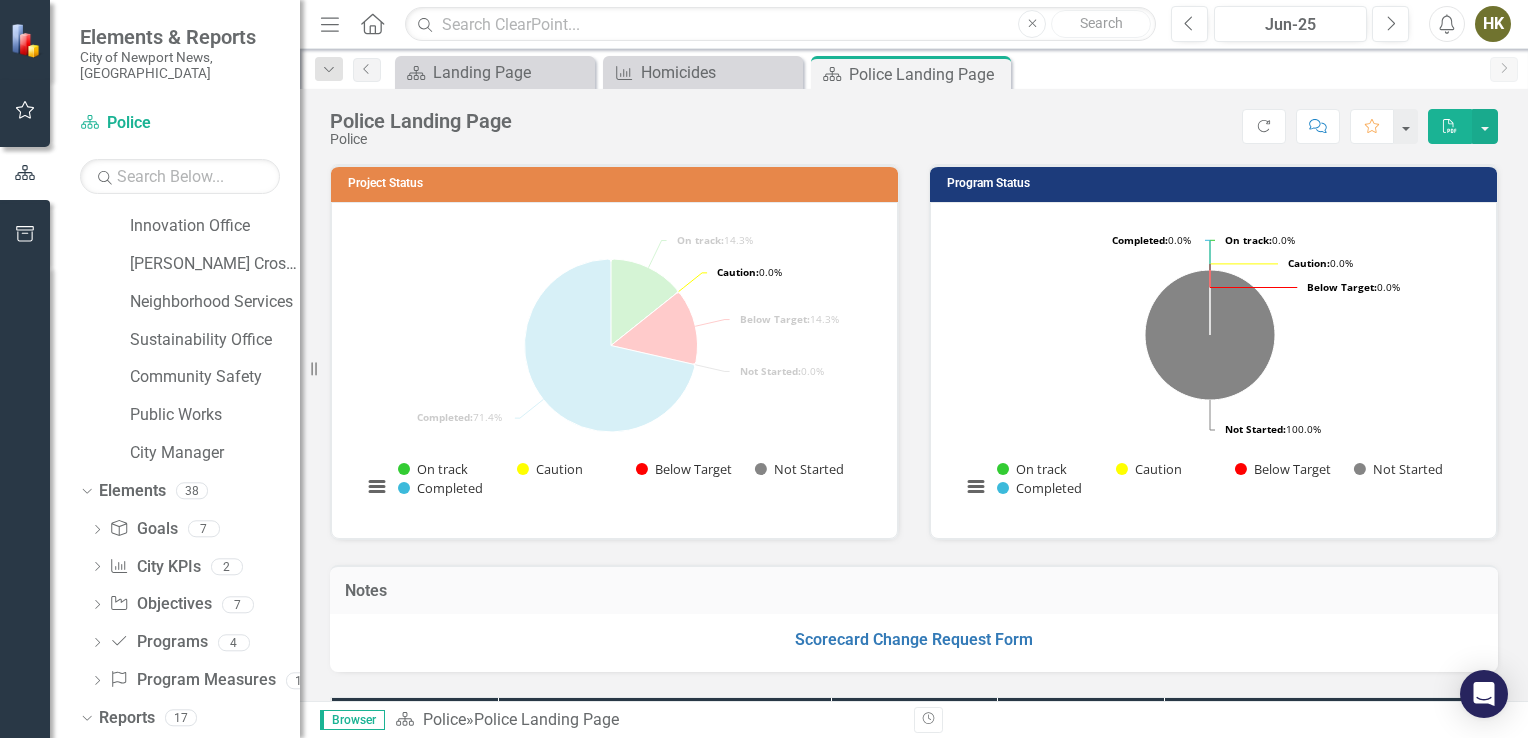 scroll, scrollTop: 843, scrollLeft: 0, axis: vertical 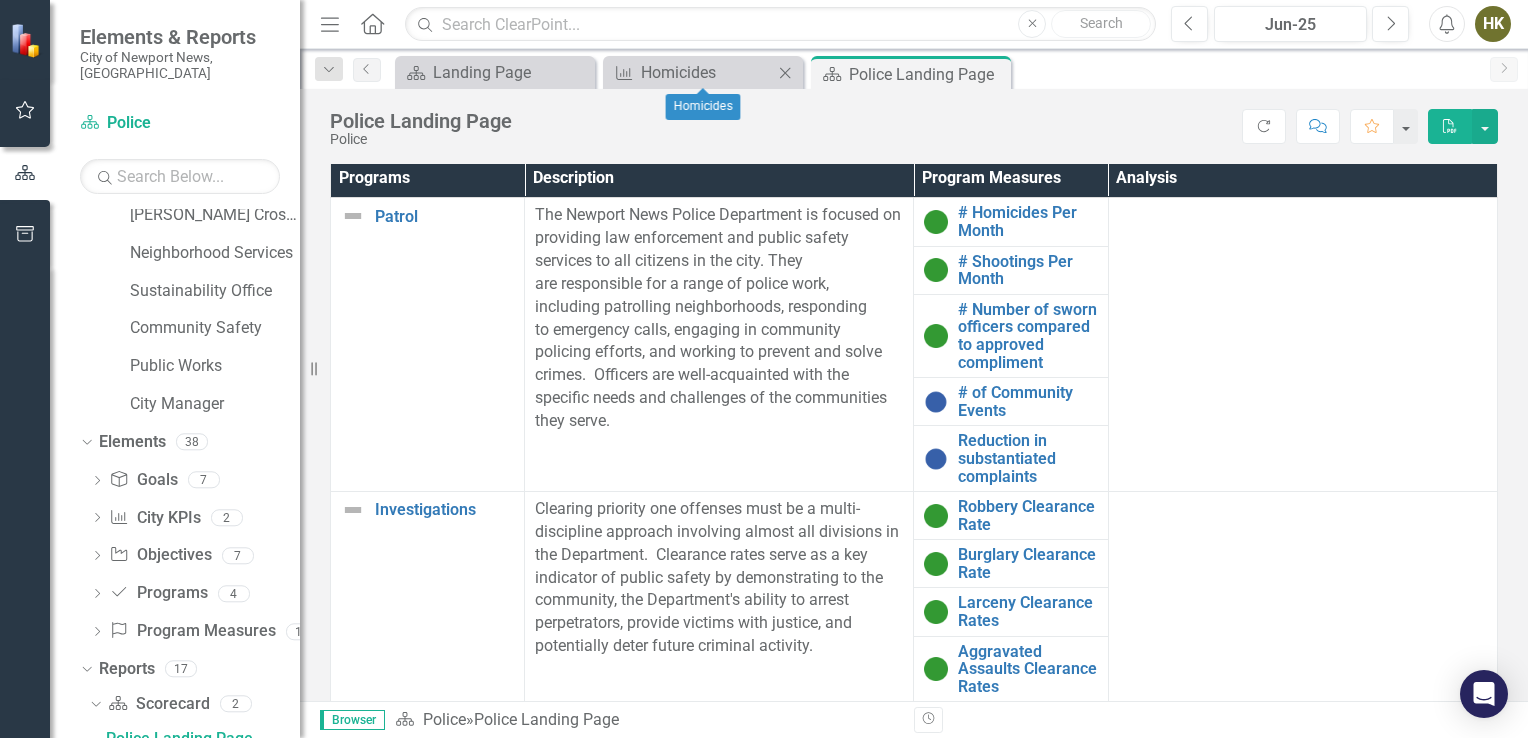 click on "Close" 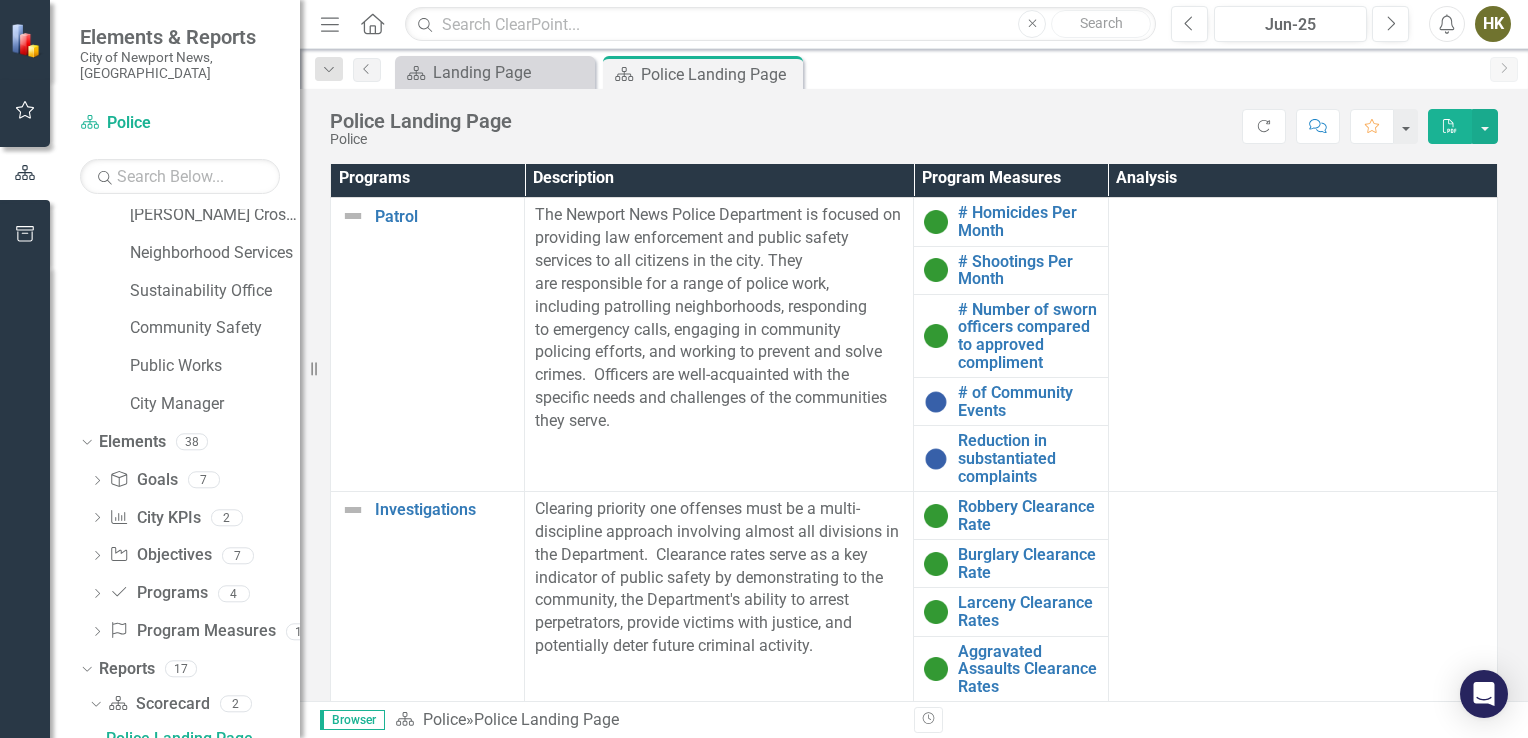 click on "Close" 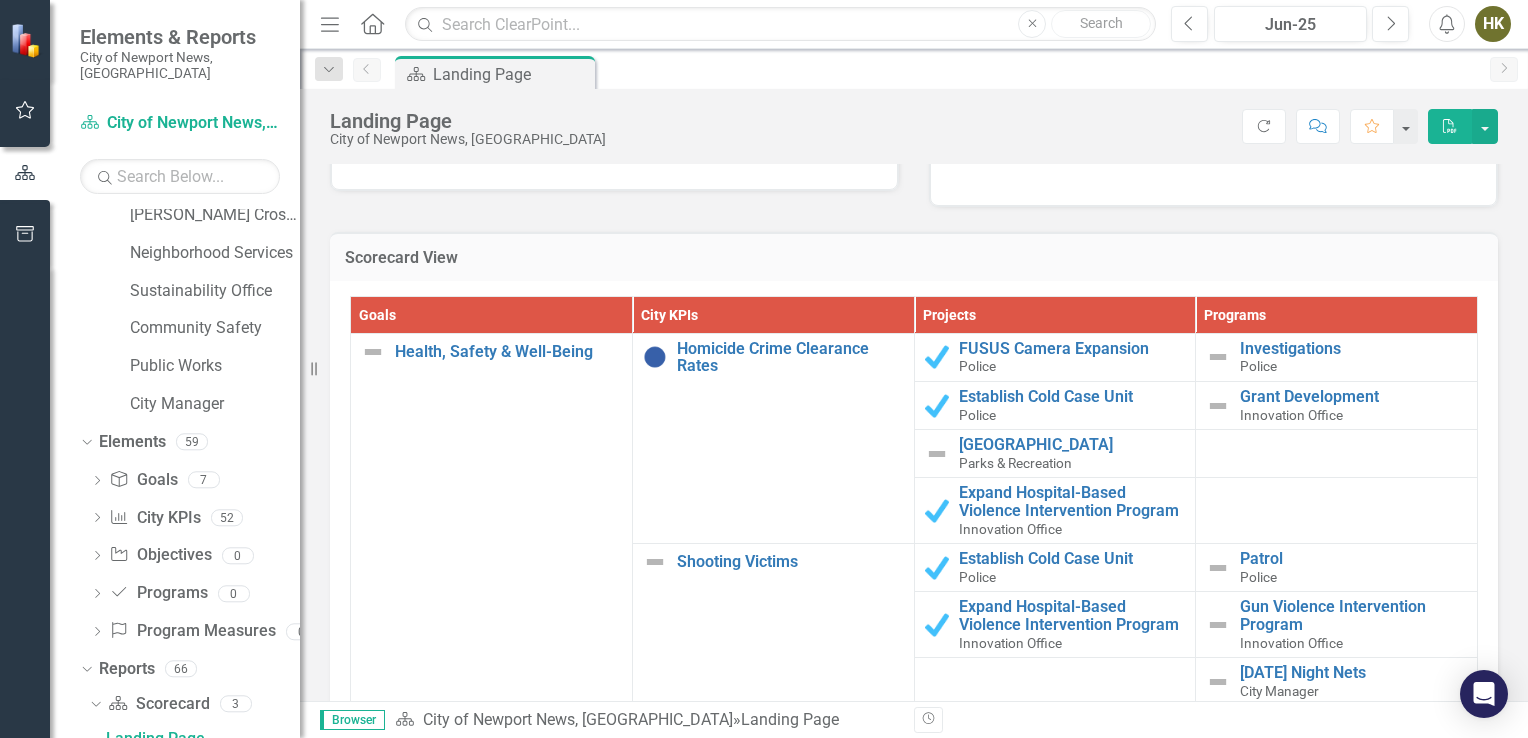 scroll, scrollTop: 2068, scrollLeft: 0, axis: vertical 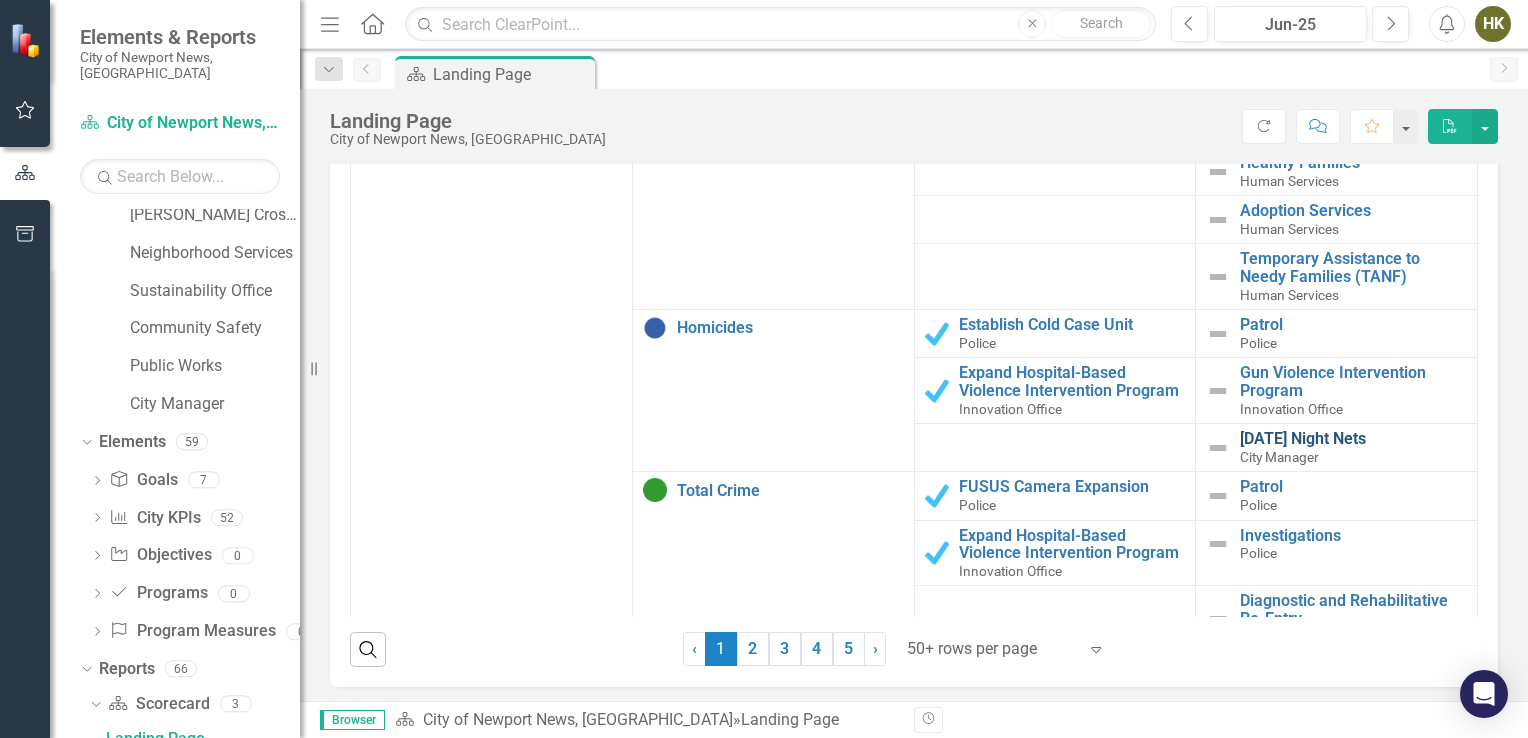 click on "[DATE] Night Nets" at bounding box center (1353, 439) 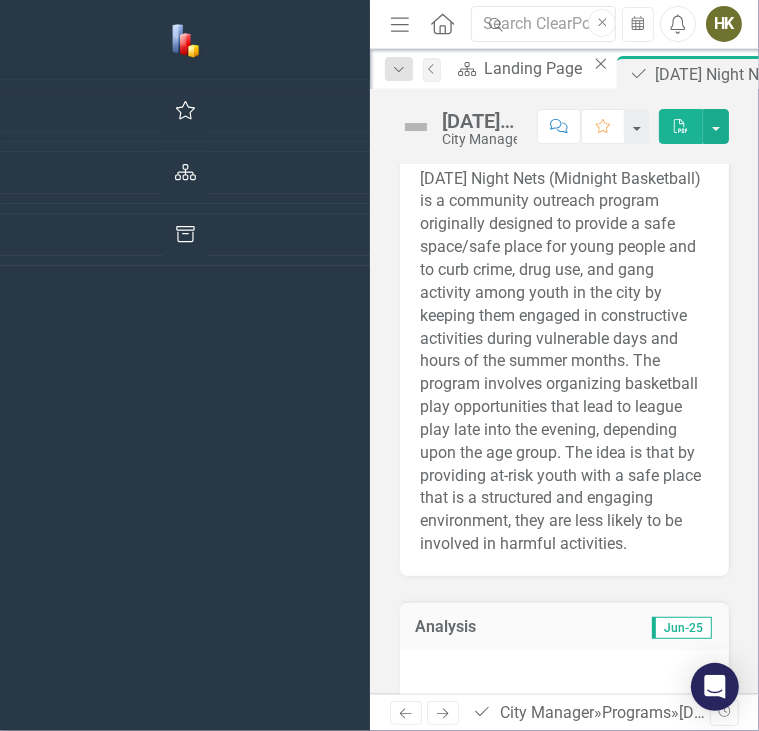 scroll, scrollTop: 180, scrollLeft: 0, axis: vertical 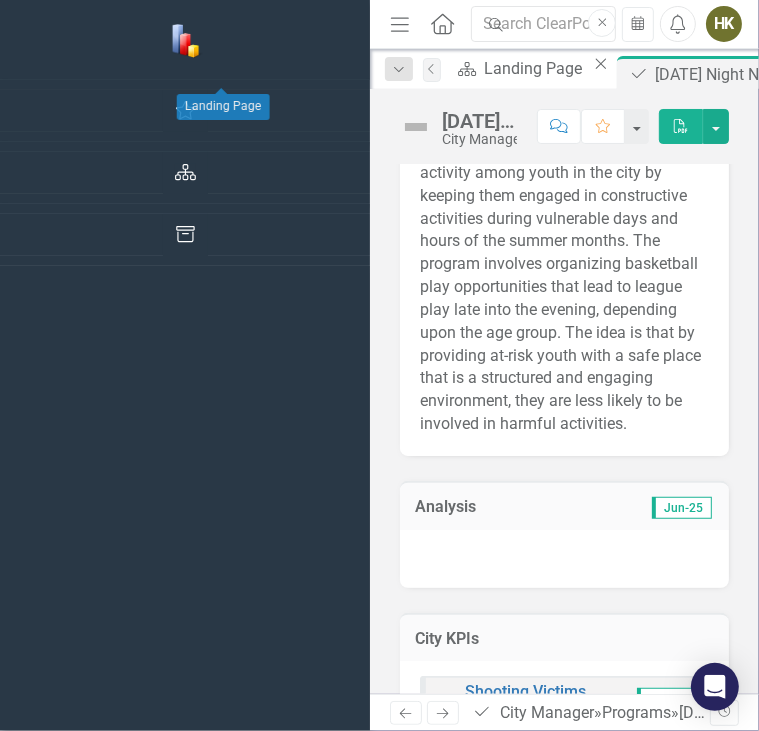 click on "Close" at bounding box center [600, 64] 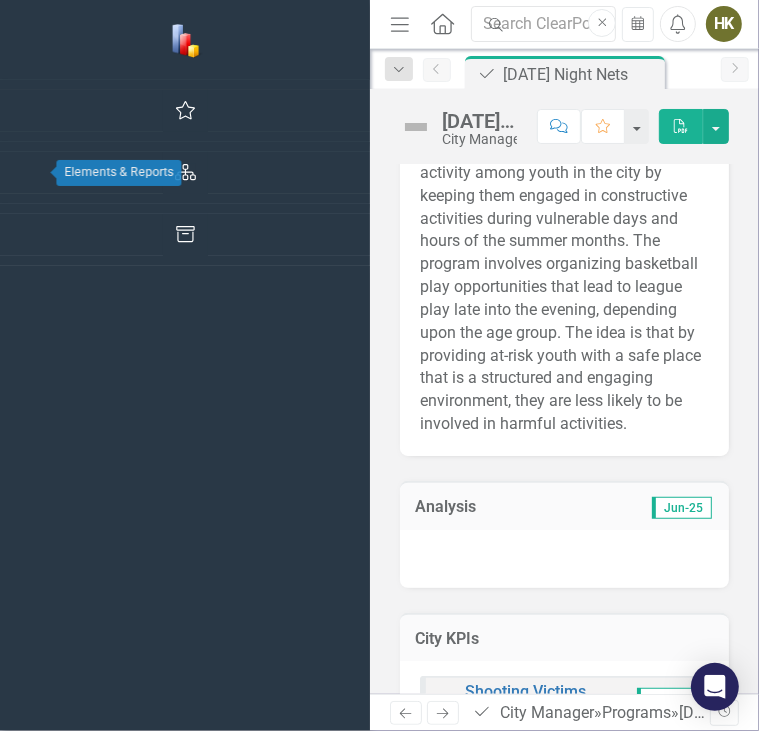 click 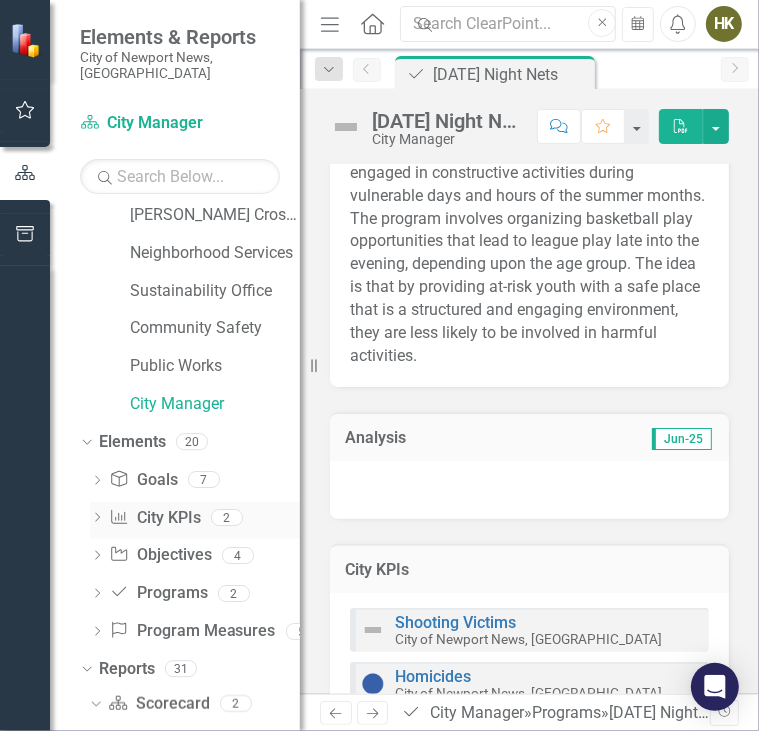 click on "City KPIs City KPIs" at bounding box center (154, 518) 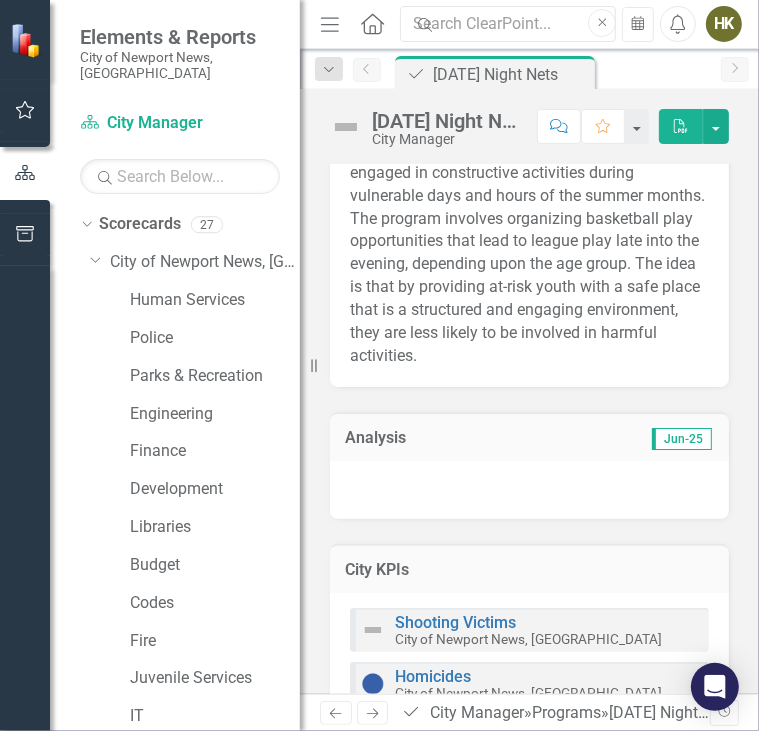 scroll, scrollTop: 0, scrollLeft: 0, axis: both 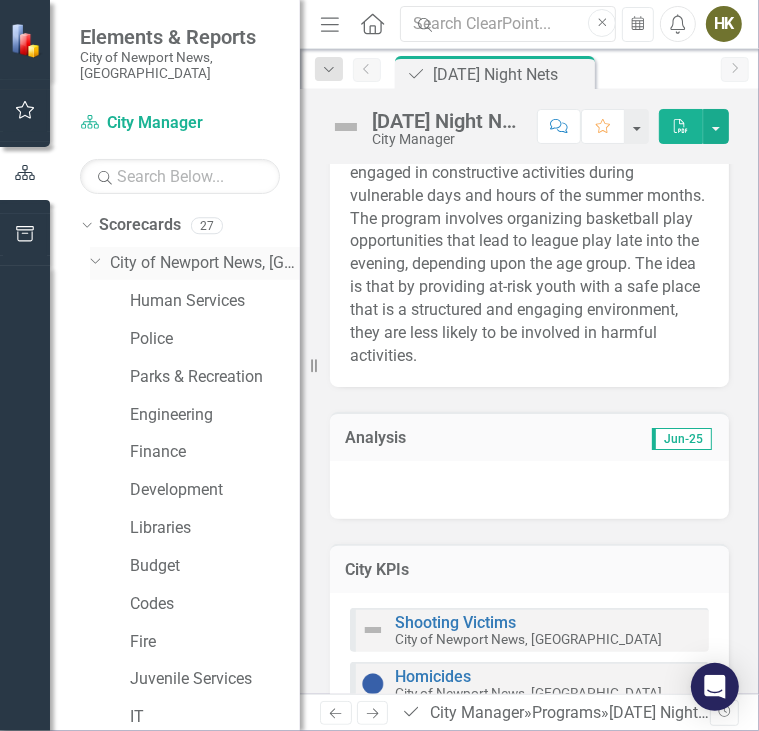 click on "Dropdown City of Newport News, VA" at bounding box center (195, 263) 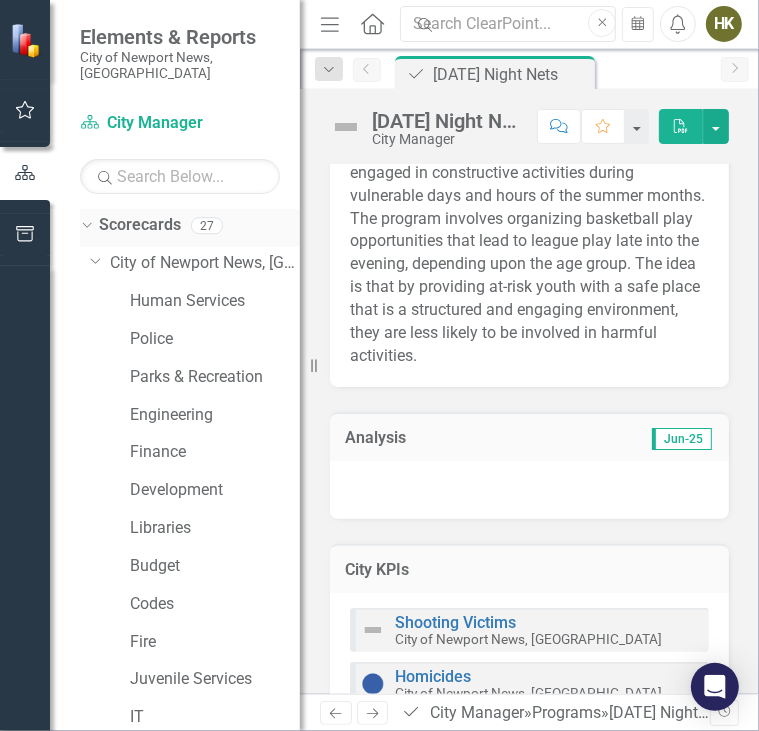 click on "Scorecards" at bounding box center [140, 225] 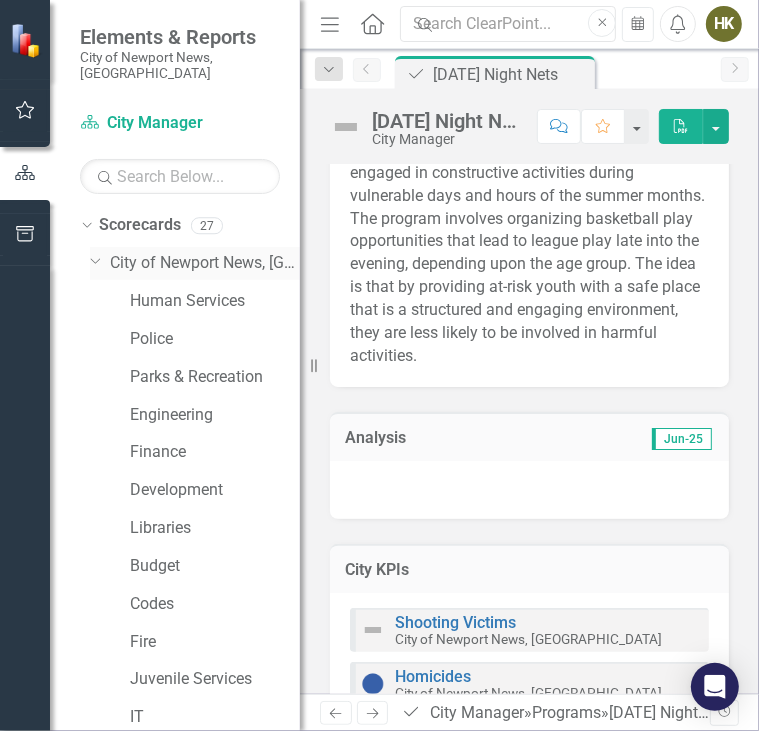 click on "Dropdown" 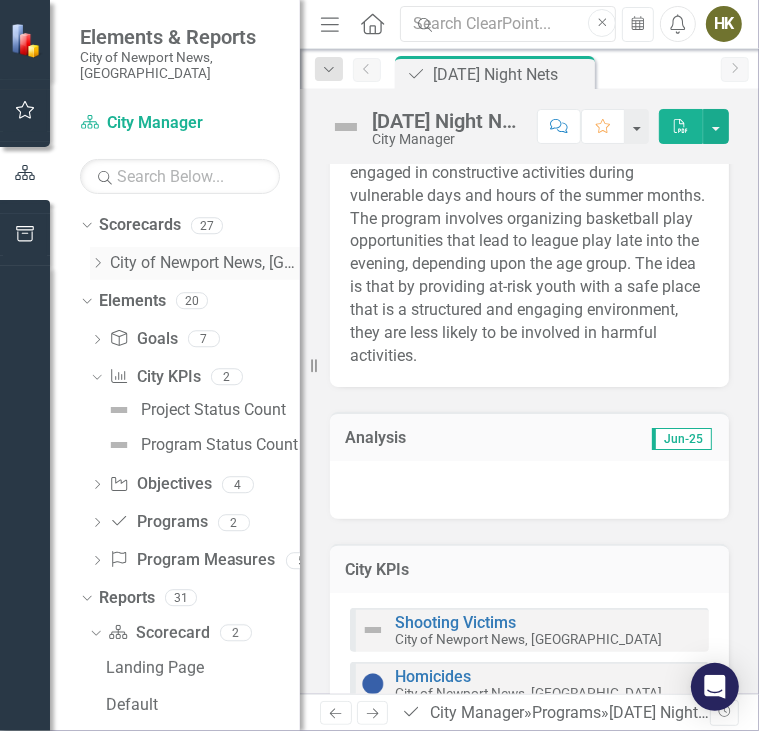 click on "City of Newport News, [GEOGRAPHIC_DATA]" at bounding box center (205, 263) 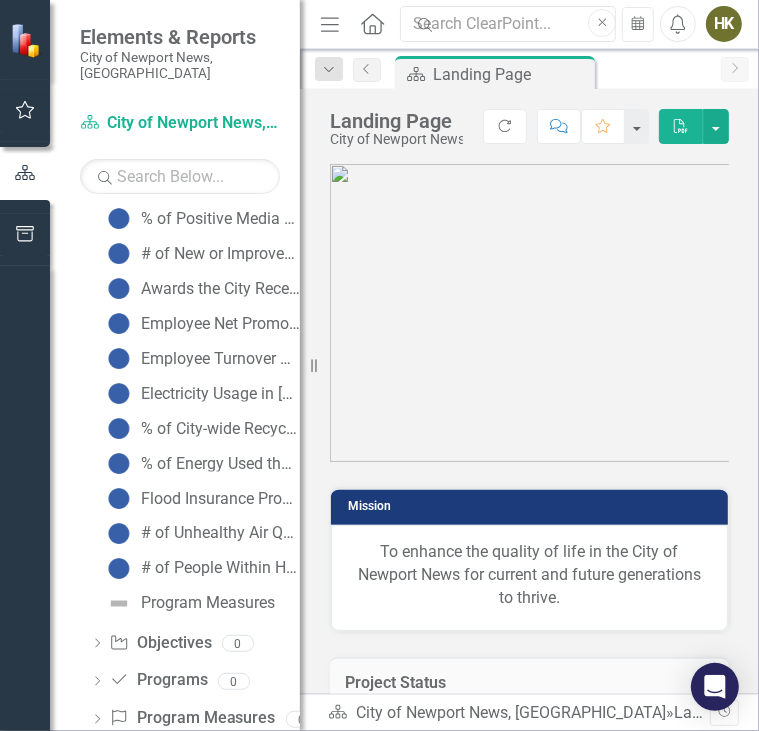 scroll, scrollTop: 1685, scrollLeft: 0, axis: vertical 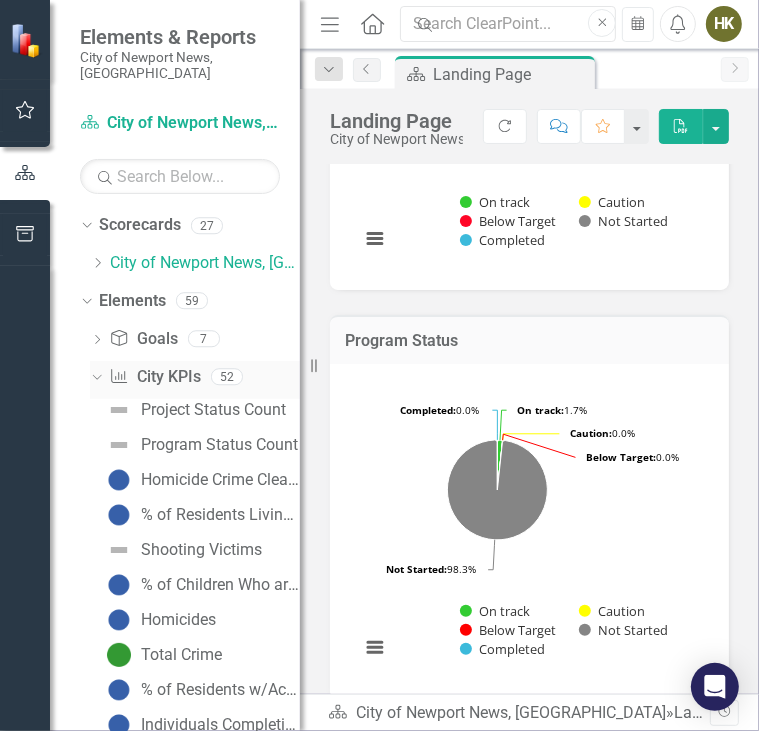 click on "Dropdown" 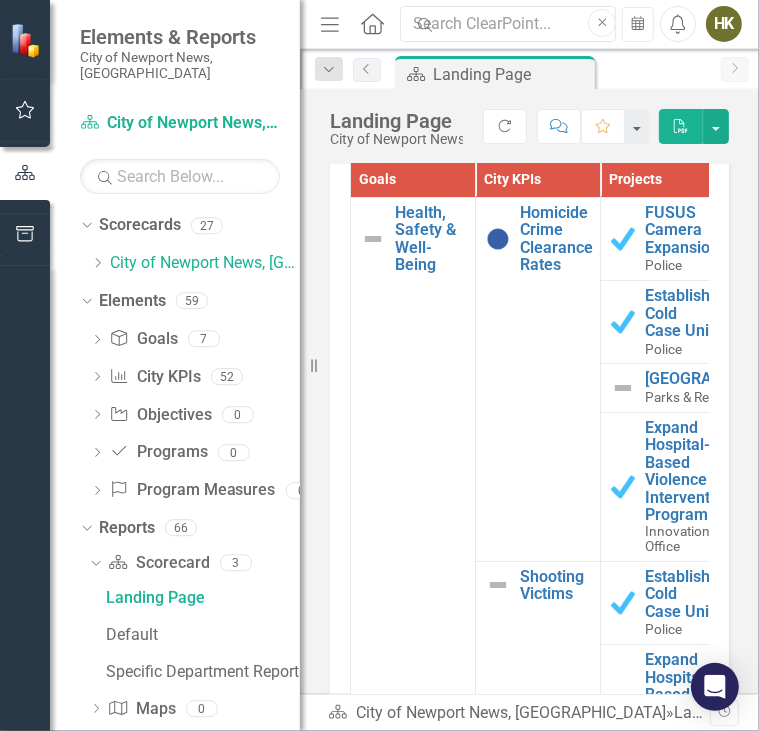 scroll, scrollTop: 2279, scrollLeft: 0, axis: vertical 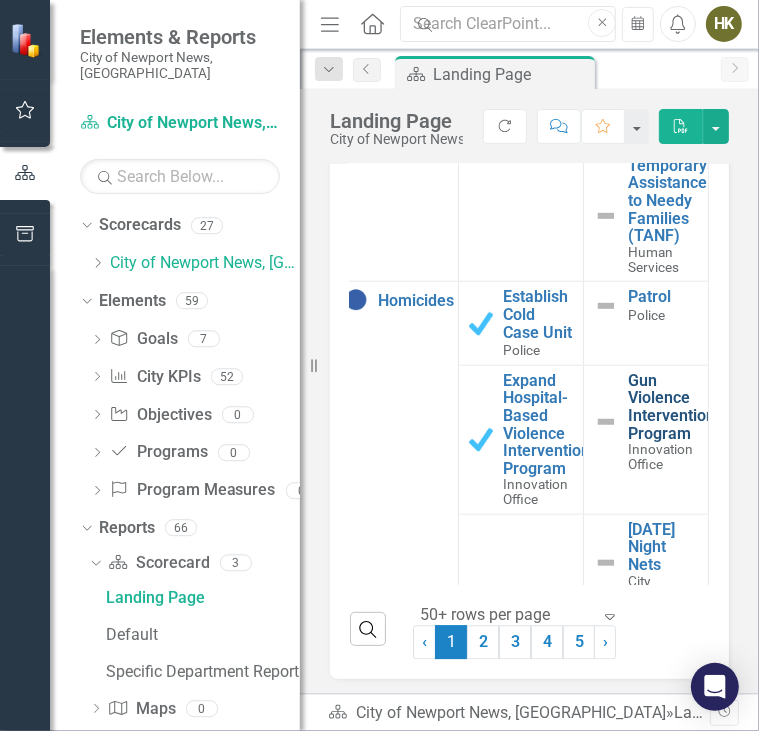 click on "Gun Violence Intervention Program" at bounding box center (671, 406) 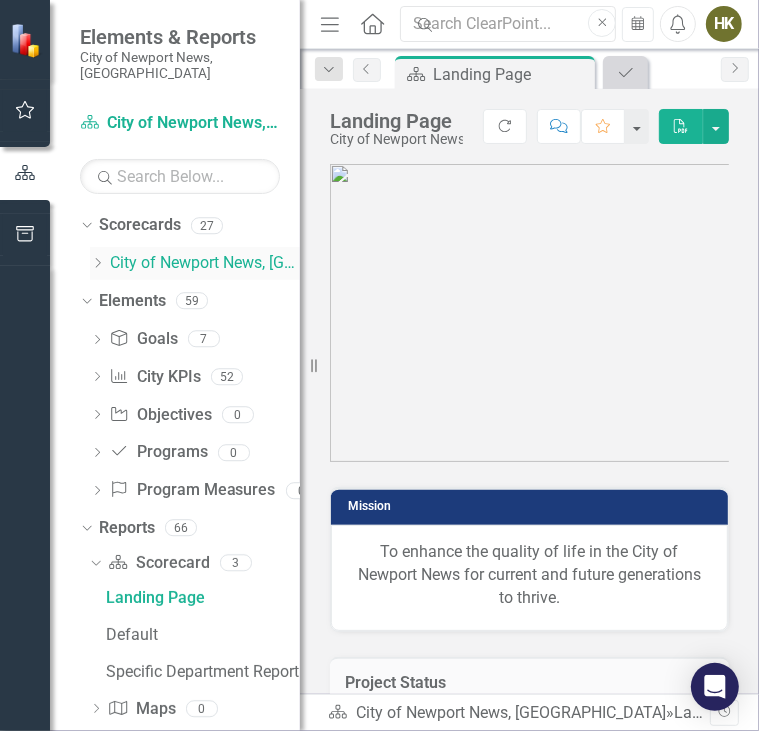 scroll, scrollTop: 202, scrollLeft: 0, axis: vertical 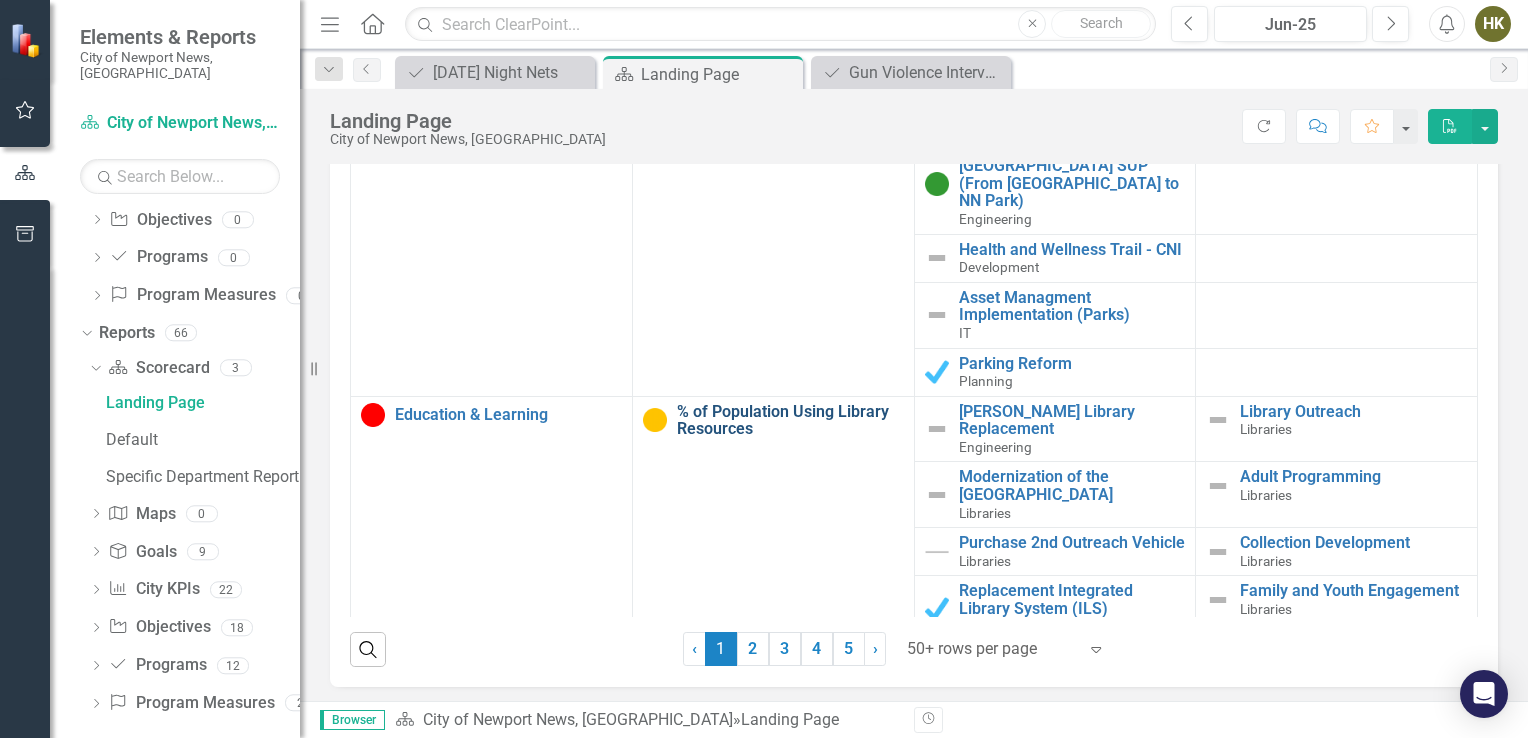 click on "% of Population Using Library Resources" at bounding box center (790, 420) 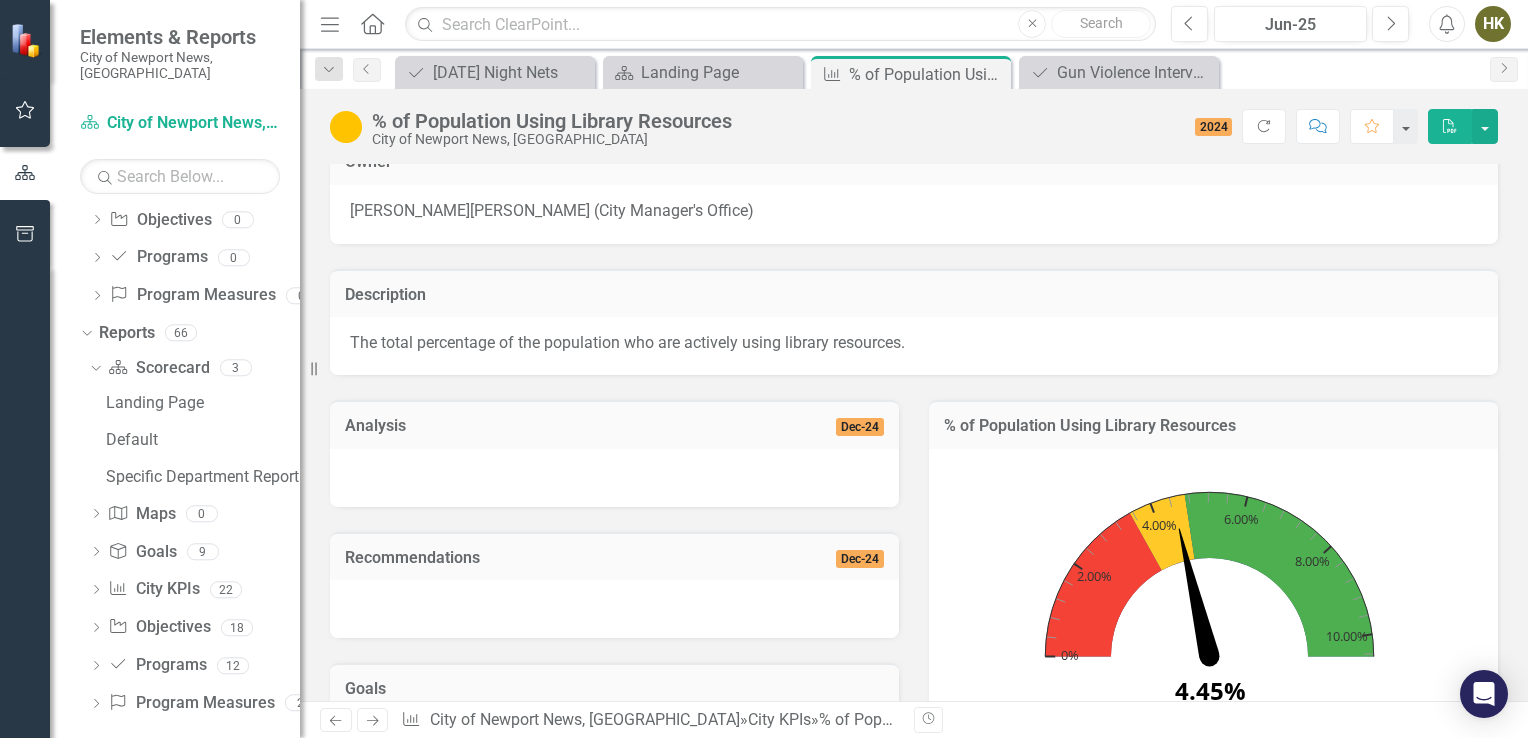 scroll, scrollTop: 0, scrollLeft: 0, axis: both 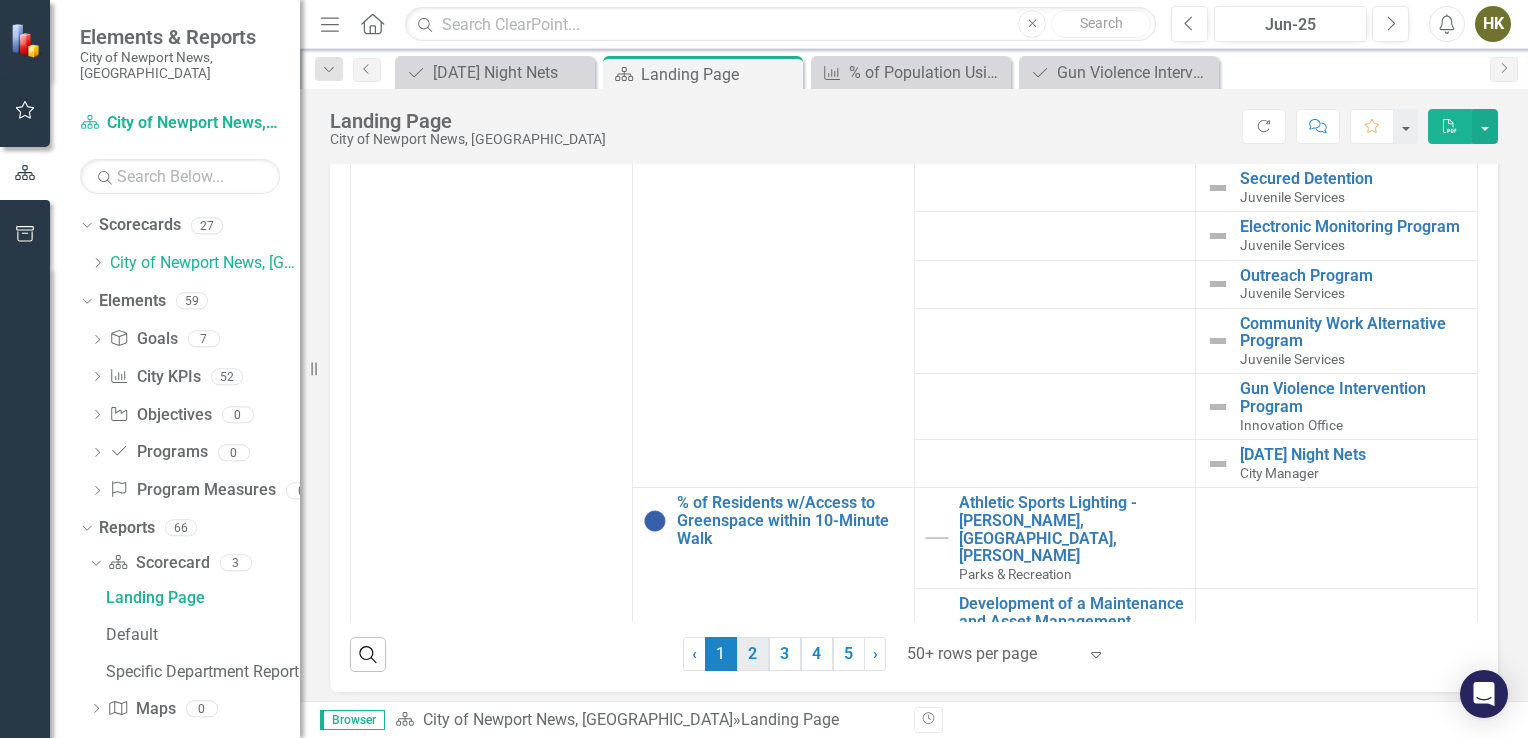 click on "2" at bounding box center [753, 654] 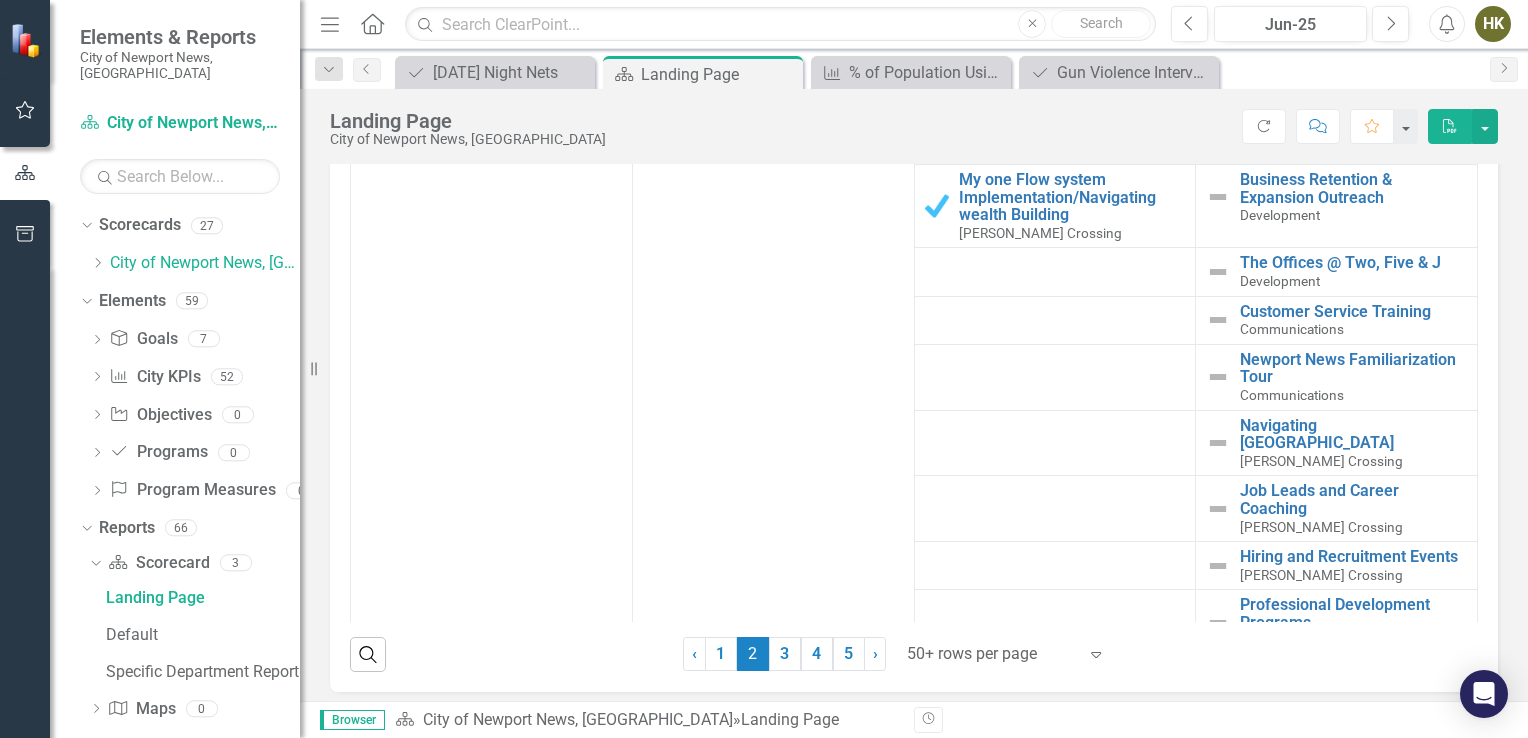 scroll, scrollTop: 1263, scrollLeft: 0, axis: vertical 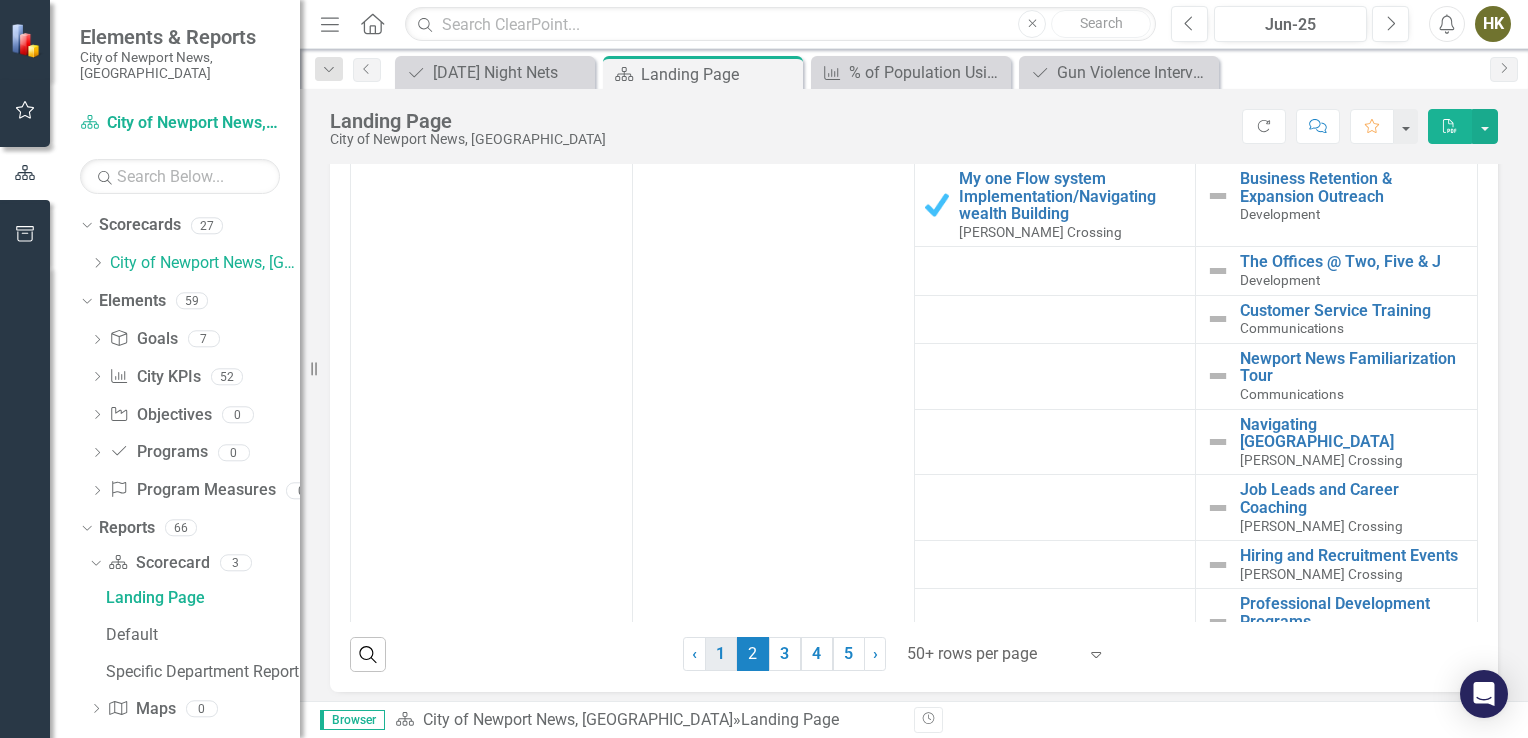 click on "1" at bounding box center (721, 654) 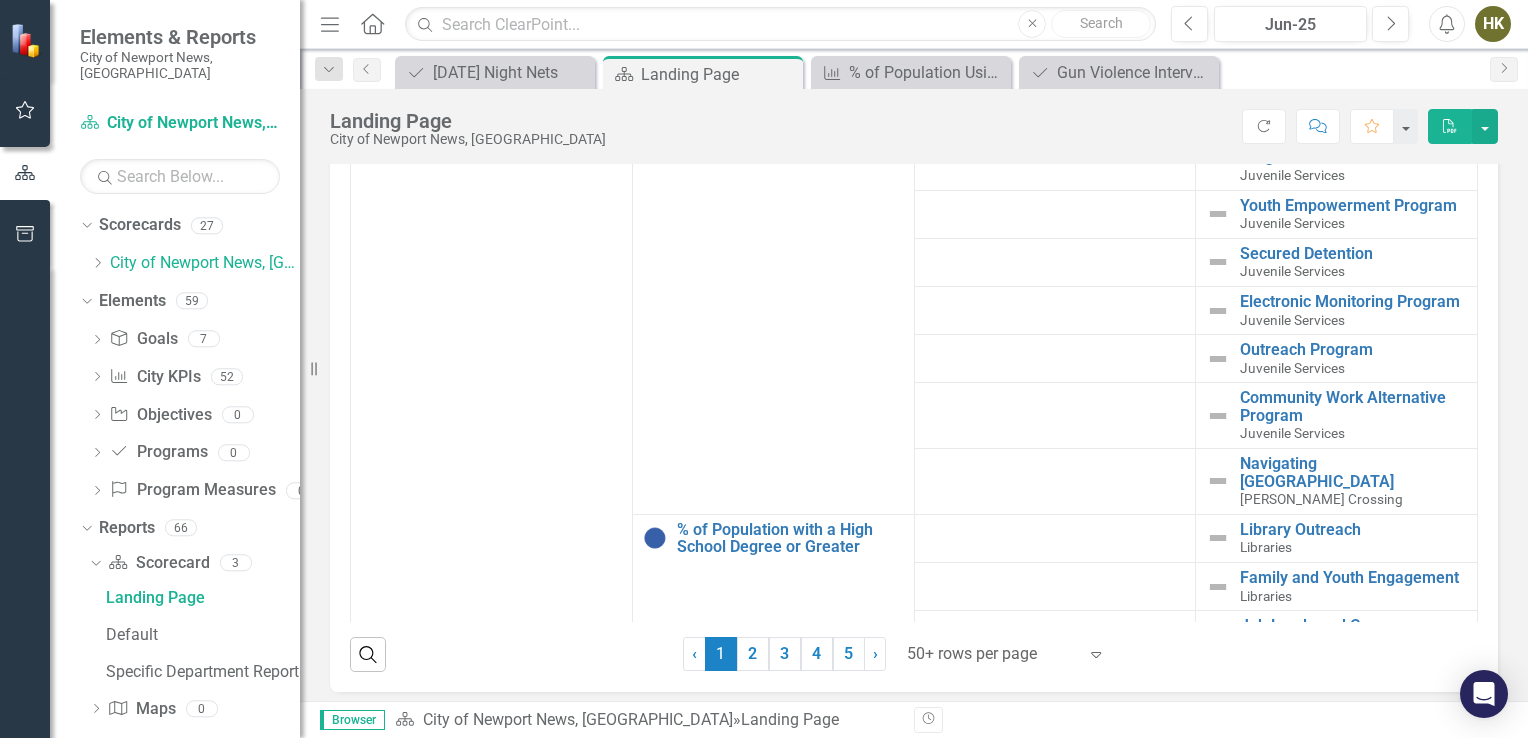 scroll, scrollTop: 3784, scrollLeft: 0, axis: vertical 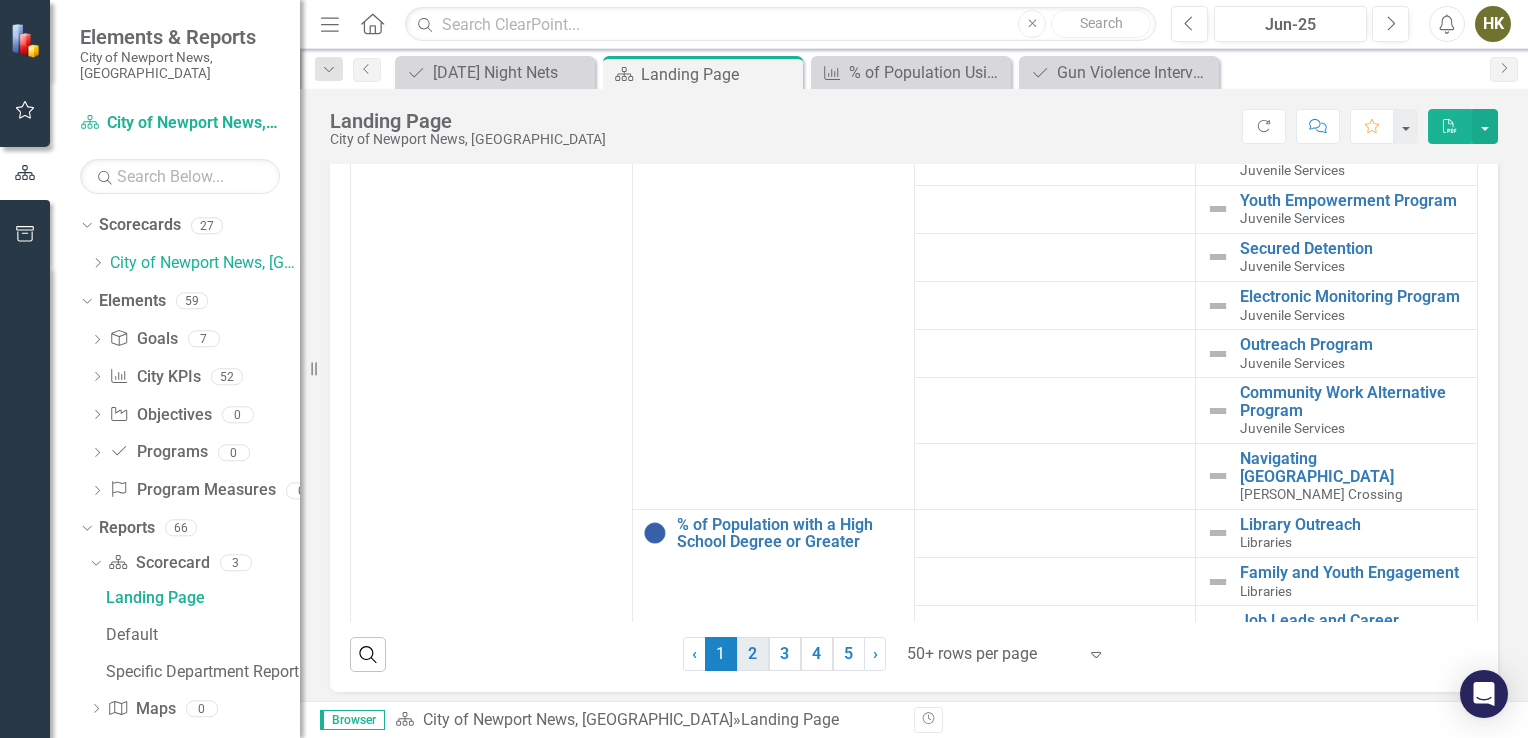 click on "2" at bounding box center [753, 654] 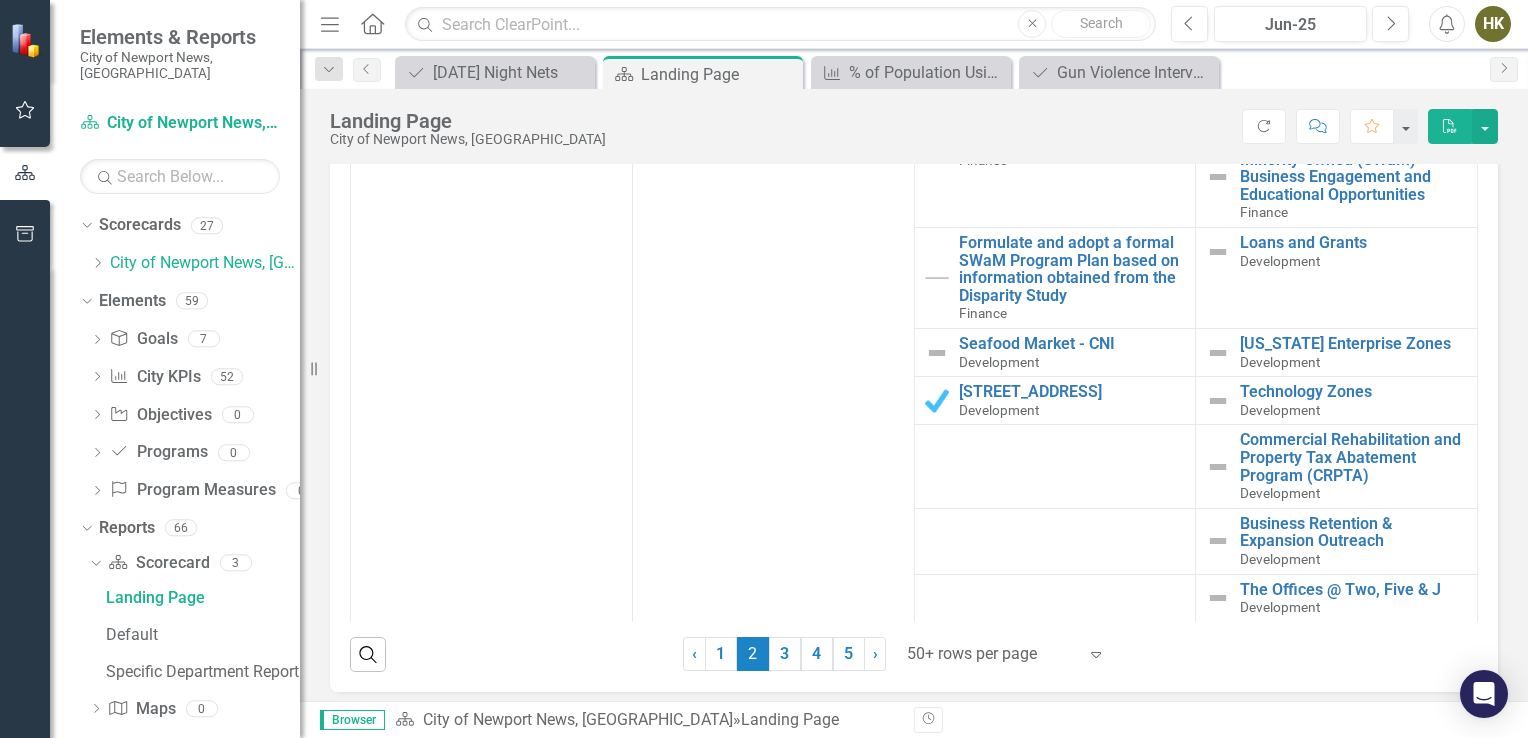 scroll, scrollTop: 3293, scrollLeft: 0, axis: vertical 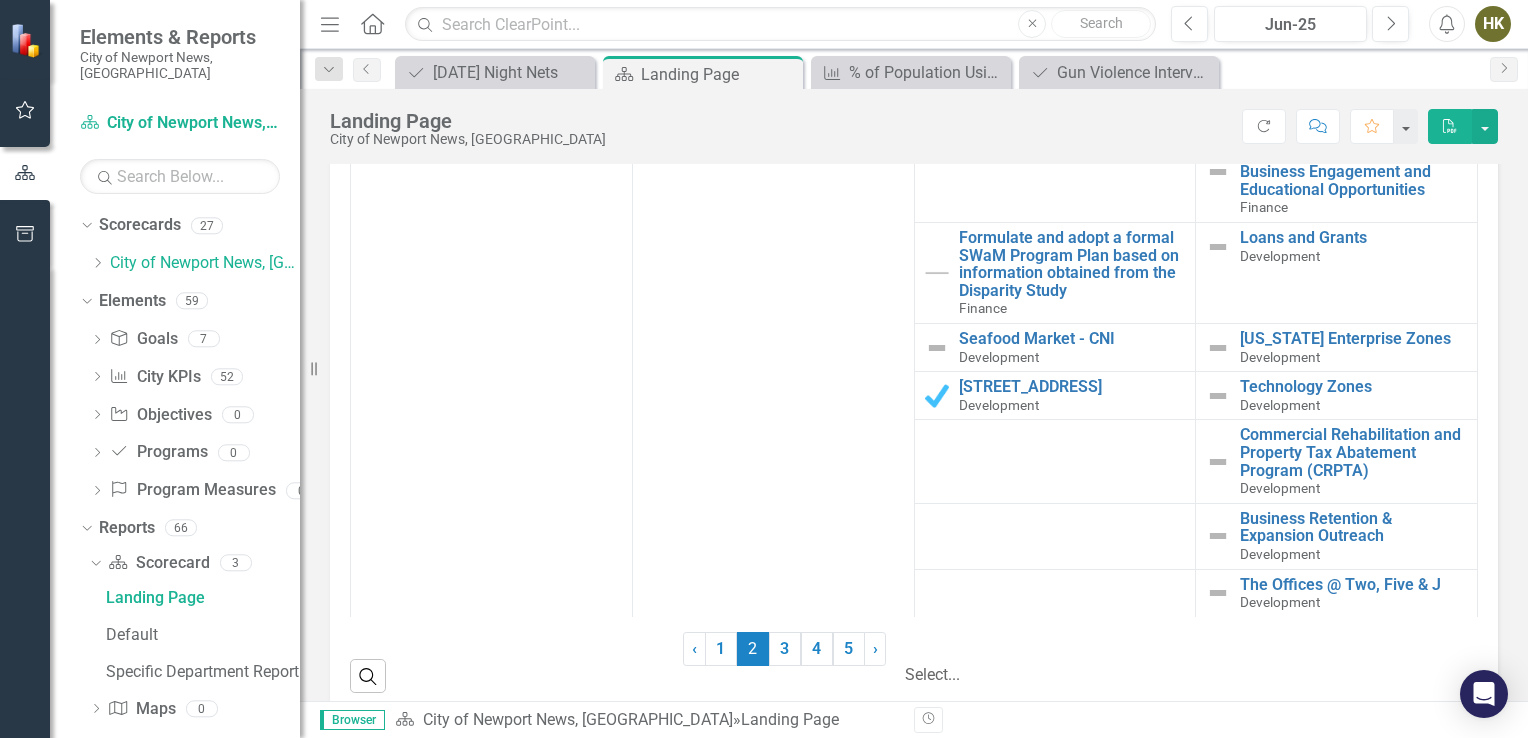 click on "Expand" 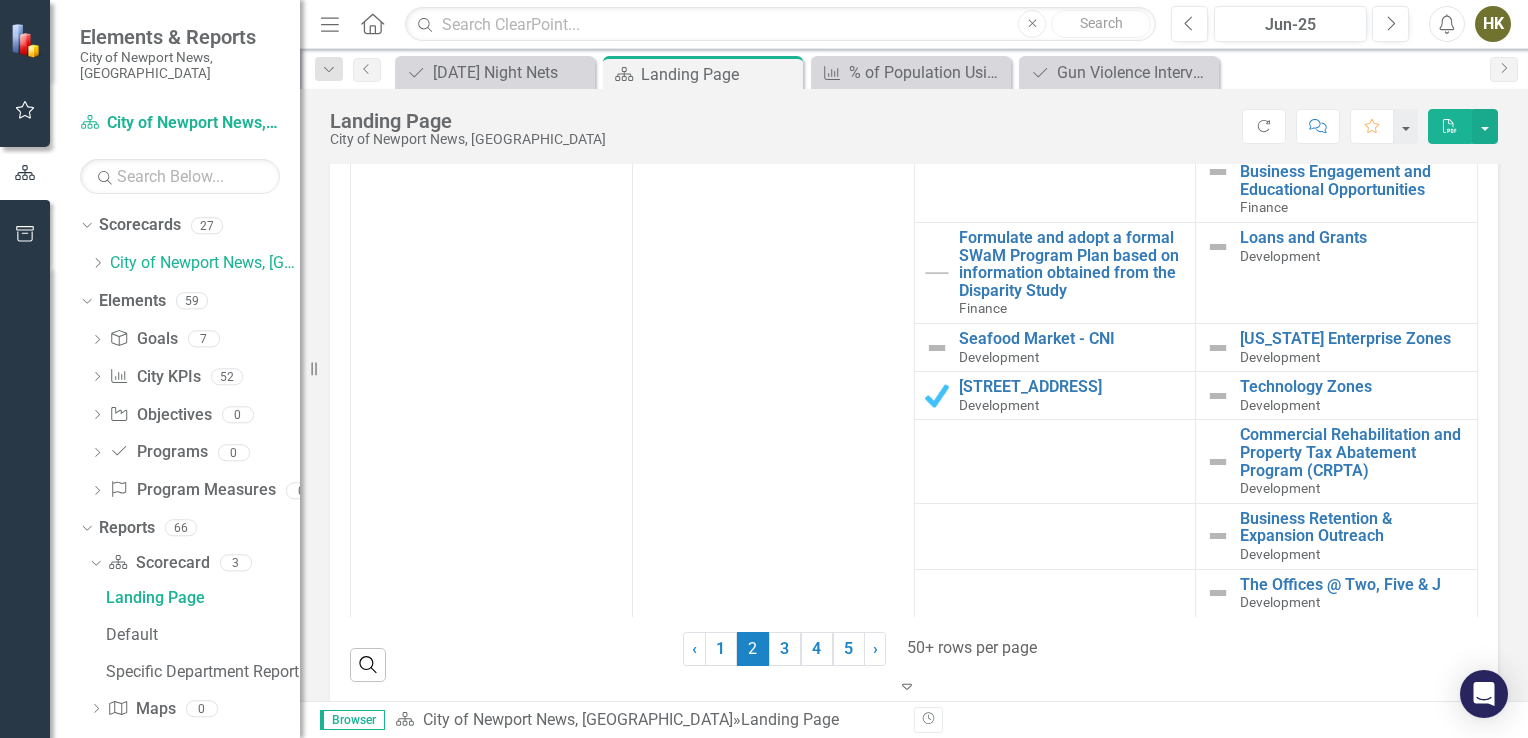 click on "Expand" 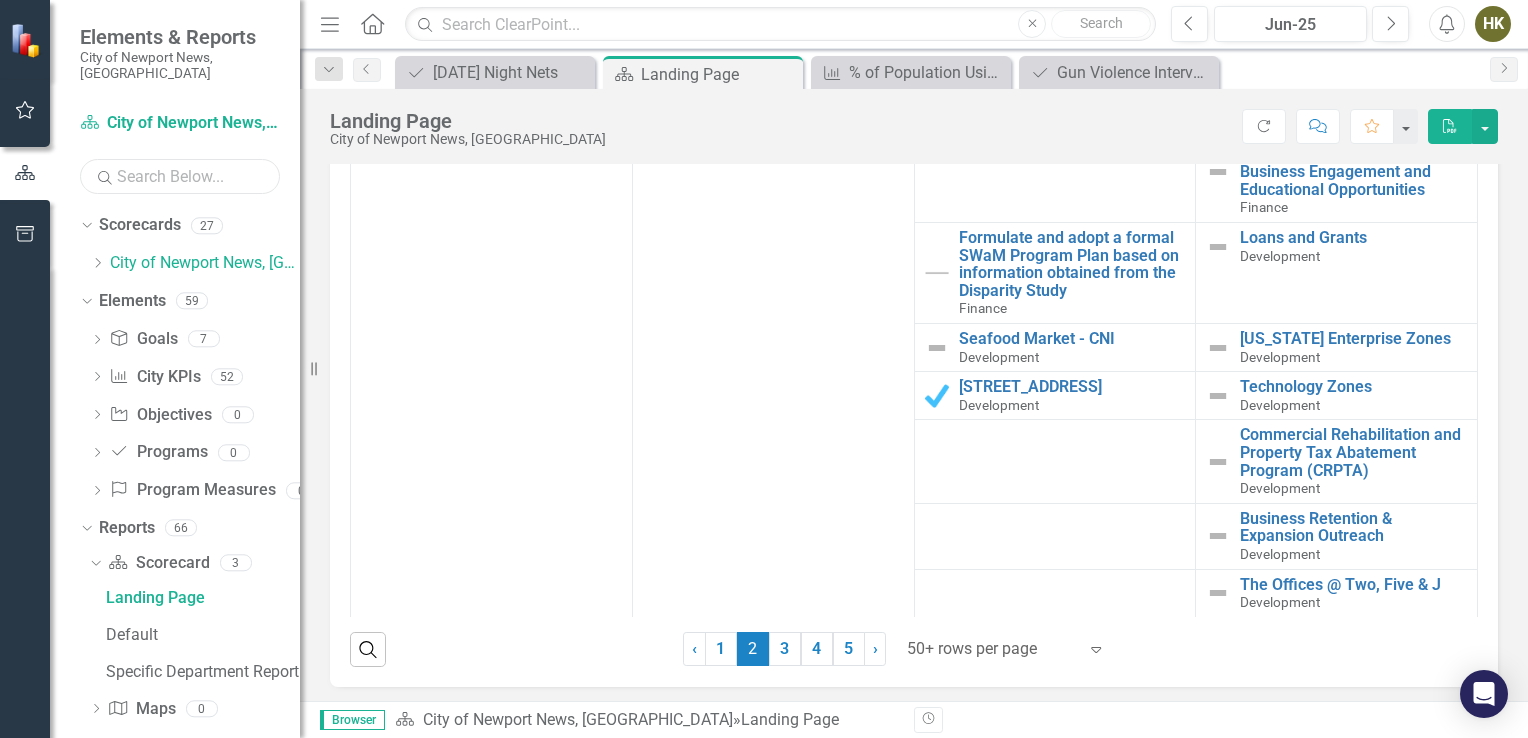 click at bounding box center (180, 176) 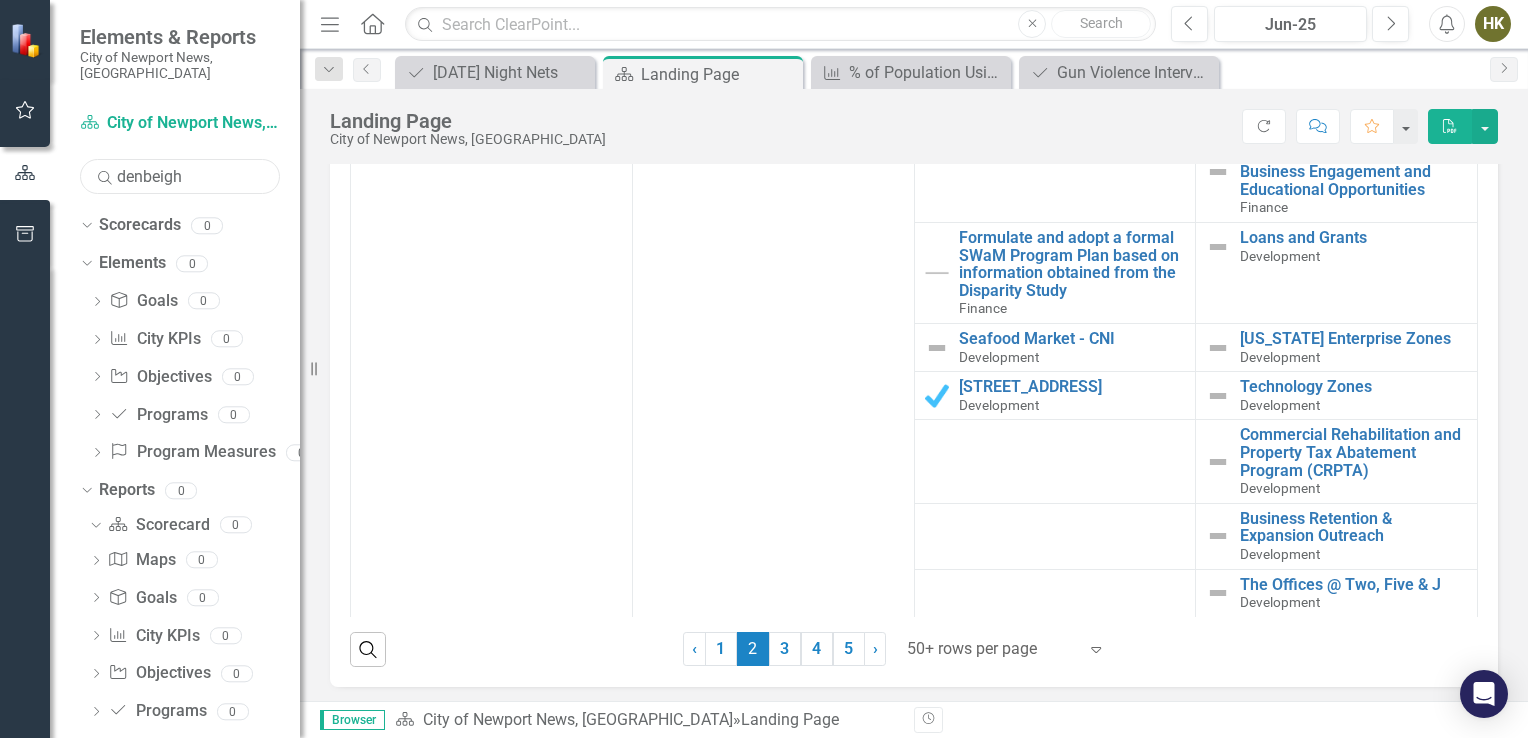 drag, startPoint x: 184, startPoint y: 162, endPoint x: 116, endPoint y: 161, distance: 68.007355 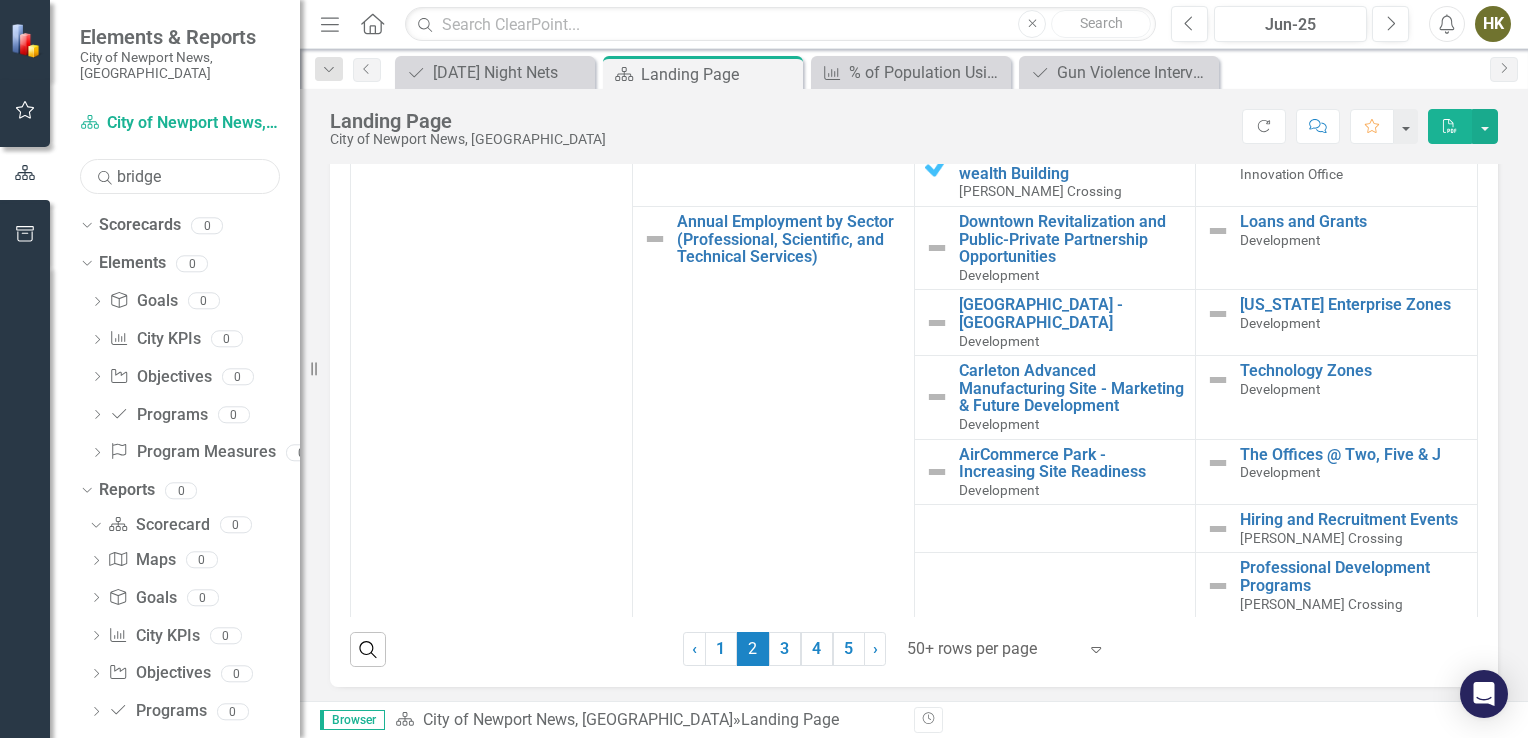 scroll, scrollTop: 0, scrollLeft: 0, axis: both 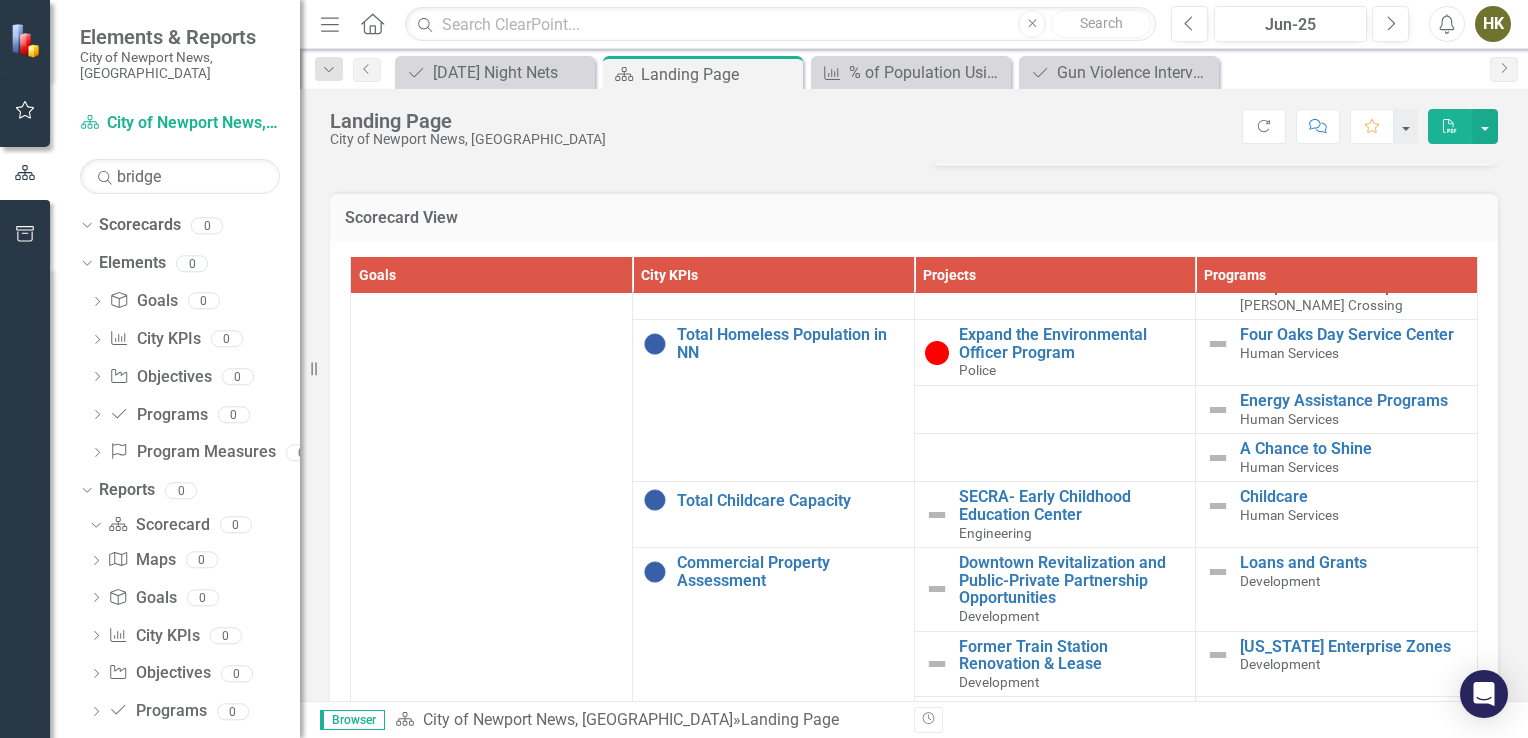 click on "Landing Page City of Newport News, VA Score: N/A Jun-25 Completed  Refresh Comment Favorite PDF Mission To enhance the quality of life in the City of Newport News for current and future generations to thrive. Project Status Loading... Chart Pie chart with 5 slices. Project Status Snapshot (Chart Type: Pie)
Plot Bands
On track: 14.5% (27)
Caution: 0.5% (1)
Below Target: 1.6% (3)
Not Started: 55.4% (103.00)
Completed: 28.0% (52) Project Status Snapshot (Chart Type: Pie)
Plot Bands
On track: 14.5% (27)
Caution: 0.5% (1)
Below Target: 1.6% (3)
Not Started: 55.4% (103.00)
Completed: 28.0% (52) Chart context menu On track:  14.5% ​ On track:  14.5% Caution:  0.5% ​ Caution:  0.5% Below Target:  1.6% ​ Below Target:  1.6% Not Started:  55.4% ​ Not Started:  55.4% Completed:  28.0% ​ Completed:  28.0% On track Caution Below Target Not Started Completed End of interactive chart. Program Status Loading... Chart Pie chart with 5 slices. Chart context menu On track:  1.7% ​ On track:  1.7% Caution: ​" at bounding box center [914, 395] 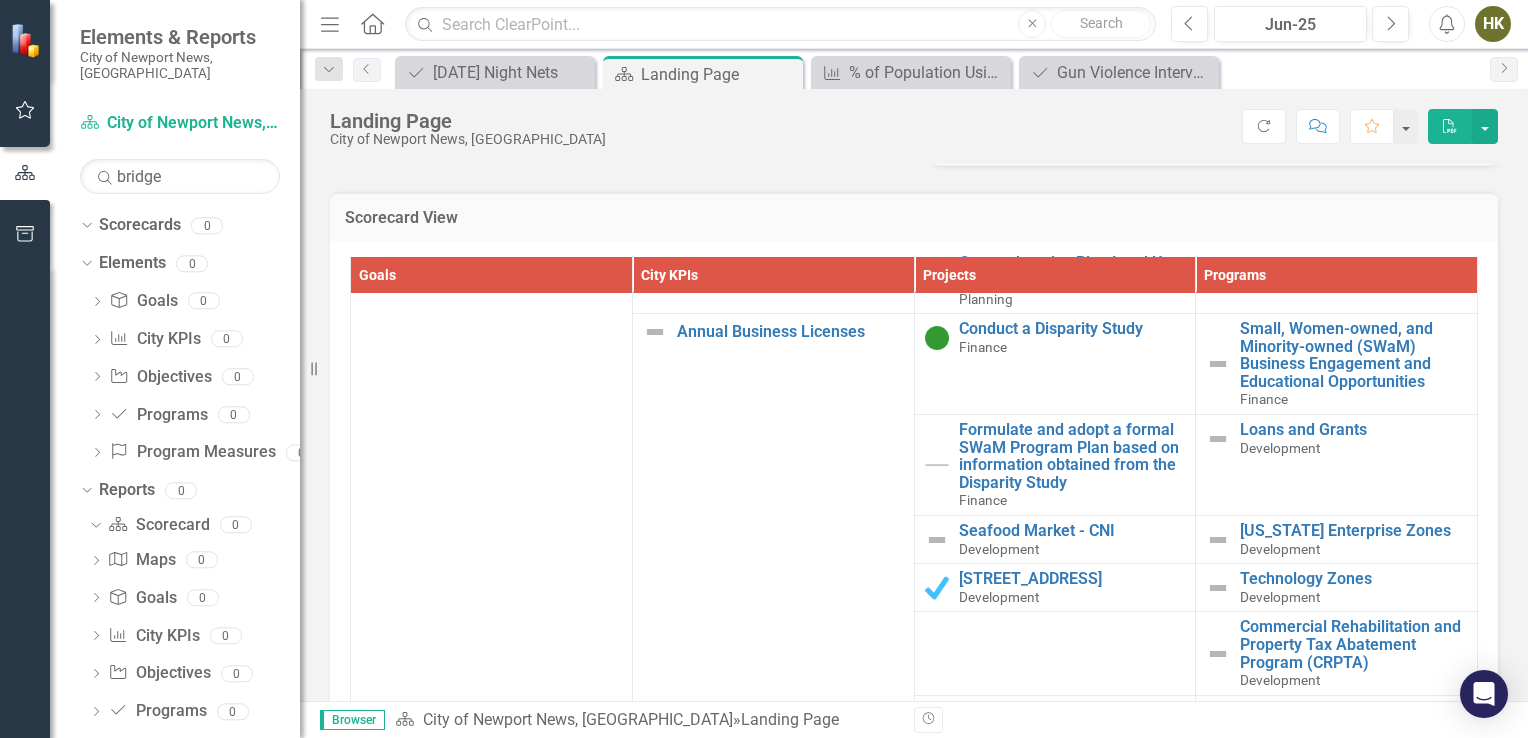 scroll, scrollTop: 3293, scrollLeft: 0, axis: vertical 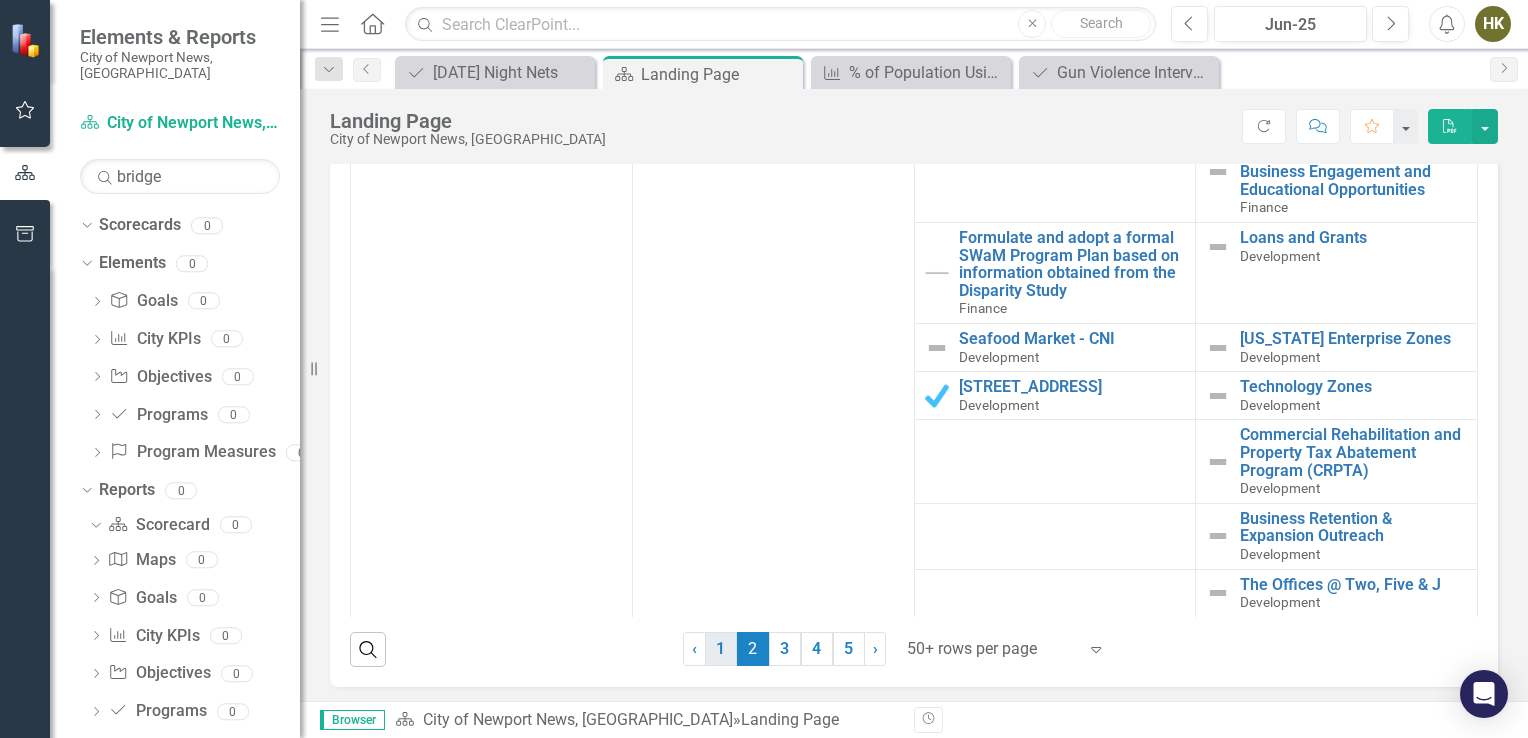 click on "1" at bounding box center [721, 649] 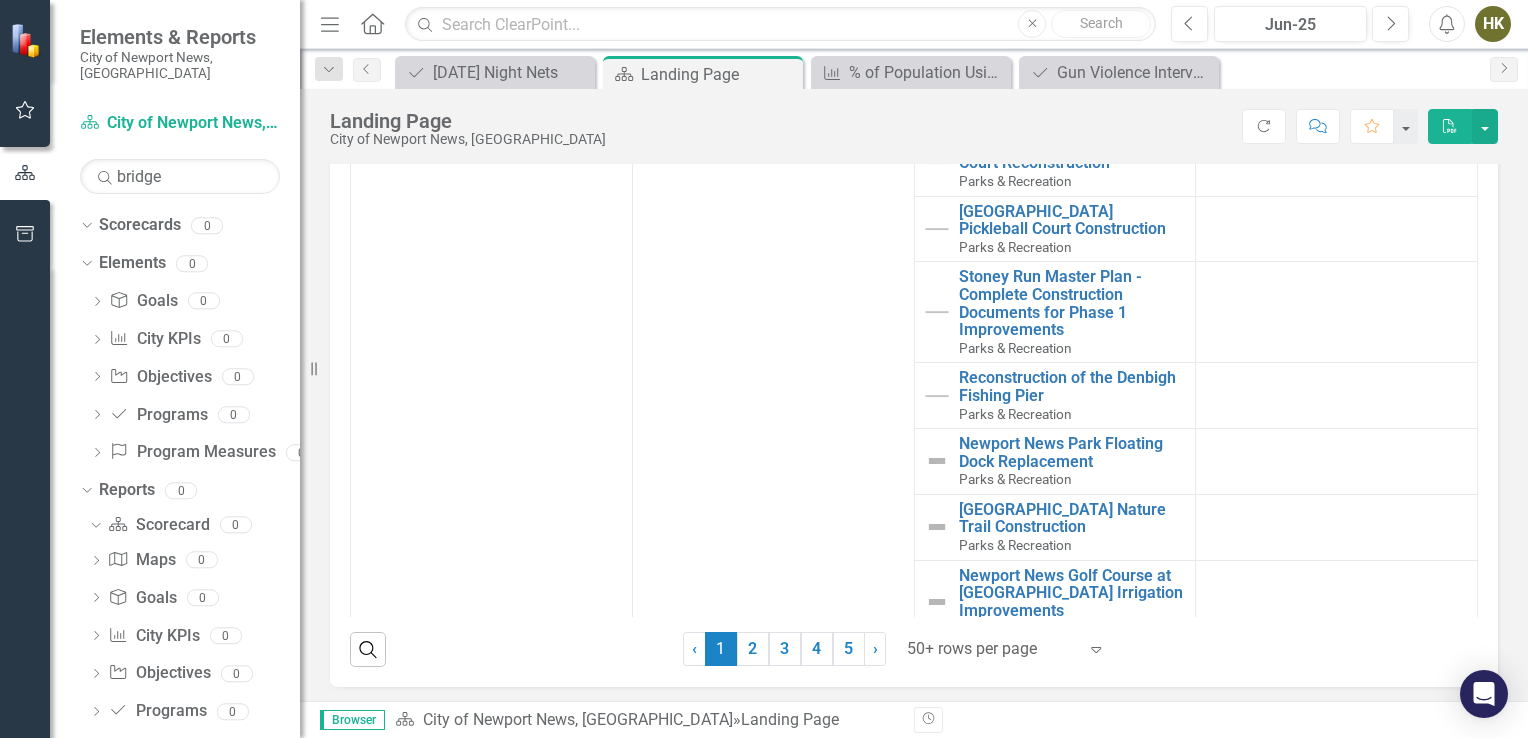 scroll, scrollTop: 1535, scrollLeft: 0, axis: vertical 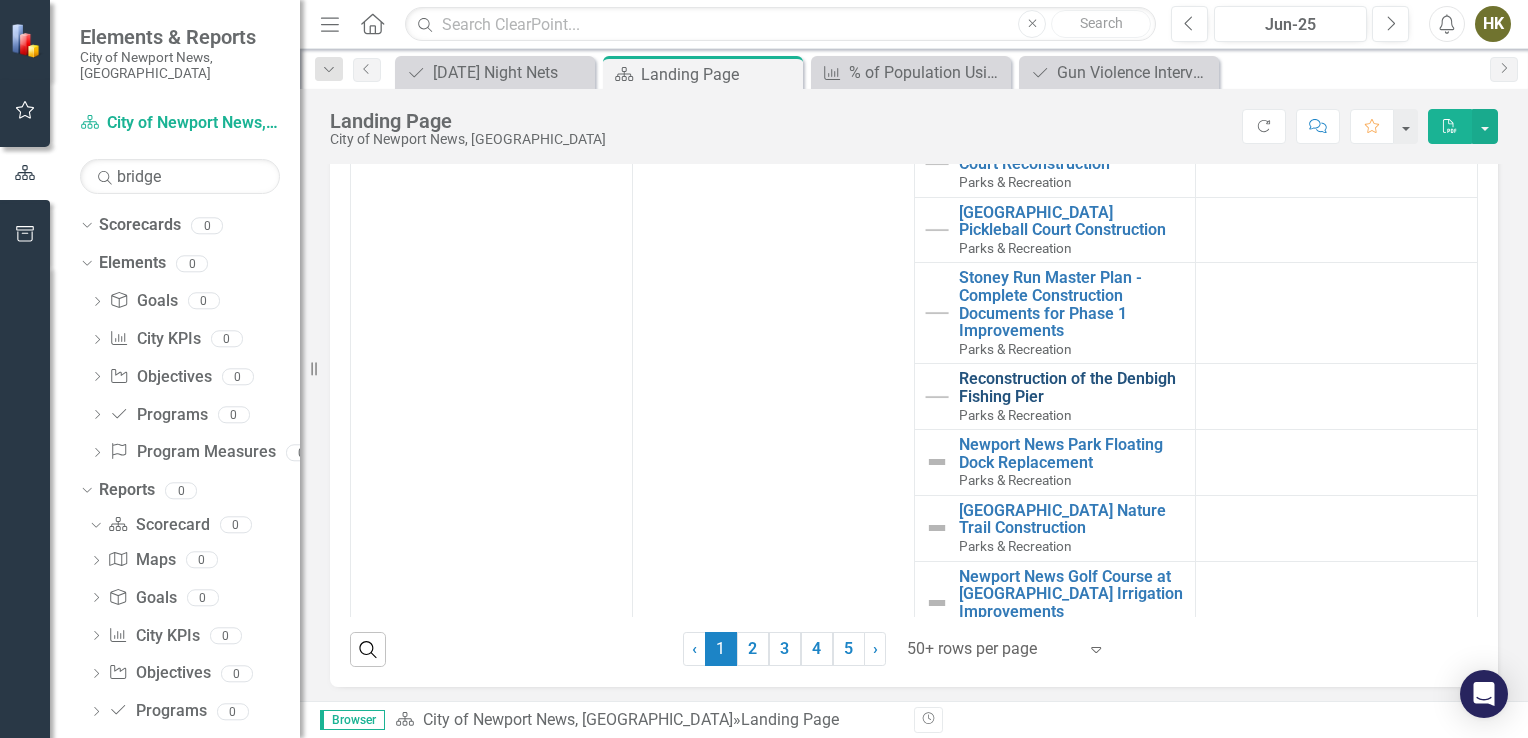 click on "Reconstruction of the Denbigh Fishing Pier" at bounding box center [1072, 387] 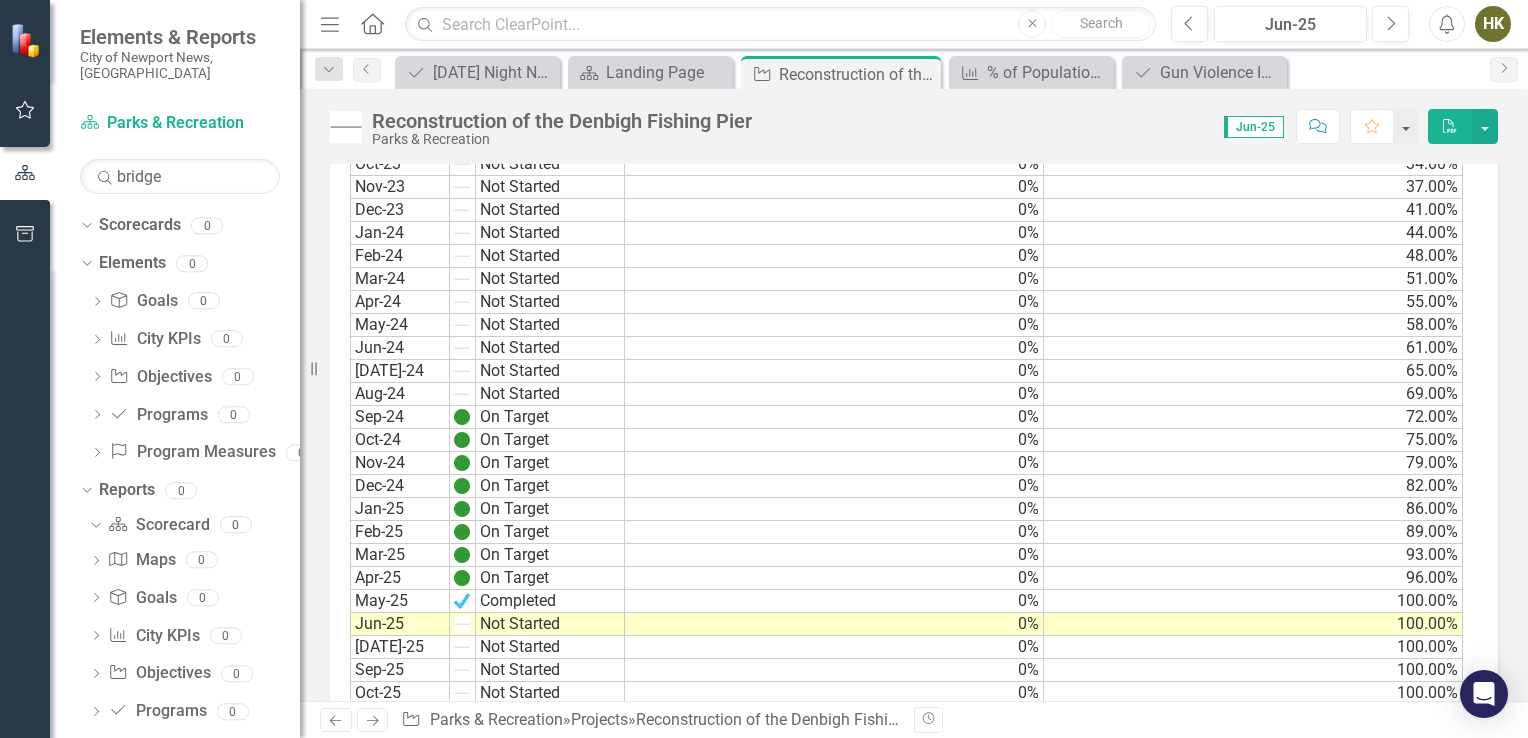 scroll, scrollTop: 1406, scrollLeft: 0, axis: vertical 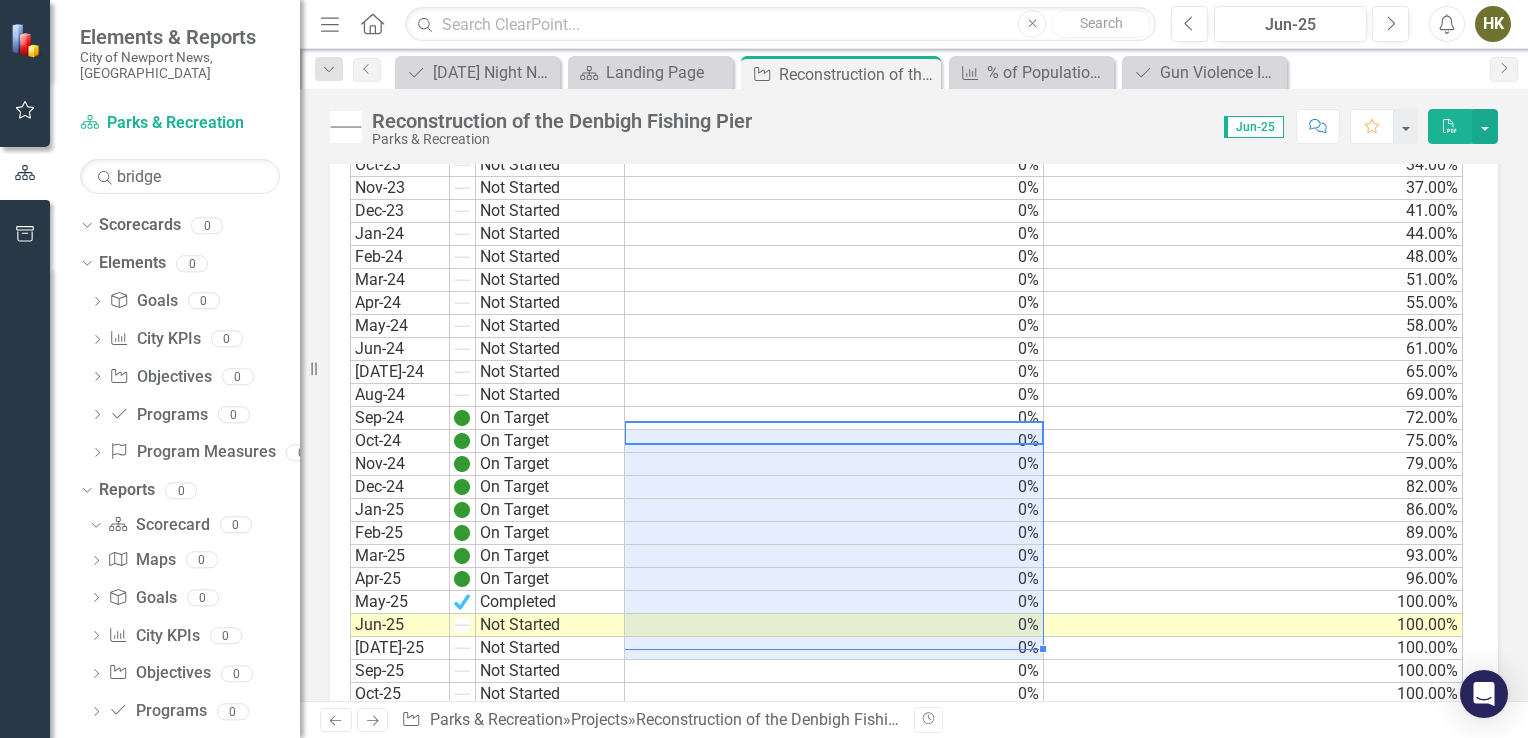drag, startPoint x: 921, startPoint y: 438, endPoint x: 811, endPoint y: 637, distance: 227.37854 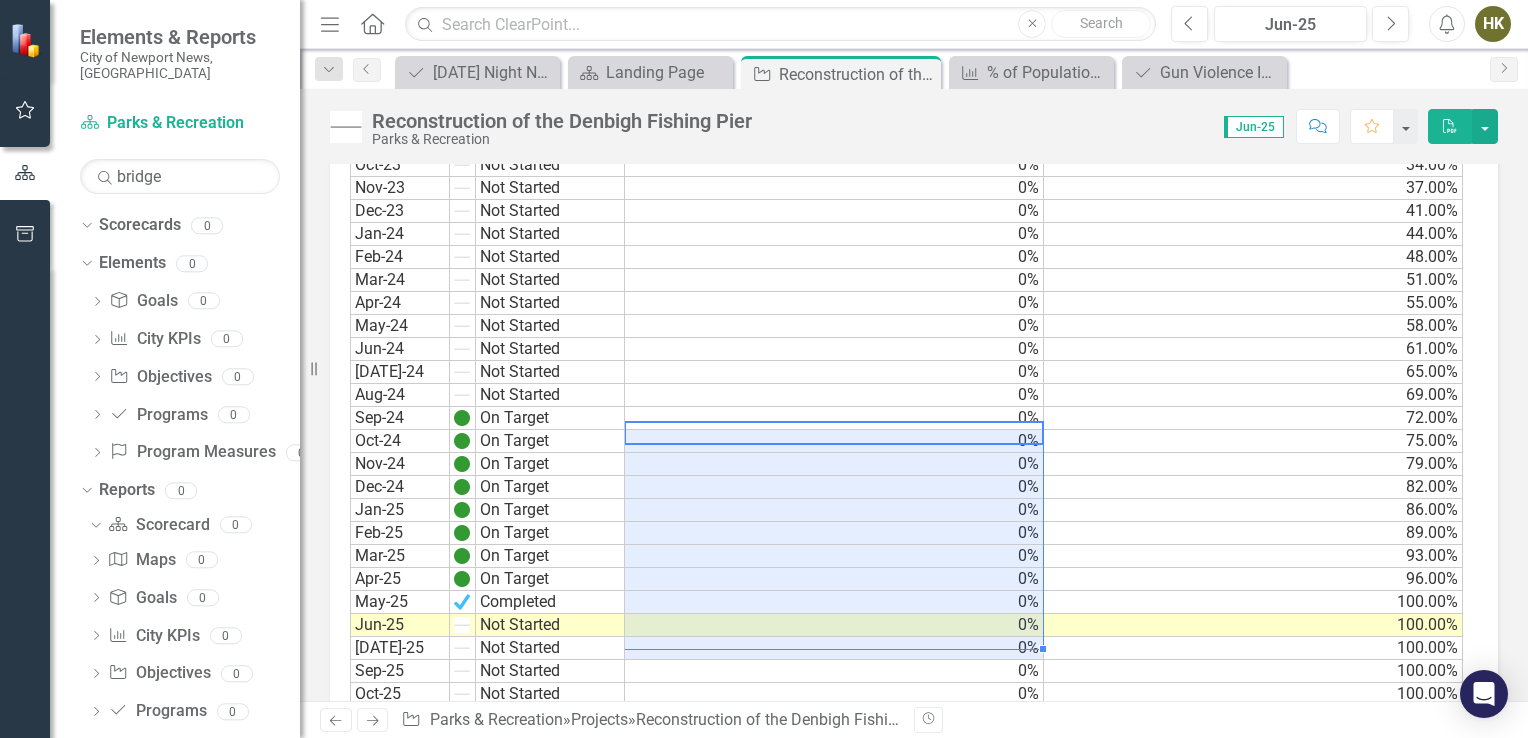 click on "Dec-20 Not Started 0% Jan-21 Not Started 0% Feb-21 Not Started 0% Mar-21 Not Started 0% Apr-21 Not Started 0% May-21 Not Started 0% Jun-21 Not Started 0% Jul-21 Not Started 0% Aug-21 Not Started 0% Sep-21 Not Started 0% Oct-21 Not Started 0% Nov-21 Not Started 0% Dec-21 Not Started 0% Jan-22 Not Started 0% Feb-22 Not Started 0% Mar-22 Not Started 0% Apr-22 Not Started 0% May-22 Not Started 0% Jun-22 Not Started 0% Jul-22 Not Started 0% Aug-22 Not Started 0% Sep-22 Not Started 0% Oct-22 Not Started 0% Nov-22 Not Started 0% Dec-22 Not Started 0% Jan-23 Not Started 0% 3.00% Feb-23 Not Started 0% 6.00% Mar-23 Not Started 0% 10.00% Apr-23 Not Started 0% 13.00% May-23 Not Started 0% 17.00% Jun-23 Not Started 0% 20.00% Jul-23 Not Started 0% 23.00% Aug-23 Not Started 0% 27.00% Sep-23 Not Started 0% 30.00% Oct-23 Not Started 0% 34.00% Nov-23 Not Started 0% 37.00% Dec-23 Not Started 0% 41.00% Jan-24 Not Started 0% 44.00% Feb-24 Not Started 0% 48.00% Mar-24 Not Started 0% 51.00% Apr-24 Not Started 0% 55.00% May-24 0% 0%" at bounding box center [906, 130] 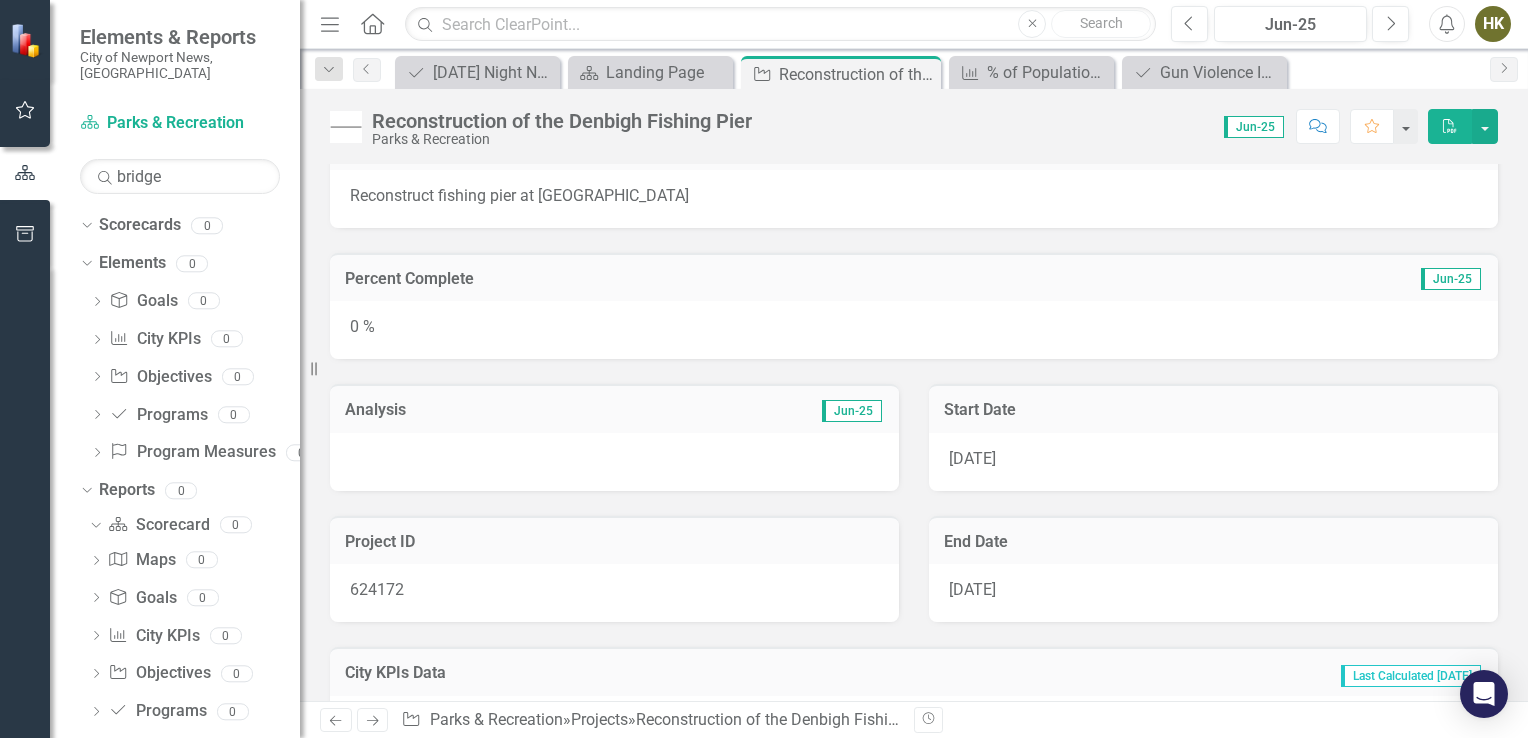 scroll, scrollTop: 0, scrollLeft: 0, axis: both 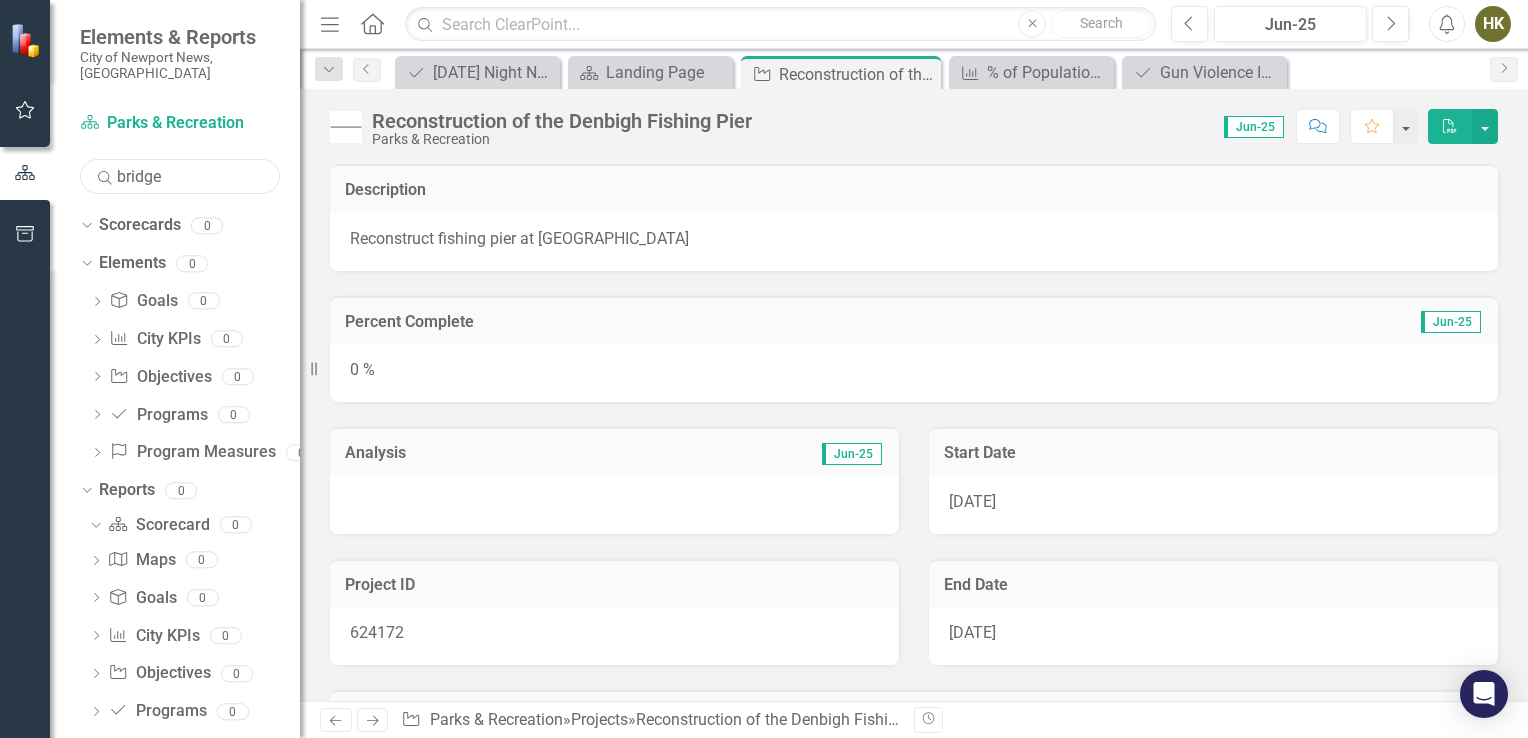drag, startPoint x: 200, startPoint y: 156, endPoint x: 87, endPoint y: 163, distance: 113.216606 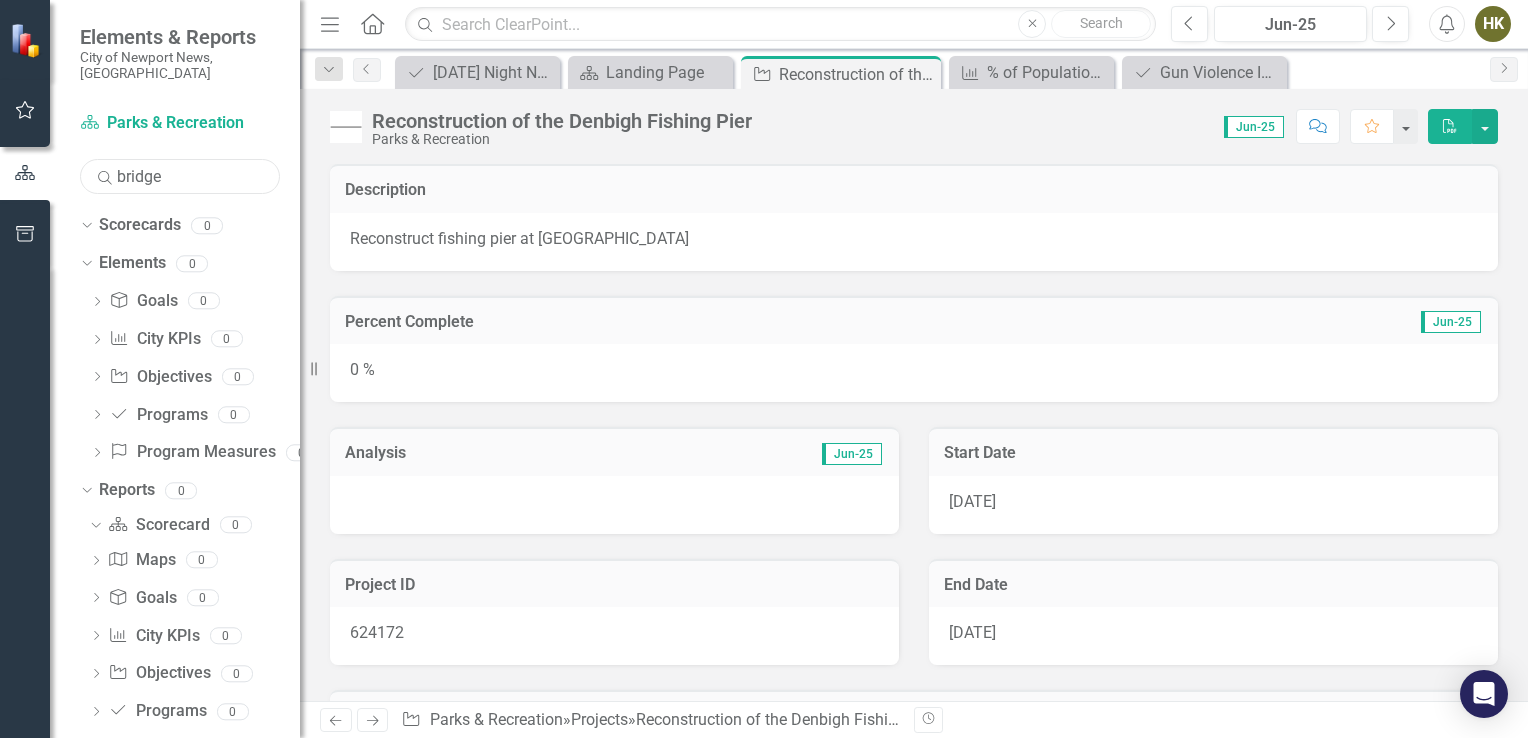 click on "bridge" at bounding box center [180, 176] 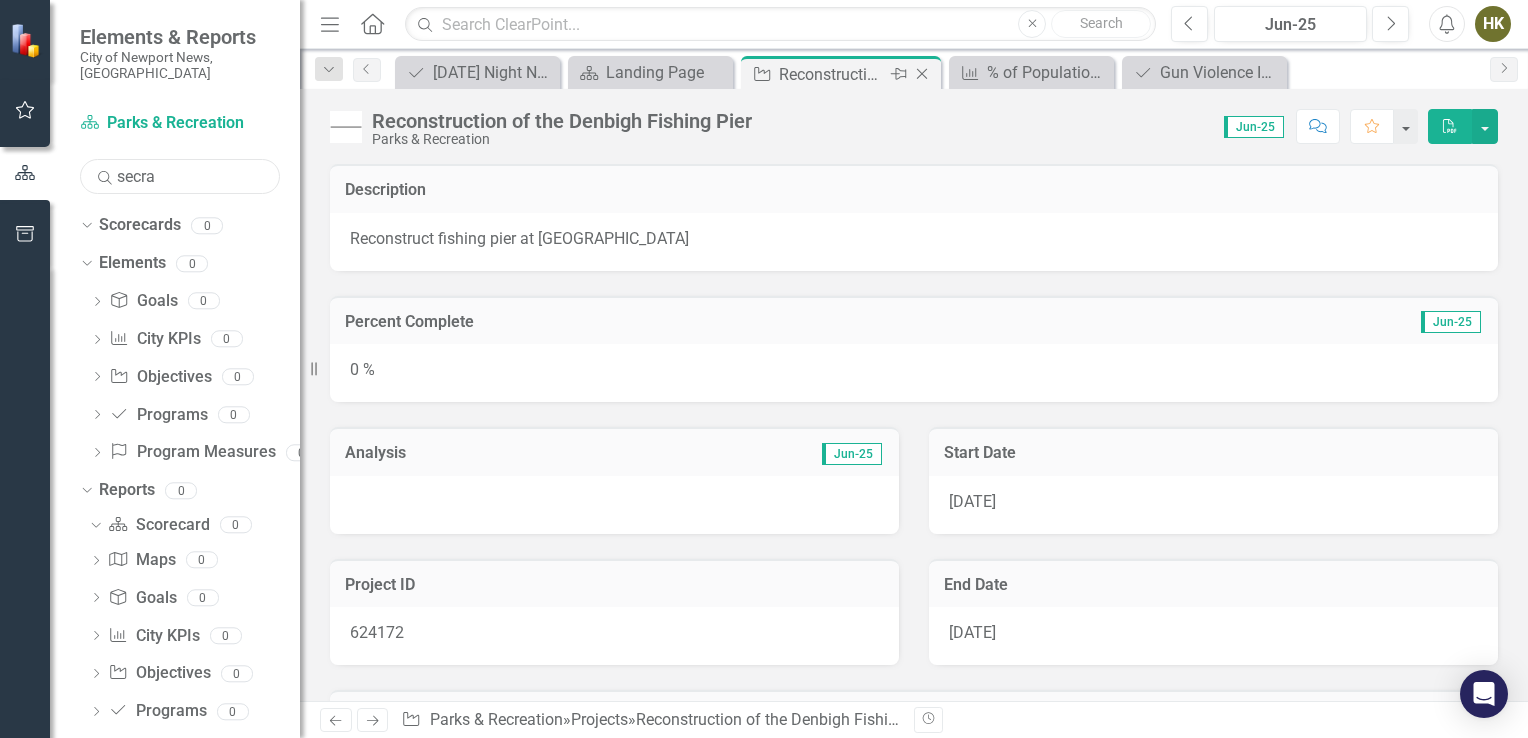type on "secra" 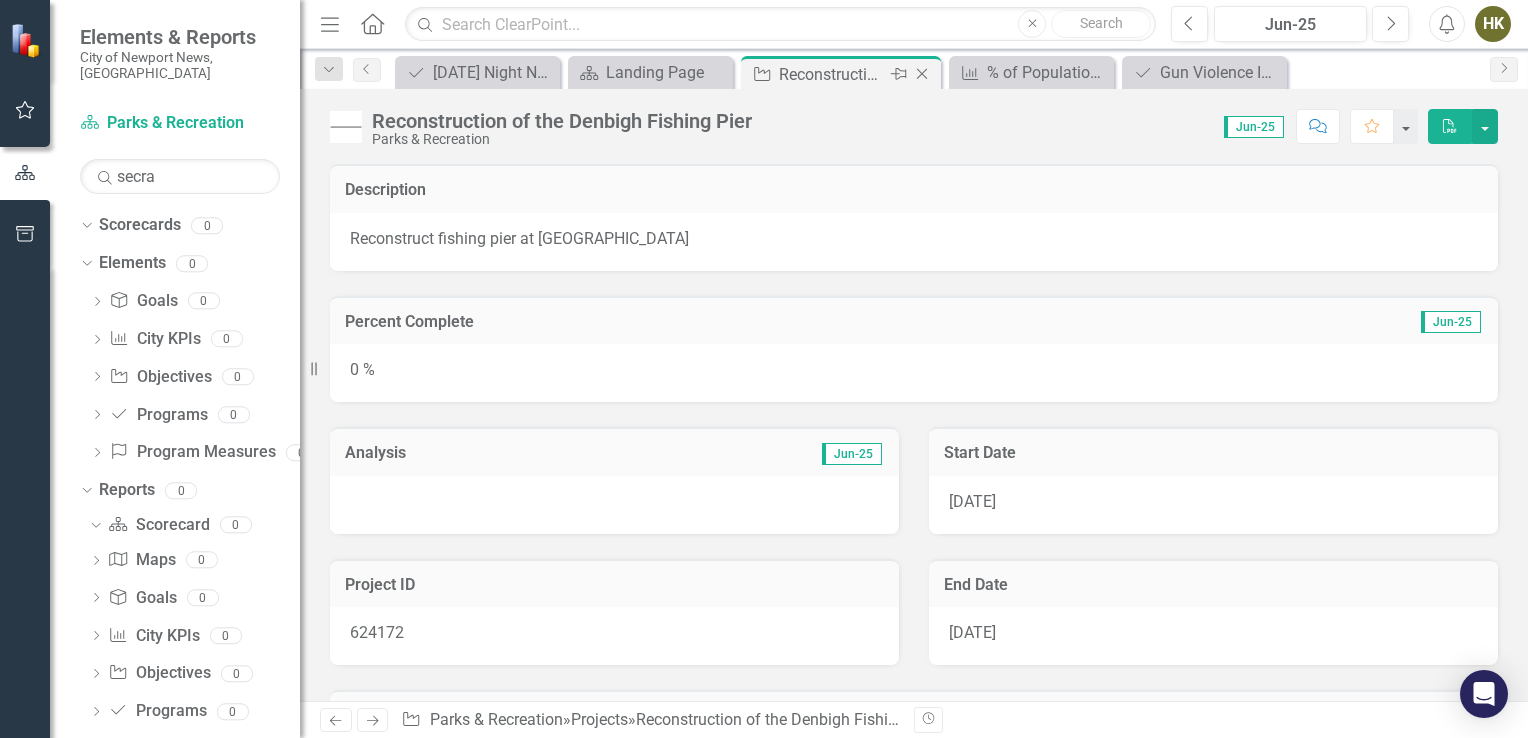 click on "Close" 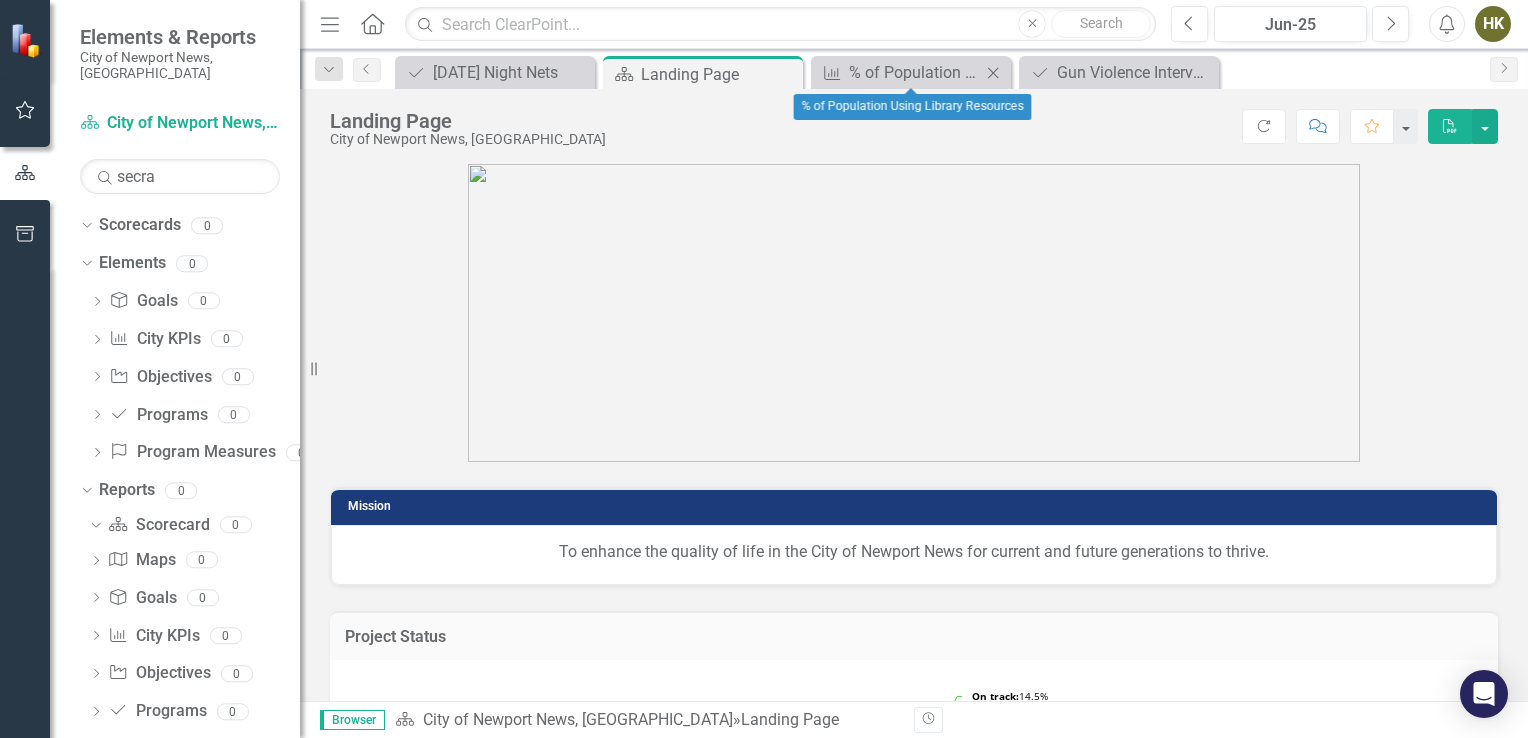 click on "Close" 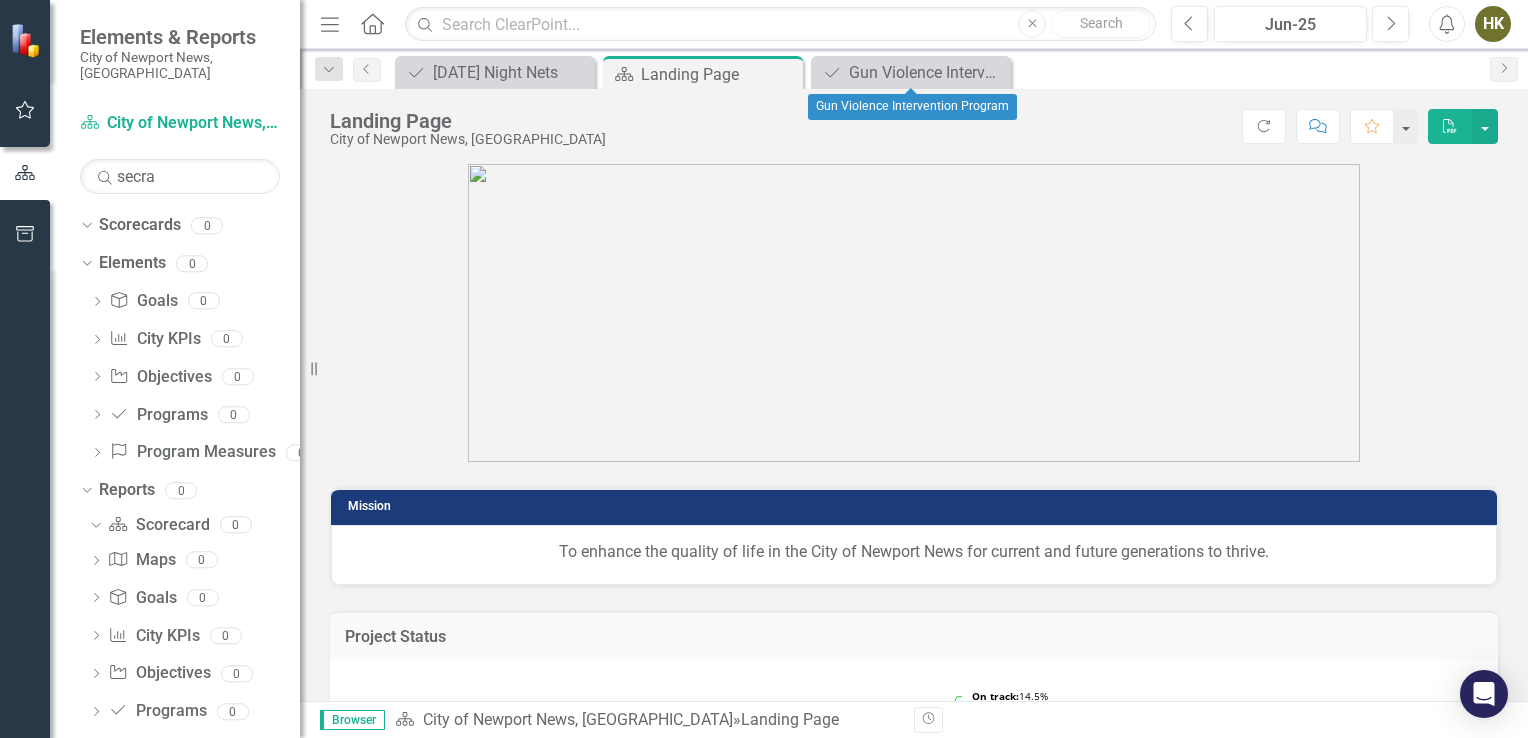 click on "Close" 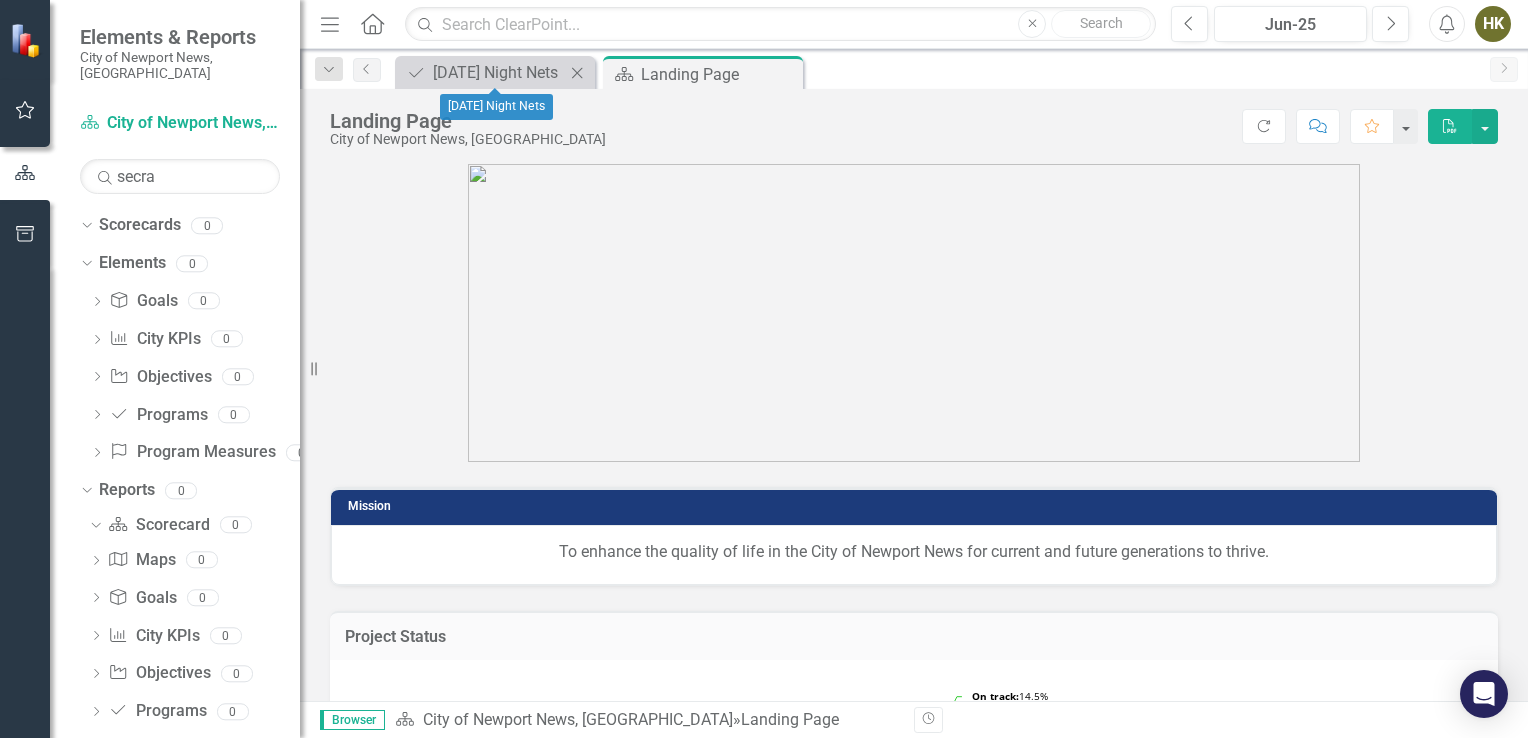 click on "Close" 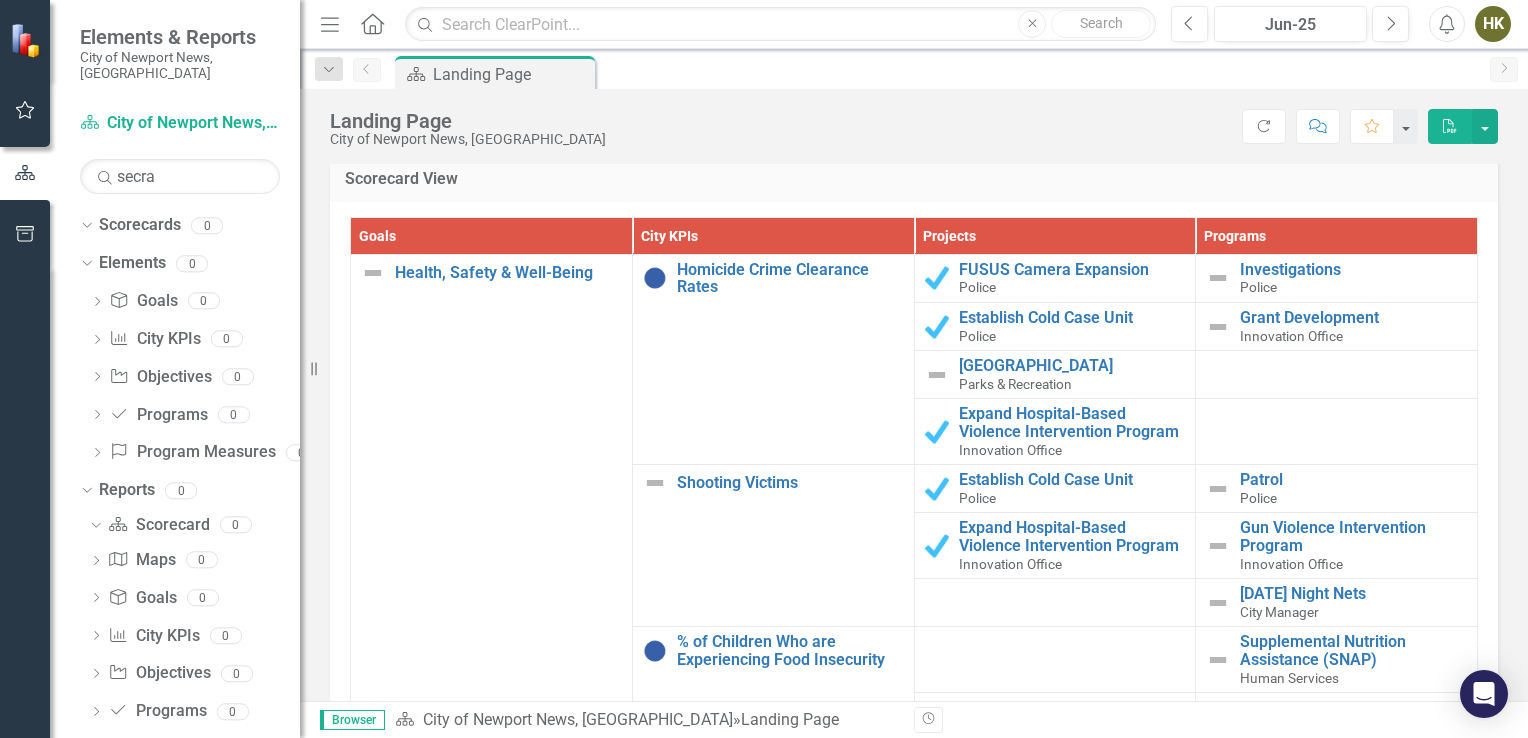 scroll, scrollTop: 1936, scrollLeft: 0, axis: vertical 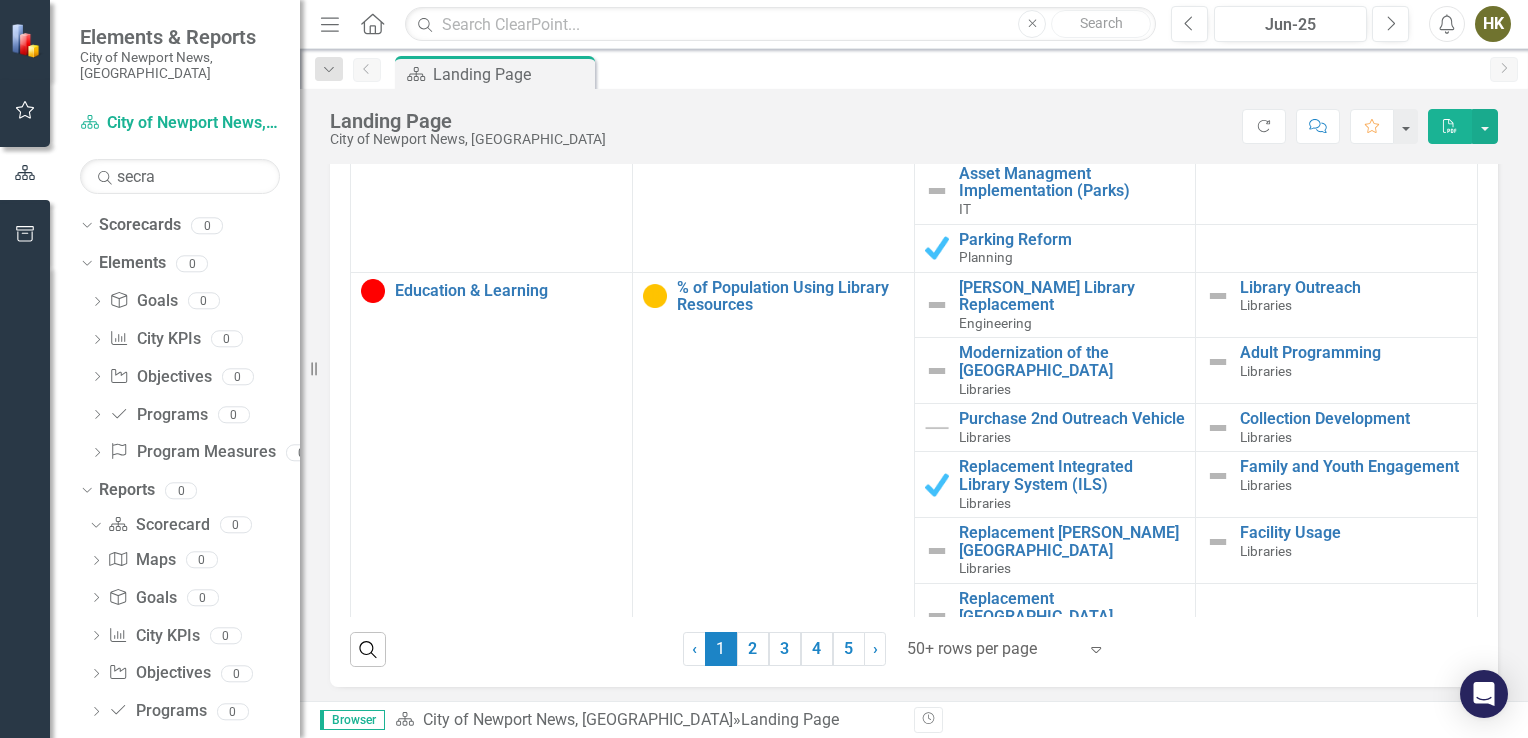 click on "% of Population Using Library Resources Link Open Element" at bounding box center [773, 460] 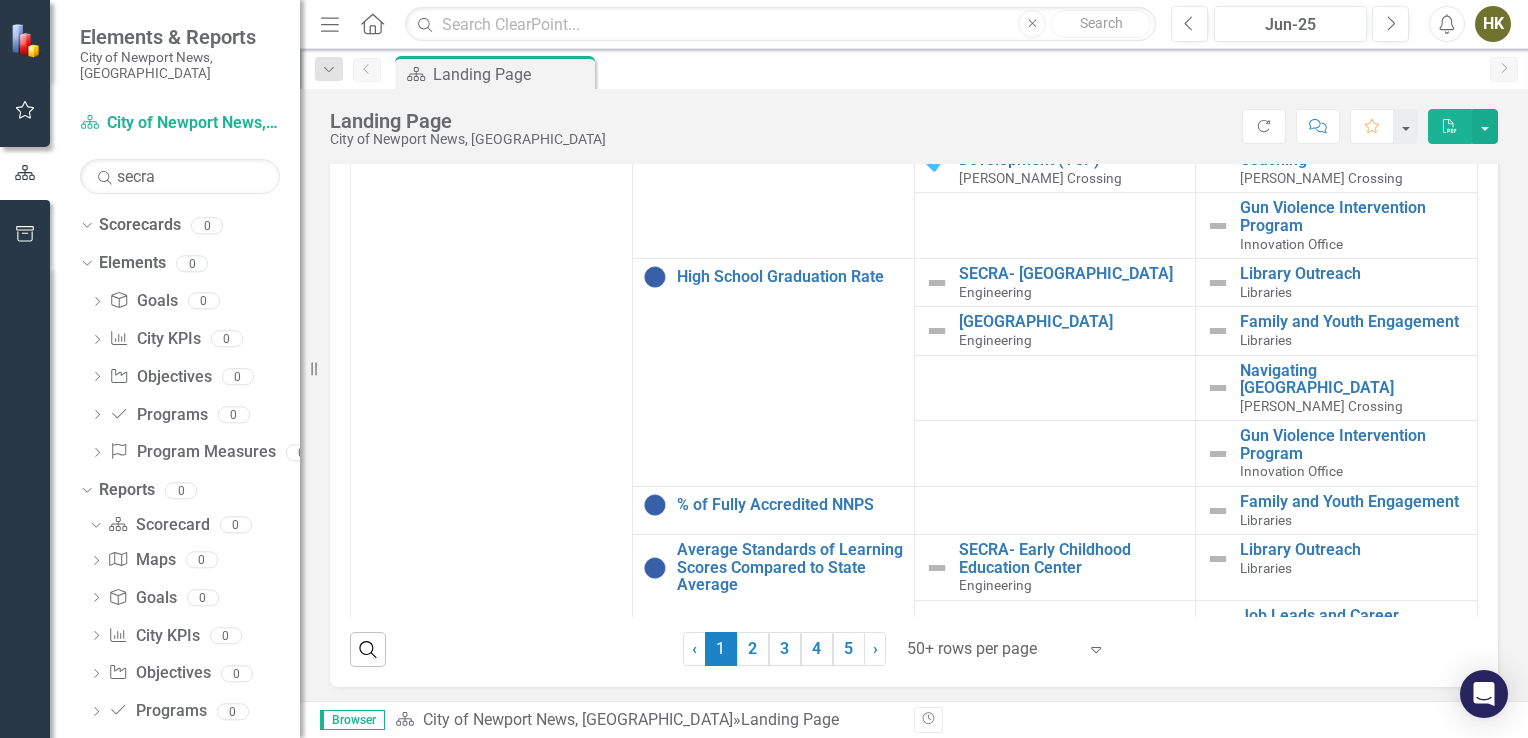 scroll, scrollTop: 2984, scrollLeft: 0, axis: vertical 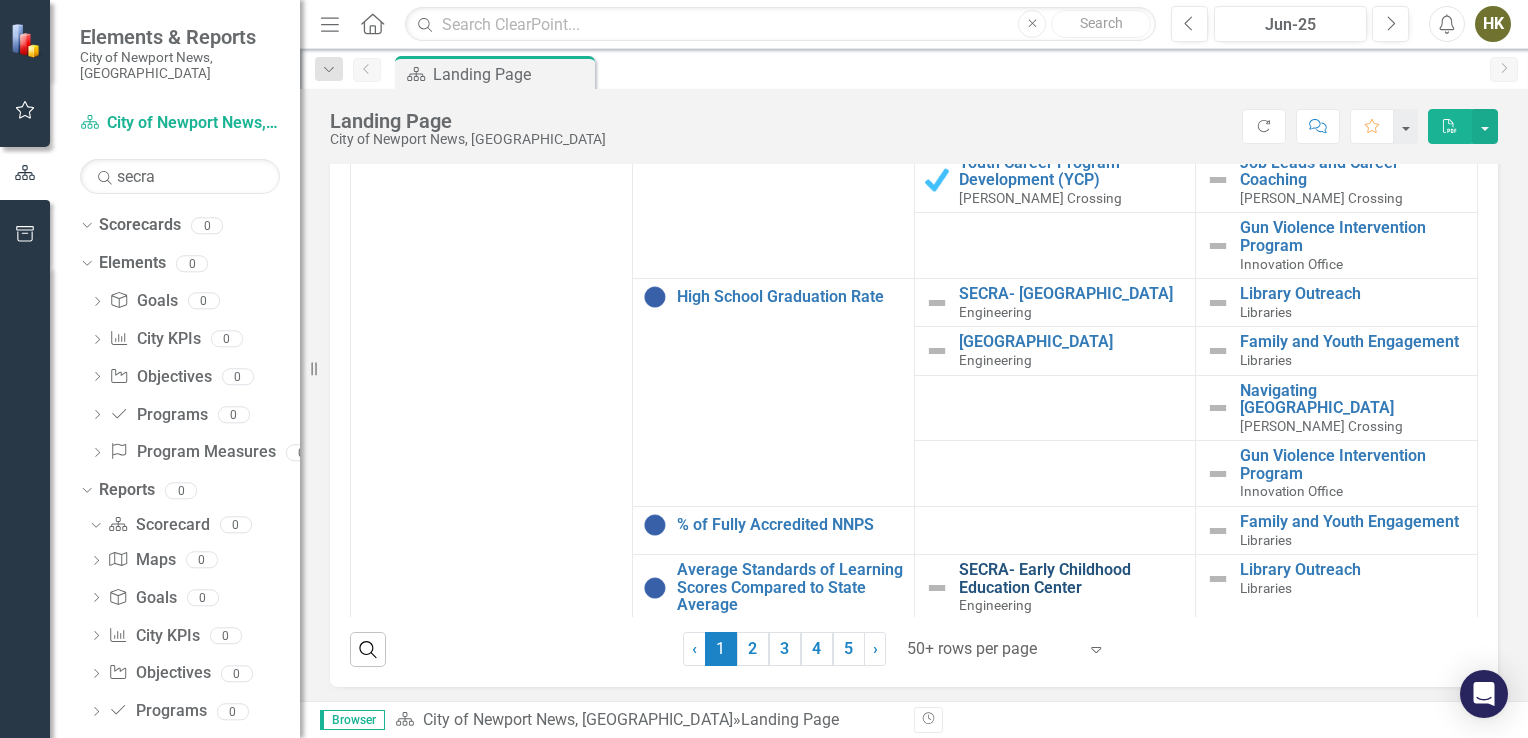 click on "SECRA- Early Childhood Education Center" at bounding box center (1072, 578) 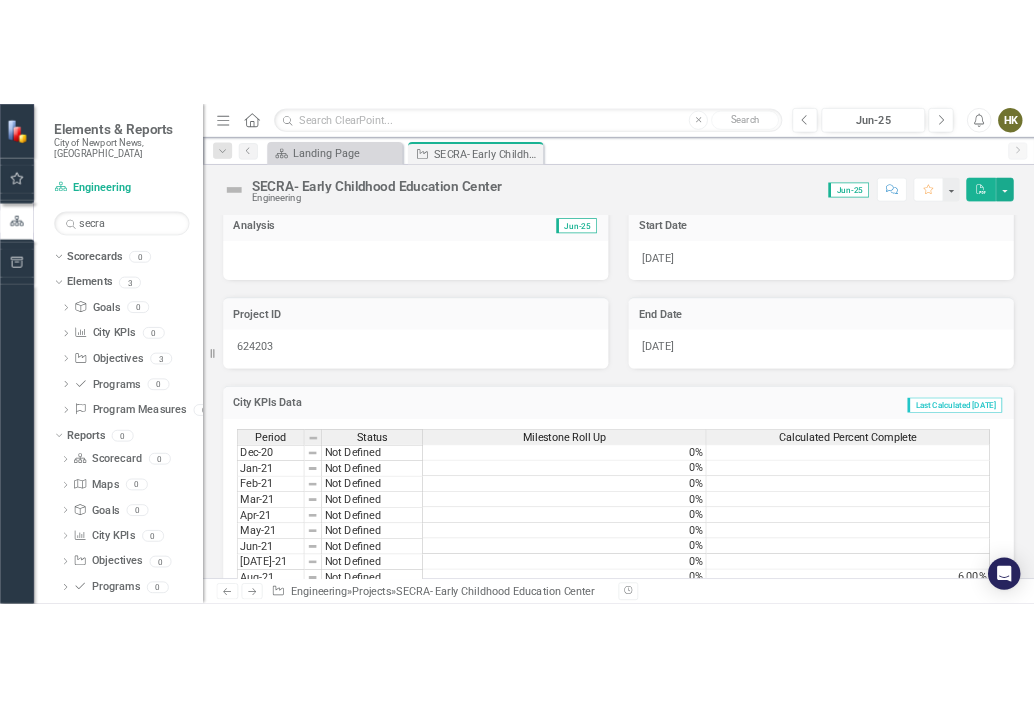 scroll, scrollTop: 0, scrollLeft: 0, axis: both 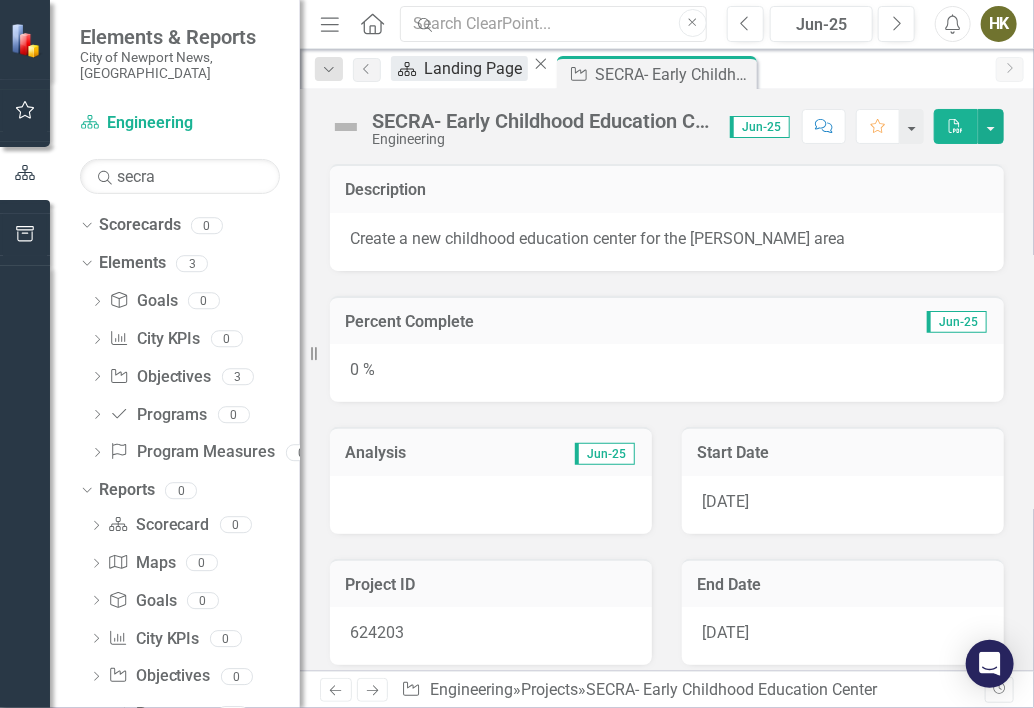 click on "Landing Page" at bounding box center (476, 68) 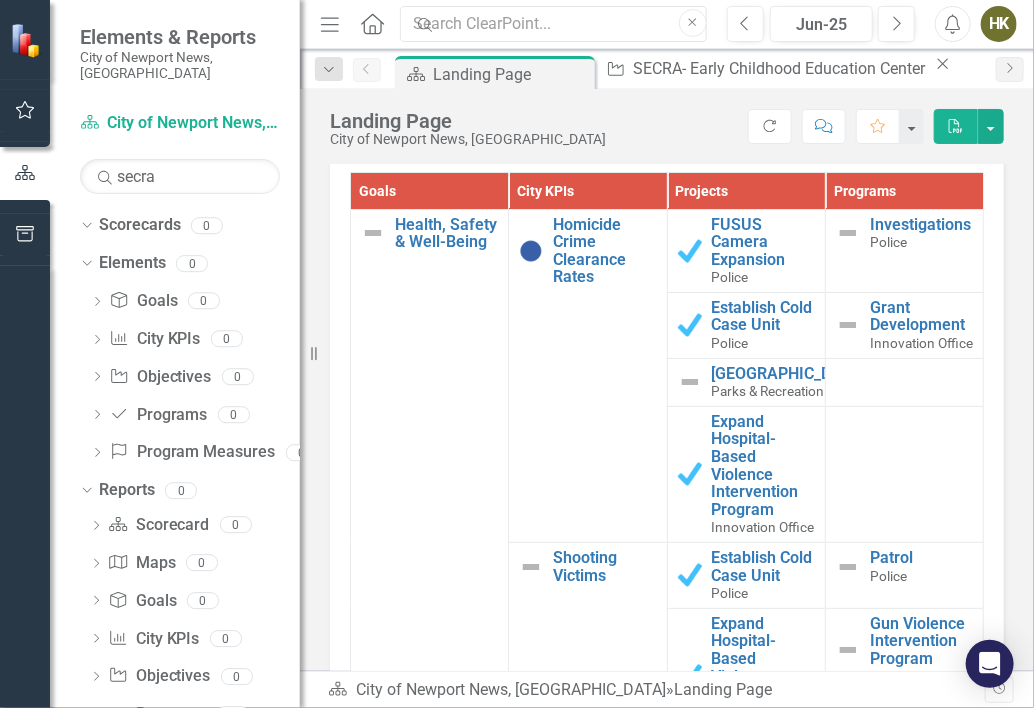 scroll, scrollTop: 2121, scrollLeft: 0, axis: vertical 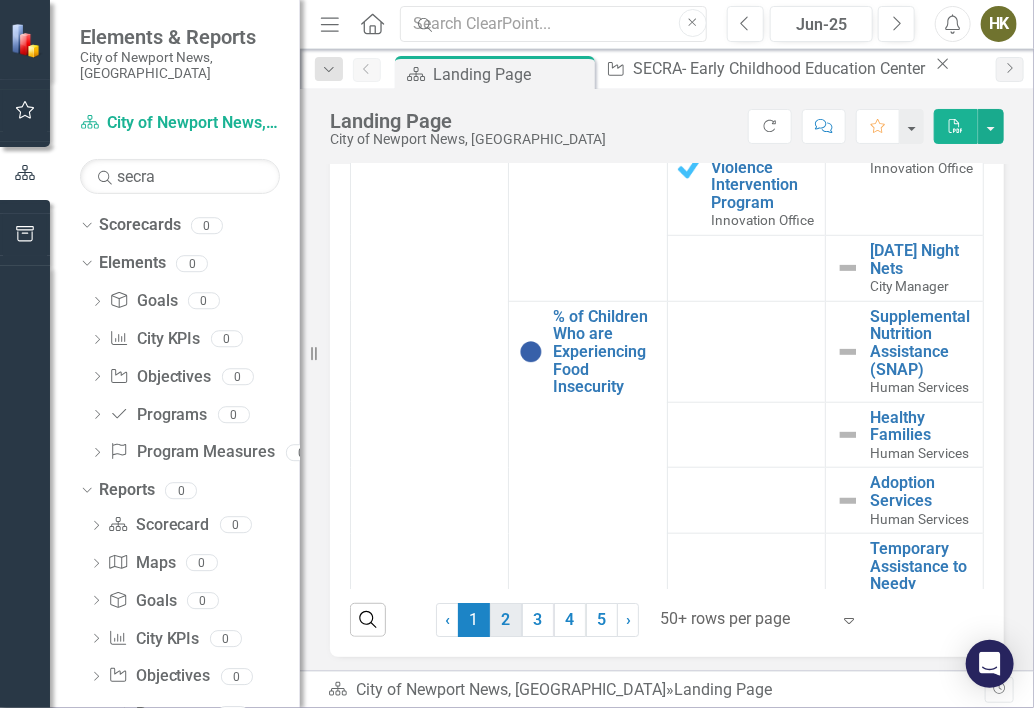 click on "2" at bounding box center [506, 620] 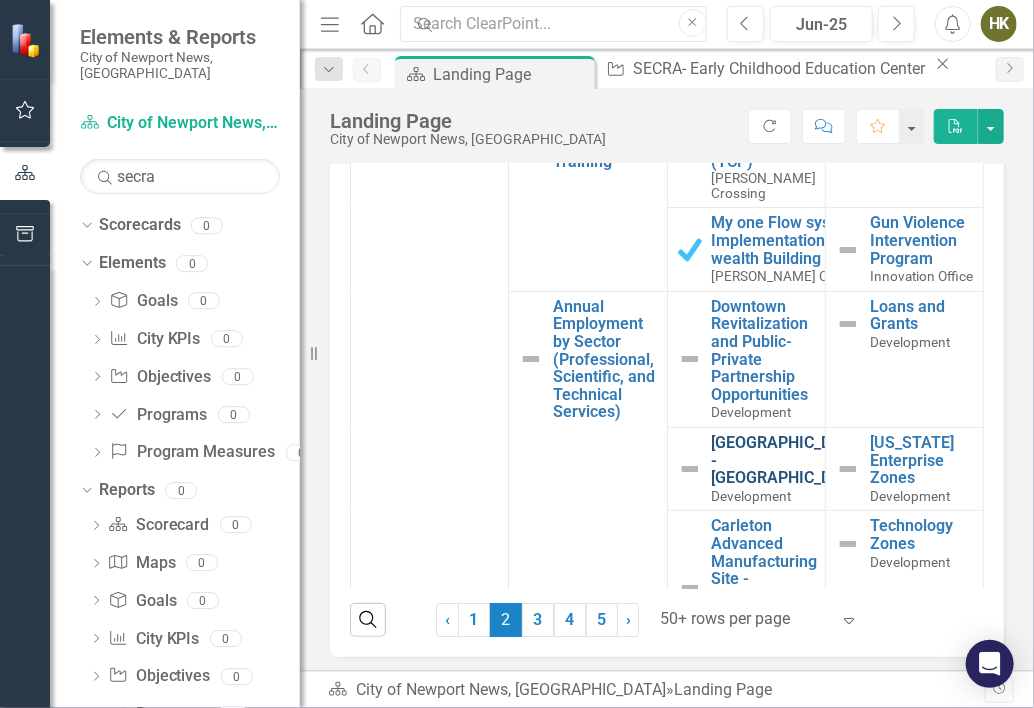 scroll, scrollTop: 0, scrollLeft: 0, axis: both 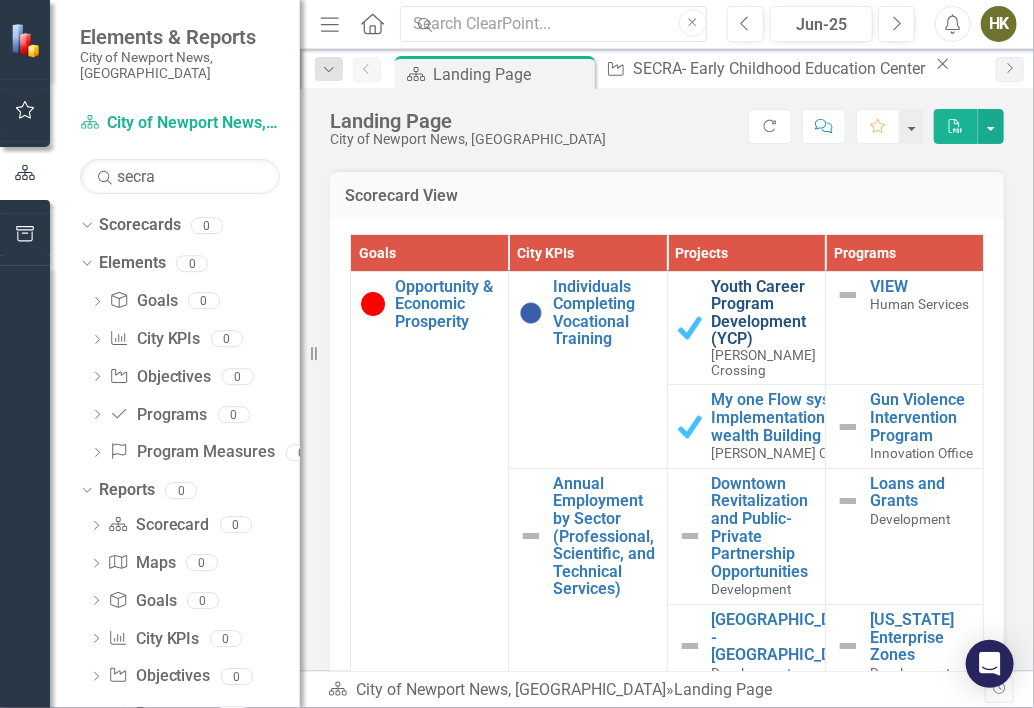 click on "Youth Career Program Development (YCP)" at bounding box center [764, 313] 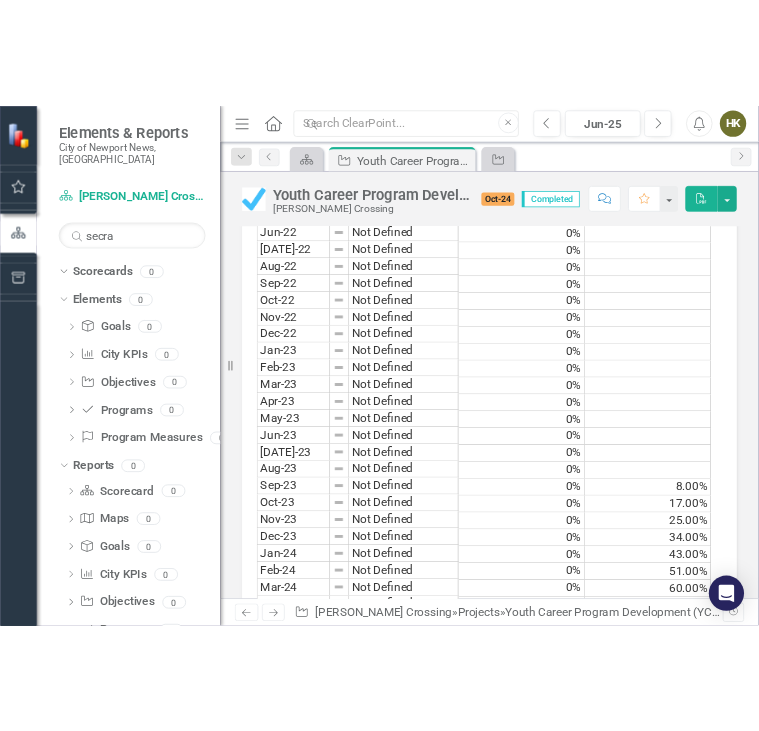 scroll, scrollTop: 1162, scrollLeft: 0, axis: vertical 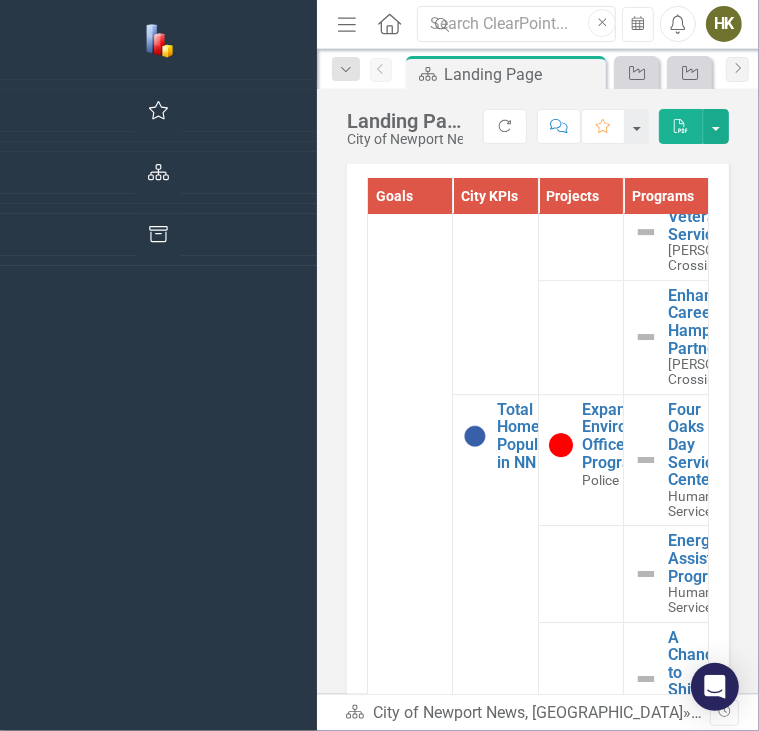 click on "1" at bounding box center [464, 783] 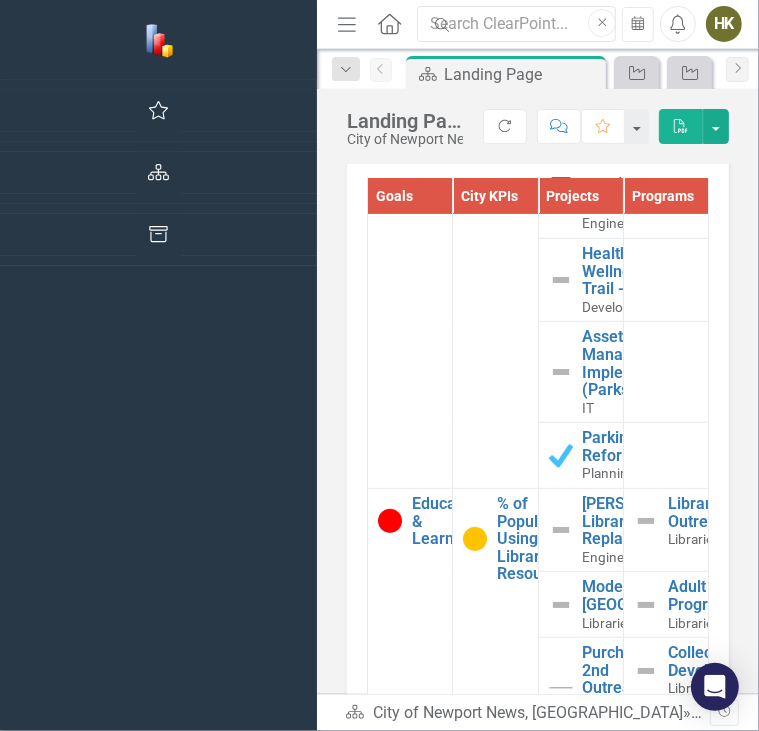 scroll, scrollTop: 4129, scrollLeft: 0, axis: vertical 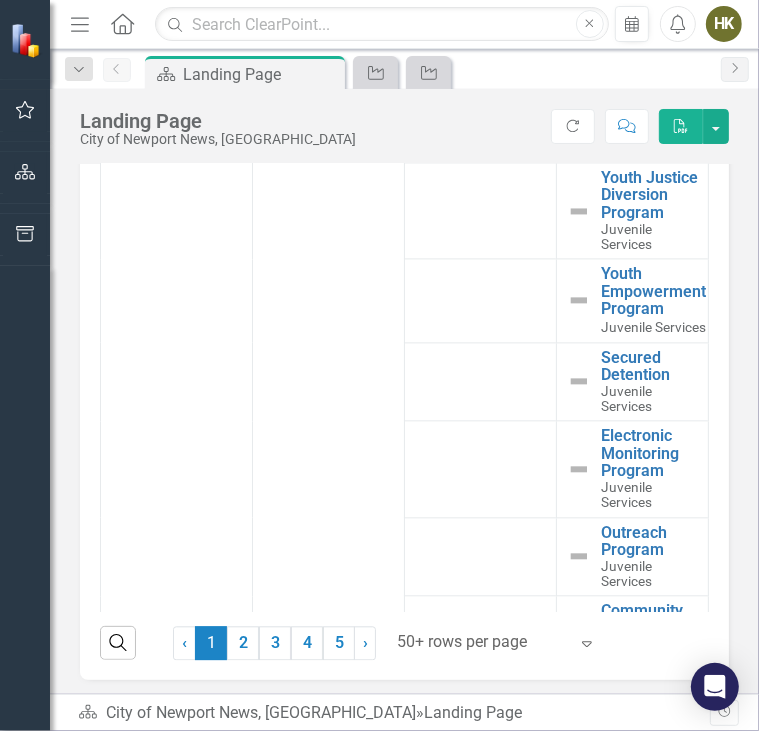 click on "SECRA- Early Childhood Education Center" at bounding box center (497, -357) 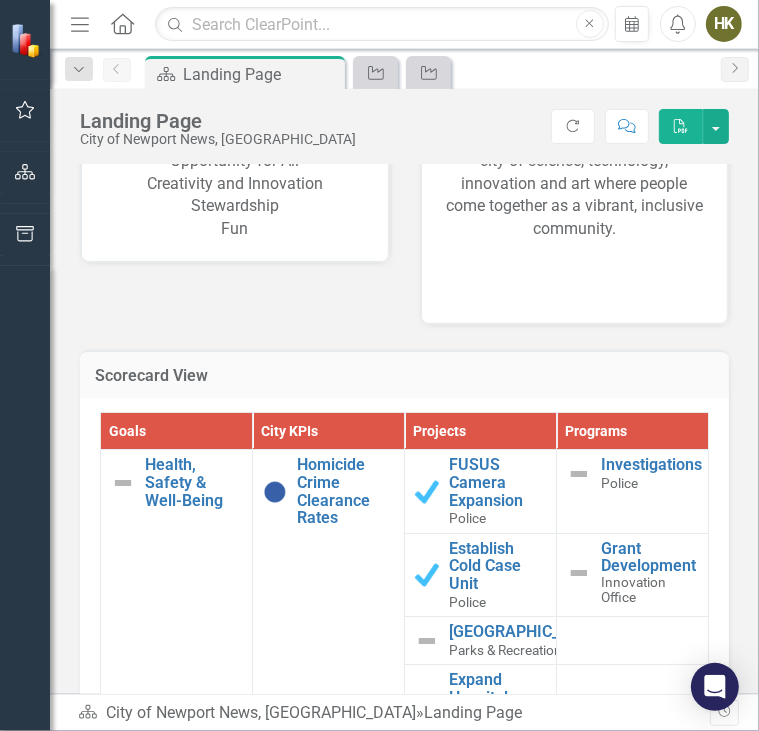 scroll, scrollTop: 1788, scrollLeft: 0, axis: vertical 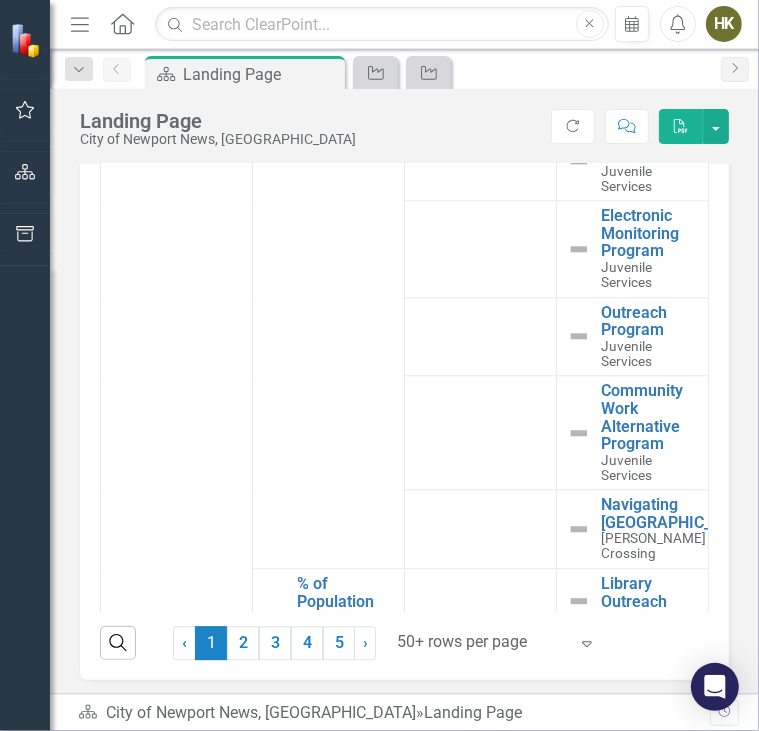 click on "SECRA- Early Childhood Education Center" at bounding box center (497, -314) 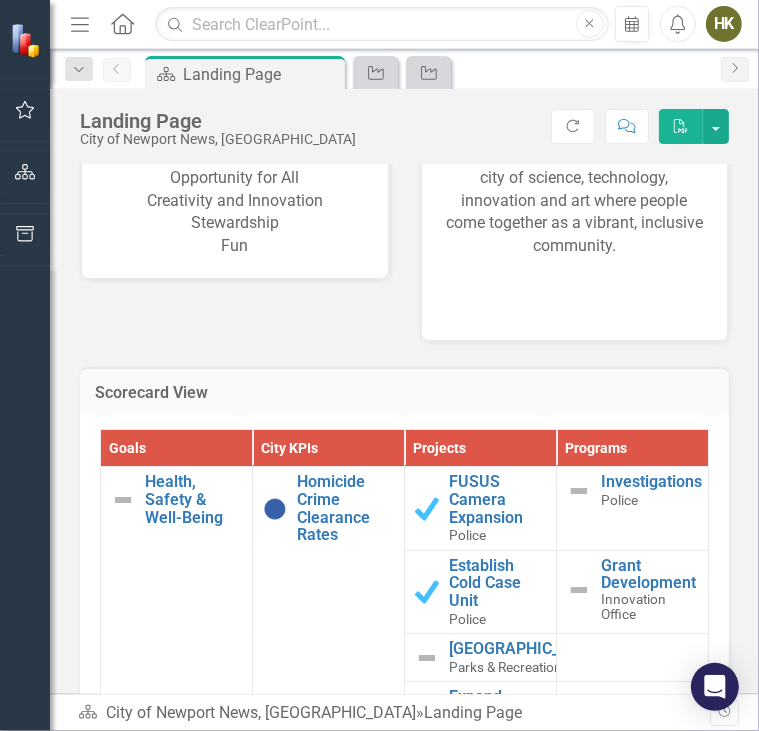 scroll, scrollTop: 1876, scrollLeft: 0, axis: vertical 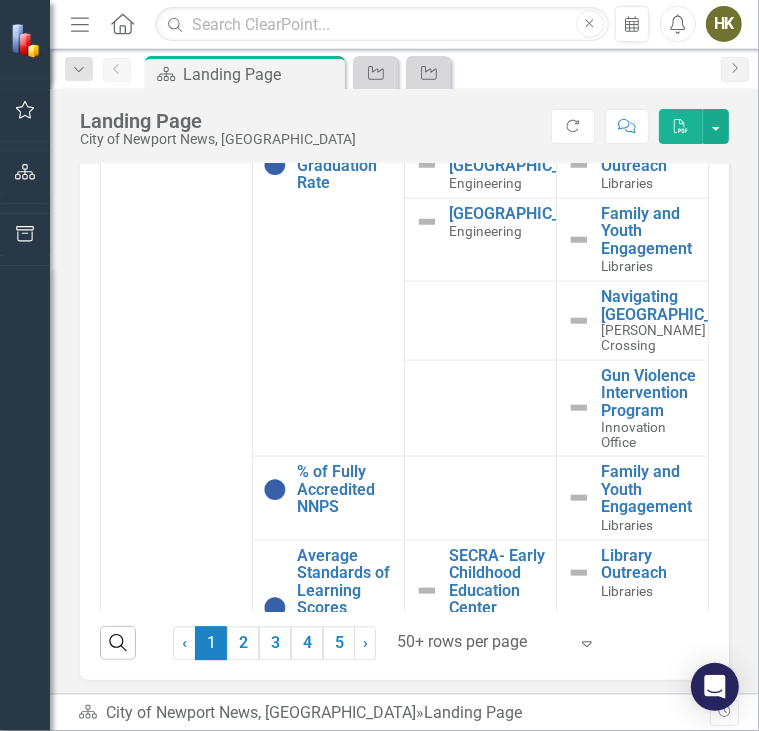 click on "Youth Career Program Development (YCP)" at bounding box center [501, -37] 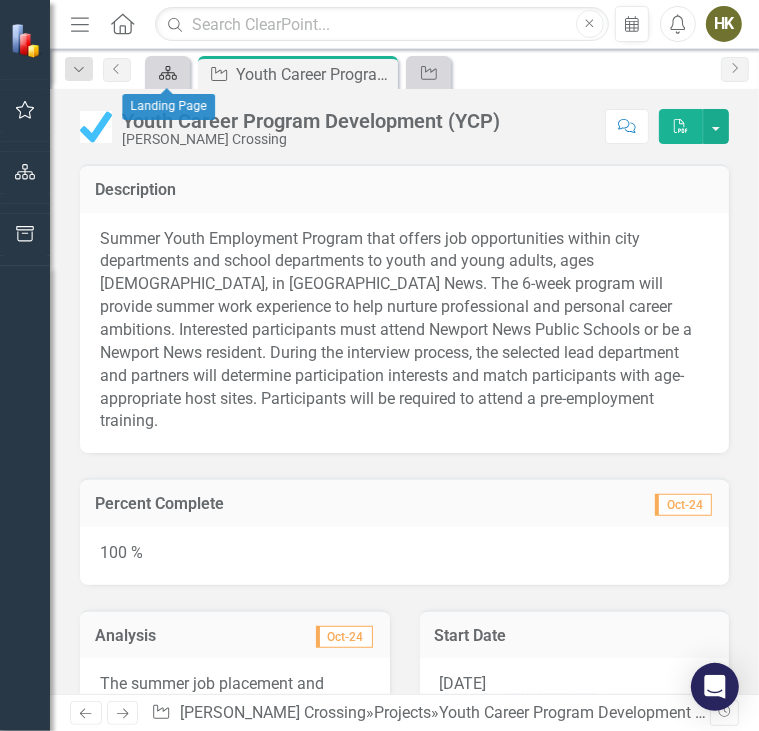 click on "Scorecard" 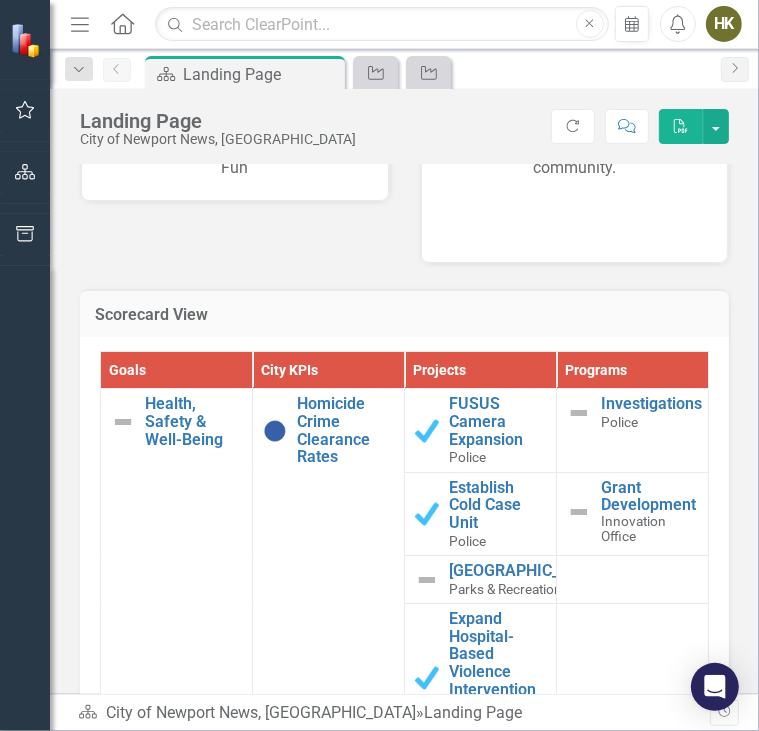 scroll, scrollTop: 2138, scrollLeft: 0, axis: vertical 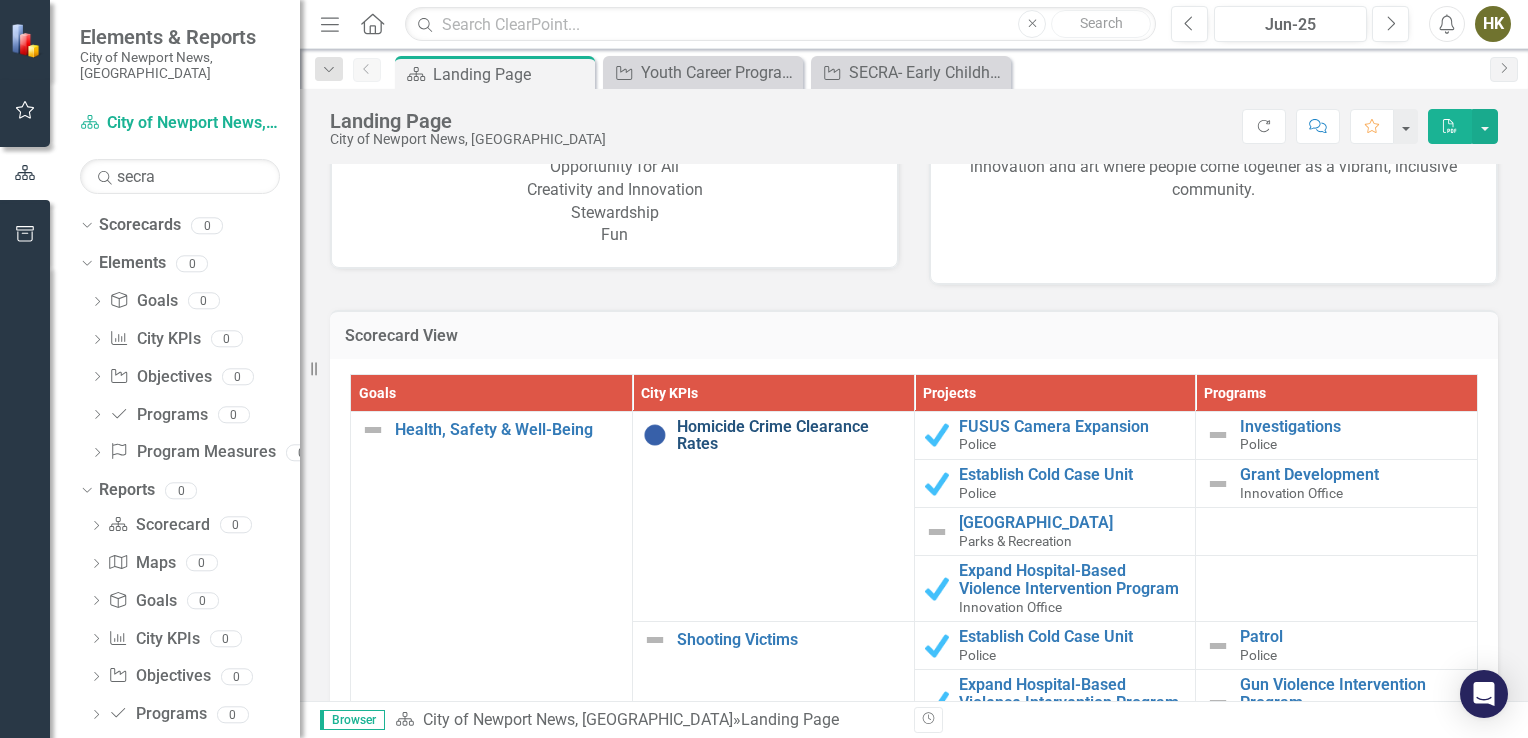 click on "Homicide Crime Clearance Rates" at bounding box center [790, 435] 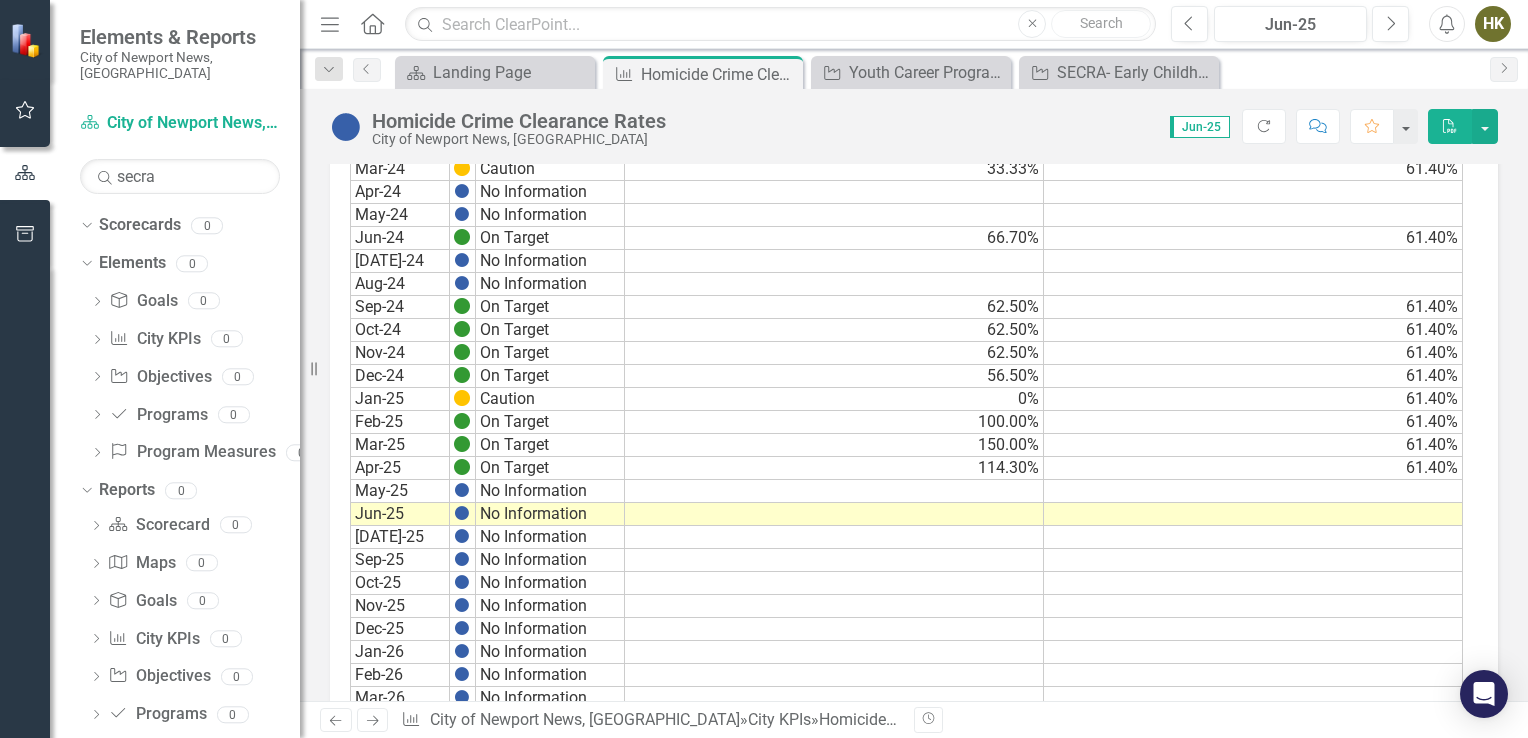 scroll, scrollTop: 2295, scrollLeft: 0, axis: vertical 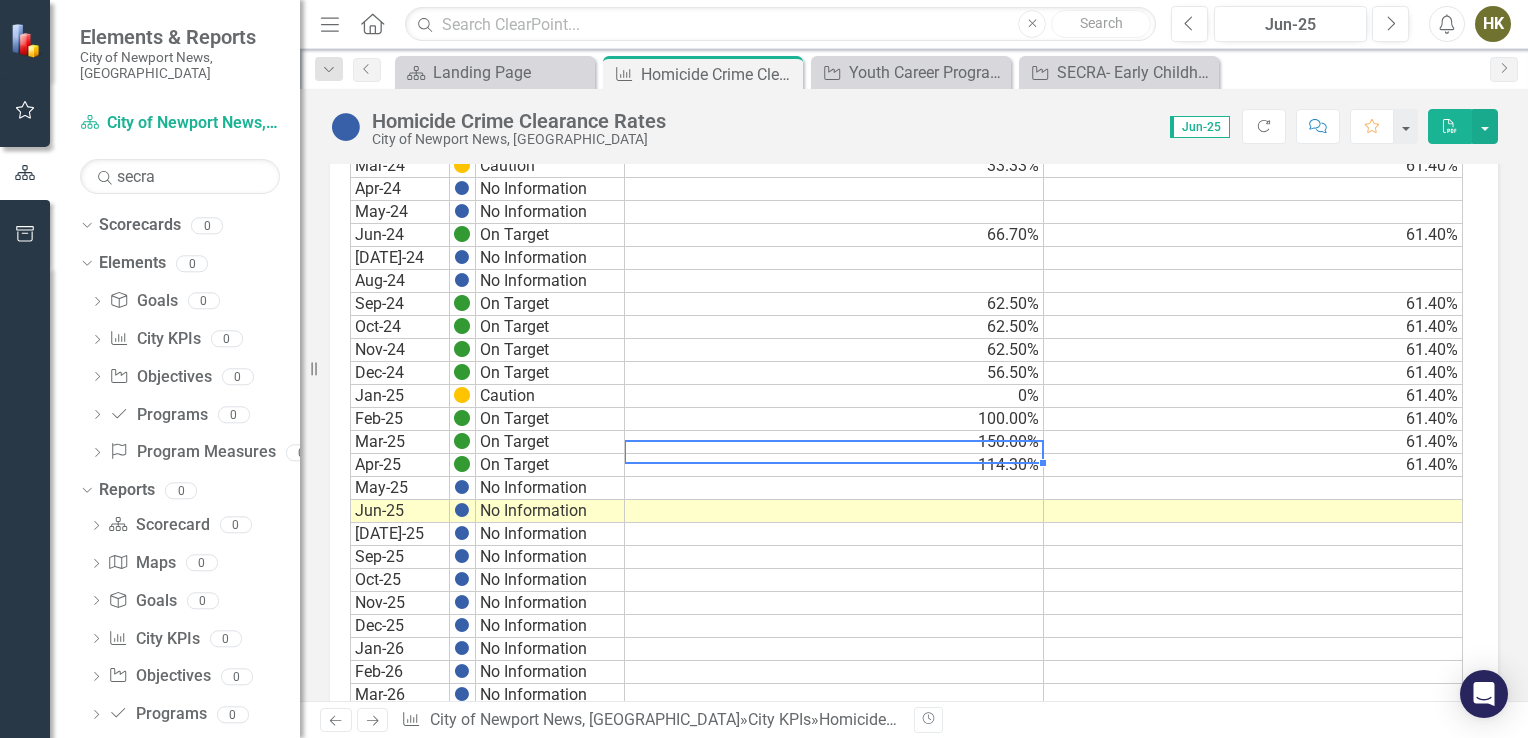 click on "114.30%" at bounding box center [834, 465] 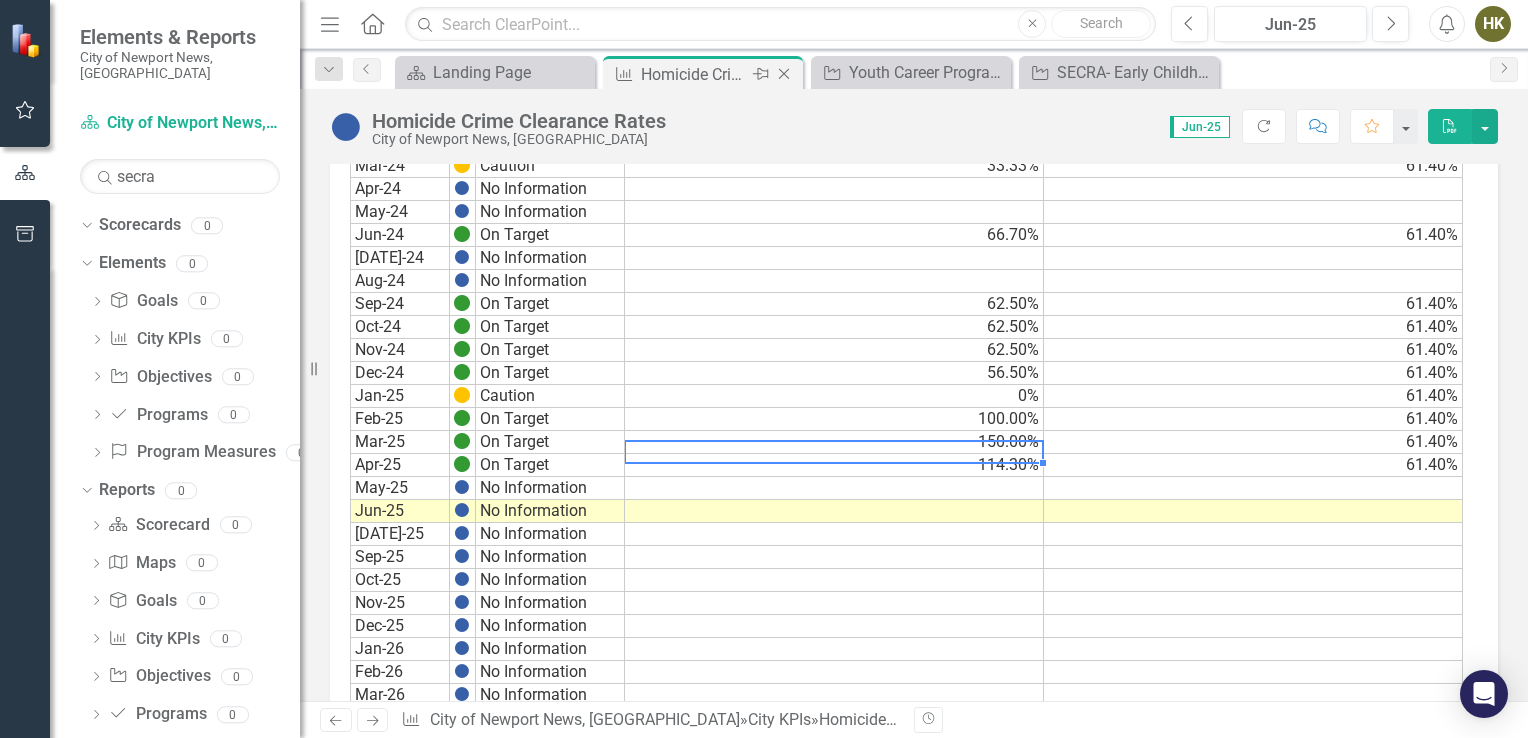 click on "Close" 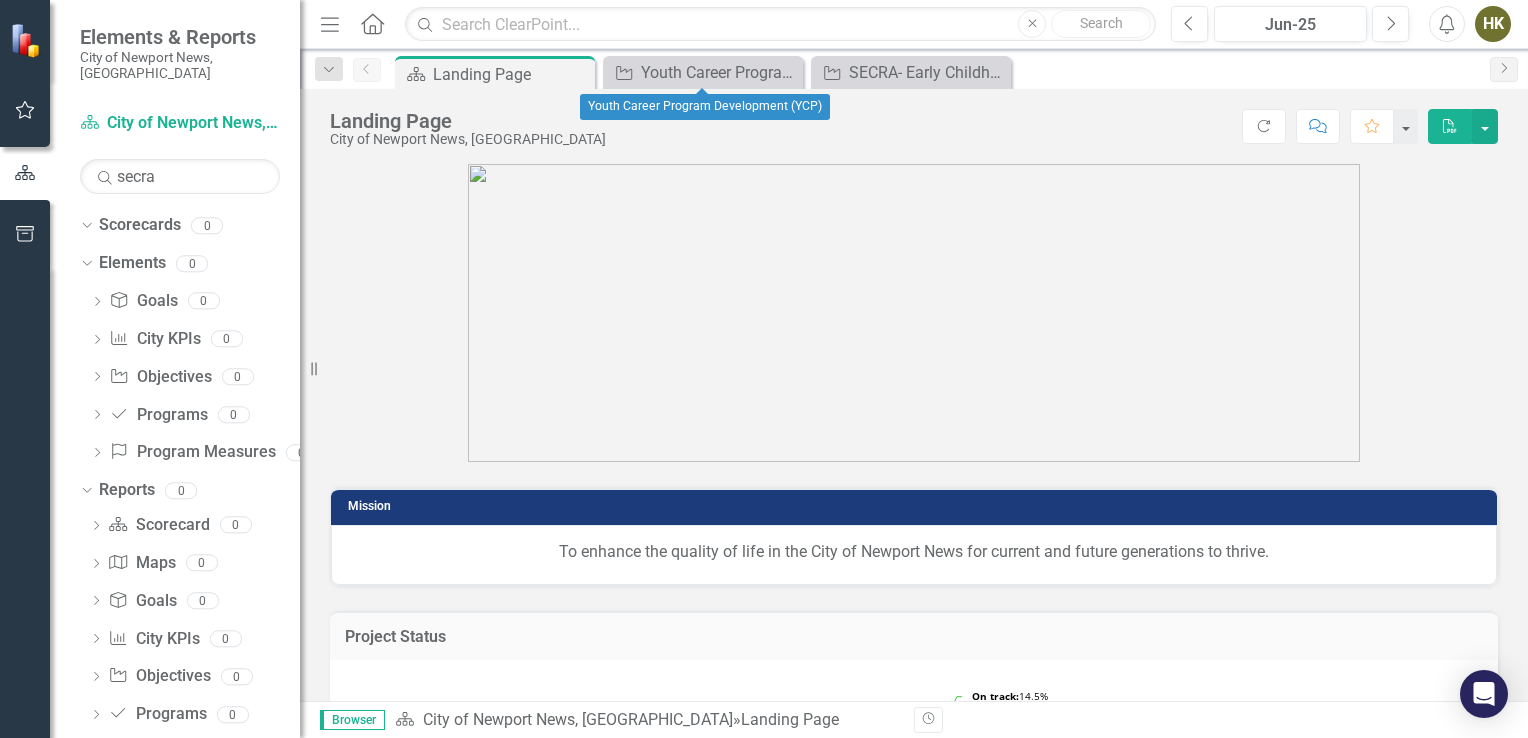 click on "Close" 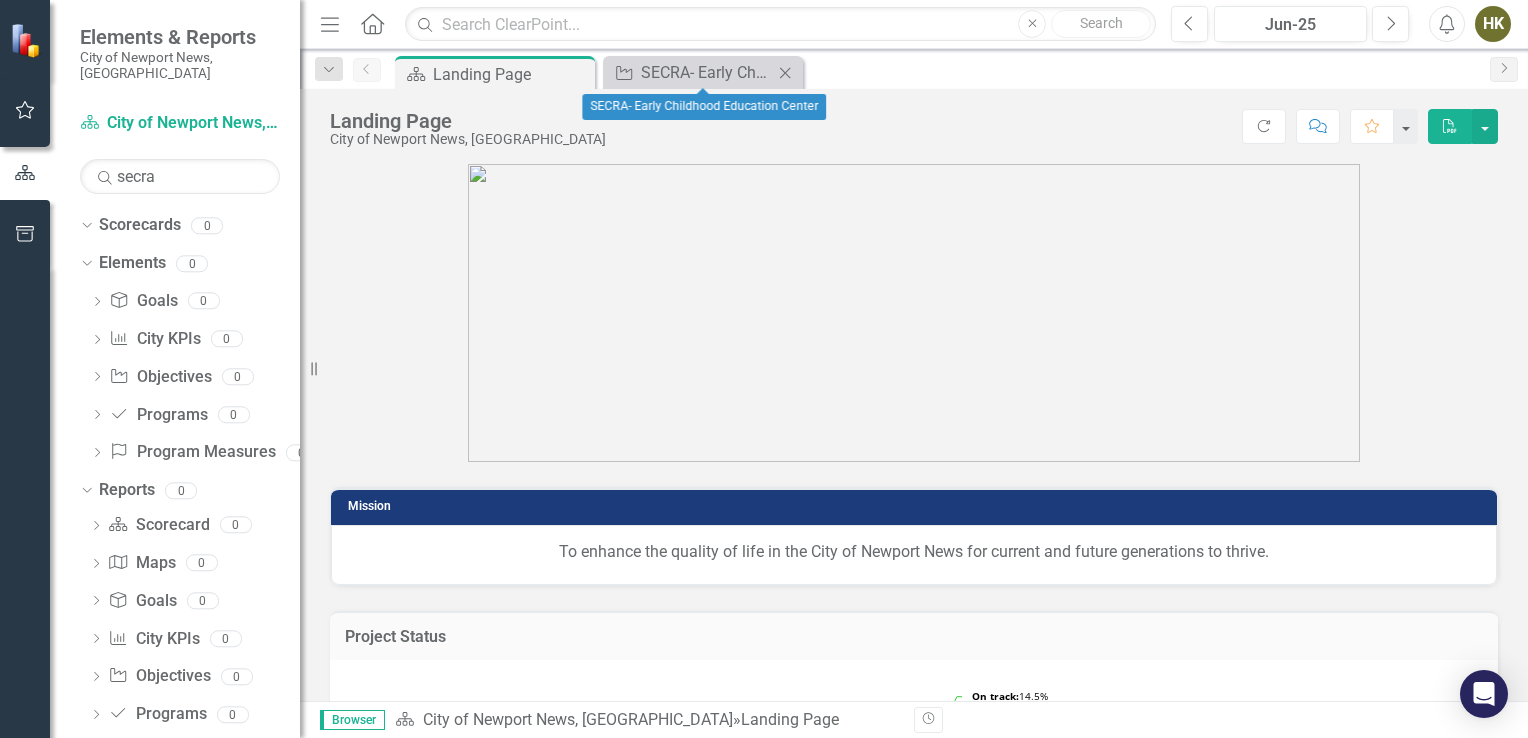 click on "Close" 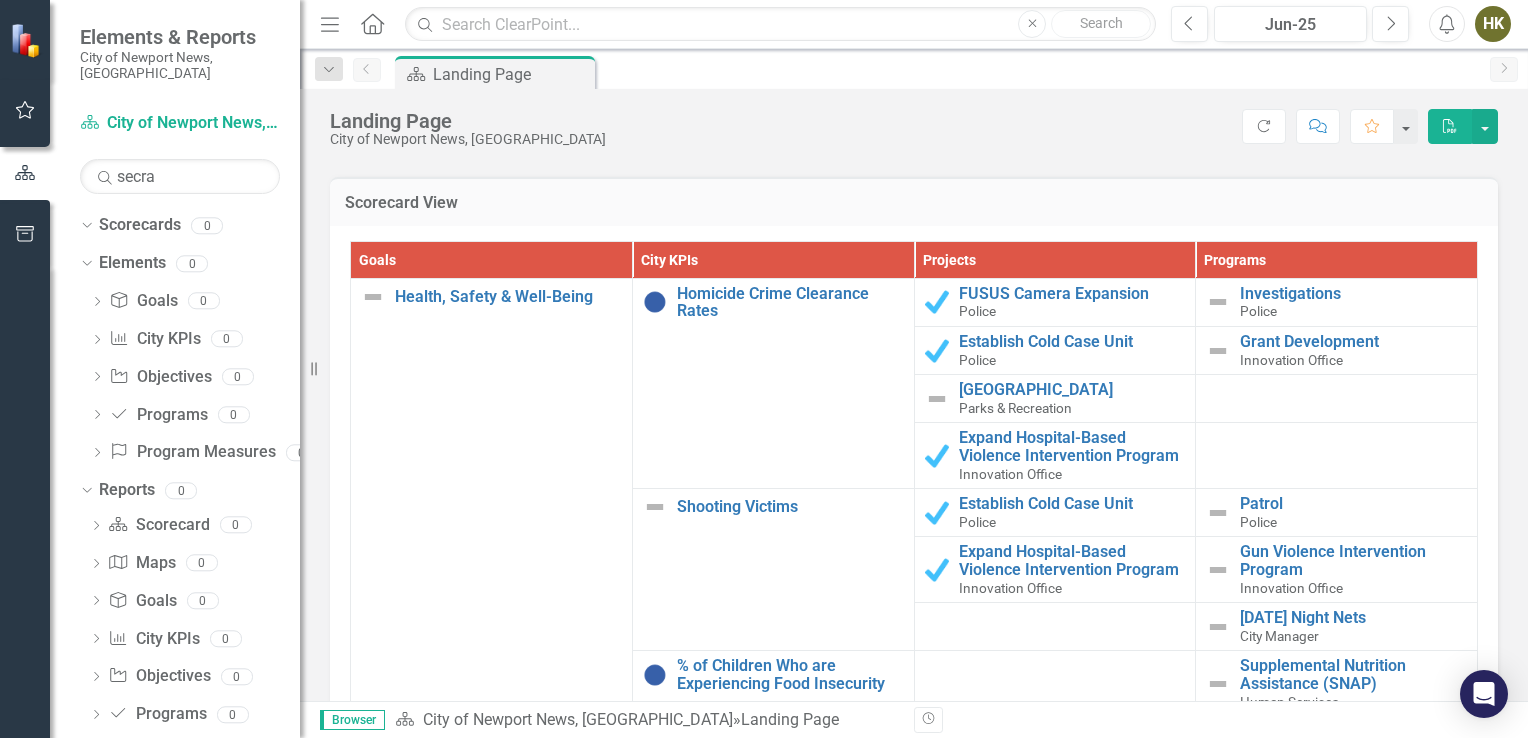 scroll, scrollTop: 1908, scrollLeft: 0, axis: vertical 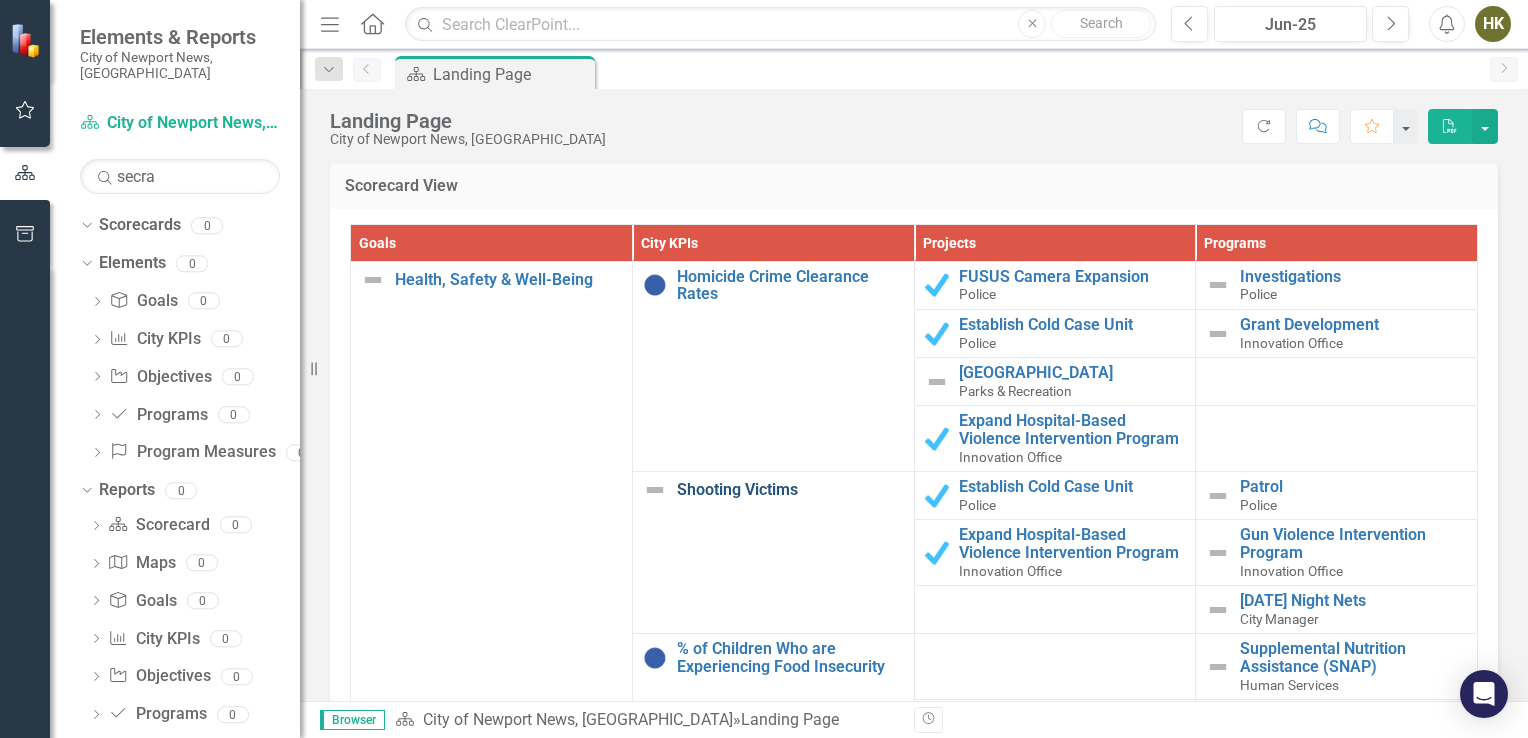 click on "Shooting Victims" at bounding box center (790, 490) 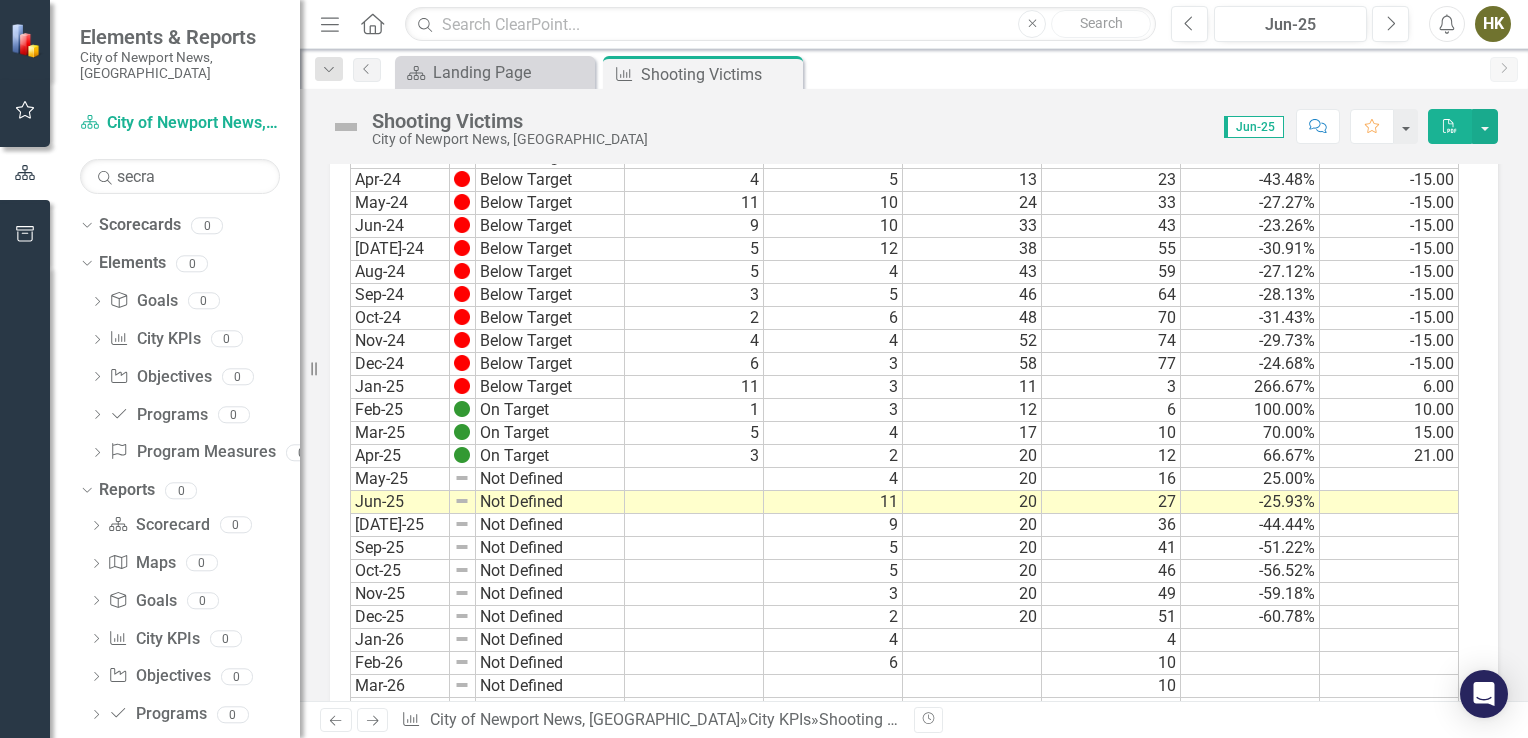 scroll, scrollTop: 2146, scrollLeft: 0, axis: vertical 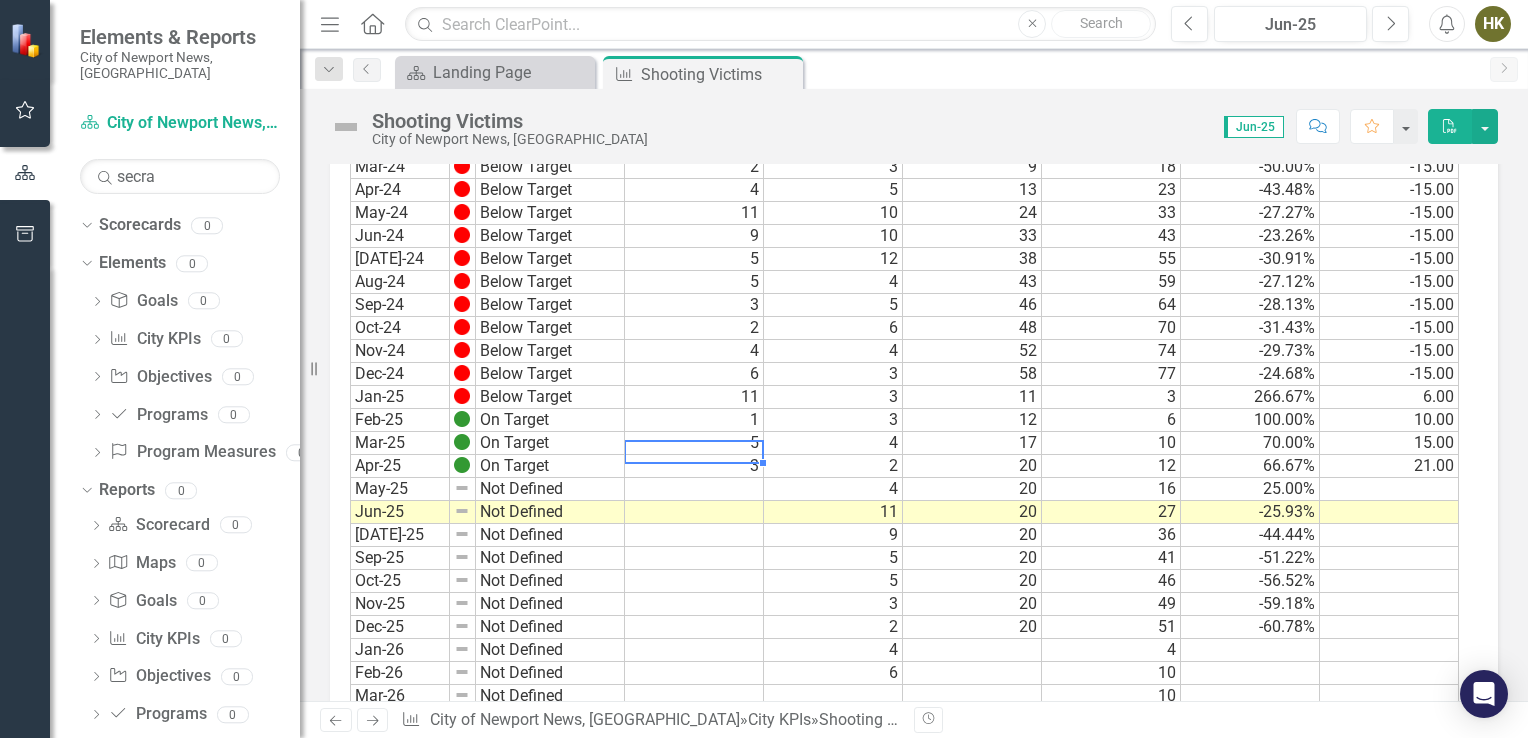 click on "3" at bounding box center (694, 466) 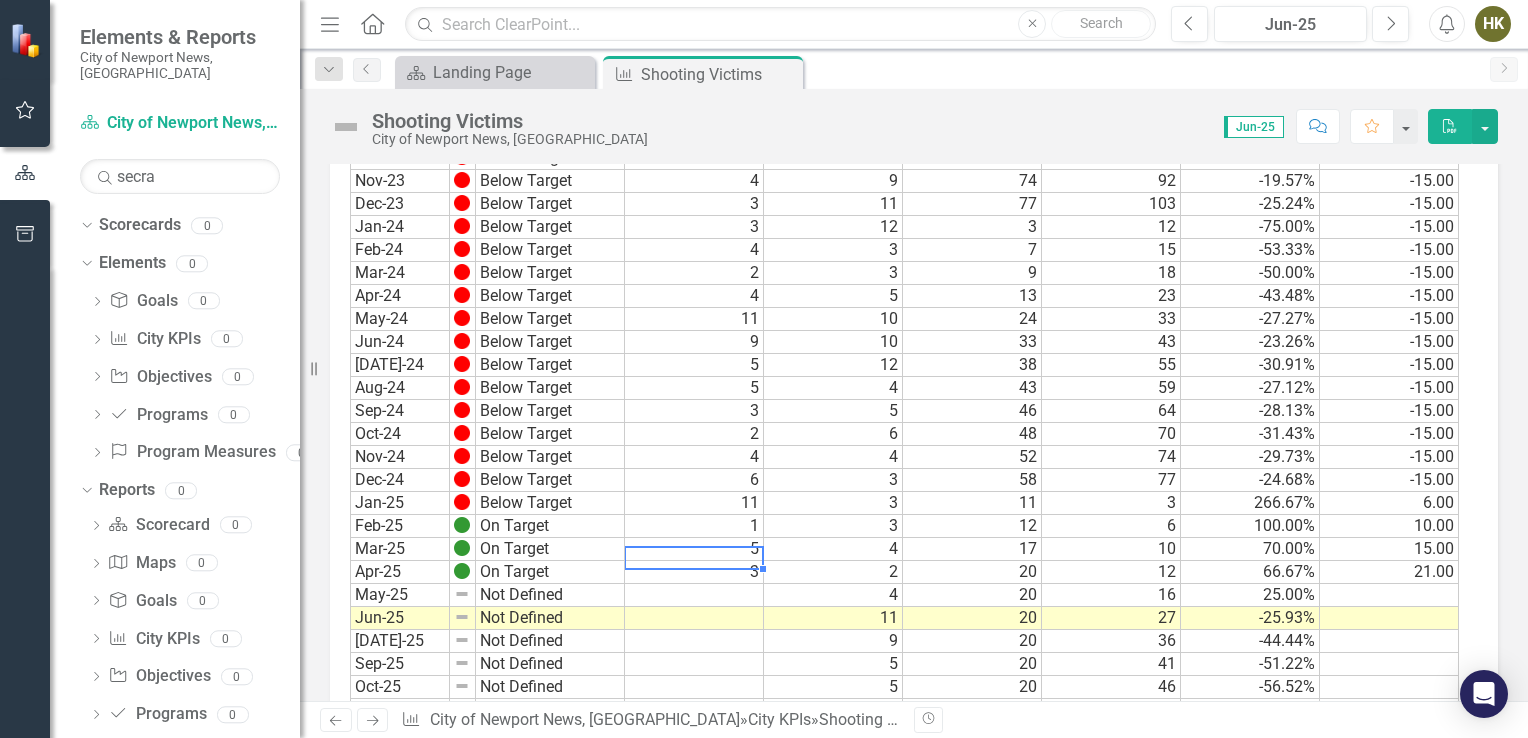 scroll, scrollTop: 2050, scrollLeft: 0, axis: vertical 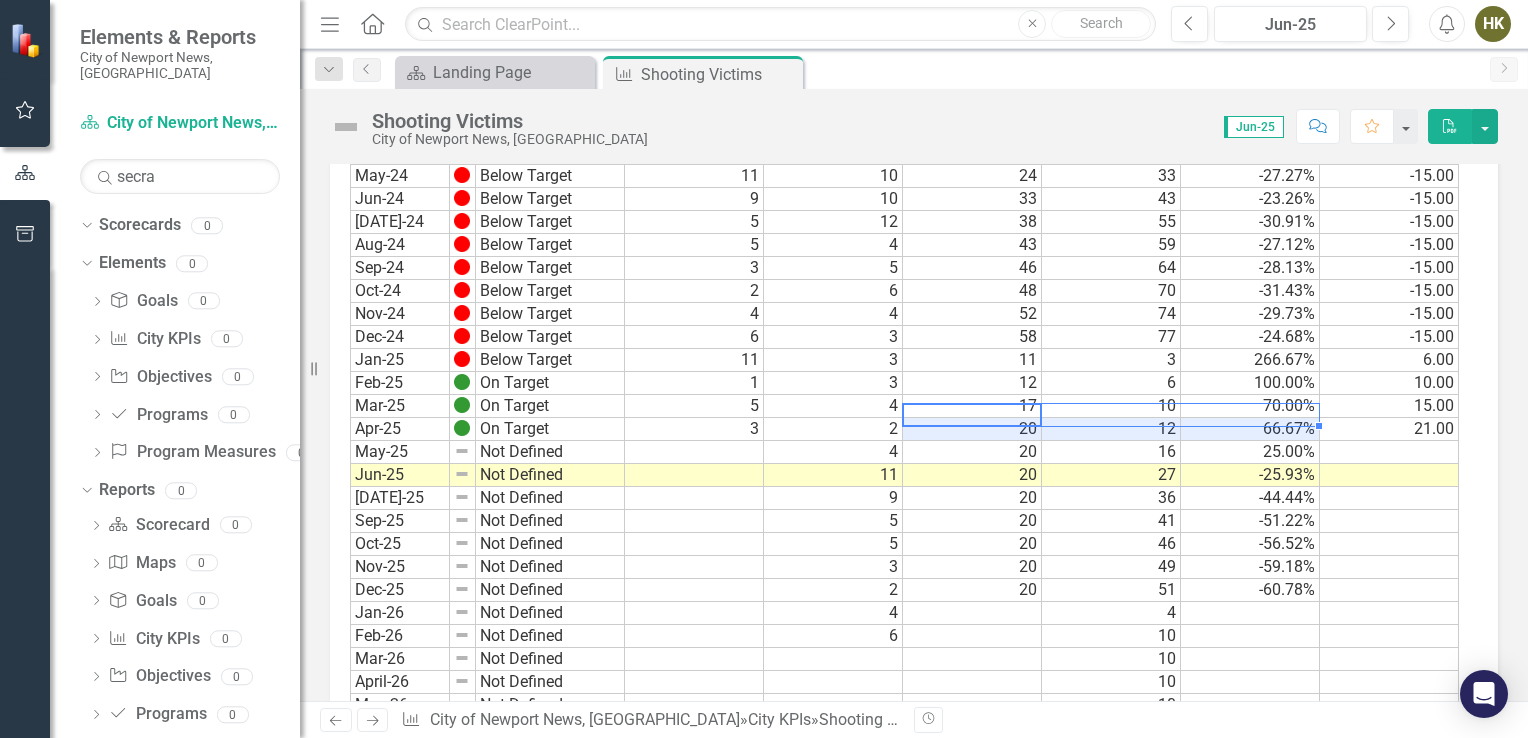 drag, startPoint x: 1007, startPoint y: 421, endPoint x: 1198, endPoint y: 414, distance: 191.12823 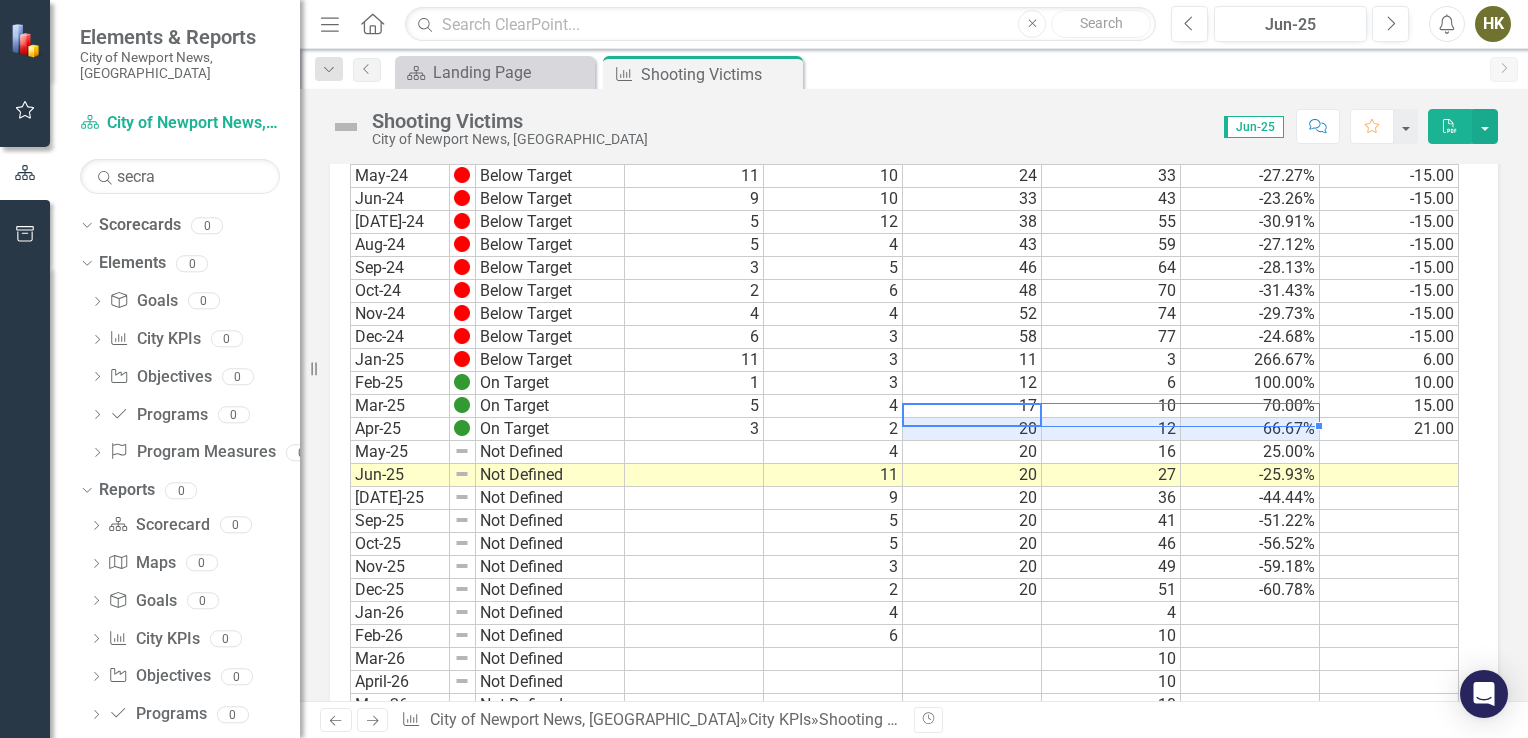 click on "Apr-25 On Target 3 2 20 12 66.67% 21.00" at bounding box center (904, 429) 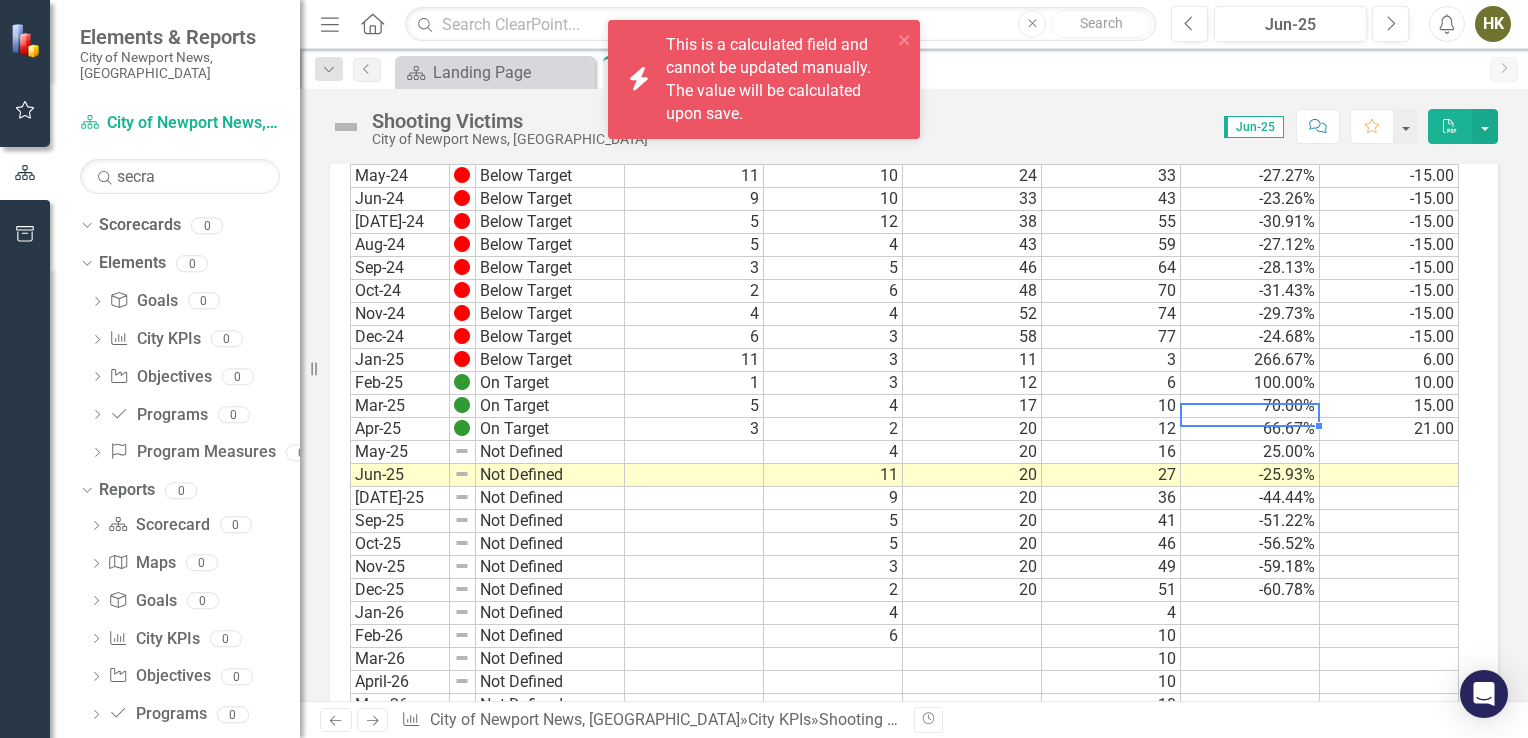 click on "66.67%" at bounding box center (1250, 429) 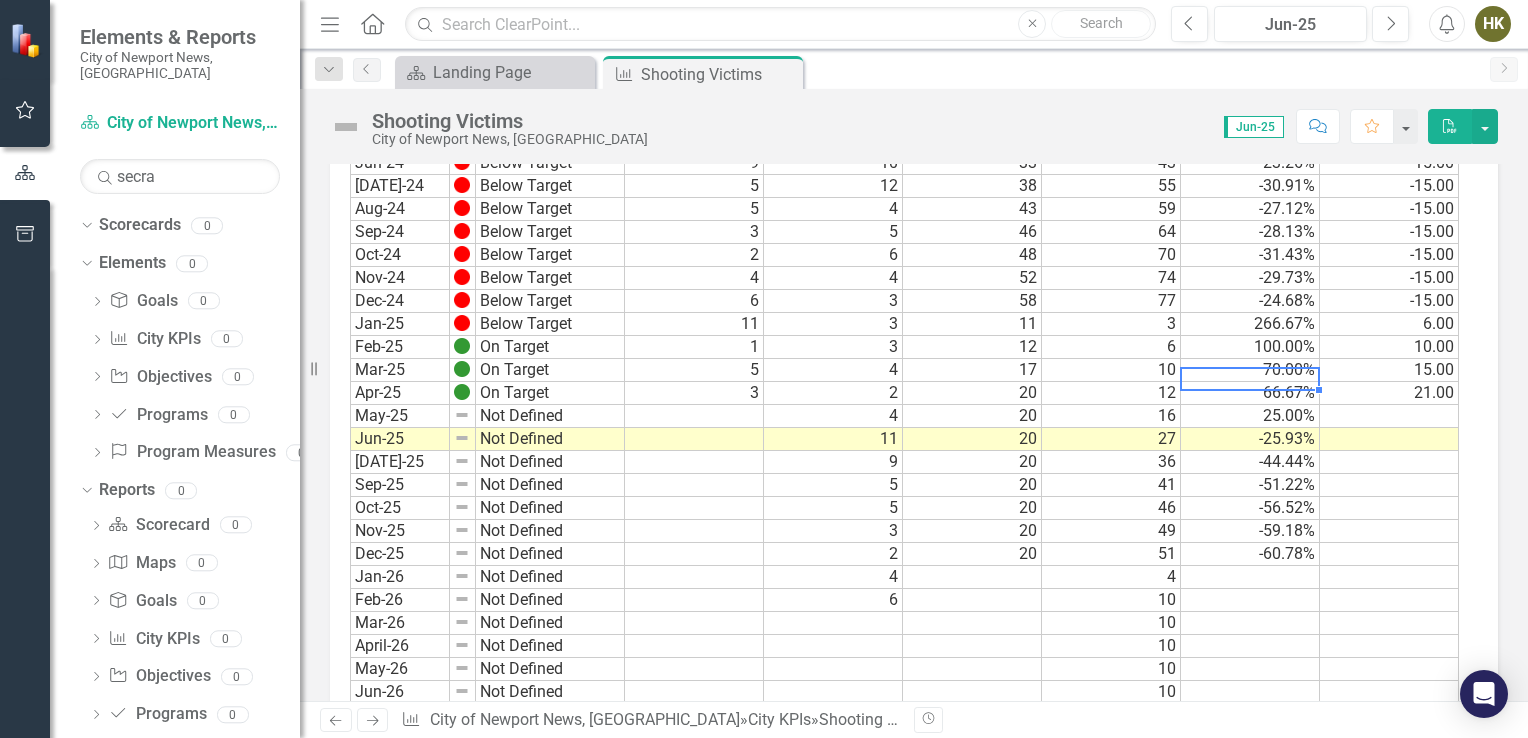 scroll, scrollTop: 2232, scrollLeft: 0, axis: vertical 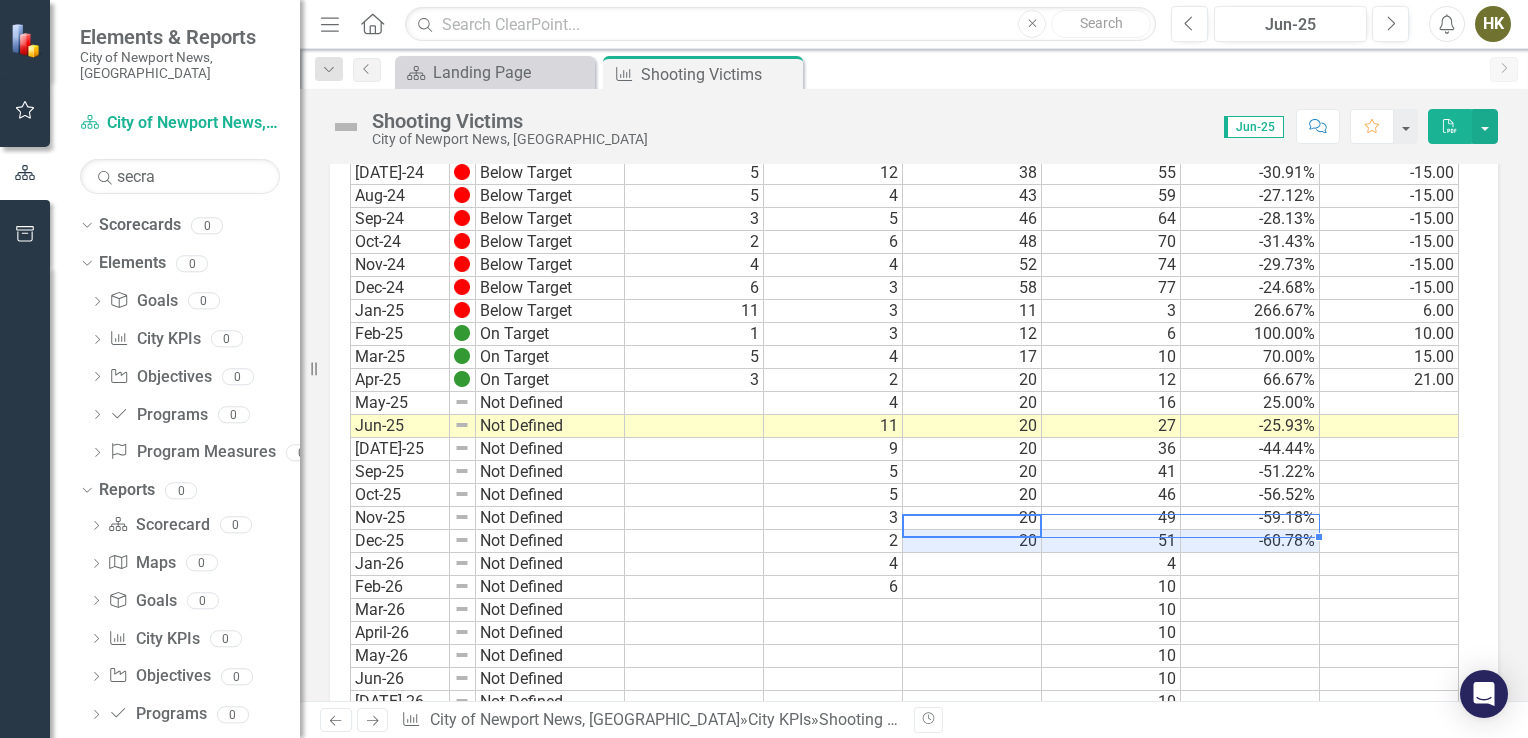 drag, startPoint x: 1028, startPoint y: 525, endPoint x: 1228, endPoint y: 529, distance: 200.04 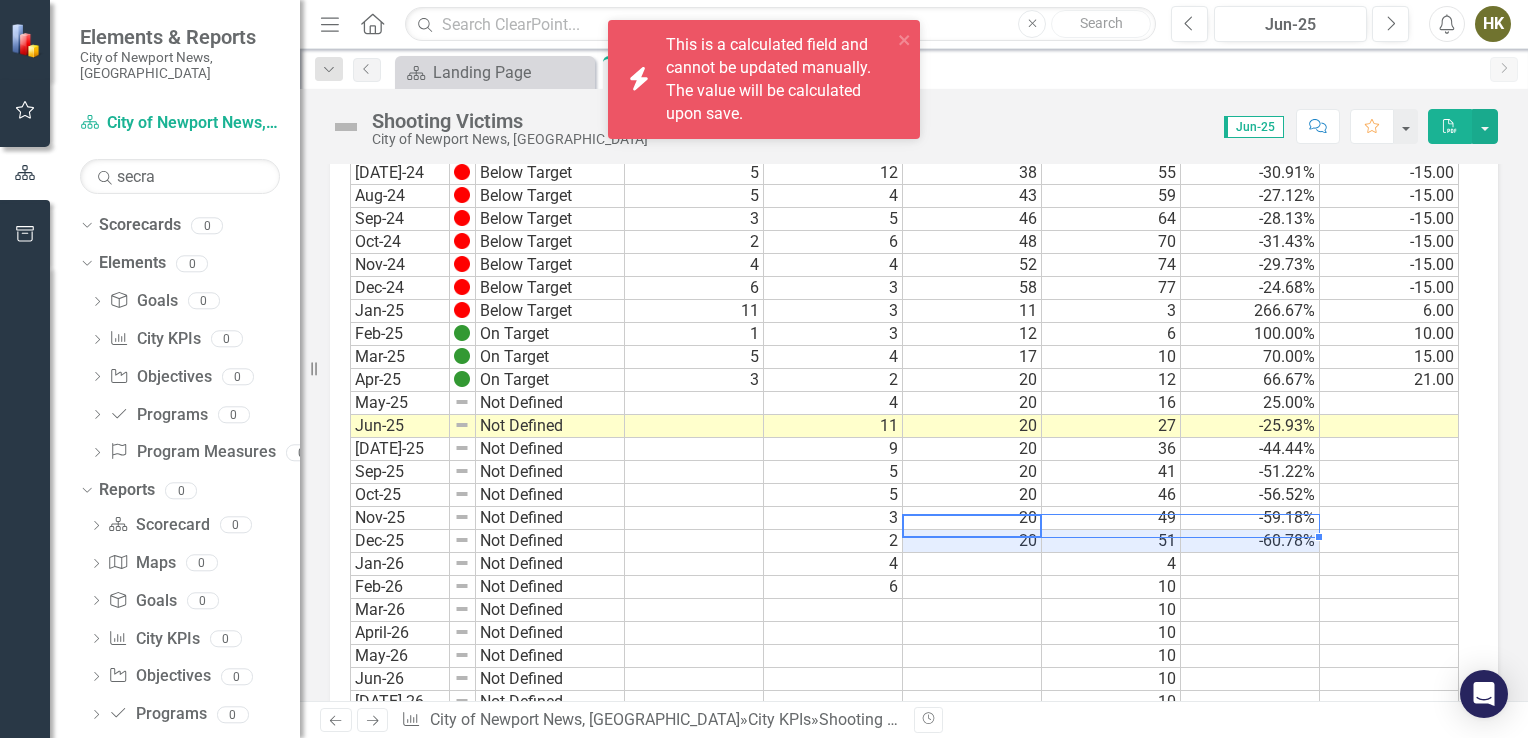 click on "-60.78%" at bounding box center (1250, 541) 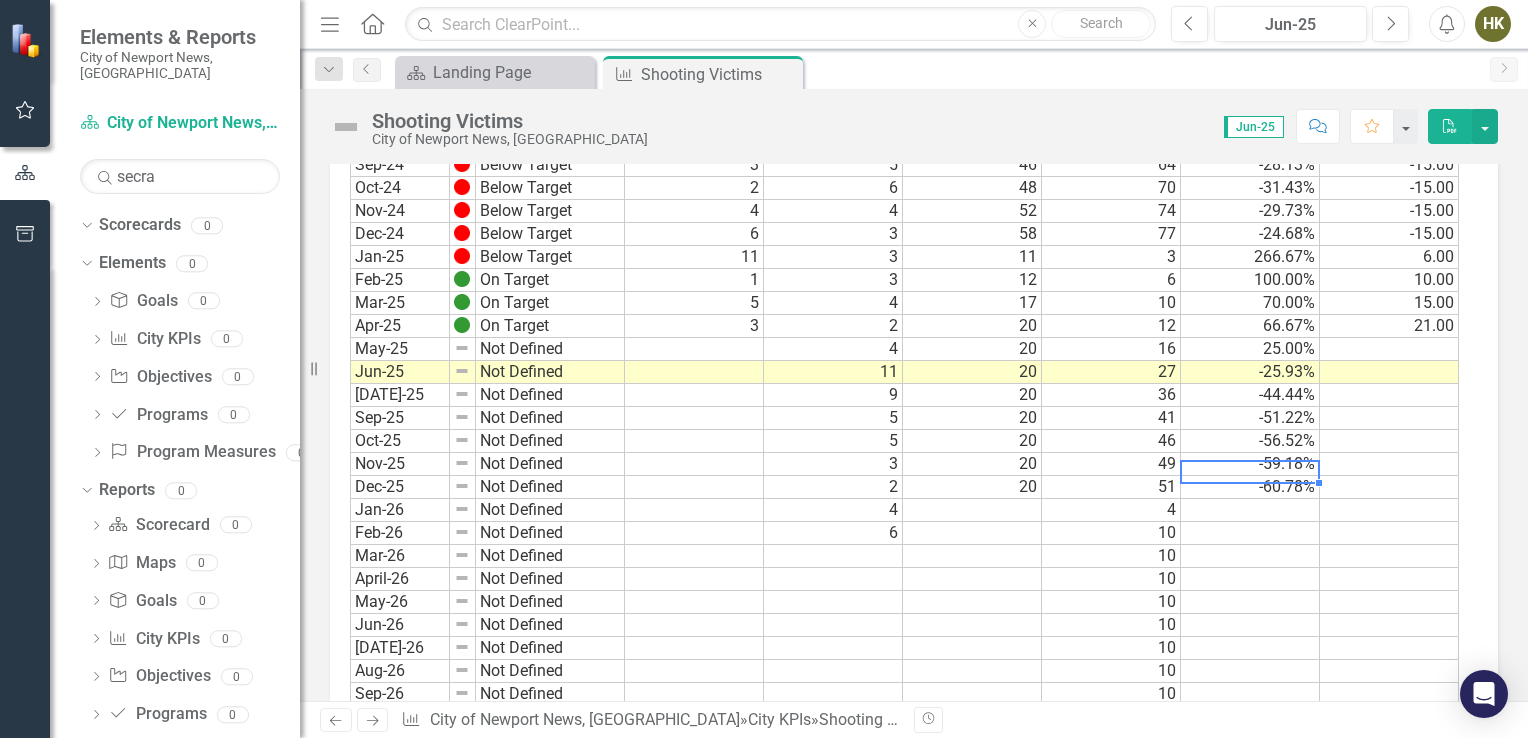 scroll, scrollTop: 2320, scrollLeft: 0, axis: vertical 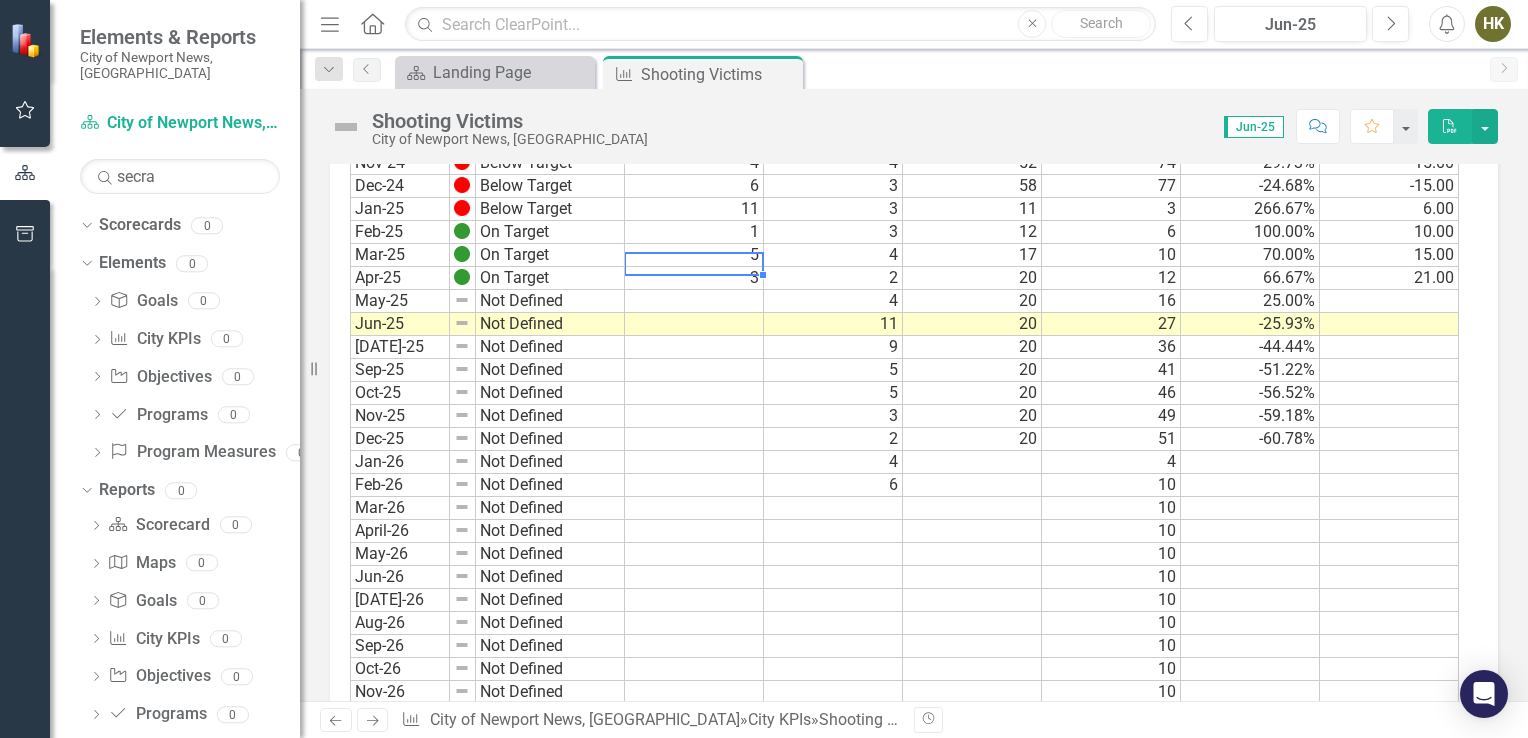 click on "3" at bounding box center (694, 278) 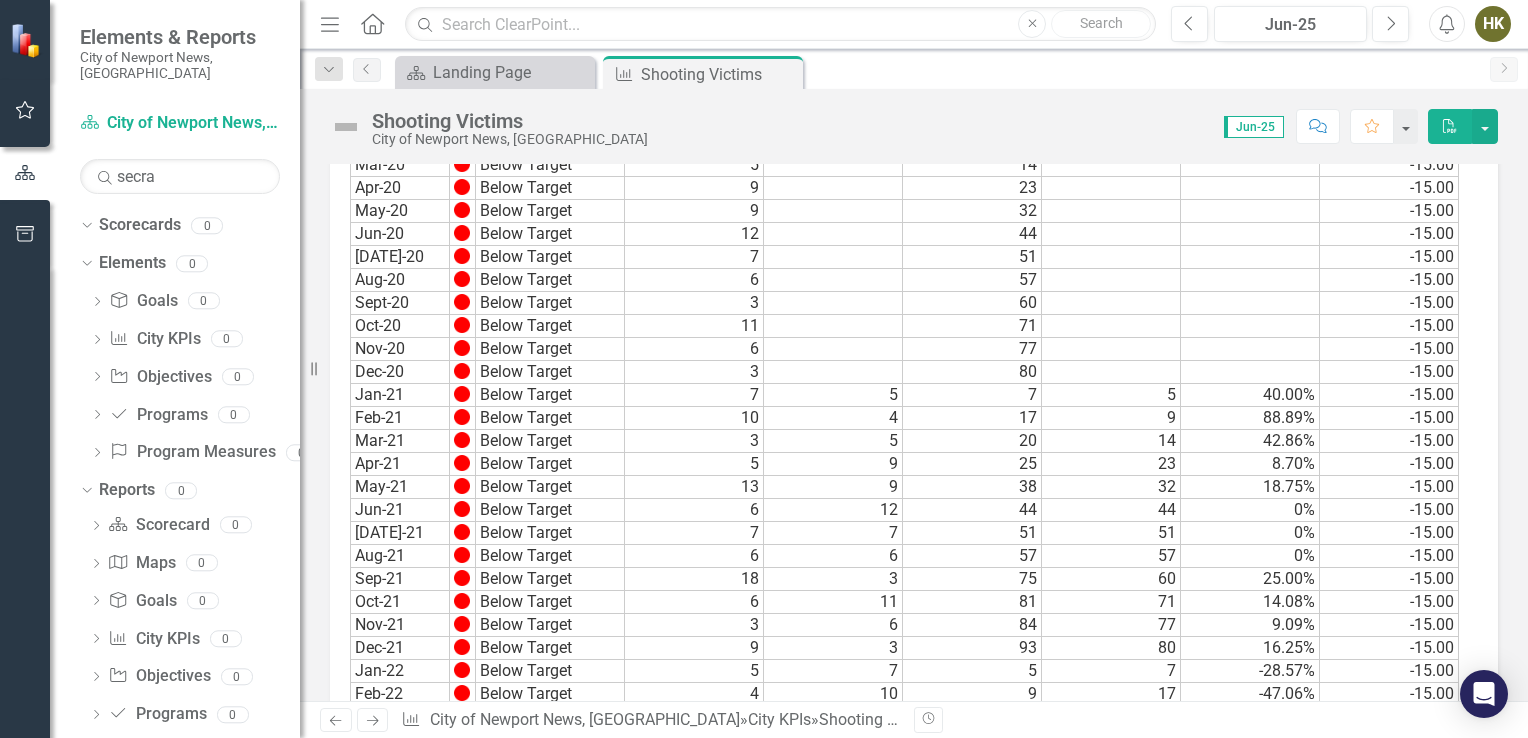 scroll, scrollTop: 1046, scrollLeft: 0, axis: vertical 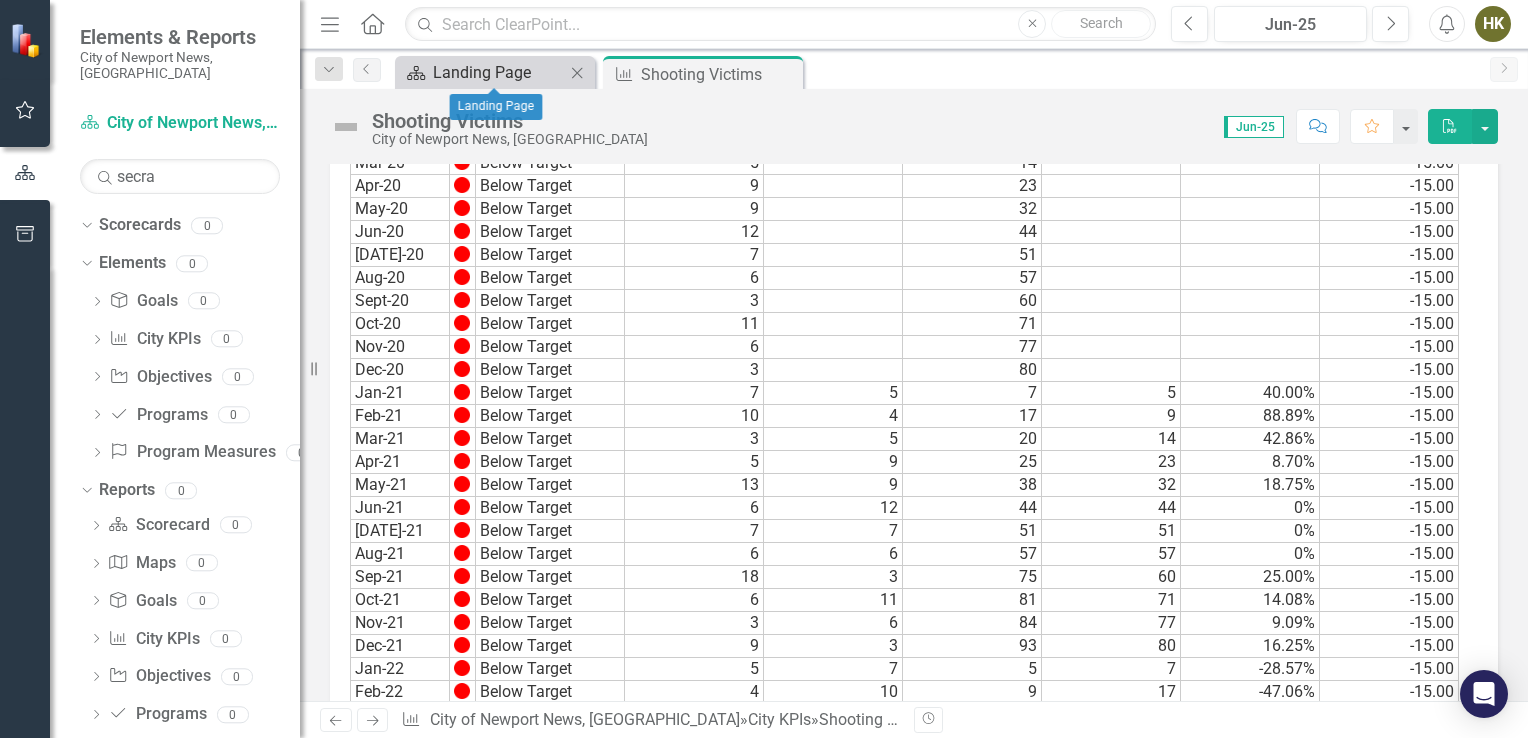click on "Landing Page" at bounding box center (499, 72) 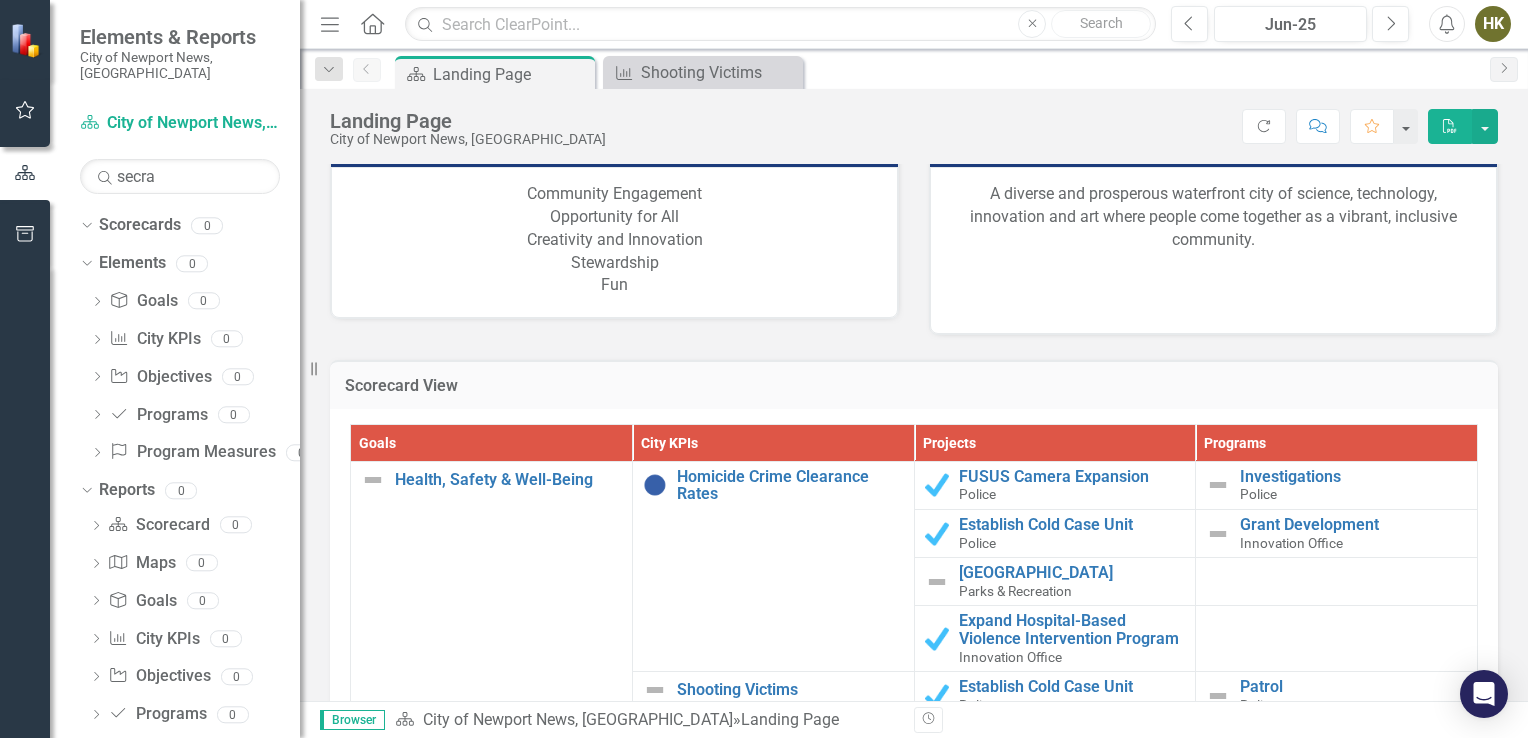 scroll, scrollTop: 1712, scrollLeft: 0, axis: vertical 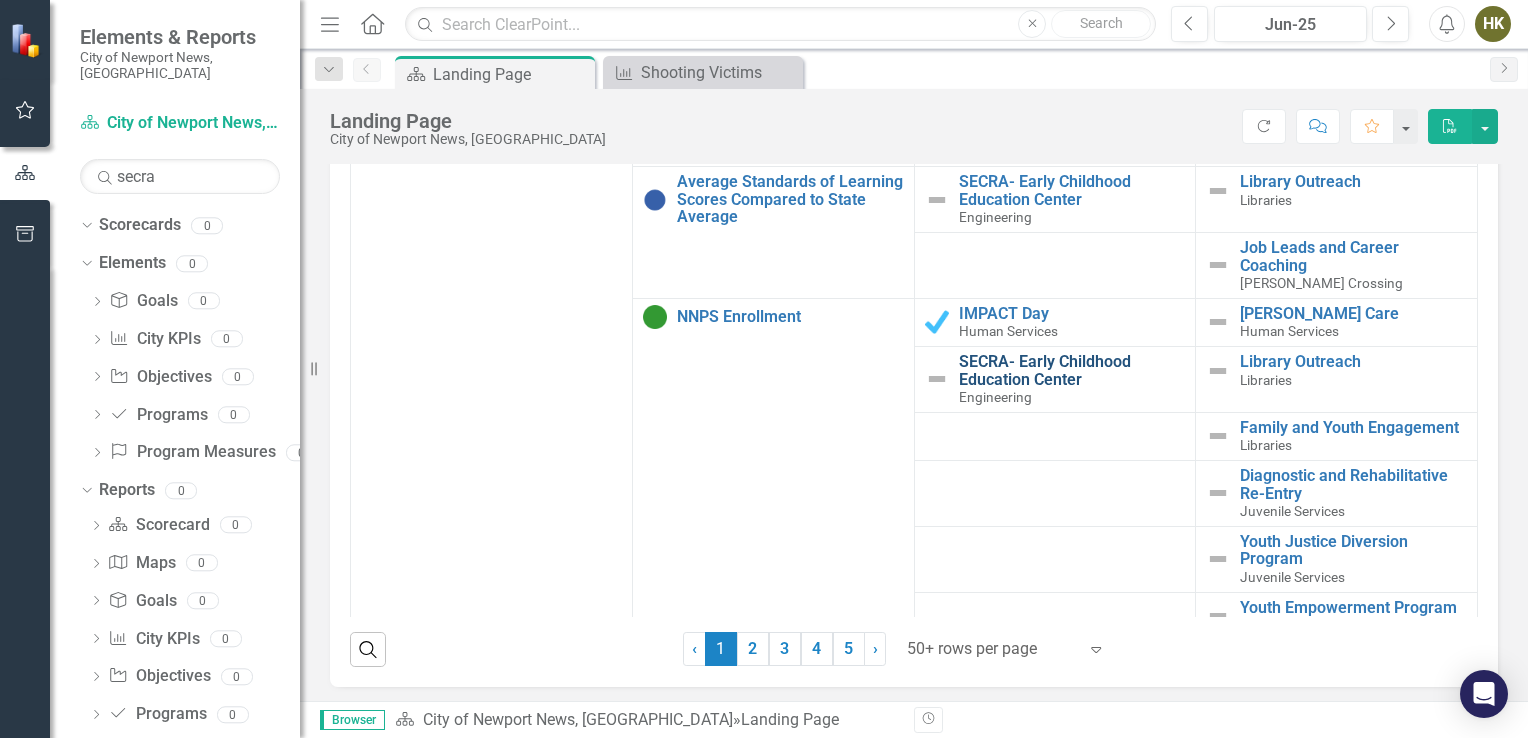 click on "SECRA- Early Childhood Education Center" at bounding box center (1072, 370) 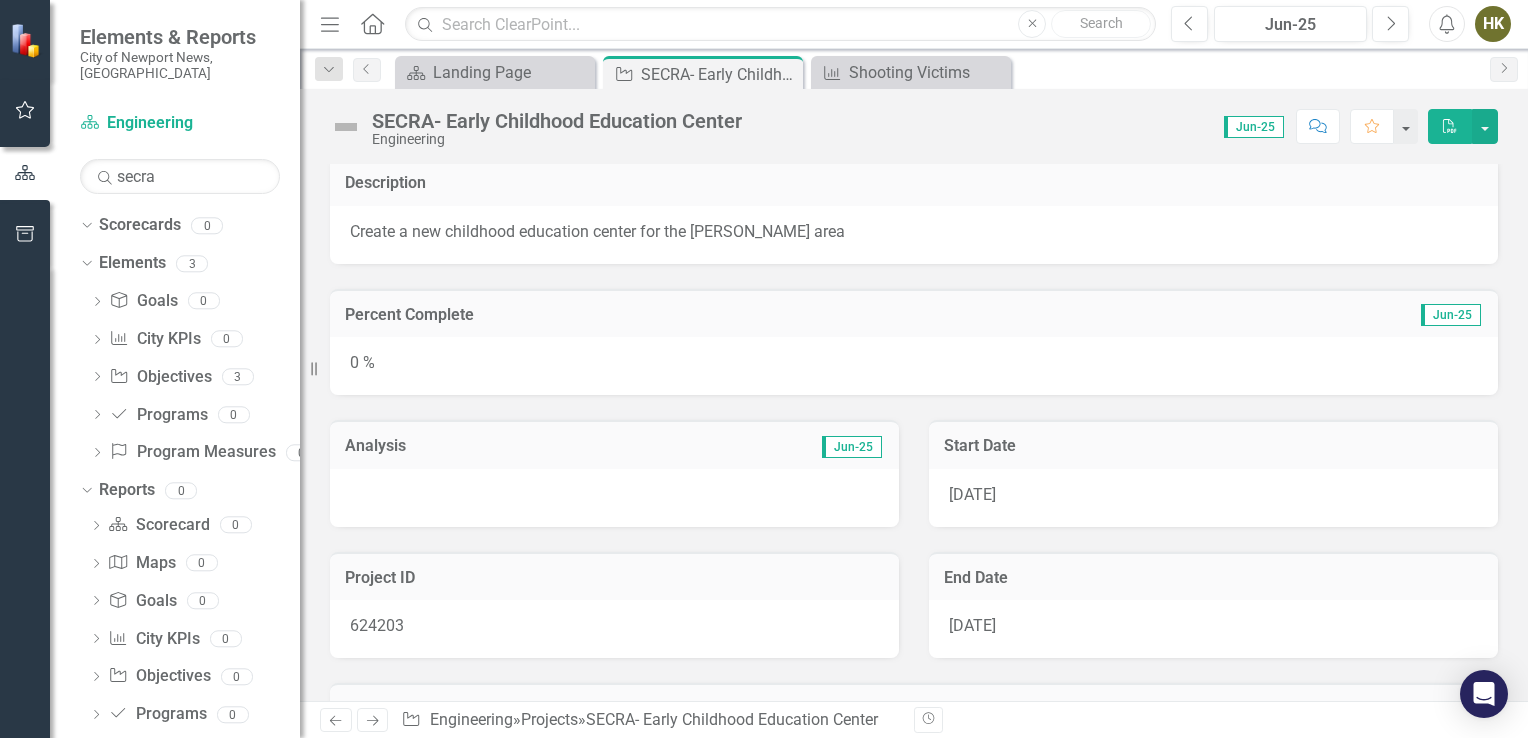 scroll, scrollTop: 0, scrollLeft: 0, axis: both 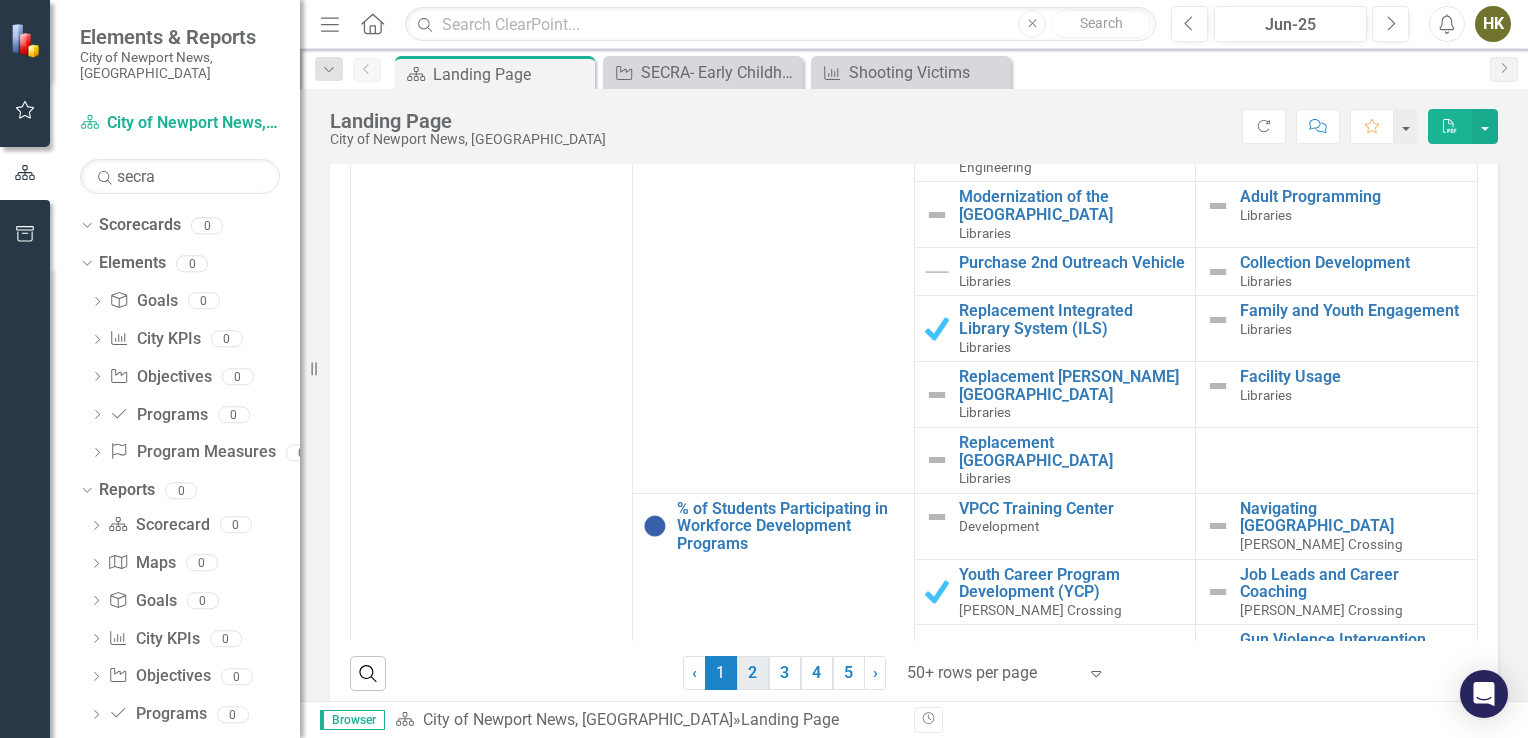 click on "2" at bounding box center [753, 673] 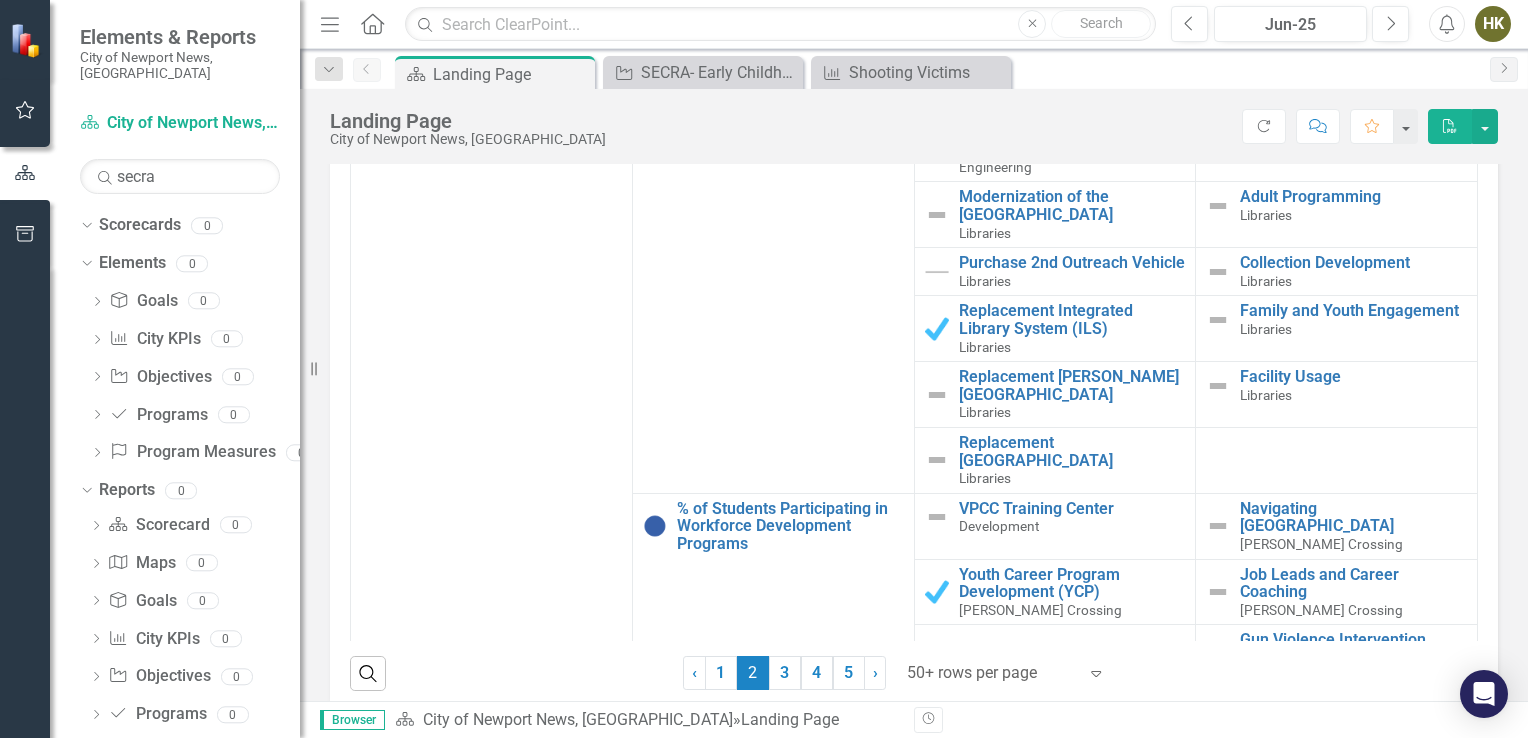 scroll, scrollTop: 0, scrollLeft: 0, axis: both 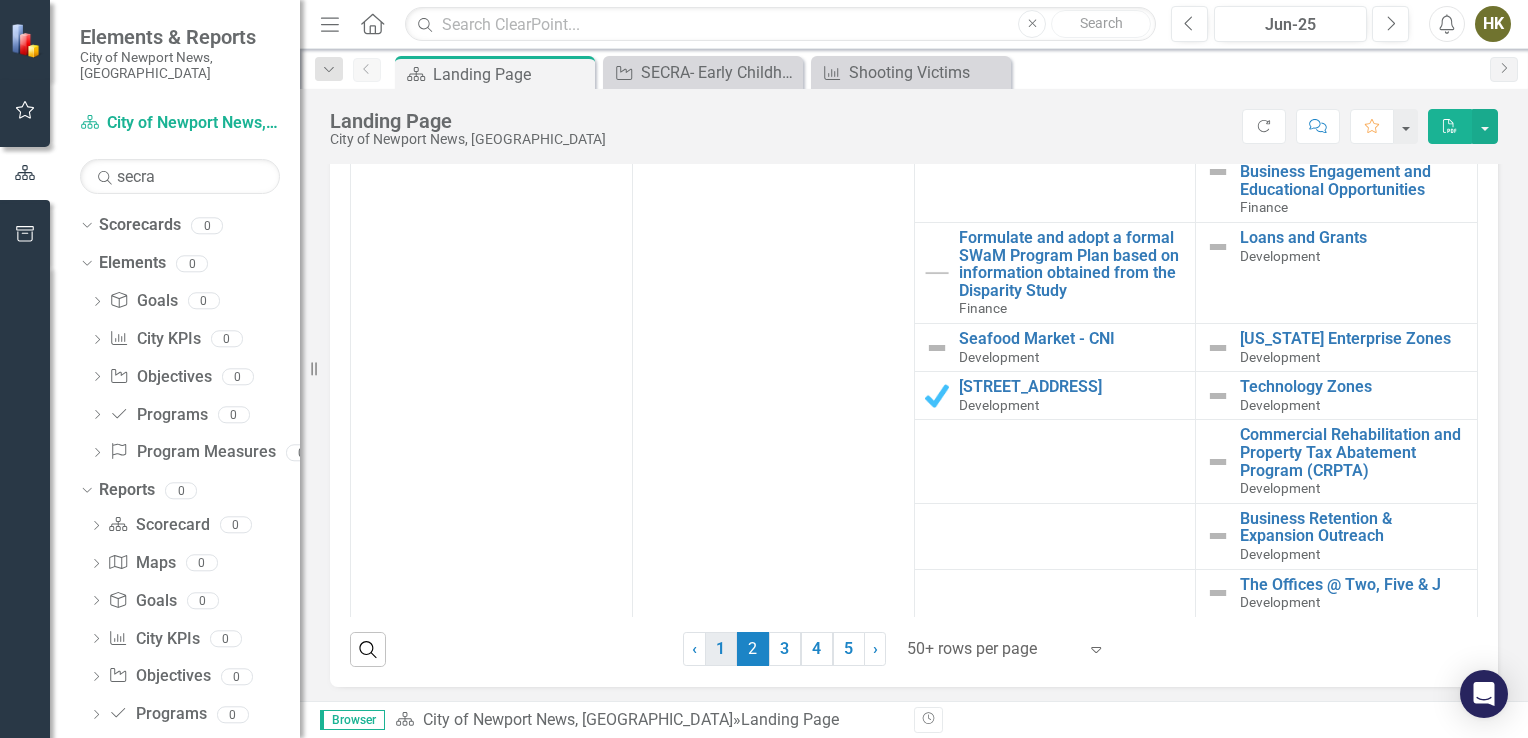 click on "1" at bounding box center [721, 649] 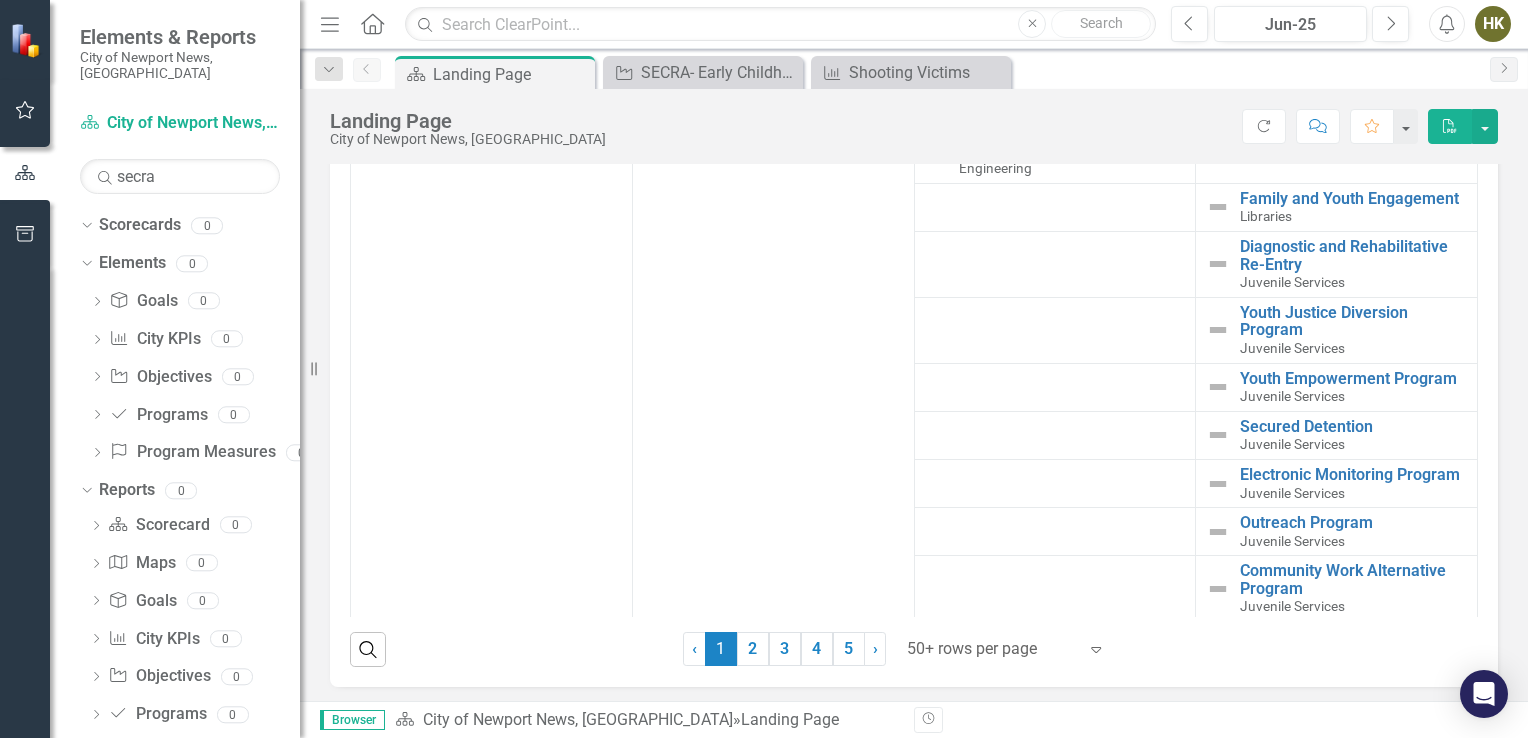 scroll, scrollTop: 3784, scrollLeft: 0, axis: vertical 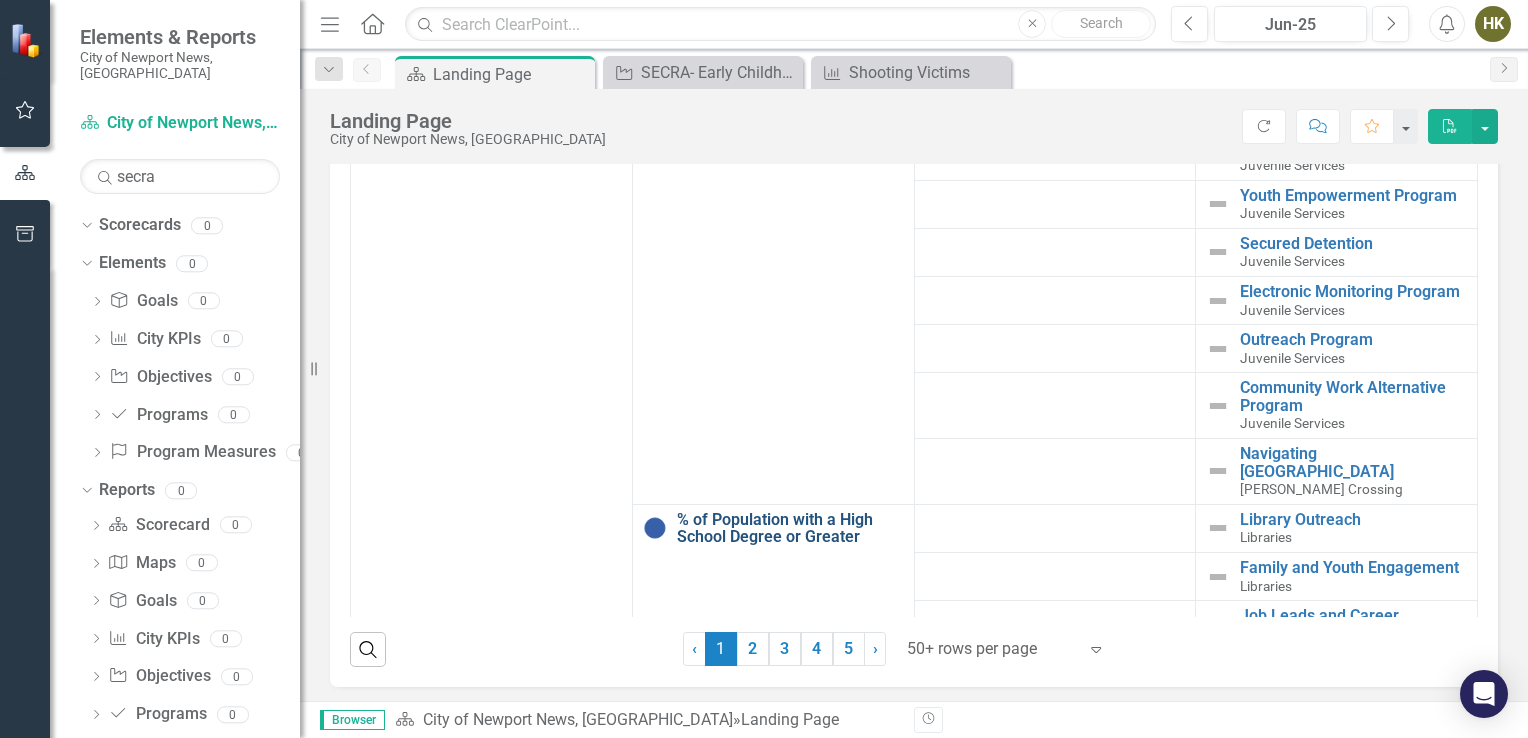 click on "% of Population with a High School Degree or Greater" at bounding box center (790, 528) 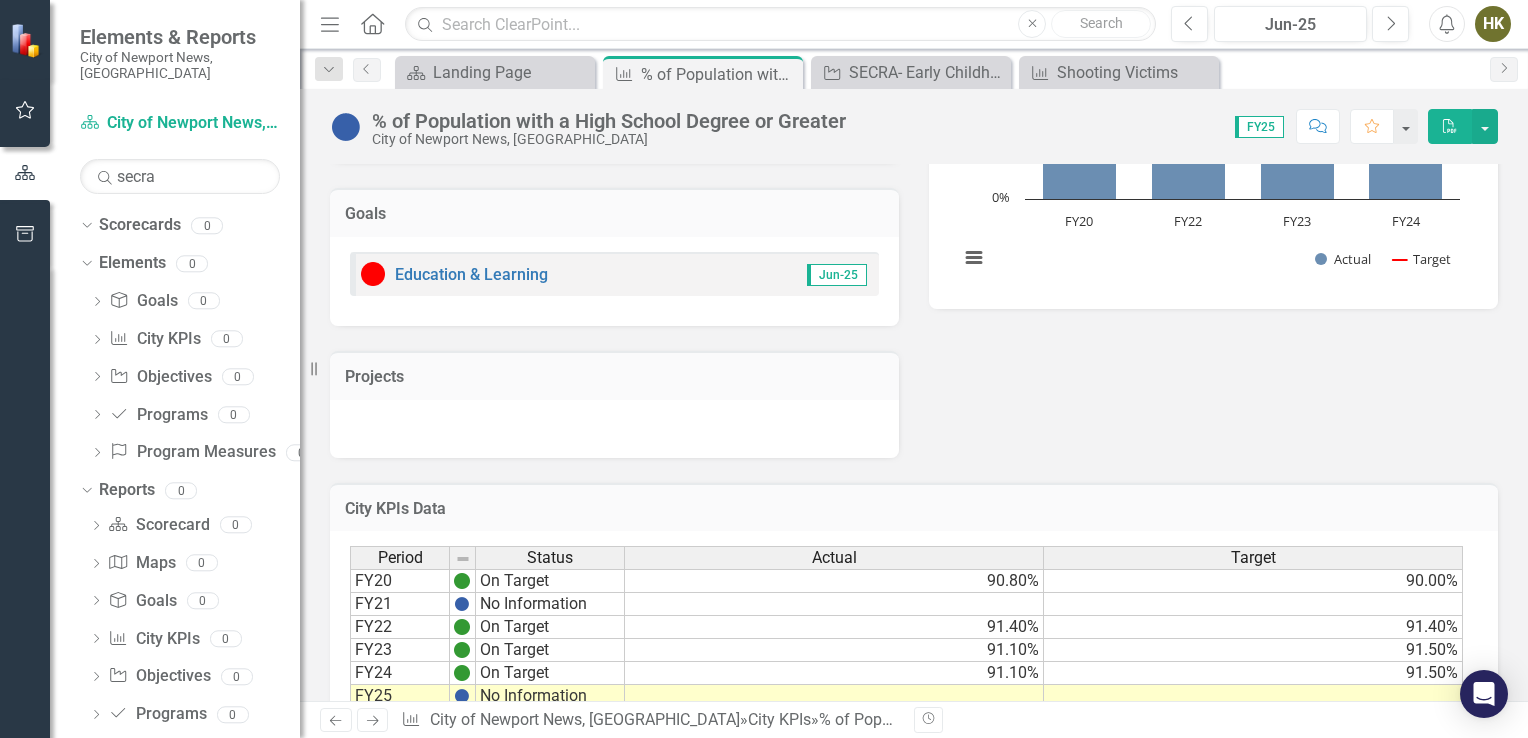 scroll, scrollTop: 592, scrollLeft: 0, axis: vertical 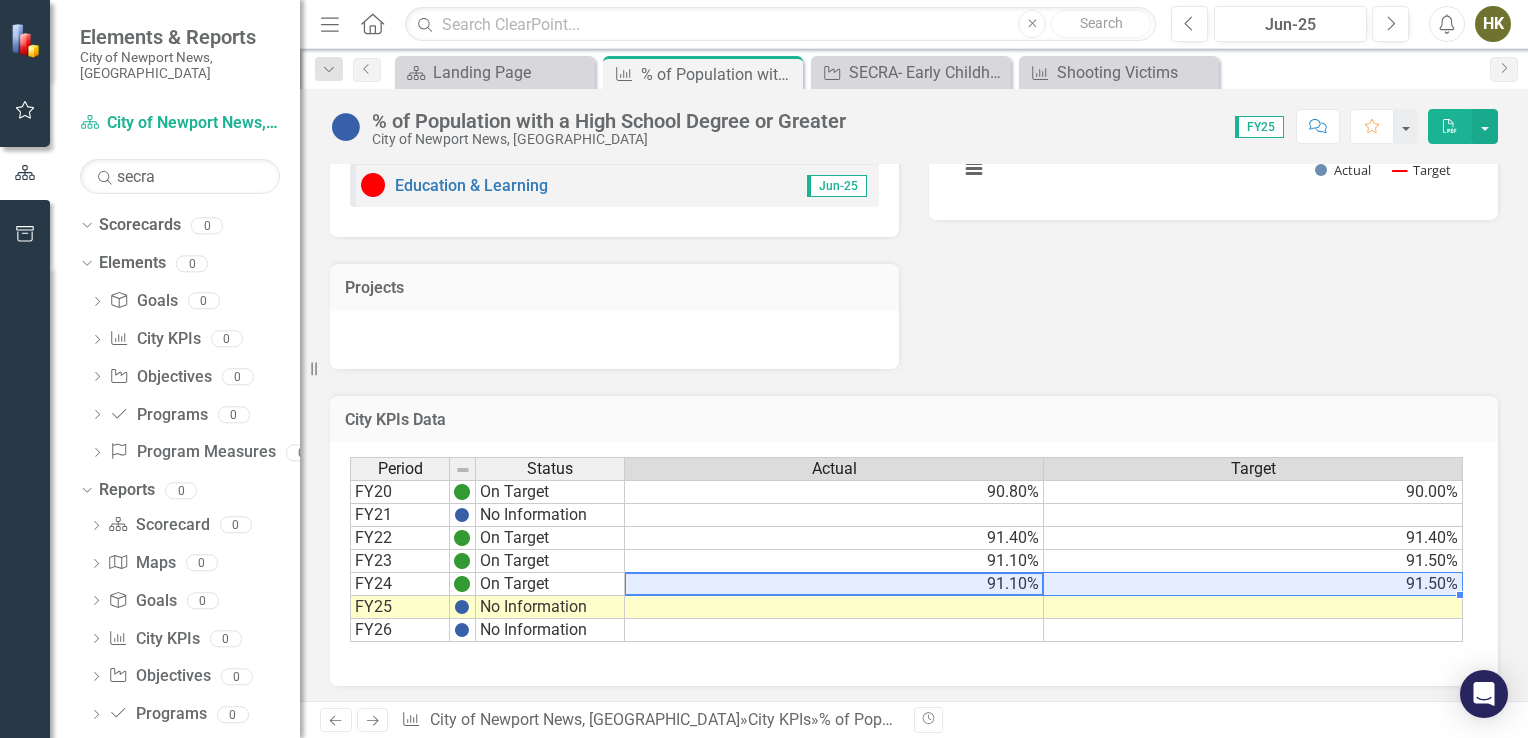 drag, startPoint x: 1025, startPoint y: 582, endPoint x: 1087, endPoint y: 575, distance: 62.39391 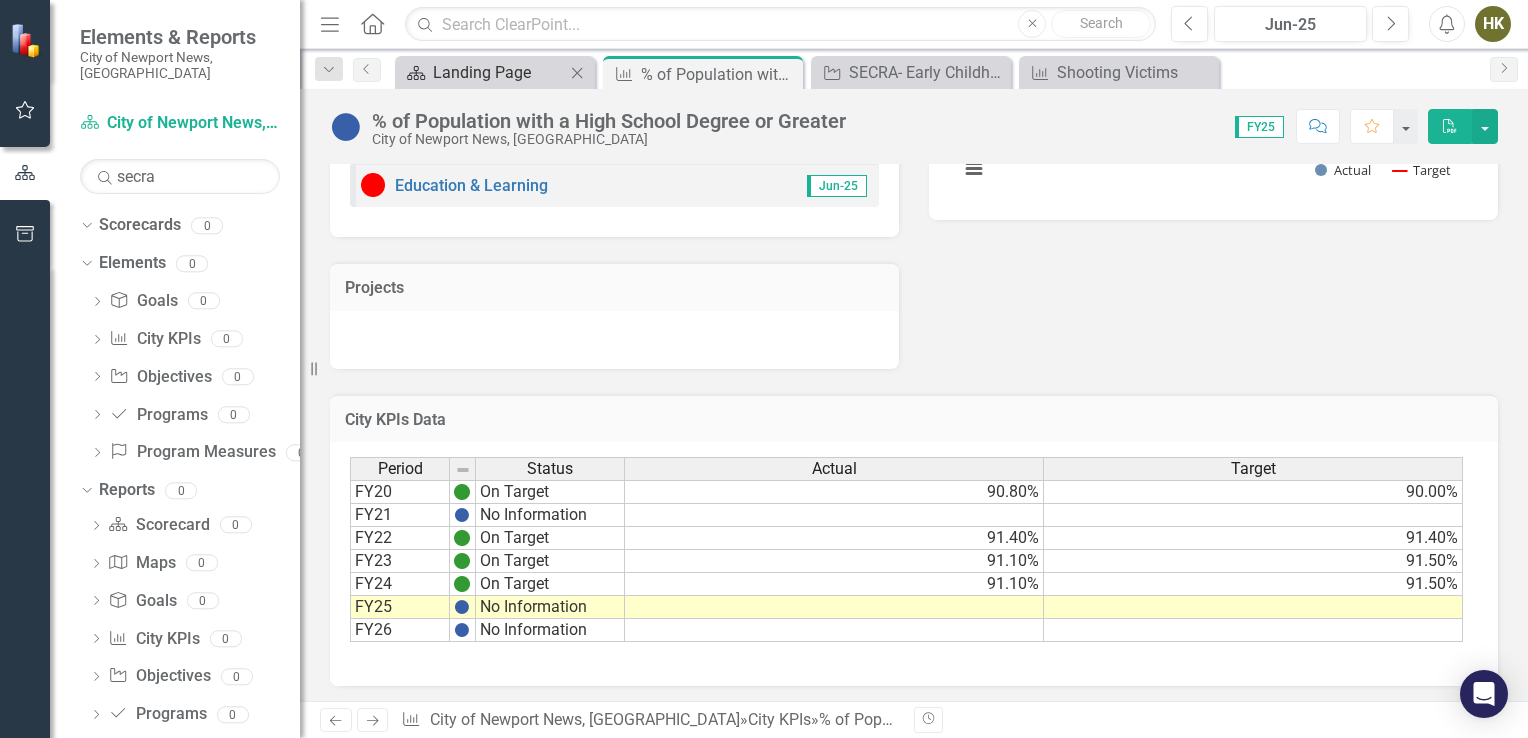 click on "Landing Page" at bounding box center [499, 72] 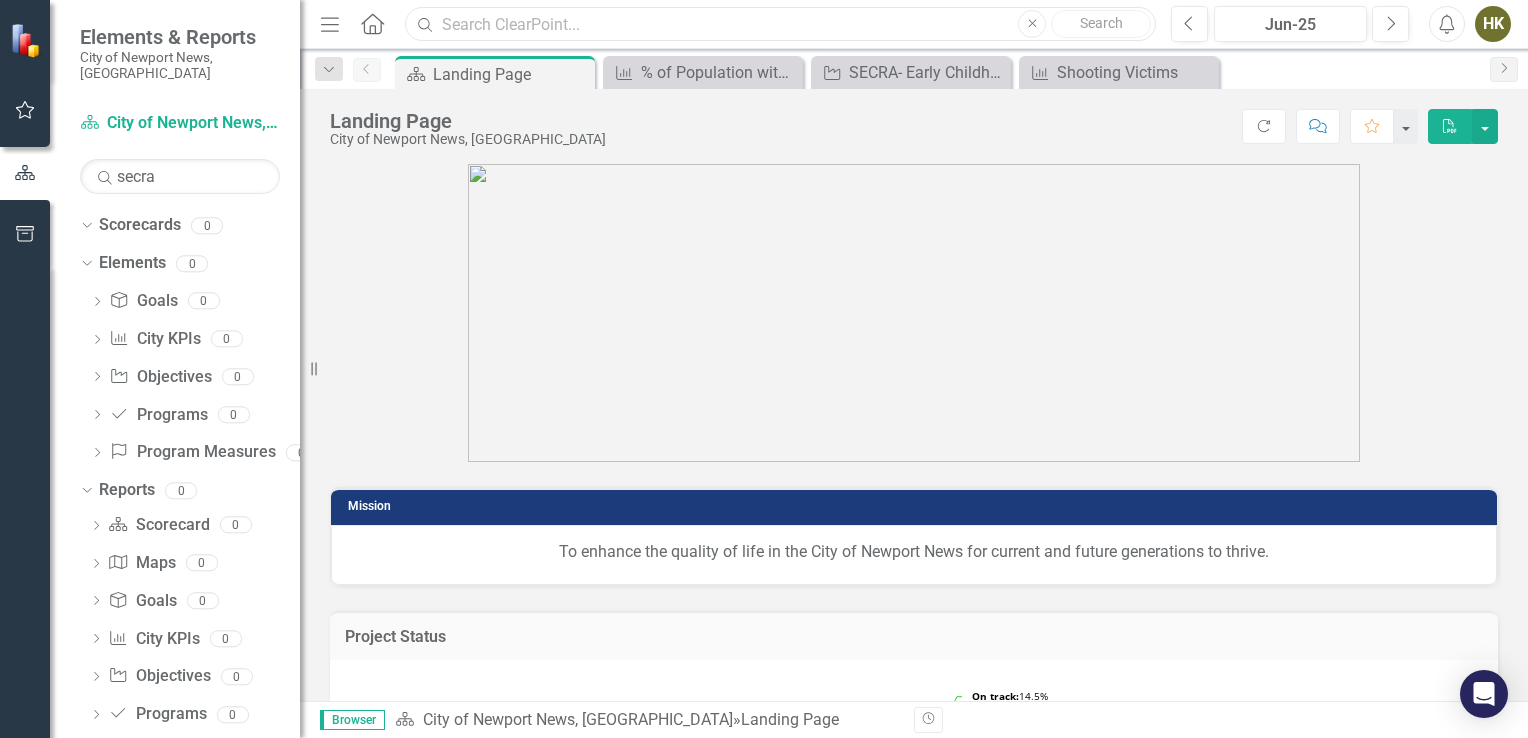 click at bounding box center [780, 24] 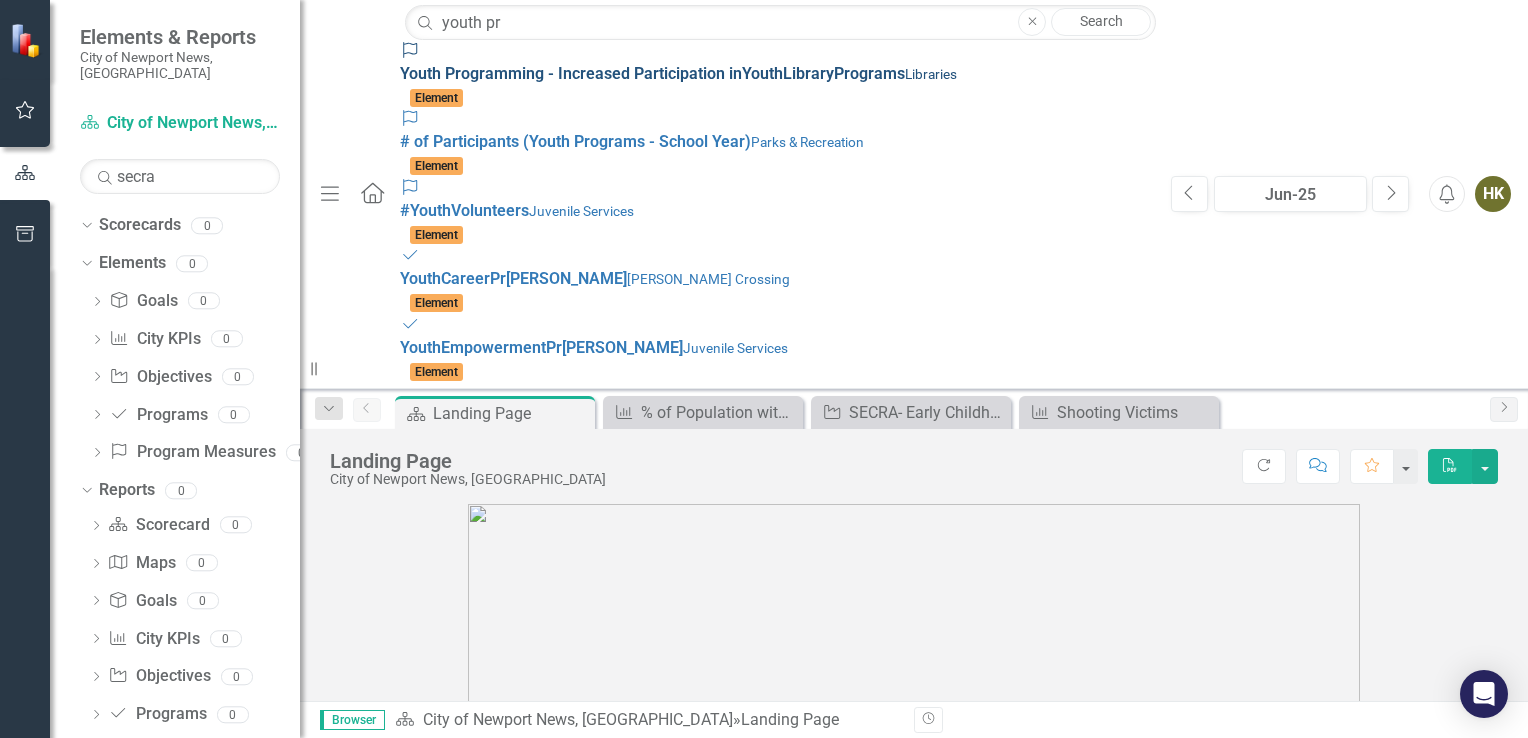 click on "Youth   Pr ogramming - Increased Participation in  Youth  Library  Pr ograms" at bounding box center (652, 73) 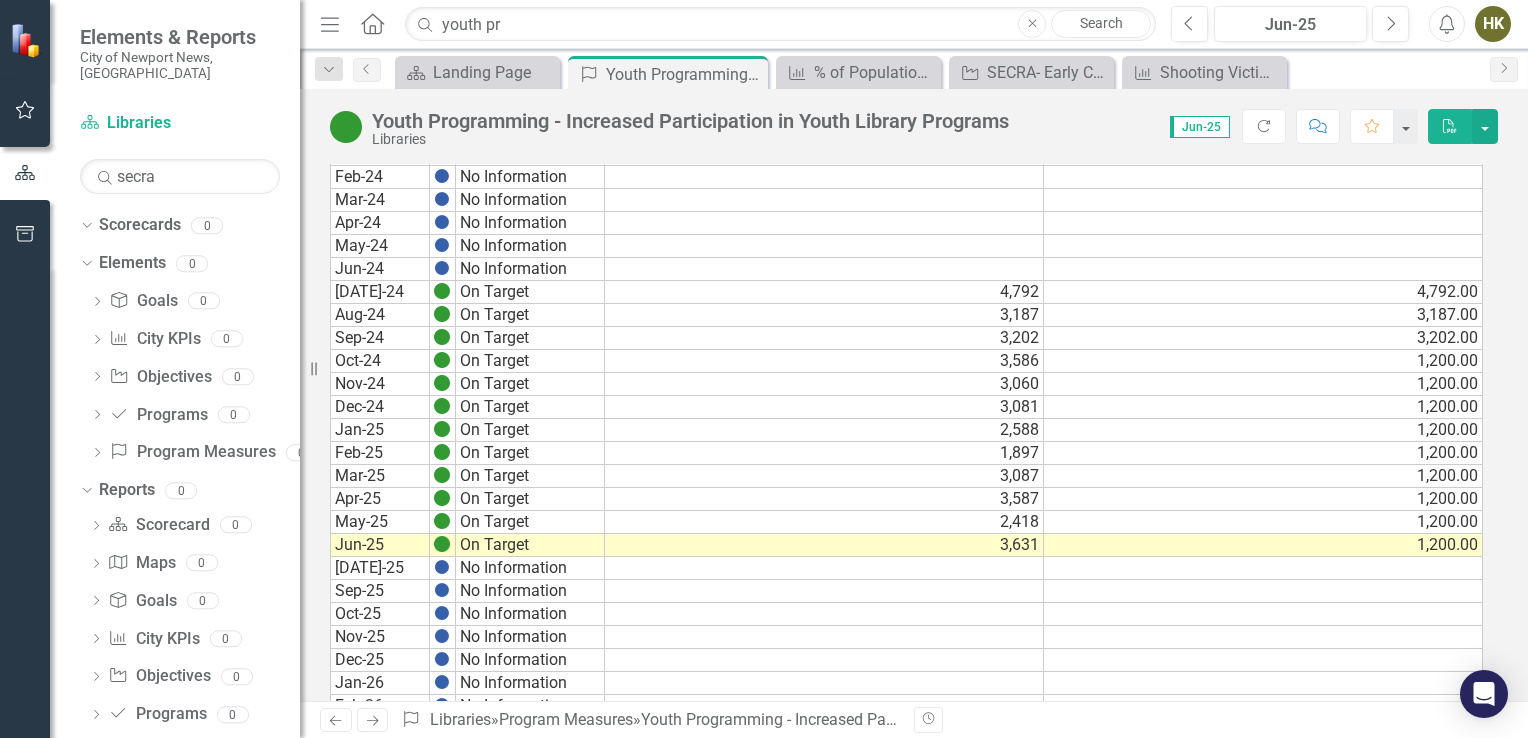 scroll, scrollTop: 1028, scrollLeft: 0, axis: vertical 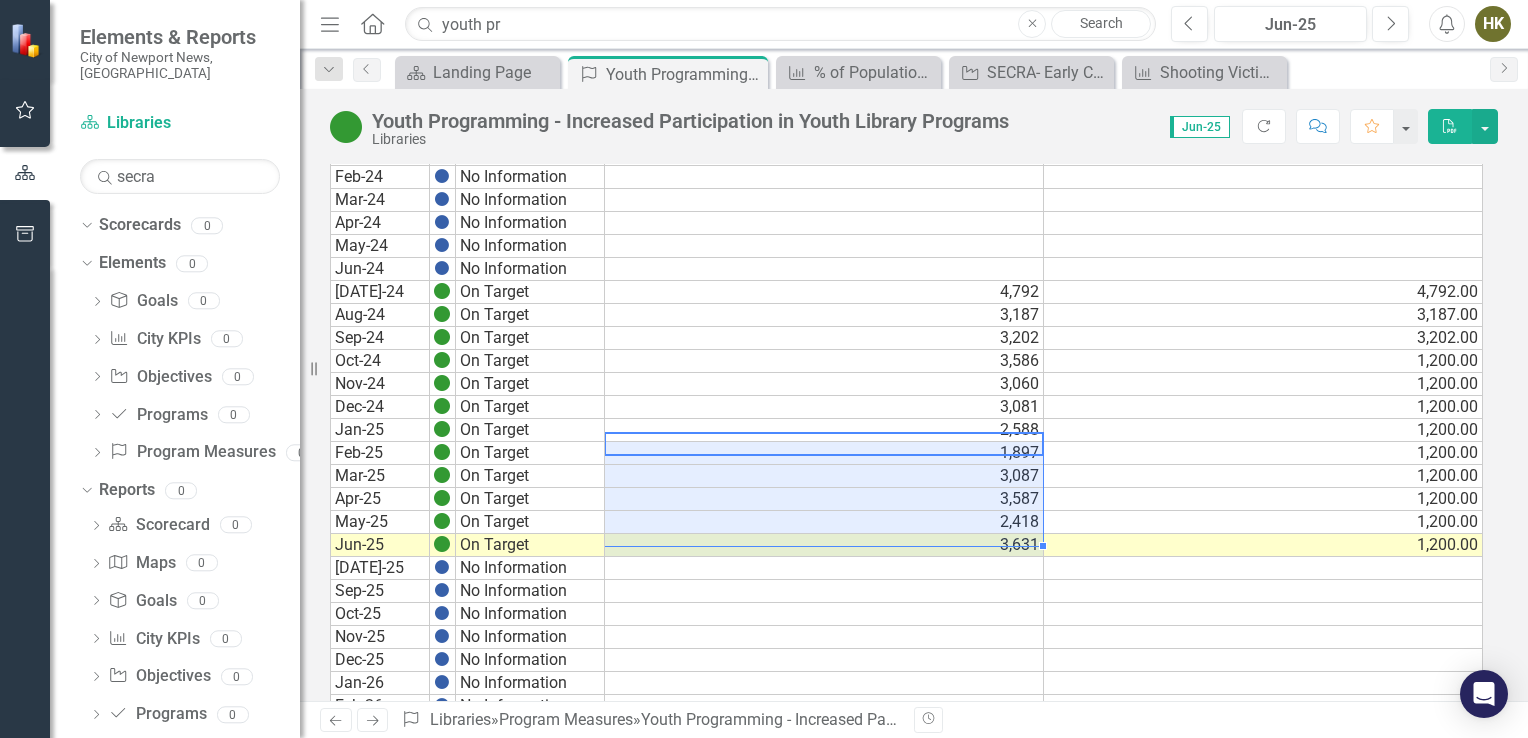 drag, startPoint x: 1004, startPoint y: 439, endPoint x: 1004, endPoint y: 524, distance: 85 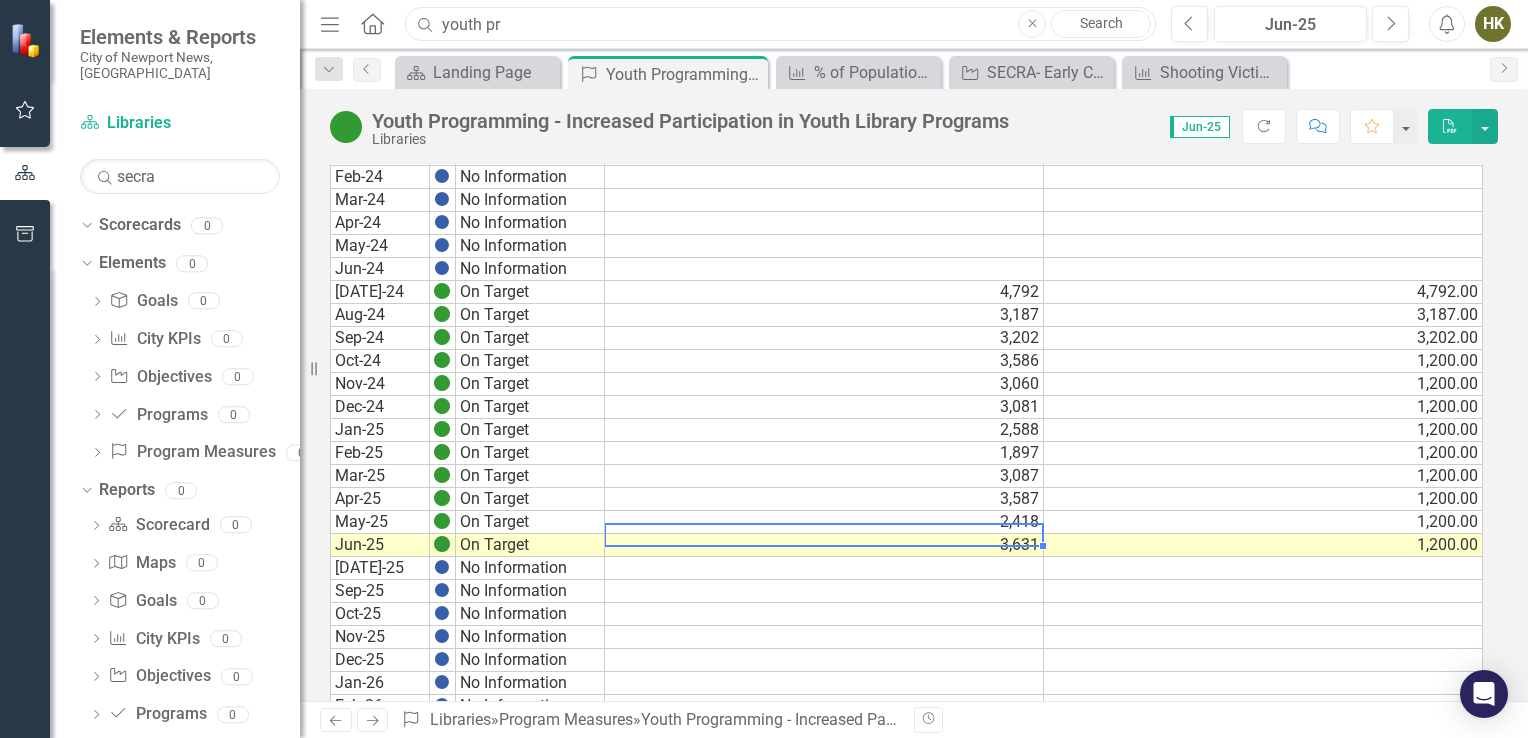 click on "youth pr" at bounding box center (780, 24) 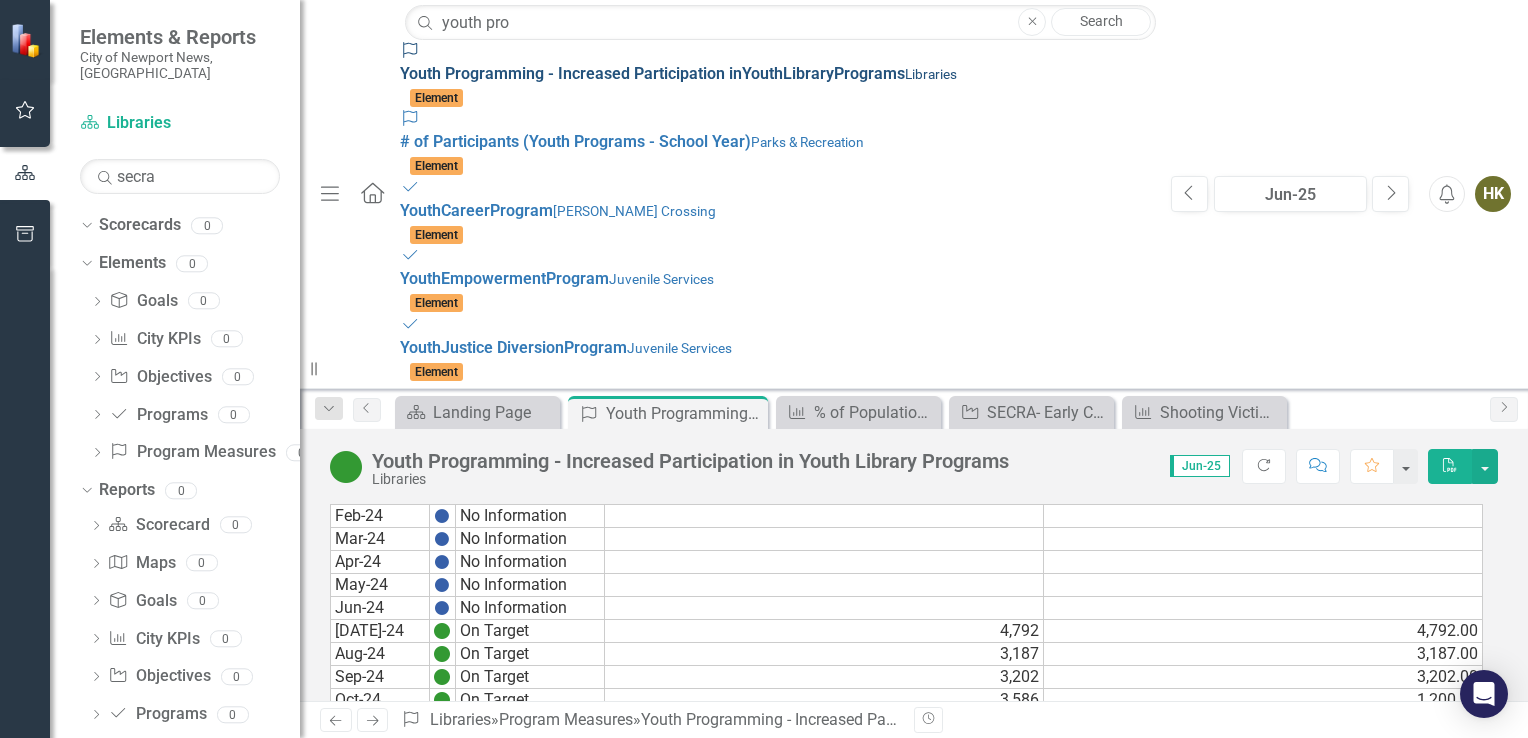 click on "Libraries" at bounding box center (931, 74) 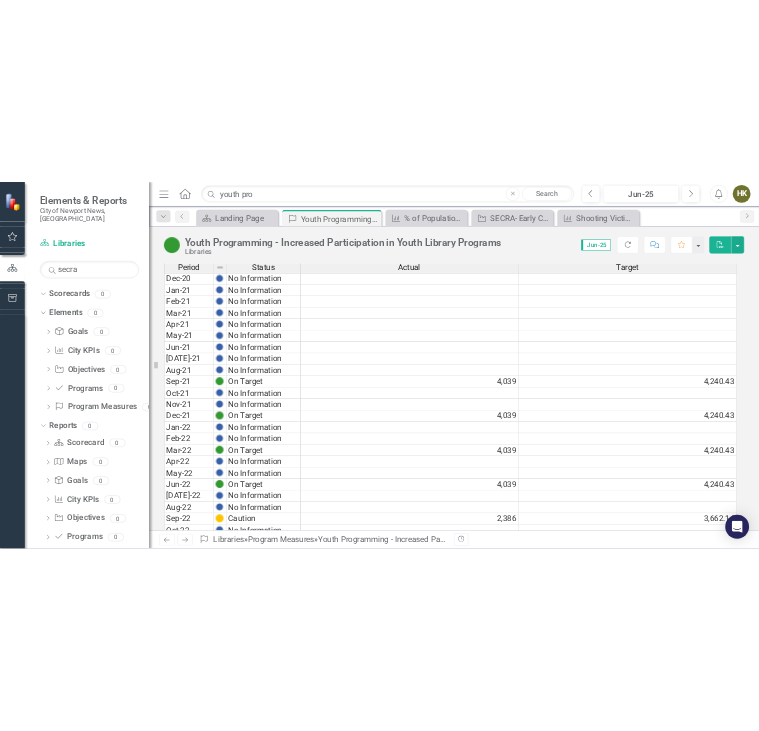 scroll, scrollTop: 0, scrollLeft: 0, axis: both 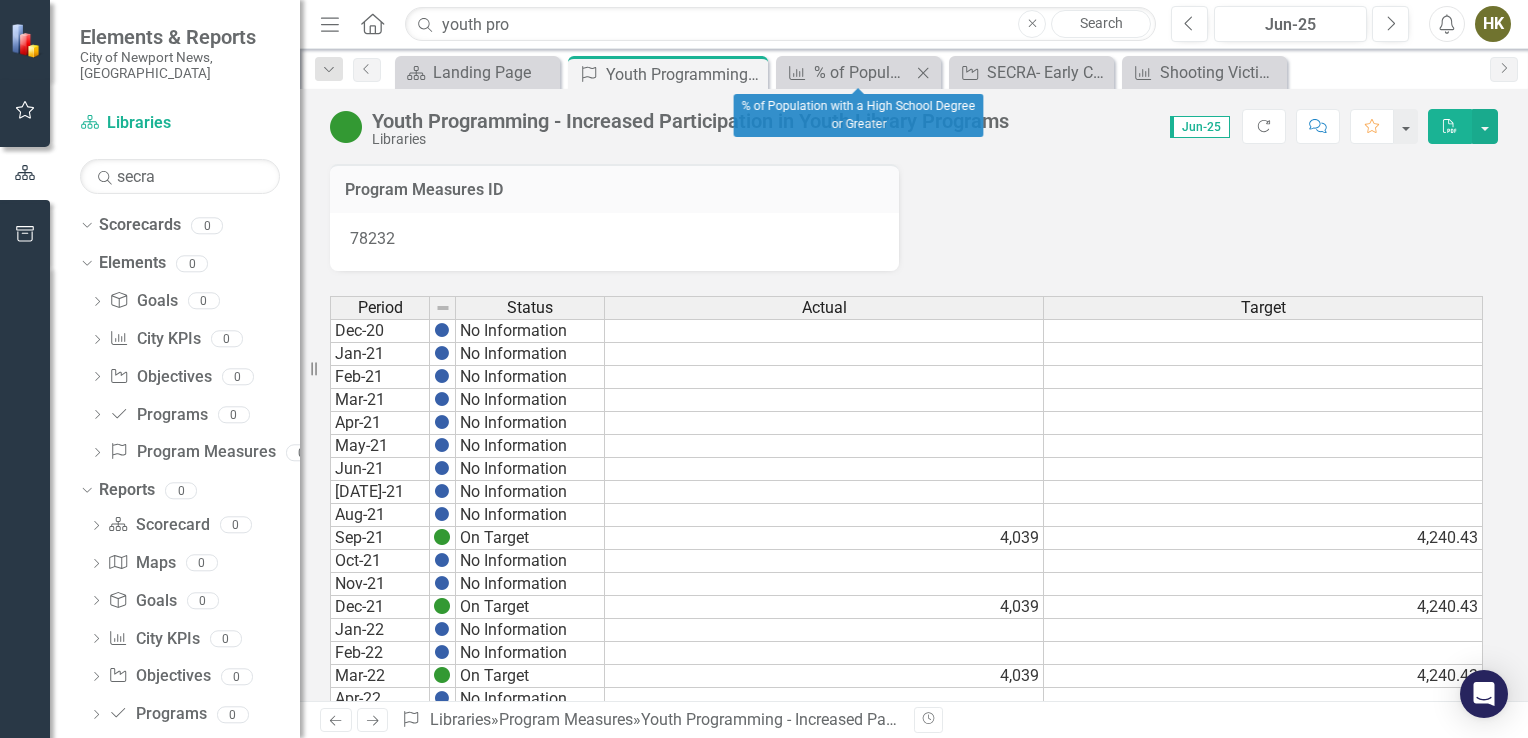 click 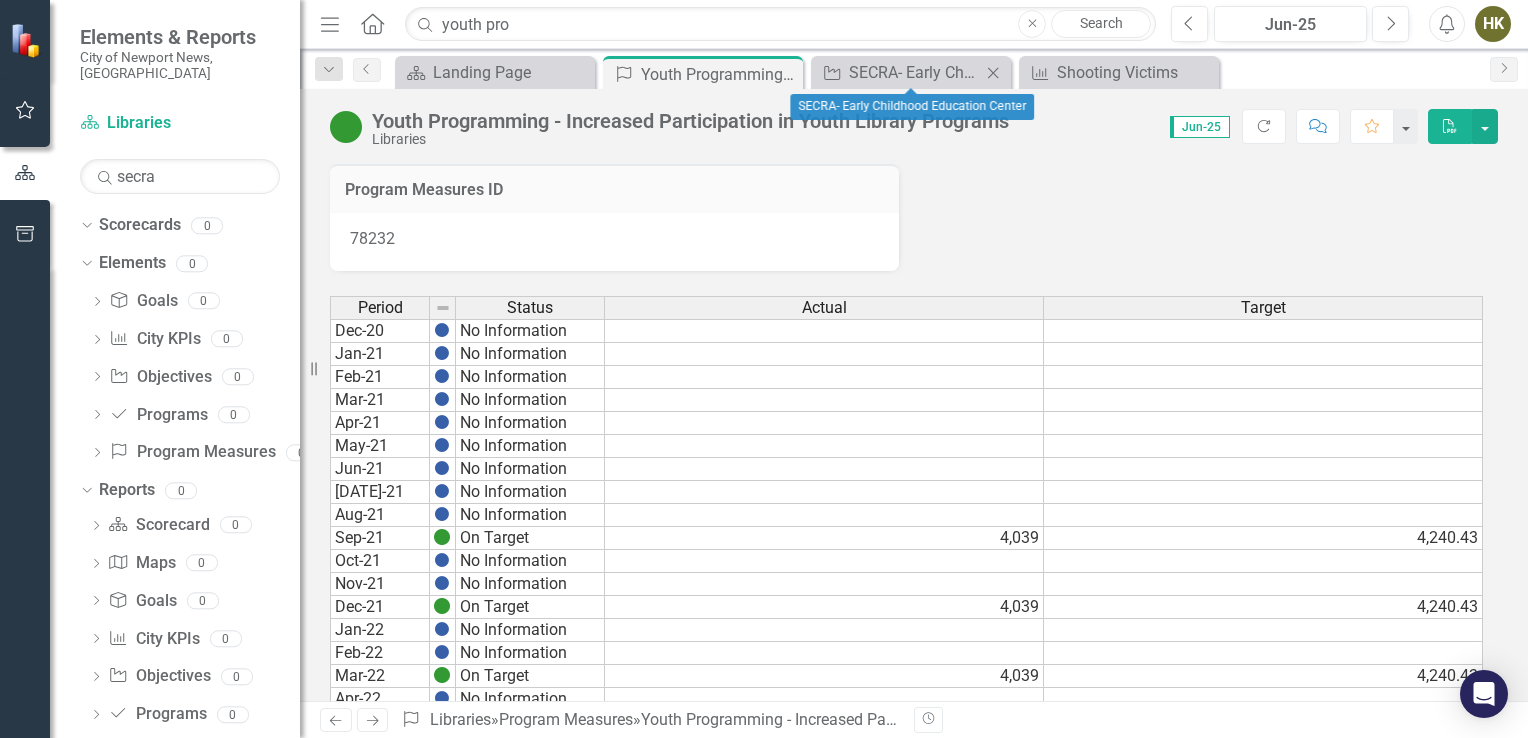 click on "Close" 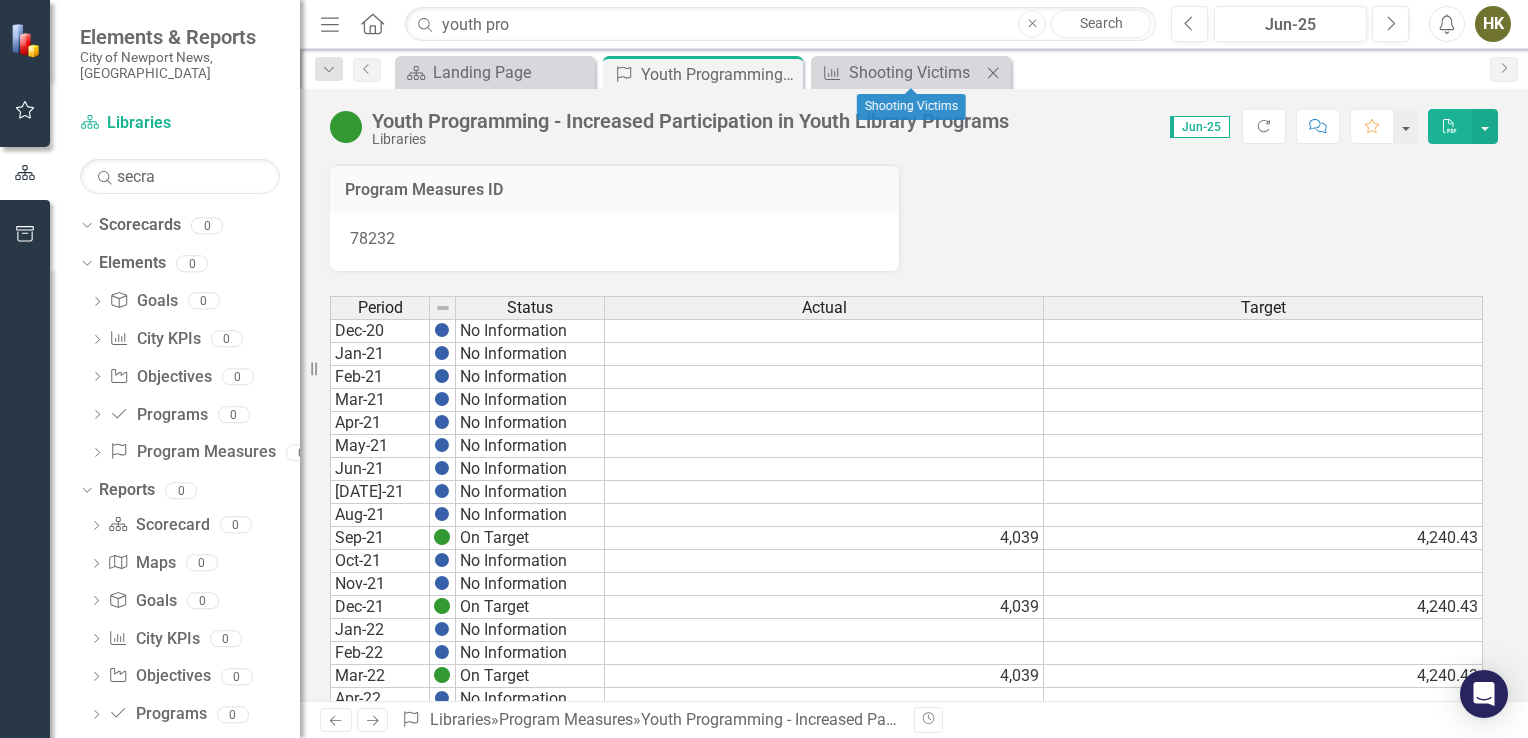 click on "Close" 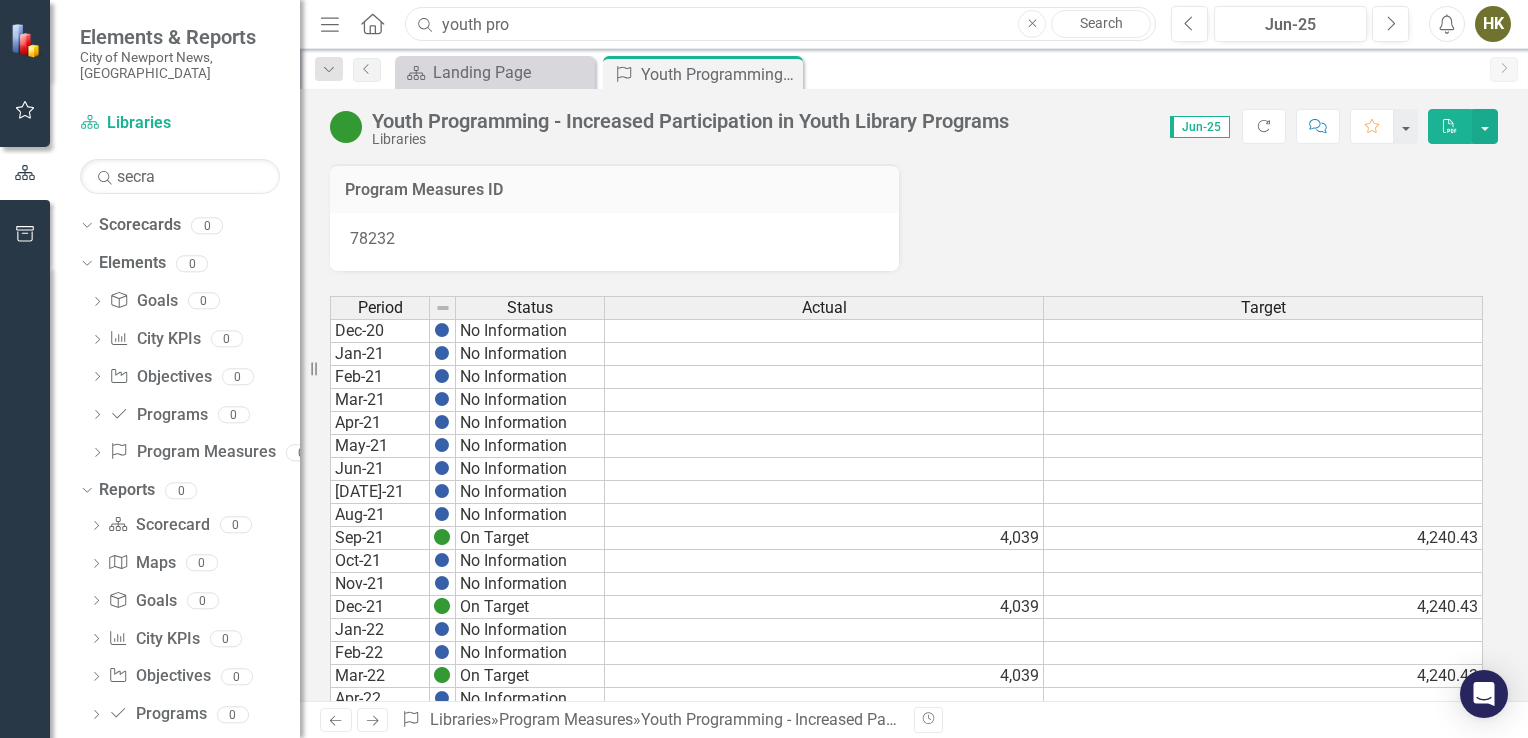 drag, startPoint x: 521, startPoint y: 29, endPoint x: 445, endPoint y: 29, distance: 76 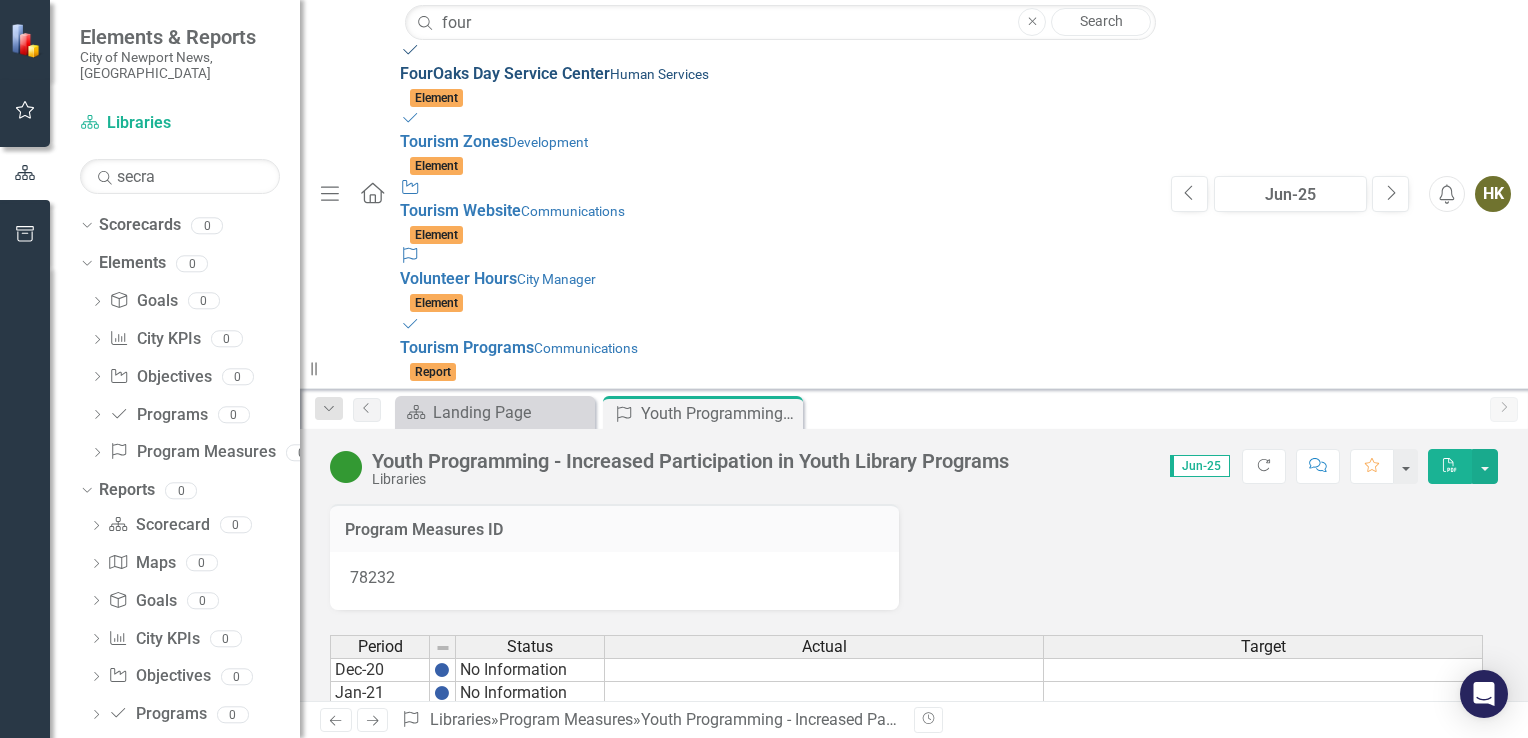 click on "Human Services" at bounding box center [659, 74] 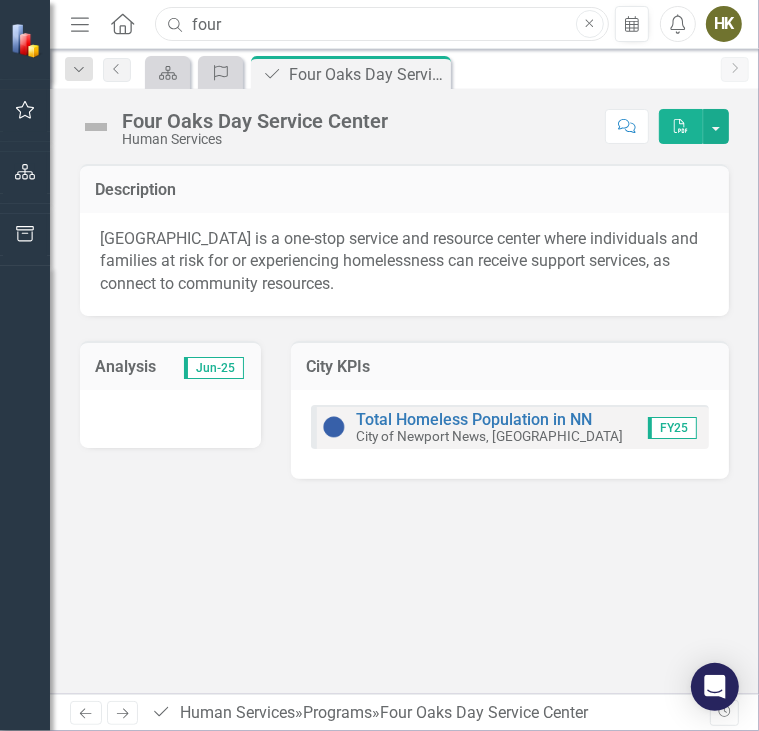 drag, startPoint x: 283, startPoint y: 34, endPoint x: 124, endPoint y: 32, distance: 159.01257 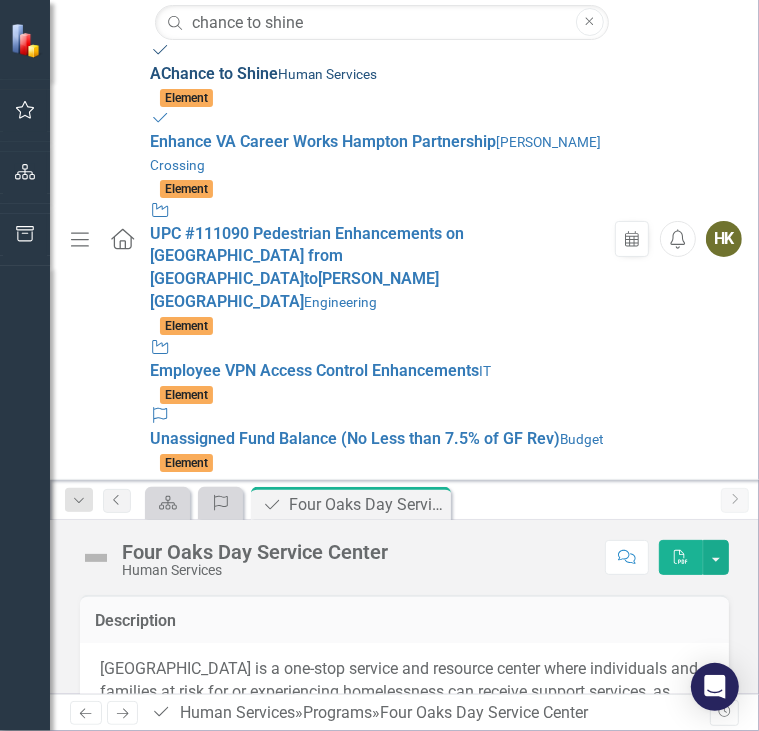 click on "Chance" at bounding box center [188, 73] 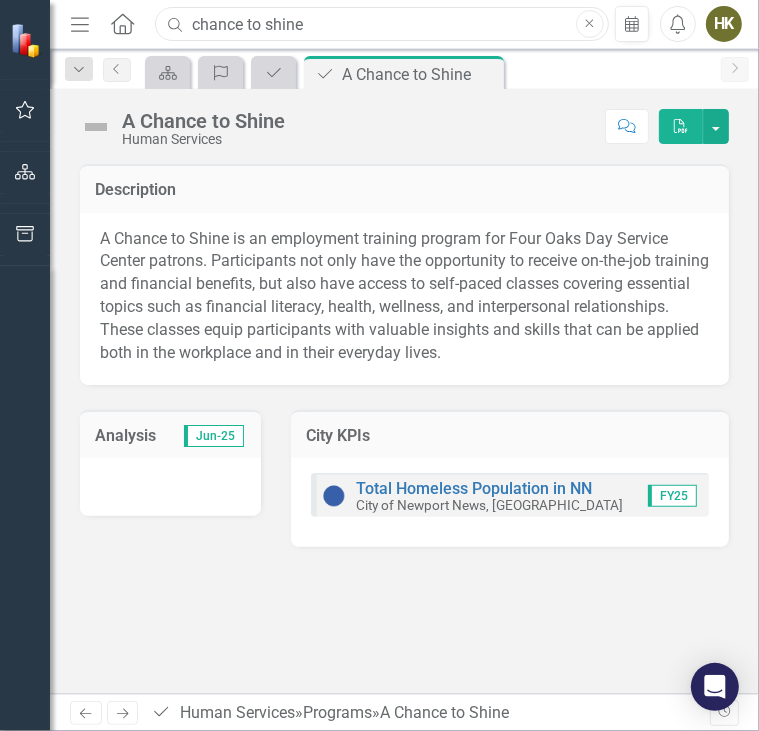 drag, startPoint x: 335, startPoint y: 31, endPoint x: 160, endPoint y: 27, distance: 175.04572 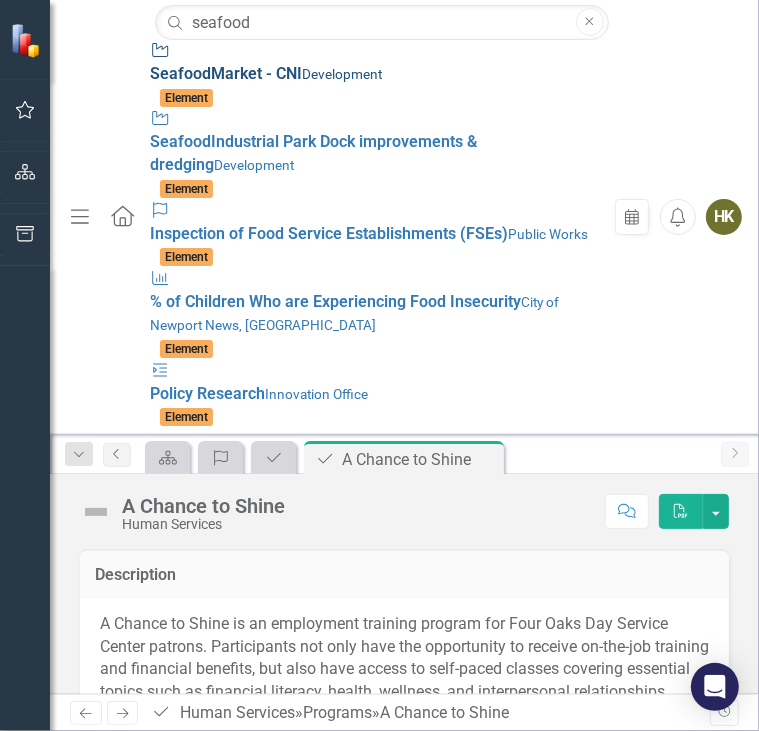 click on "Seafood  Market - CNI" at bounding box center (226, 73) 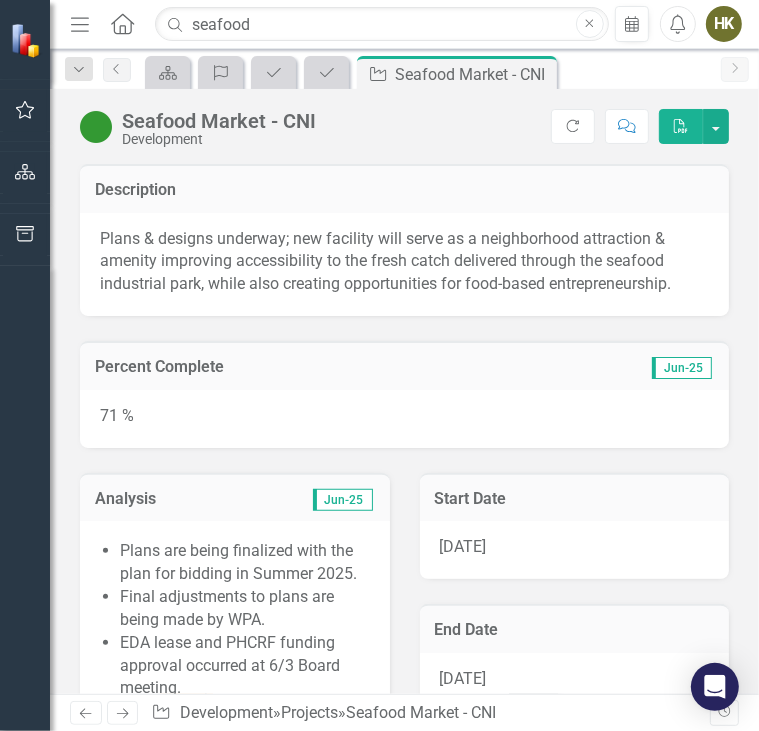 scroll, scrollTop: 0, scrollLeft: 0, axis: both 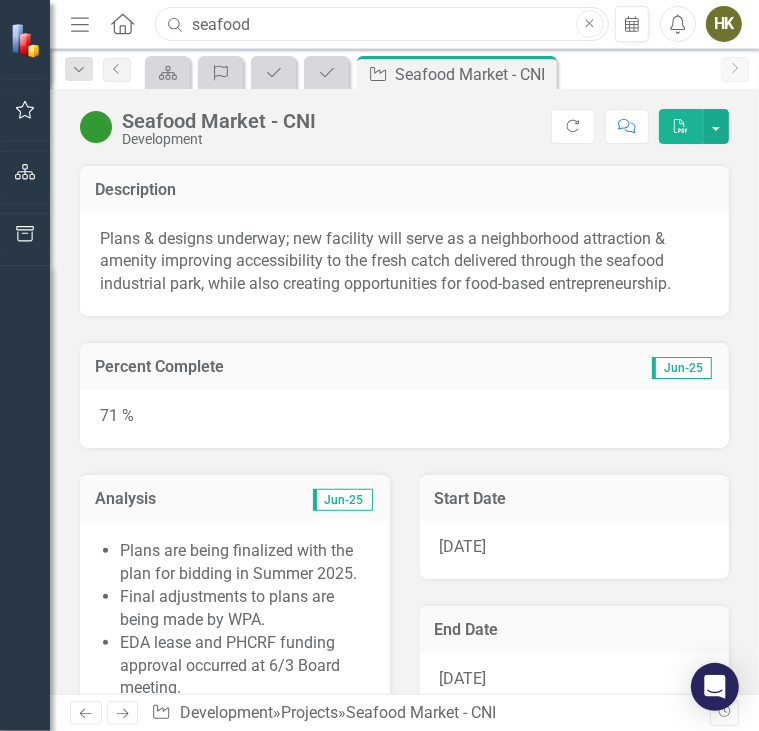 drag, startPoint x: 362, startPoint y: 13, endPoint x: 186, endPoint y: 6, distance: 176.13914 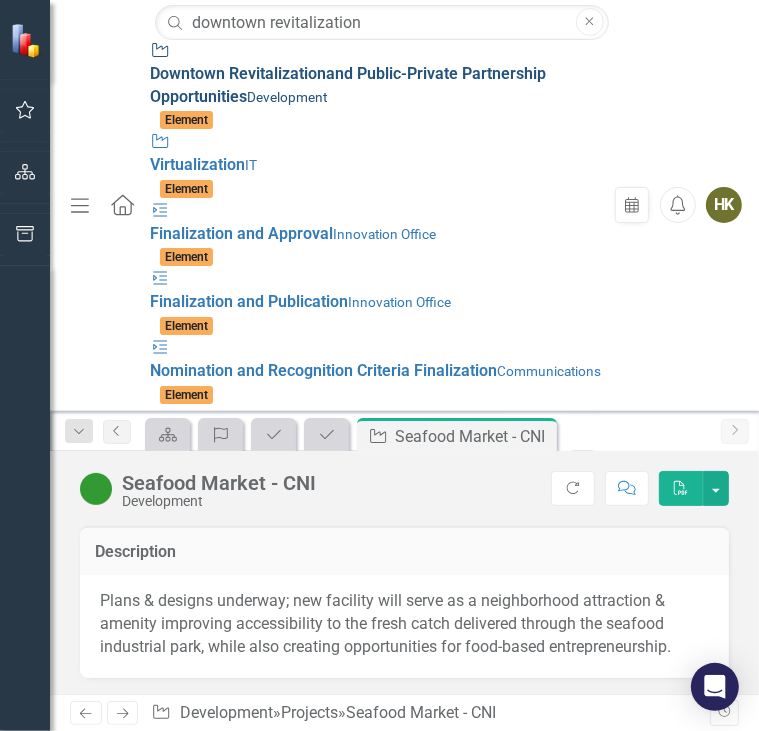 click on "Downtown   Revitalization  and Public-Private Partnership Opportunities" at bounding box center [348, 85] 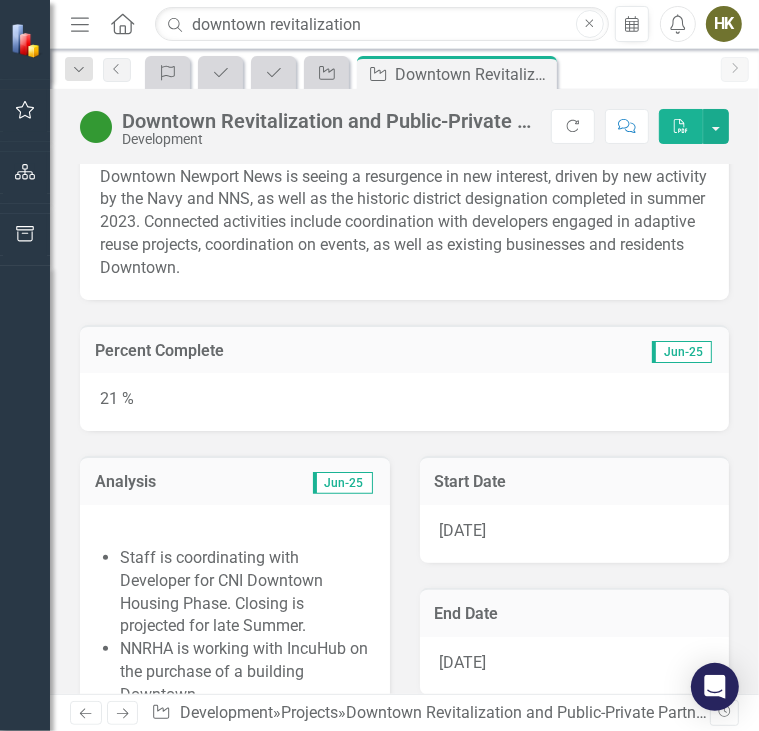 scroll, scrollTop: 56, scrollLeft: 0, axis: vertical 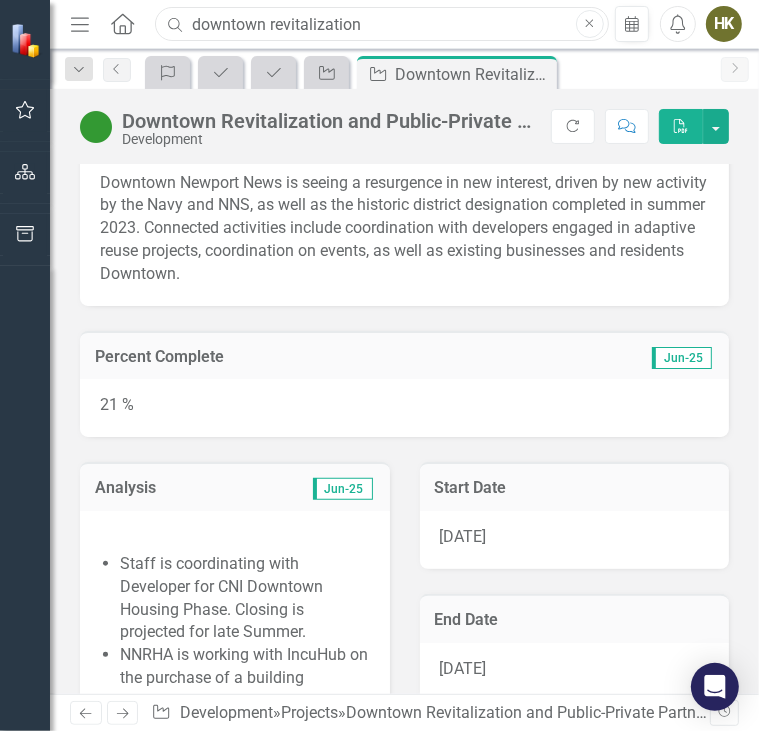drag, startPoint x: 368, startPoint y: 31, endPoint x: 188, endPoint y: 14, distance: 180.801 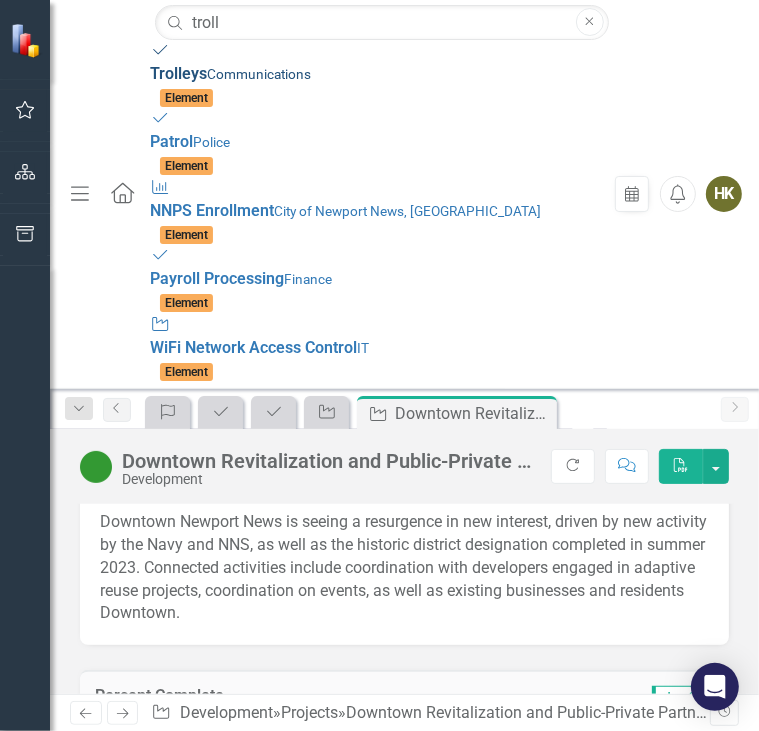click on "Troll eys" at bounding box center (178, 73) 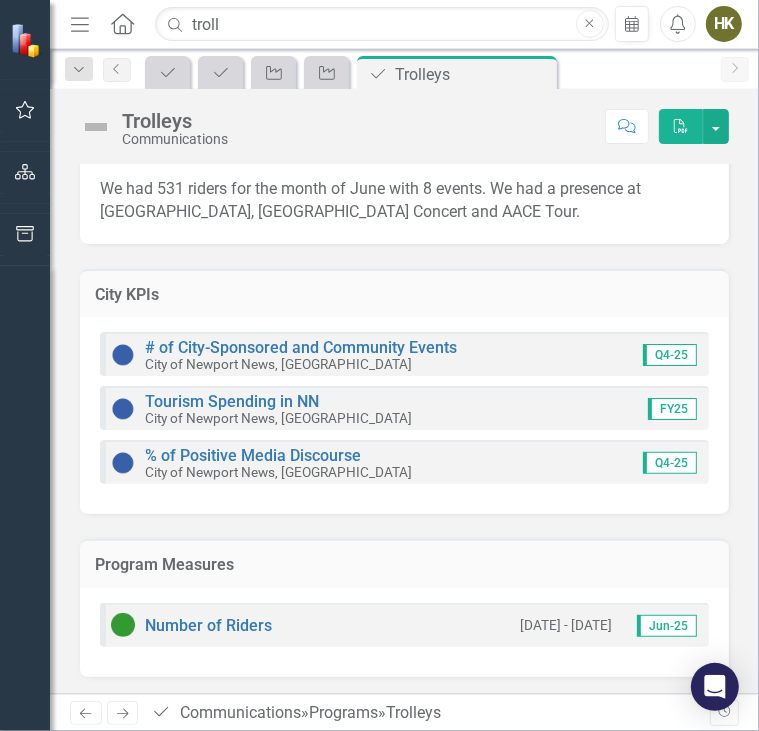 scroll, scrollTop: 0, scrollLeft: 0, axis: both 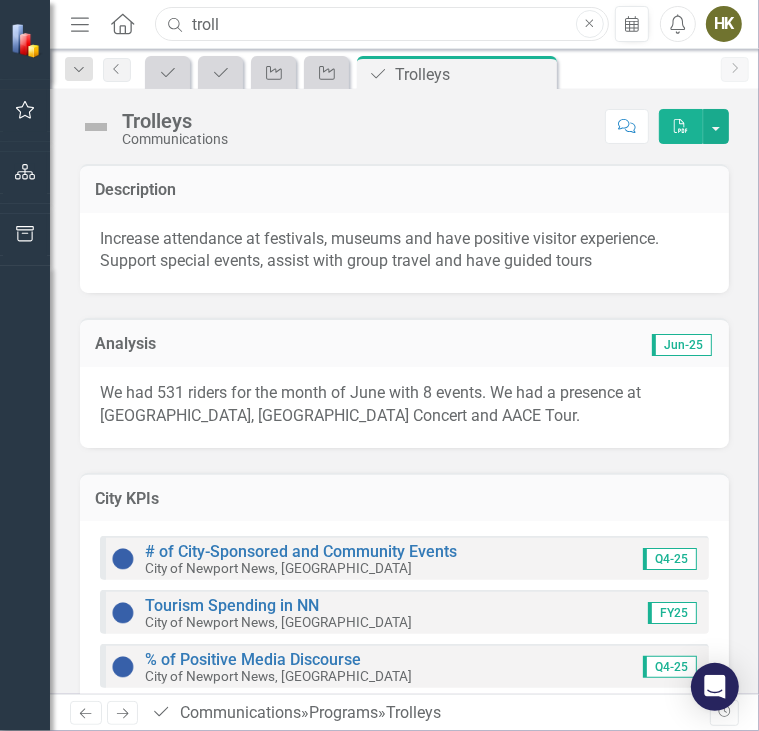 drag, startPoint x: 271, startPoint y: 25, endPoint x: 147, endPoint y: 17, distance: 124.2578 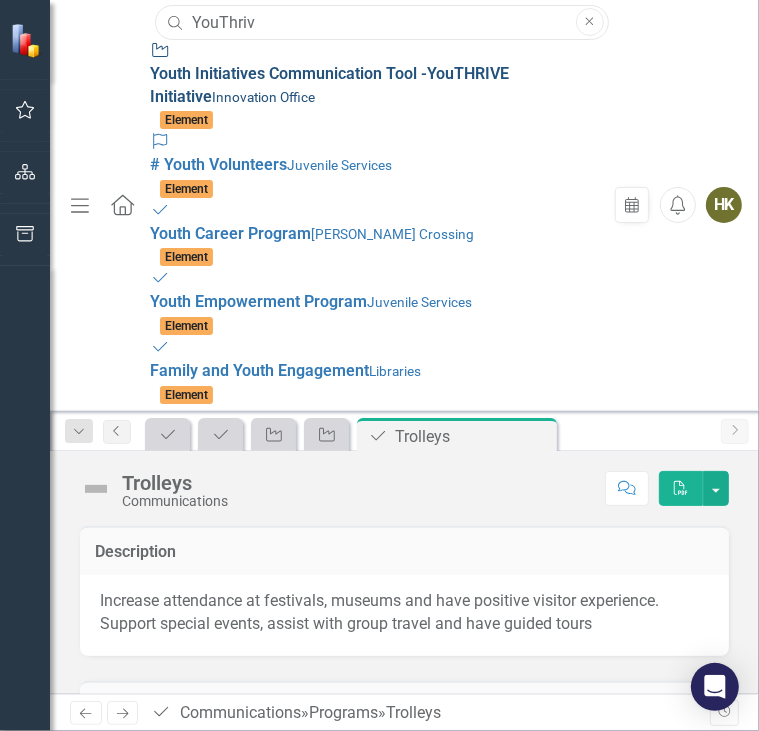 type on "YouThriv" 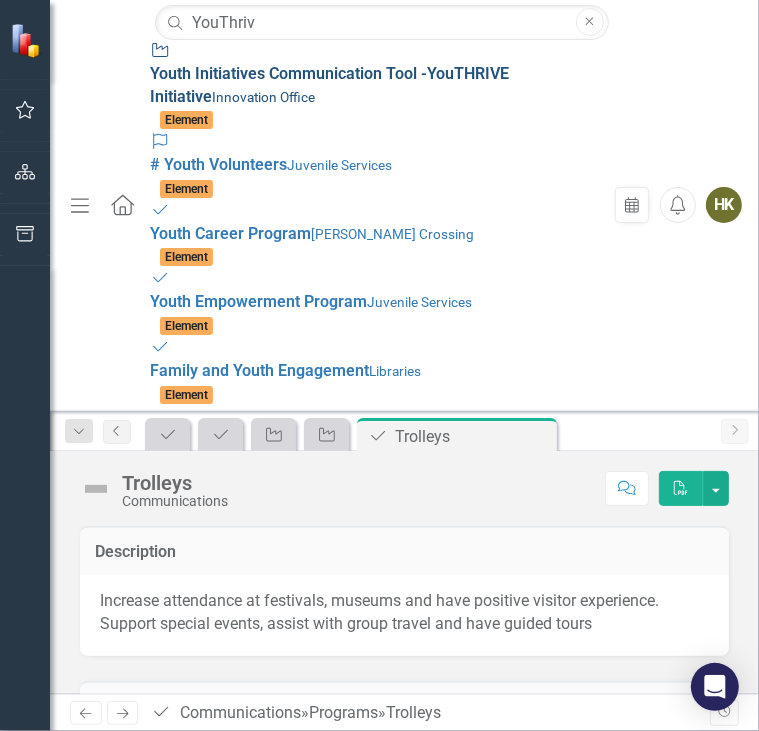 click on "Youth Initiatives Communication Tool -  YouTHRIV E Initiative" at bounding box center (329, 85) 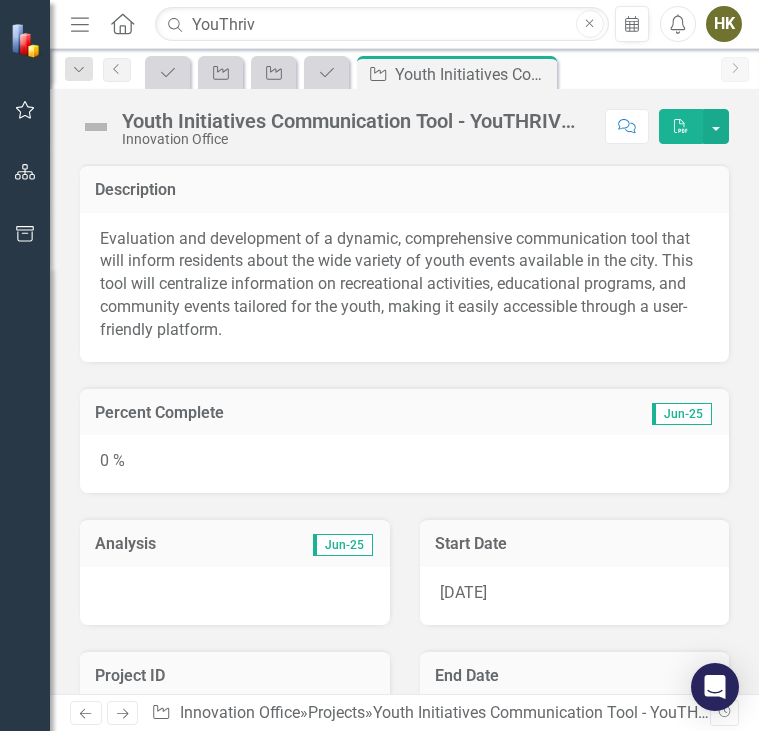 scroll, scrollTop: 0, scrollLeft: 0, axis: both 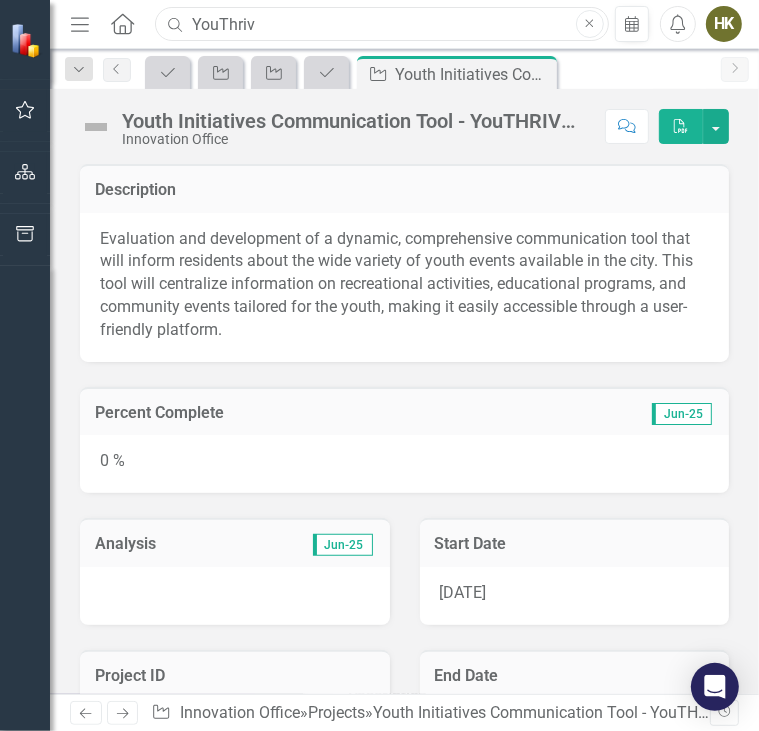 drag, startPoint x: 272, startPoint y: 14, endPoint x: 169, endPoint y: 24, distance: 103.4843 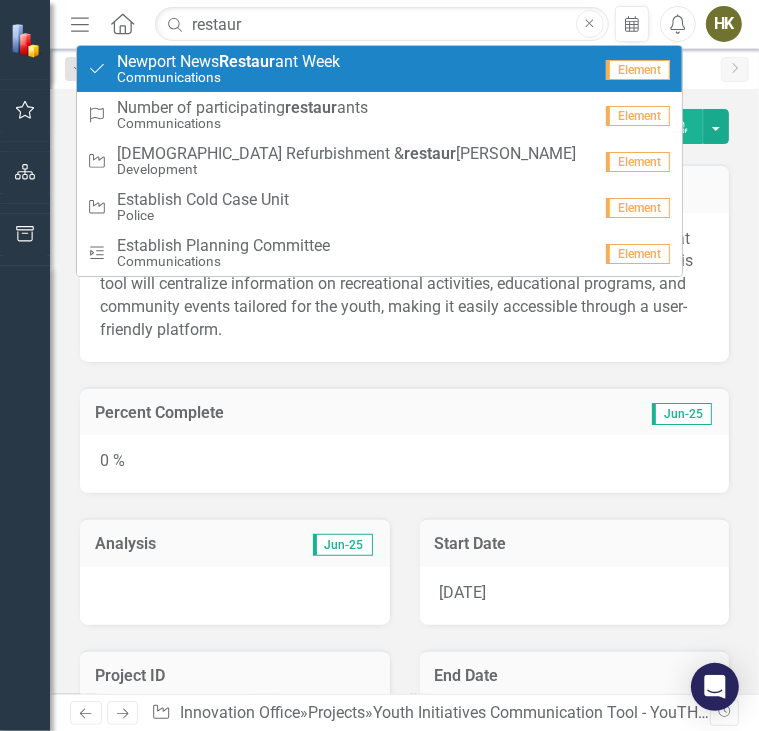 click on "Communications" at bounding box center [228, 77] 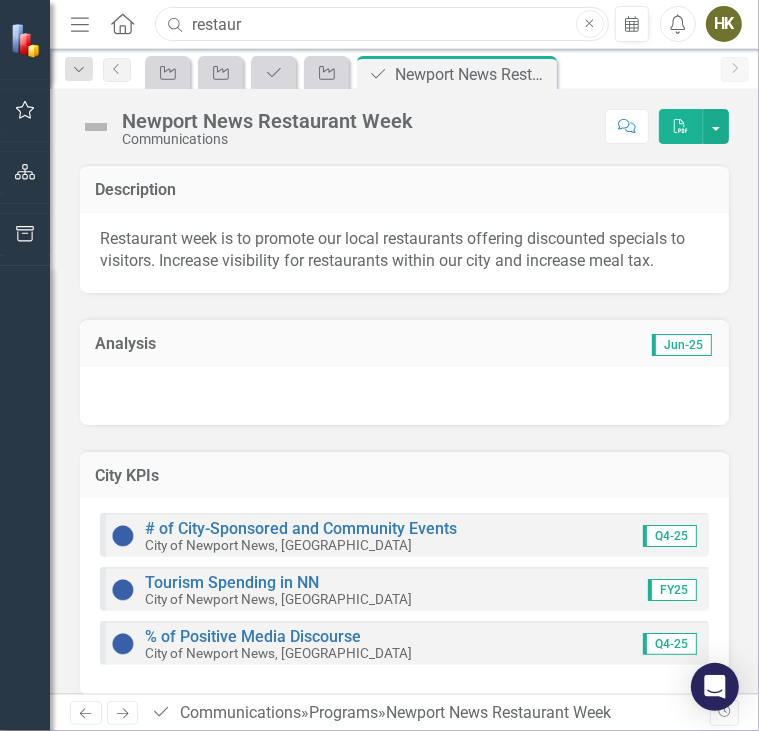 drag, startPoint x: 325, startPoint y: 22, endPoint x: 170, endPoint y: 14, distance: 155.20631 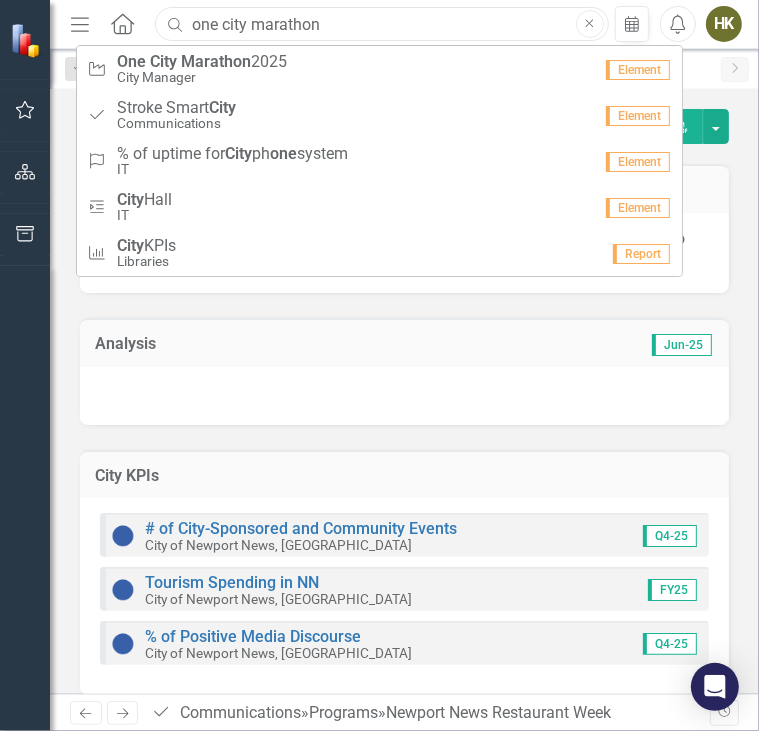 type on "one city marathon" 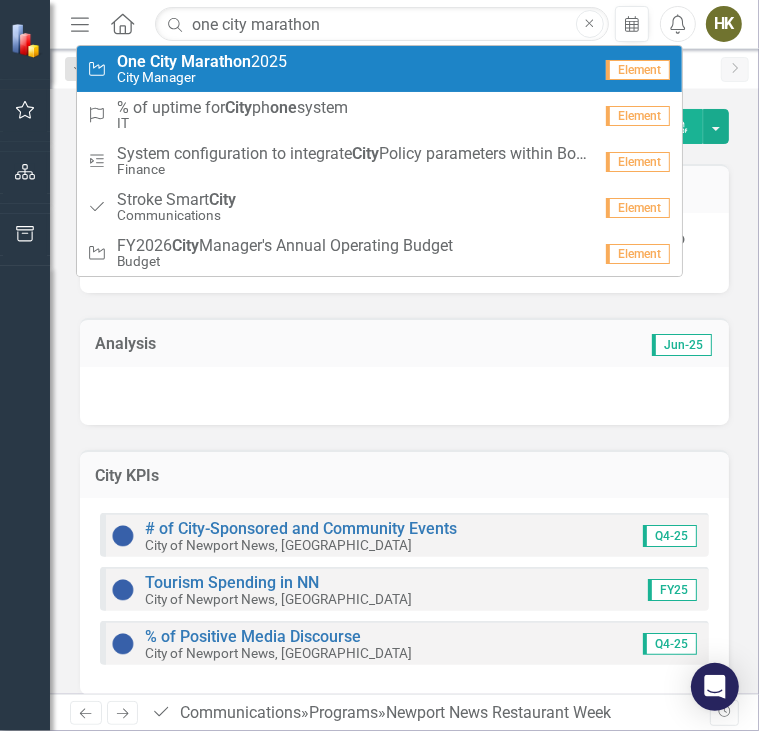 click on "One   City   Marathon  2025" at bounding box center [202, 62] 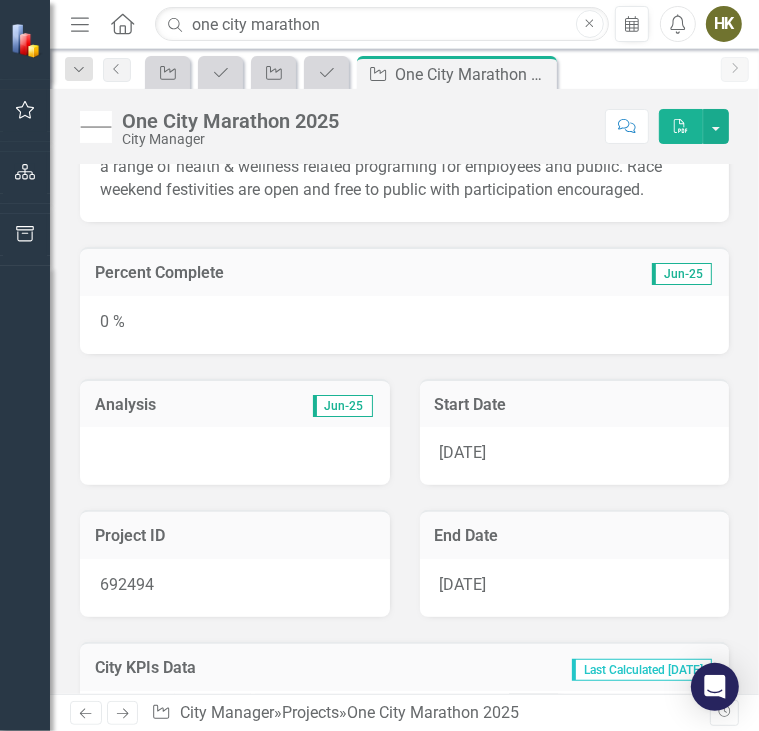 scroll, scrollTop: 0, scrollLeft: 0, axis: both 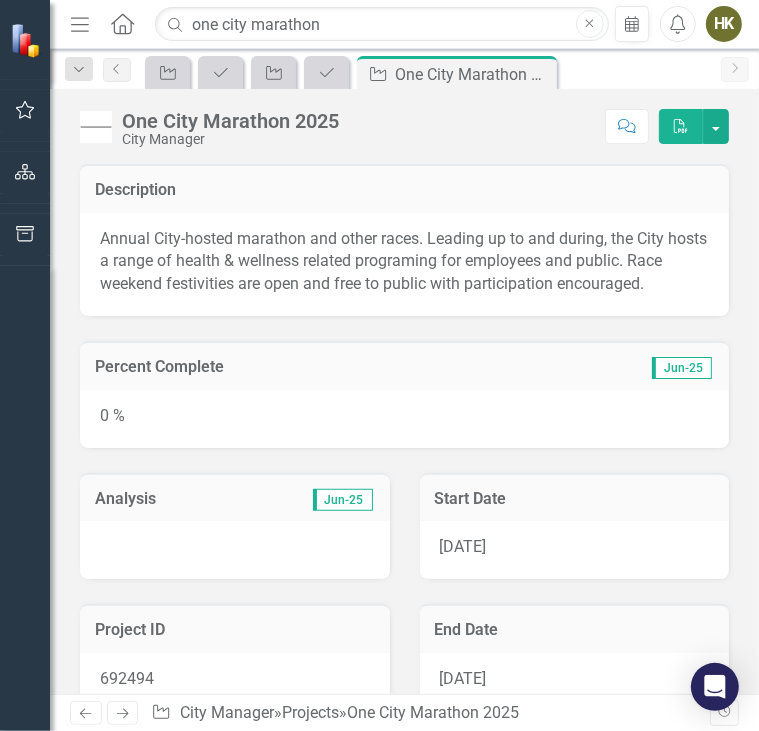 click on "Close" at bounding box center (590, 24) 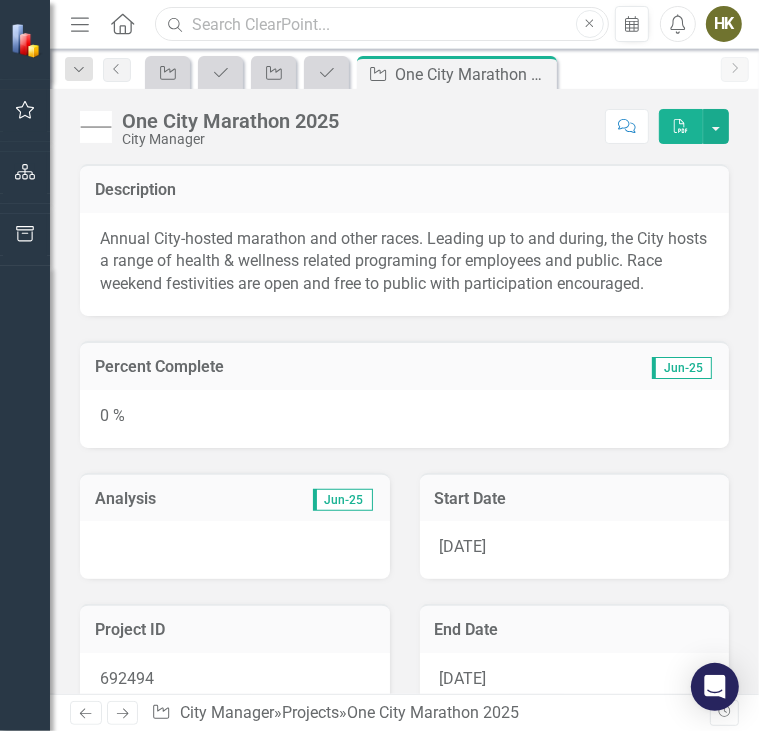 click at bounding box center (381, 24) 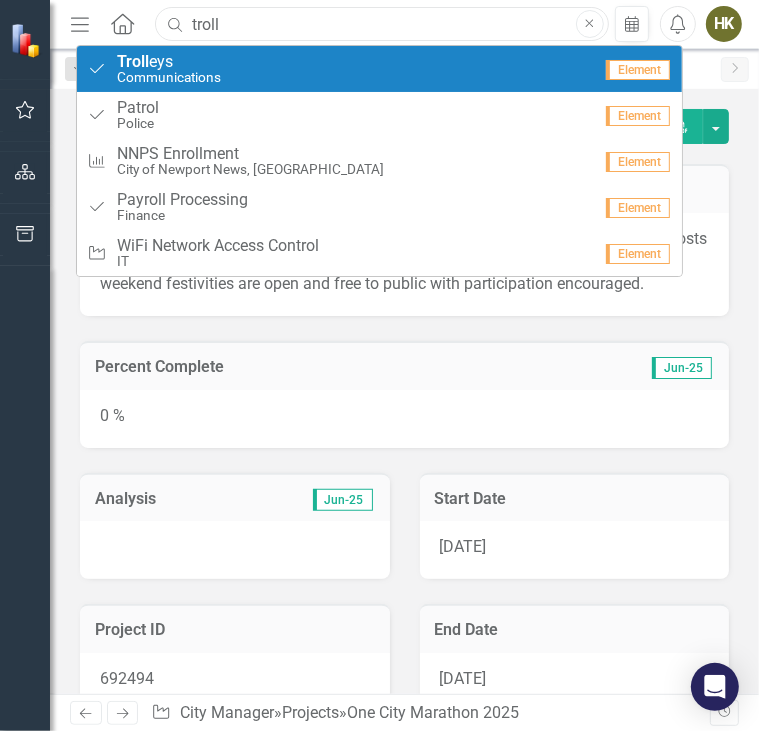 type on "troll" 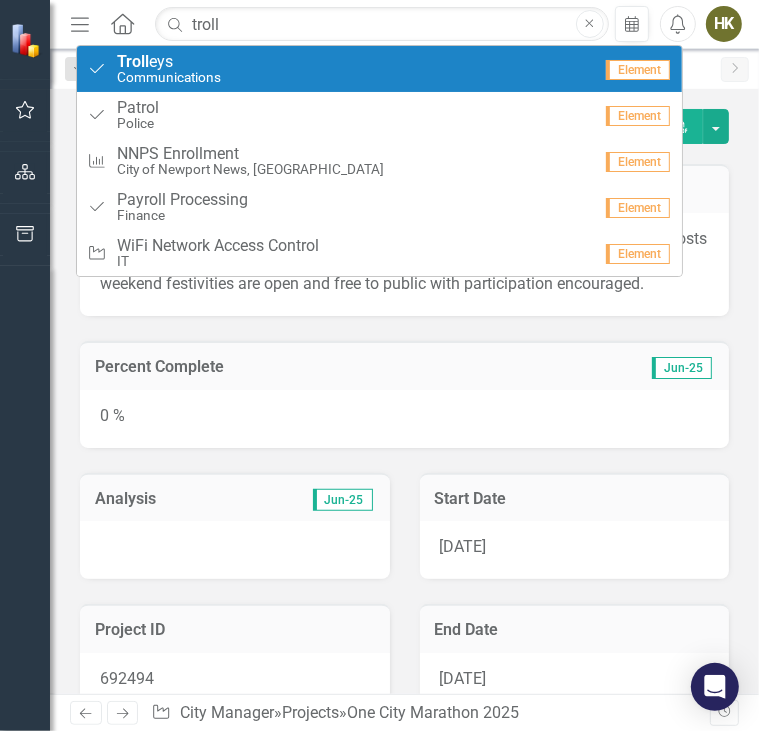 click on "Program Troll eys Communications" at bounding box center [339, 69] 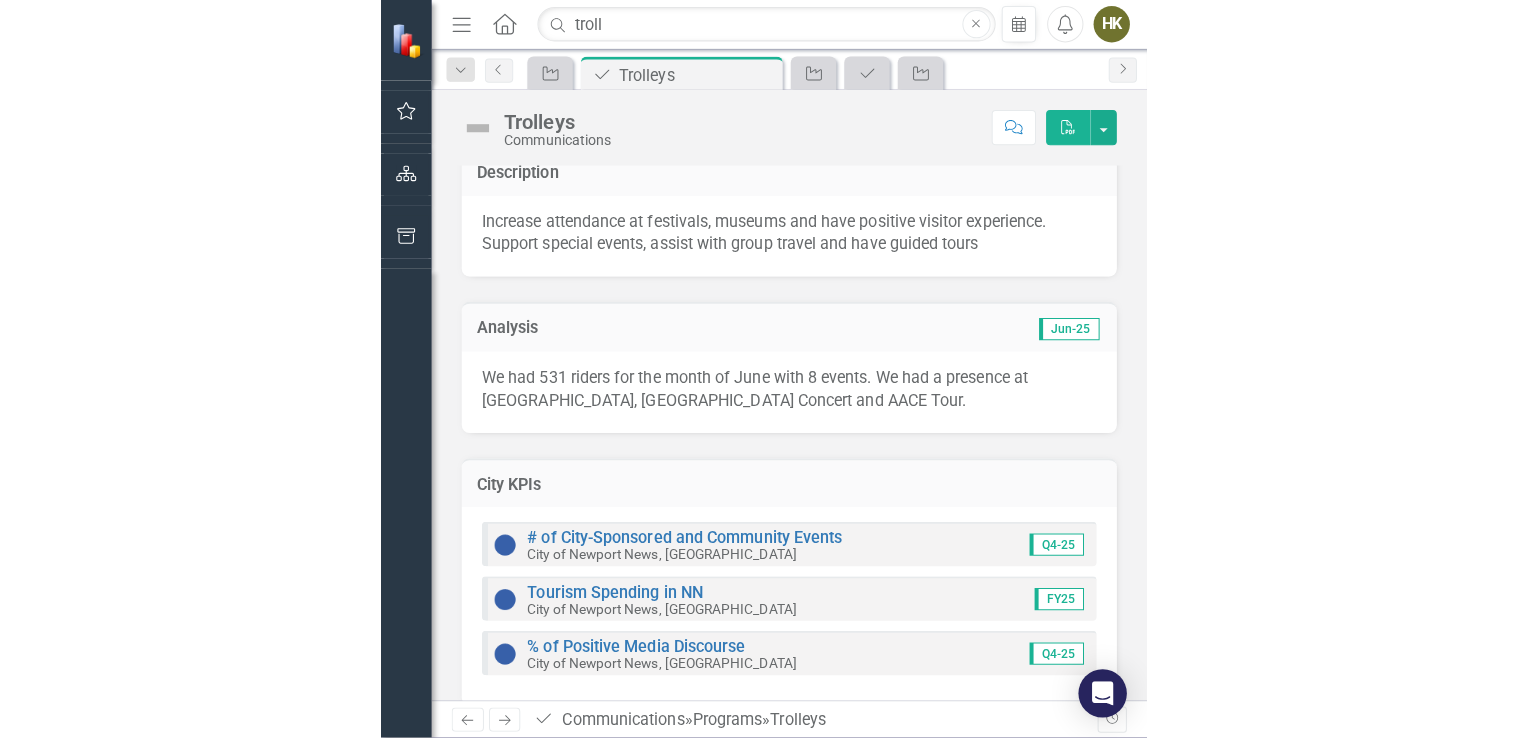 scroll, scrollTop: 0, scrollLeft: 0, axis: both 